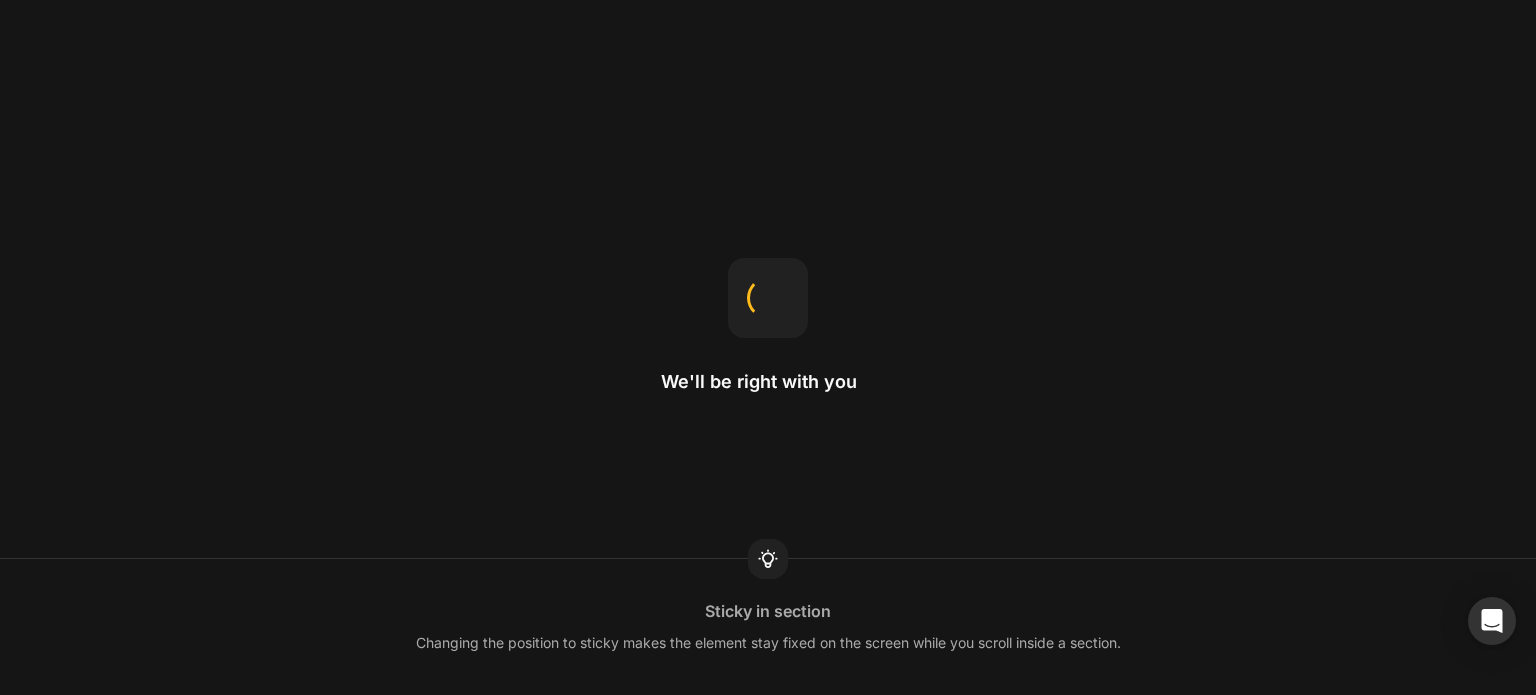 scroll, scrollTop: 0, scrollLeft: 0, axis: both 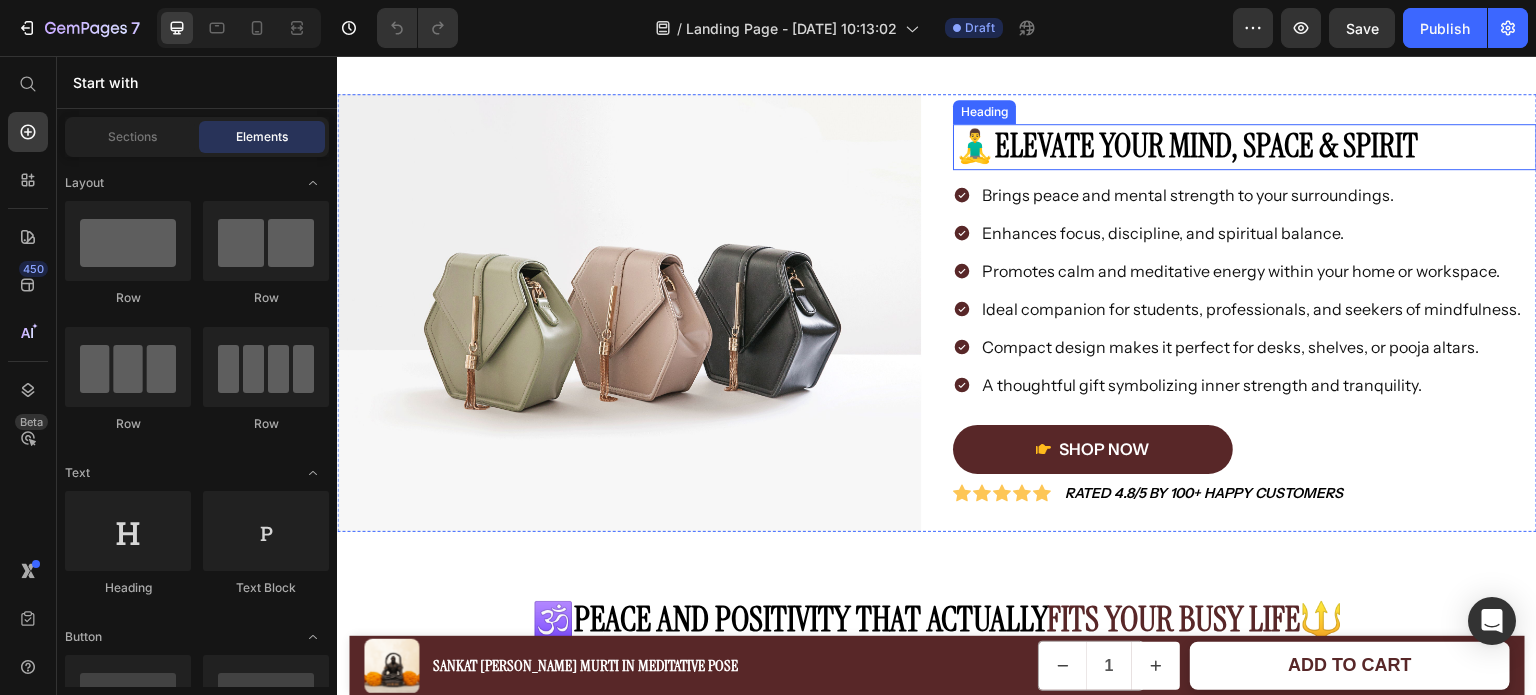 click on "🧘‍♂️Elevate Your Mind, Space & Spirit" at bounding box center [1245, 147] 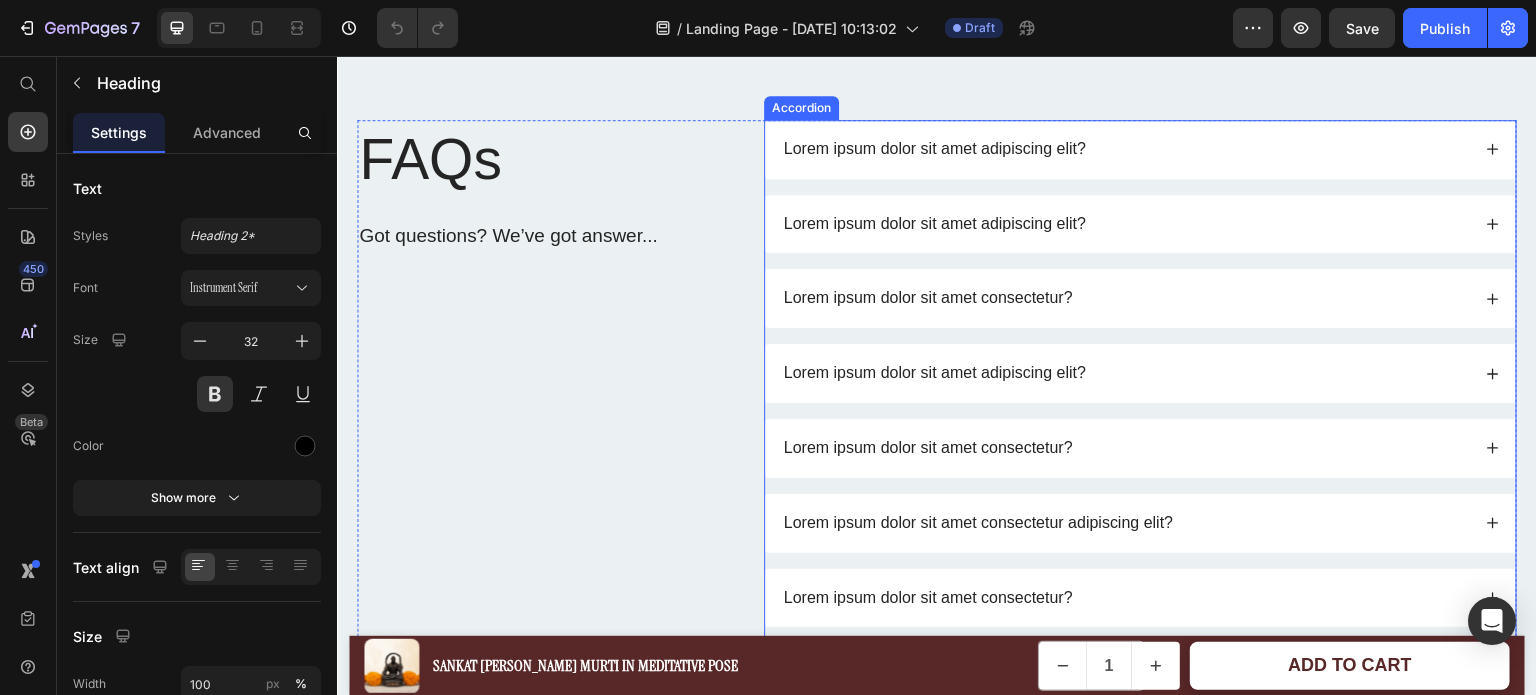 scroll, scrollTop: 3950, scrollLeft: 0, axis: vertical 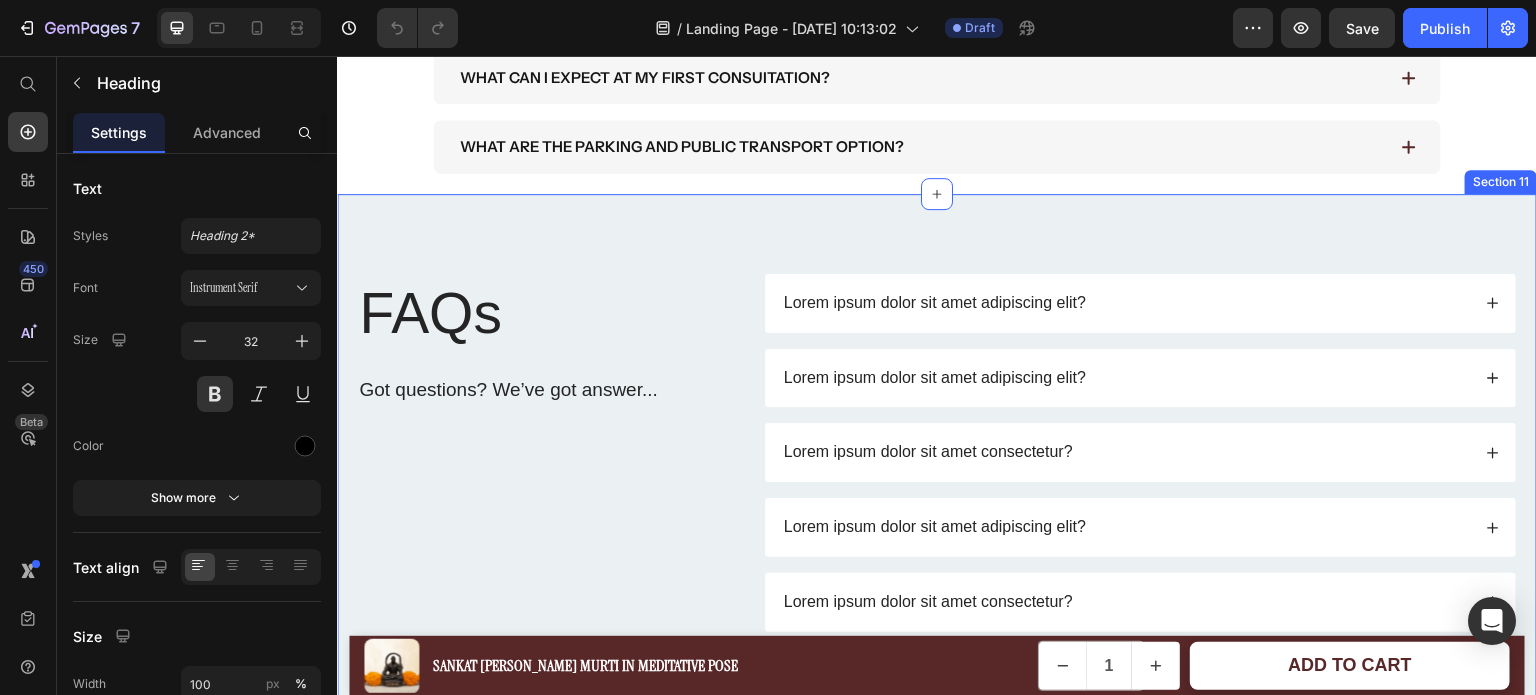 click on "🕉️ Your Questions, Answered  with Devotion Heading How big is the [DEMOGRAPHIC_DATA] meditative idol? It’s small enough for any desk or shelf—perfect for workspaces with limited room, but still bold enough to feel its positive energy. Text block WHAT ARE YOUR OPENING HOURS DO I NEED A REFERRAL? WHAT CAN I EXPECT AT MY FIRST CONSUITATION? WHAT ARE THE PARKING AND PUBLIC TRANSPORT OPTION? Accordion Row Section 10" at bounding box center (937, -54) 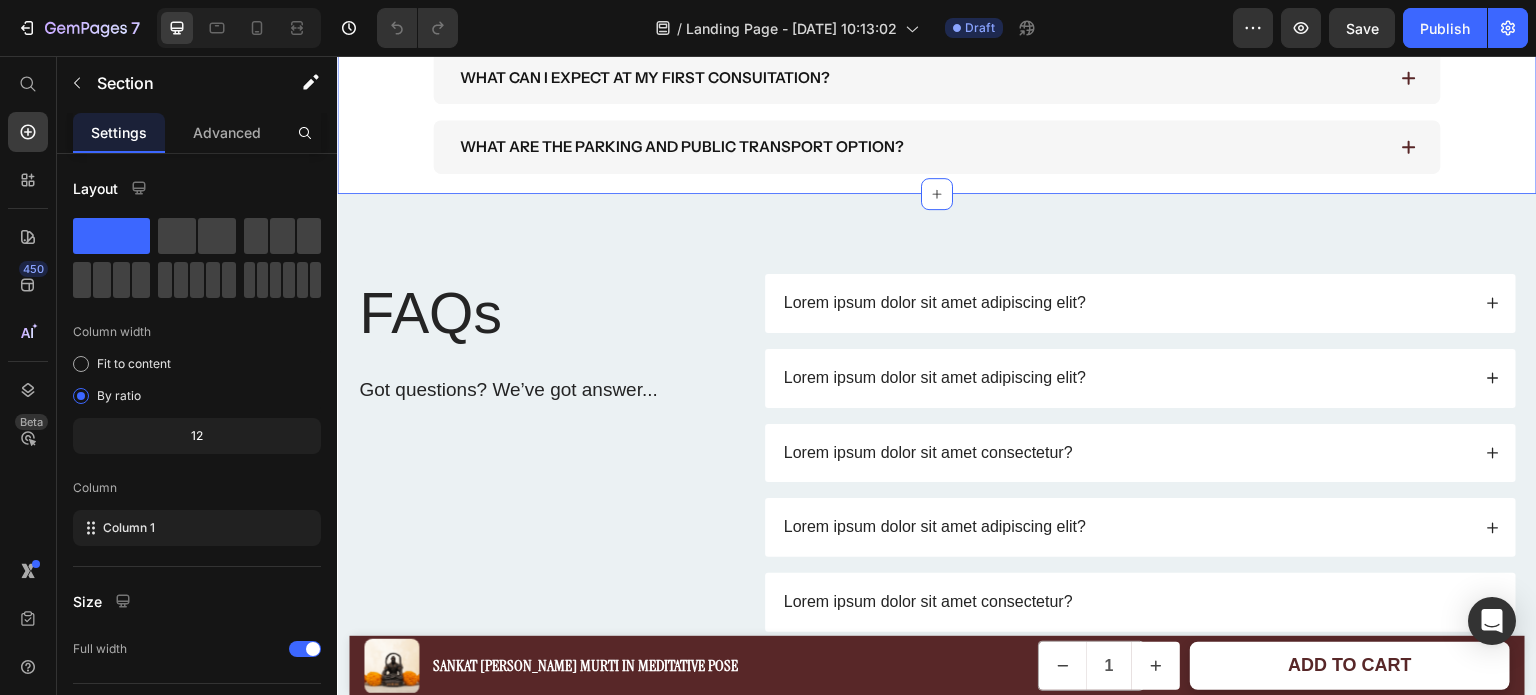 scroll, scrollTop: 3872, scrollLeft: 0, axis: vertical 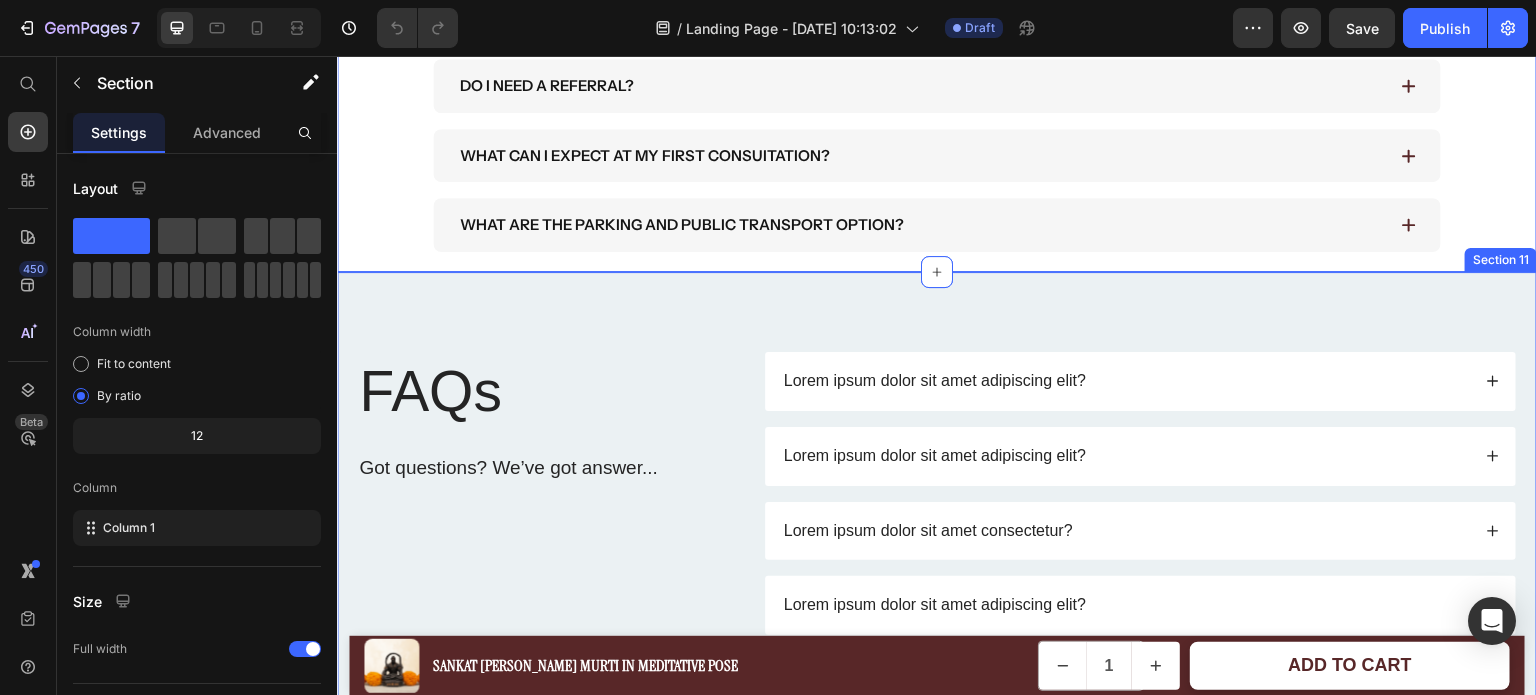 click on "Section 11" at bounding box center [1501, 260] 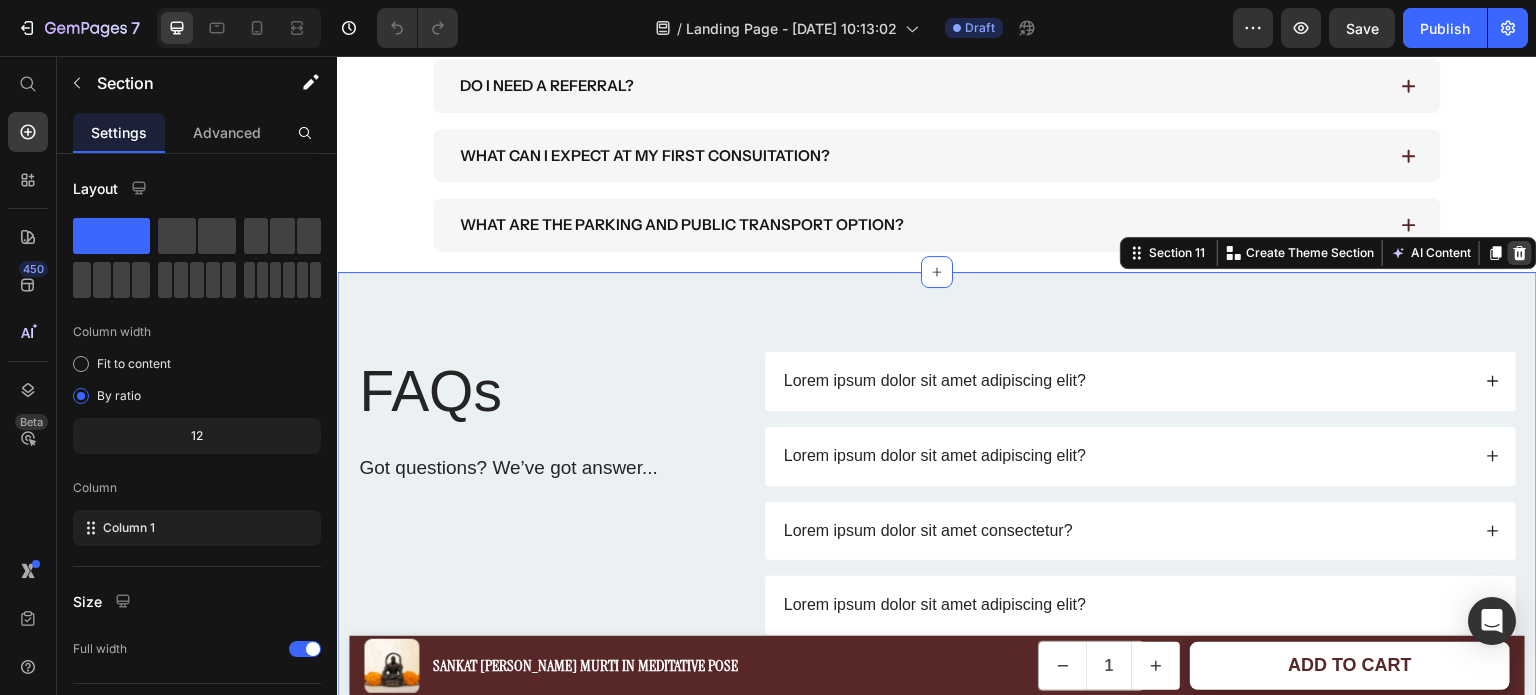 click at bounding box center [1520, 253] 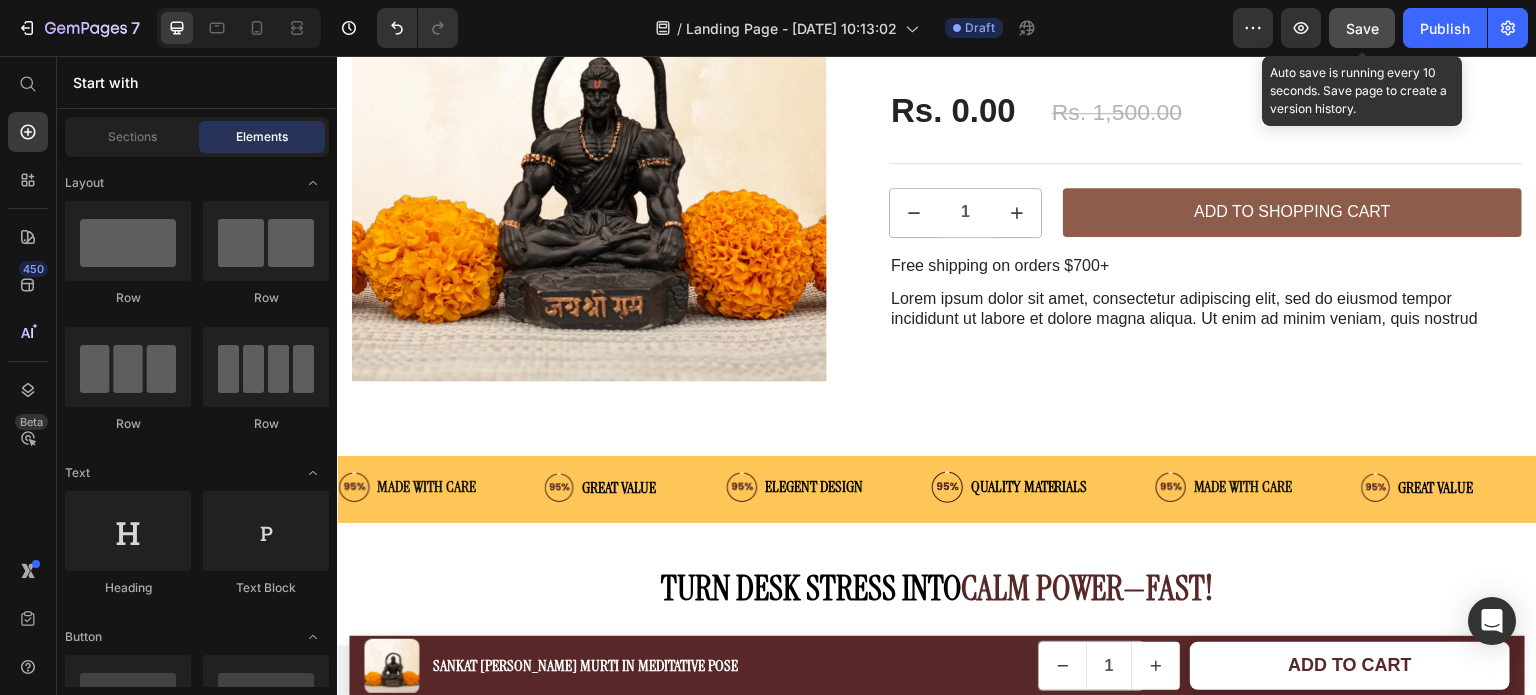 scroll, scrollTop: 209, scrollLeft: 0, axis: vertical 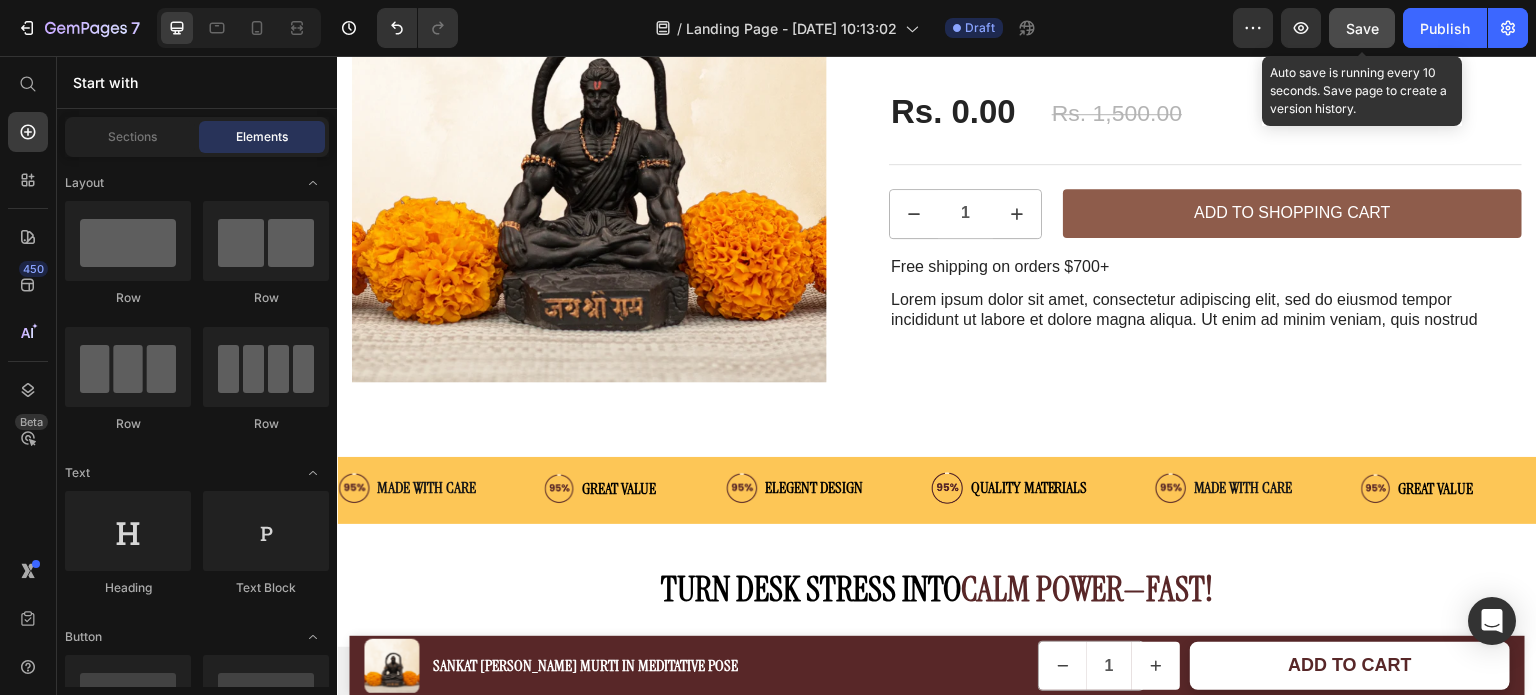 drag, startPoint x: 1346, startPoint y: 22, endPoint x: 895, endPoint y: 186, distance: 479.8927 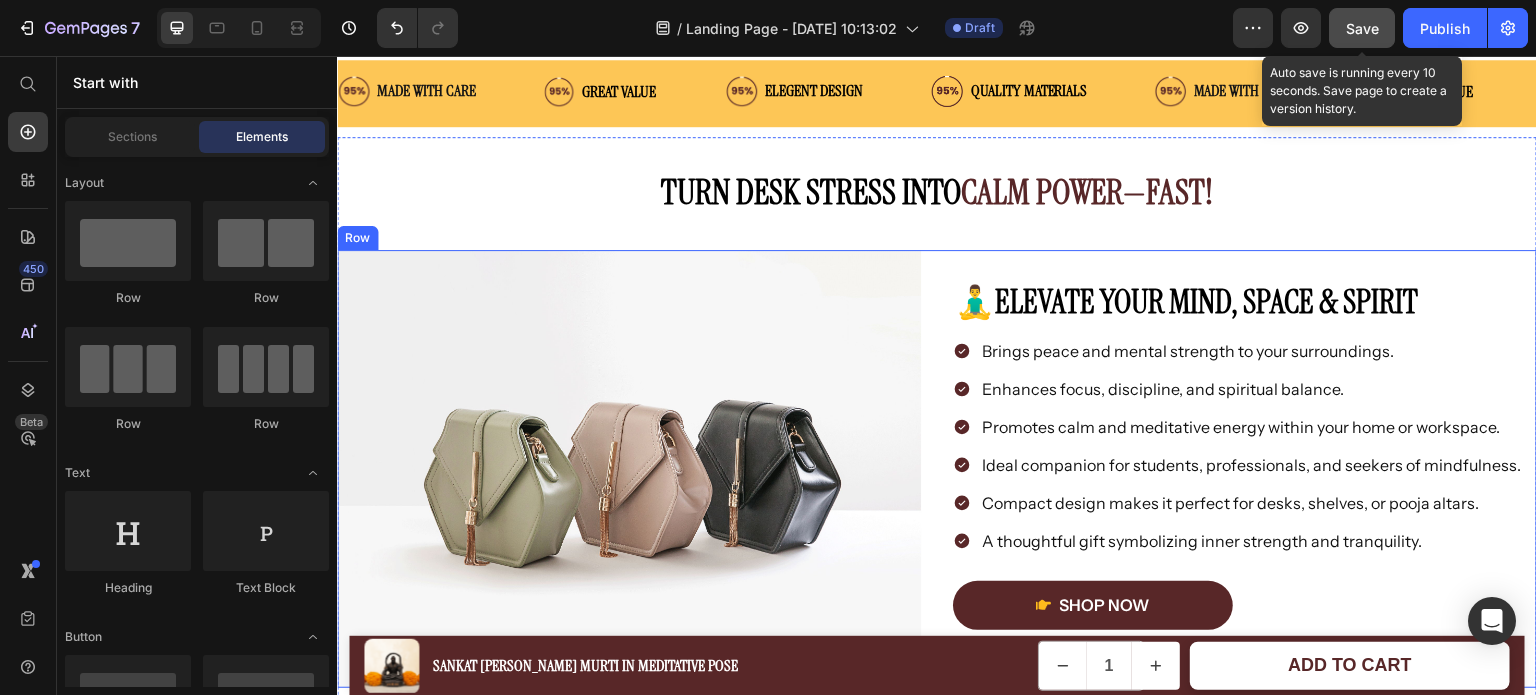 scroll, scrollTop: 609, scrollLeft: 0, axis: vertical 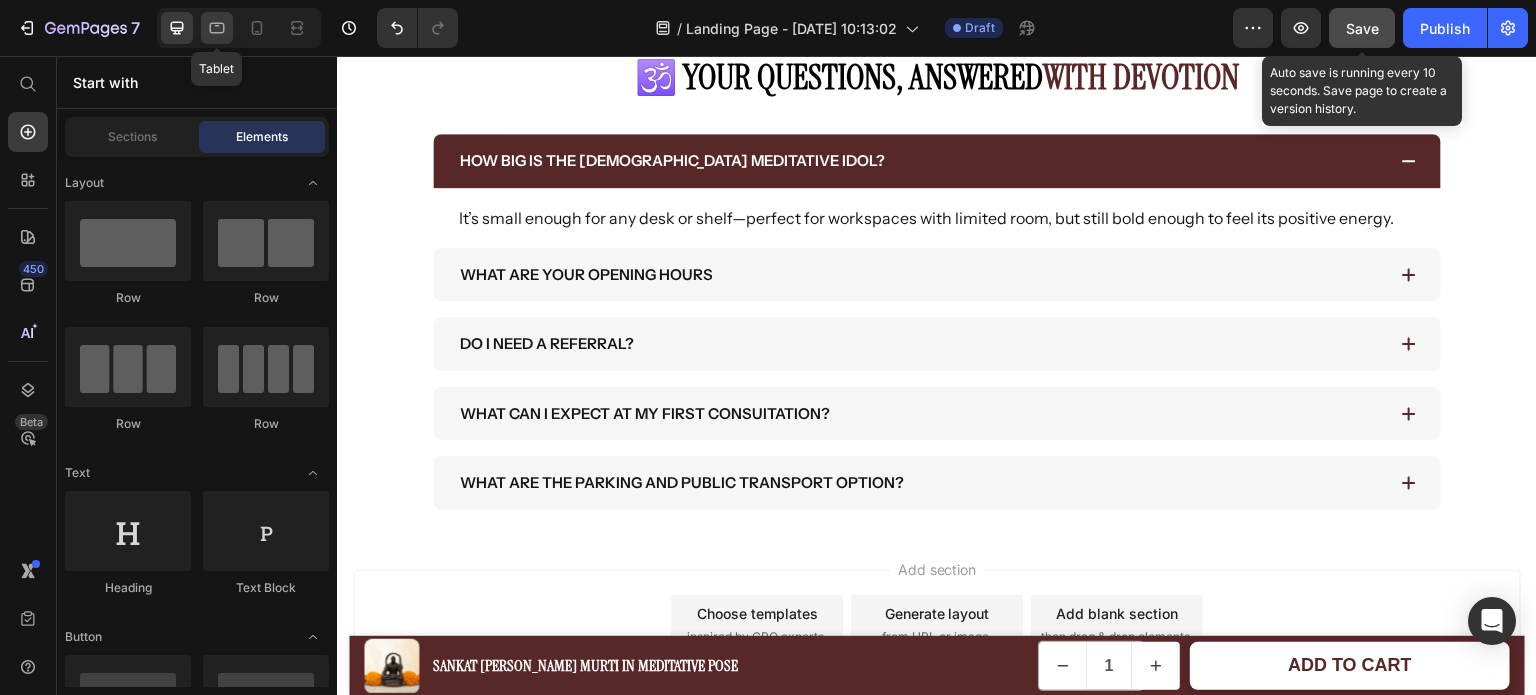 click 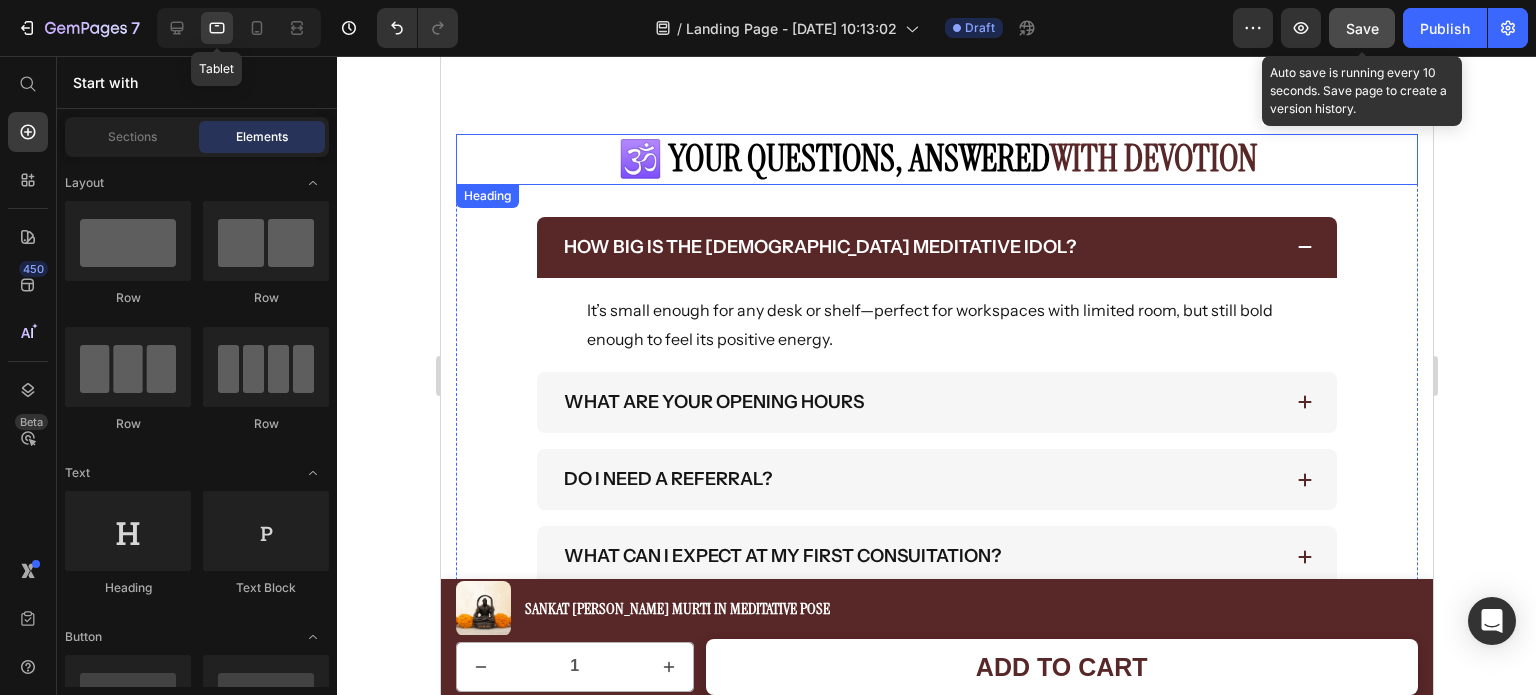 scroll, scrollTop: 3591, scrollLeft: 0, axis: vertical 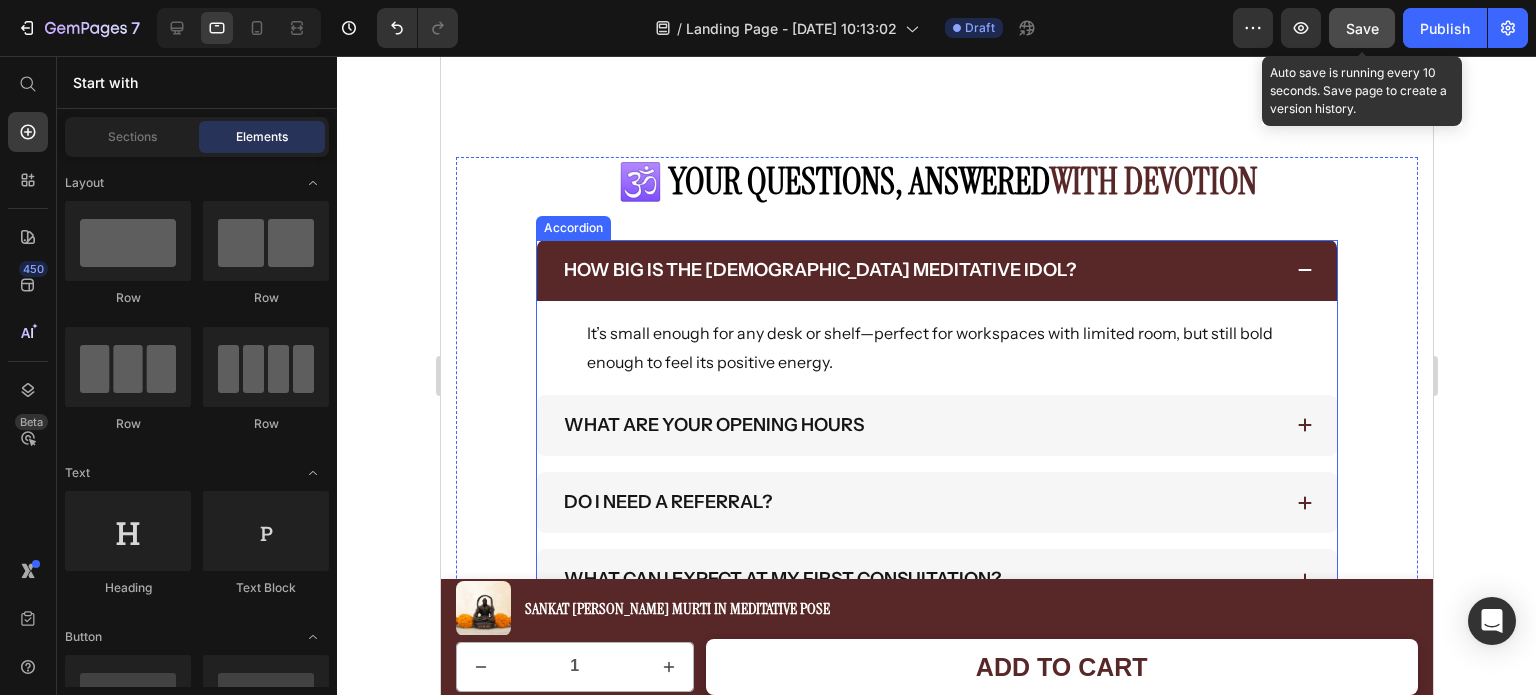 click on "How big is the [DEMOGRAPHIC_DATA] meditative idol?" at bounding box center (819, 270) 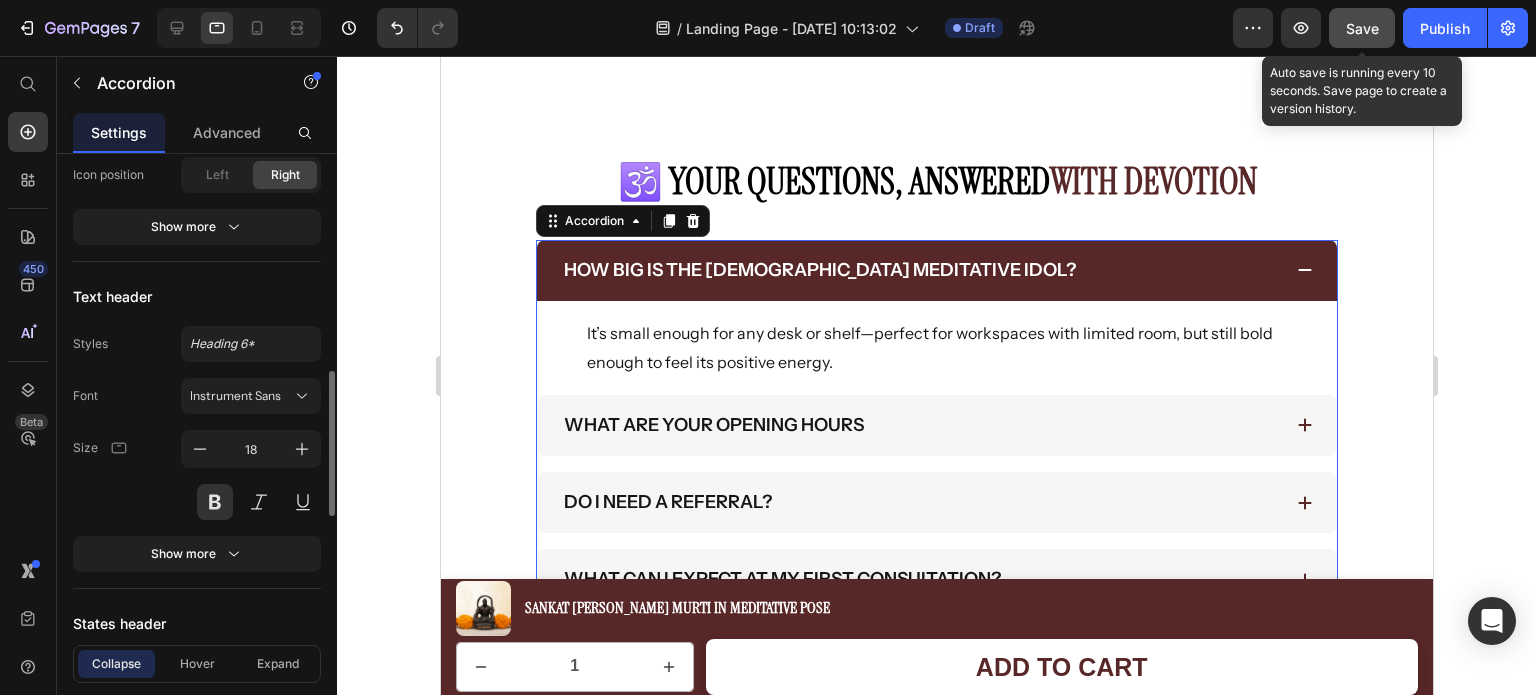 scroll, scrollTop: 917, scrollLeft: 0, axis: vertical 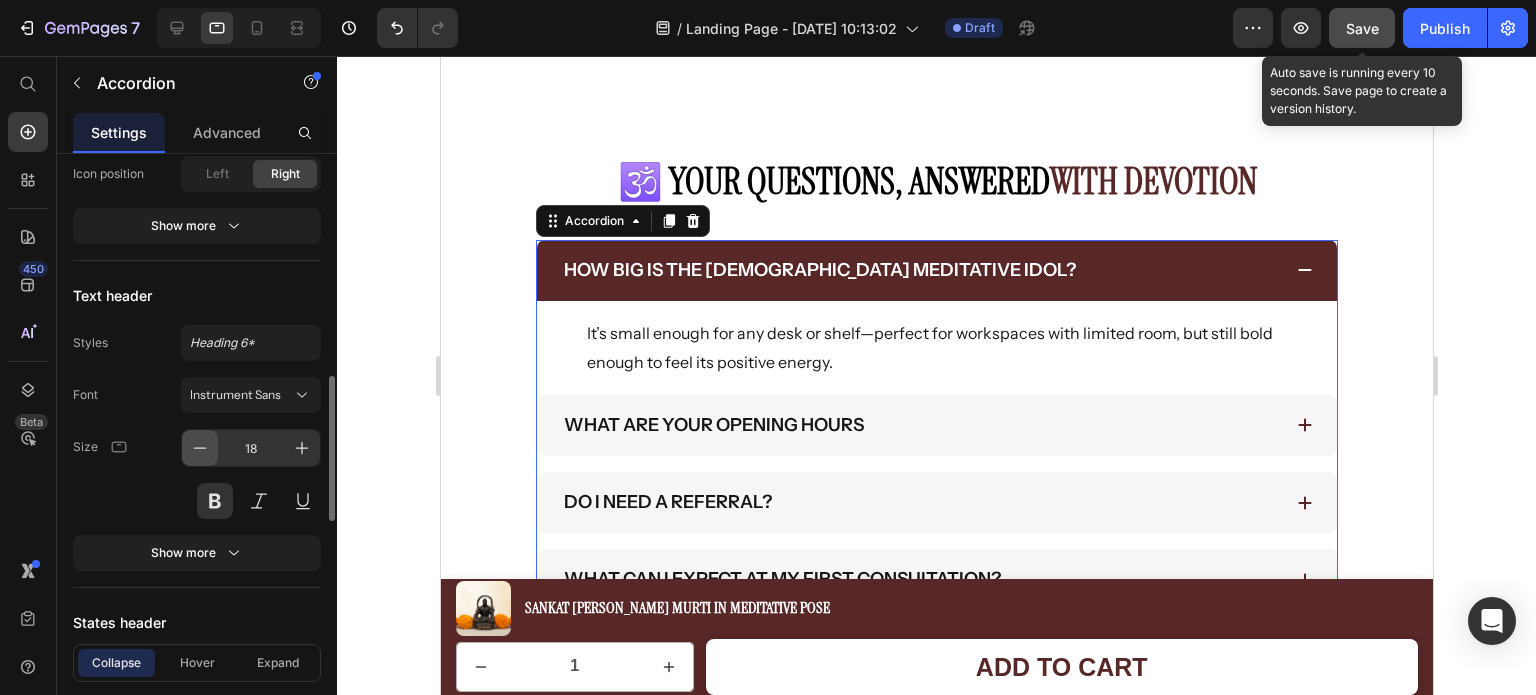 click 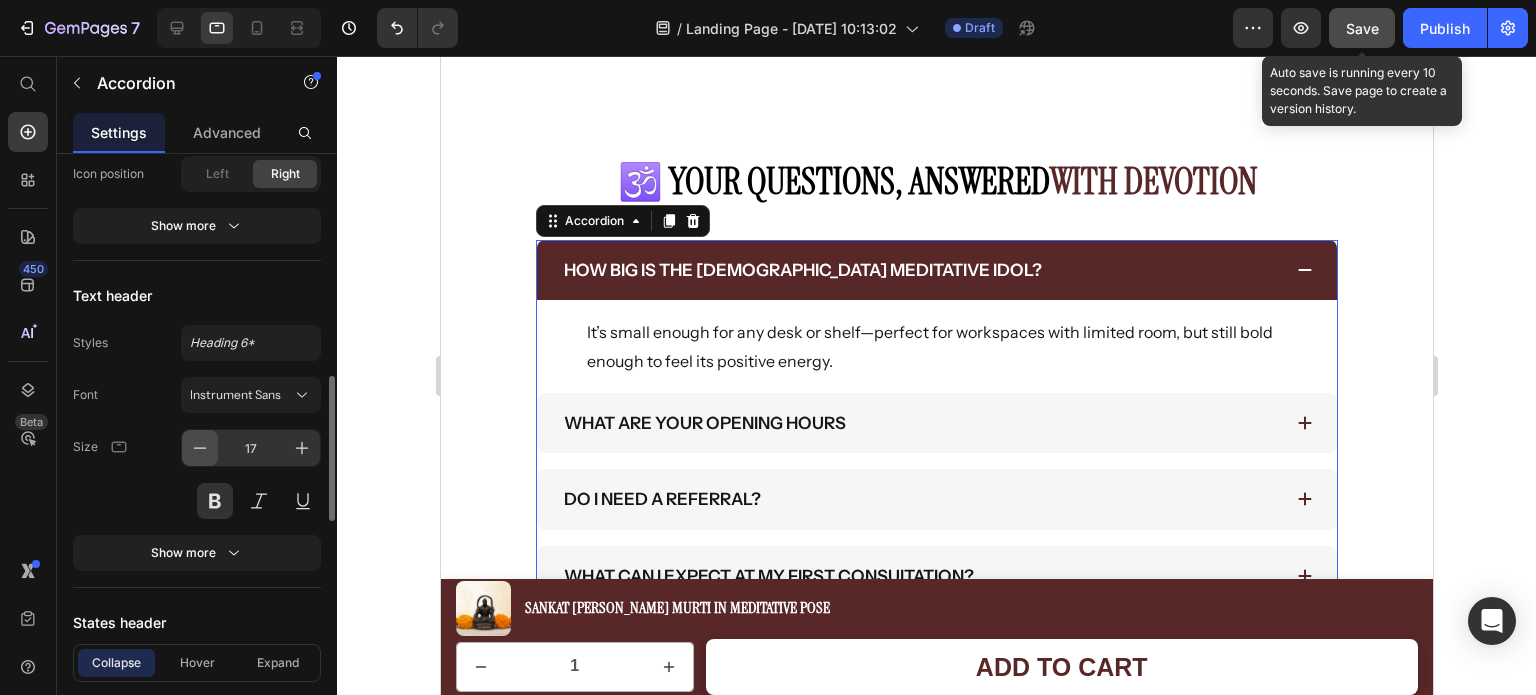click 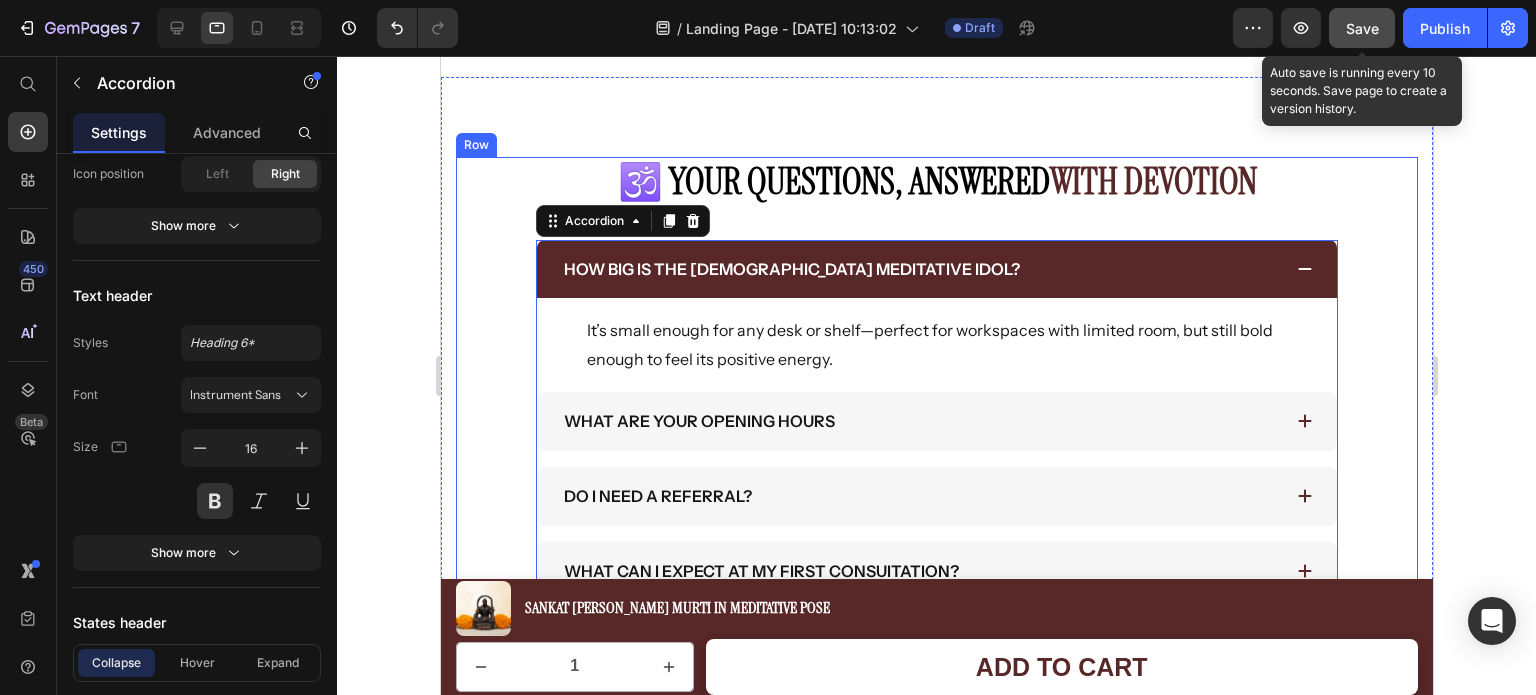 click on "🕉️ Your Questions, Answered  with Devotion Heading How big is the [DEMOGRAPHIC_DATA] meditative idol? It’s small enough for any desk or shelf—perfect for workspaces with limited room, but still bold enough to feel its positive energy. Text block WHAT ARE YOUR OPENING HOURS DO I NEED A REFERRAL? WHAT CAN I EXPECT AT MY FIRST CONSUITATION? WHAT ARE THE PARKING AND PUBLIC TRANSPORT OPTION? Accordion   0" at bounding box center (936, 416) 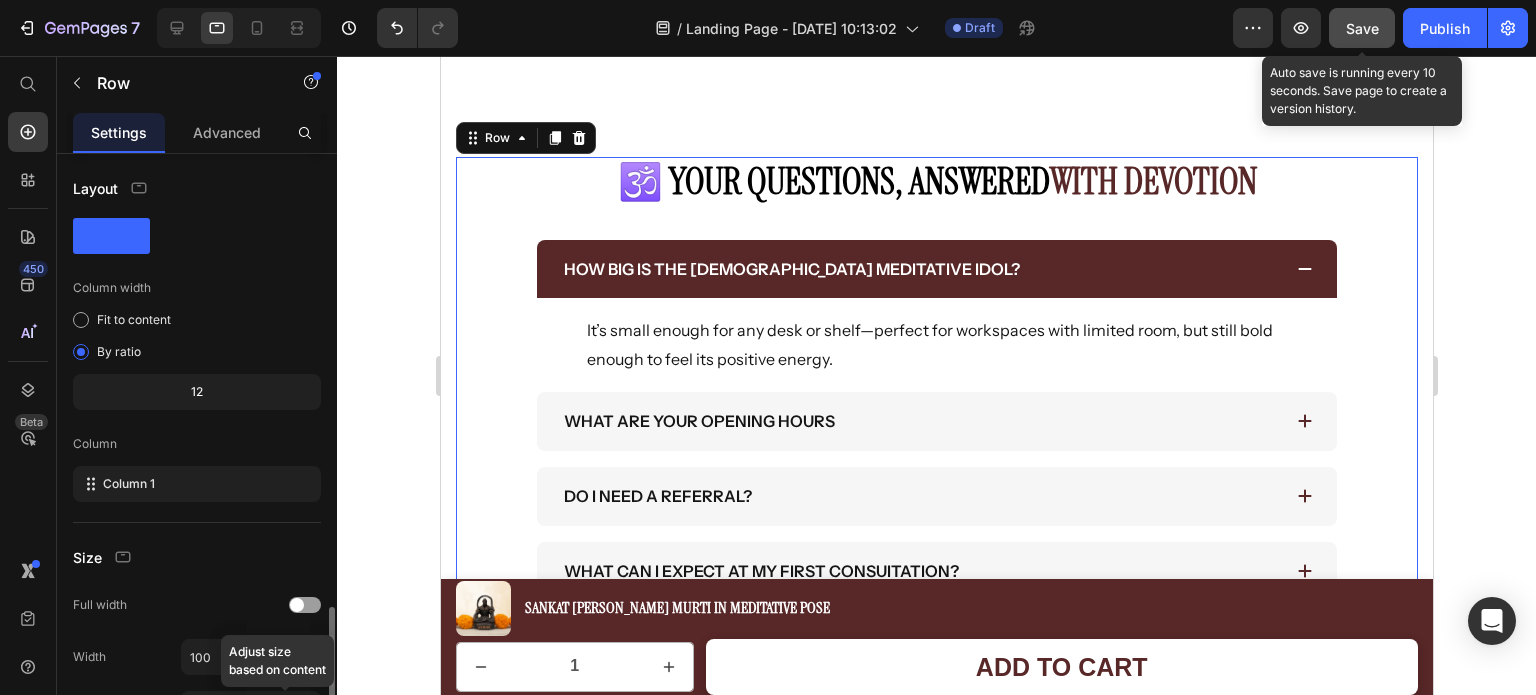 scroll, scrollTop: 268, scrollLeft: 0, axis: vertical 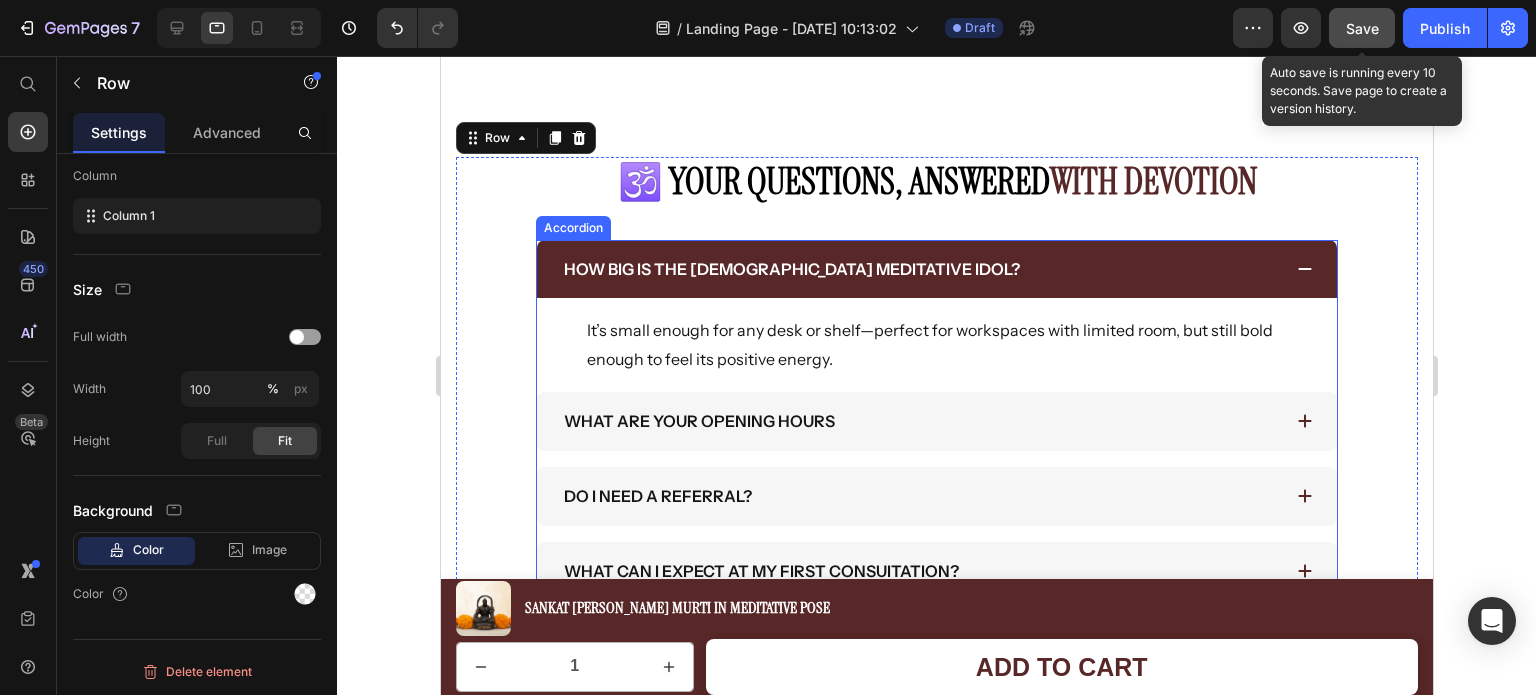 click on "It’s small enough for any desk or shelf—perfect for workspaces with limited room, but still bold enough to feel its positive energy. Text block" at bounding box center (936, 337) 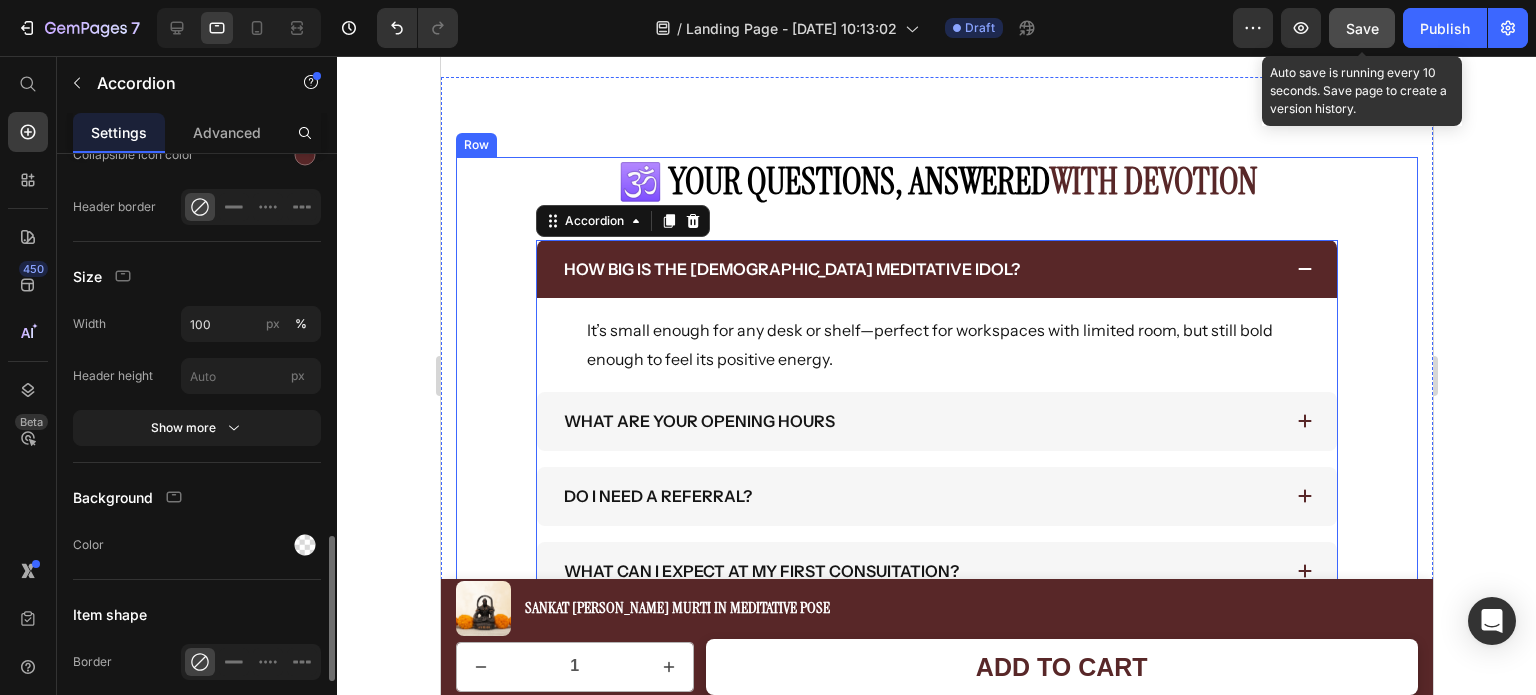 scroll, scrollTop: 1580, scrollLeft: 0, axis: vertical 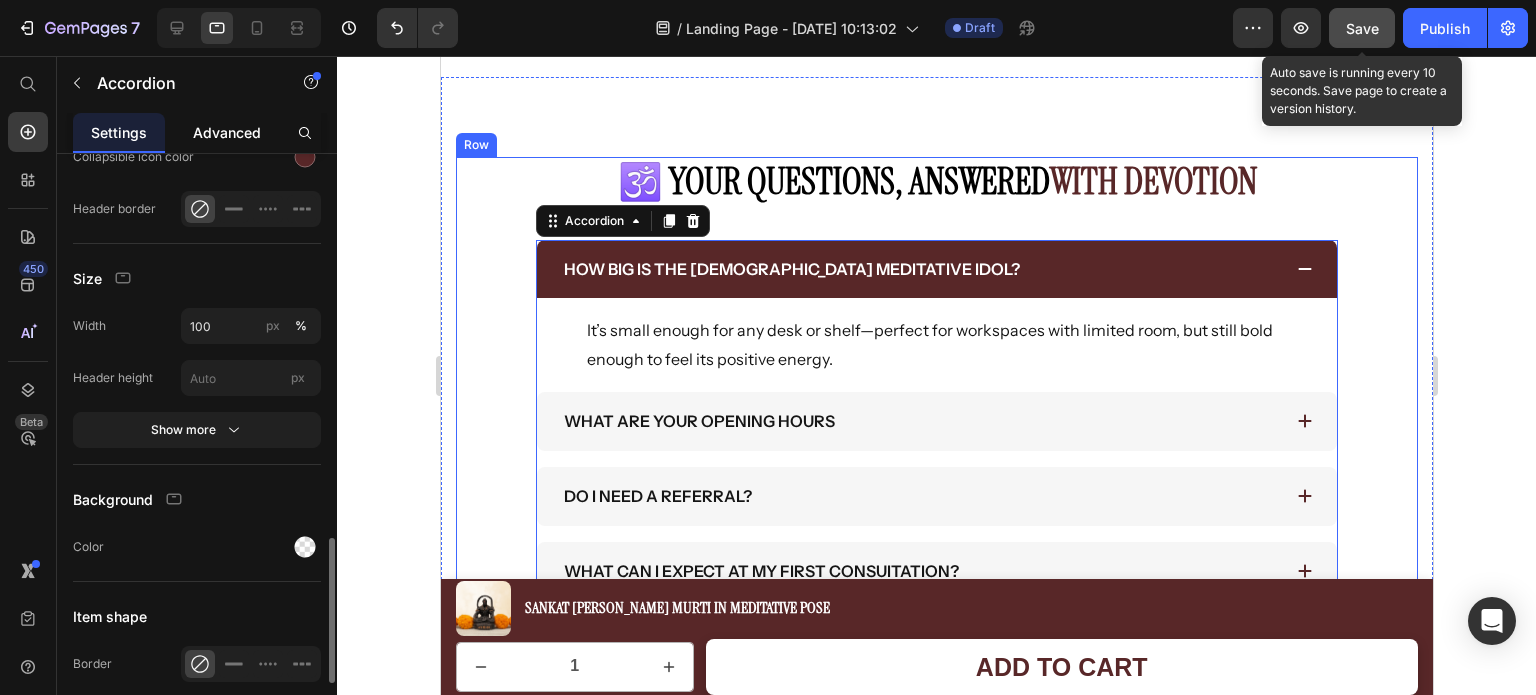click on "Advanced" 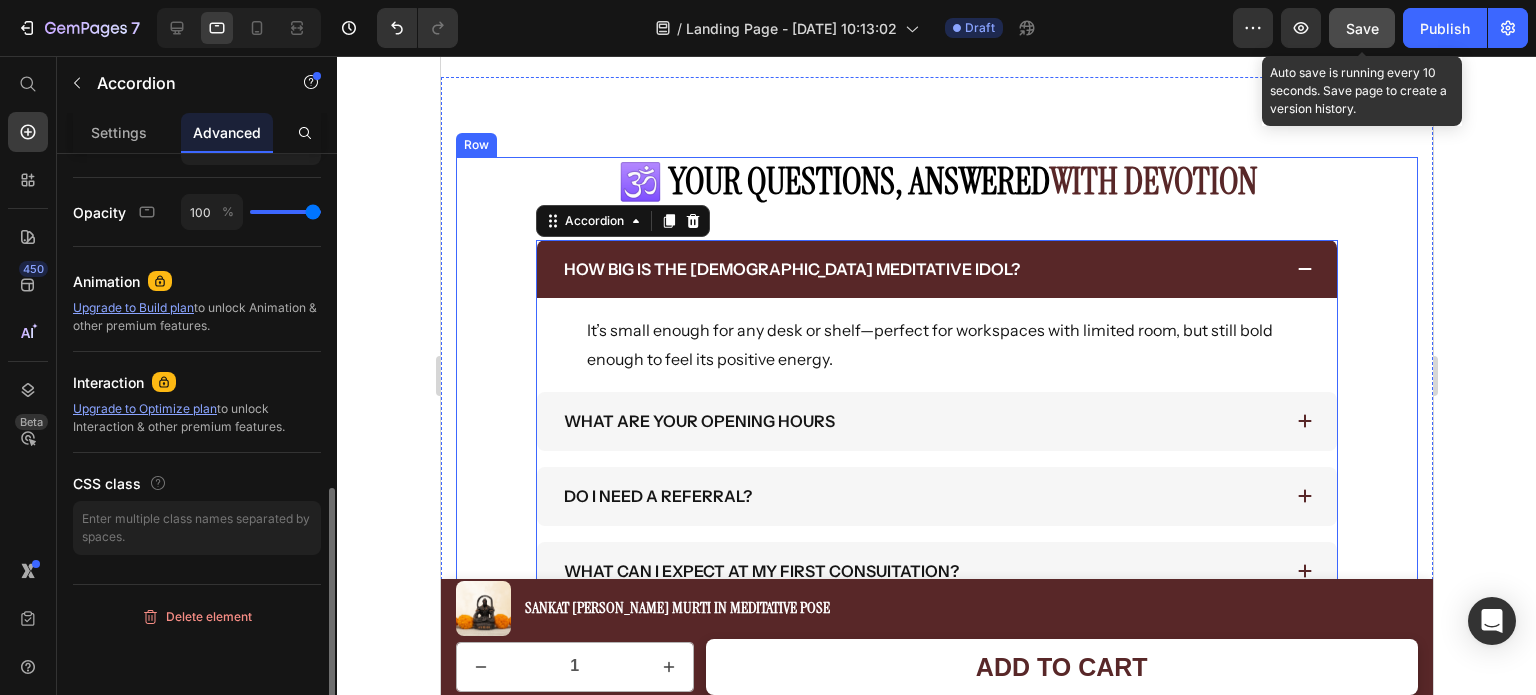scroll, scrollTop: 0, scrollLeft: 0, axis: both 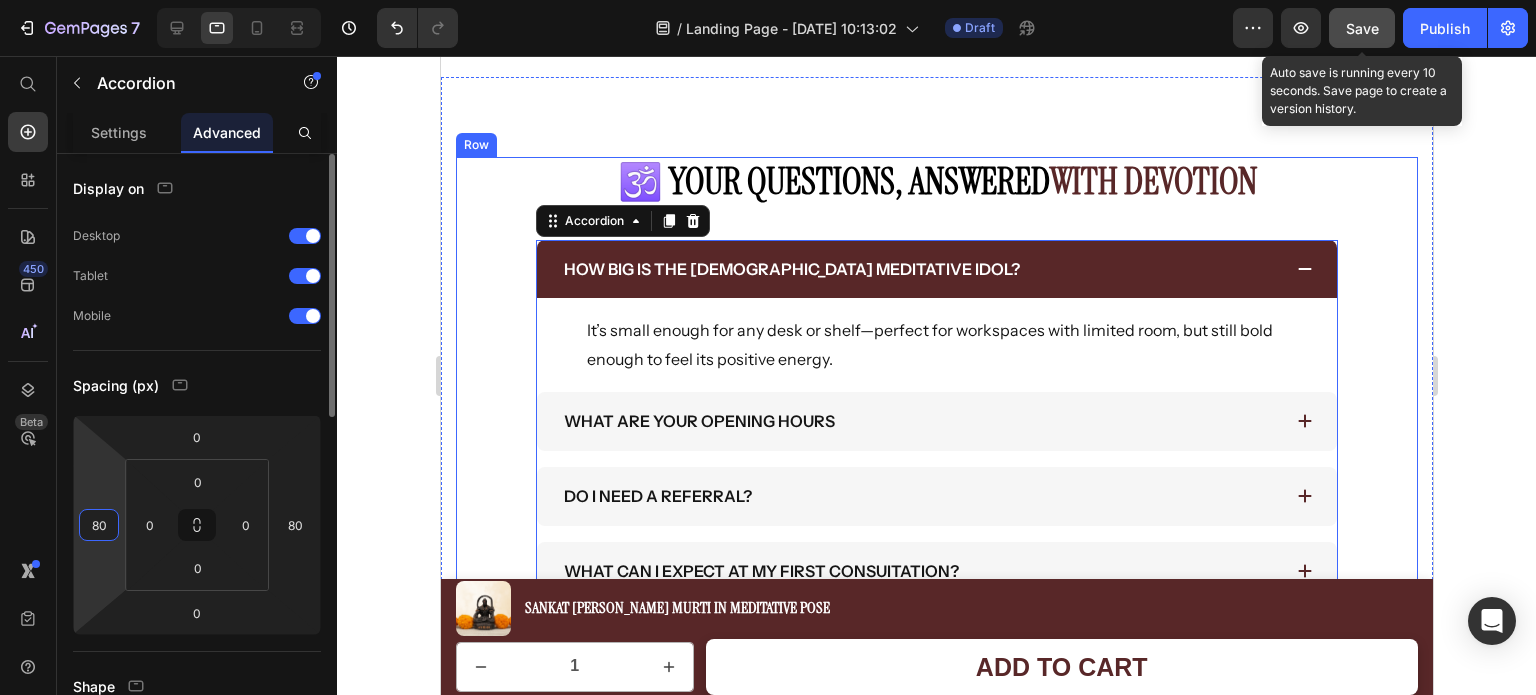 click on "80" at bounding box center (99, 525) 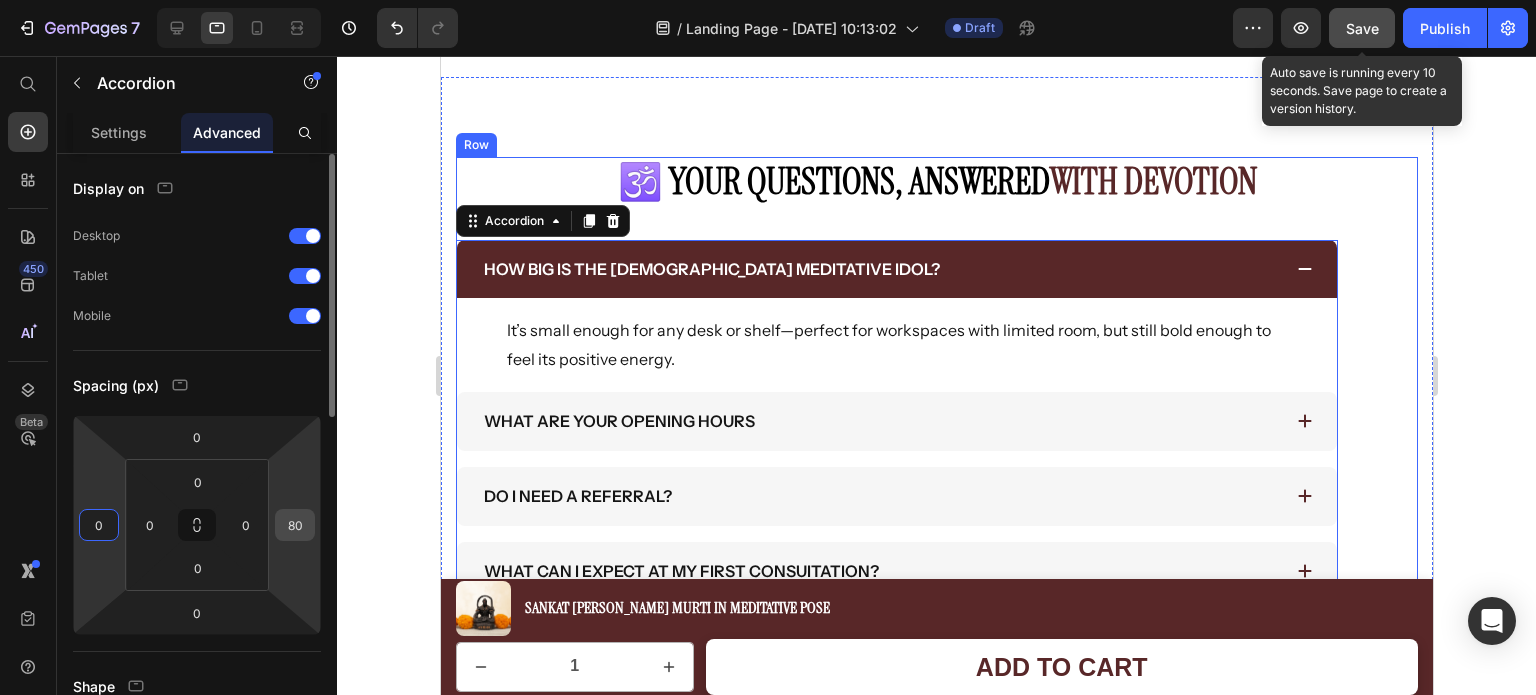 type on "0" 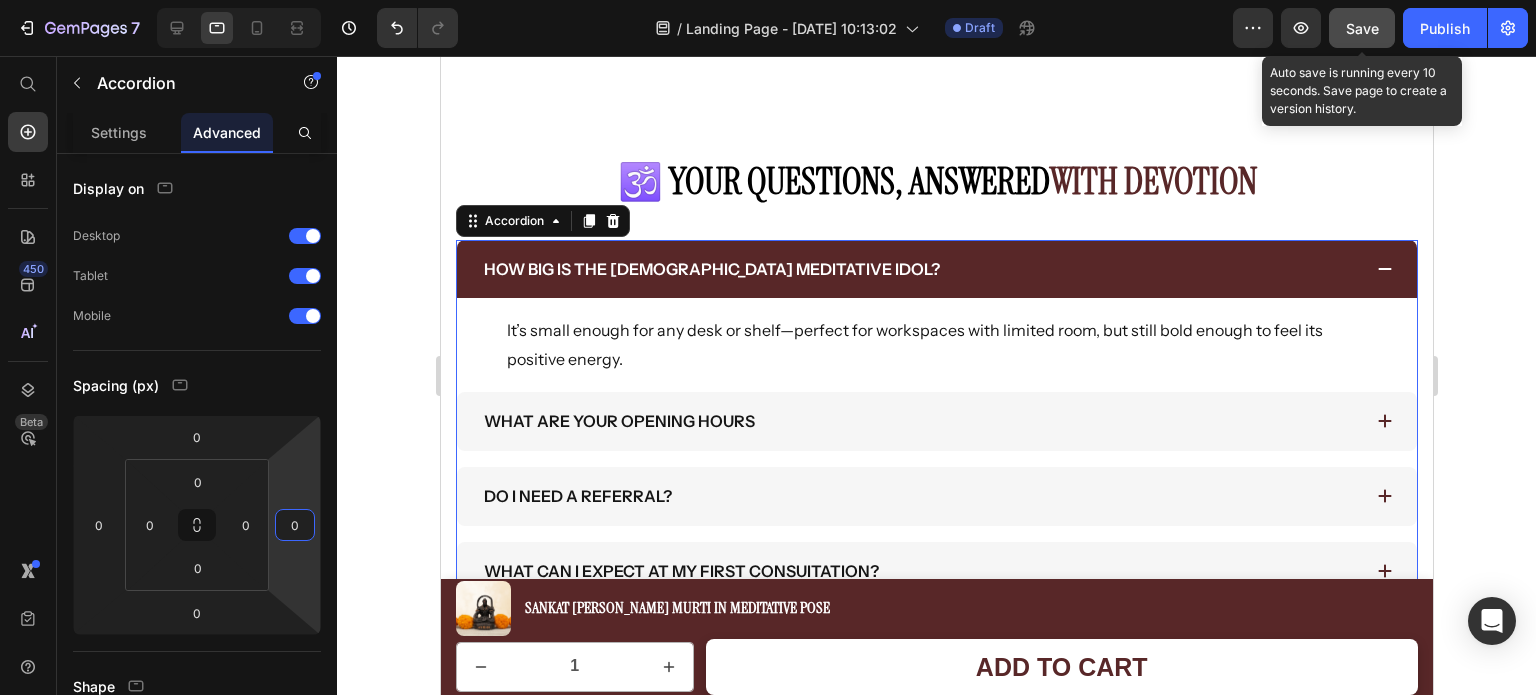 type on "0" 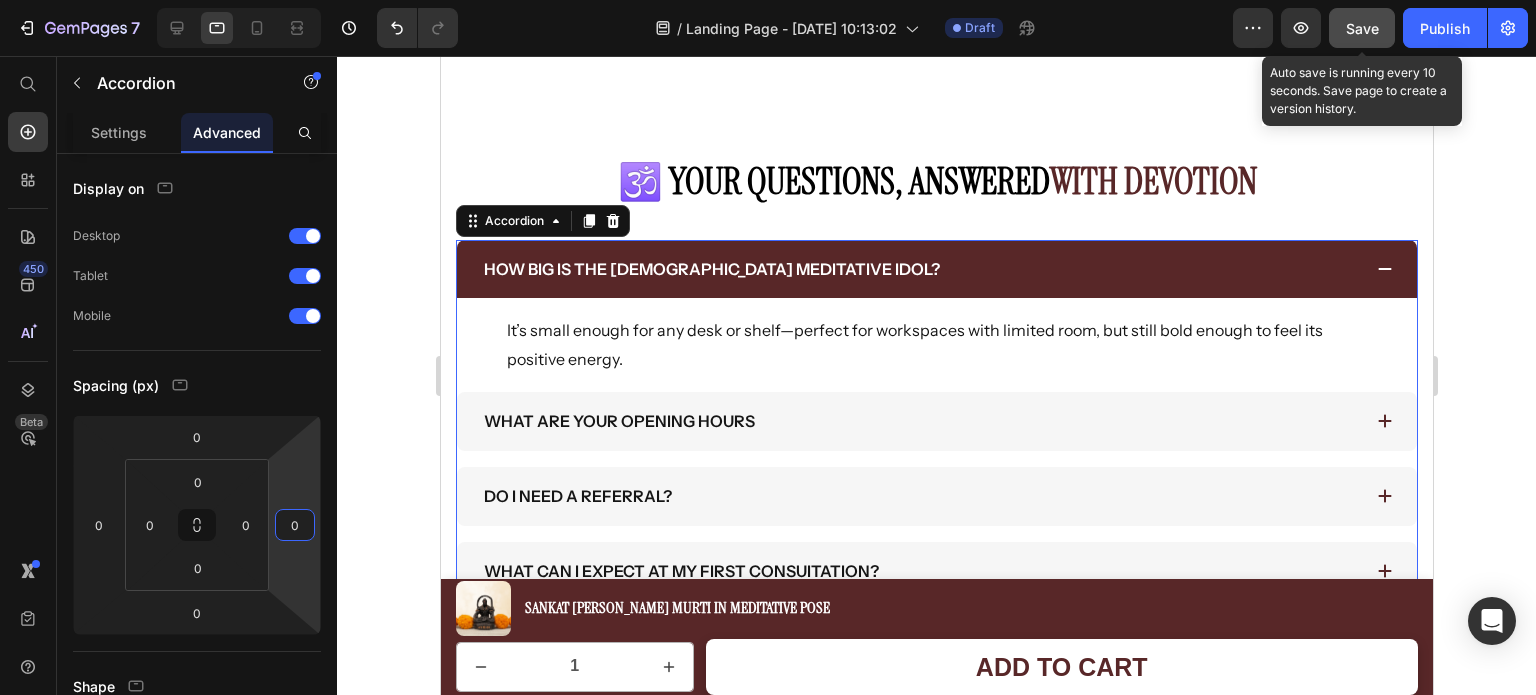 click on "How big is the [DEMOGRAPHIC_DATA] meditative idol?" at bounding box center [711, 269] 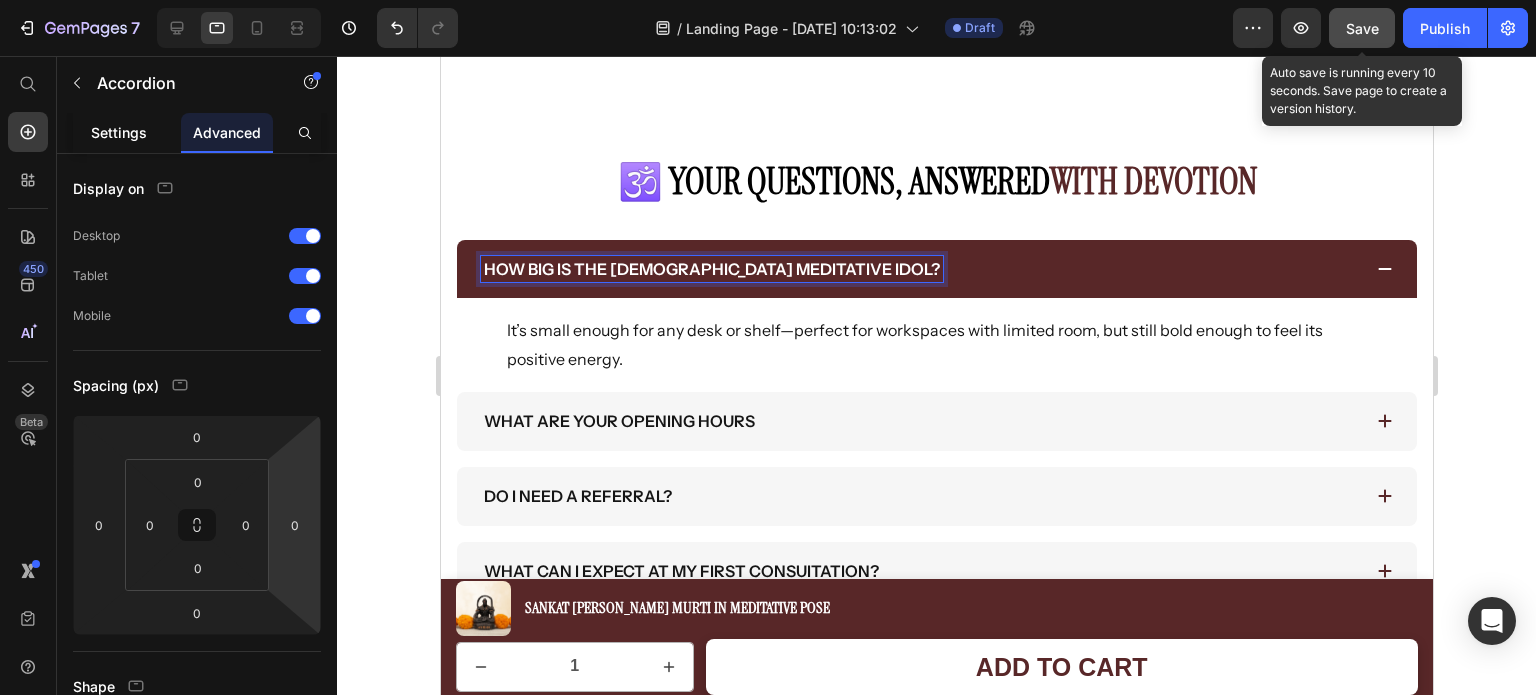 click on "Settings" at bounding box center [119, 132] 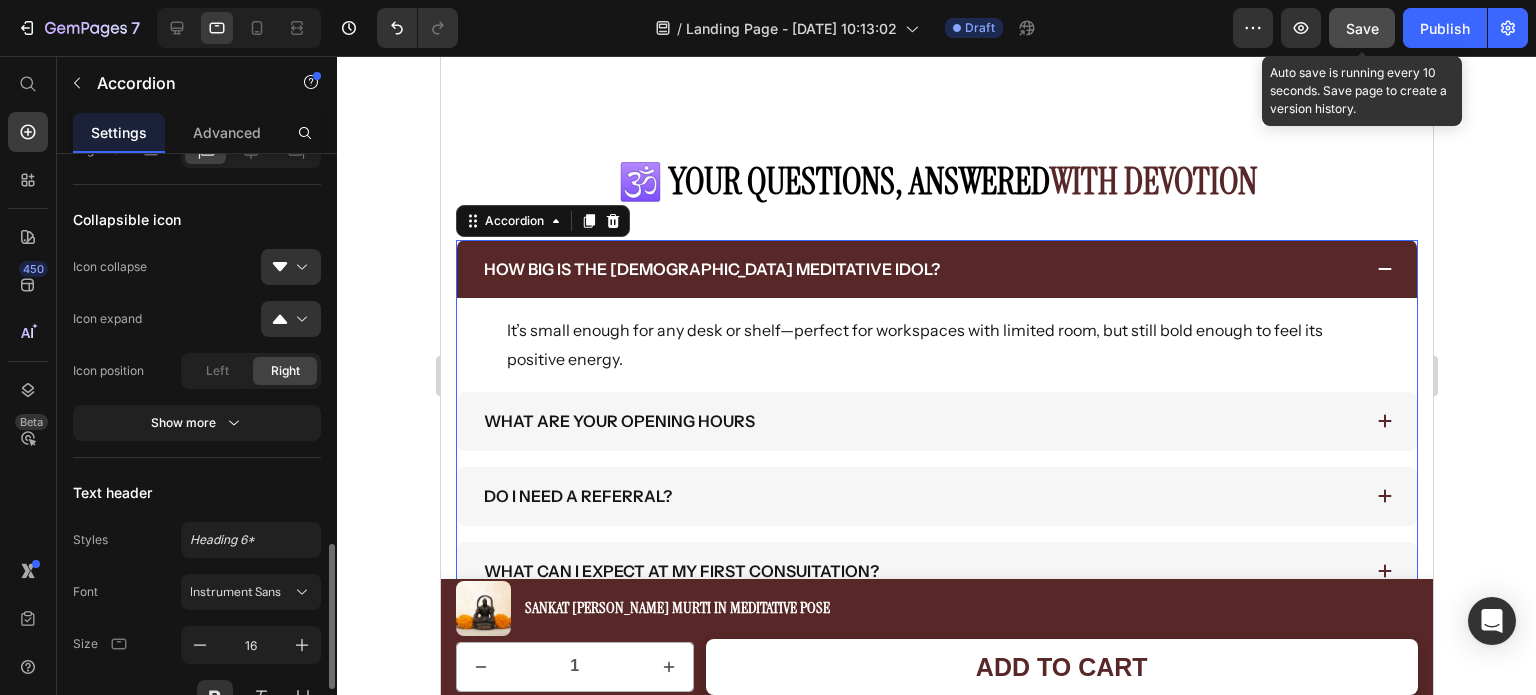 scroll, scrollTop: 928, scrollLeft: 0, axis: vertical 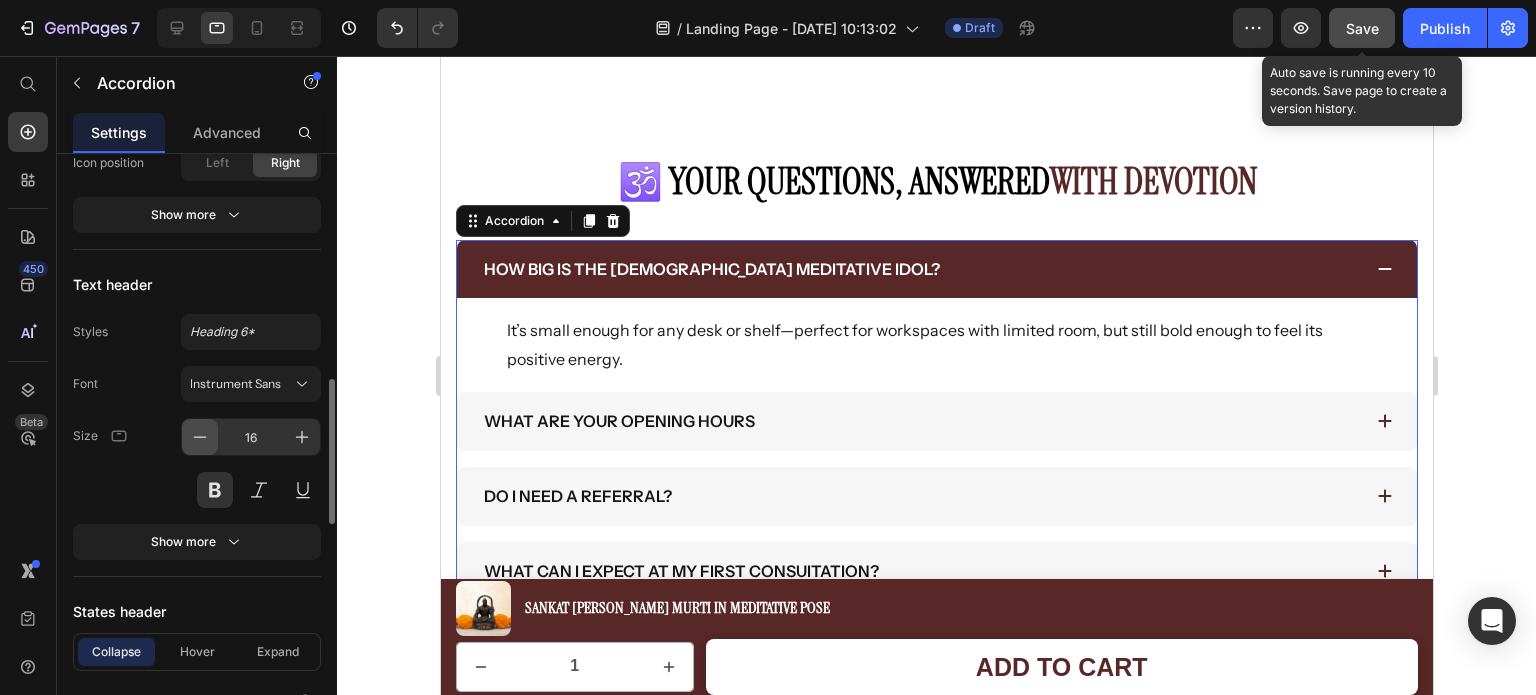 click 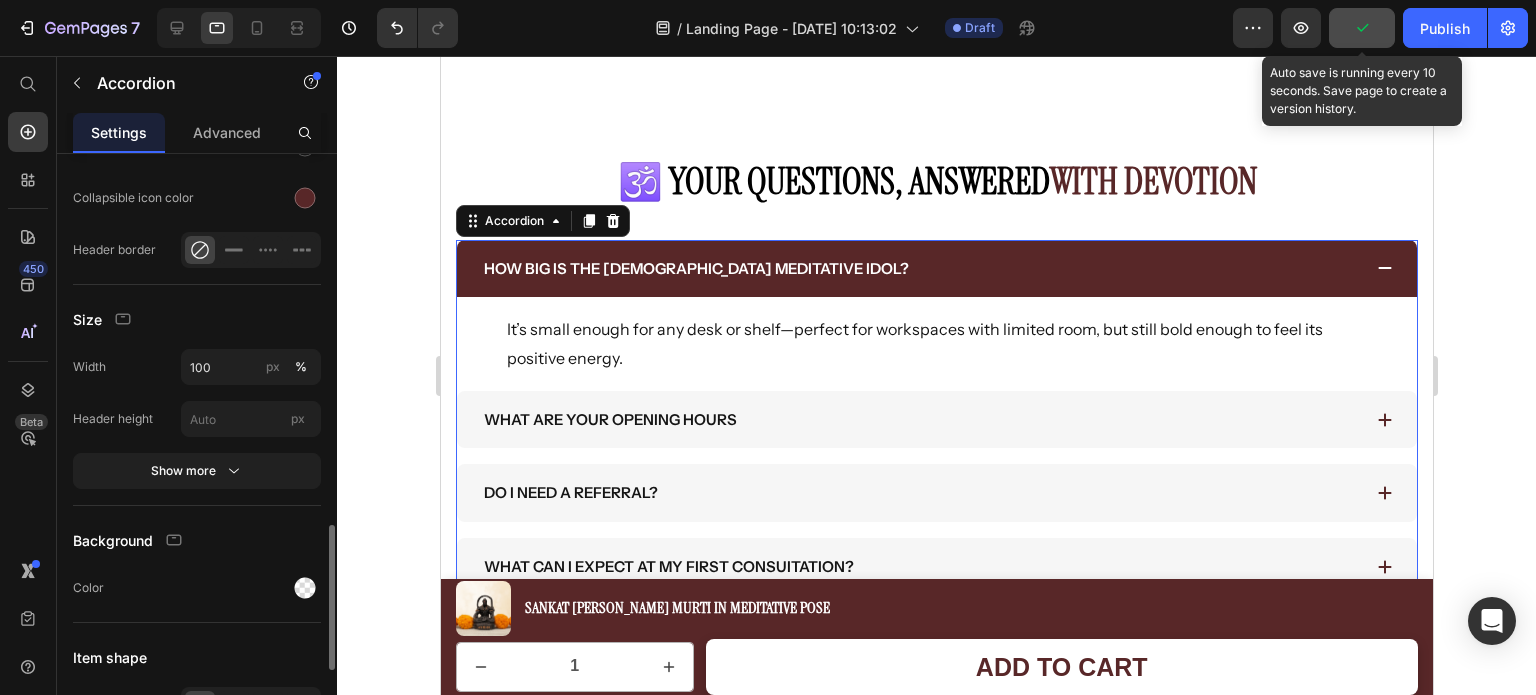 scroll, scrollTop: 1537, scrollLeft: 0, axis: vertical 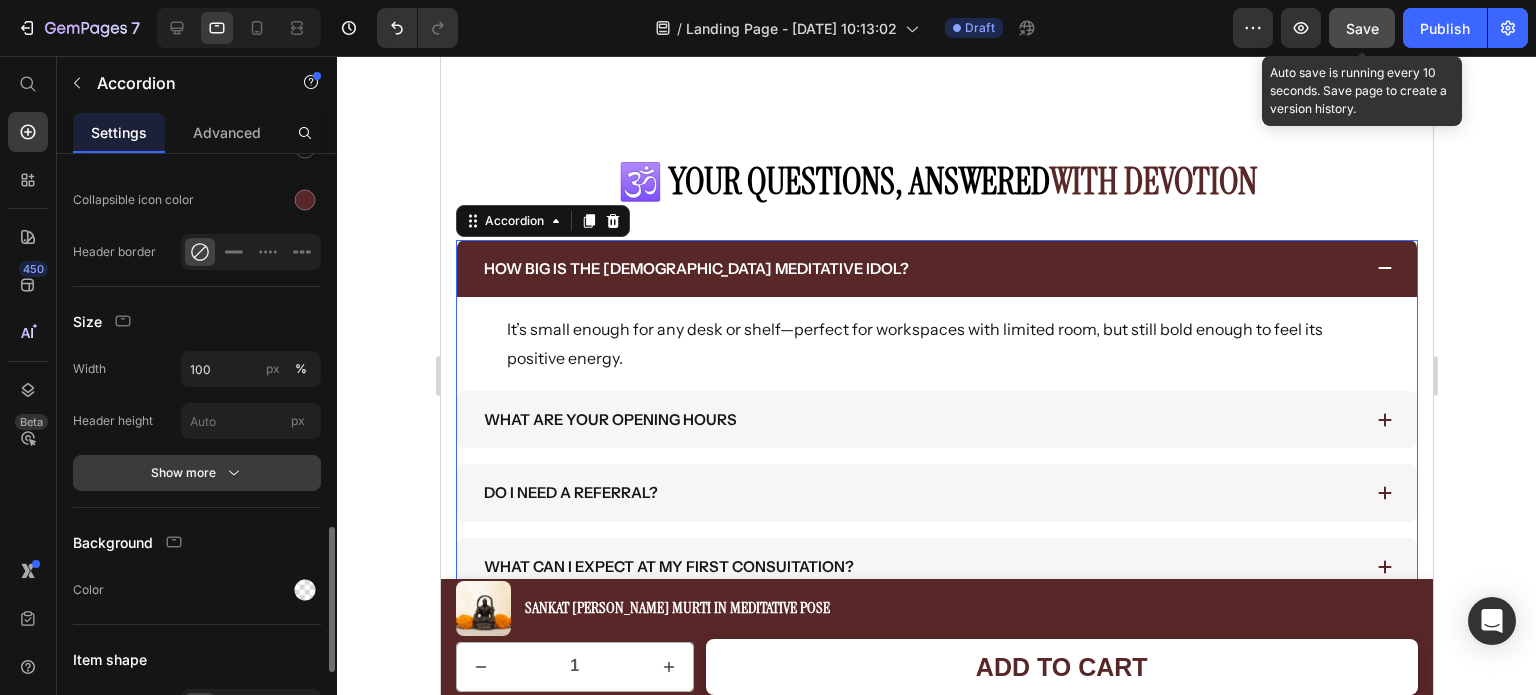 click 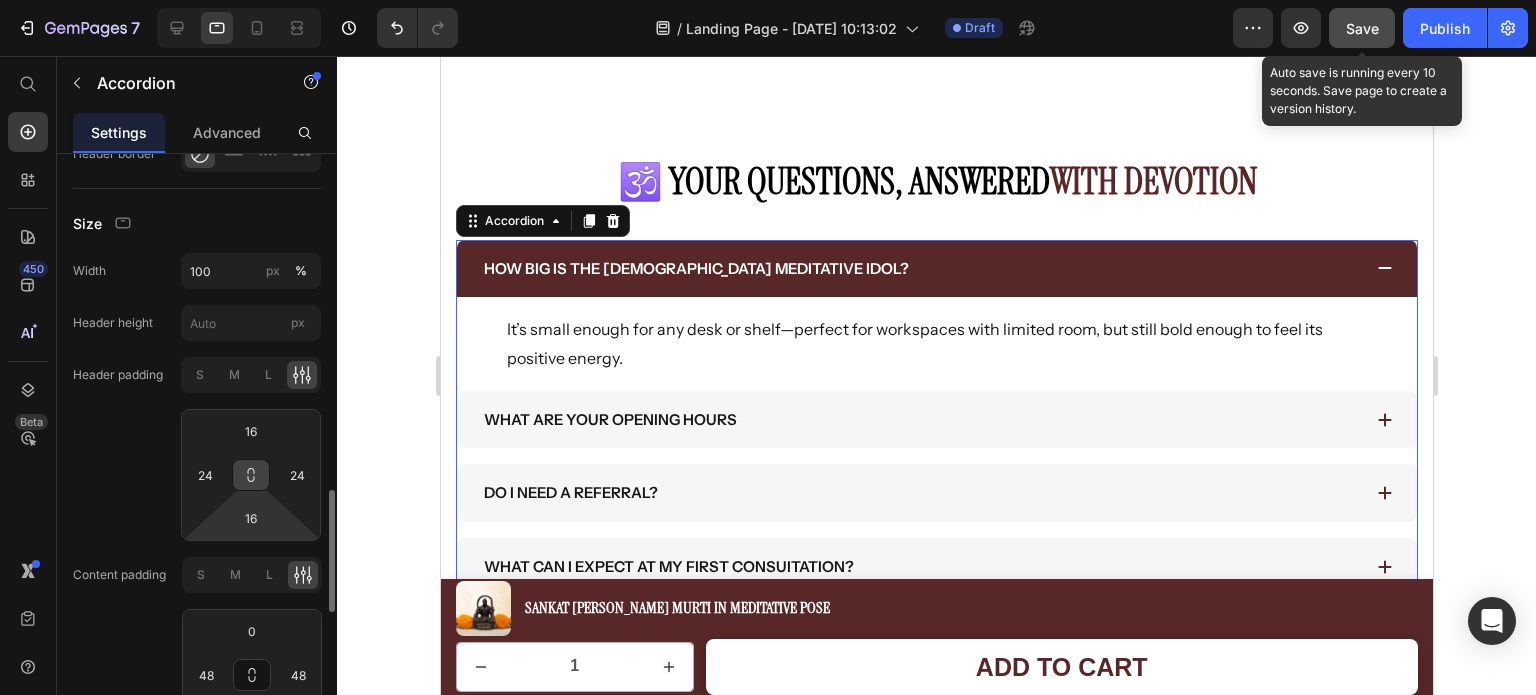 scroll, scrollTop: 1633, scrollLeft: 0, axis: vertical 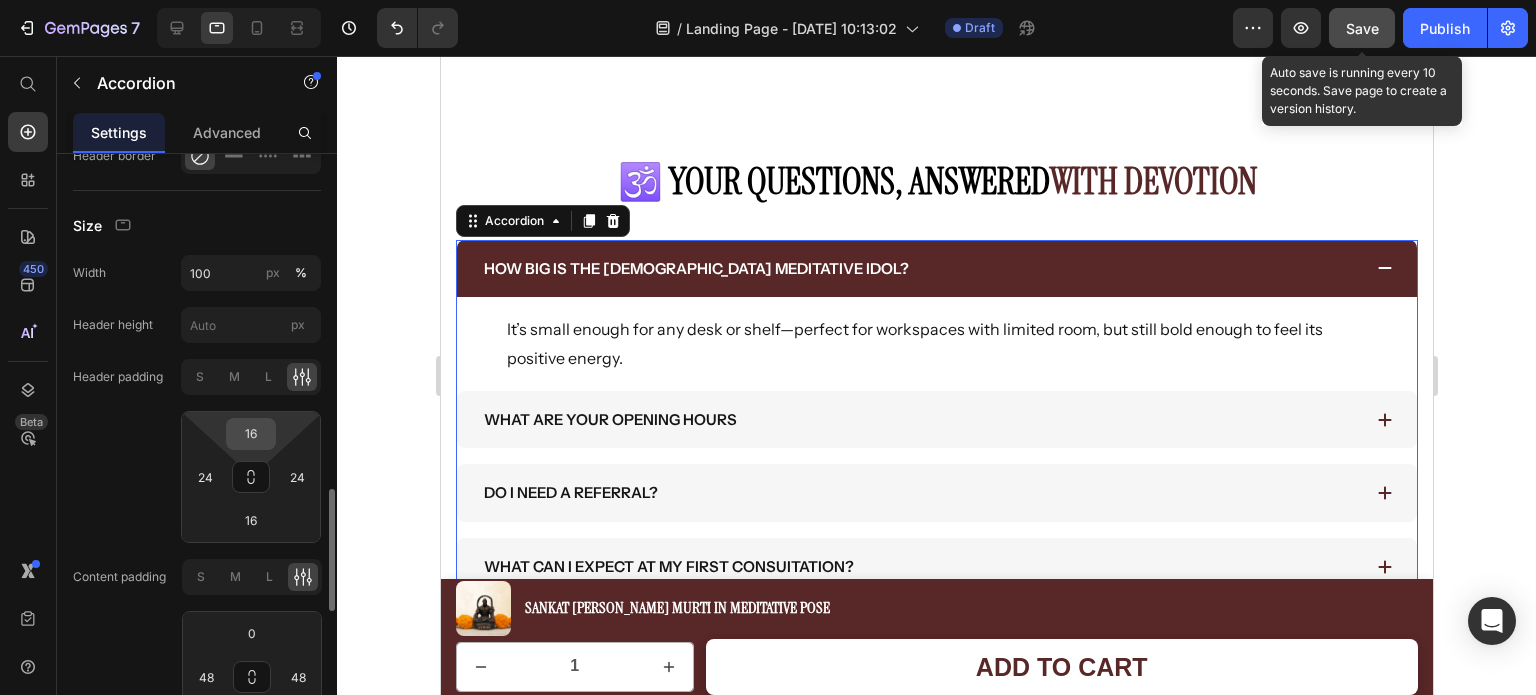 click on "16" at bounding box center [251, 434] 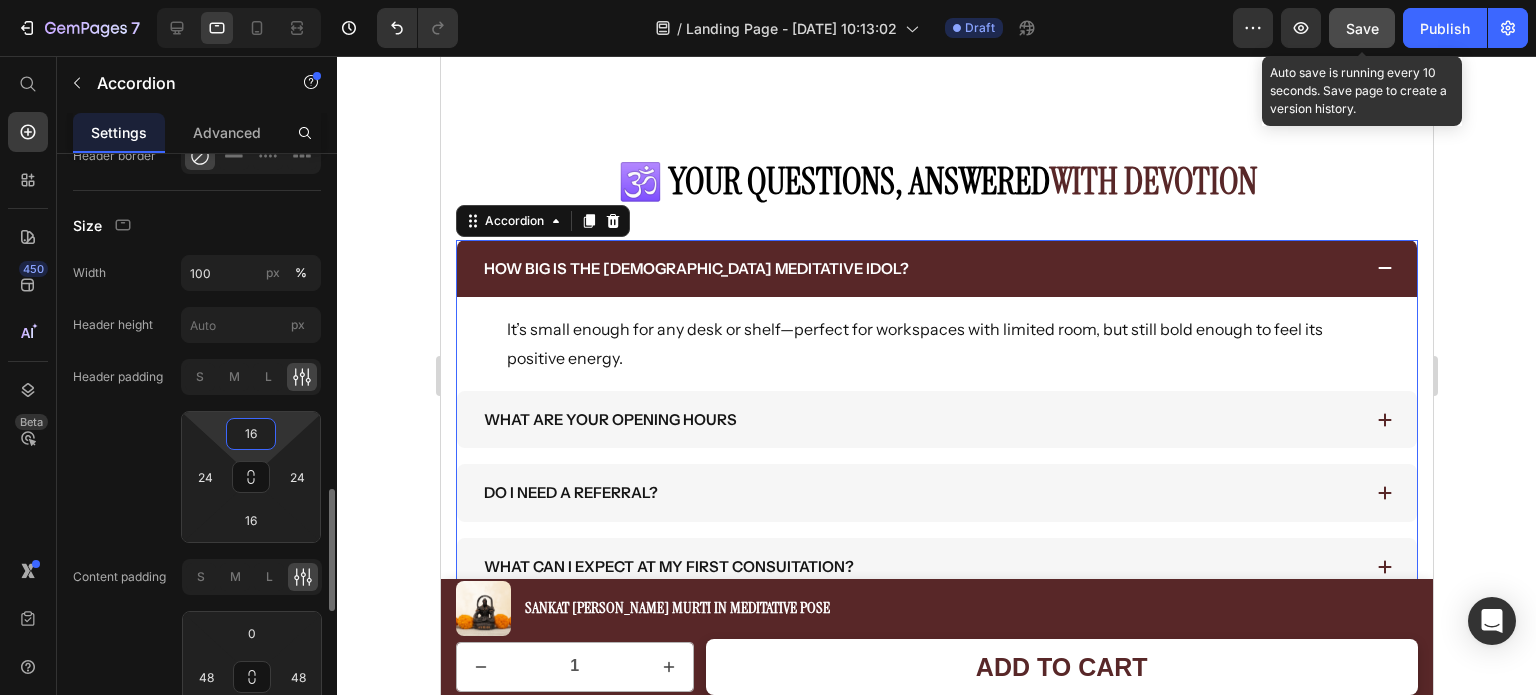 click on "16" at bounding box center [251, 434] 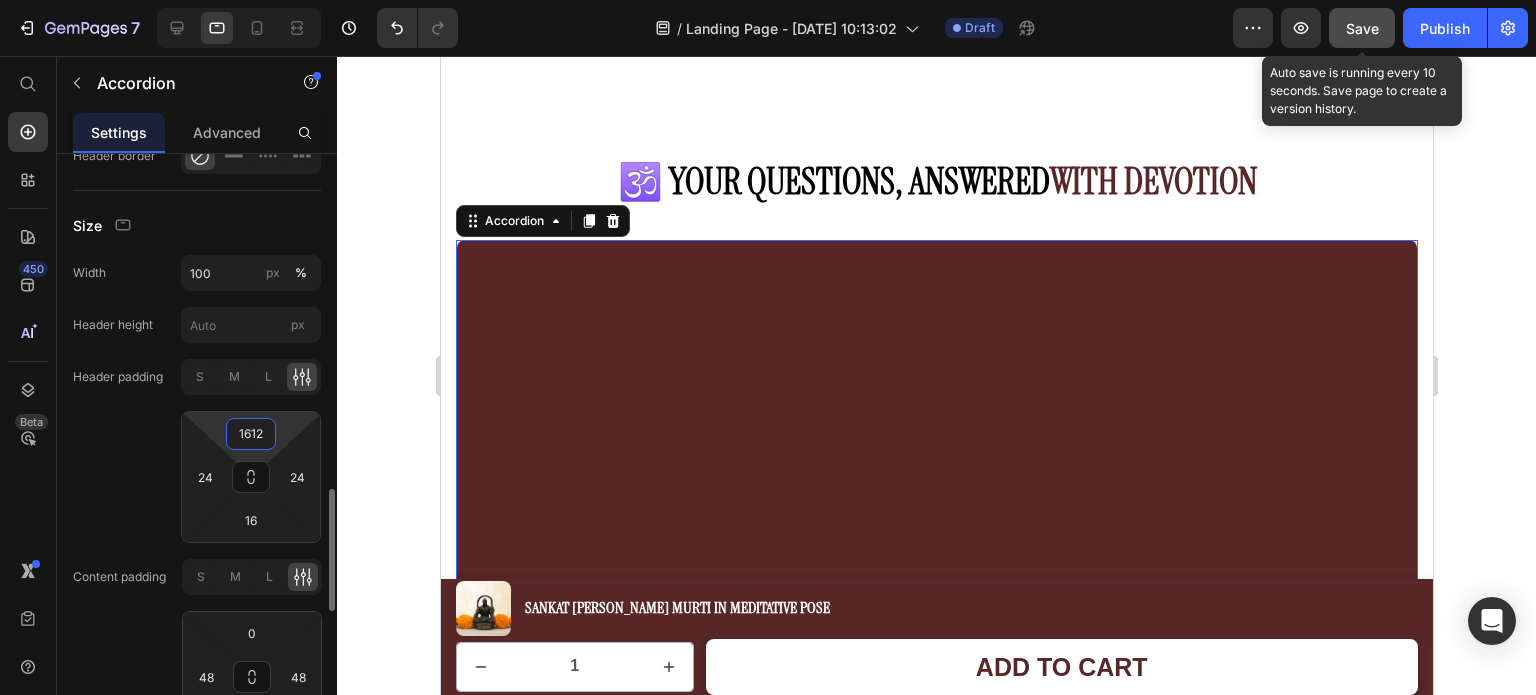 click on "1612" at bounding box center (251, 434) 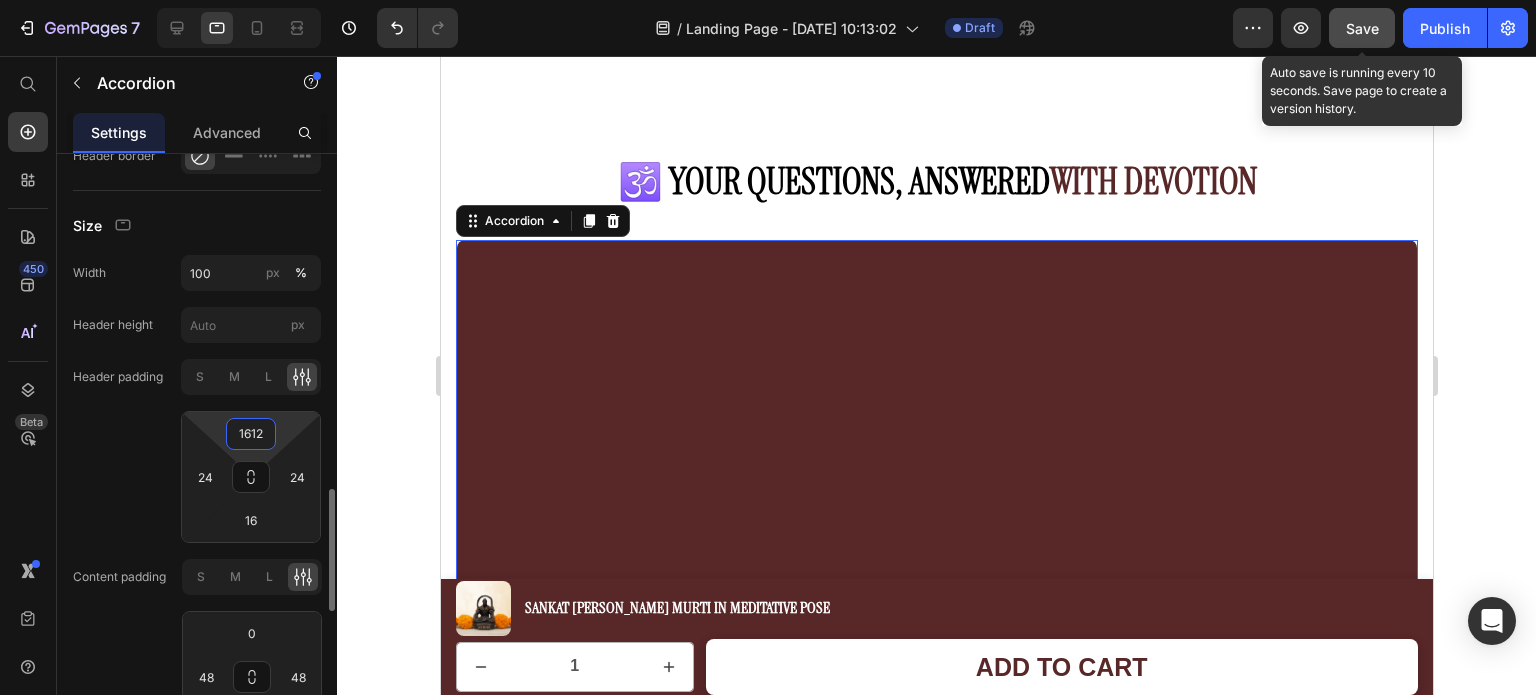 click on "1612" at bounding box center (251, 434) 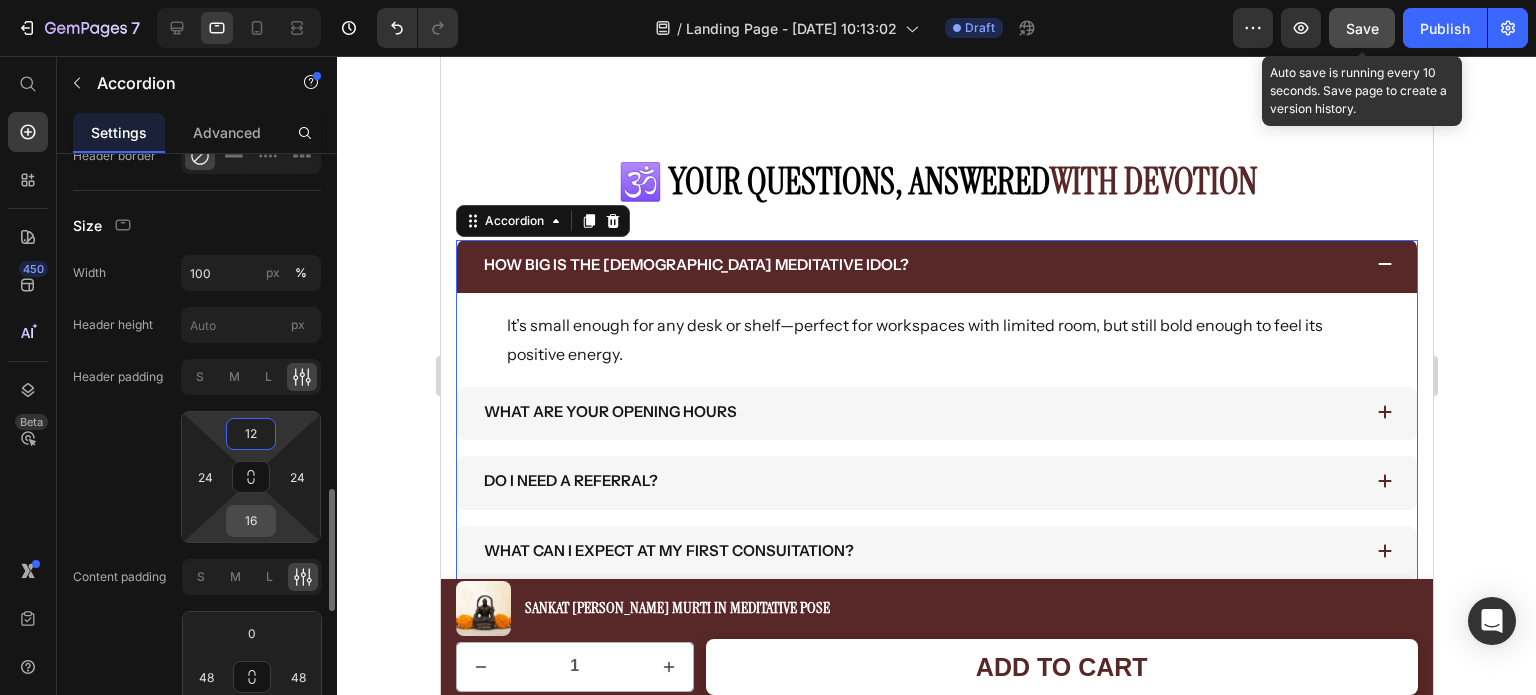 type on "12" 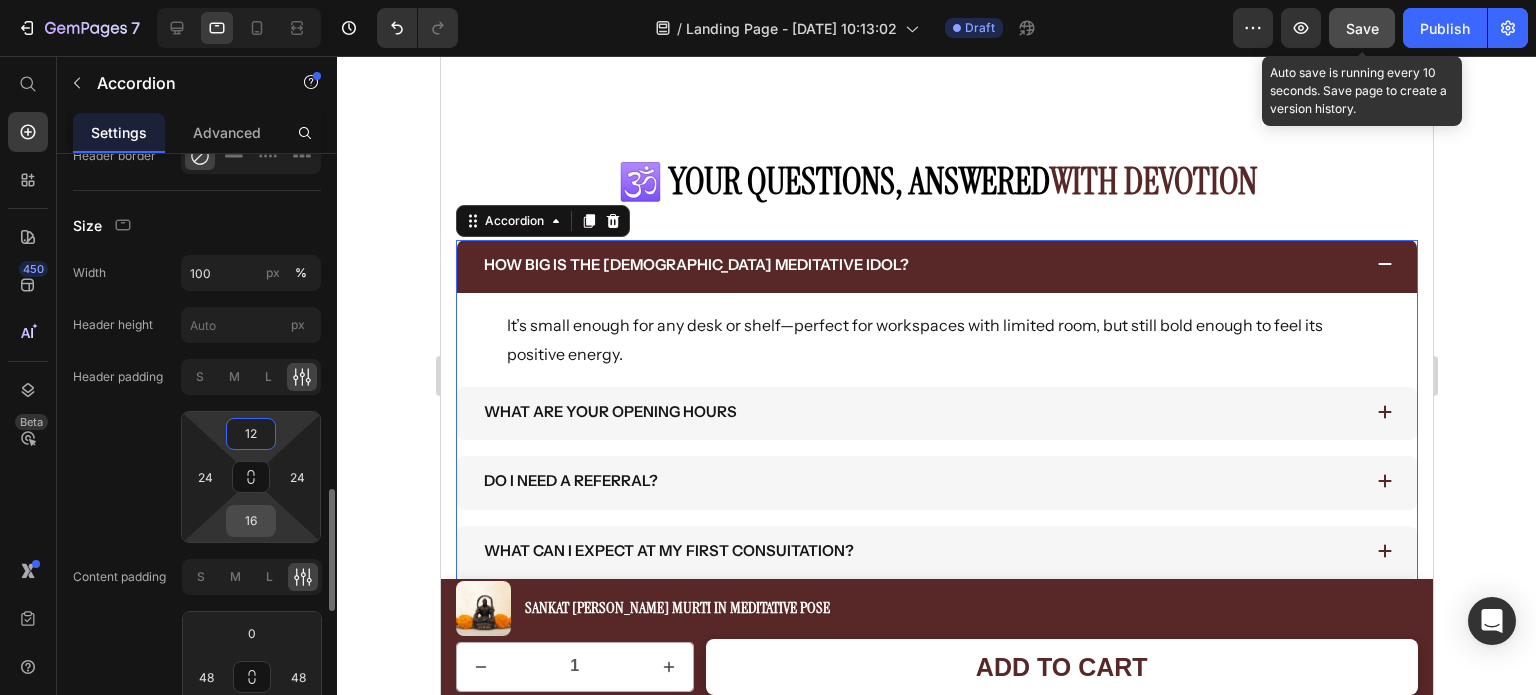 click on "16" at bounding box center [251, 521] 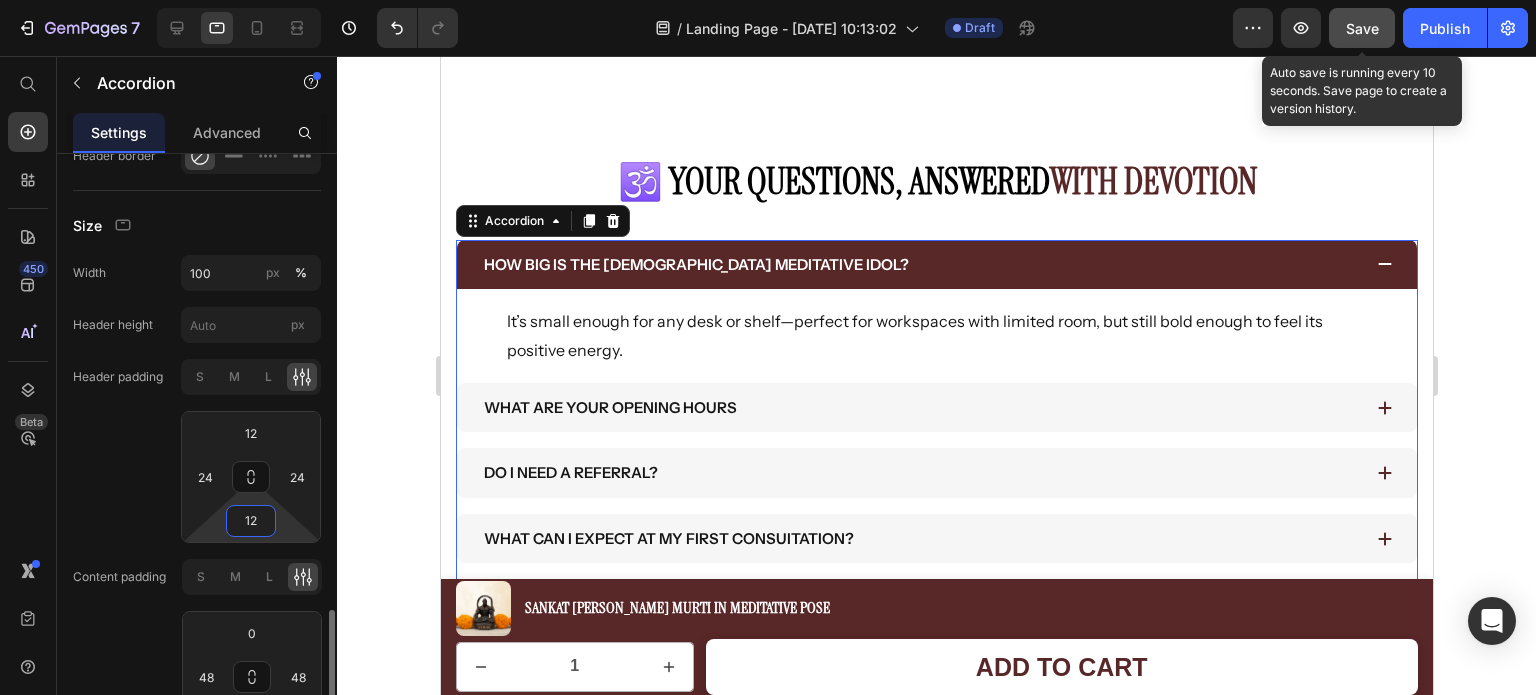 scroll, scrollTop: 1733, scrollLeft: 0, axis: vertical 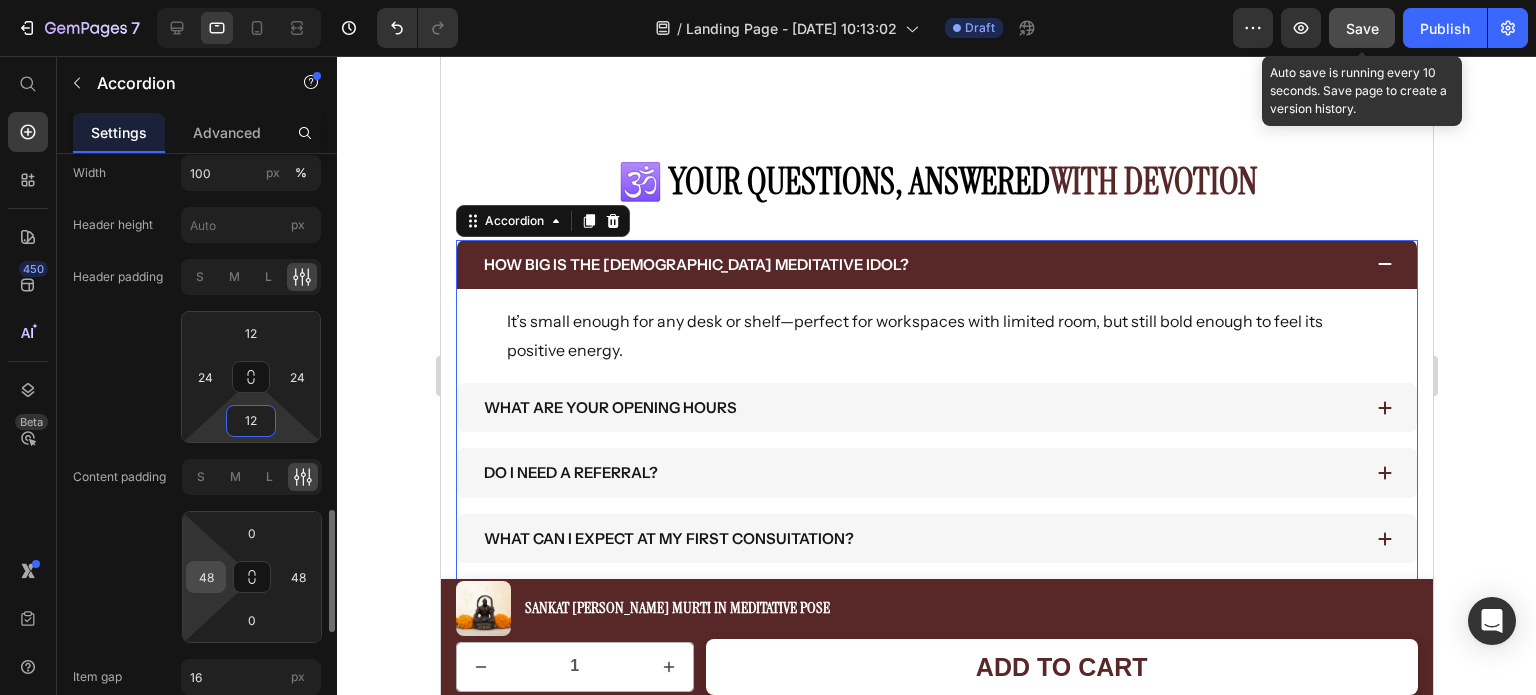 type on "12" 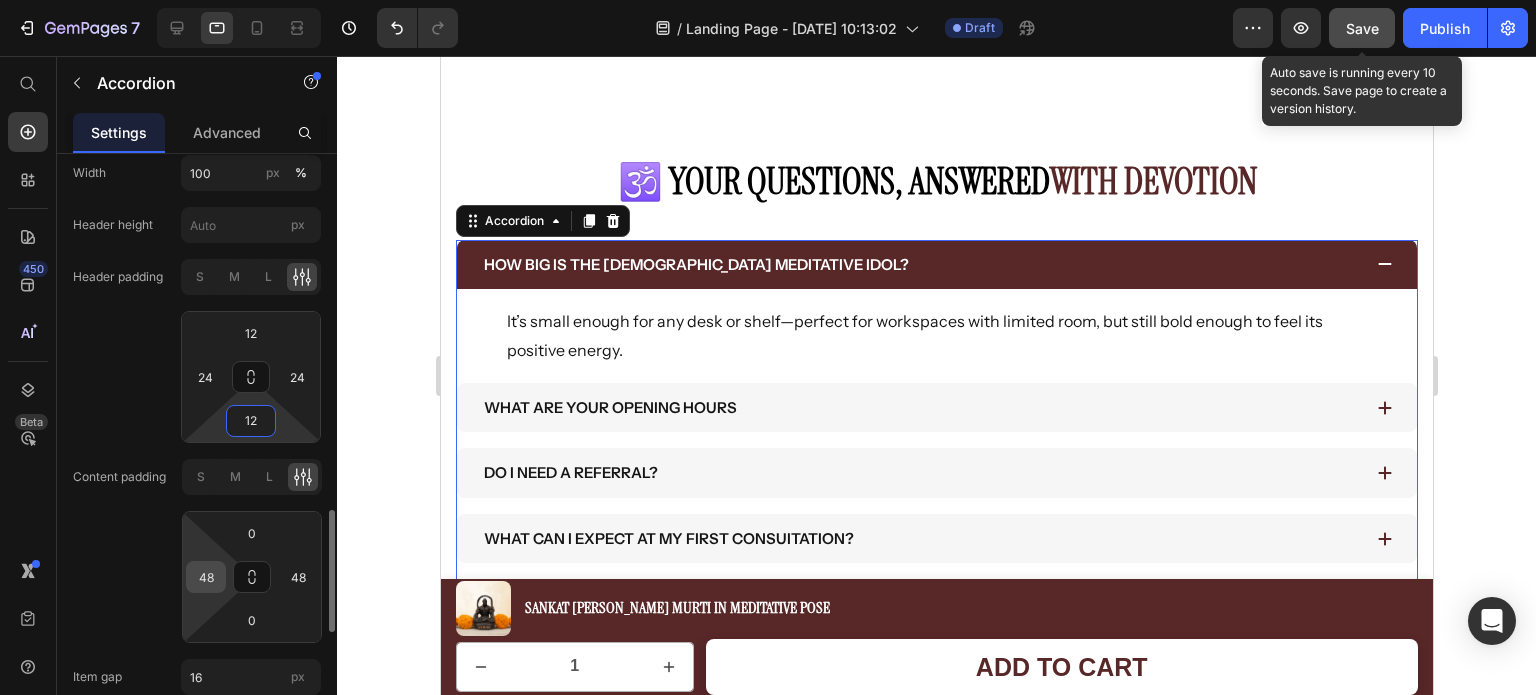 click on "48" at bounding box center (206, 577) 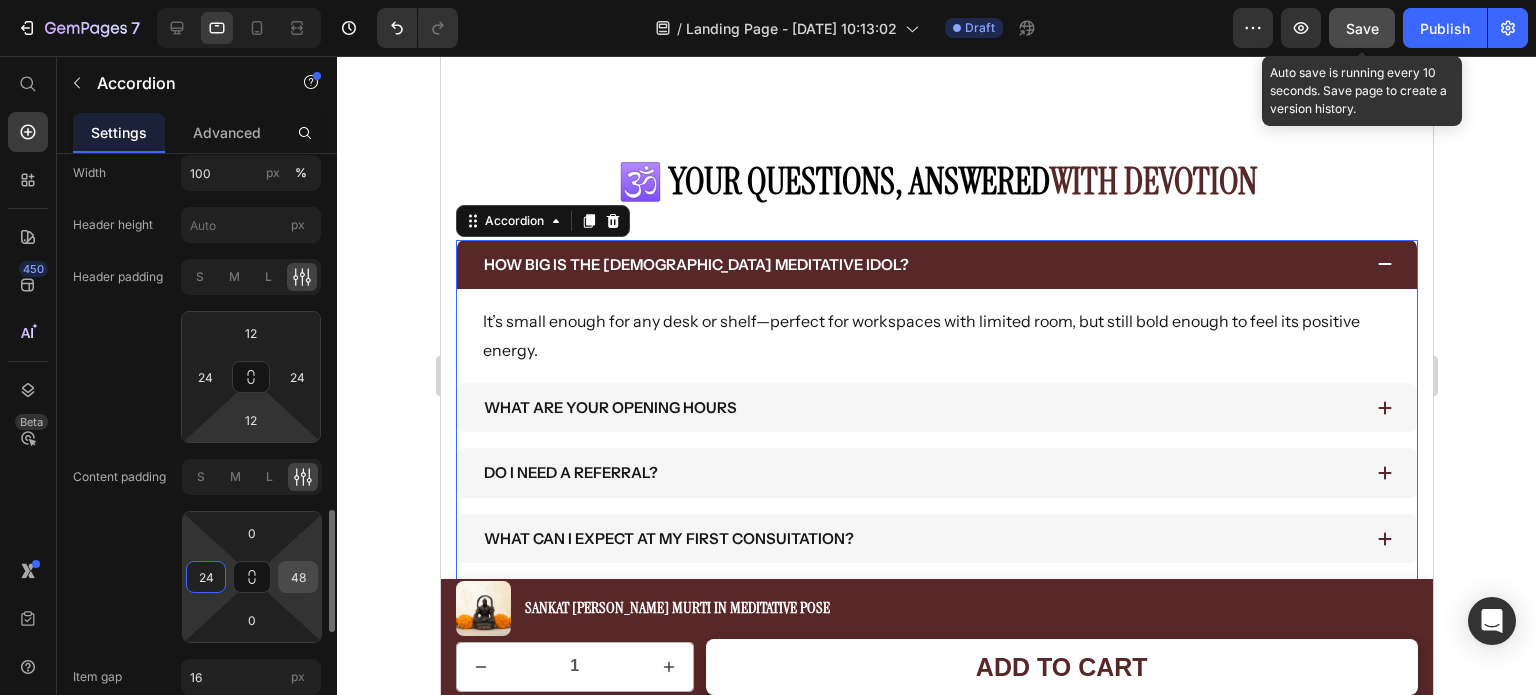 type on "24" 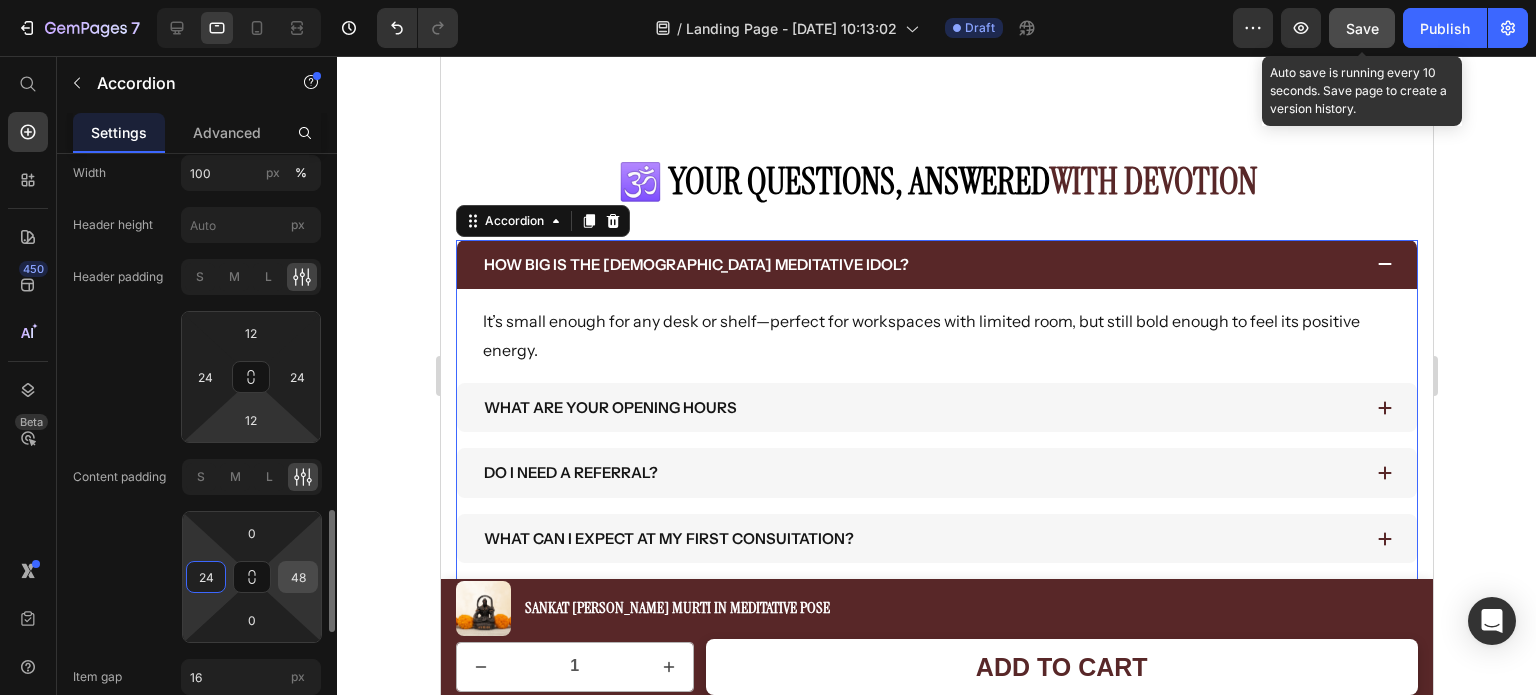 click on "48" at bounding box center [298, 577] 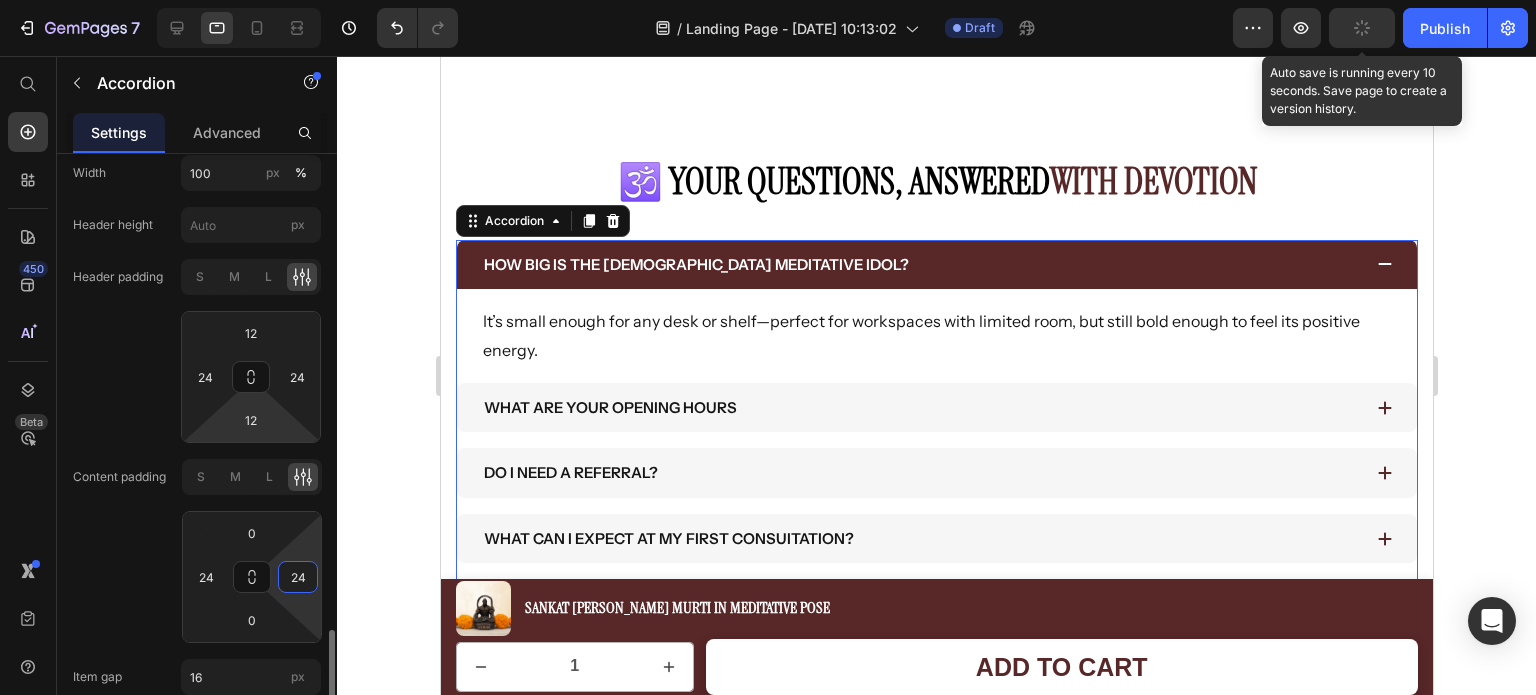scroll, scrollTop: 1833, scrollLeft: 0, axis: vertical 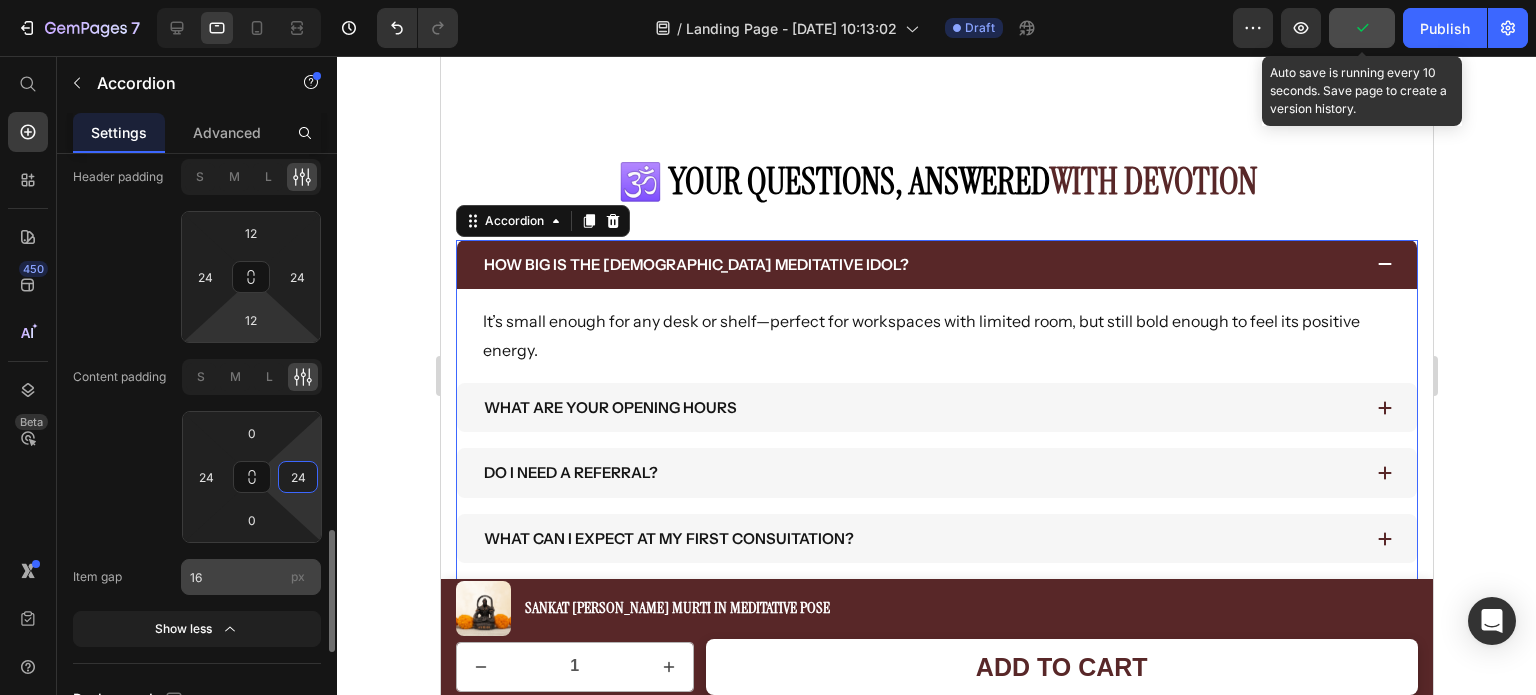 type on "24" 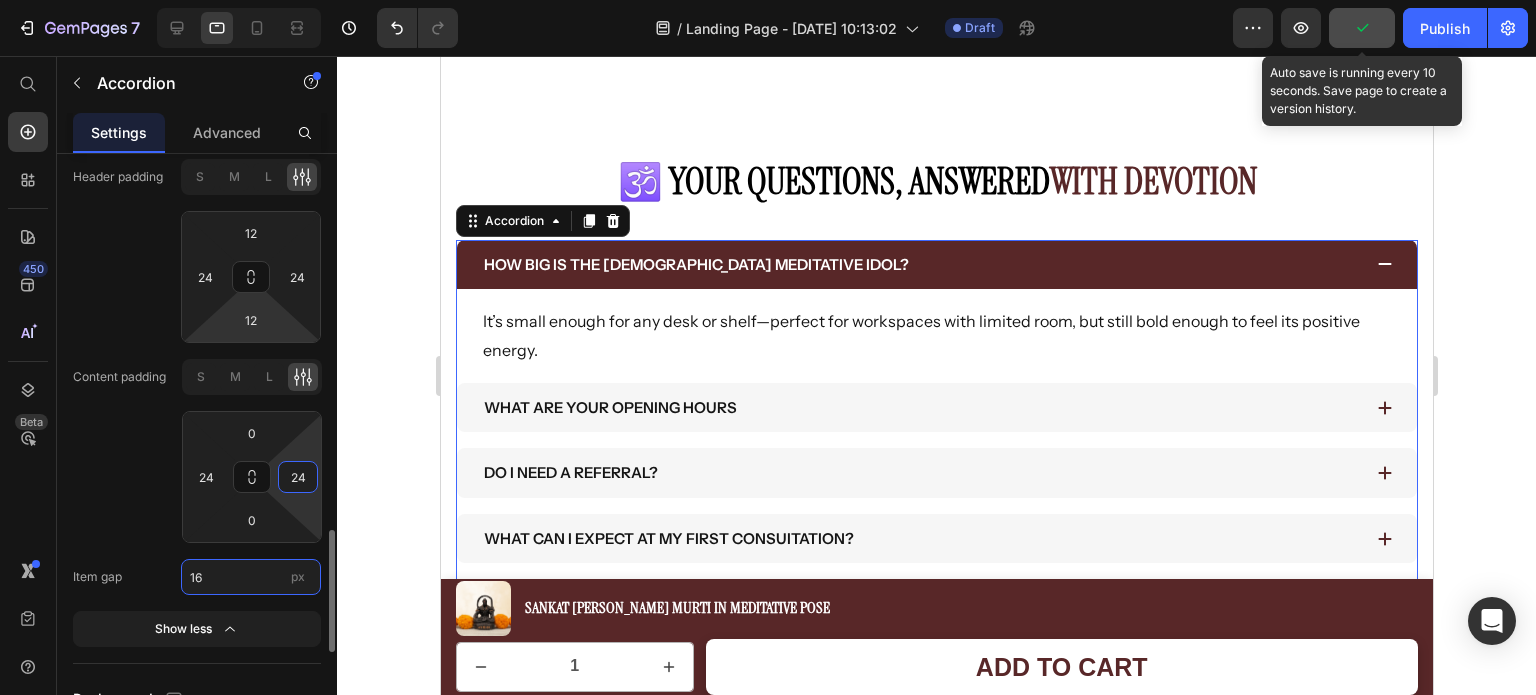 click on "16" at bounding box center (251, 577) 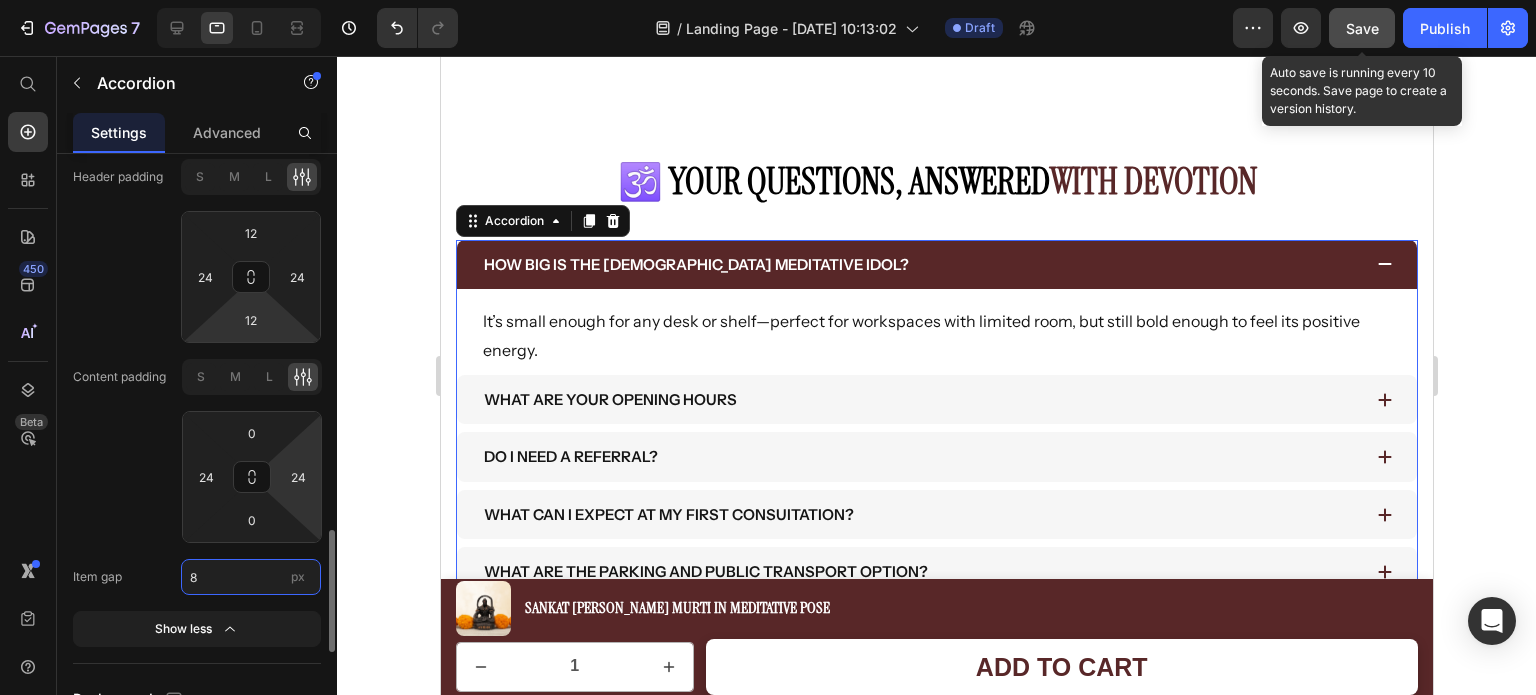 drag, startPoint x: 212, startPoint y: 581, endPoint x: 184, endPoint y: 585, distance: 28.284271 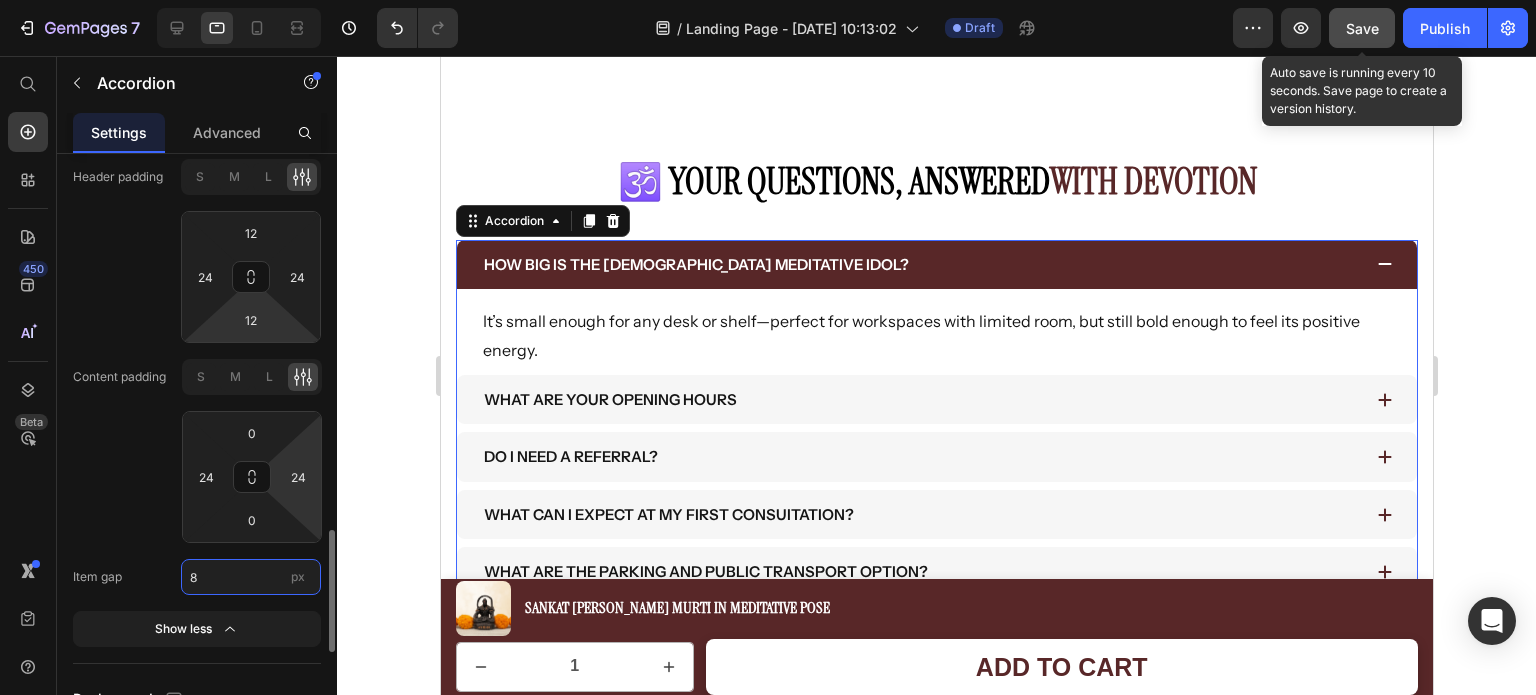 click on "8" at bounding box center [251, 577] 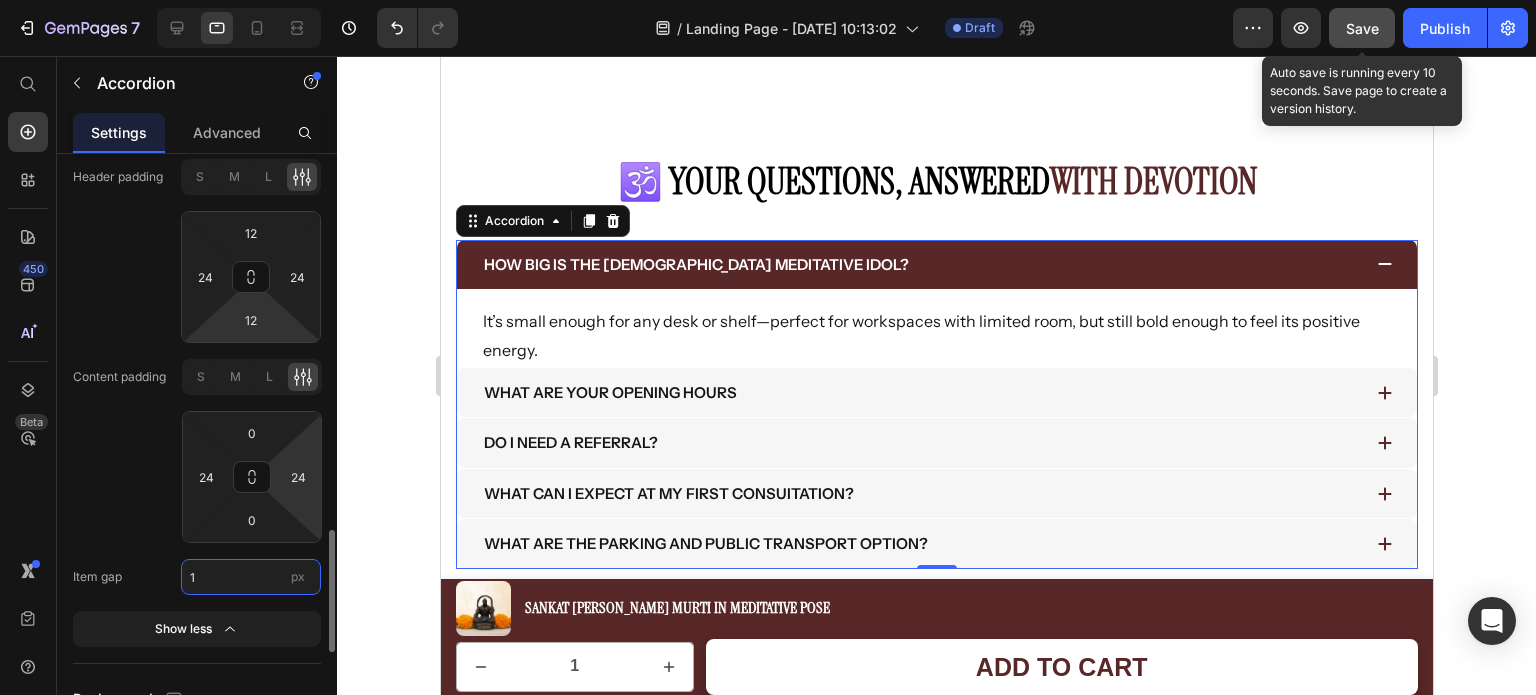 type on "12" 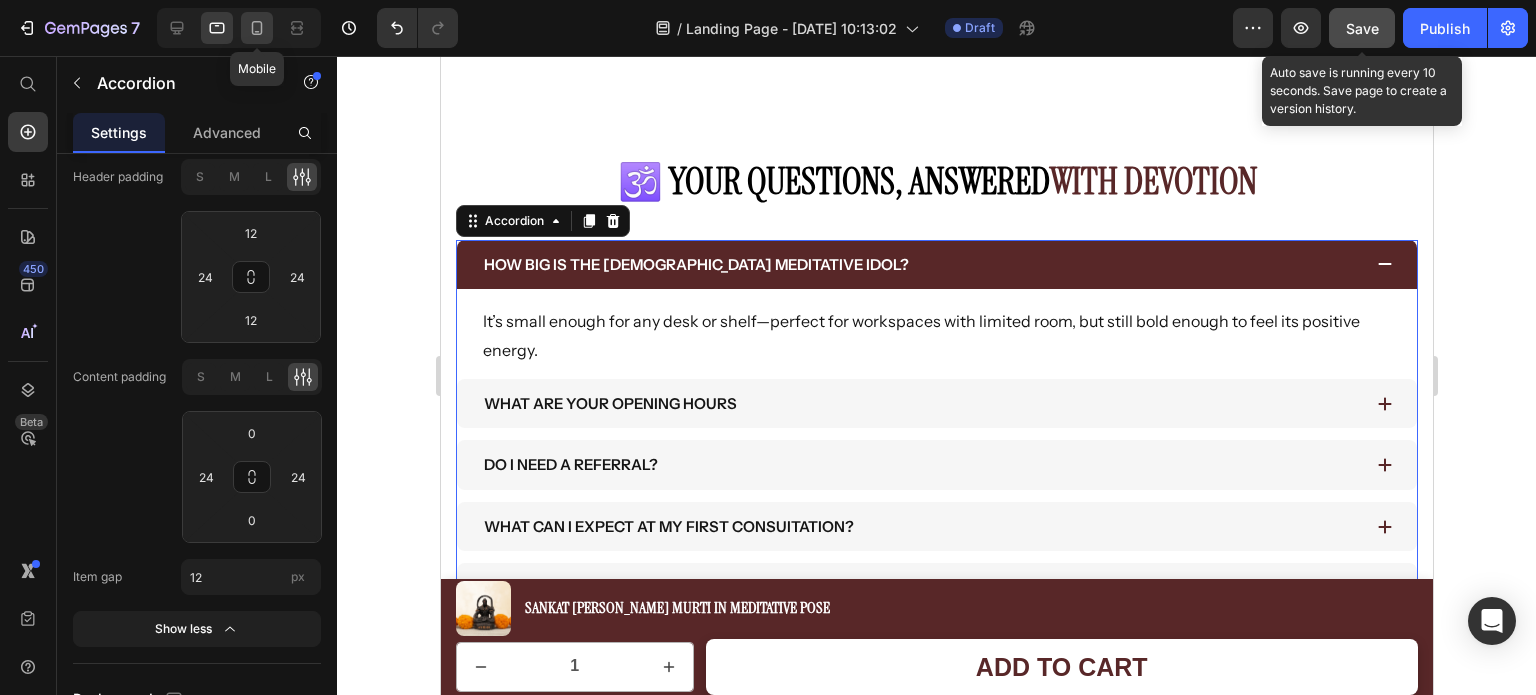 click 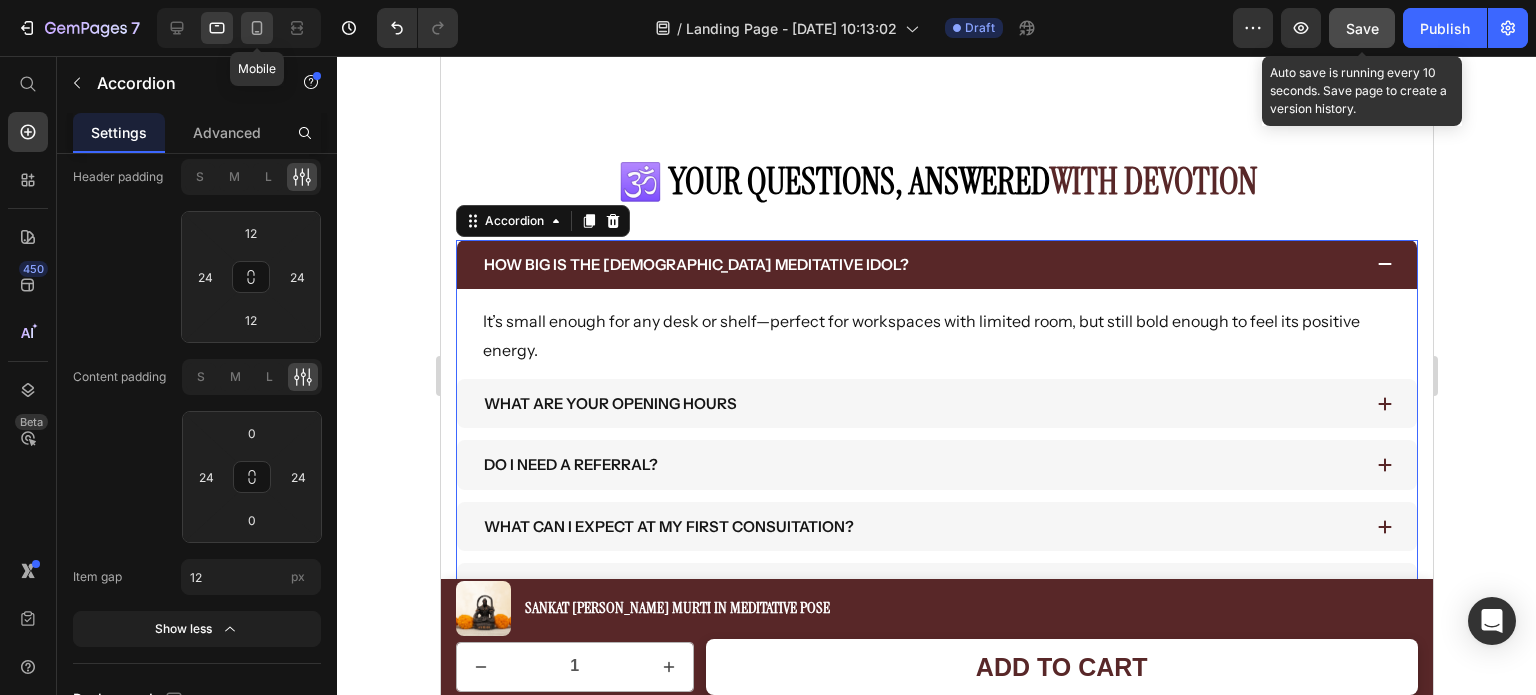 type on "16" 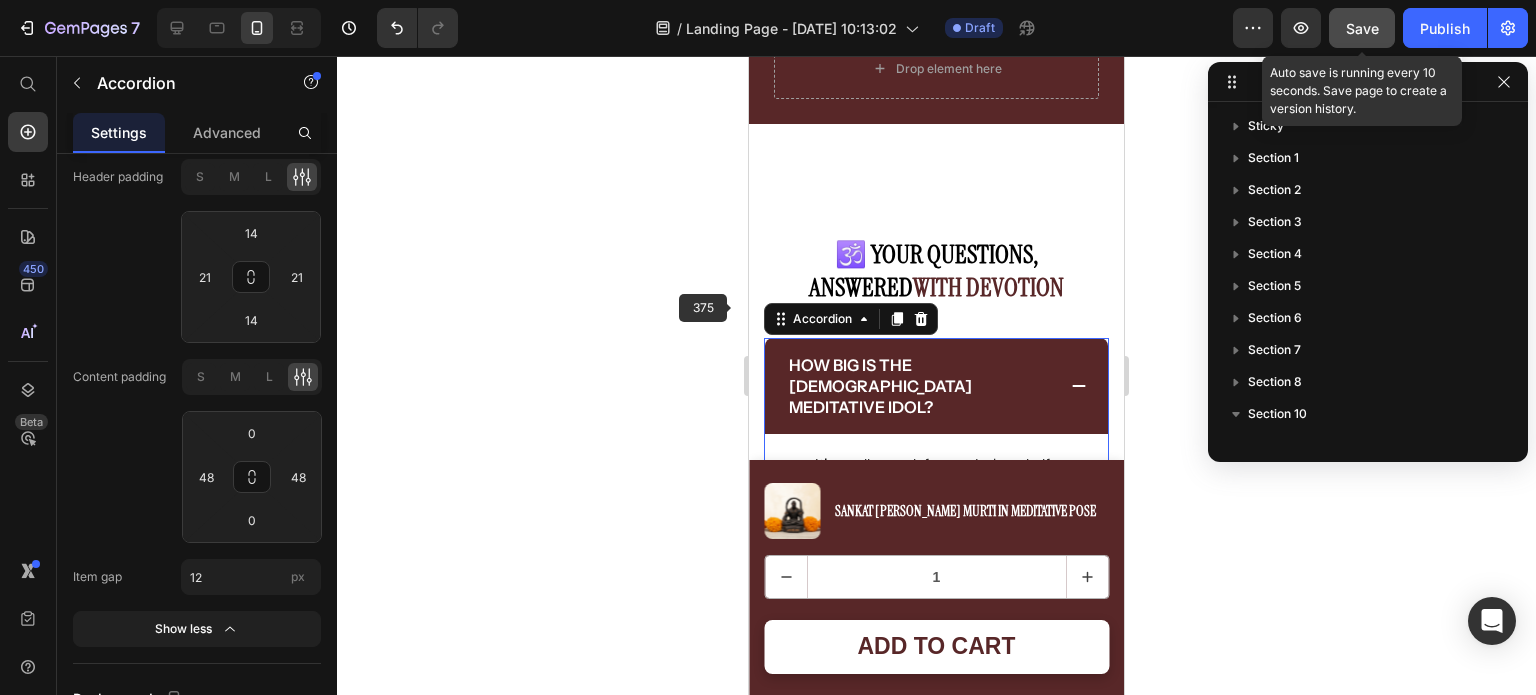 scroll, scrollTop: 149, scrollLeft: 0, axis: vertical 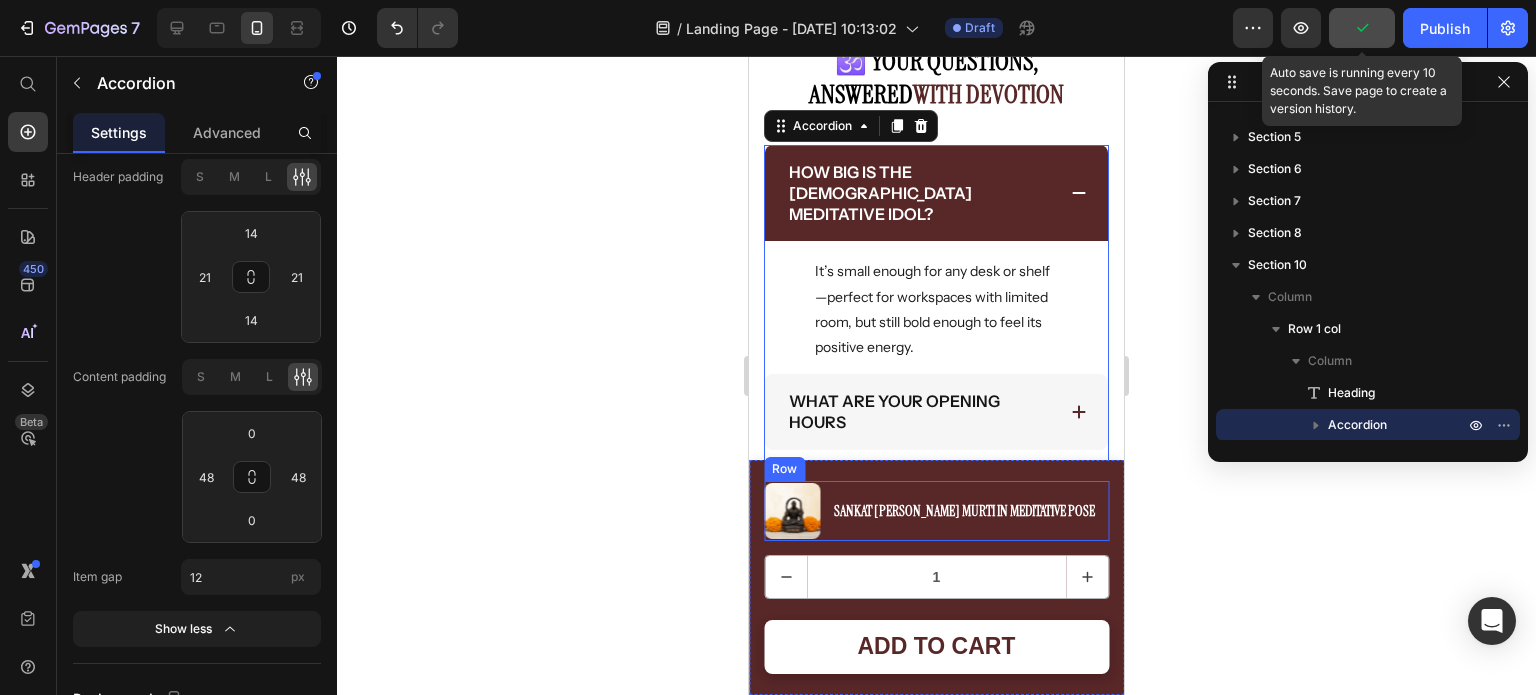 click on "Sankat [PERSON_NAME] Murti in Meditative Pose Product Title" at bounding box center [964, 511] 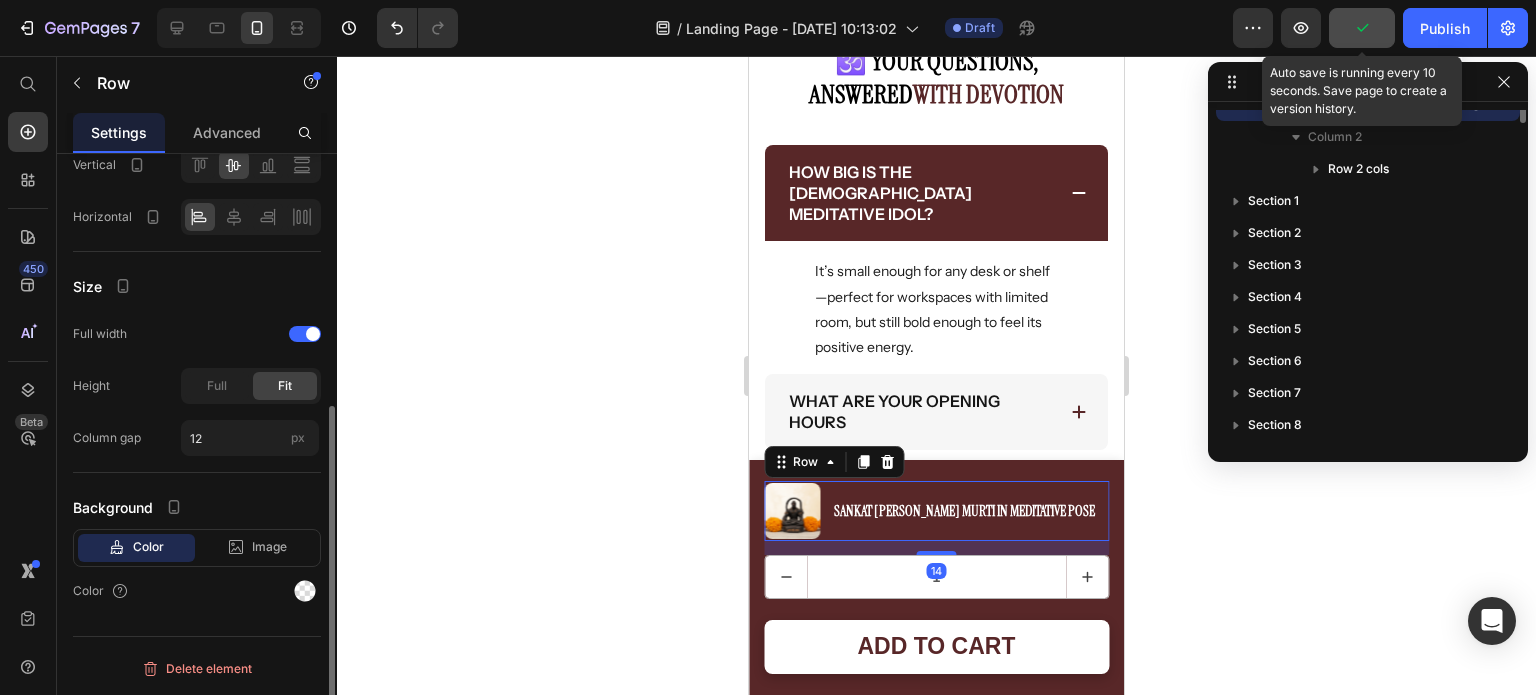 scroll, scrollTop: 0, scrollLeft: 0, axis: both 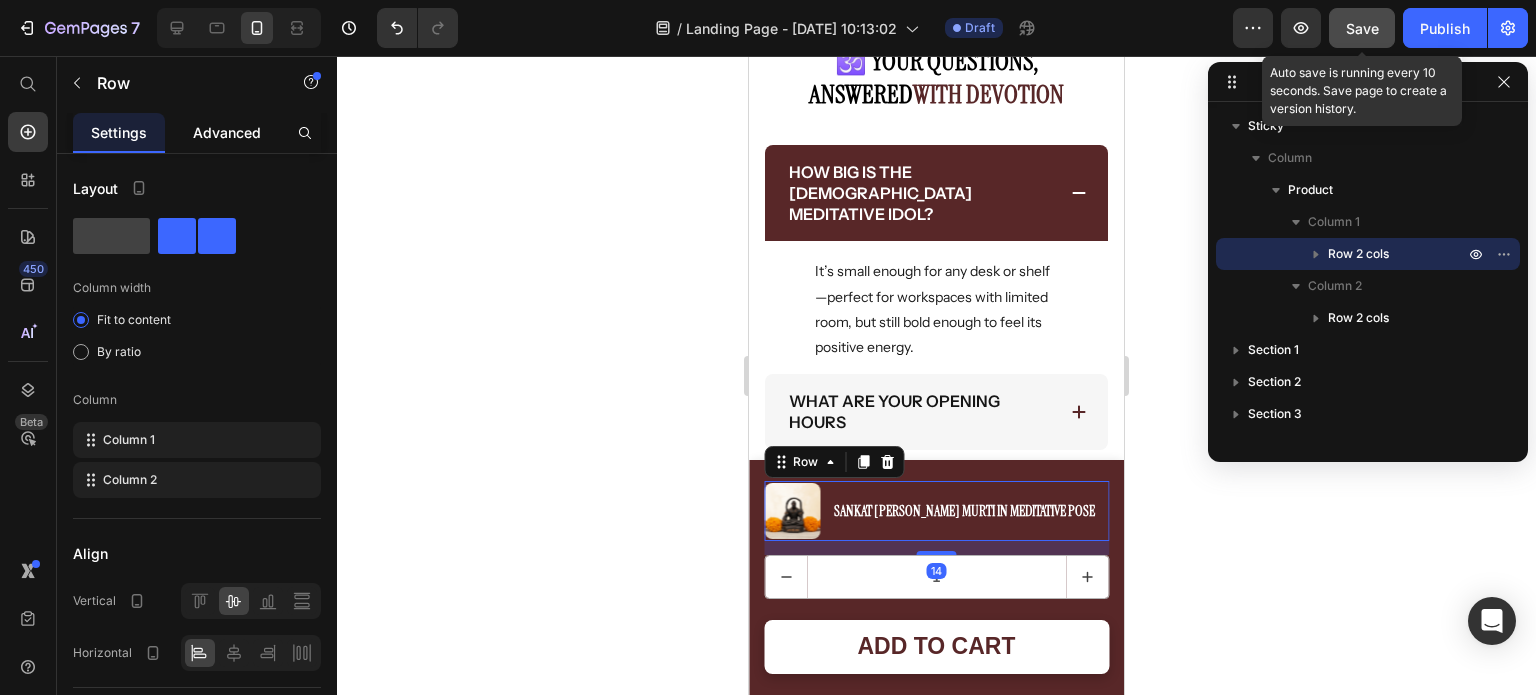 click on "Advanced" at bounding box center [227, 132] 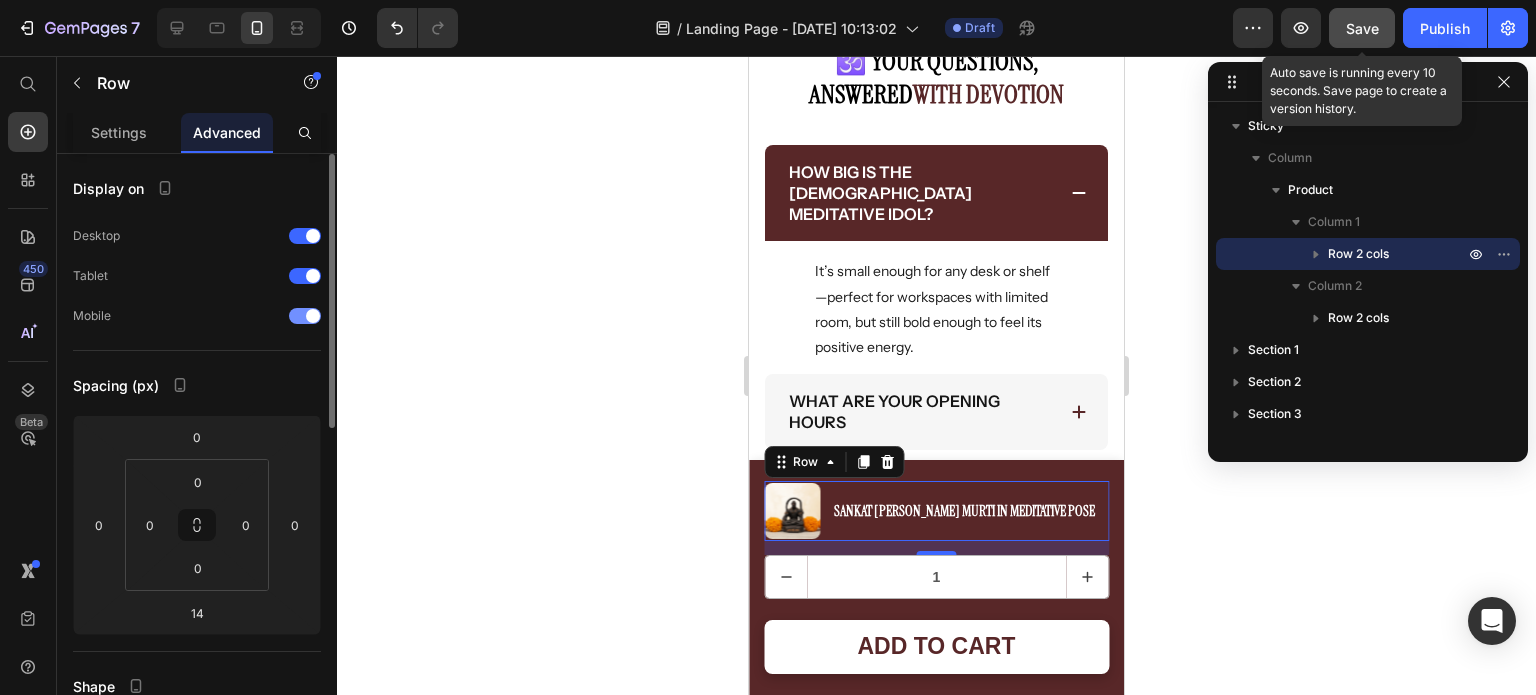 click at bounding box center [305, 316] 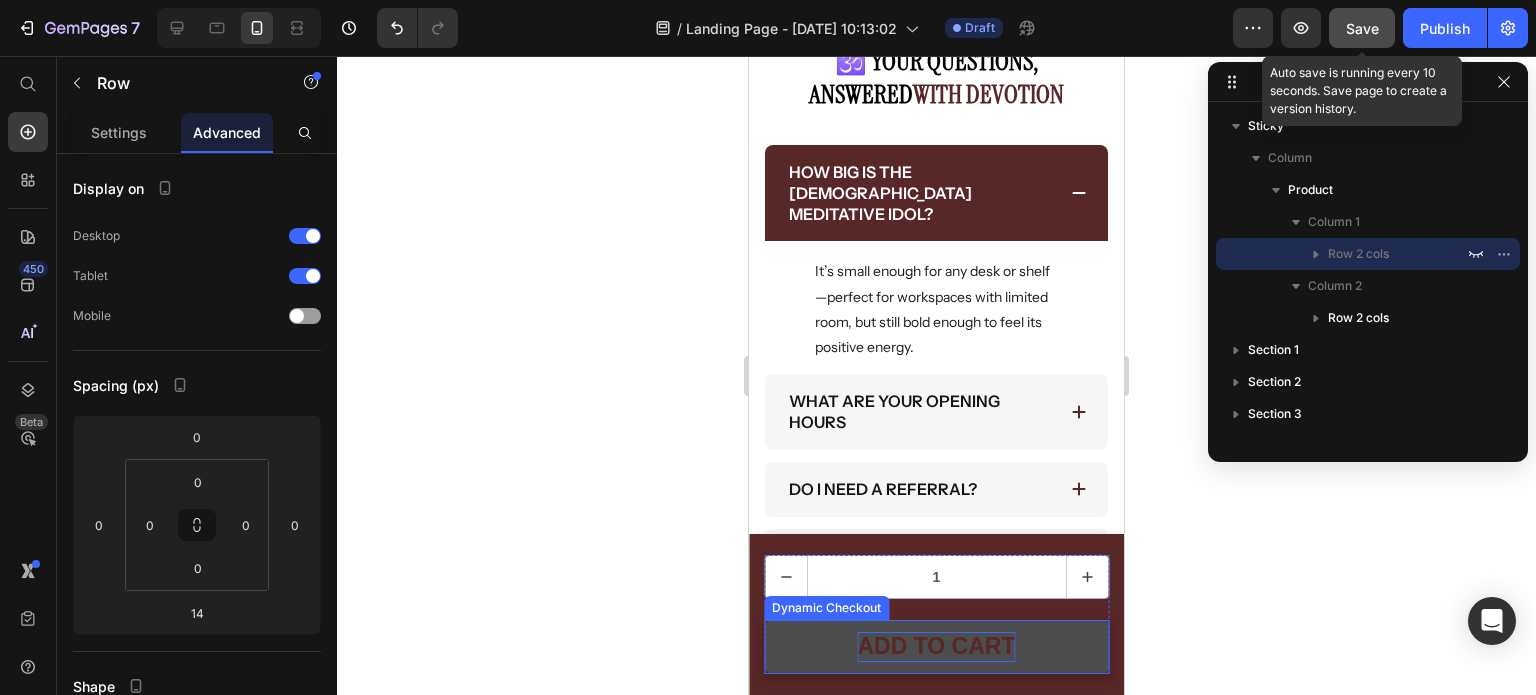 click on "ADD TO CART" at bounding box center [936, 647] 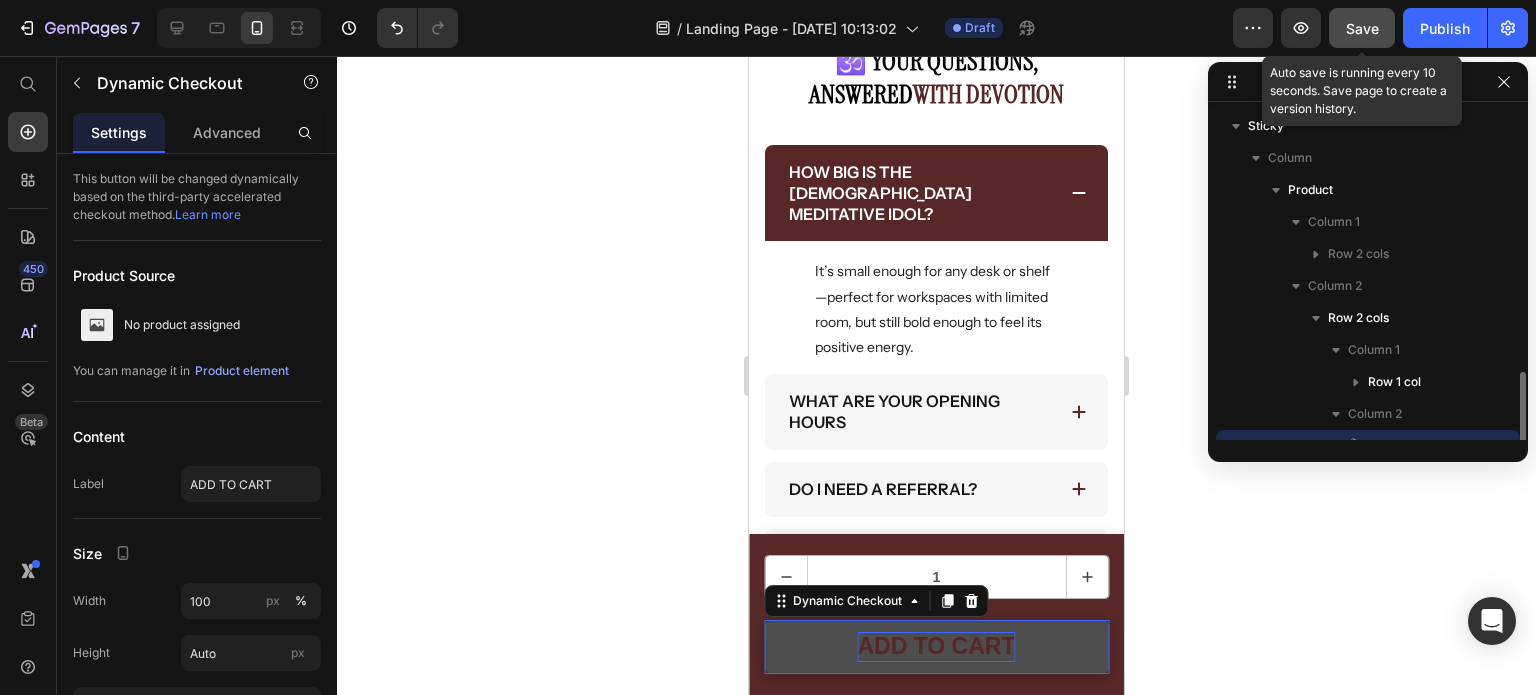 scroll, scrollTop: 186, scrollLeft: 0, axis: vertical 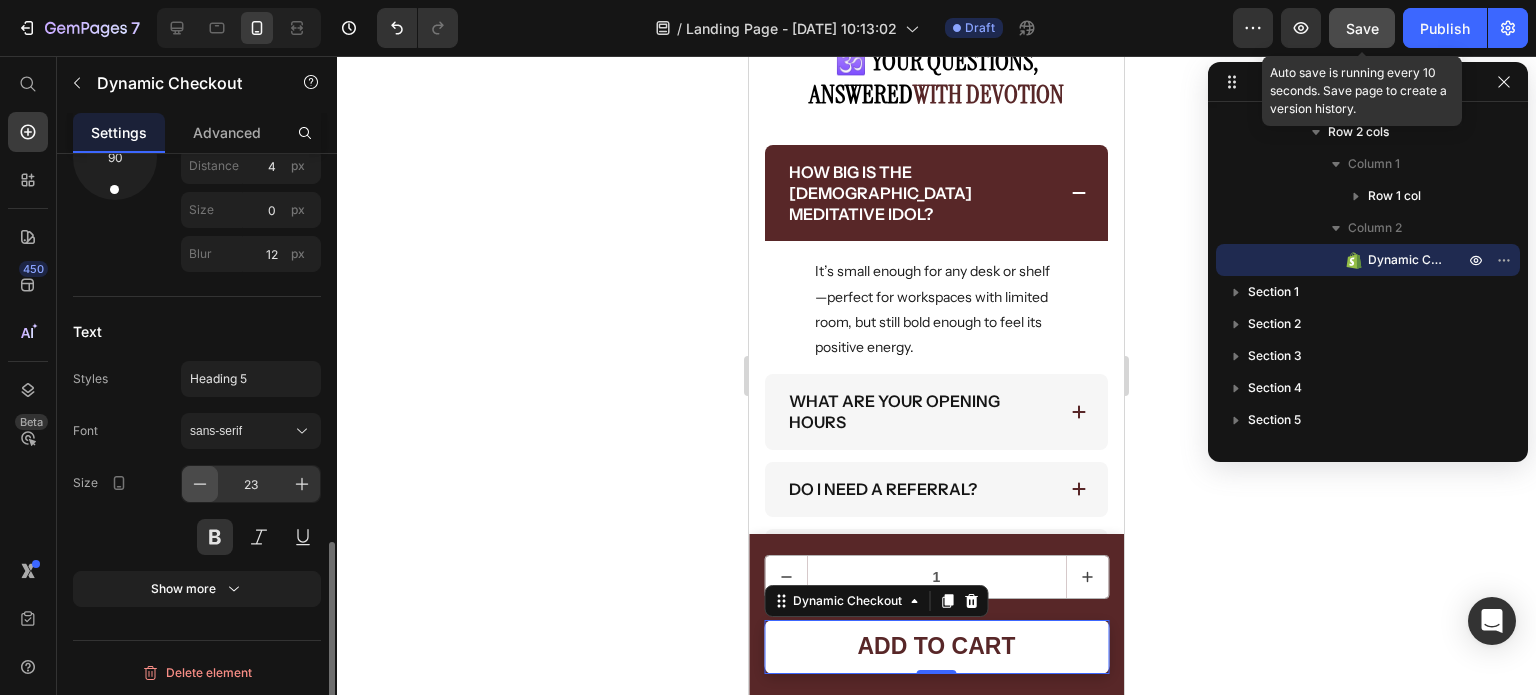click at bounding box center [200, 484] 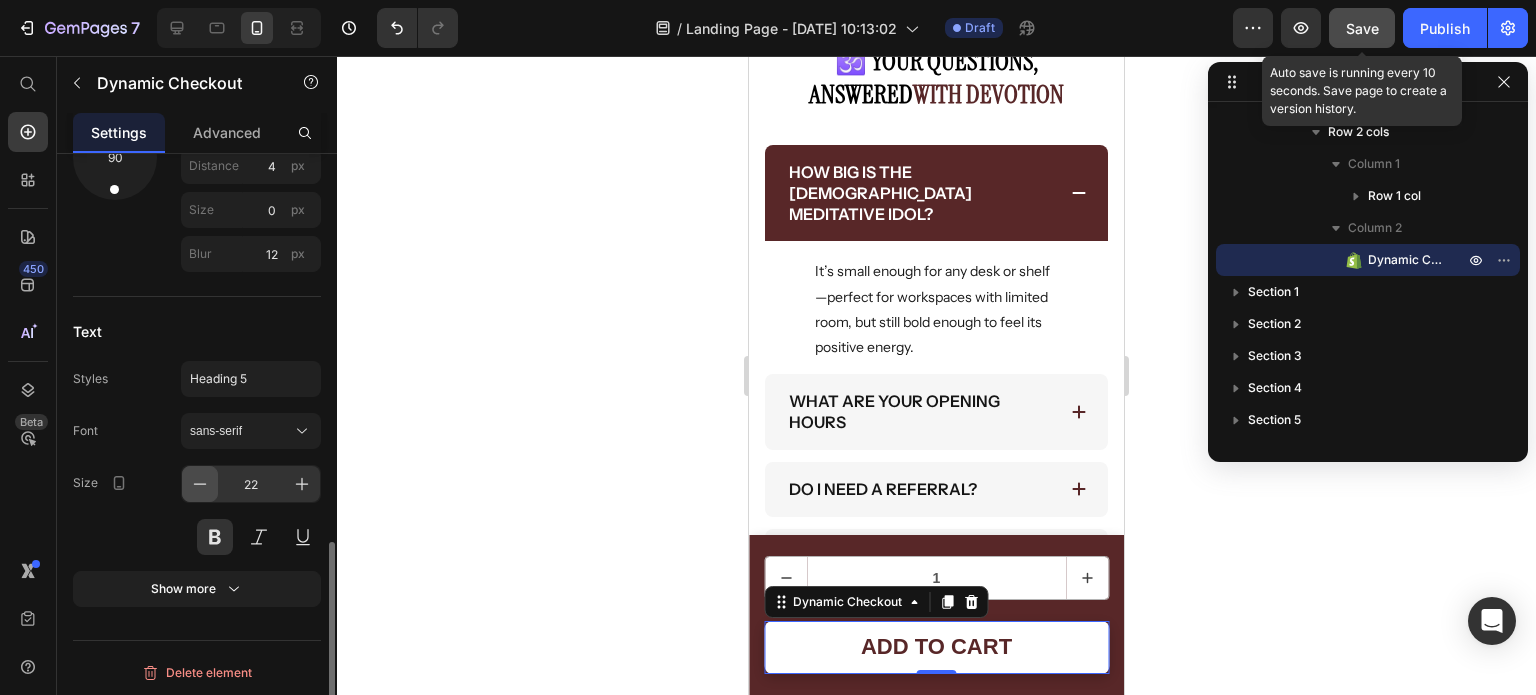 click at bounding box center [200, 484] 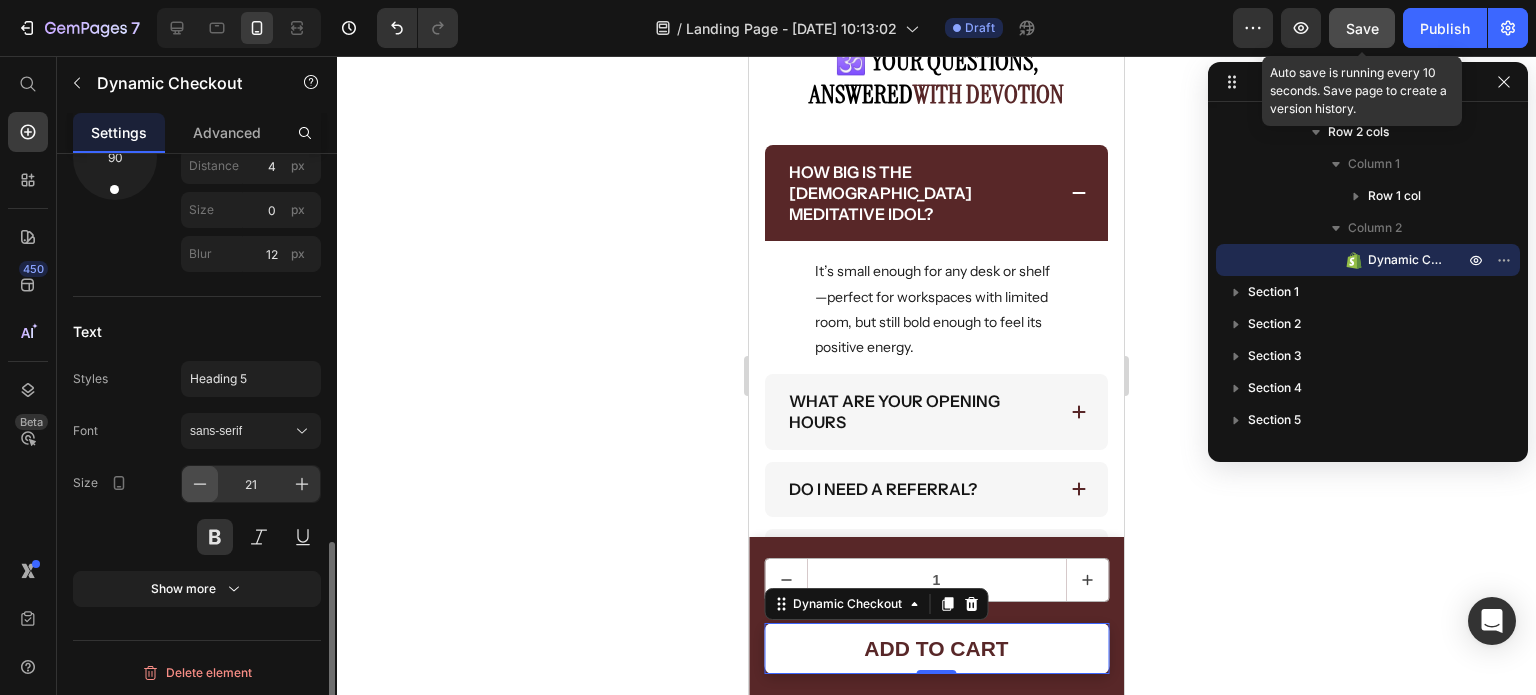 click at bounding box center (200, 484) 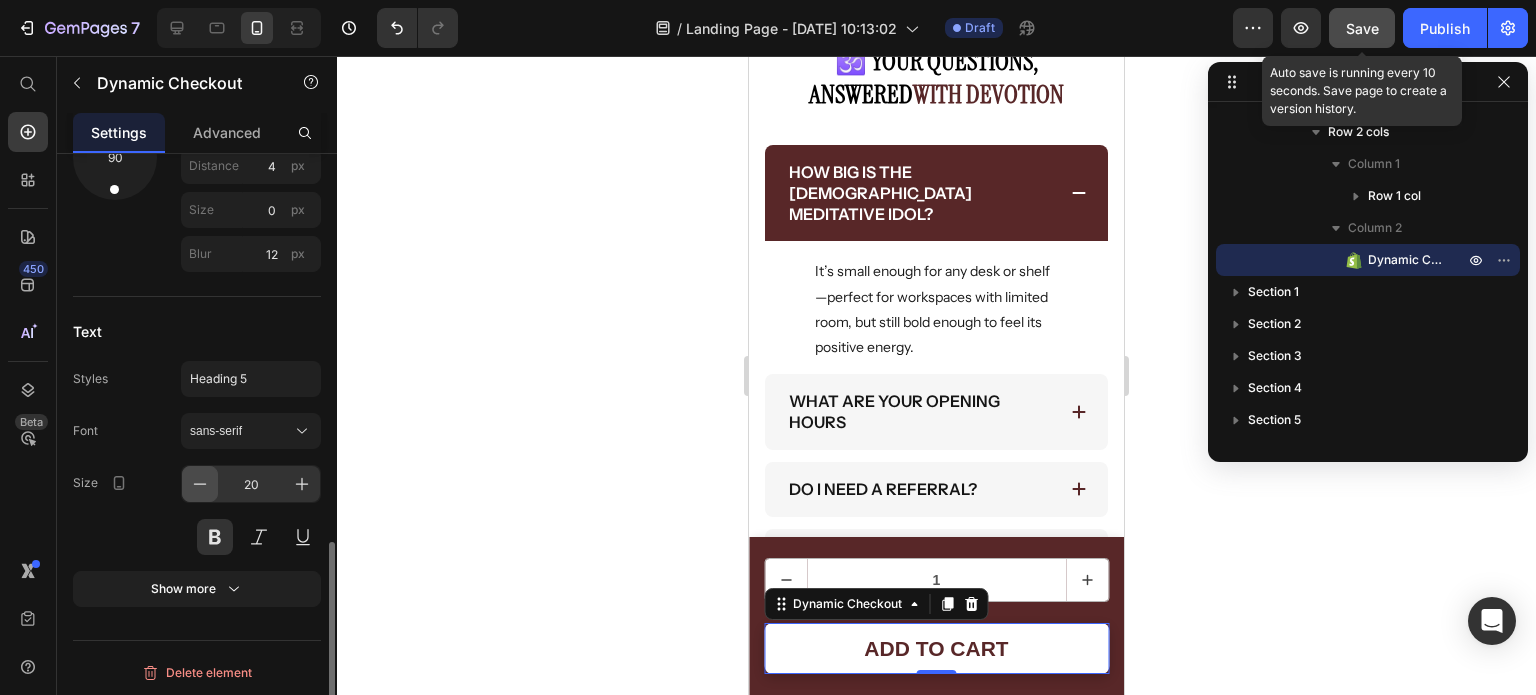 click at bounding box center (200, 484) 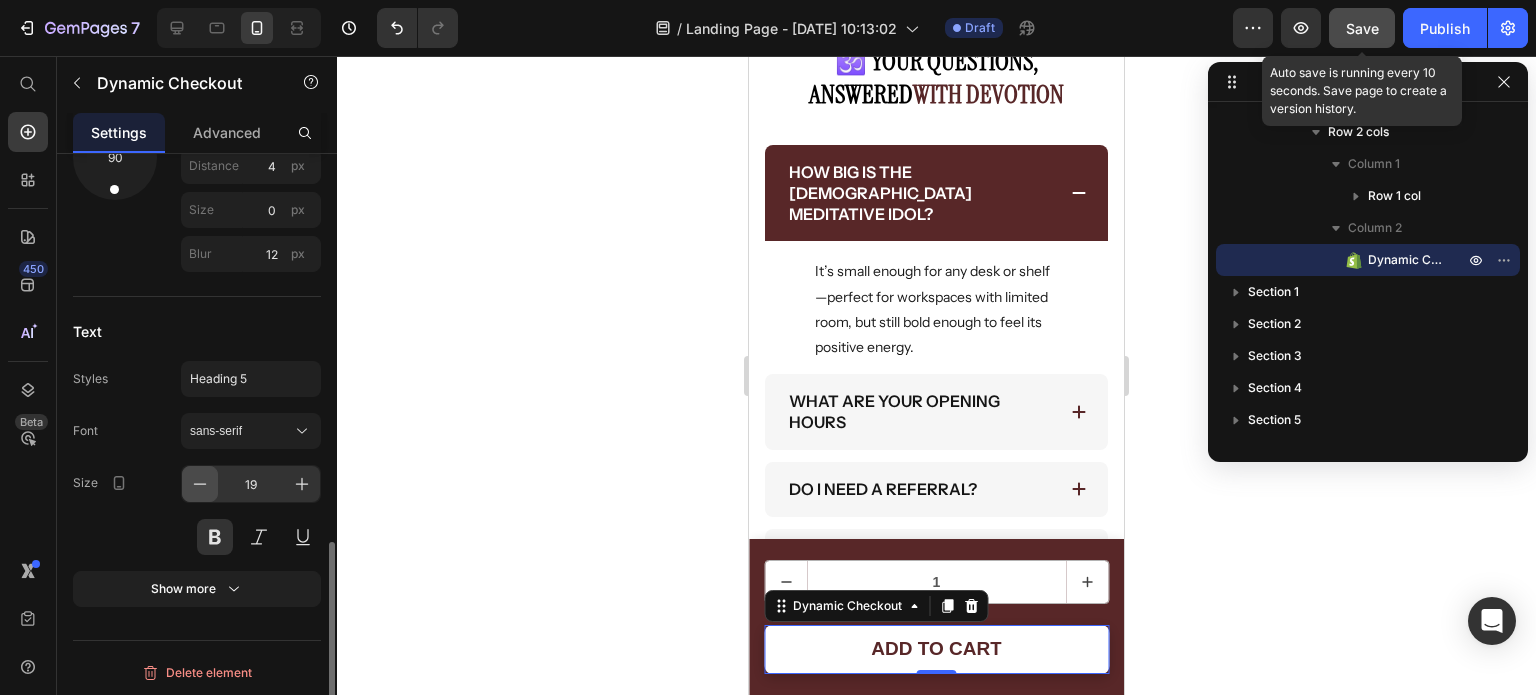 click at bounding box center [200, 484] 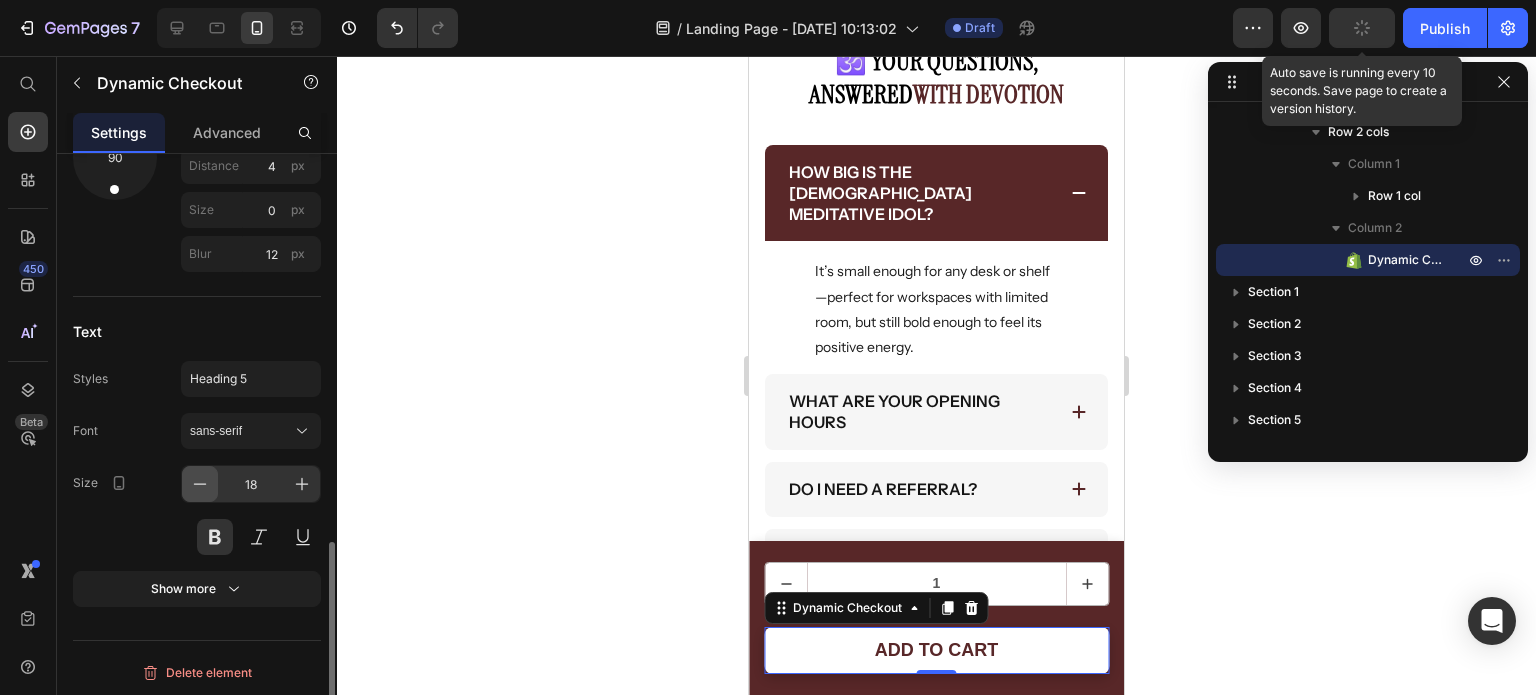 click at bounding box center [200, 484] 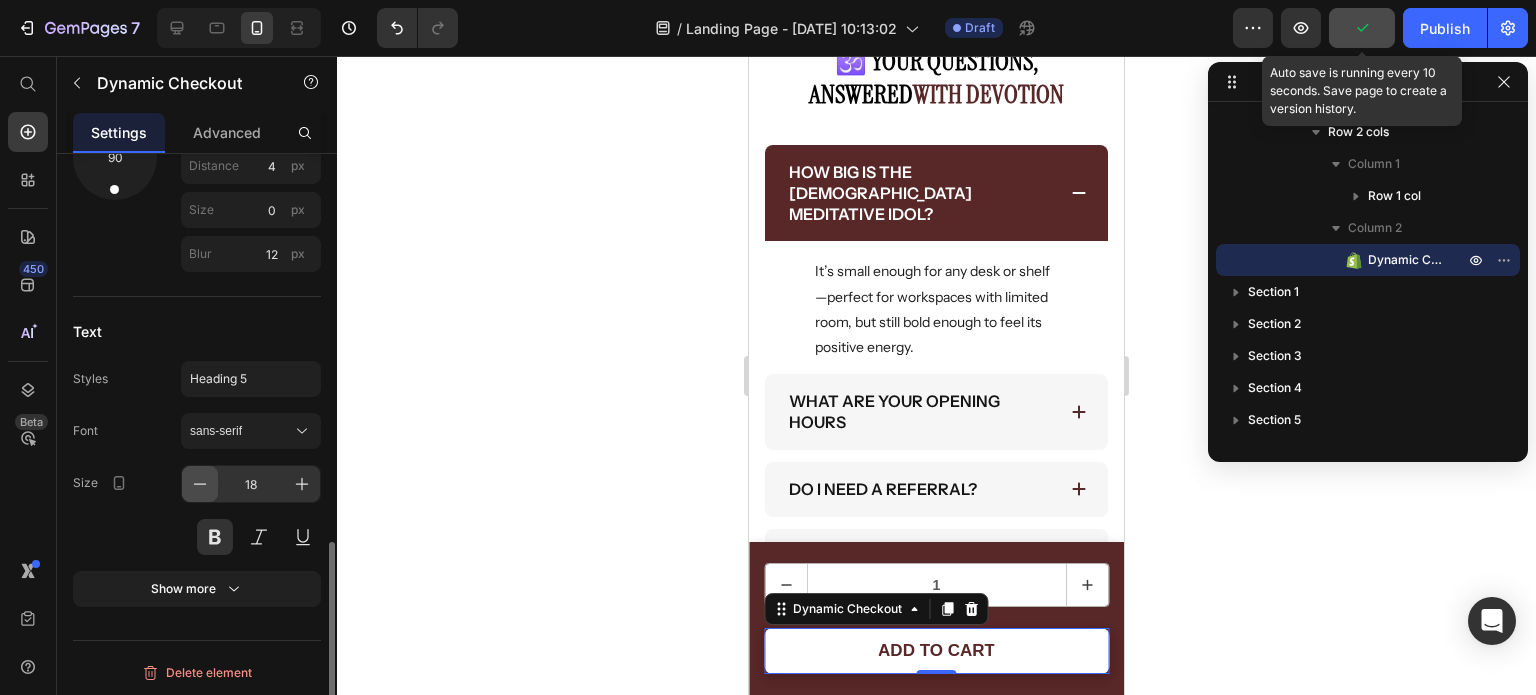 type on "17" 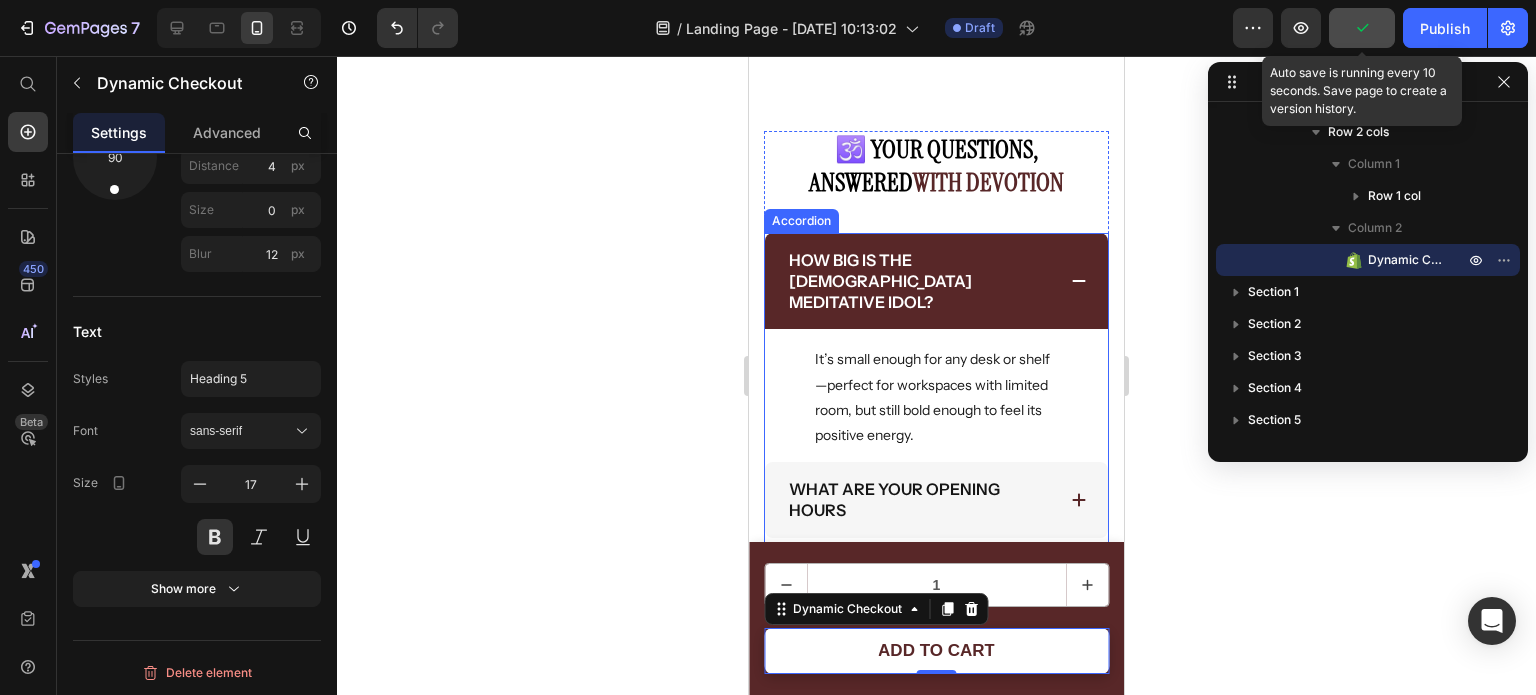 scroll, scrollTop: 3614, scrollLeft: 0, axis: vertical 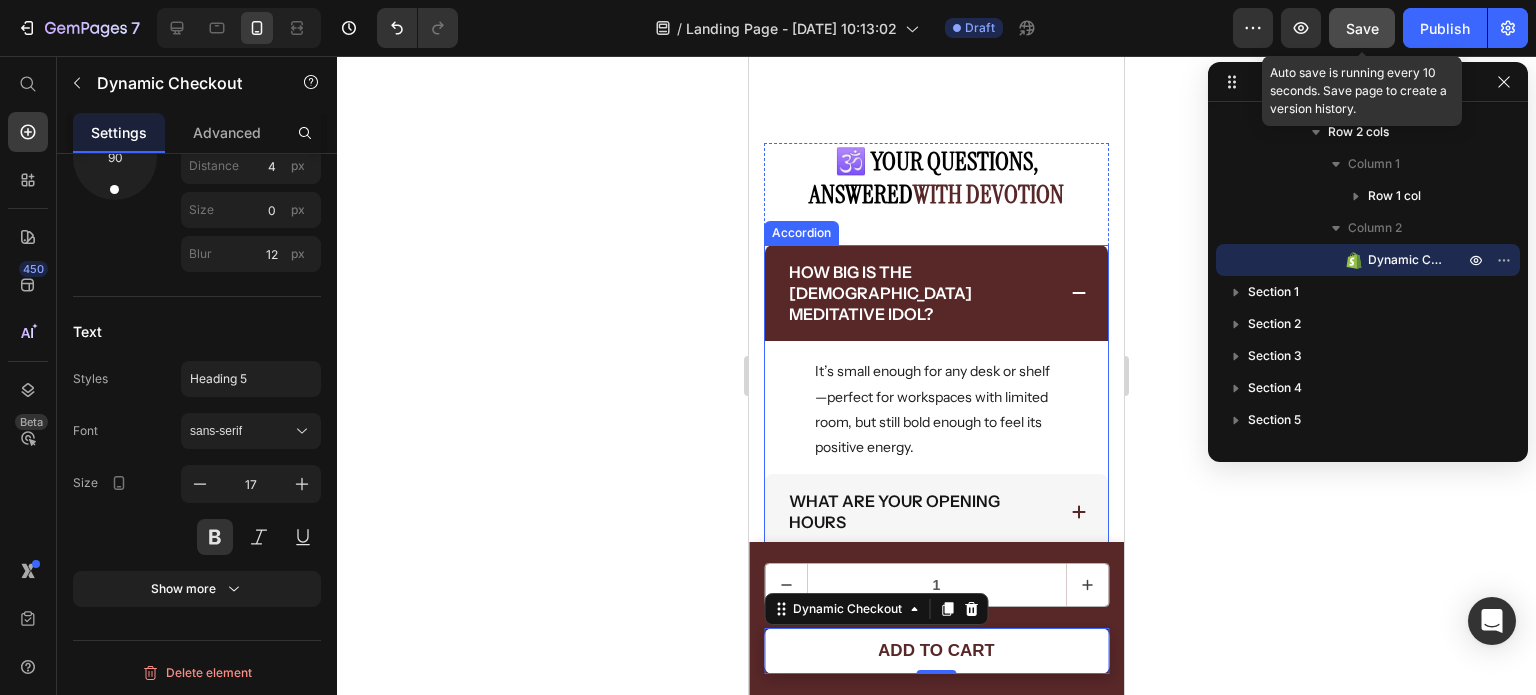 click on "How big is the [DEMOGRAPHIC_DATA] meditative idol?" at bounding box center (920, 293) 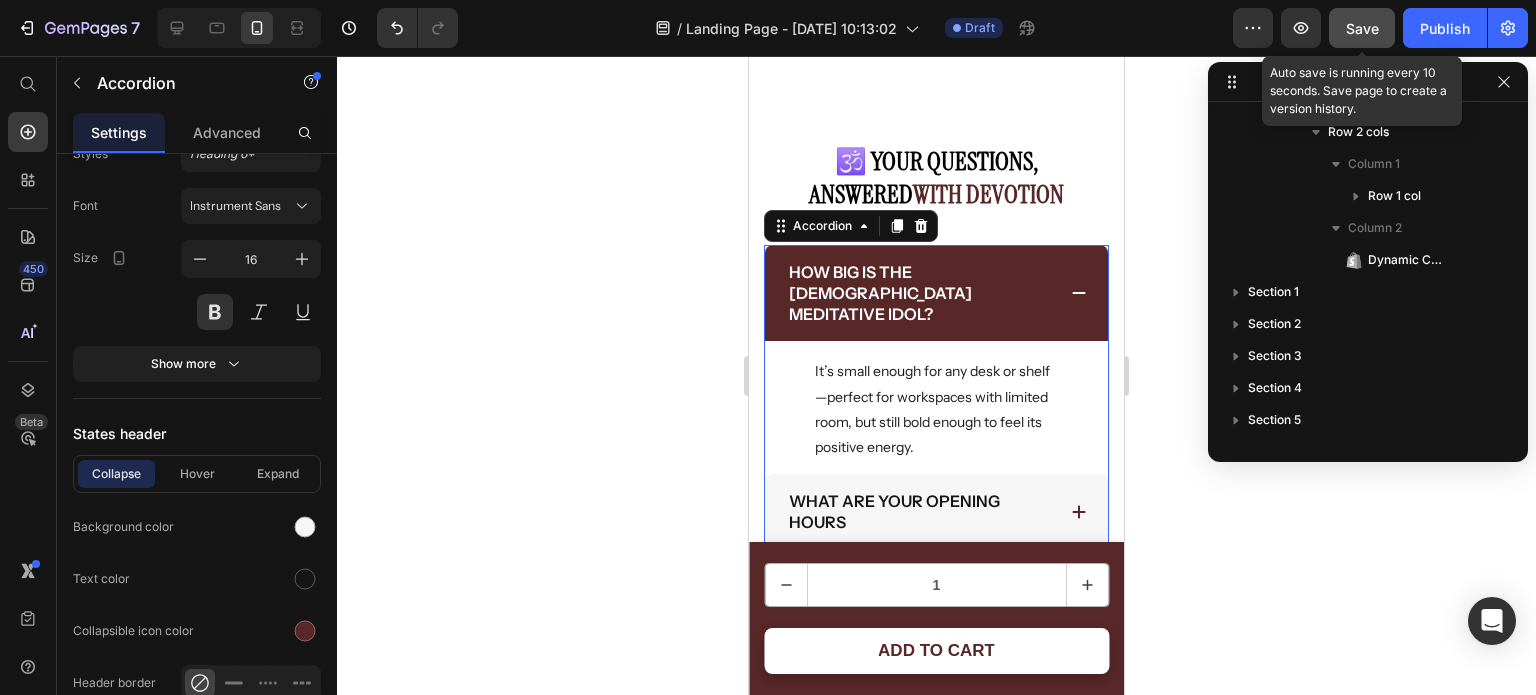 scroll, scrollTop: 634, scrollLeft: 0, axis: vertical 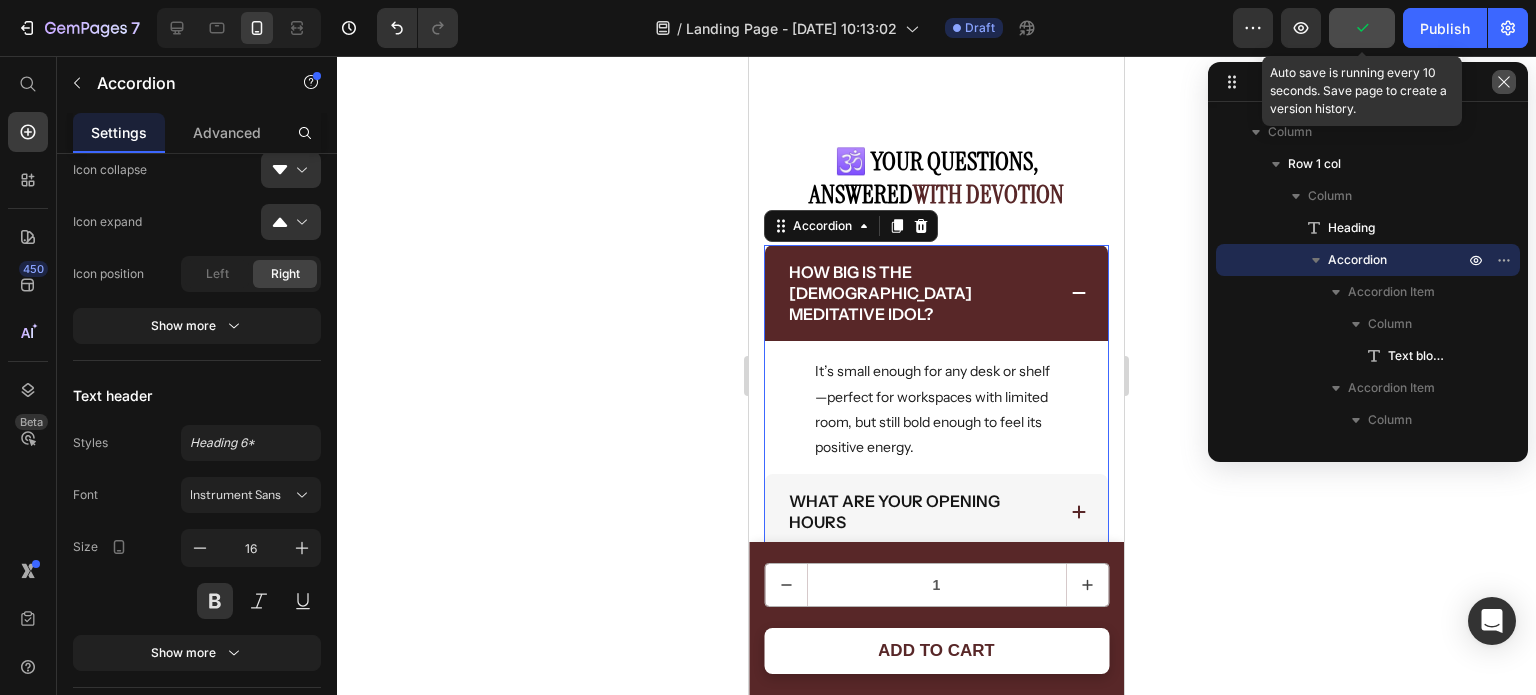 click 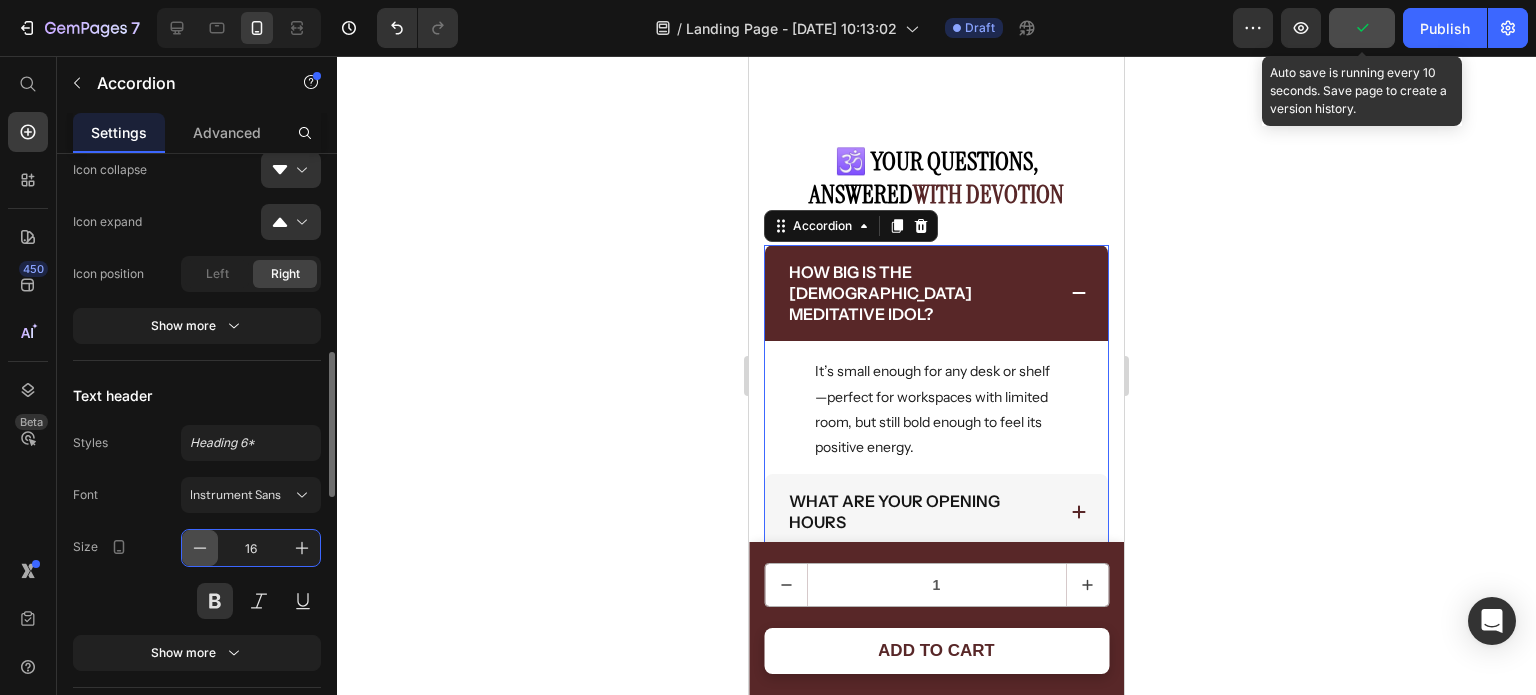 drag, startPoint x: 218, startPoint y: 549, endPoint x: 195, endPoint y: 563, distance: 26.925823 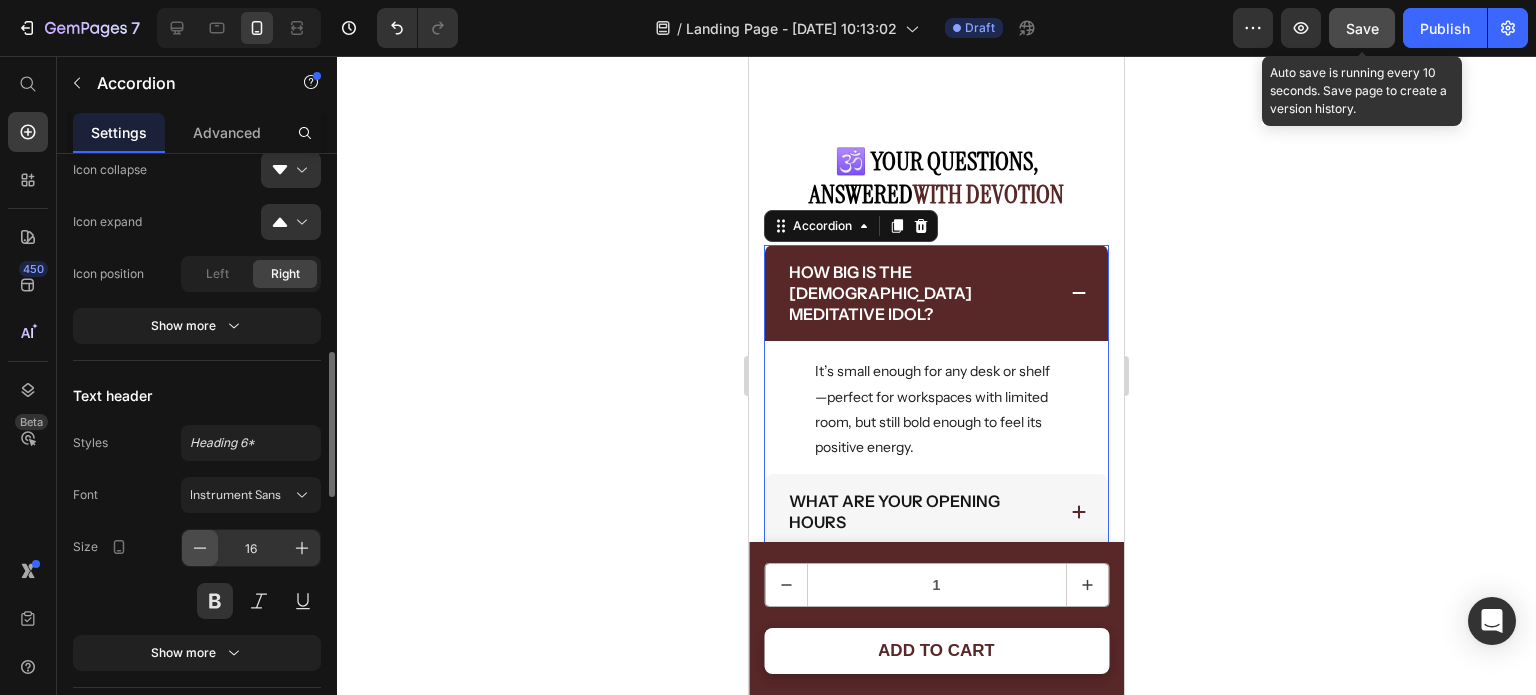 drag, startPoint x: 195, startPoint y: 563, endPoint x: 194, endPoint y: 550, distance: 13.038404 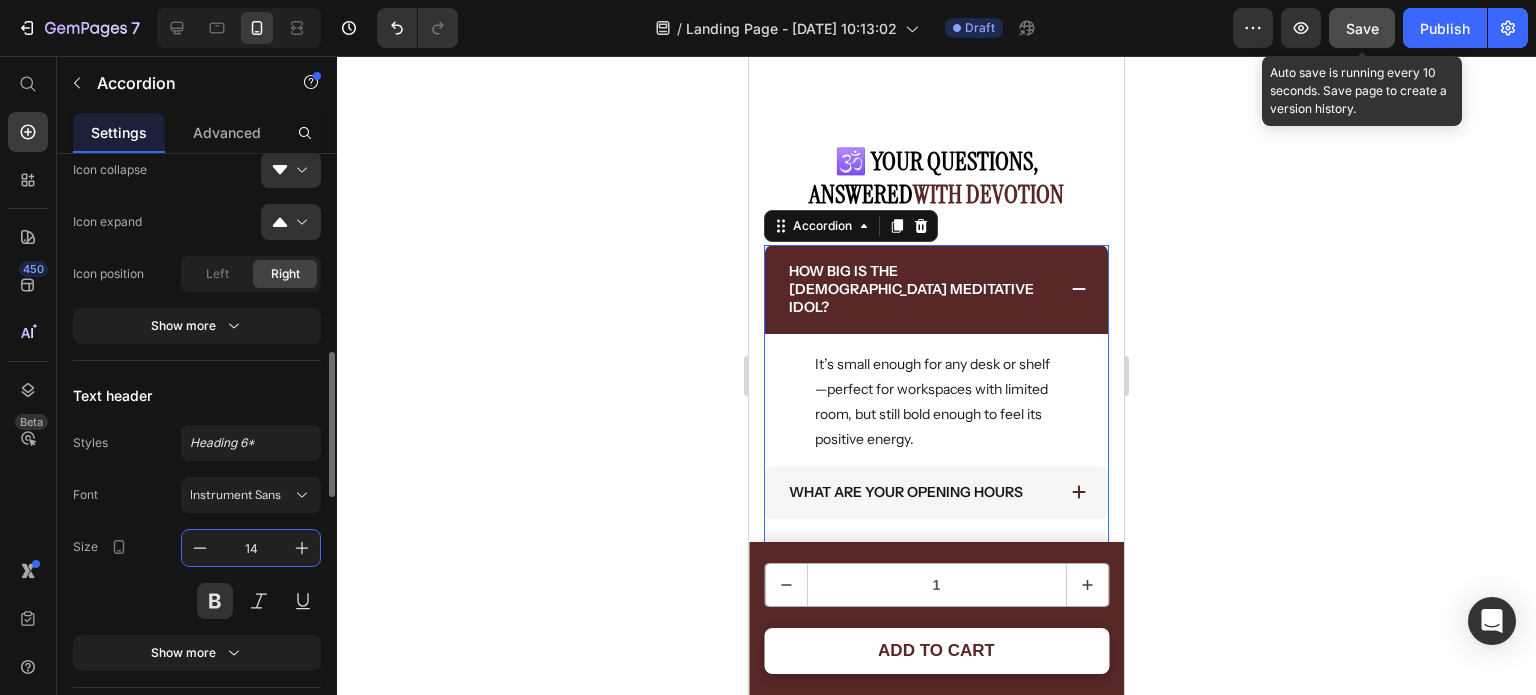 click on "14" at bounding box center (251, 548) 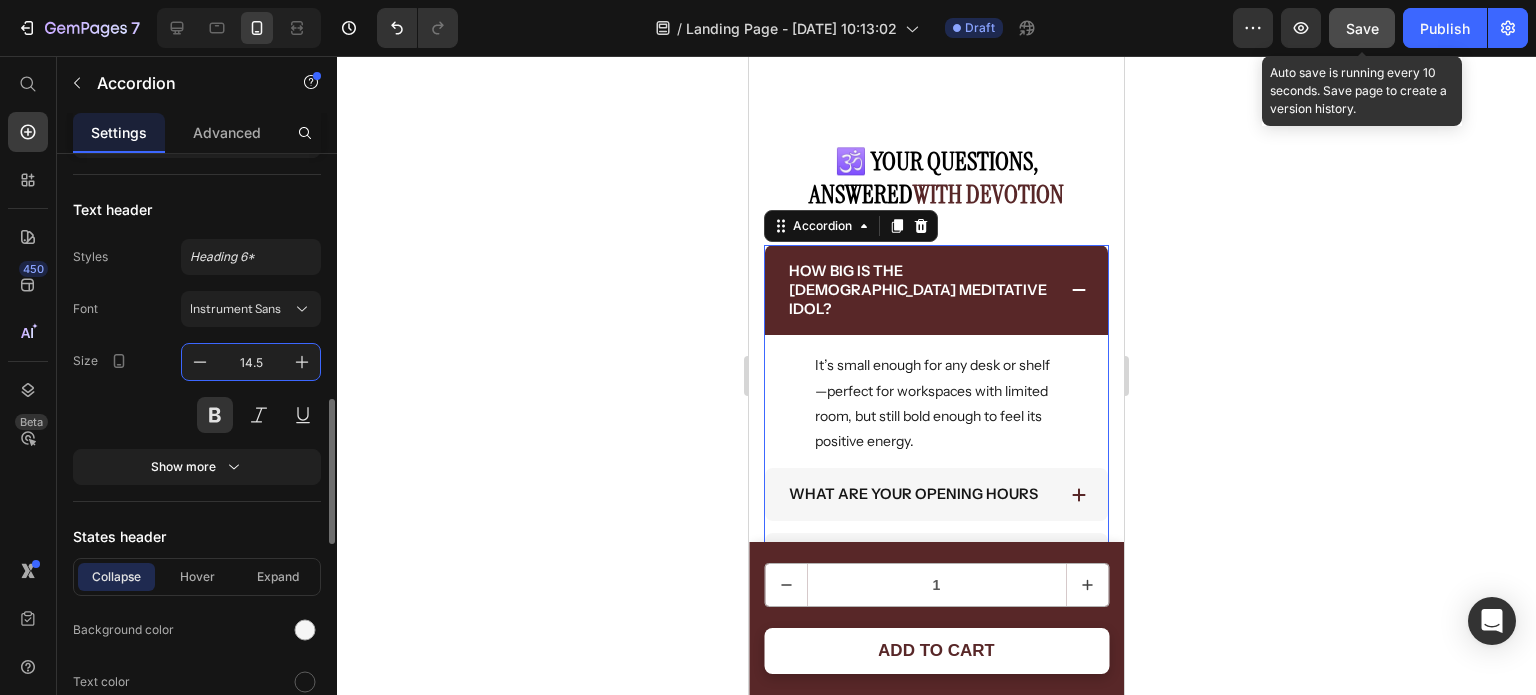 scroll, scrollTop: 1004, scrollLeft: 0, axis: vertical 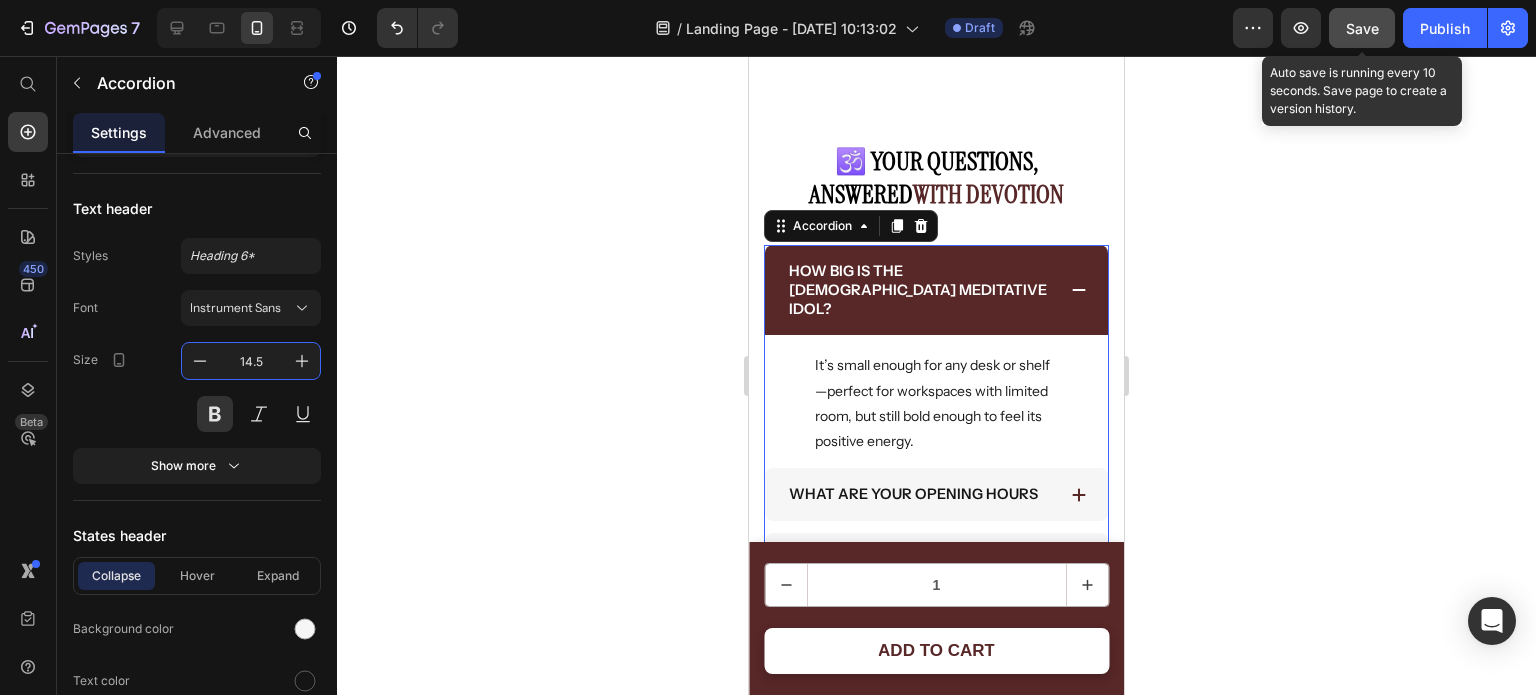 type on "14.5" 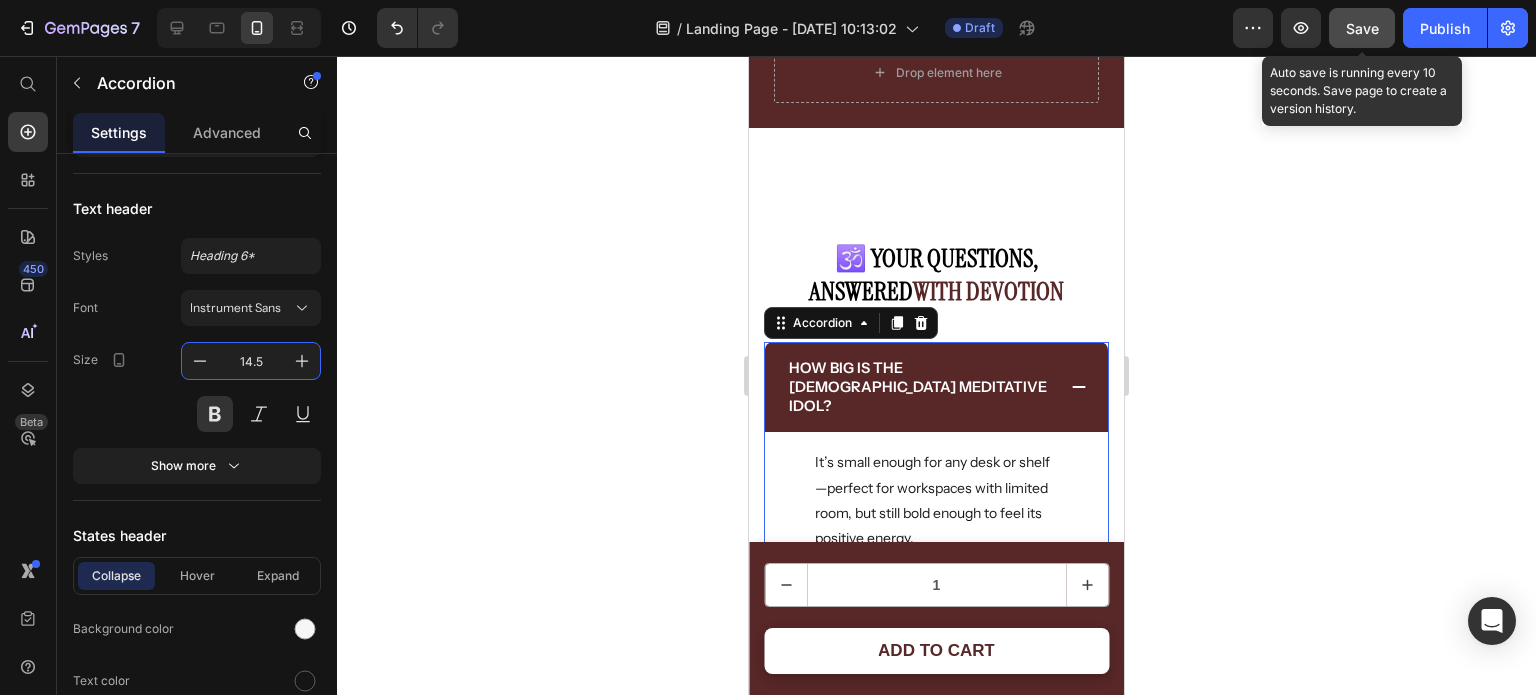 scroll, scrollTop: 3518, scrollLeft: 0, axis: vertical 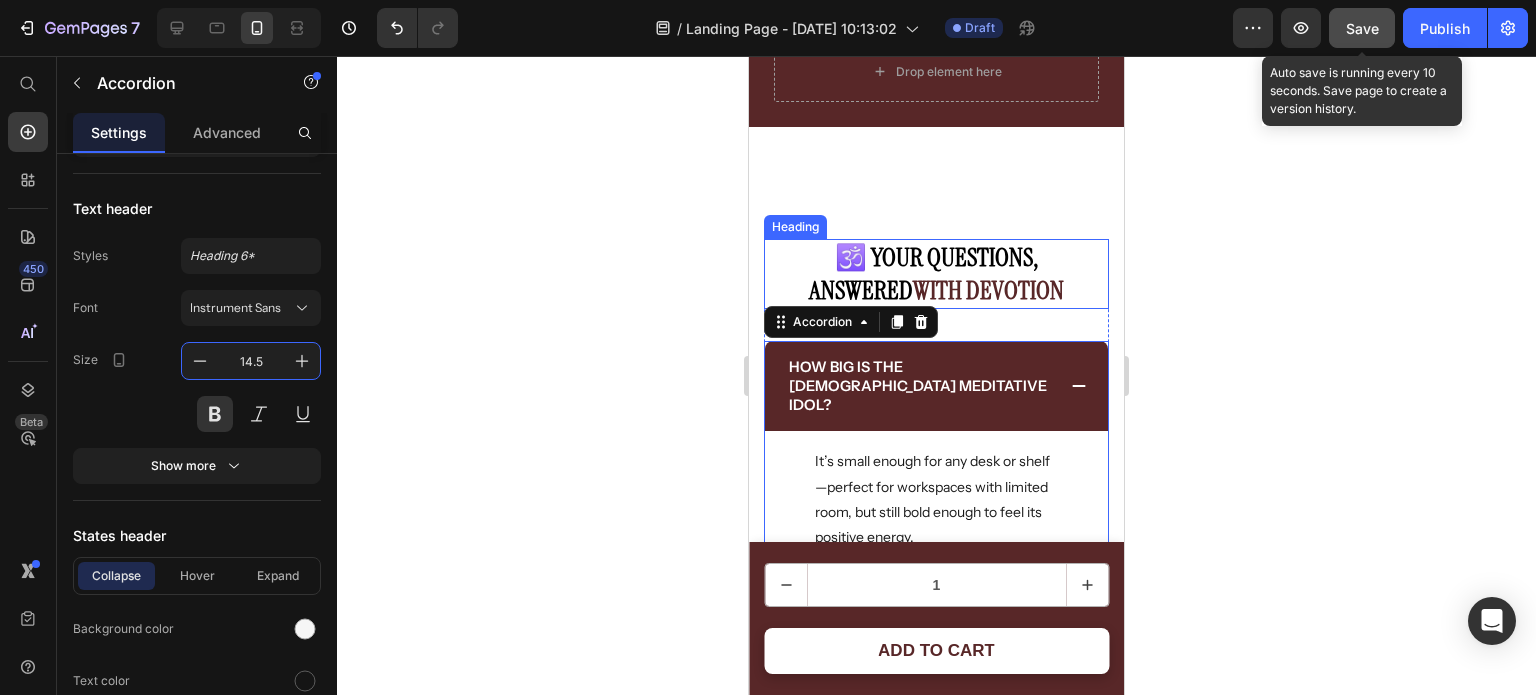 click on "🕉️ Your Questions, Answered  with Devotion" at bounding box center [936, 274] 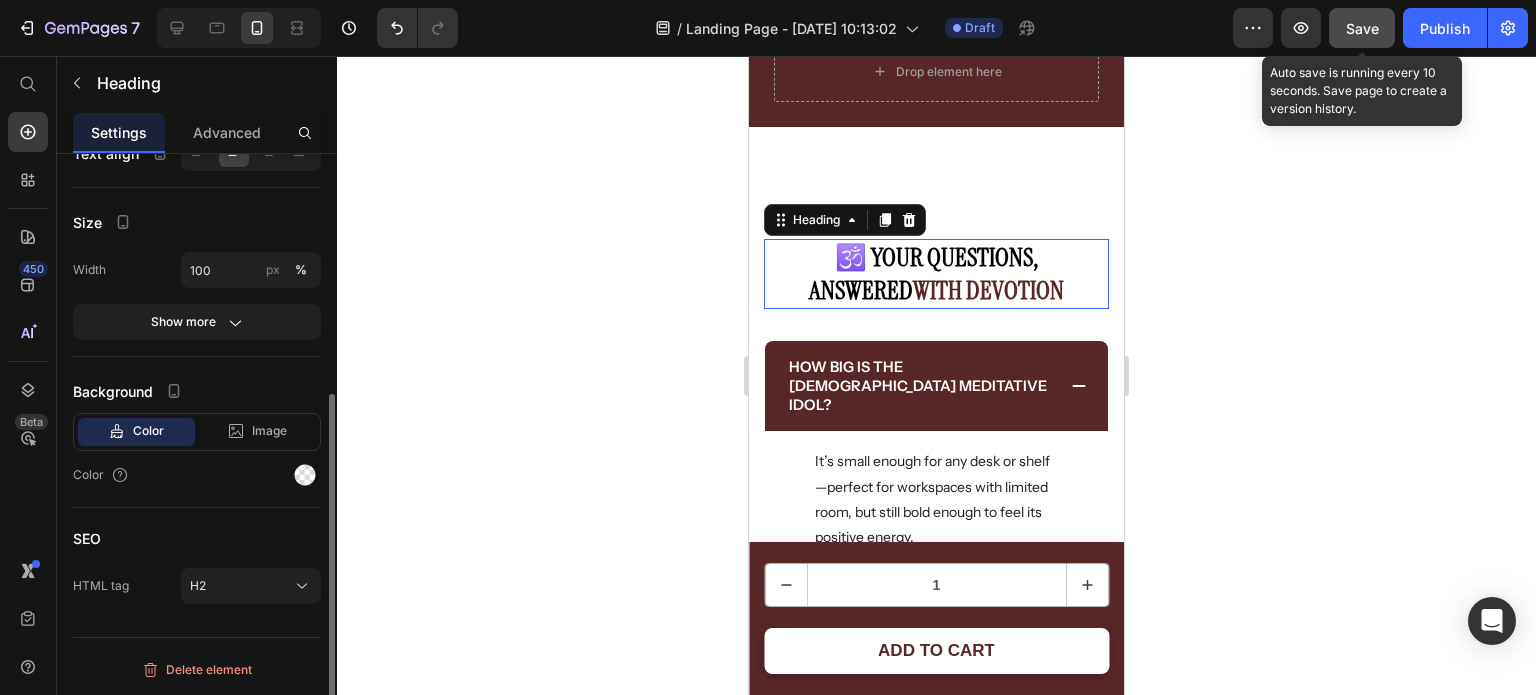scroll, scrollTop: 0, scrollLeft: 0, axis: both 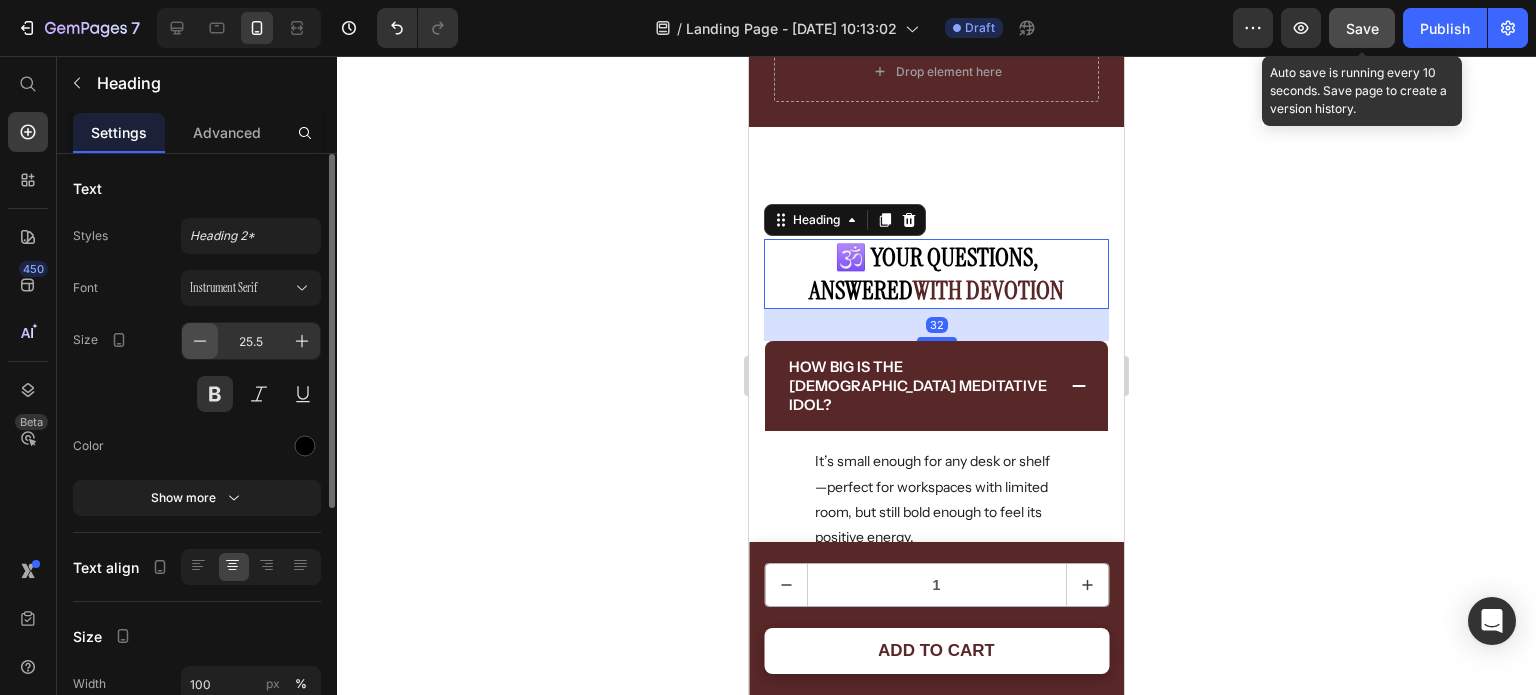 click 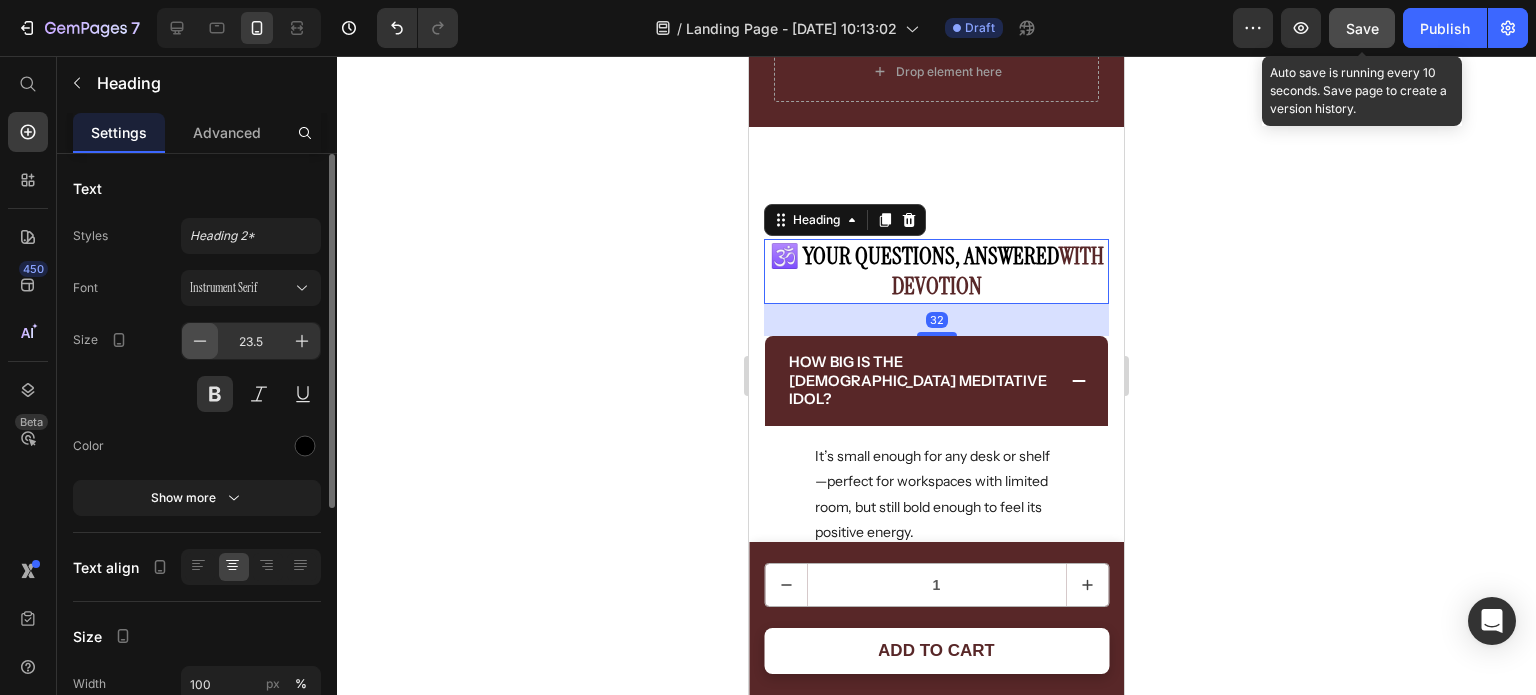 click 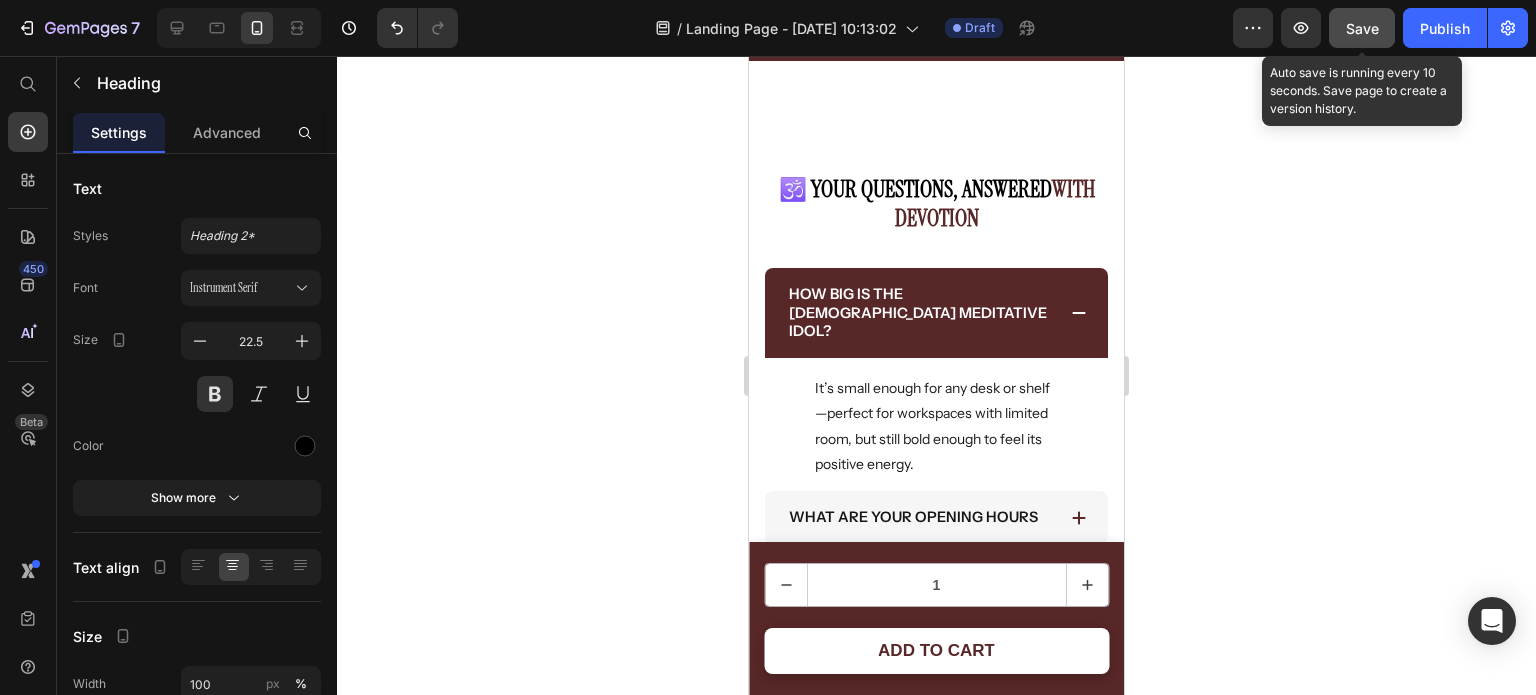 scroll, scrollTop: 6689, scrollLeft: 0, axis: vertical 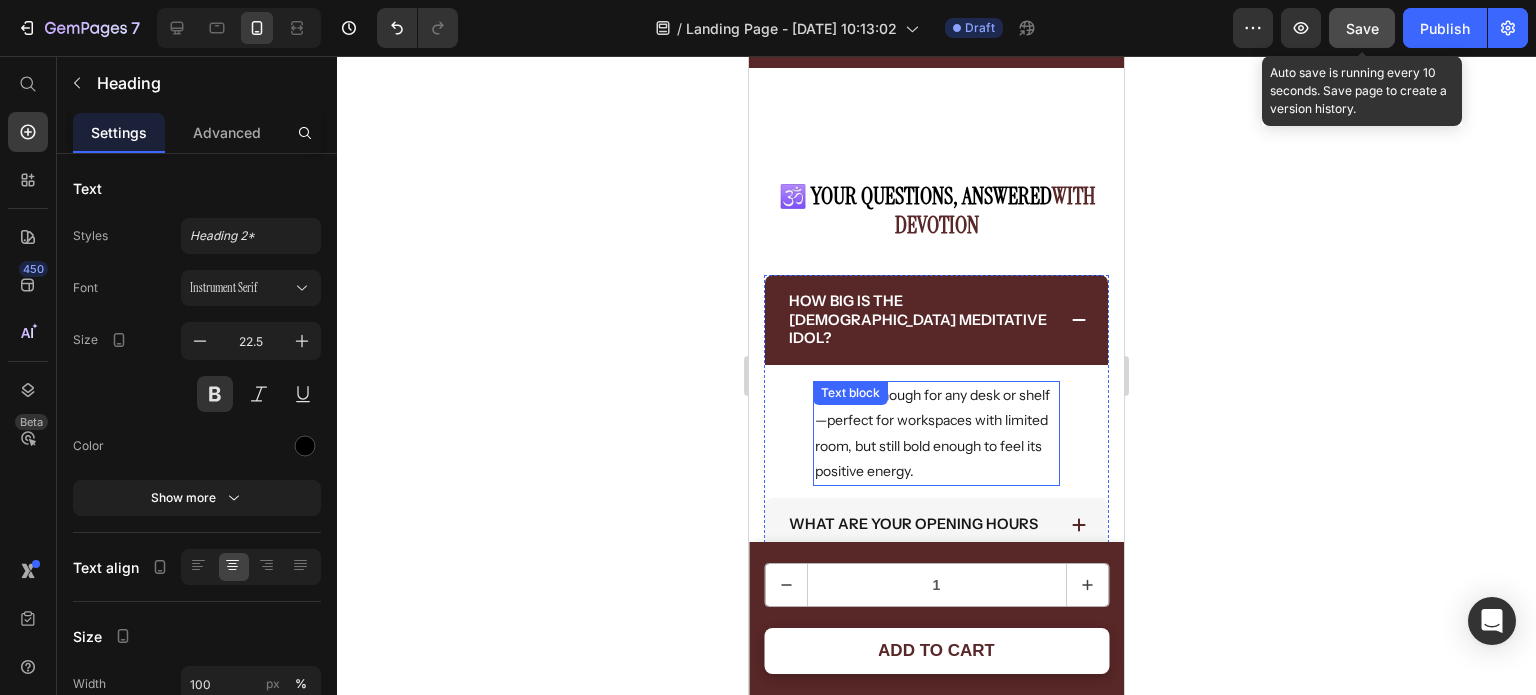 type 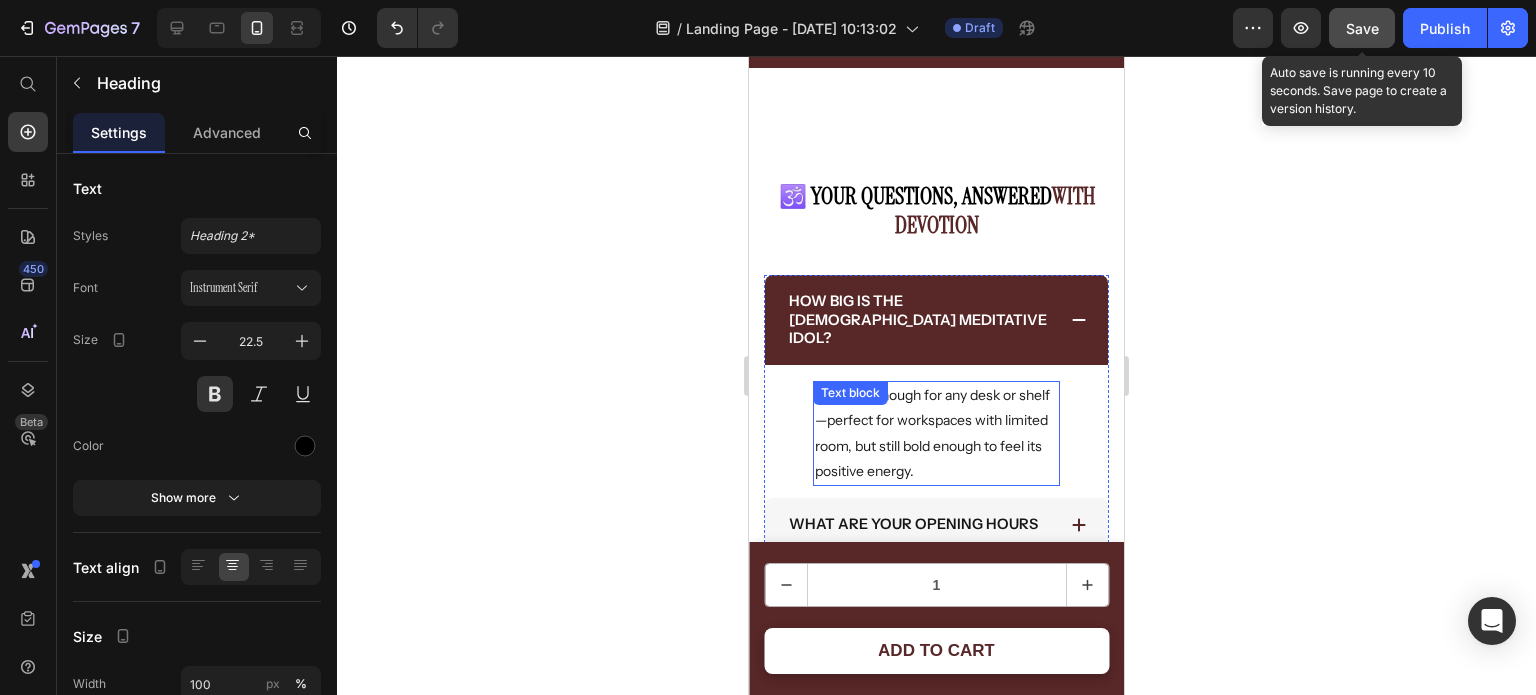 click on "It’s small enough for any desk or shelf—perfect for workspaces with limited room, but still bold enough to feel its positive energy. Text block" at bounding box center (936, 433) 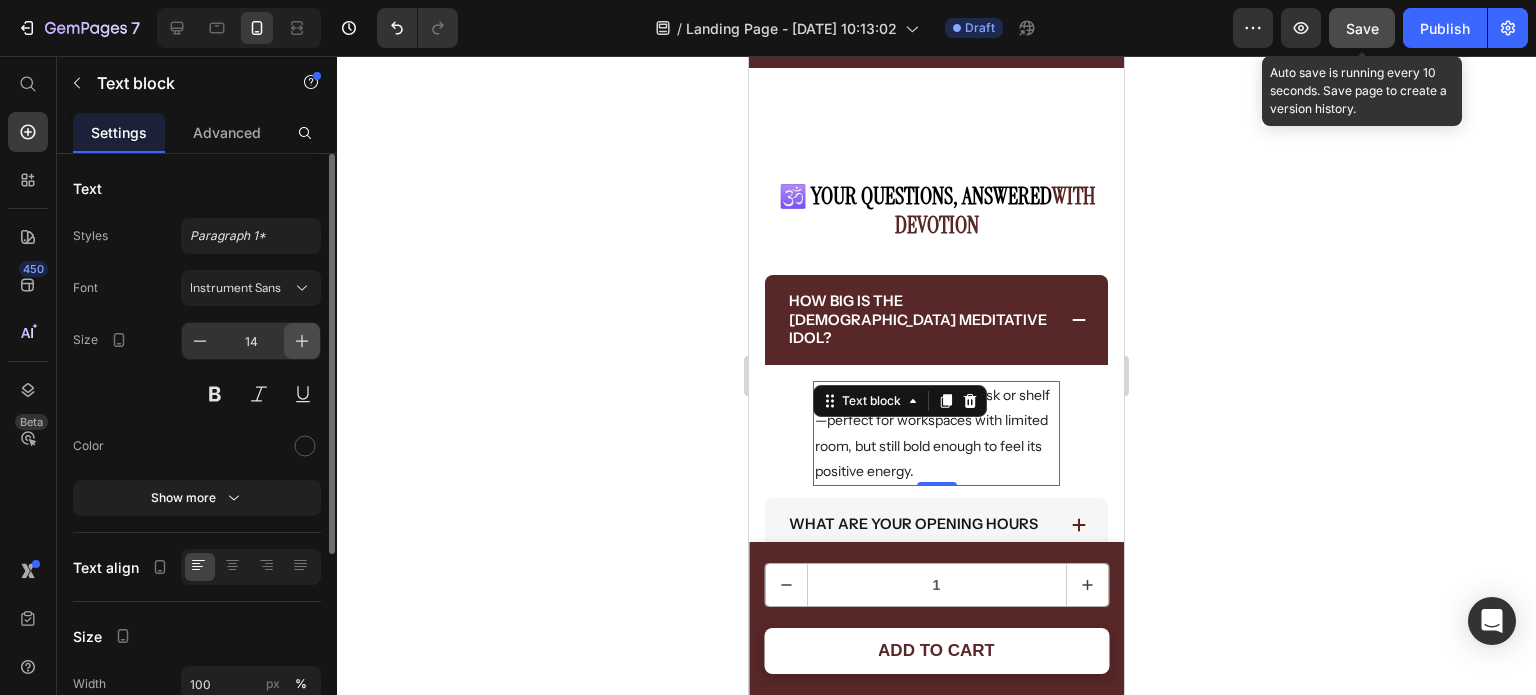 click 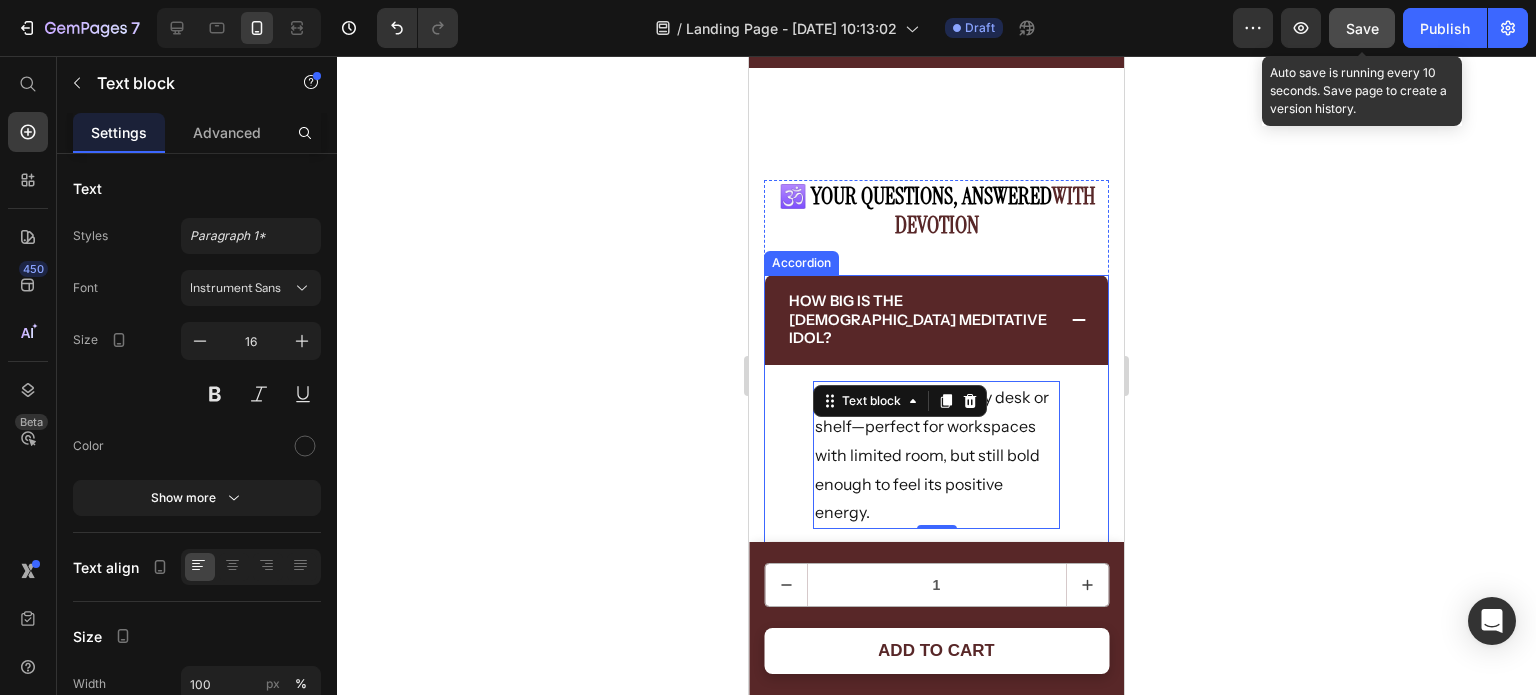 click on "It’s small enough for any desk or shelf—perfect for workspaces with limited room, but still bold enough to feel its positive energy. Text block   0" at bounding box center [936, 447] 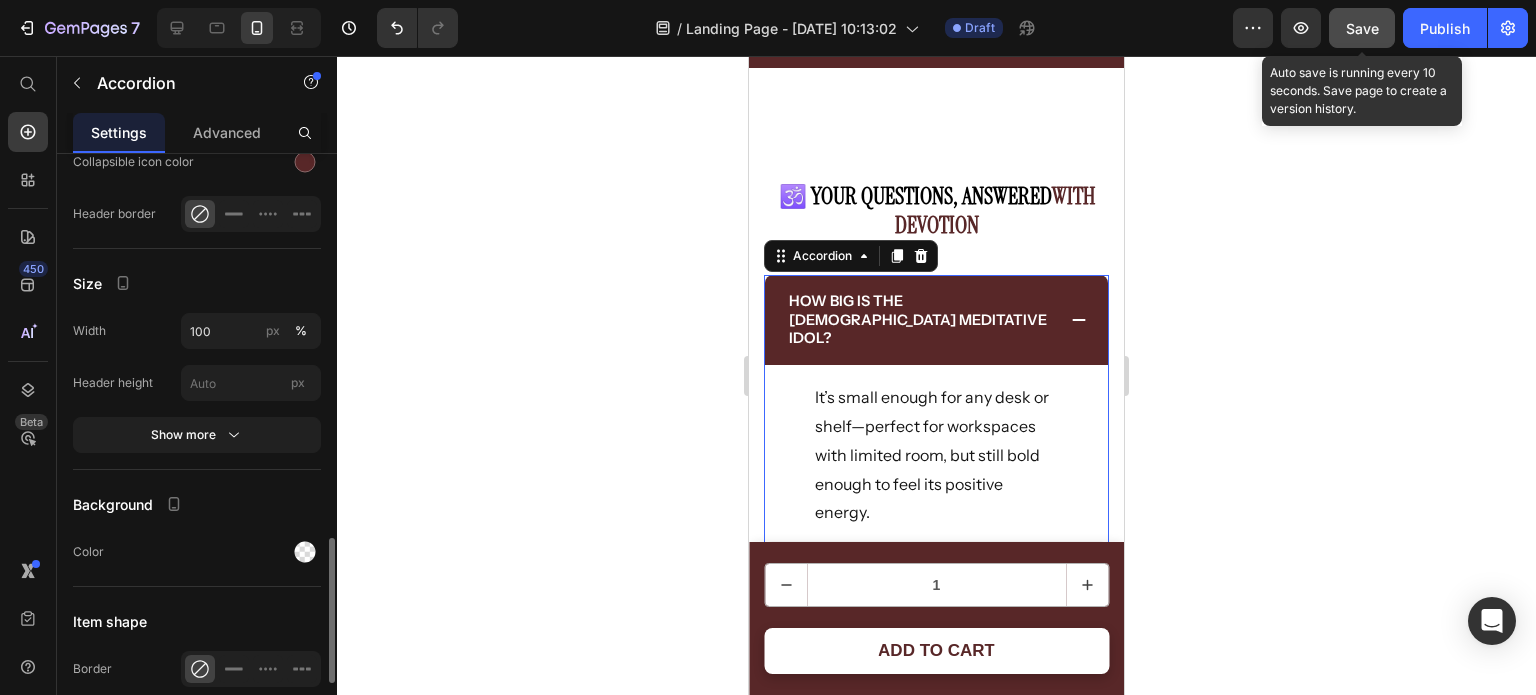 scroll, scrollTop: 1576, scrollLeft: 0, axis: vertical 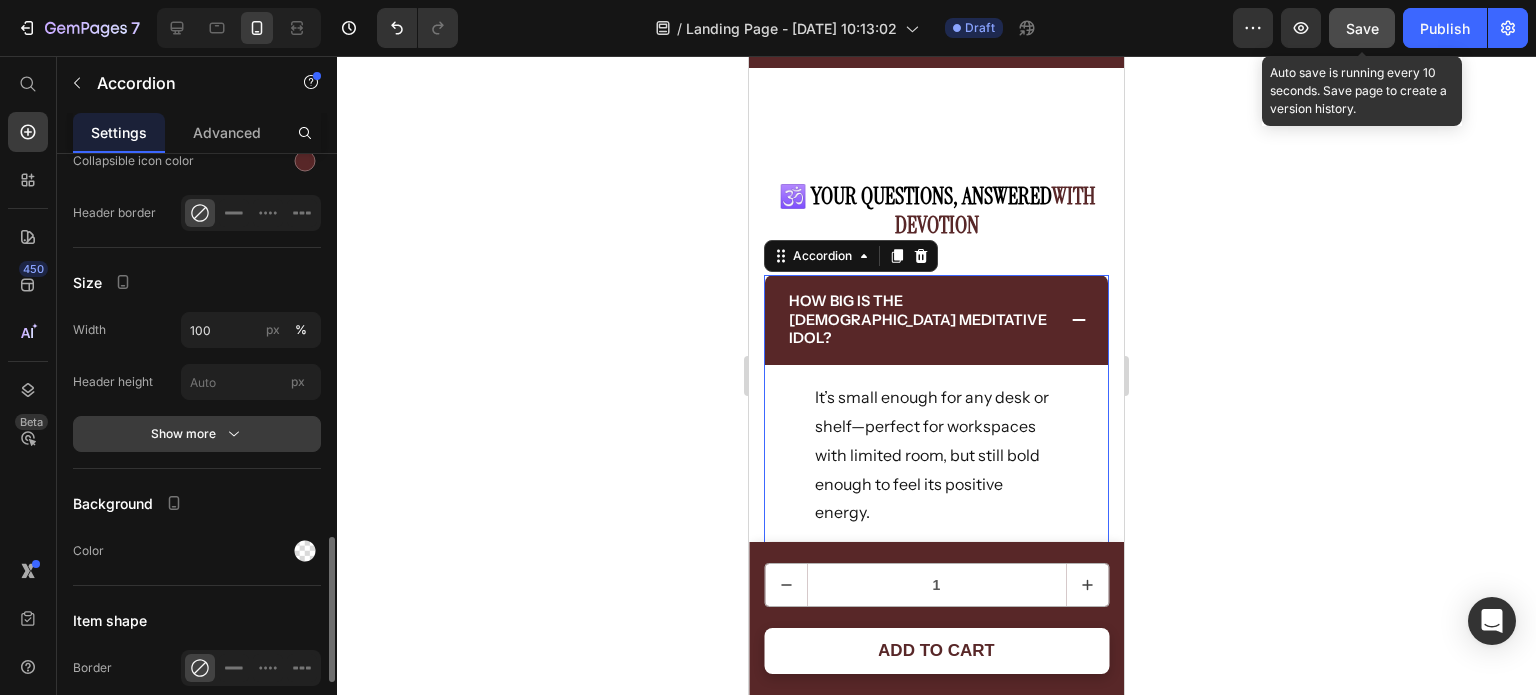 click on "Show more" at bounding box center [197, 434] 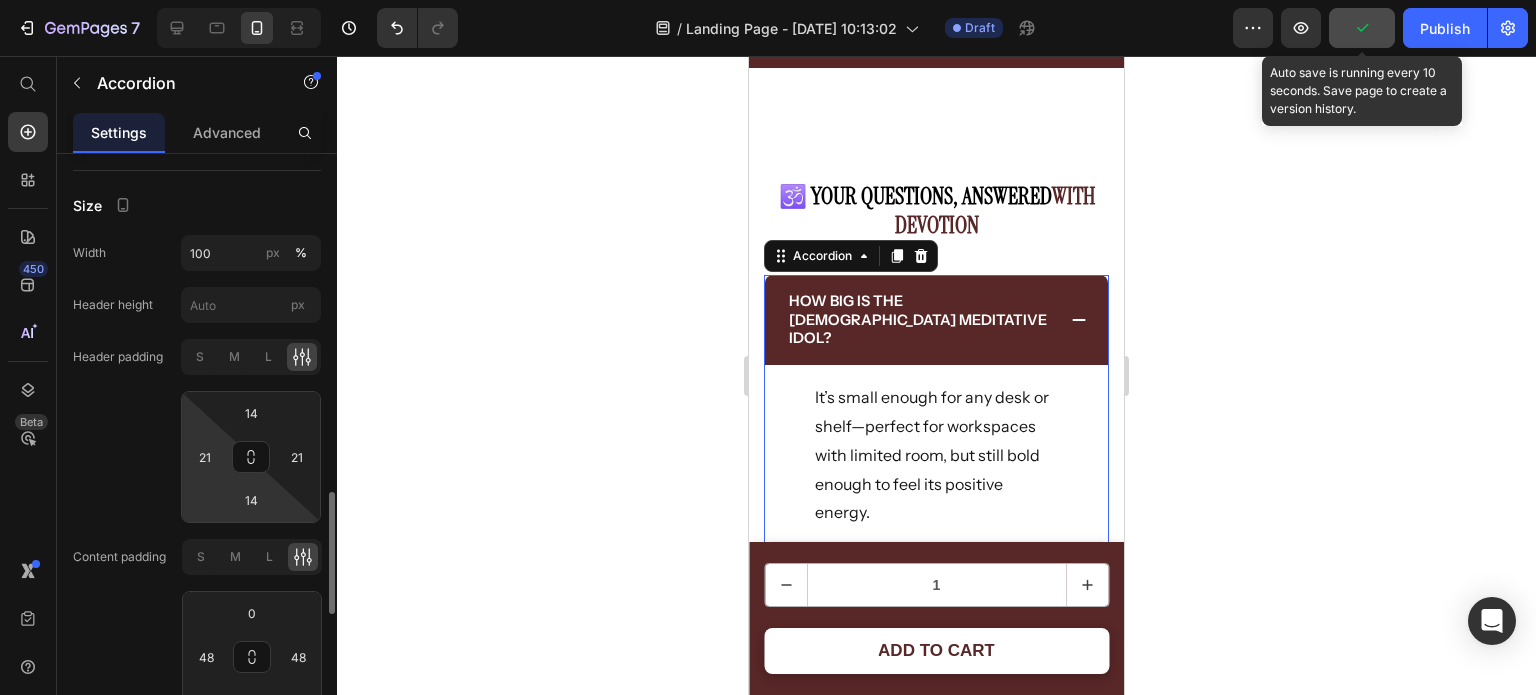 scroll, scrollTop: 1652, scrollLeft: 0, axis: vertical 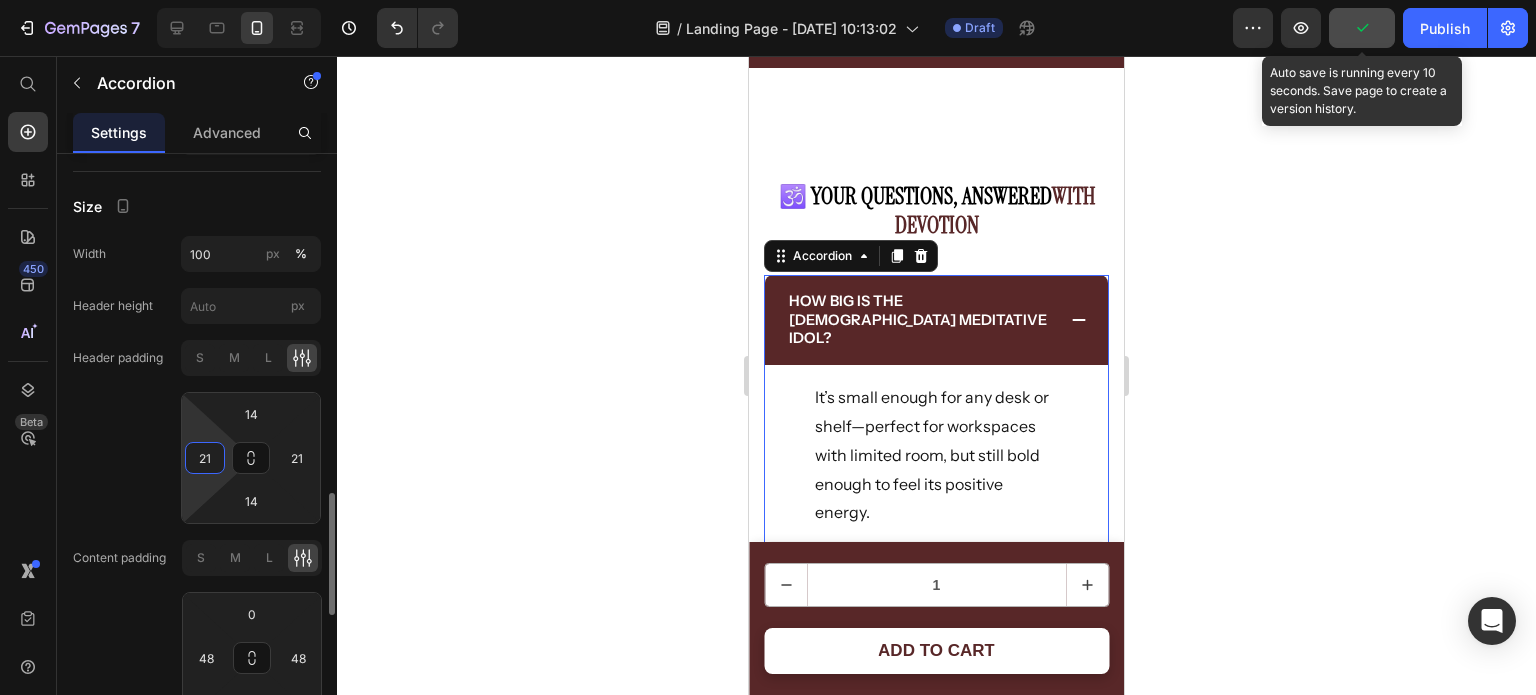 click on "21" at bounding box center (205, 458) 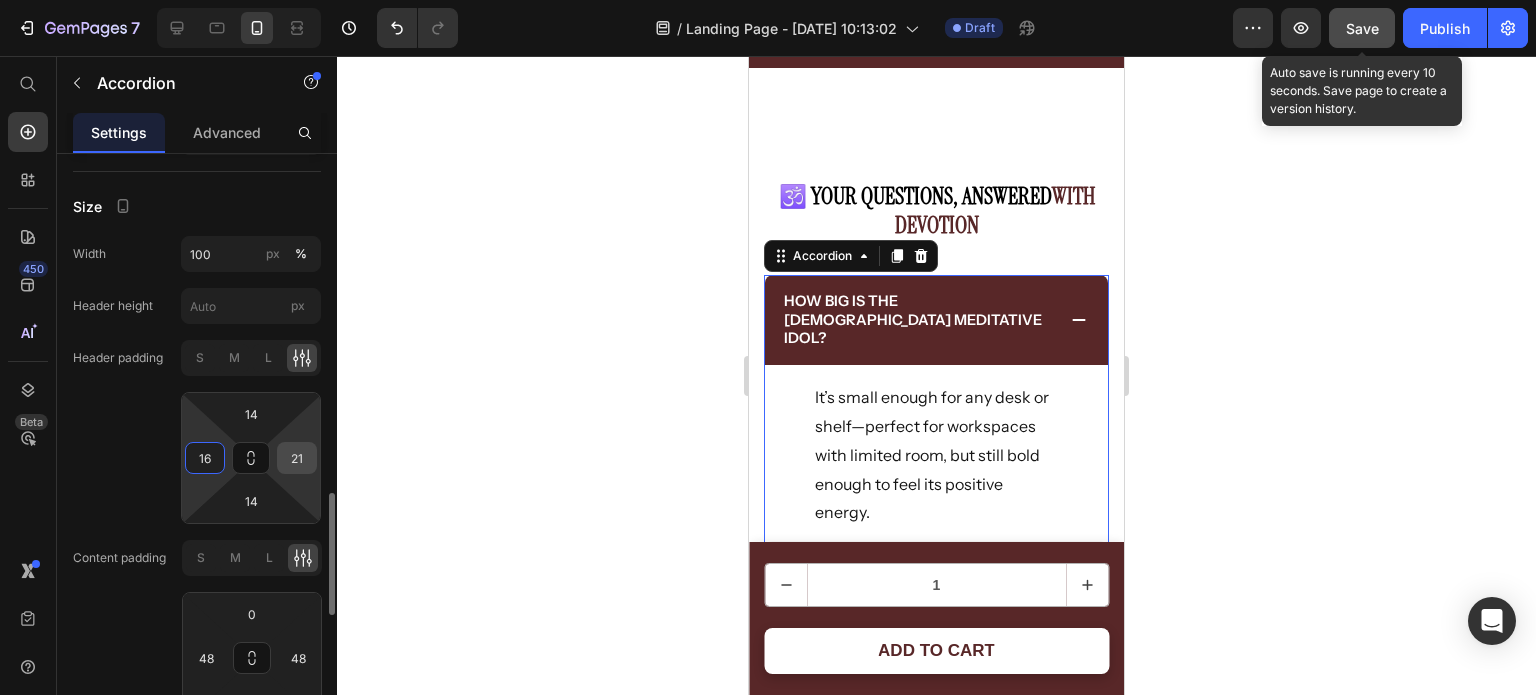 type on "16" 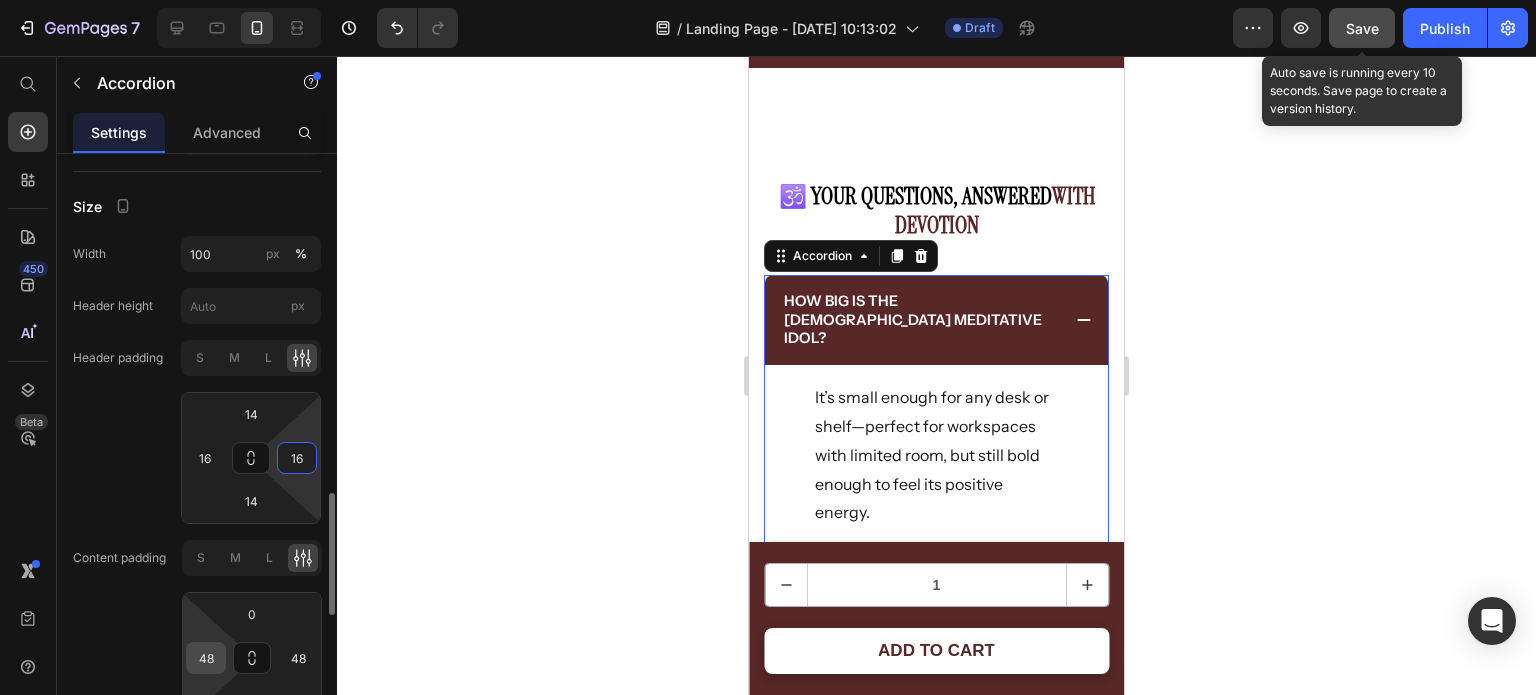 type on "16" 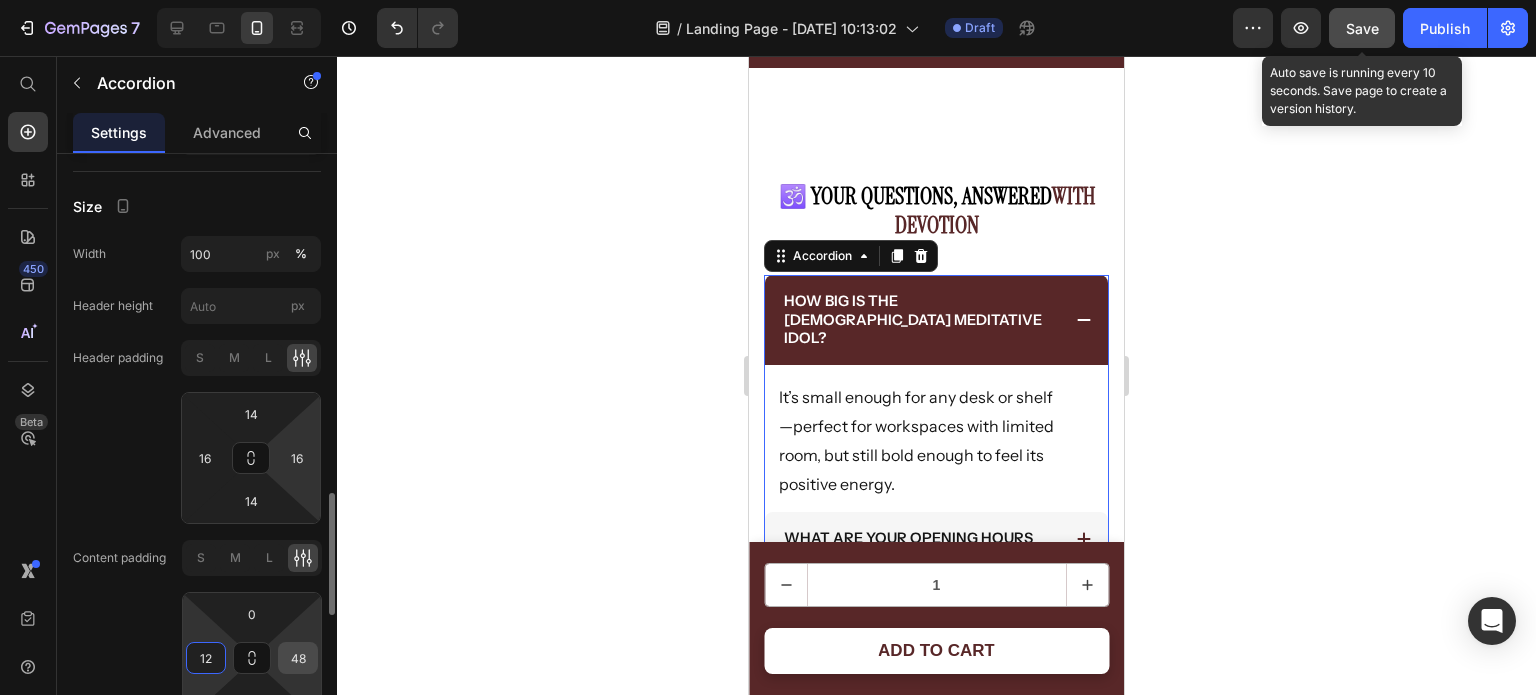 type on "12" 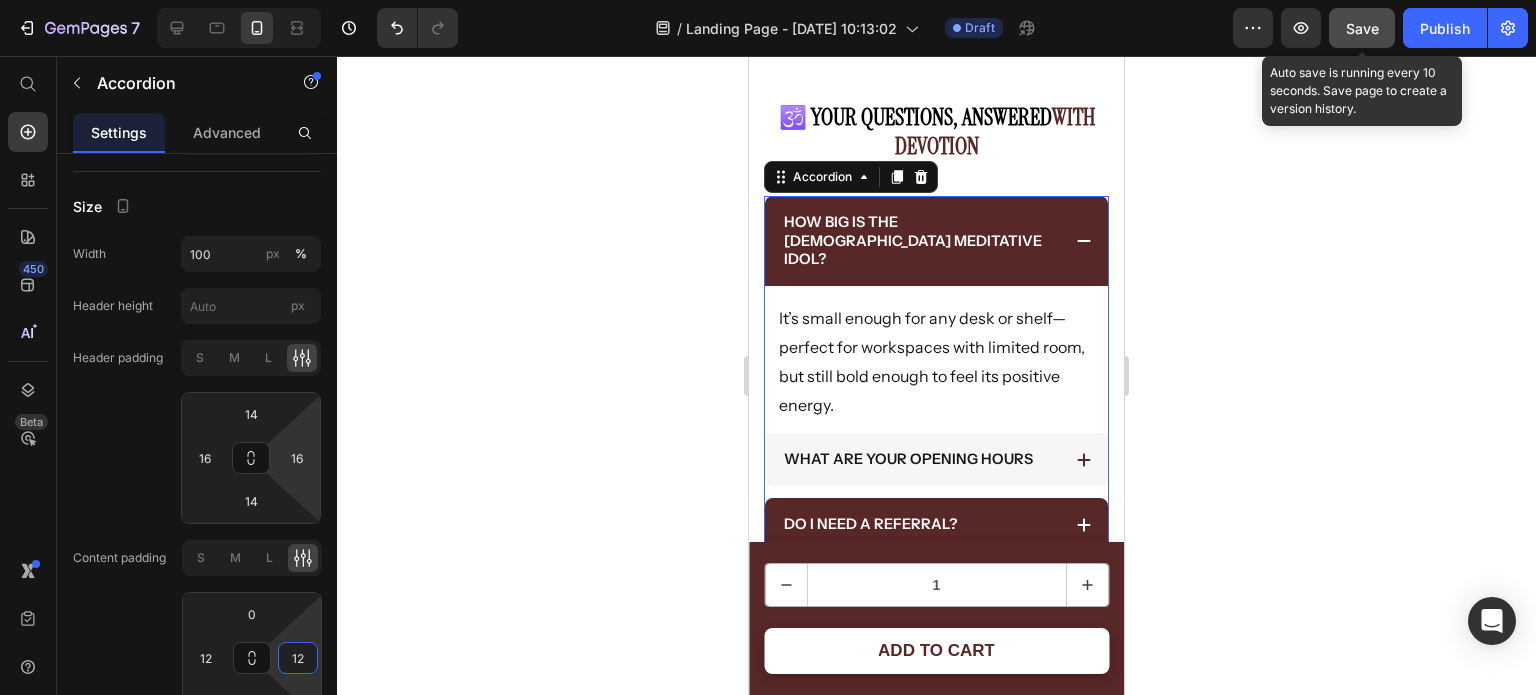 scroll, scrollTop: 6789, scrollLeft: 0, axis: vertical 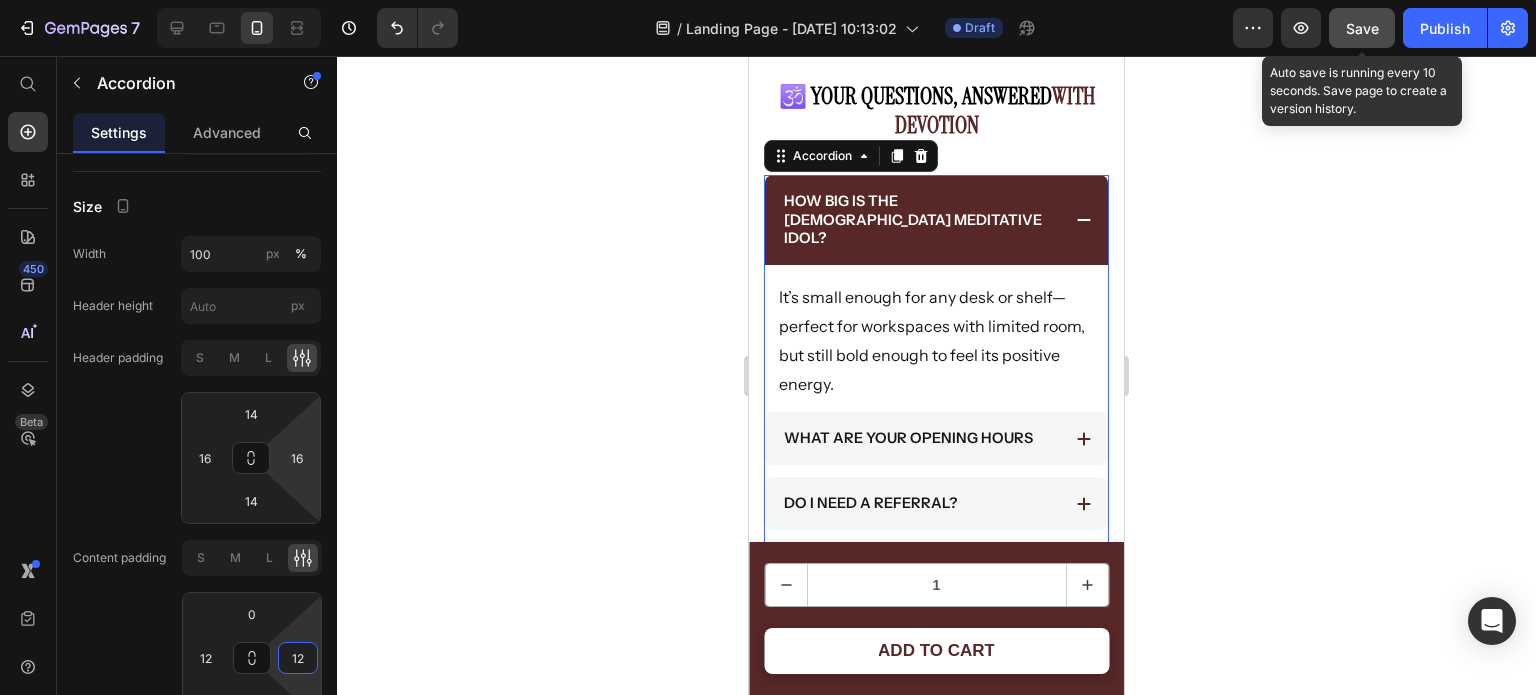 type on "12" 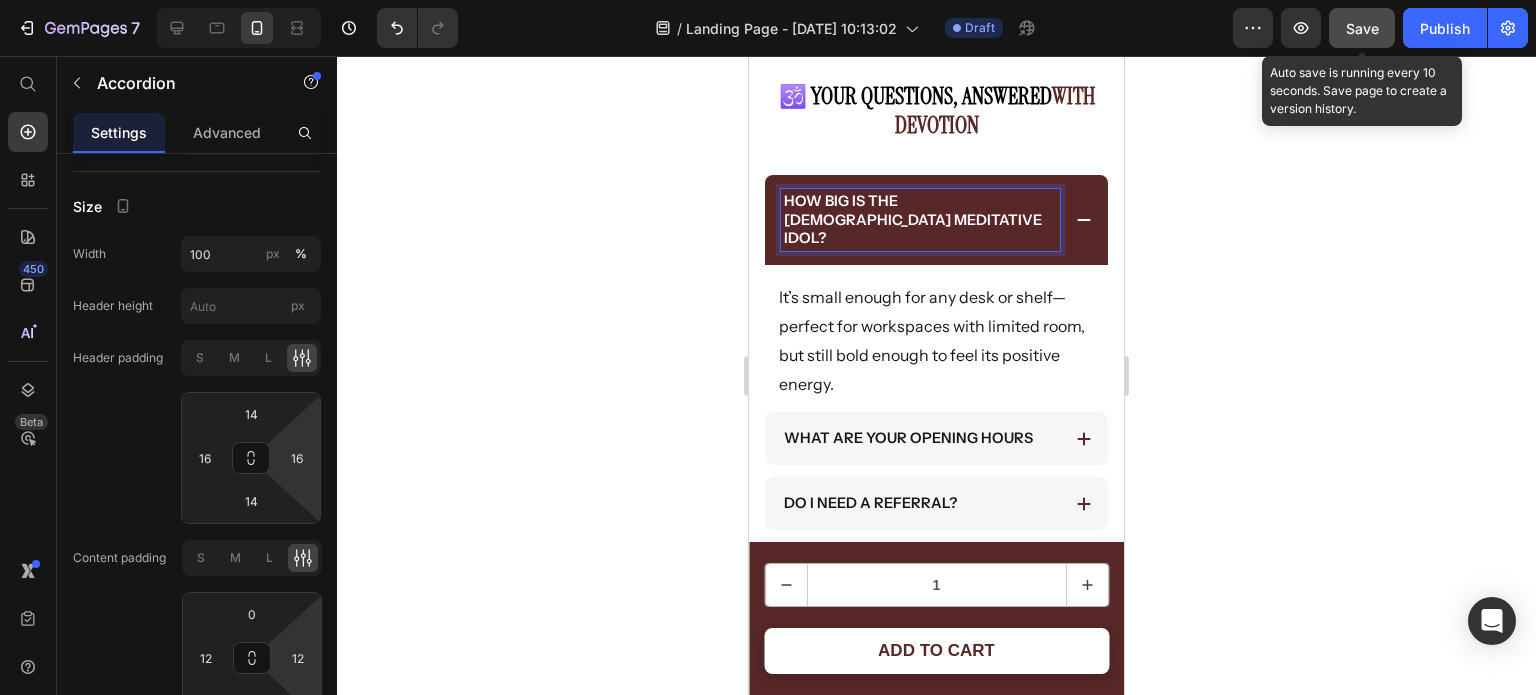 click 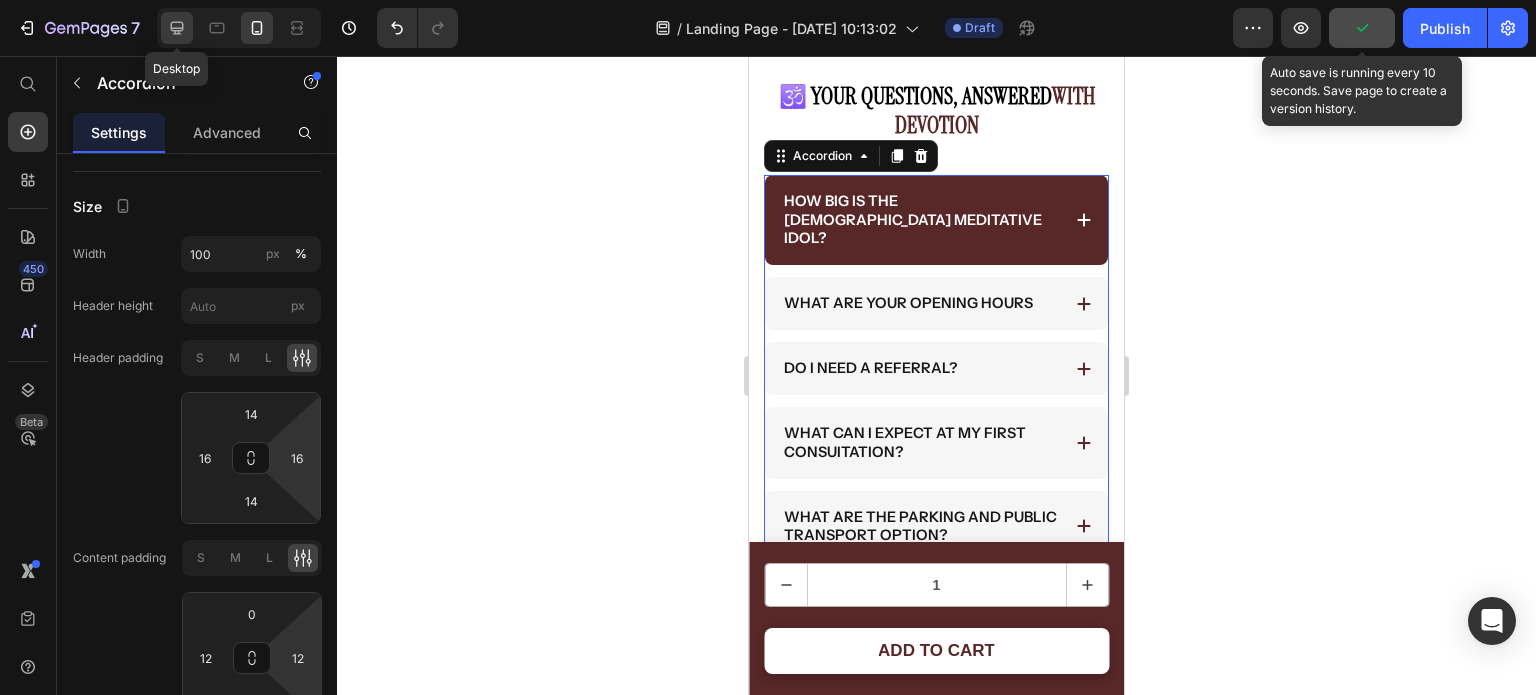 click 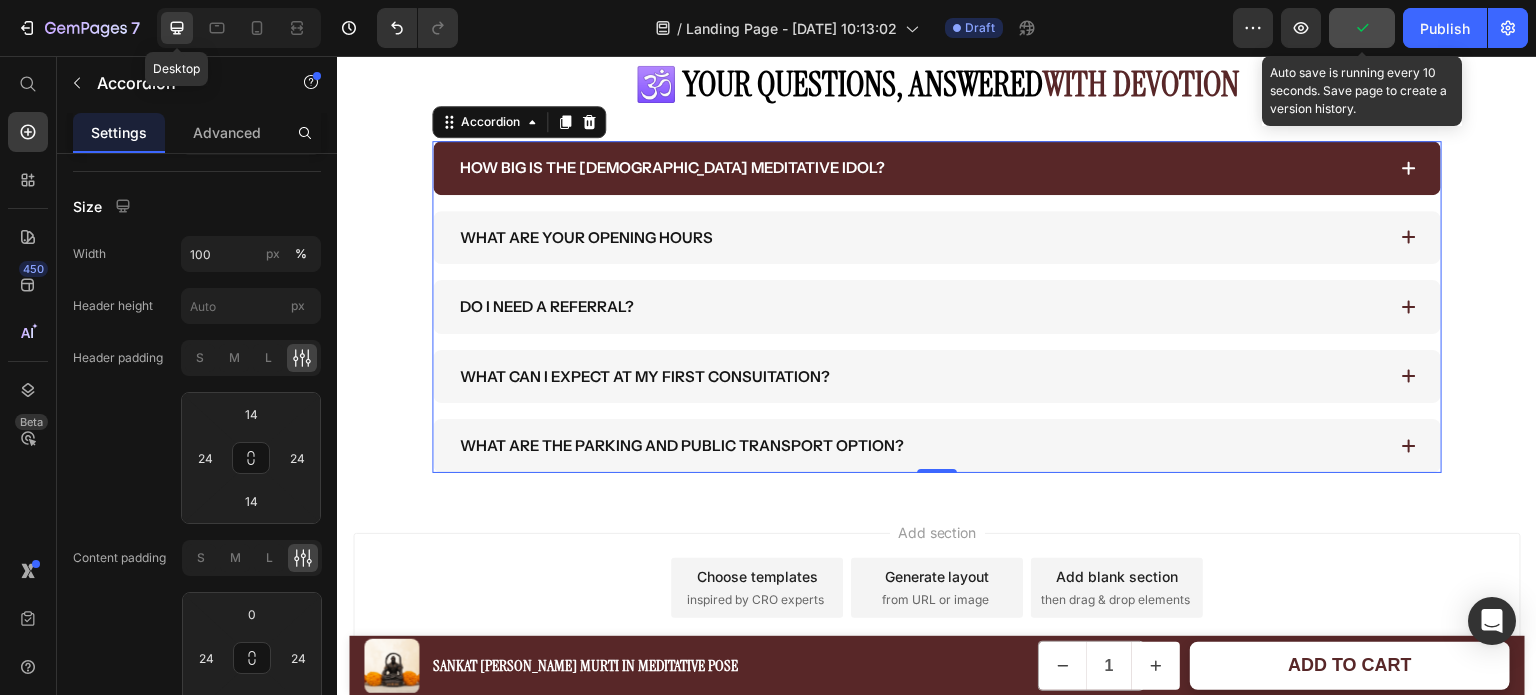 scroll, scrollTop: 6734, scrollLeft: 0, axis: vertical 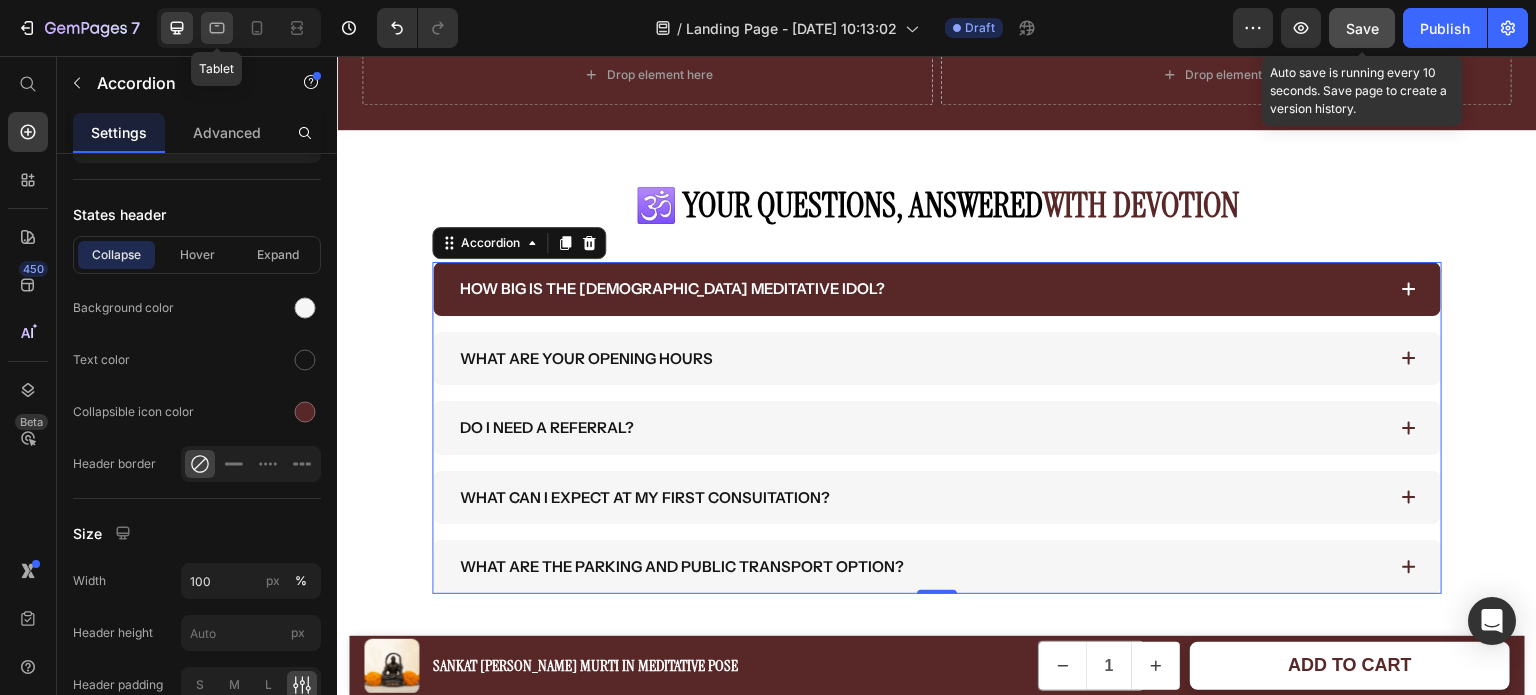 click 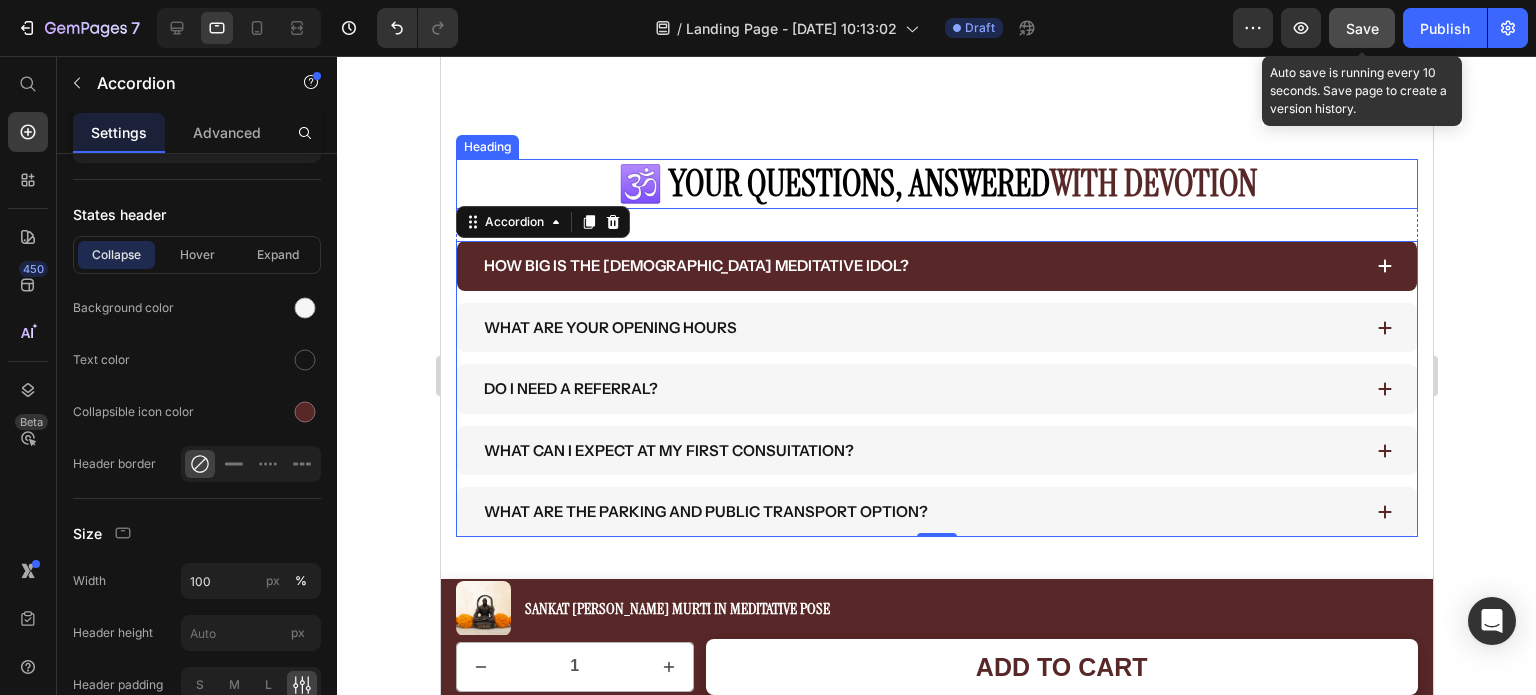 scroll, scrollTop: 6477, scrollLeft: 0, axis: vertical 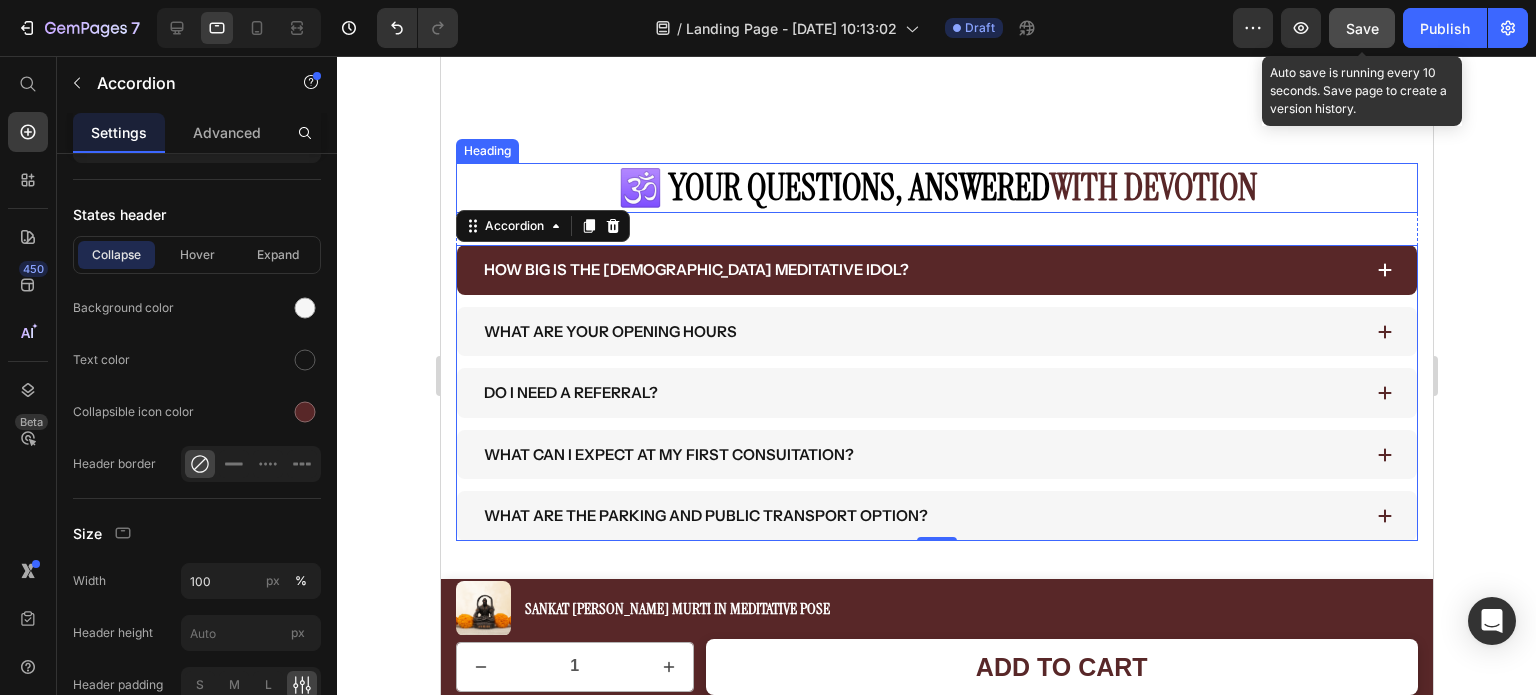click on "🕉️ Your Questions, Answered  with Devotion" at bounding box center [936, 188] 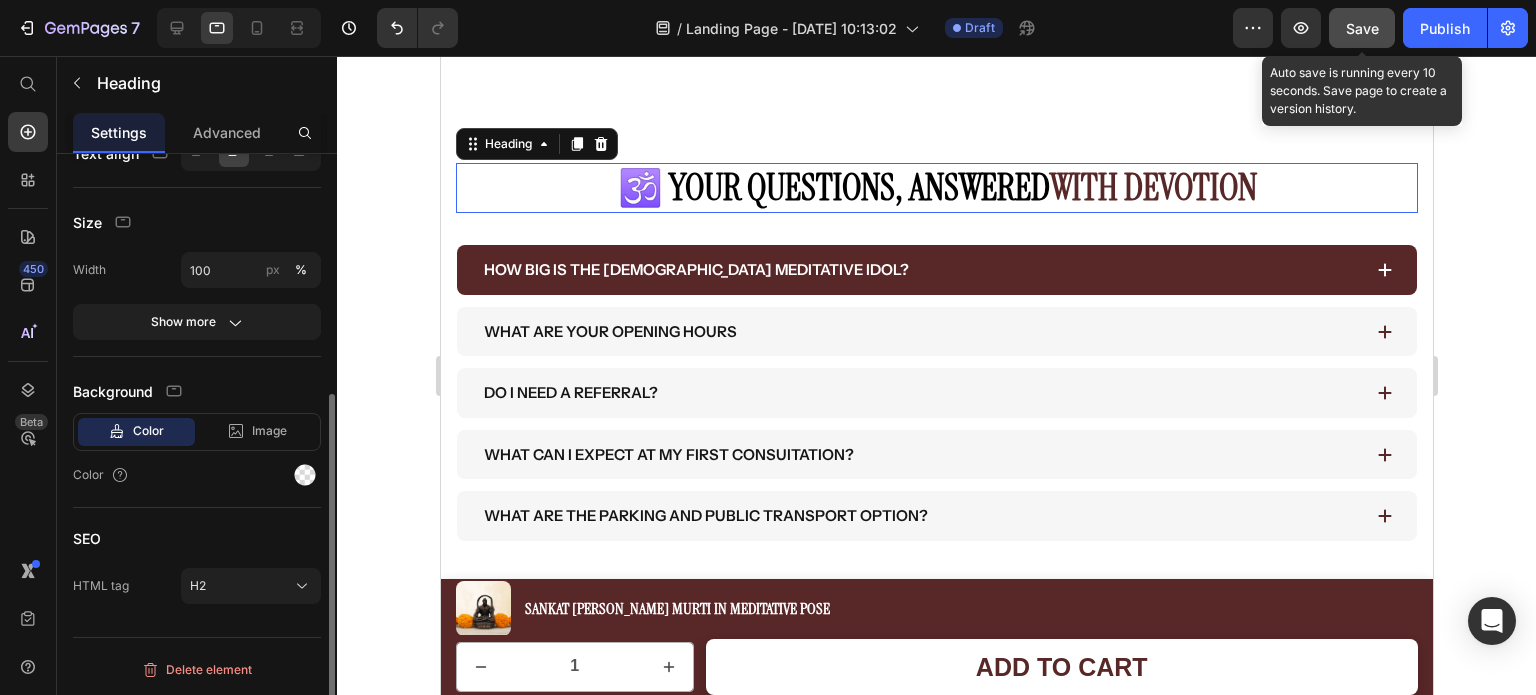 scroll, scrollTop: 0, scrollLeft: 0, axis: both 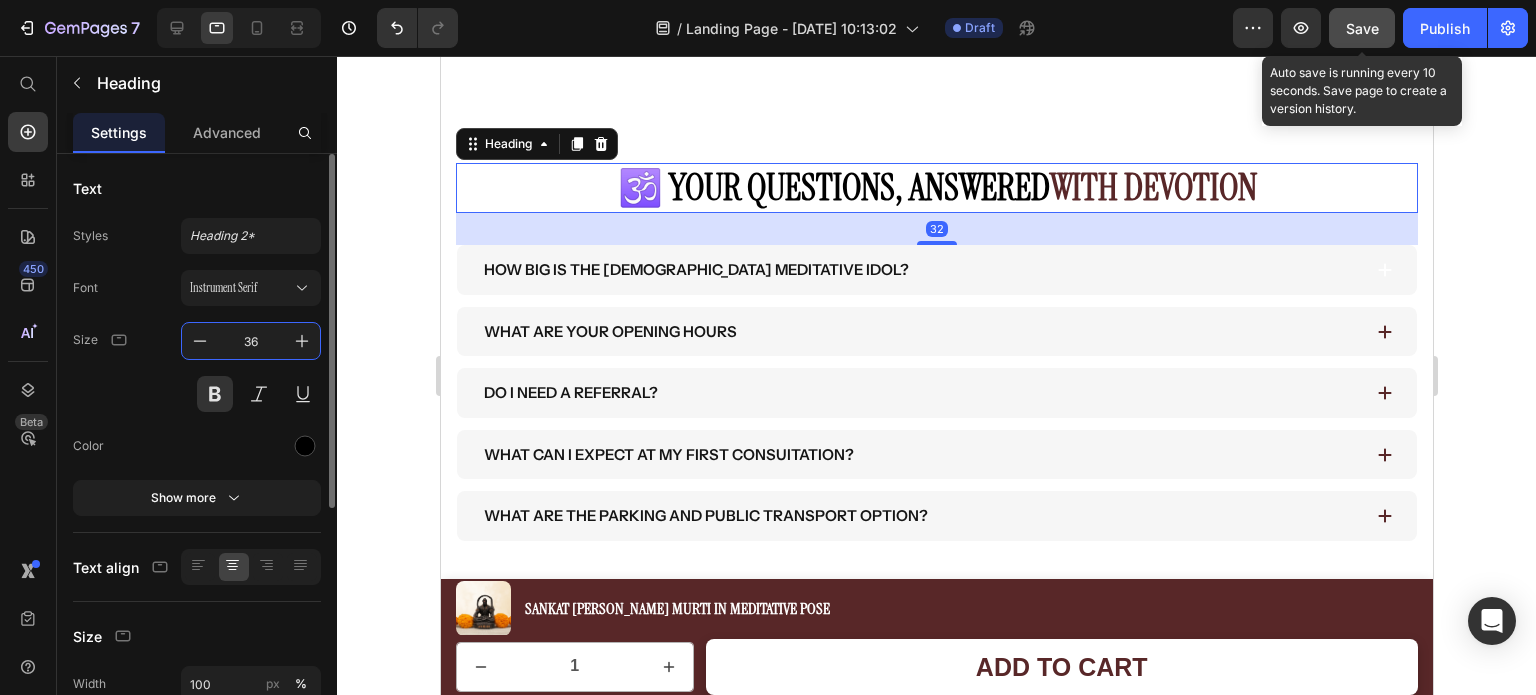 click on "36" at bounding box center [251, 341] 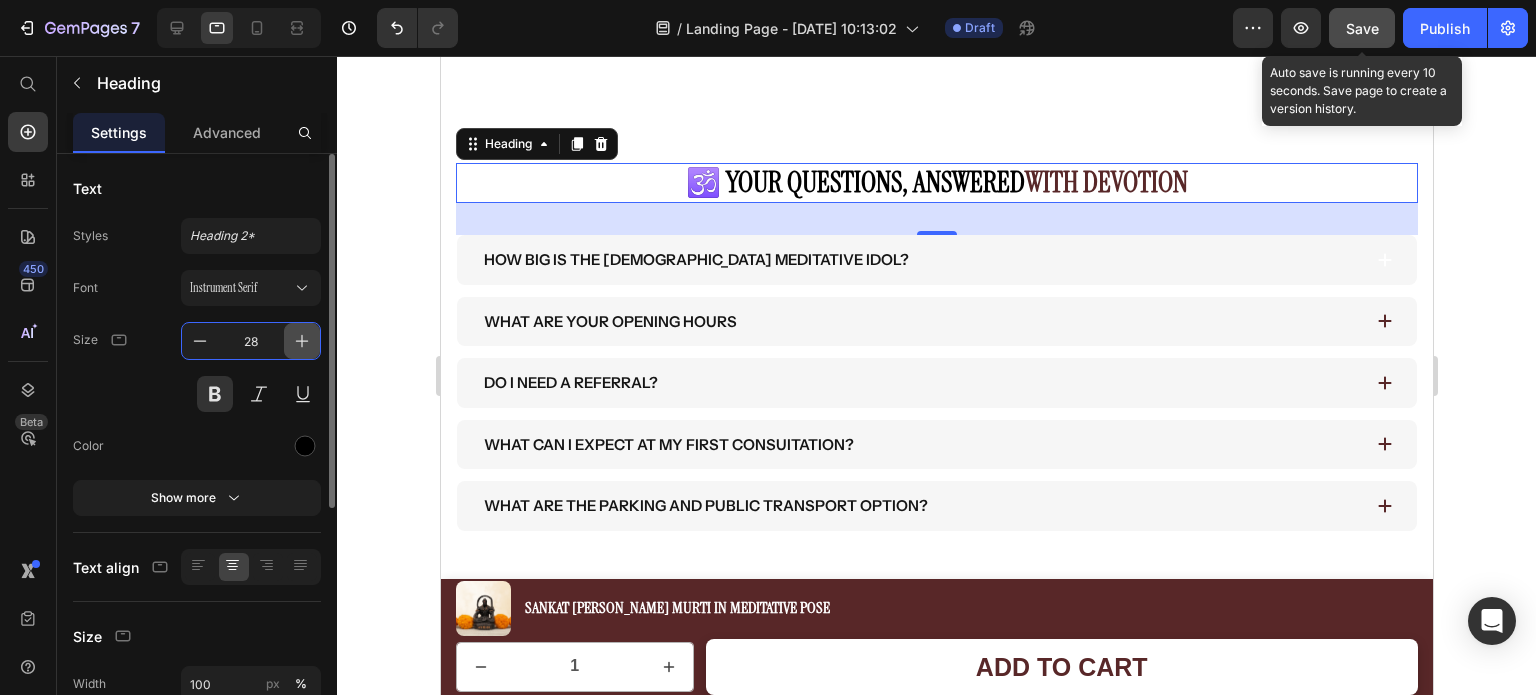 click at bounding box center (302, 341) 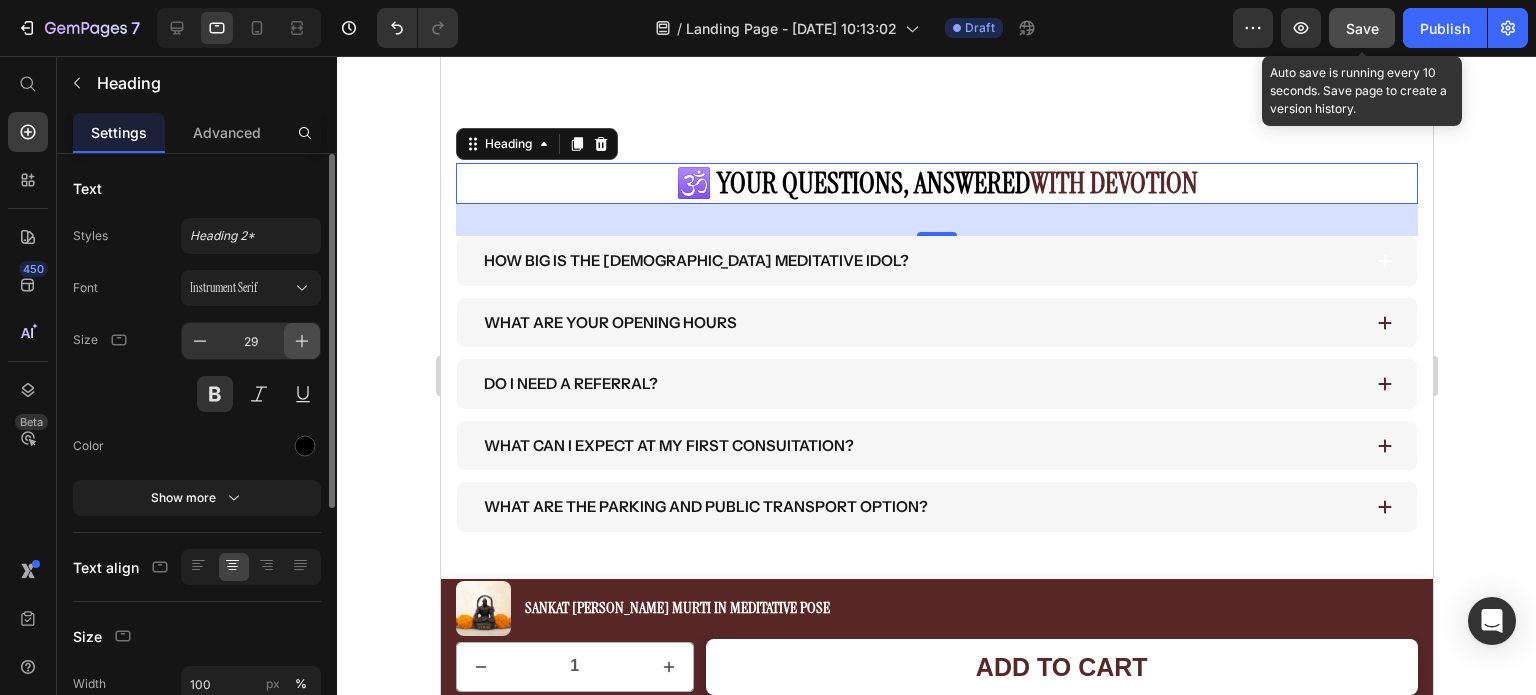 click at bounding box center (302, 341) 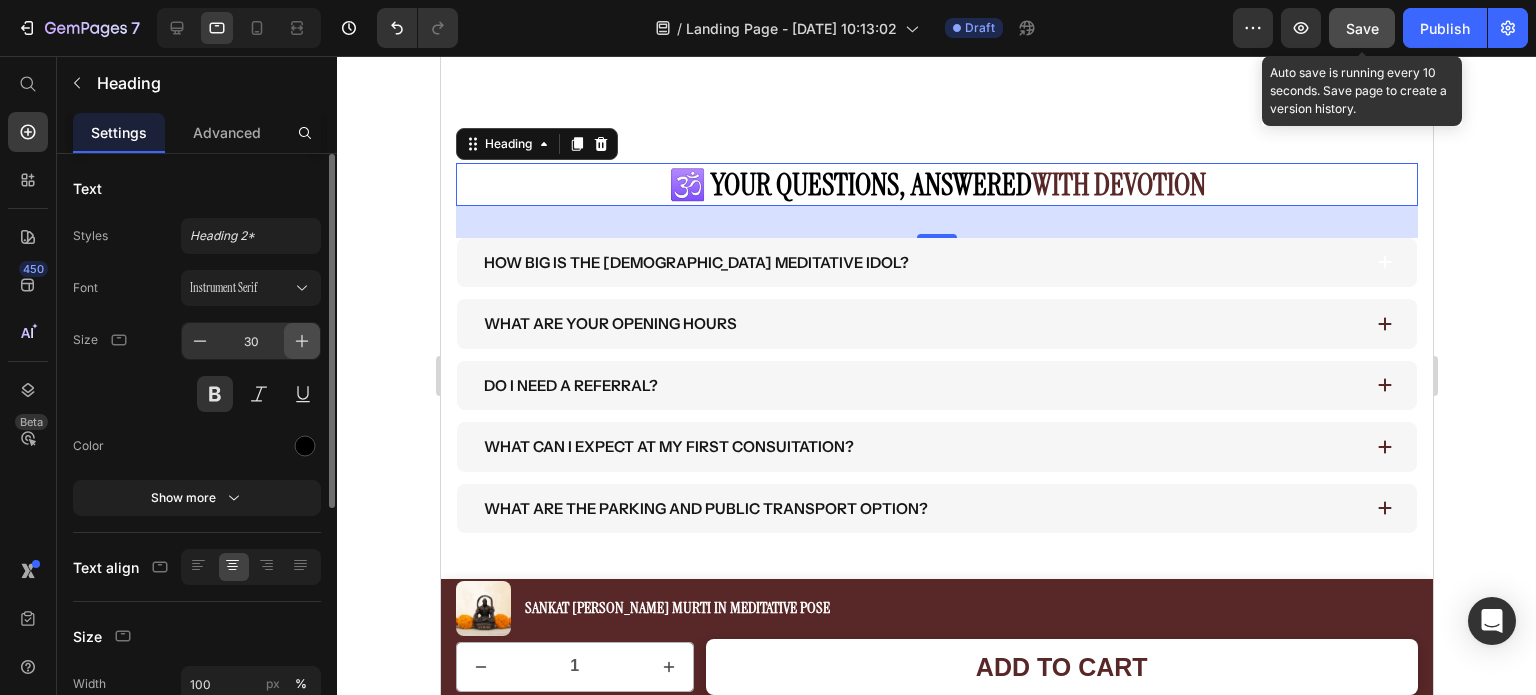 click 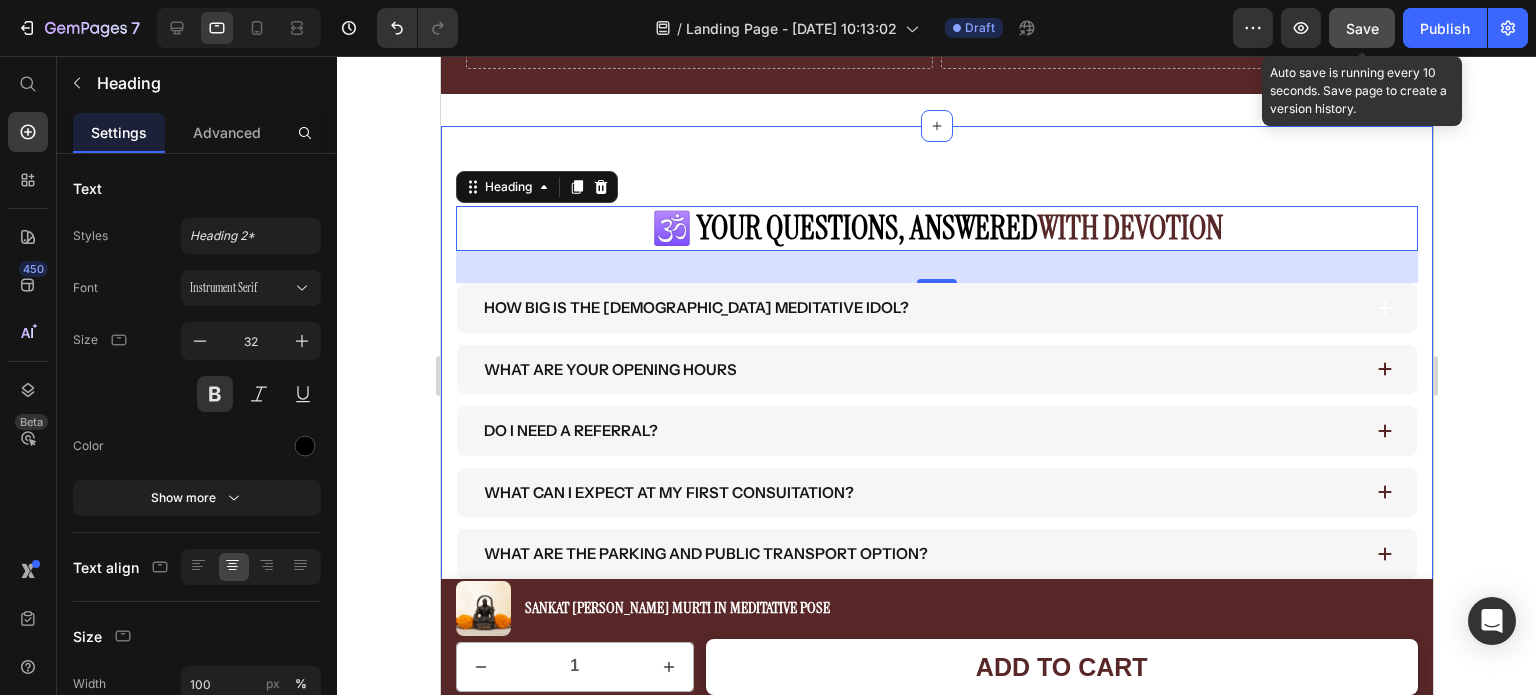 scroll, scrollTop: 6433, scrollLeft: 0, axis: vertical 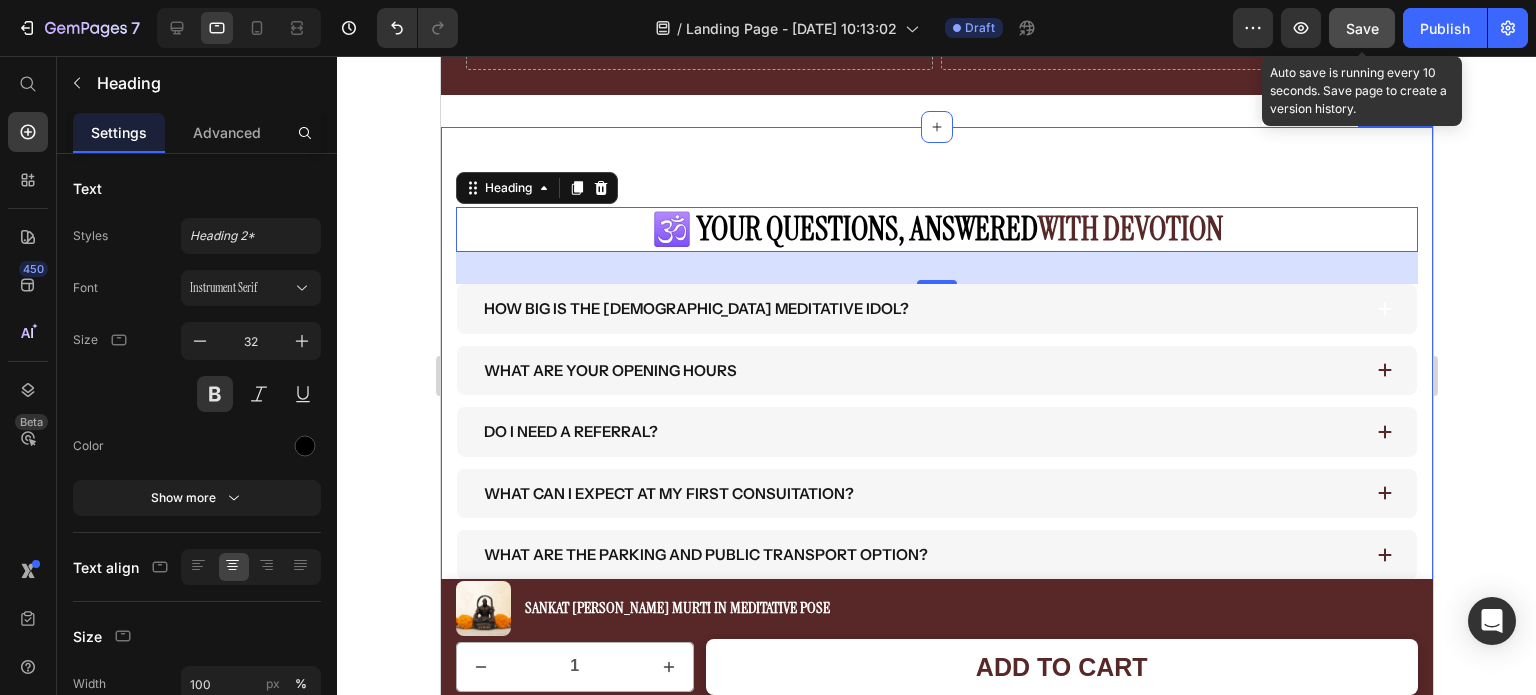 click on "🕉️ Your Questions, Answered  with Devotion Heading   32 How big is the [DEMOGRAPHIC_DATA] meditative idol? WHAT ARE YOUR OPENING HOURS DO I NEED A REFERRAL? WHAT CAN I EXPECT AT MY FIRST CONSUITATION? WHAT ARE THE PARKING AND PUBLIC TRANSPORT OPTION? Accordion Row Section 10" at bounding box center [936, 393] 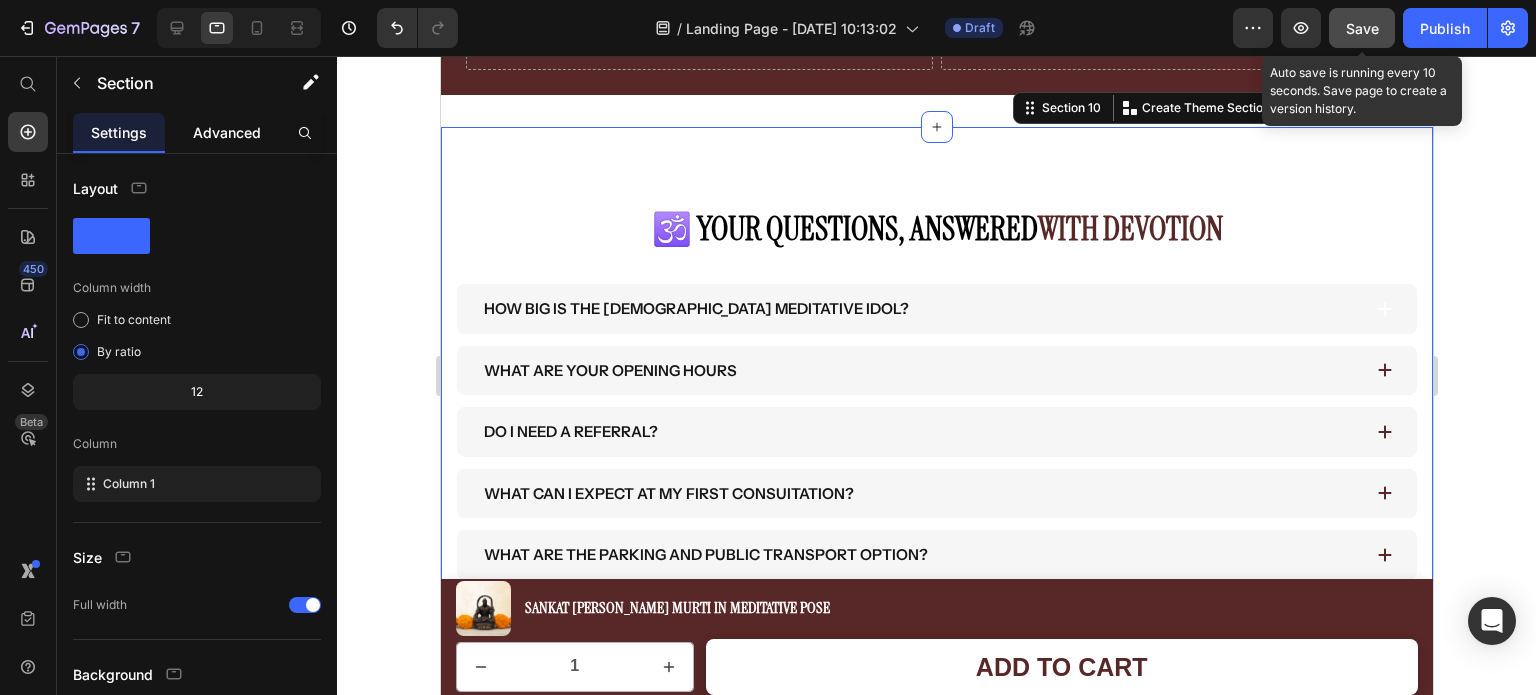 click on "Advanced" at bounding box center (227, 132) 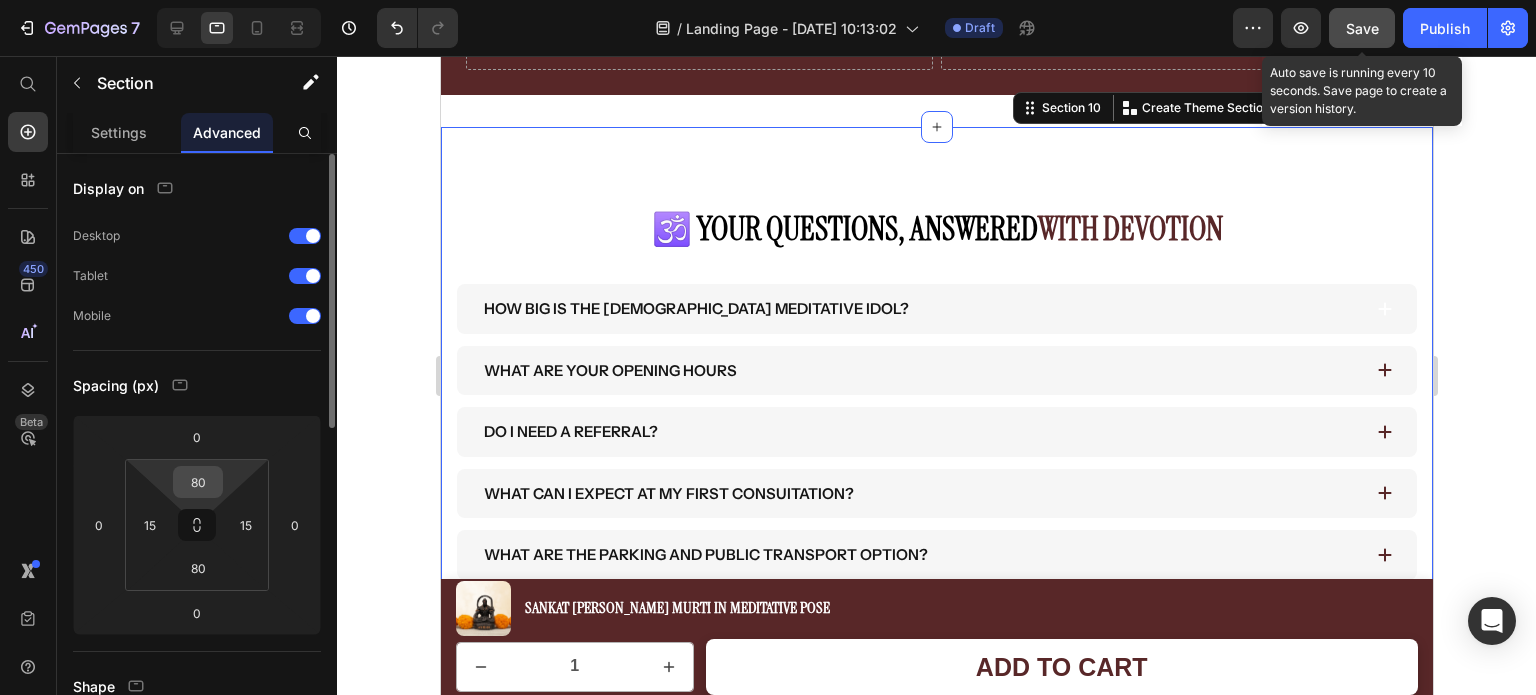 click on "80" at bounding box center [198, 482] 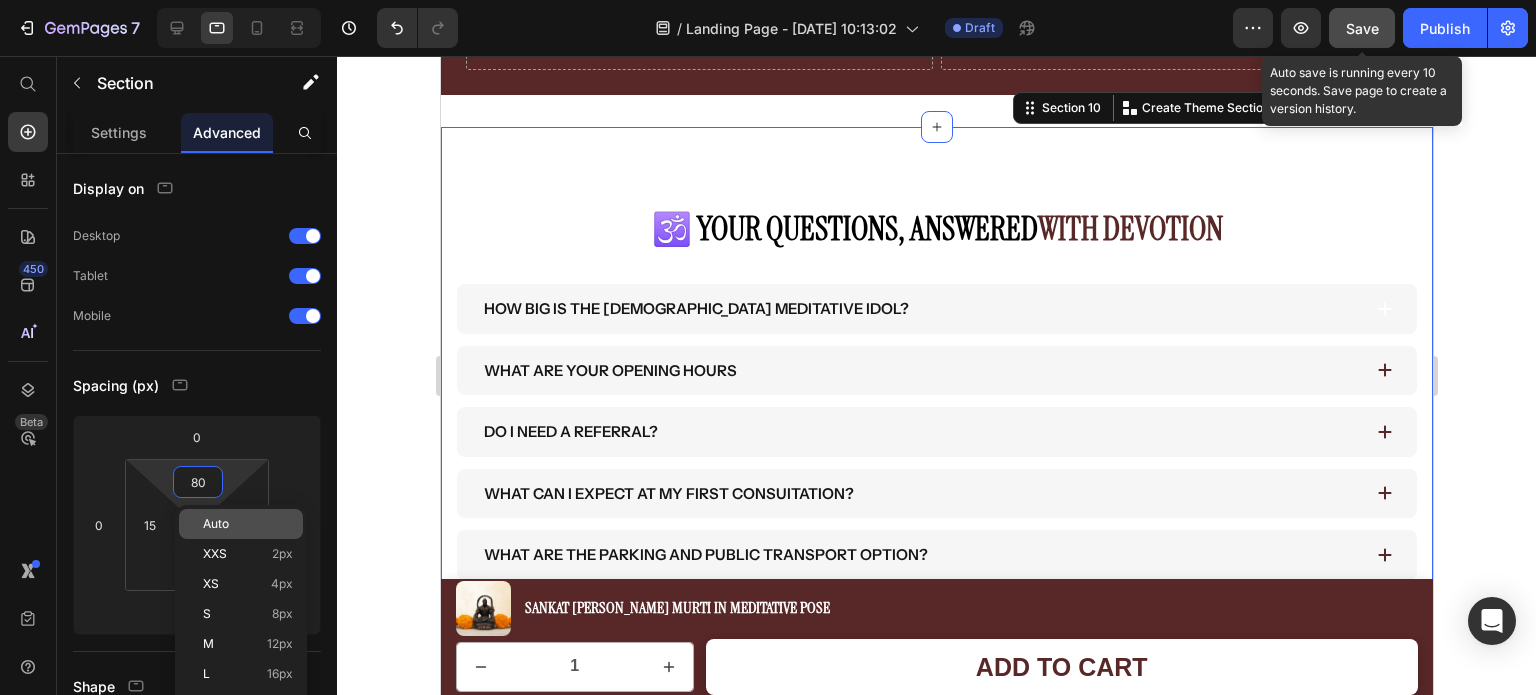 scroll, scrollTop: 32, scrollLeft: 0, axis: vertical 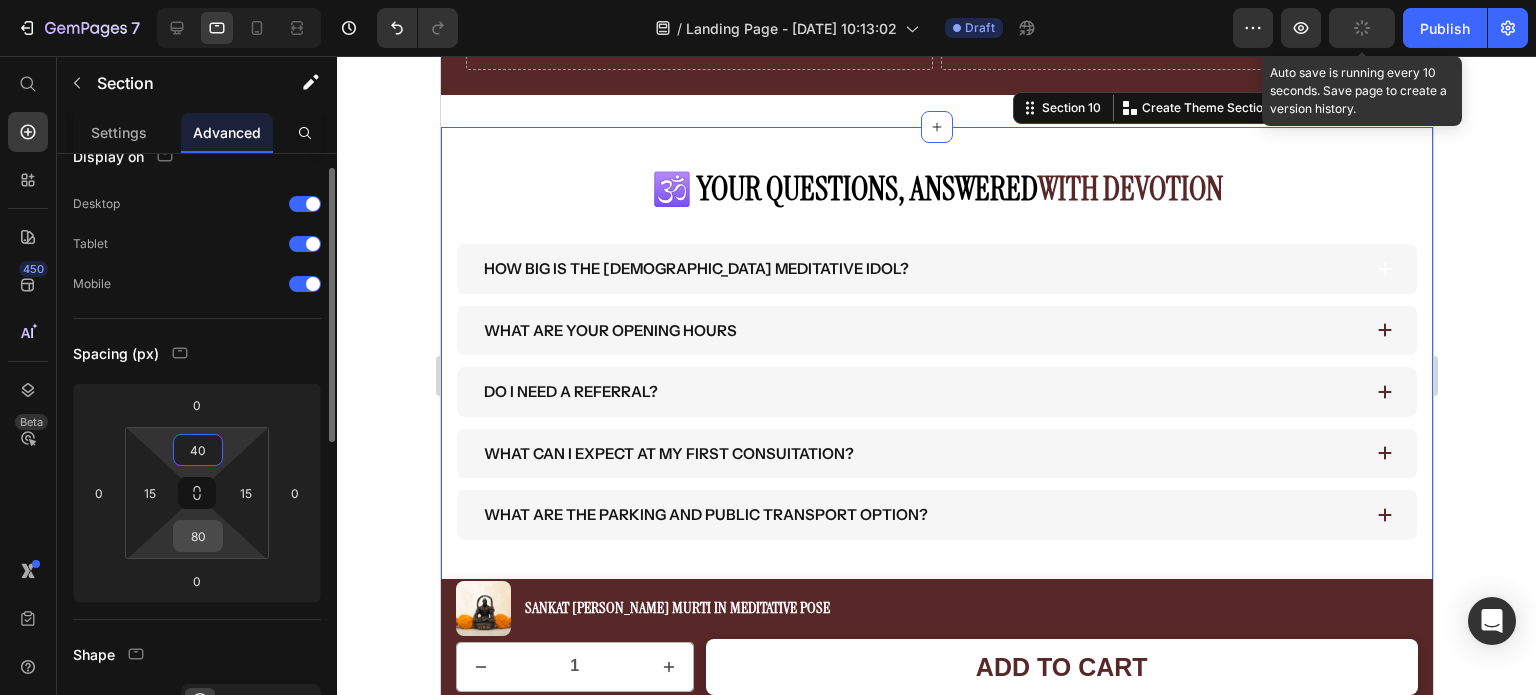 type on "40" 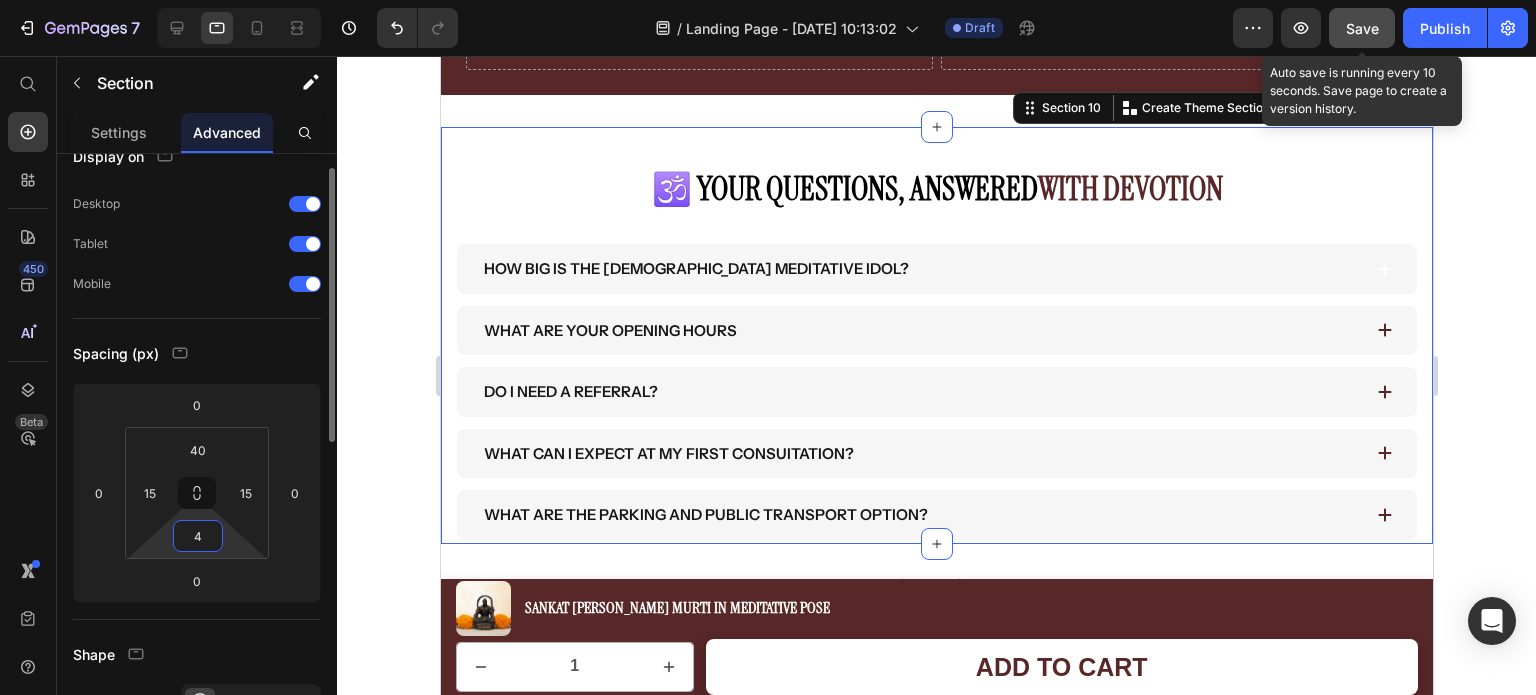 type on "40" 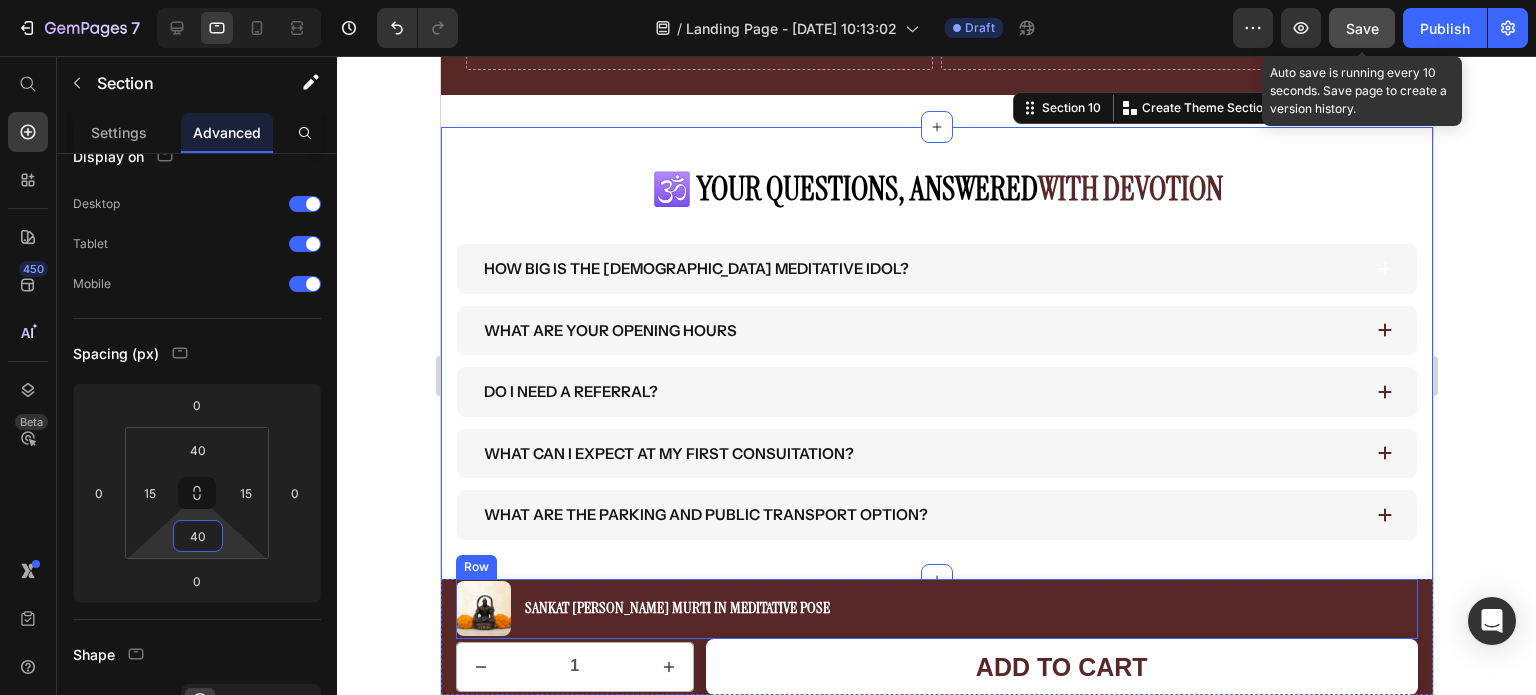 click on "Product Images Sankat [PERSON_NAME] Murti in Meditative Pose Product Title Row" at bounding box center (936, 609) 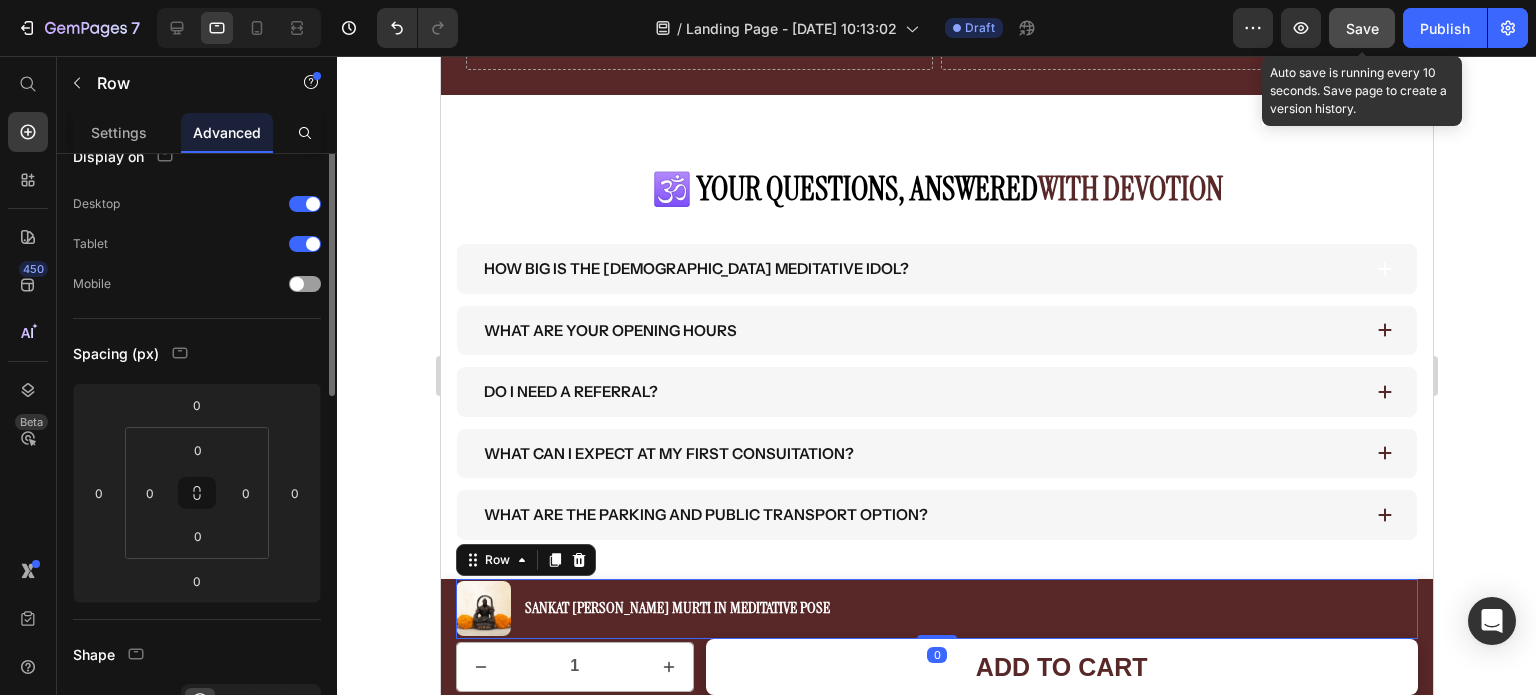 scroll, scrollTop: 0, scrollLeft: 0, axis: both 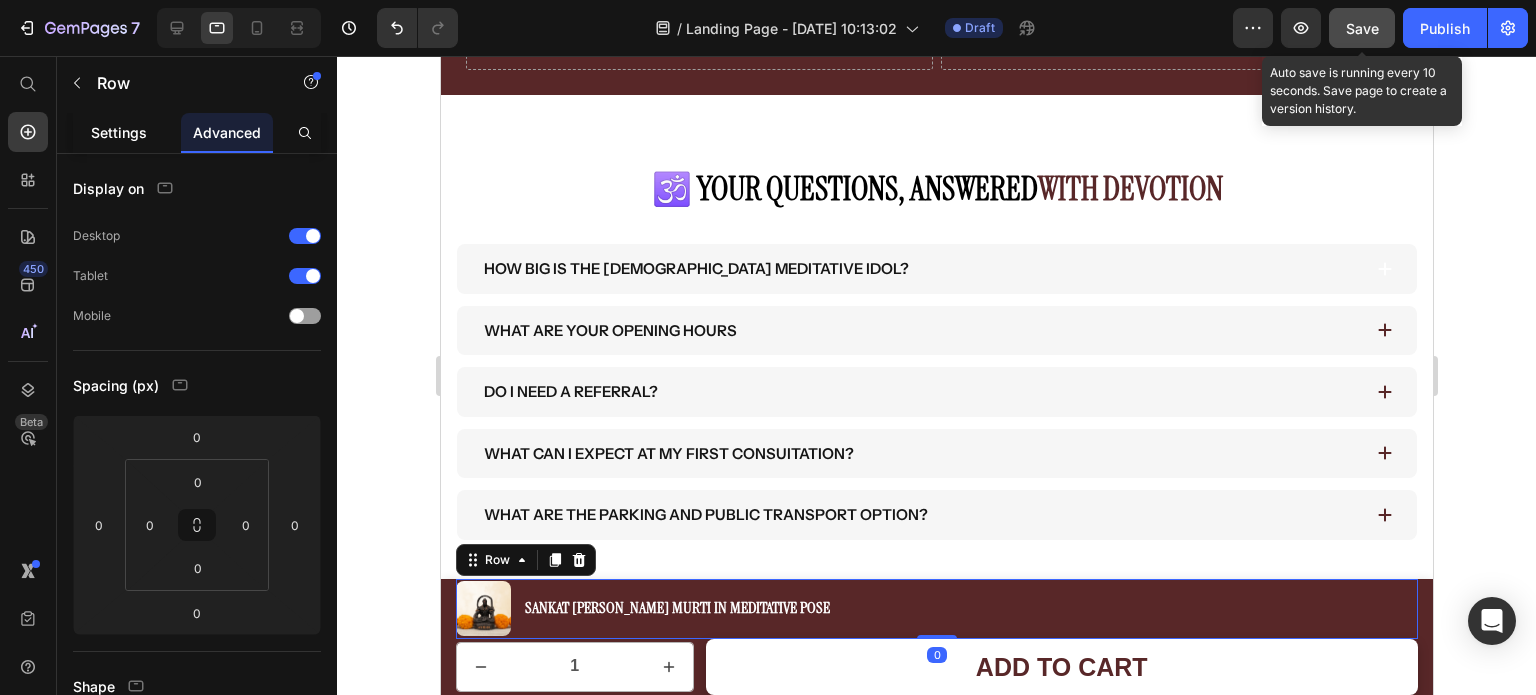 click on "Settings" at bounding box center (119, 132) 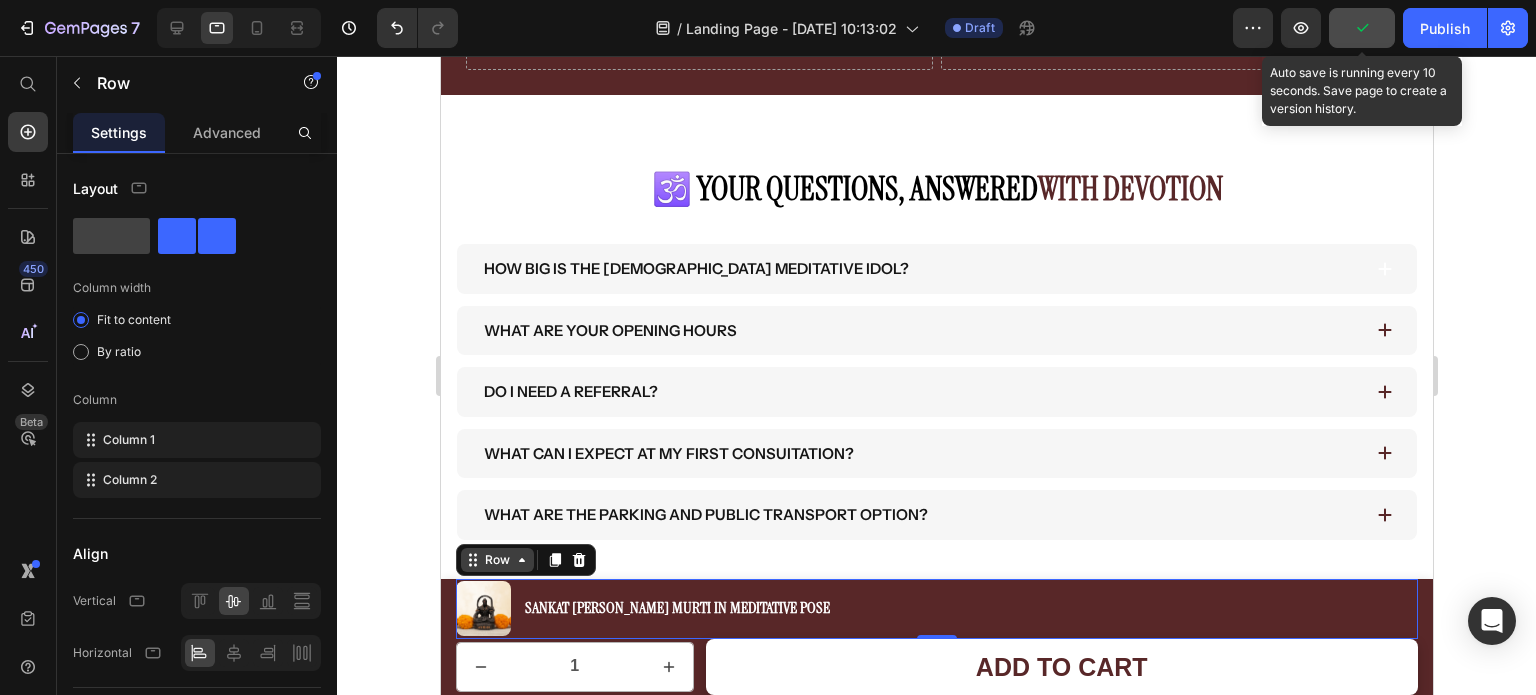 click 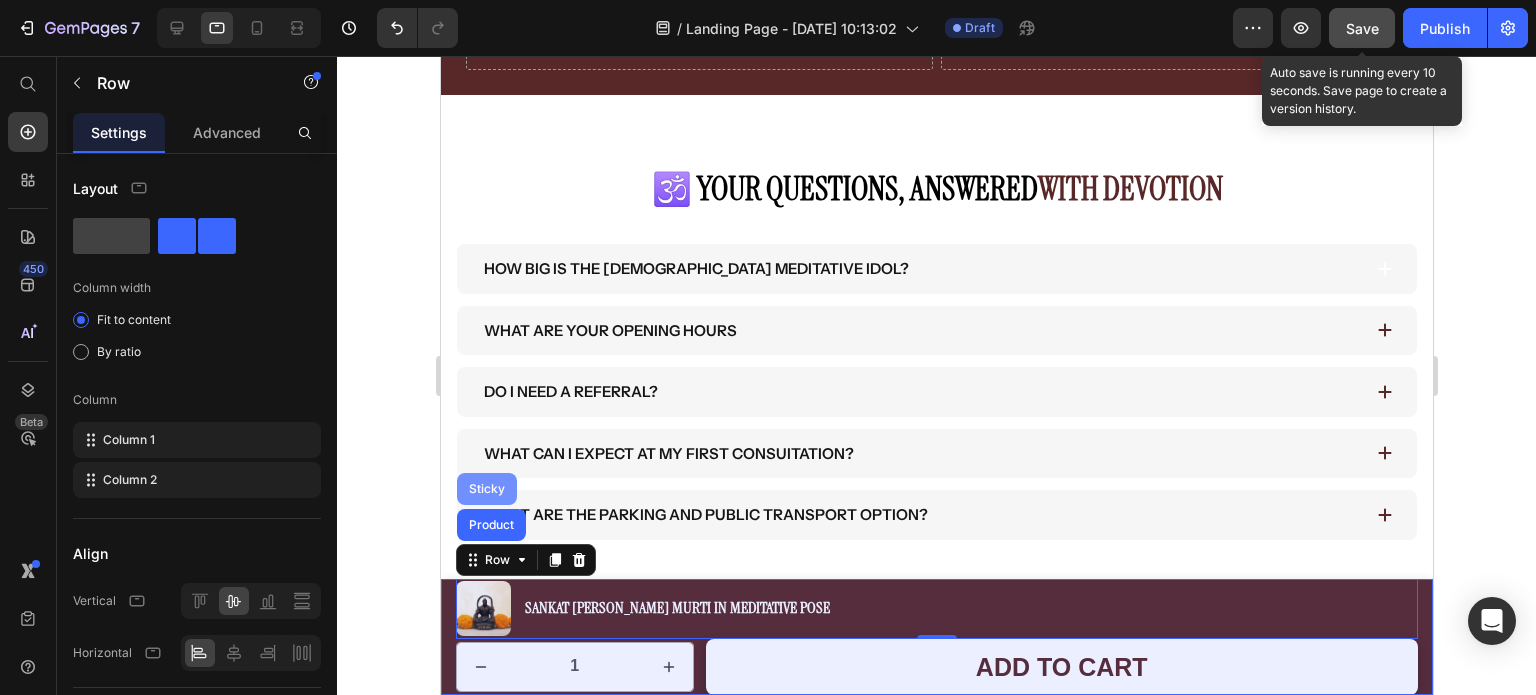 click on "Sticky" at bounding box center [486, 489] 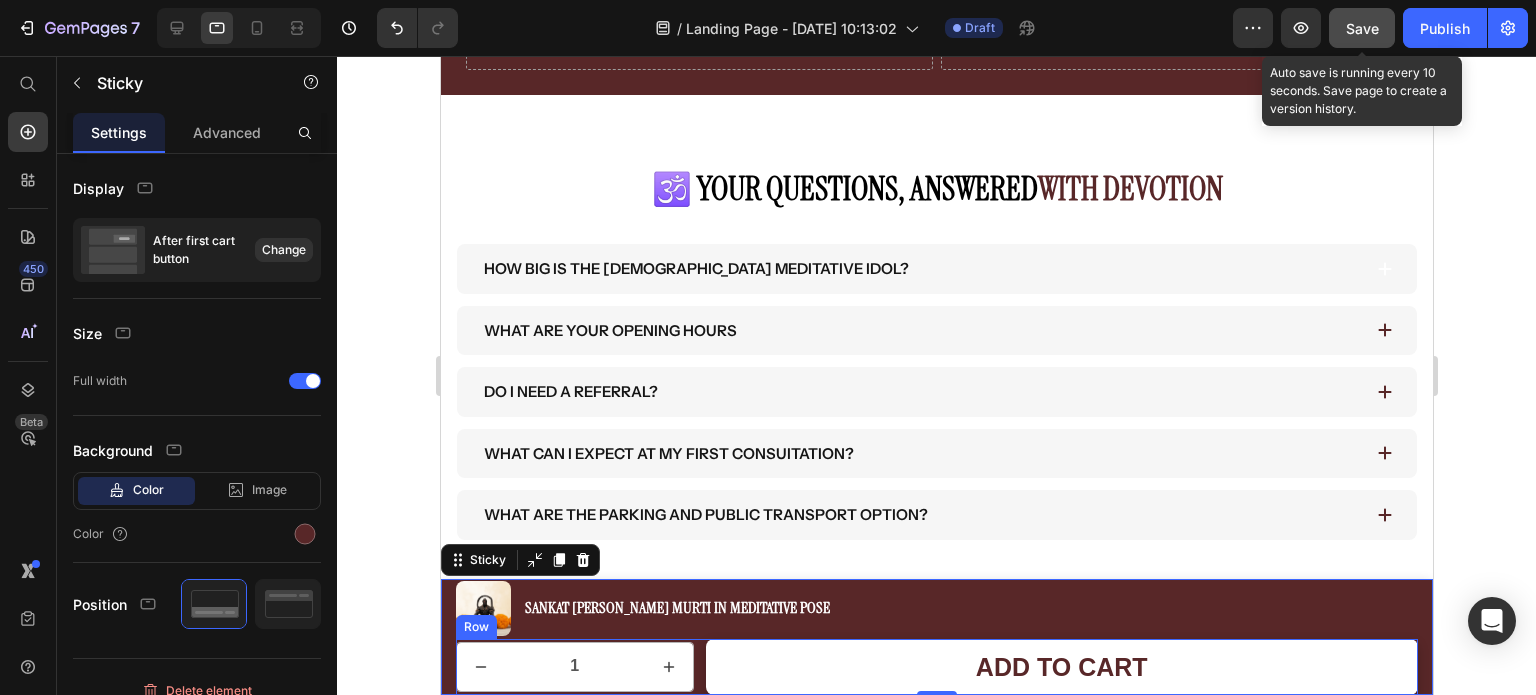 click on "1 Product Quantity Row ADD TO CART Dynamic Checkout Row" at bounding box center (936, 667) 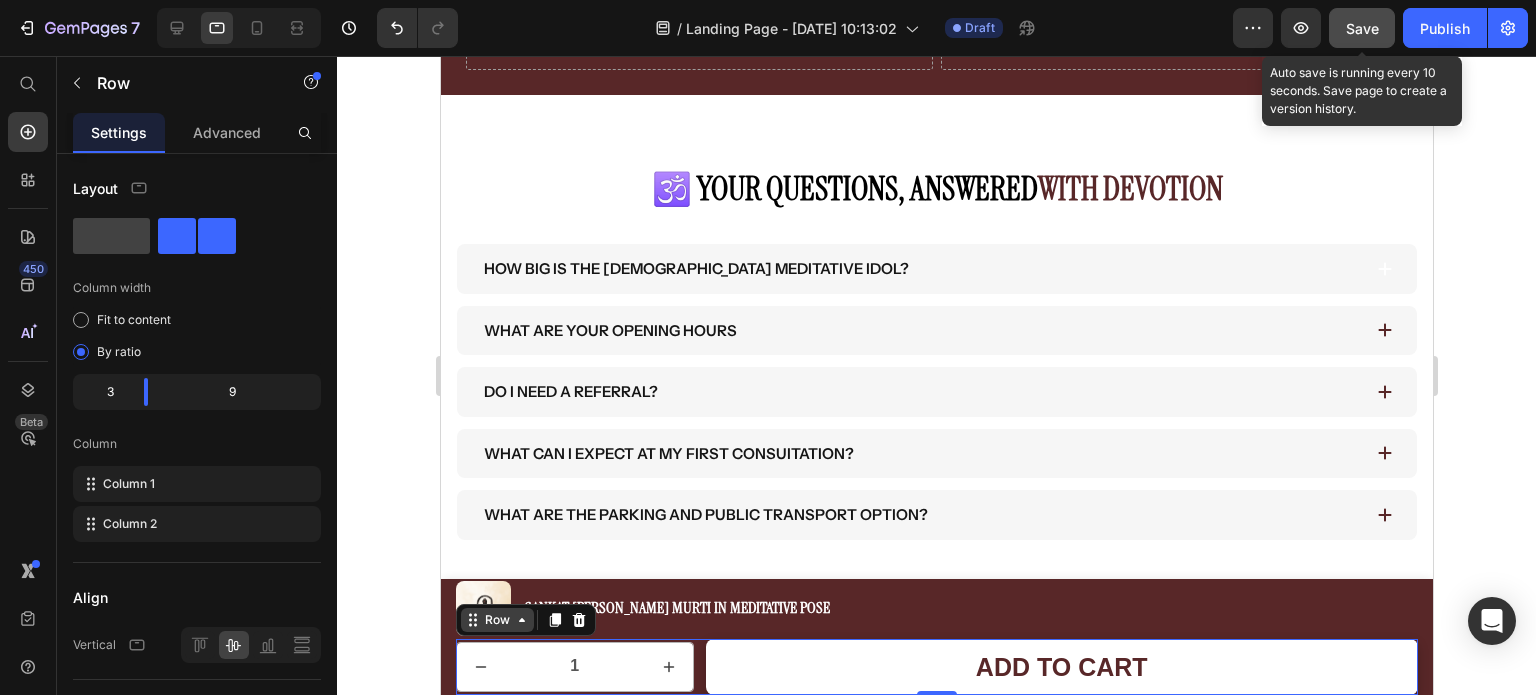 click 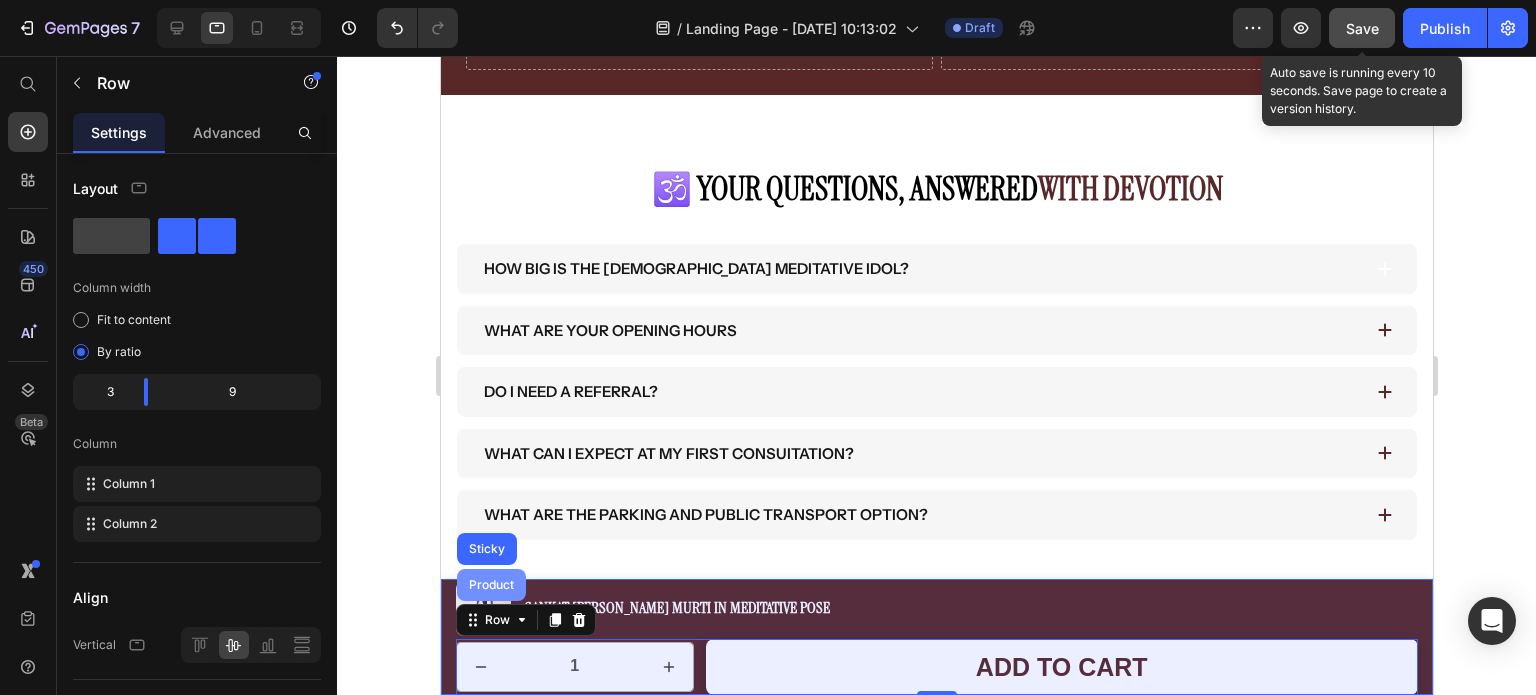 click on "Product" at bounding box center [490, 585] 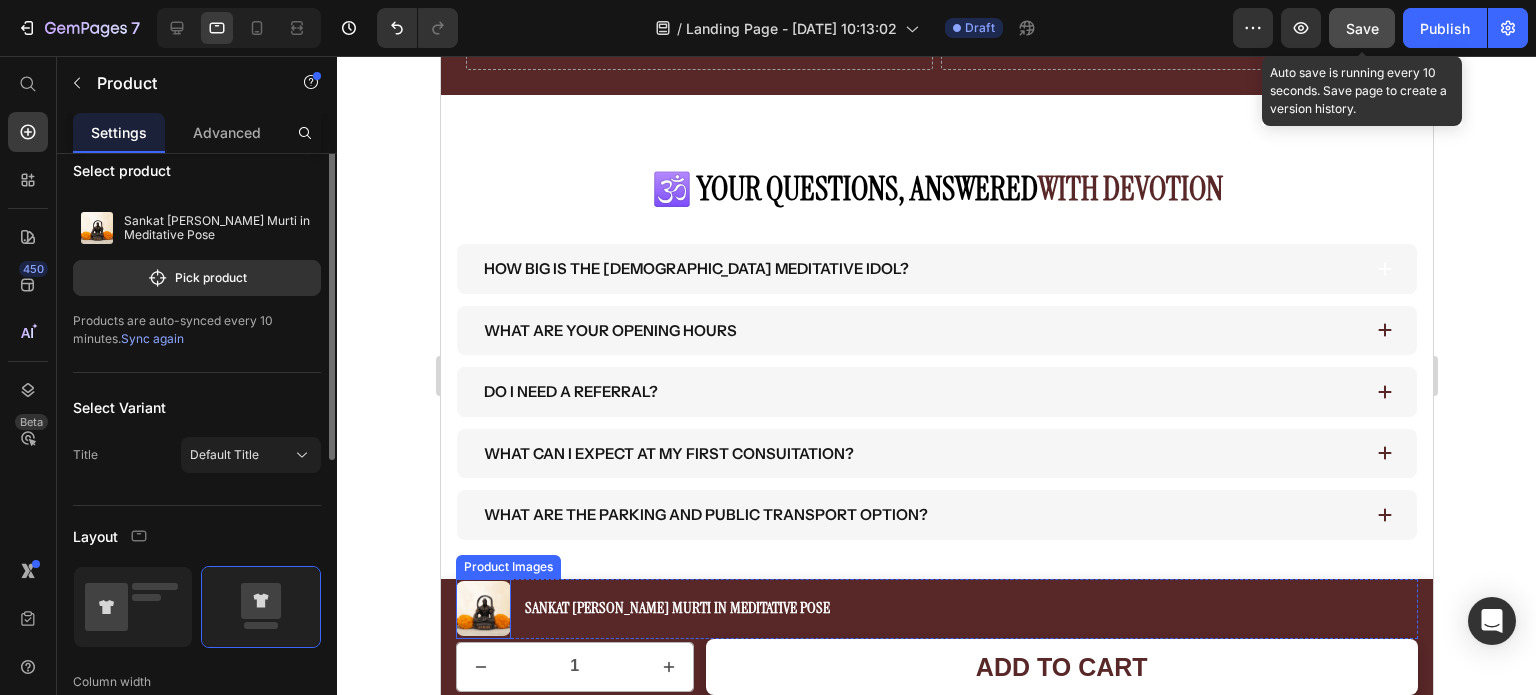scroll, scrollTop: 23, scrollLeft: 0, axis: vertical 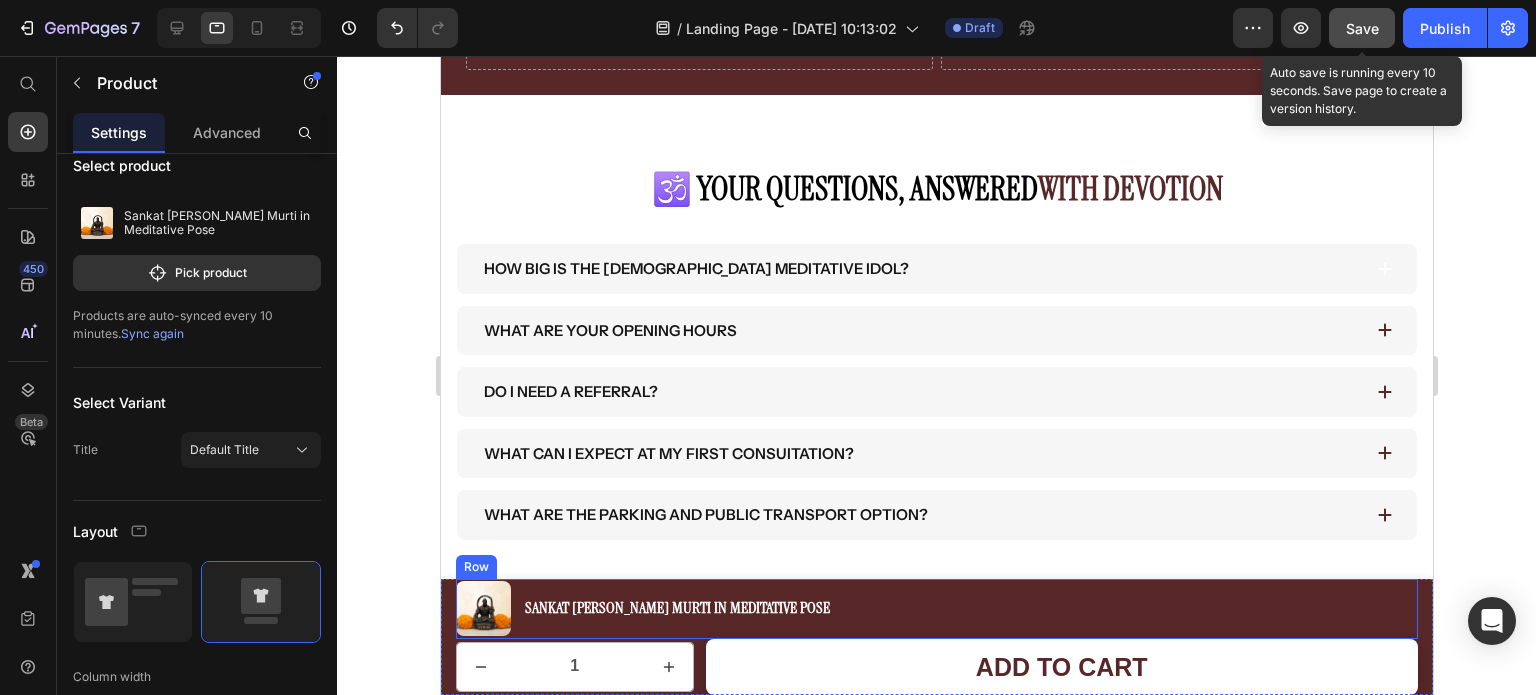 click on "Product Images Sankat [PERSON_NAME] Murti in Meditative Pose Product Title Row" at bounding box center (936, 609) 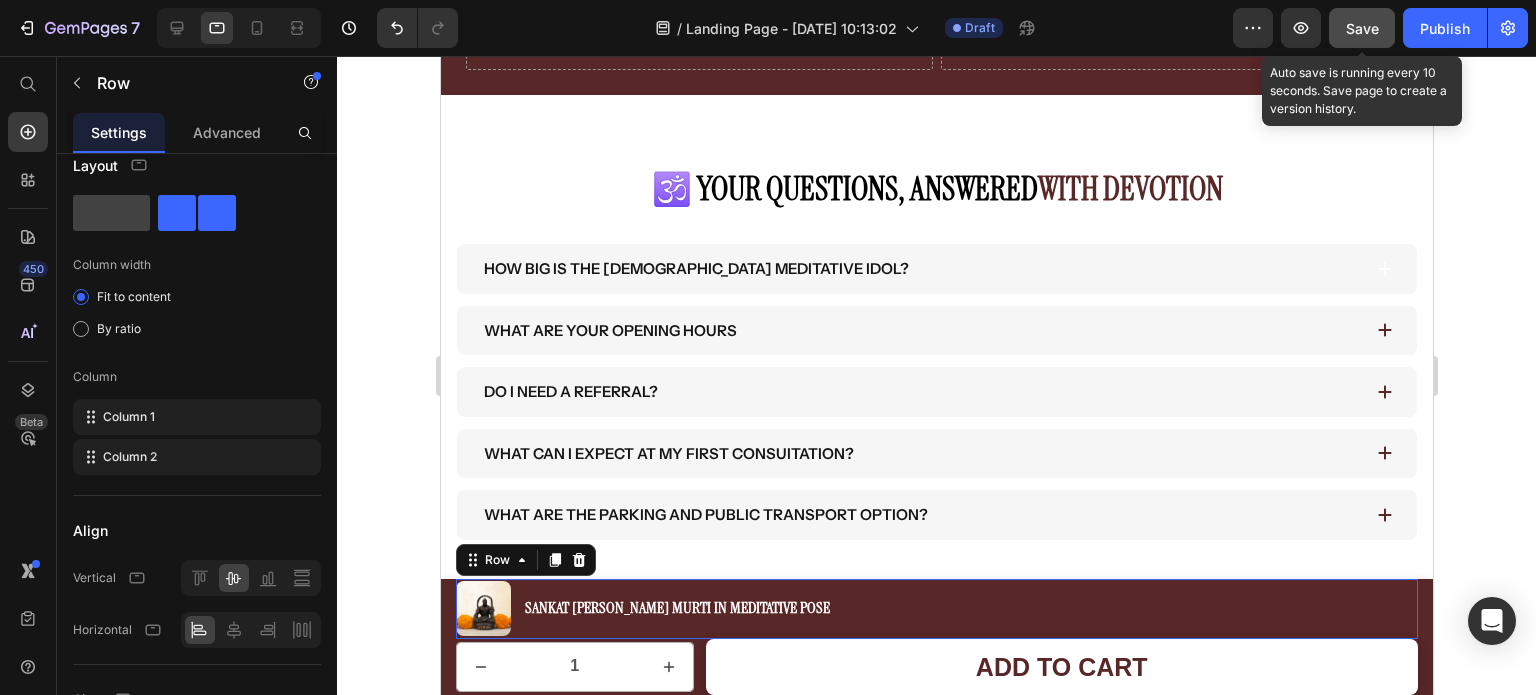 scroll, scrollTop: 0, scrollLeft: 0, axis: both 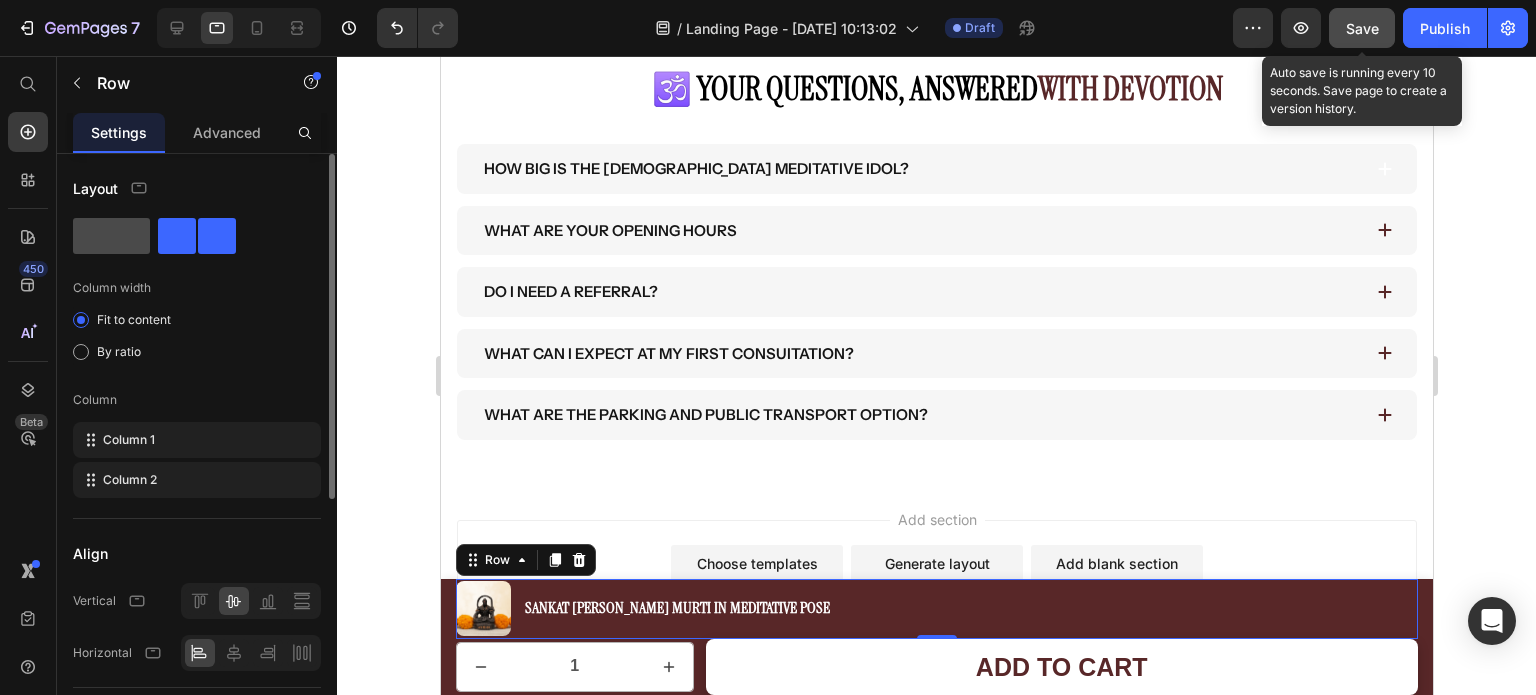 click 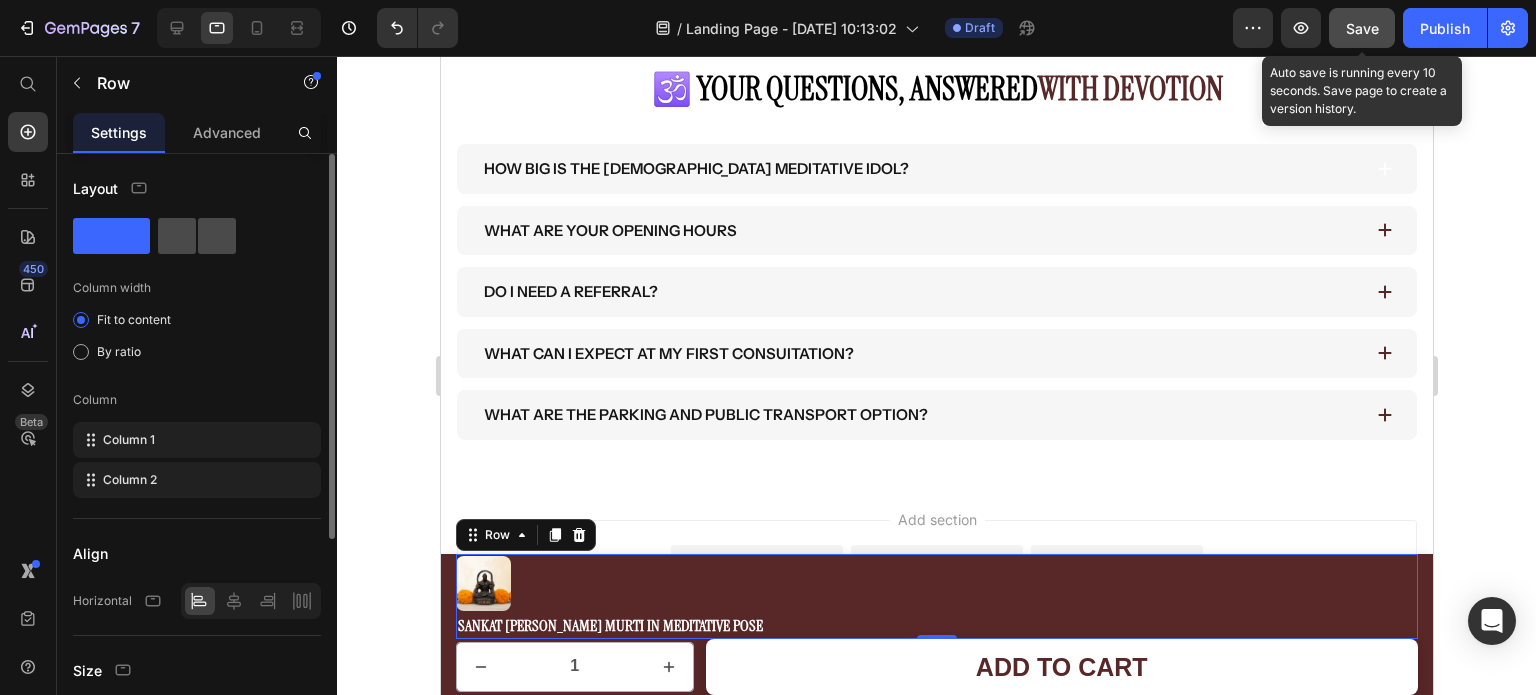 click 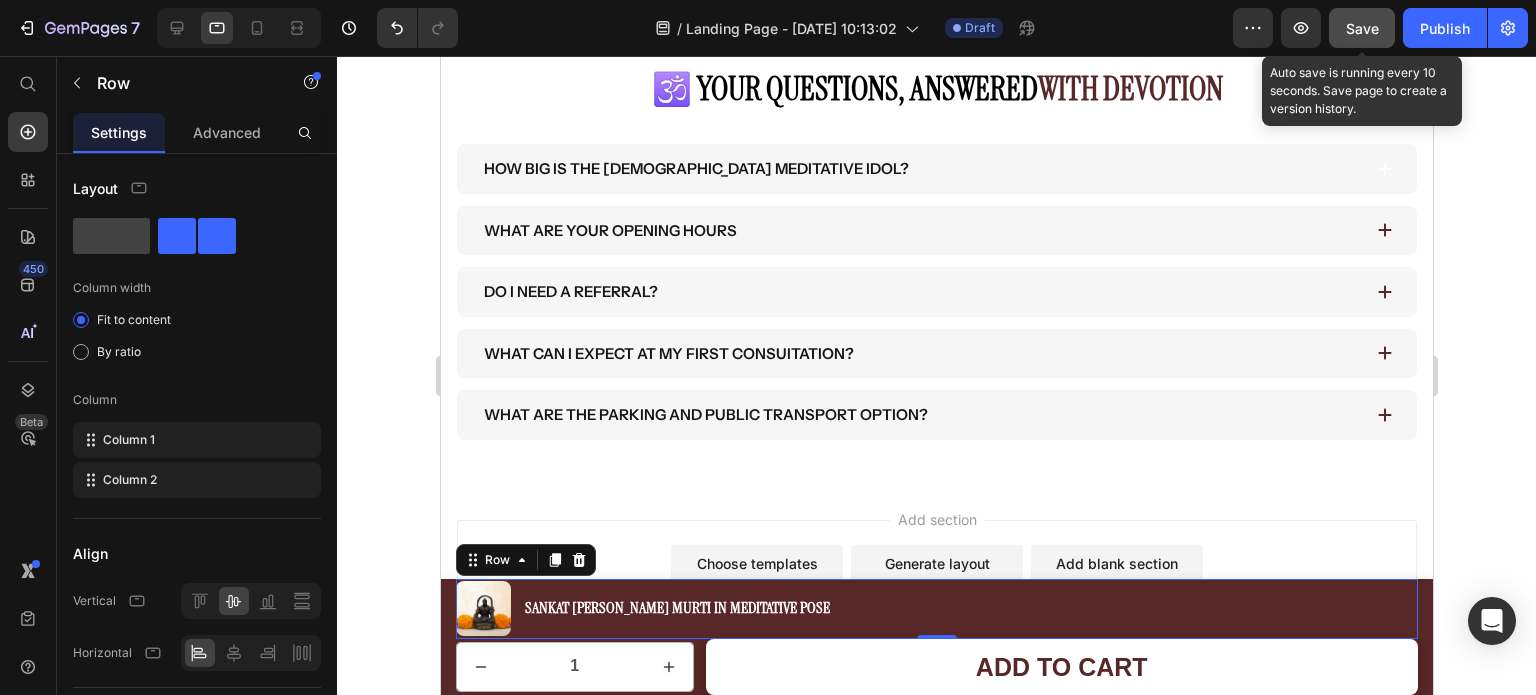 scroll, scrollTop: 6602, scrollLeft: 0, axis: vertical 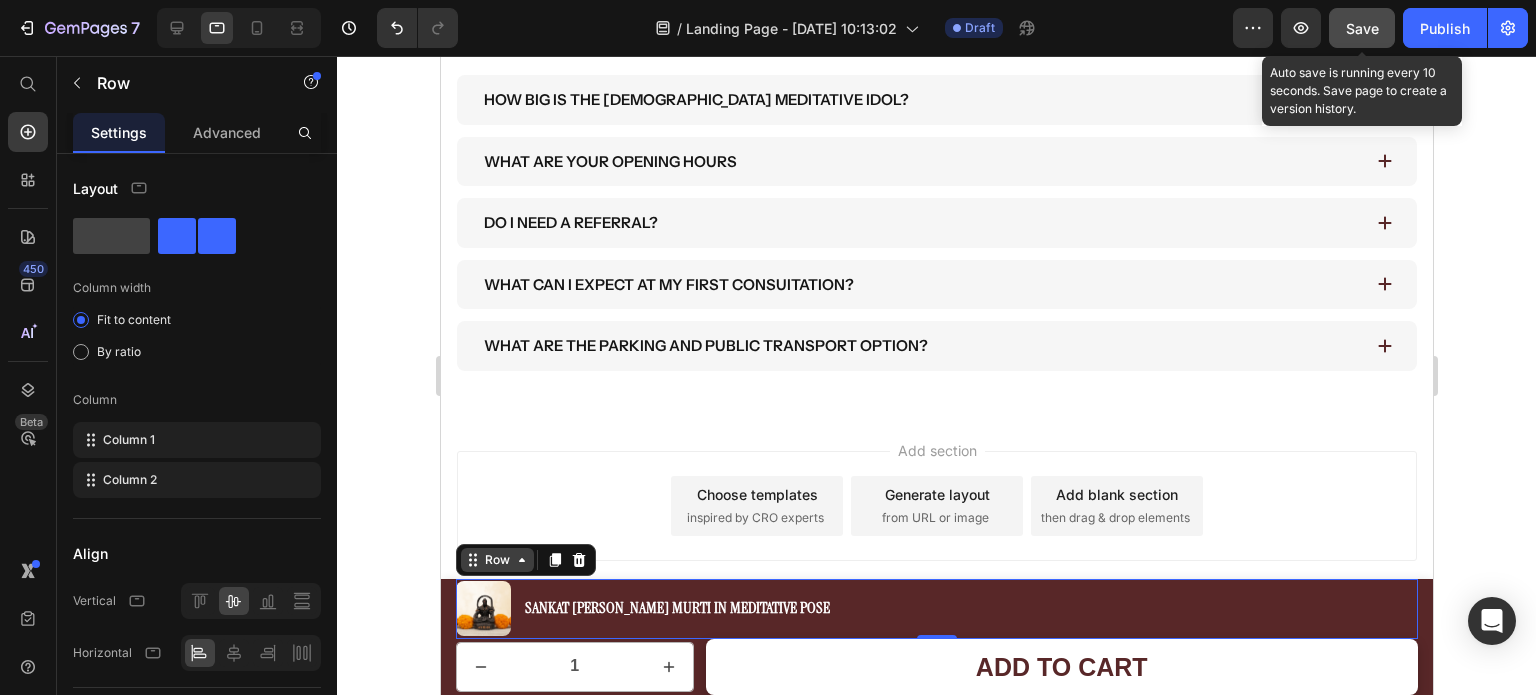 click 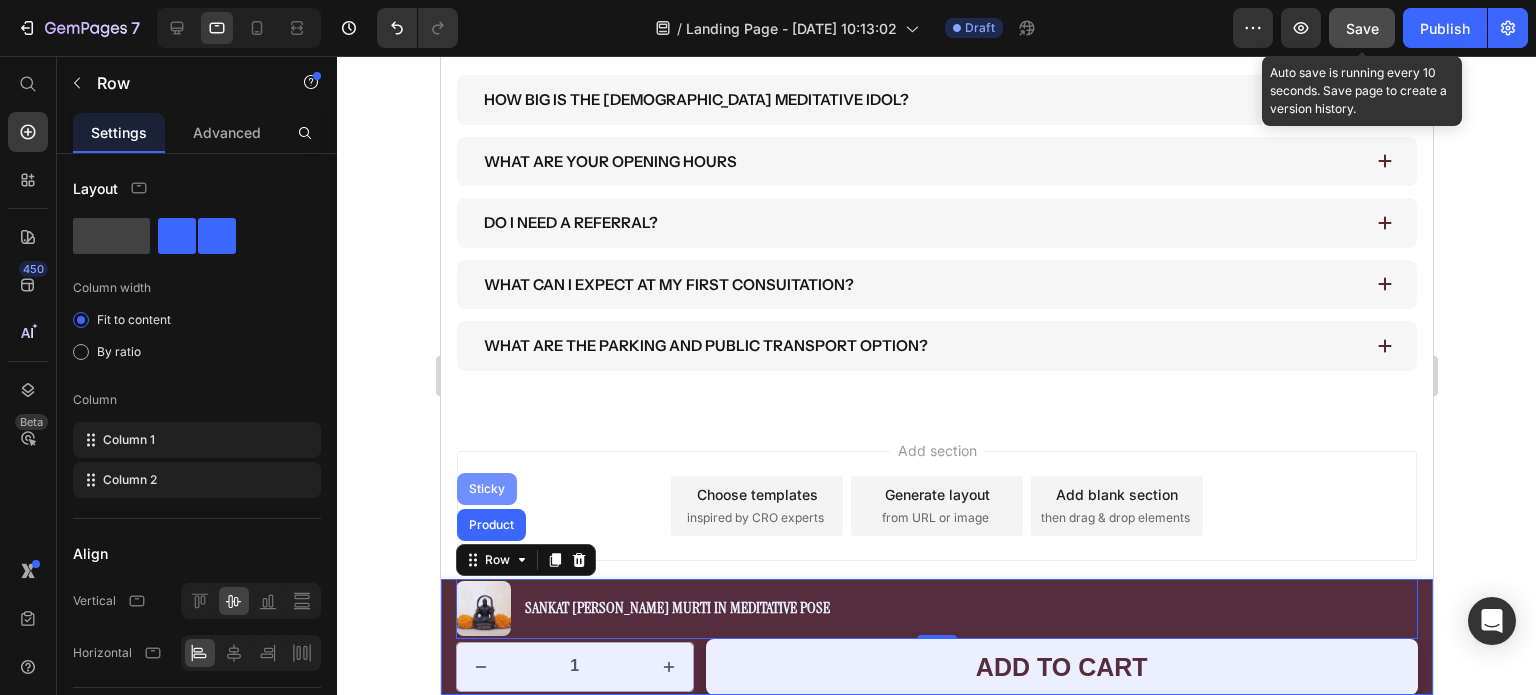 click on "Sticky" at bounding box center [486, 489] 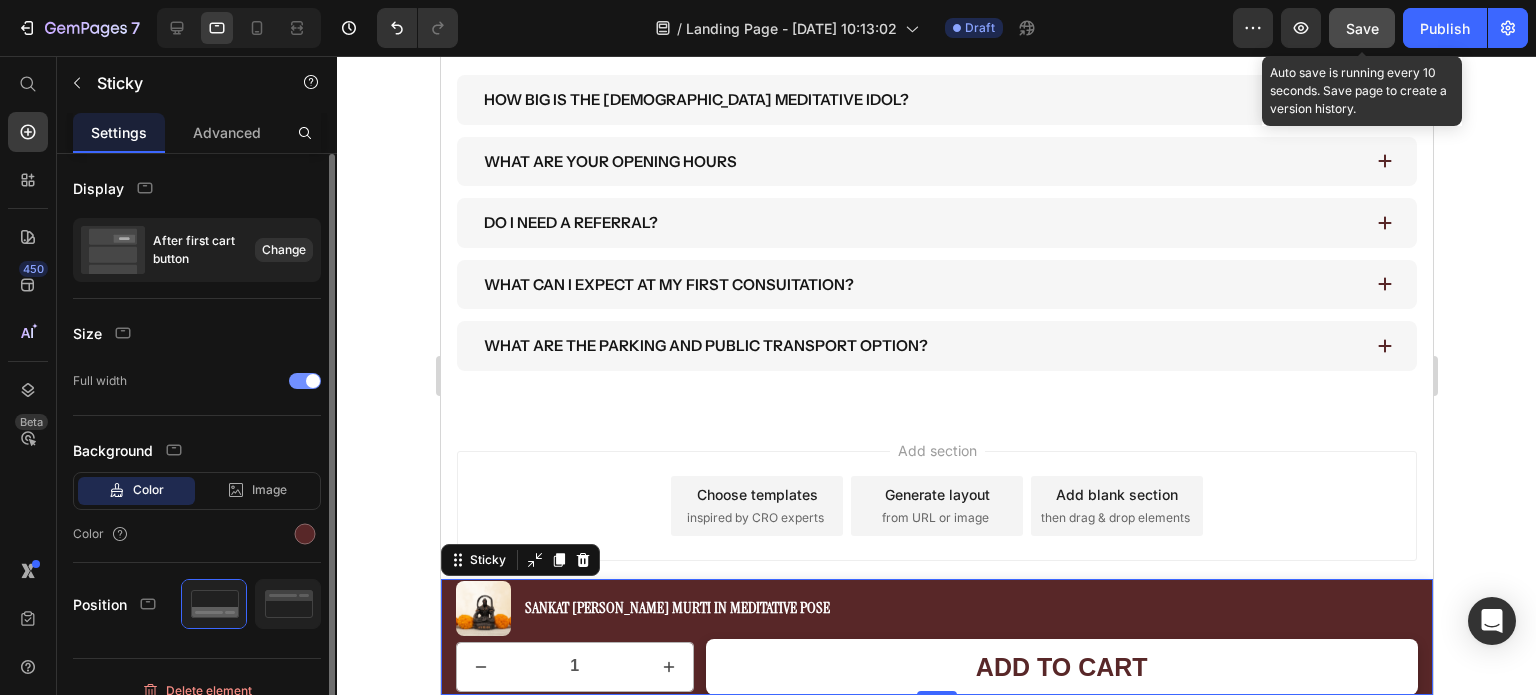click at bounding box center (305, 381) 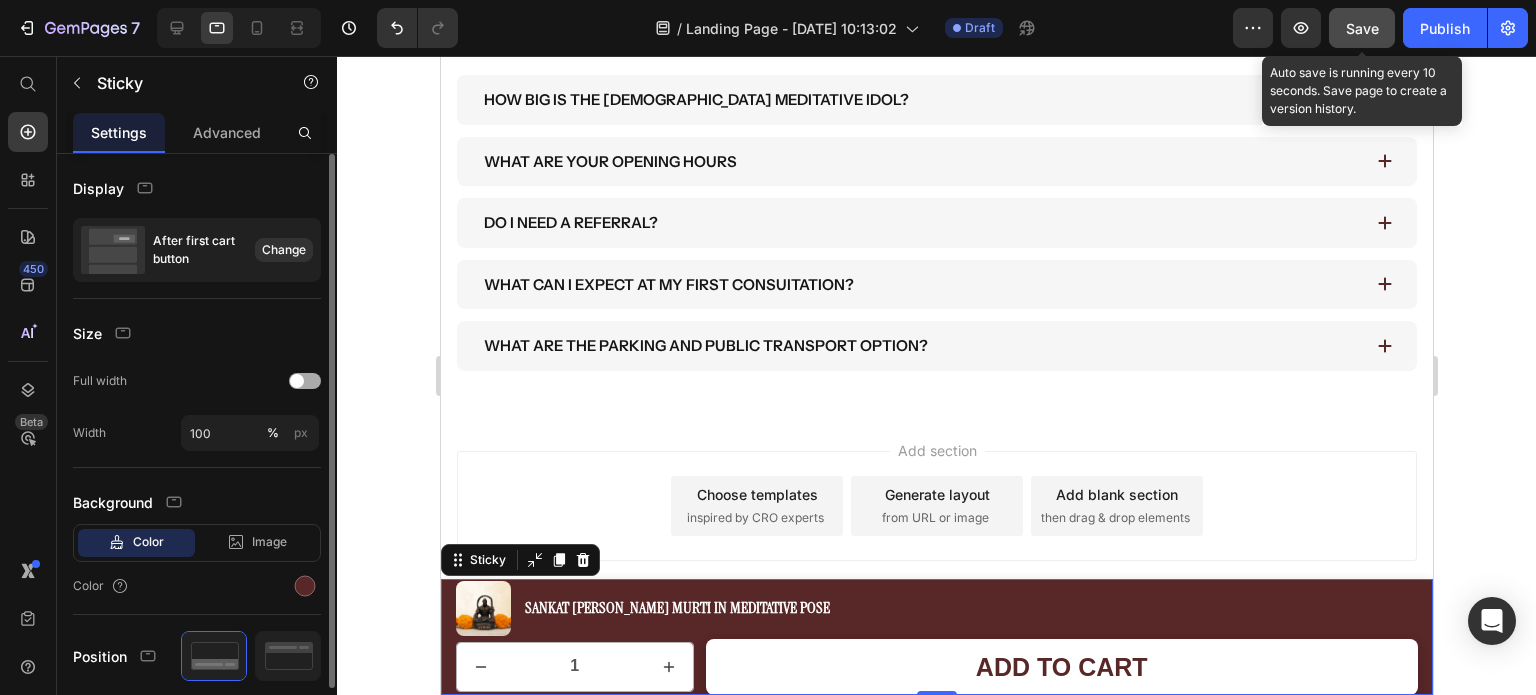 click at bounding box center (297, 381) 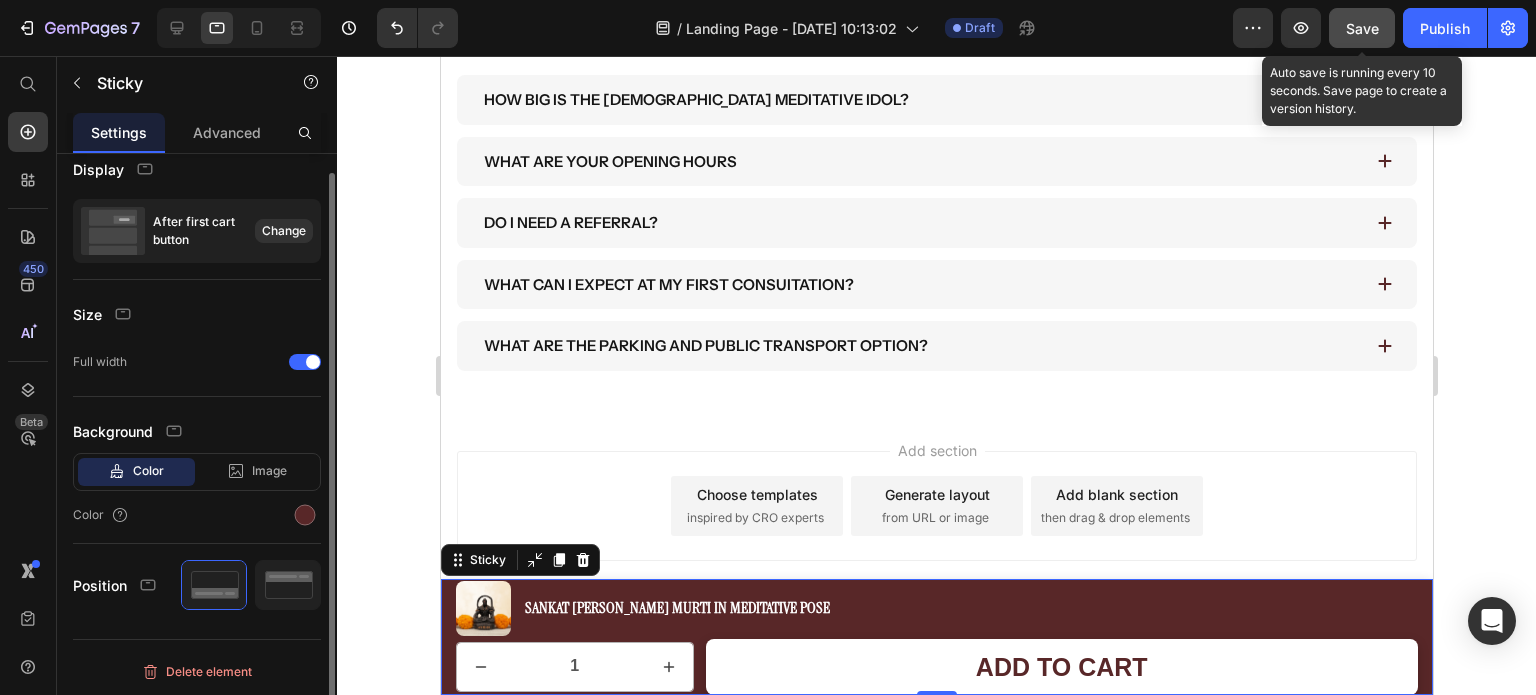 scroll, scrollTop: 18, scrollLeft: 0, axis: vertical 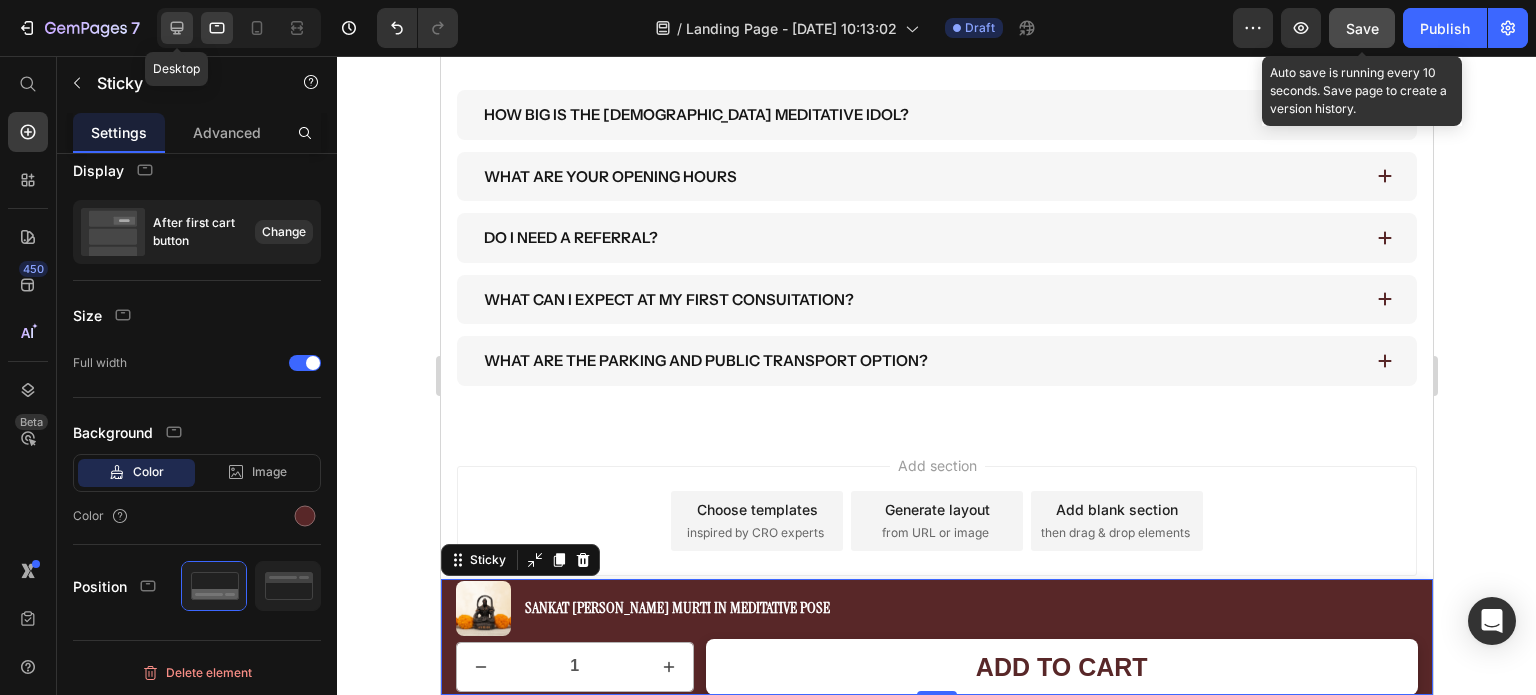 click 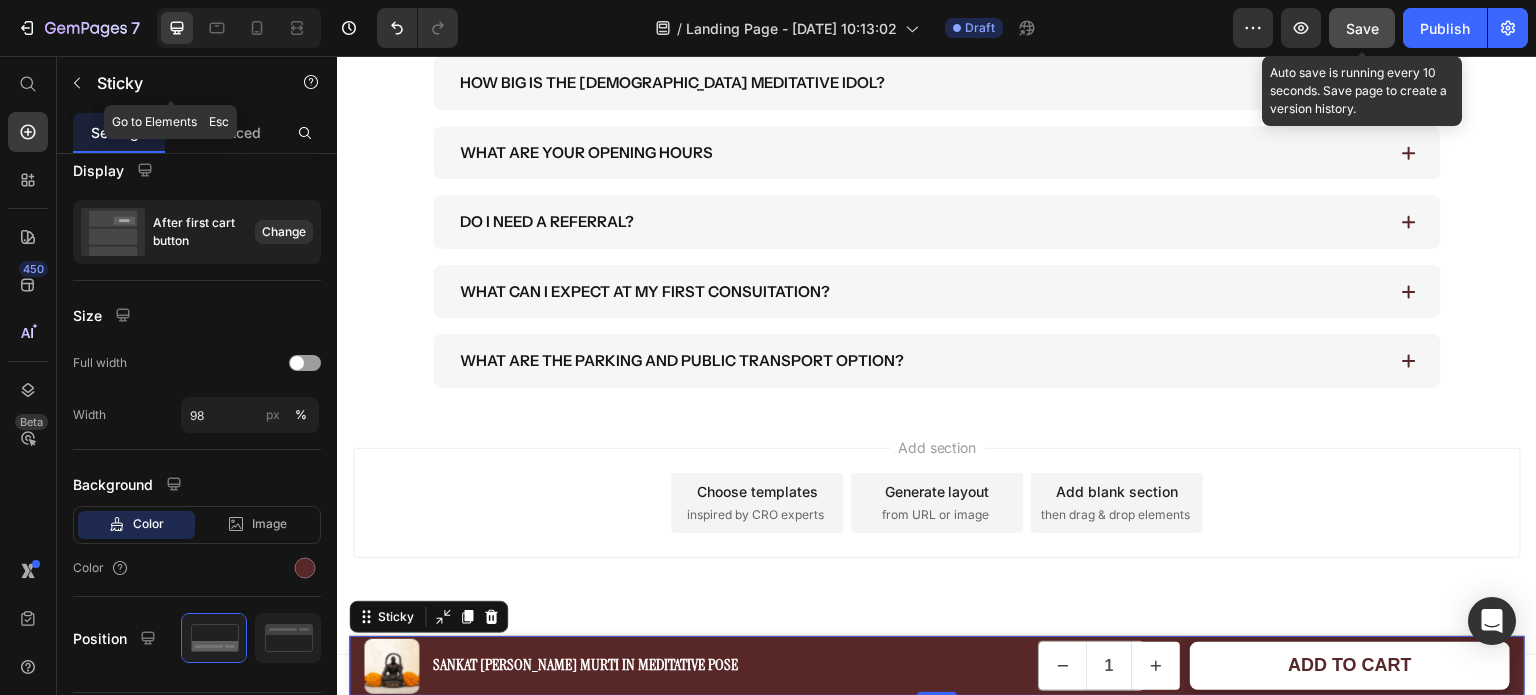 scroll, scrollTop: 6581, scrollLeft: 0, axis: vertical 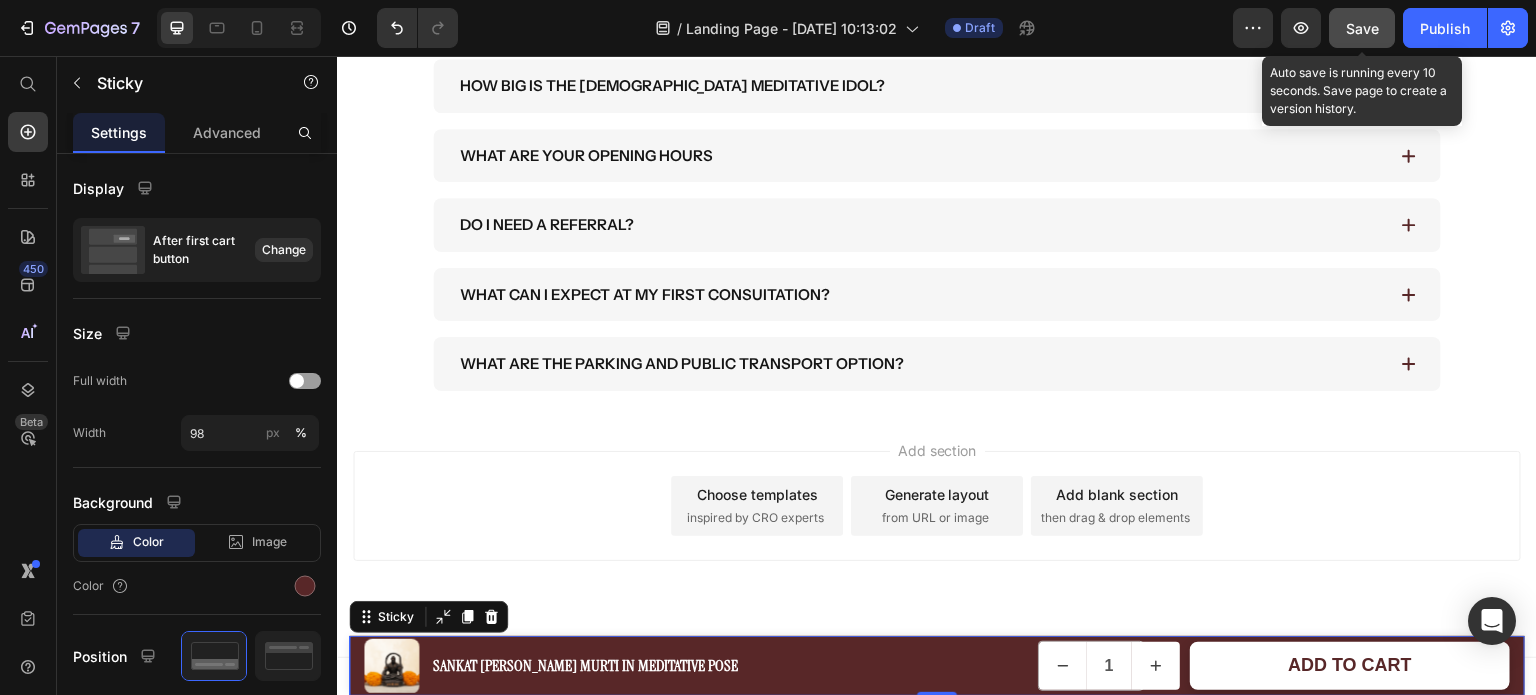 drag, startPoint x: 1365, startPoint y: 29, endPoint x: 958, endPoint y: 51, distance: 407.59415 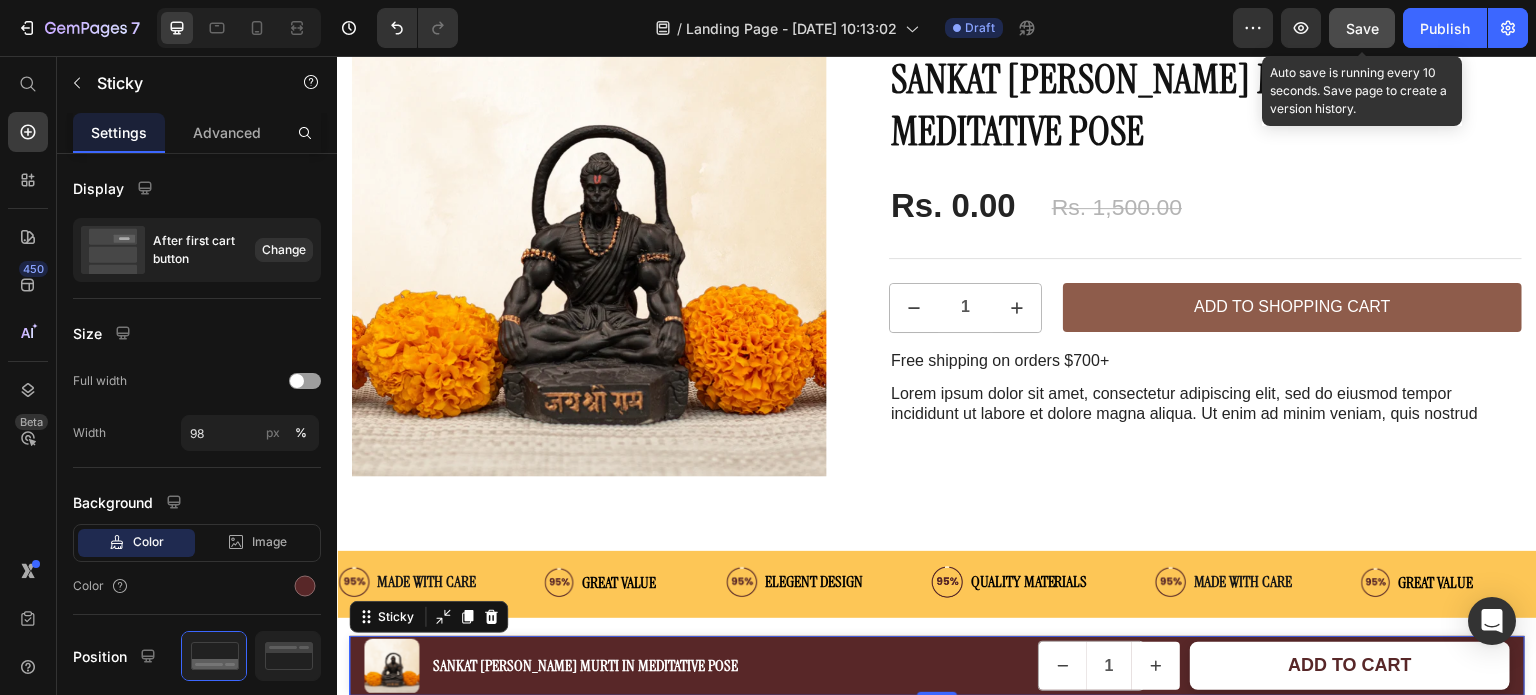 scroll, scrollTop: 9, scrollLeft: 0, axis: vertical 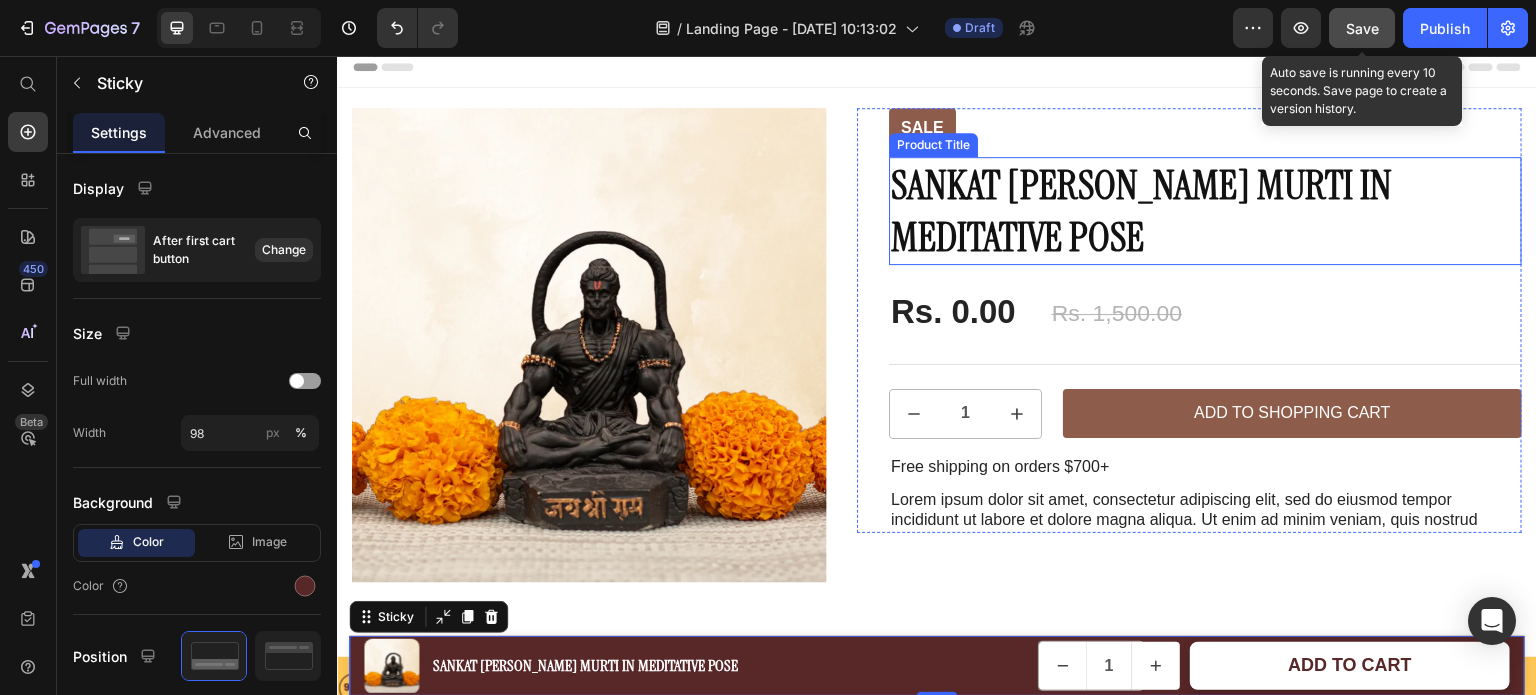 click on "Sankat [PERSON_NAME] Murti in Meditative Pose" at bounding box center (1205, 211) 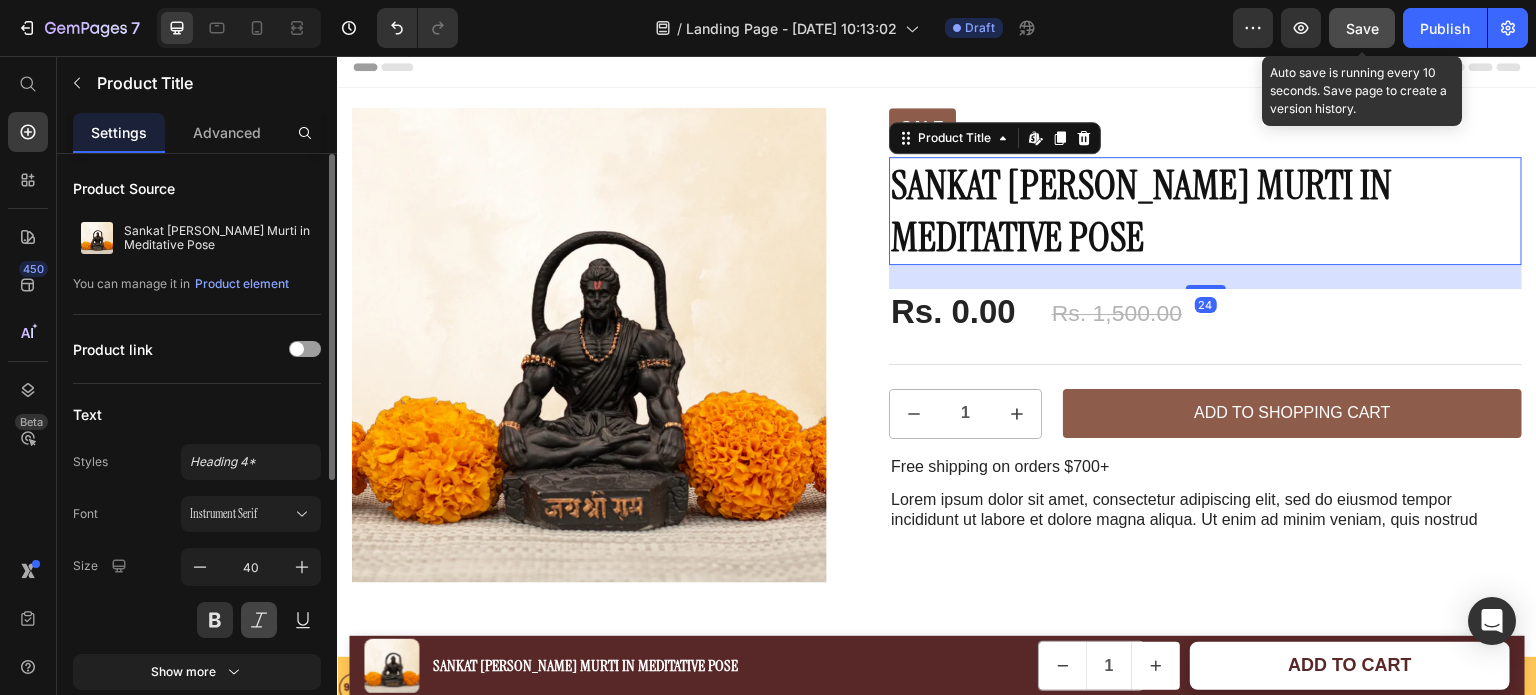 scroll, scrollTop: 100, scrollLeft: 0, axis: vertical 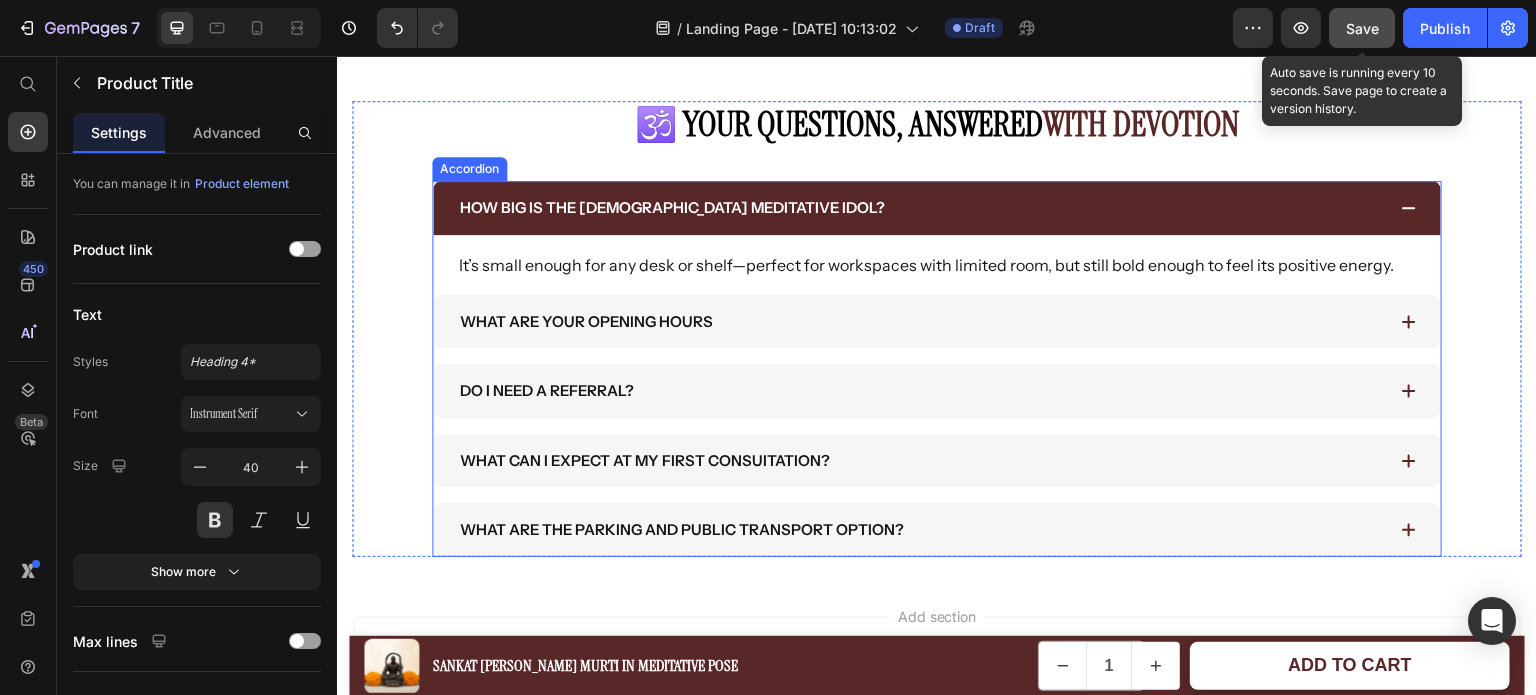 click on "How big is the [DEMOGRAPHIC_DATA] meditative idol?" at bounding box center [921, 208] 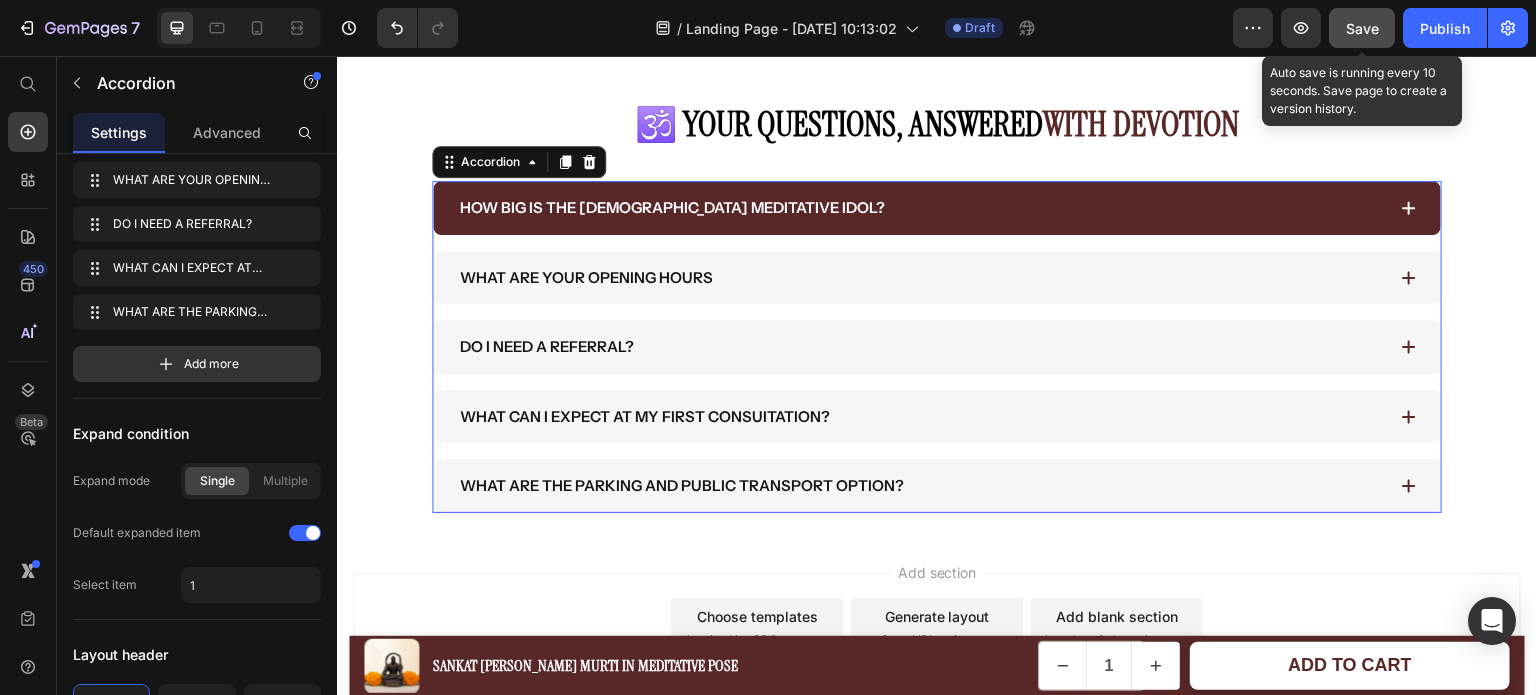 scroll, scrollTop: 0, scrollLeft: 0, axis: both 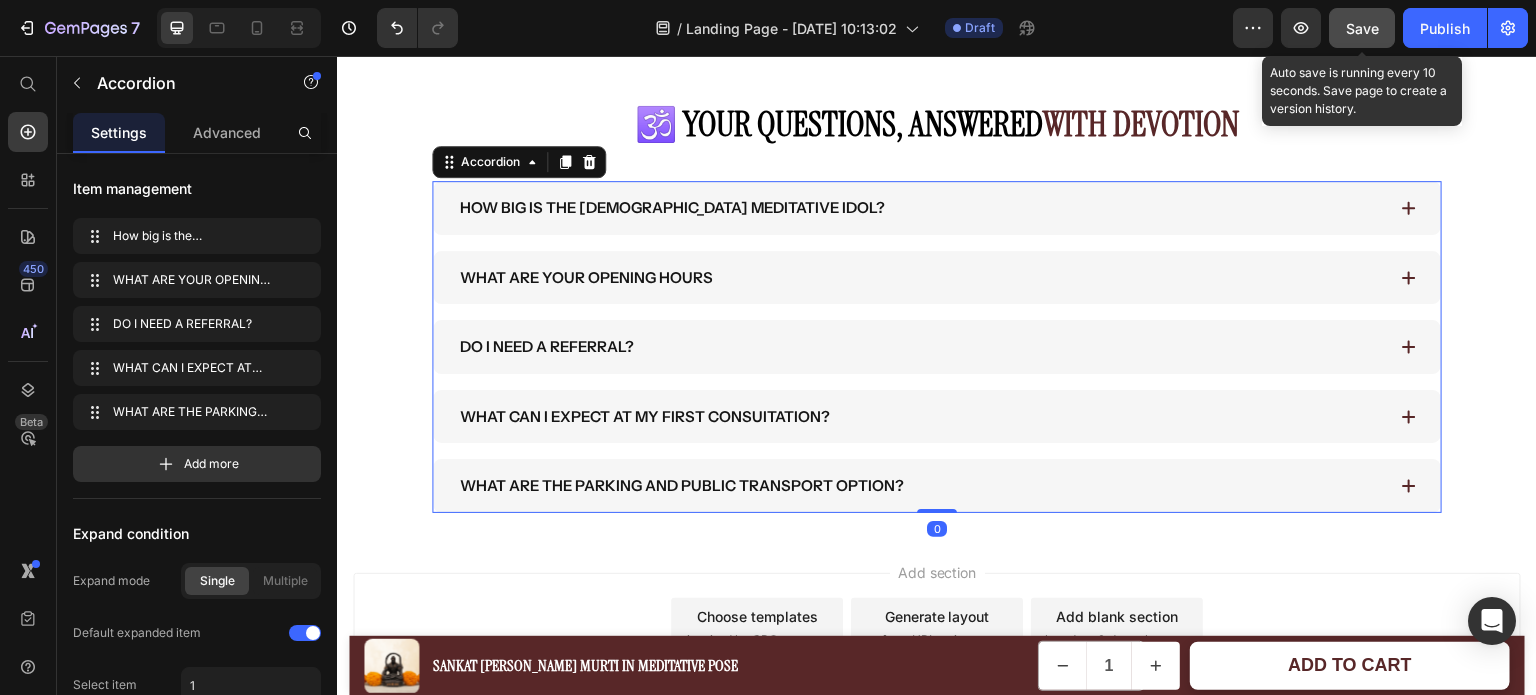click on "How big is the [DEMOGRAPHIC_DATA] meditative idol? WHAT ARE YOUR OPENING HOURS DO I NEED A REFERRAL? WHAT CAN I EXPECT AT MY FIRST CONSUITATION? WHAT ARE THE PARKING AND PUBLIC TRANSPORT OPTION?" at bounding box center [937, 347] 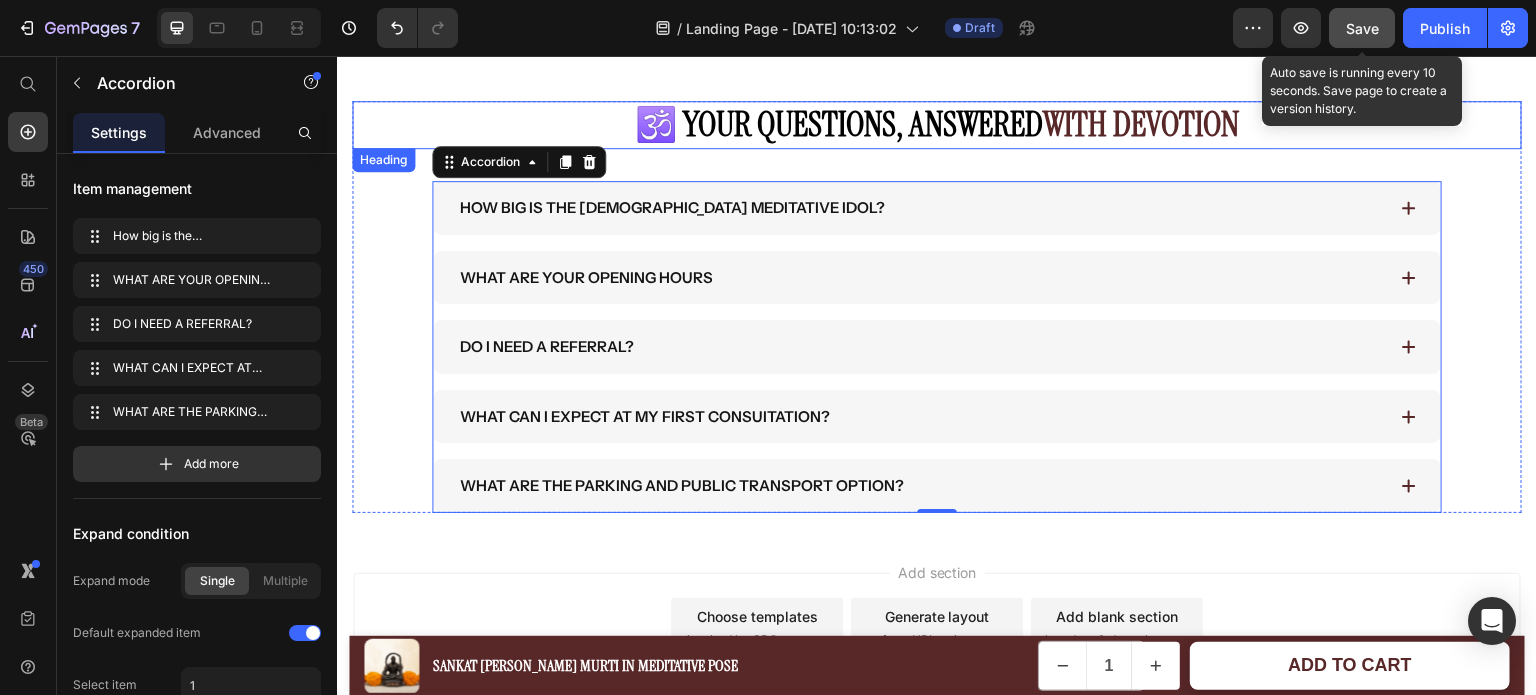 click on "🕉️ Your Questions, Answered  with Devotion" at bounding box center (937, 125) 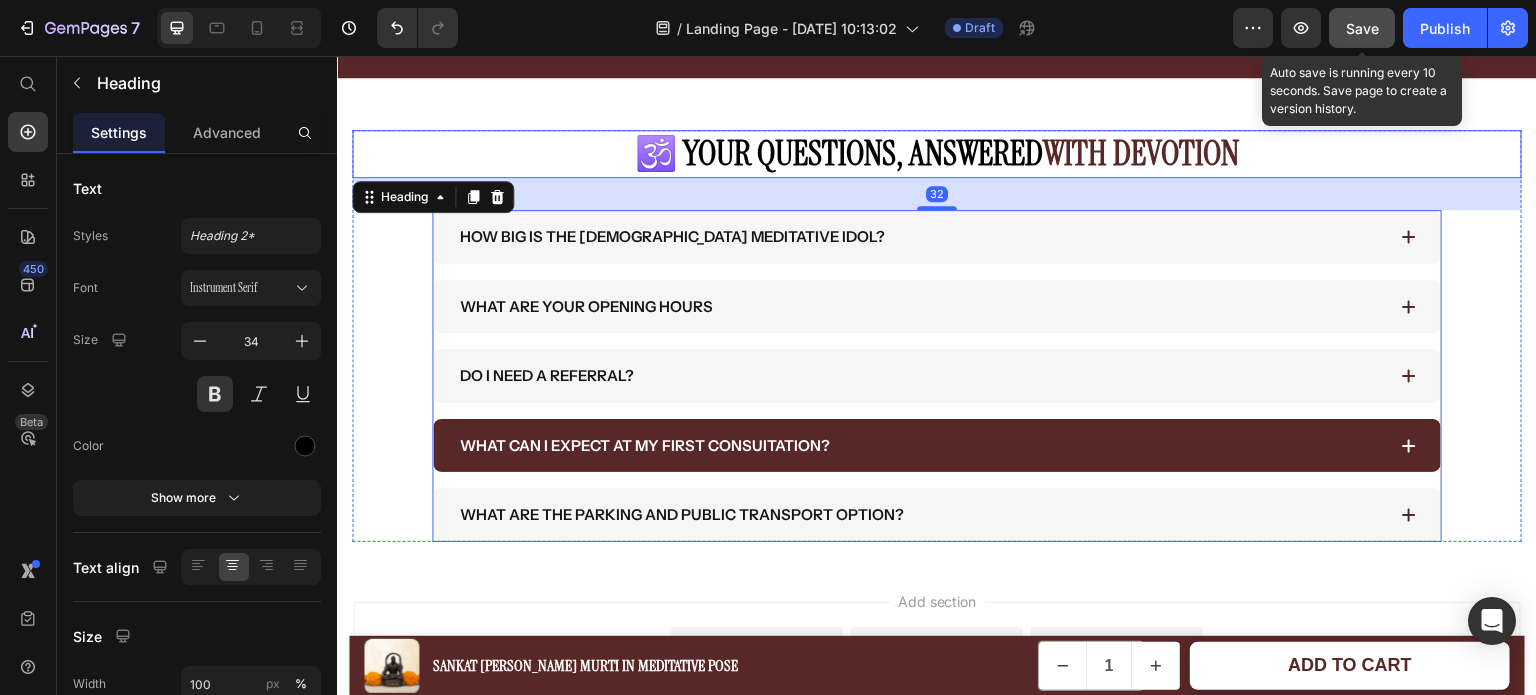 scroll, scrollTop: 3539, scrollLeft: 0, axis: vertical 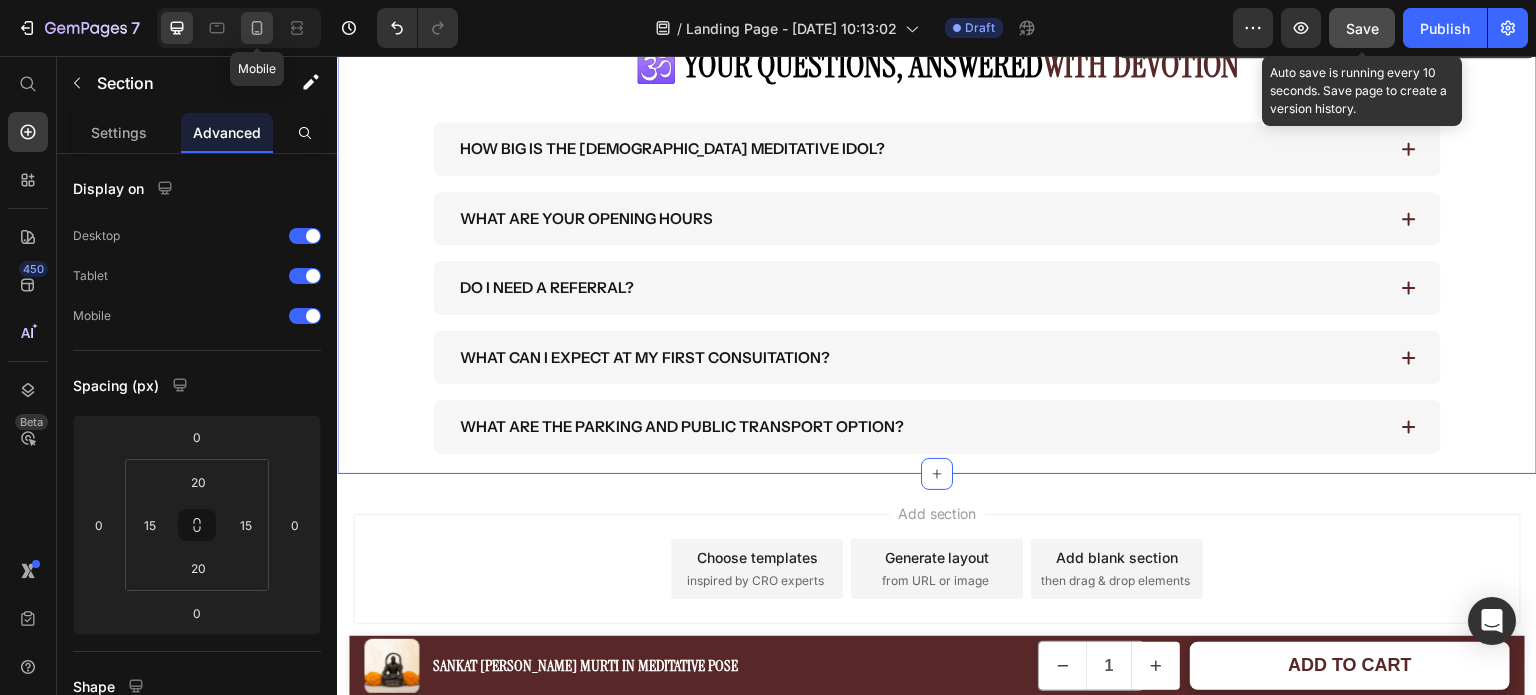 click 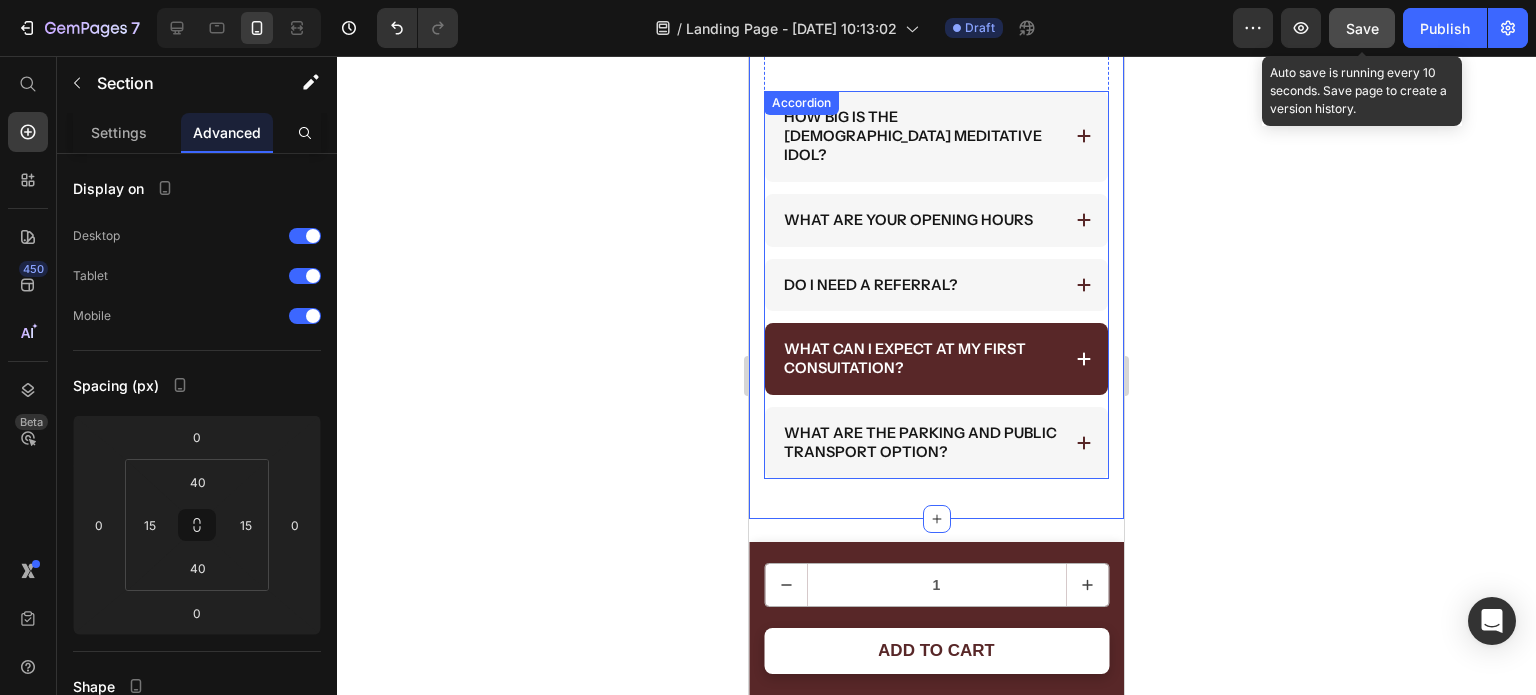 scroll, scrollTop: 3719, scrollLeft: 0, axis: vertical 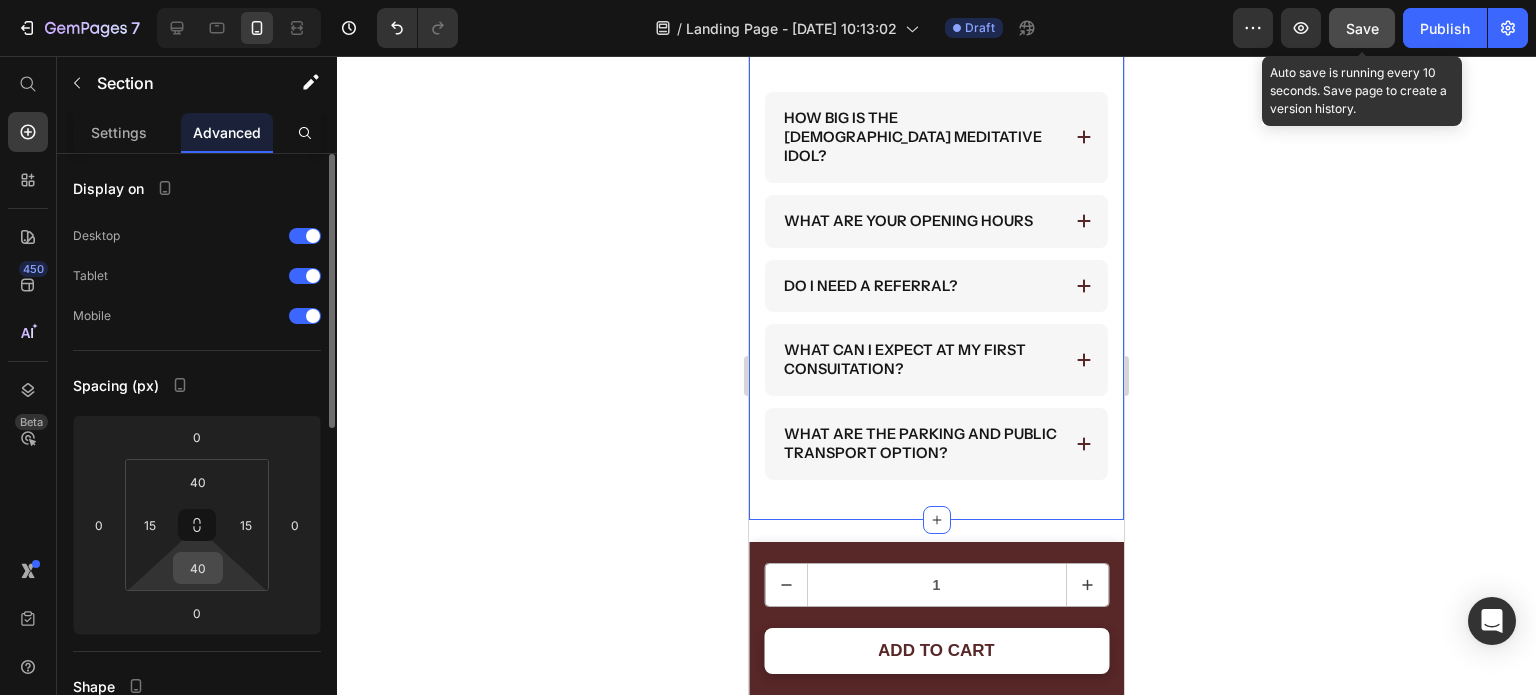 click on "40" at bounding box center [198, 568] 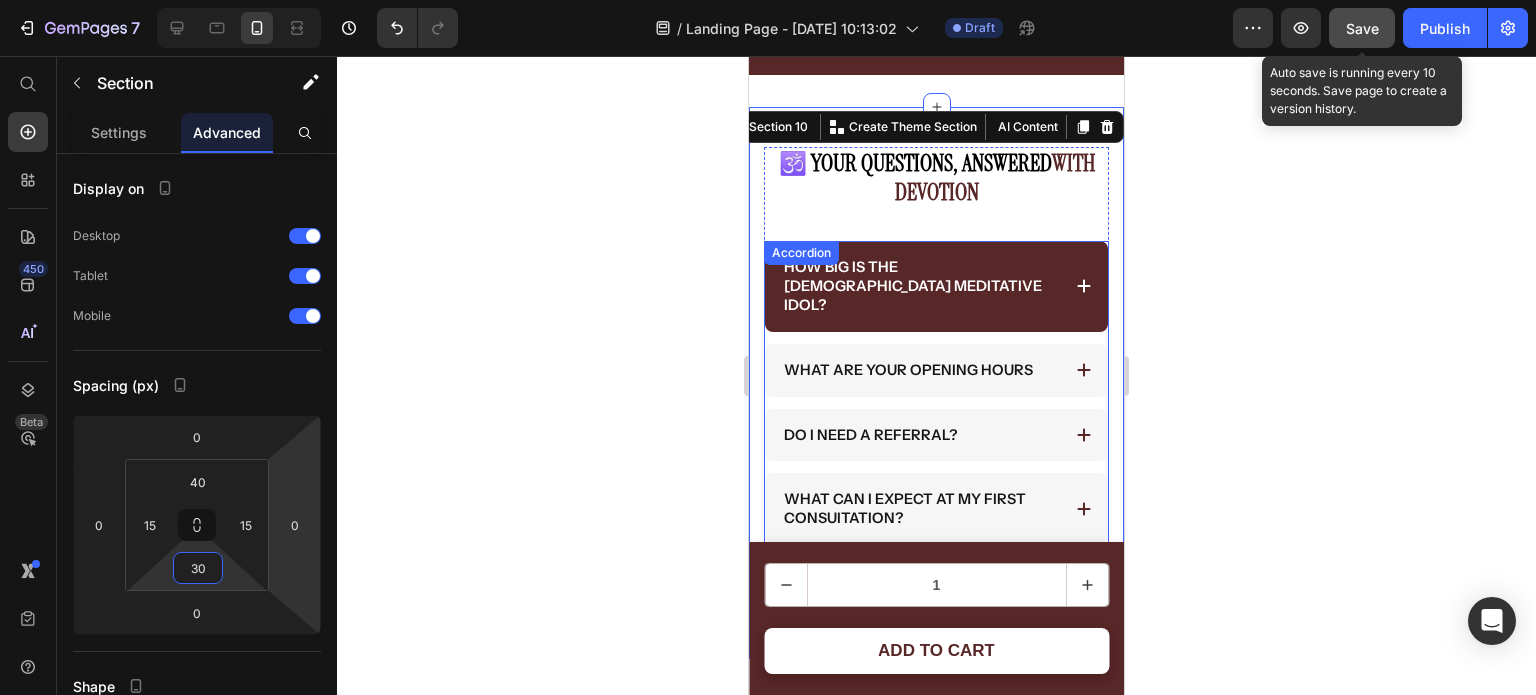 scroll, scrollTop: 3562, scrollLeft: 0, axis: vertical 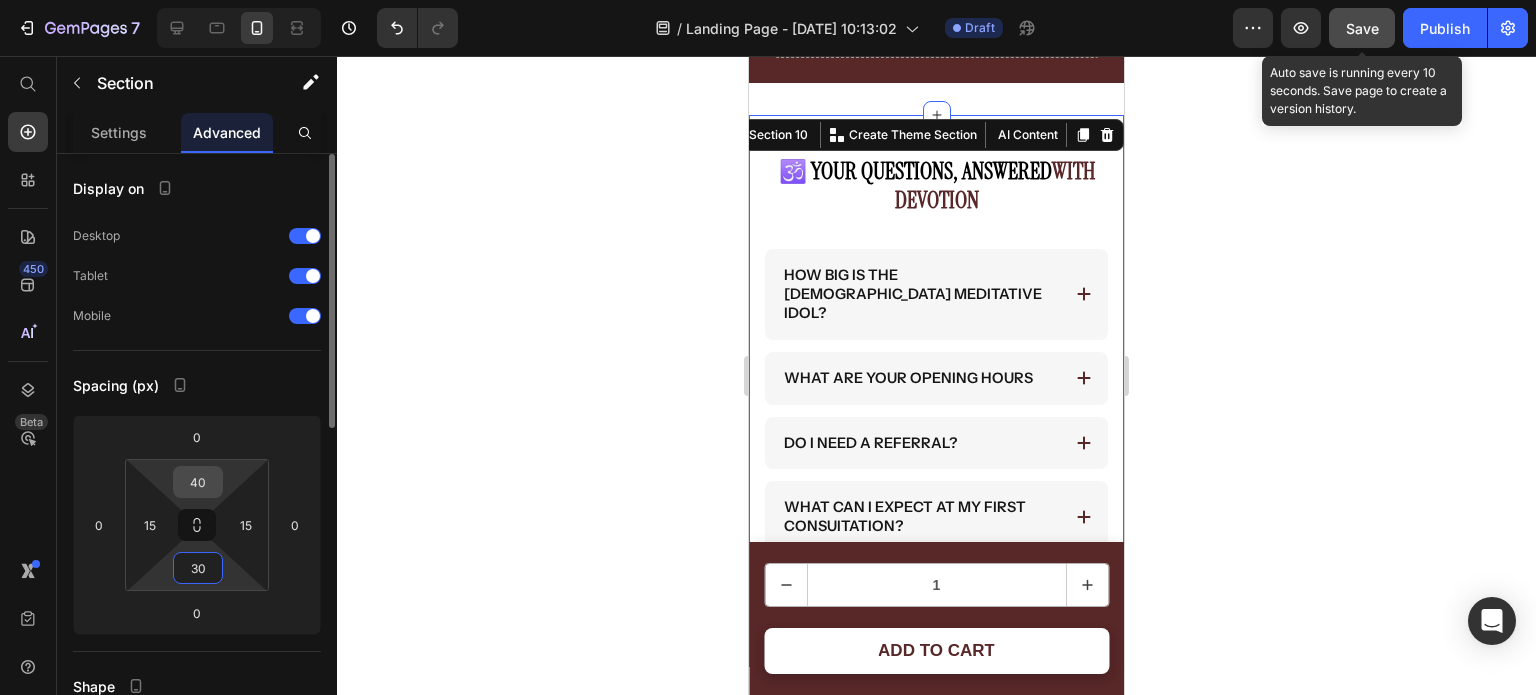 type on "30" 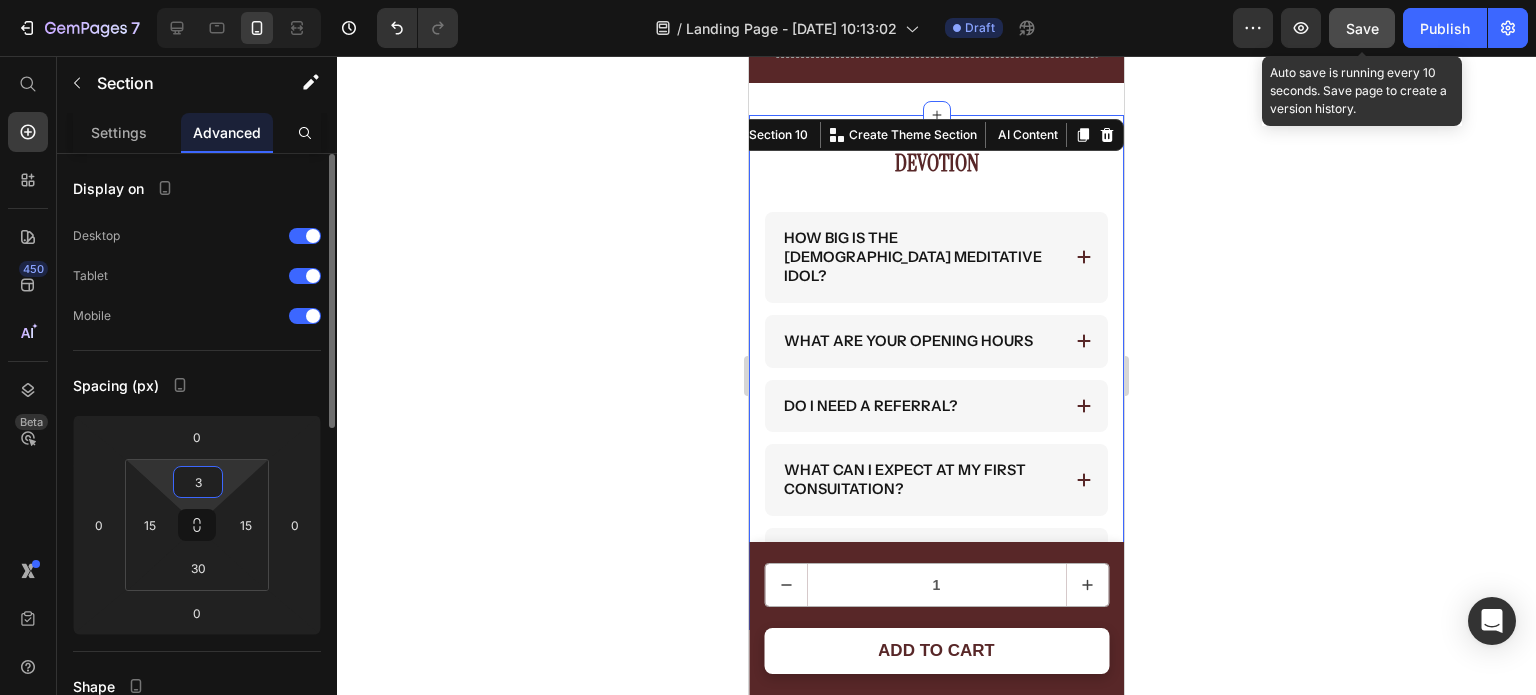 type on "30" 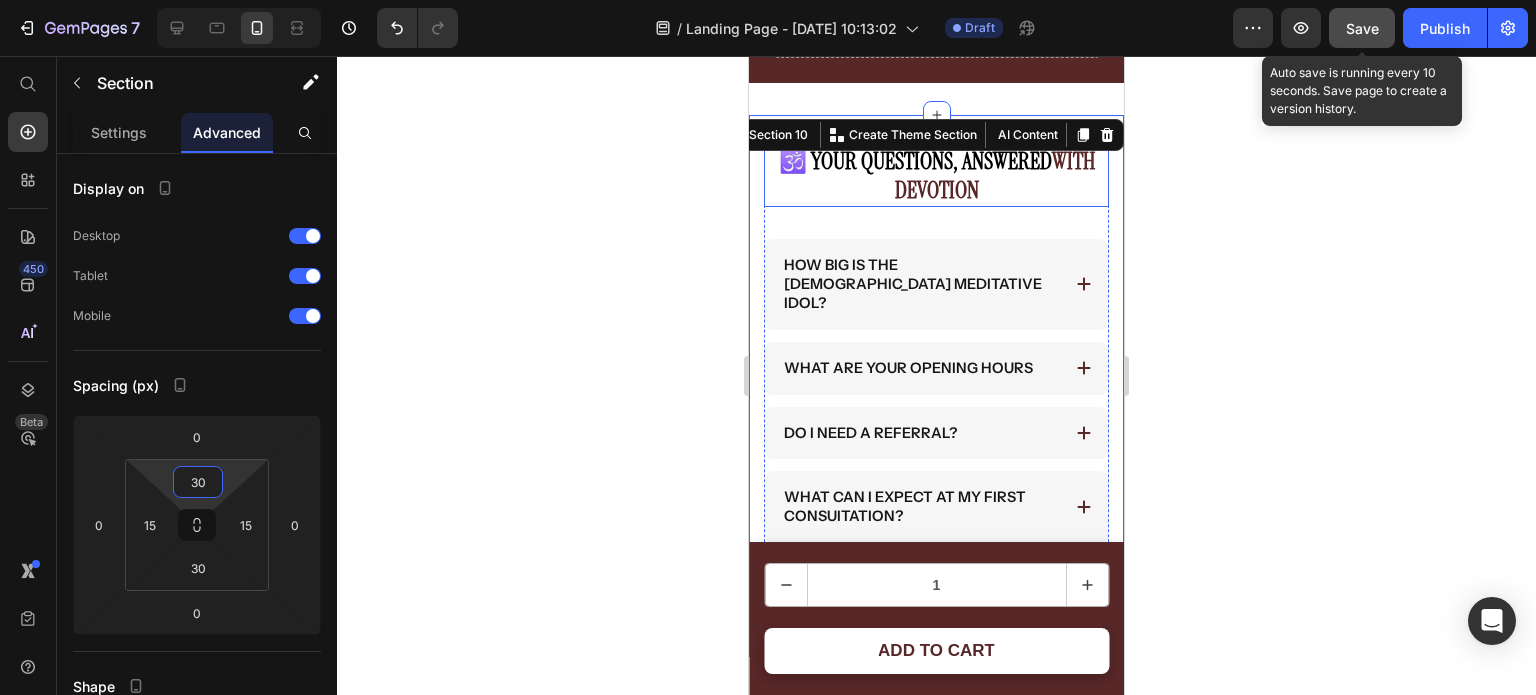 click on "🕉️ Your Questions, Answered  with Devotion" at bounding box center (936, 176) 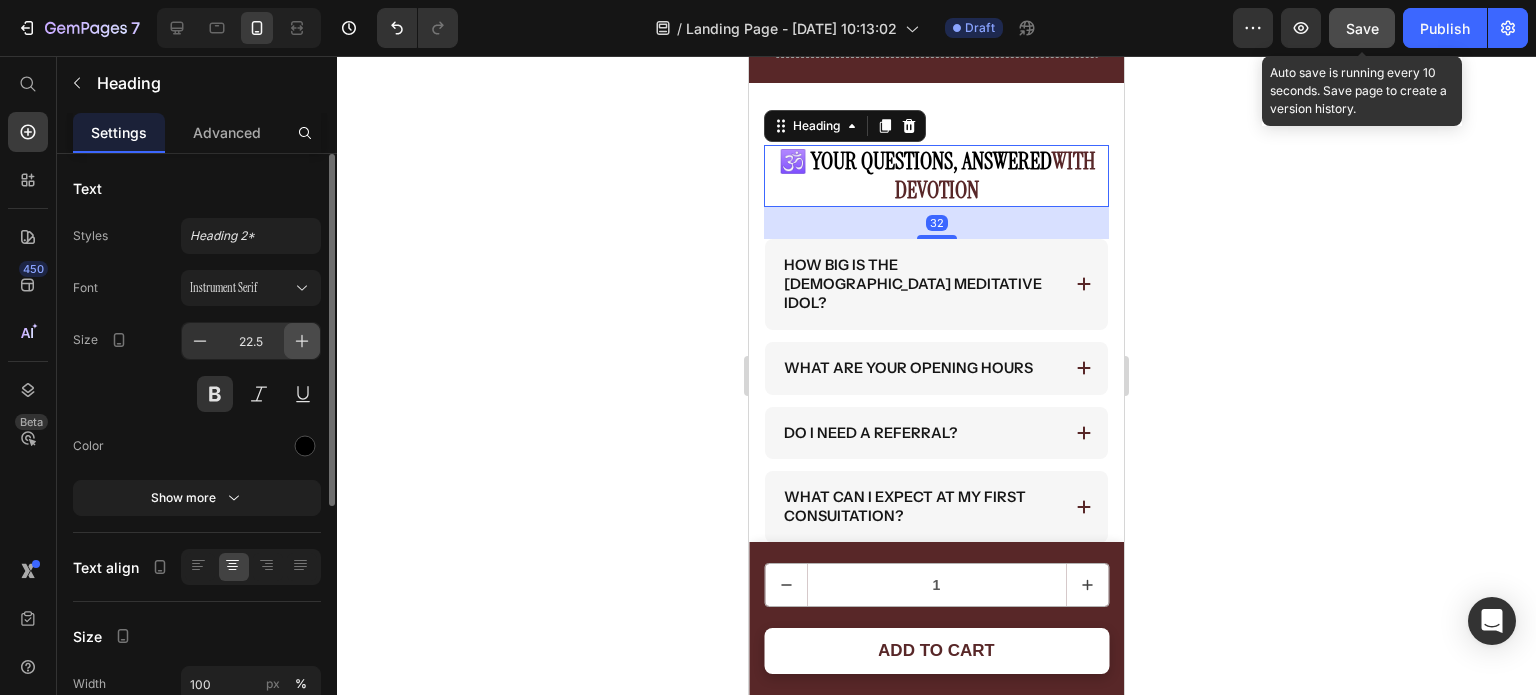 click 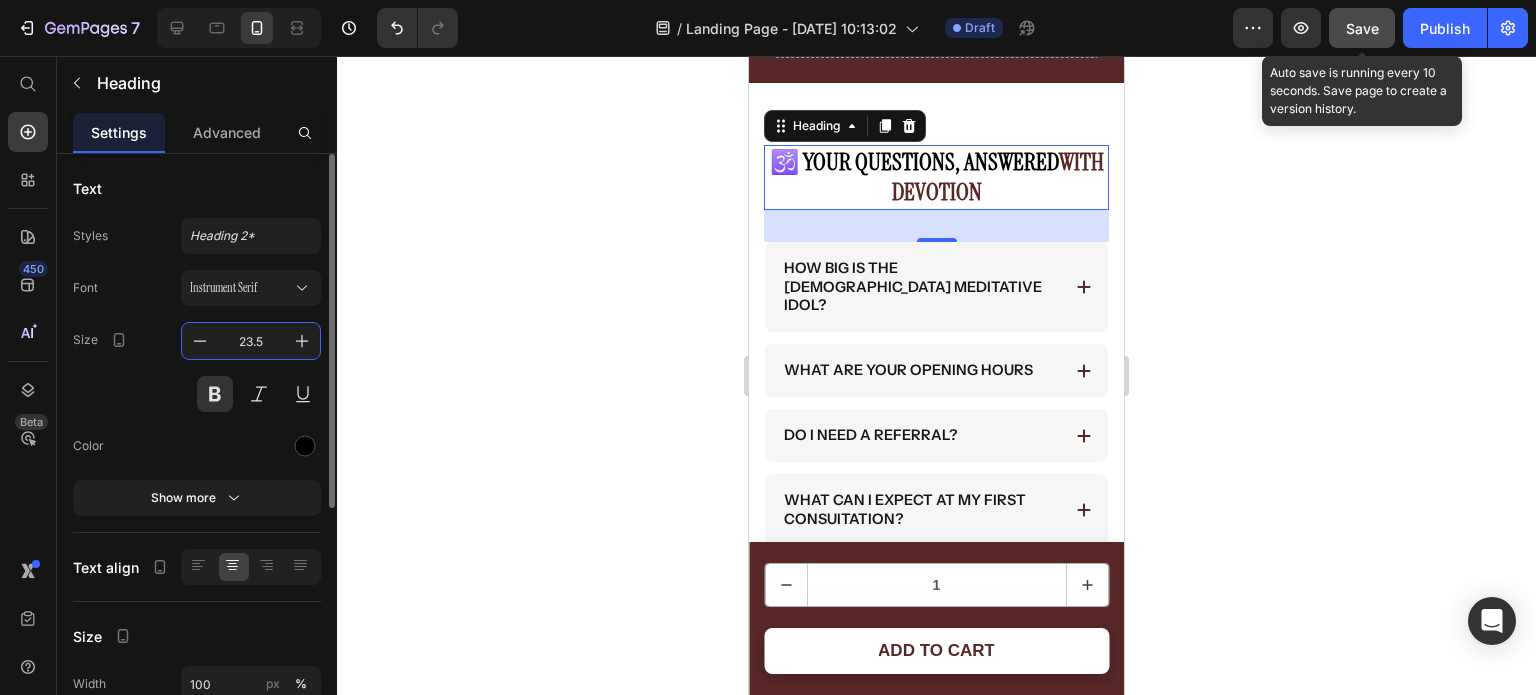 click on "23.5" at bounding box center [251, 341] 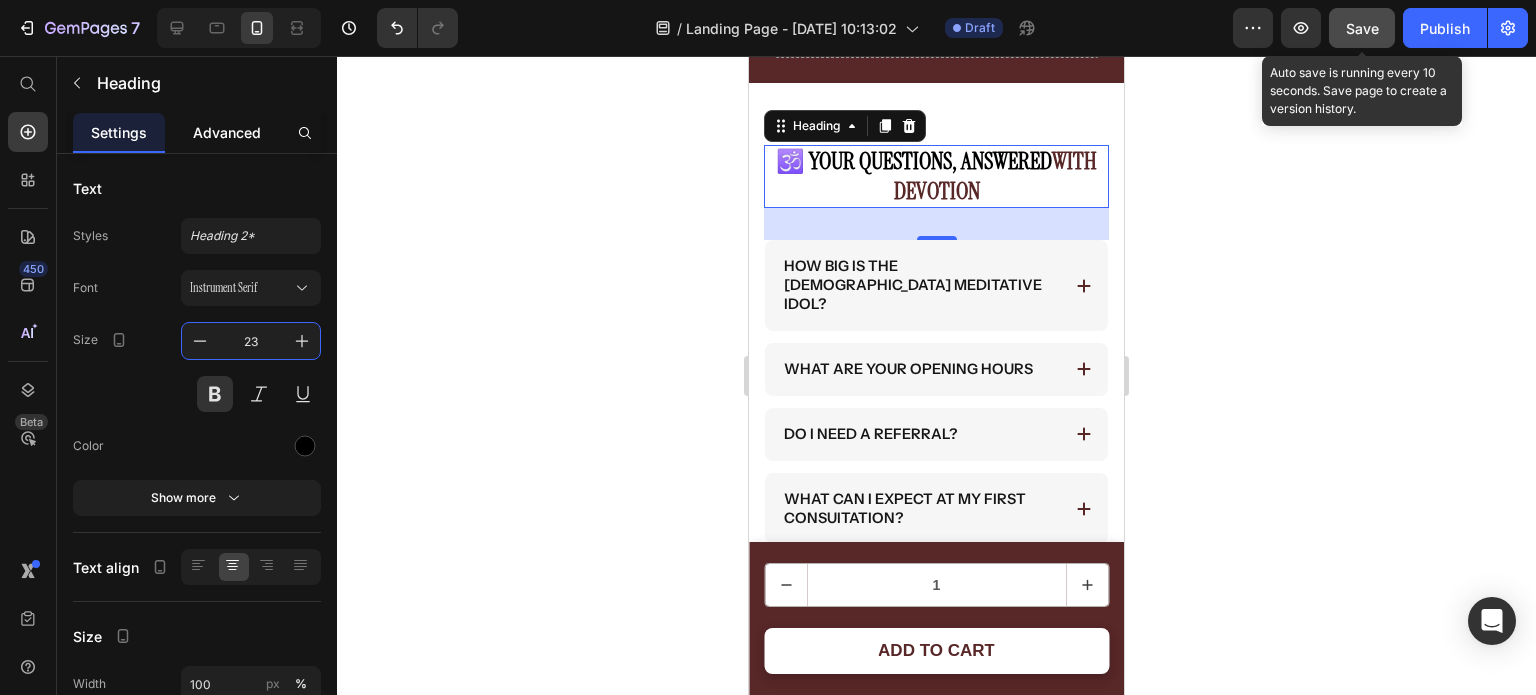 type on "23" 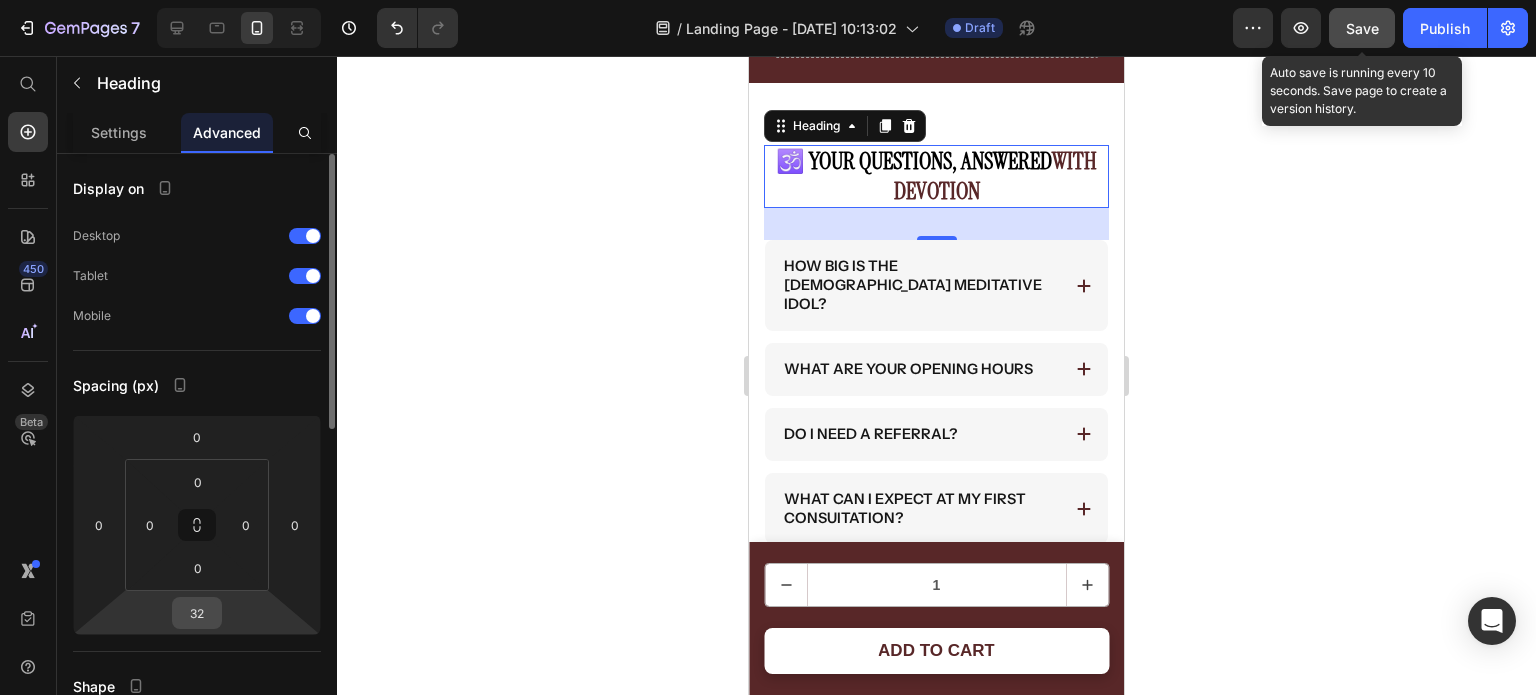 click on "32" at bounding box center (197, 613) 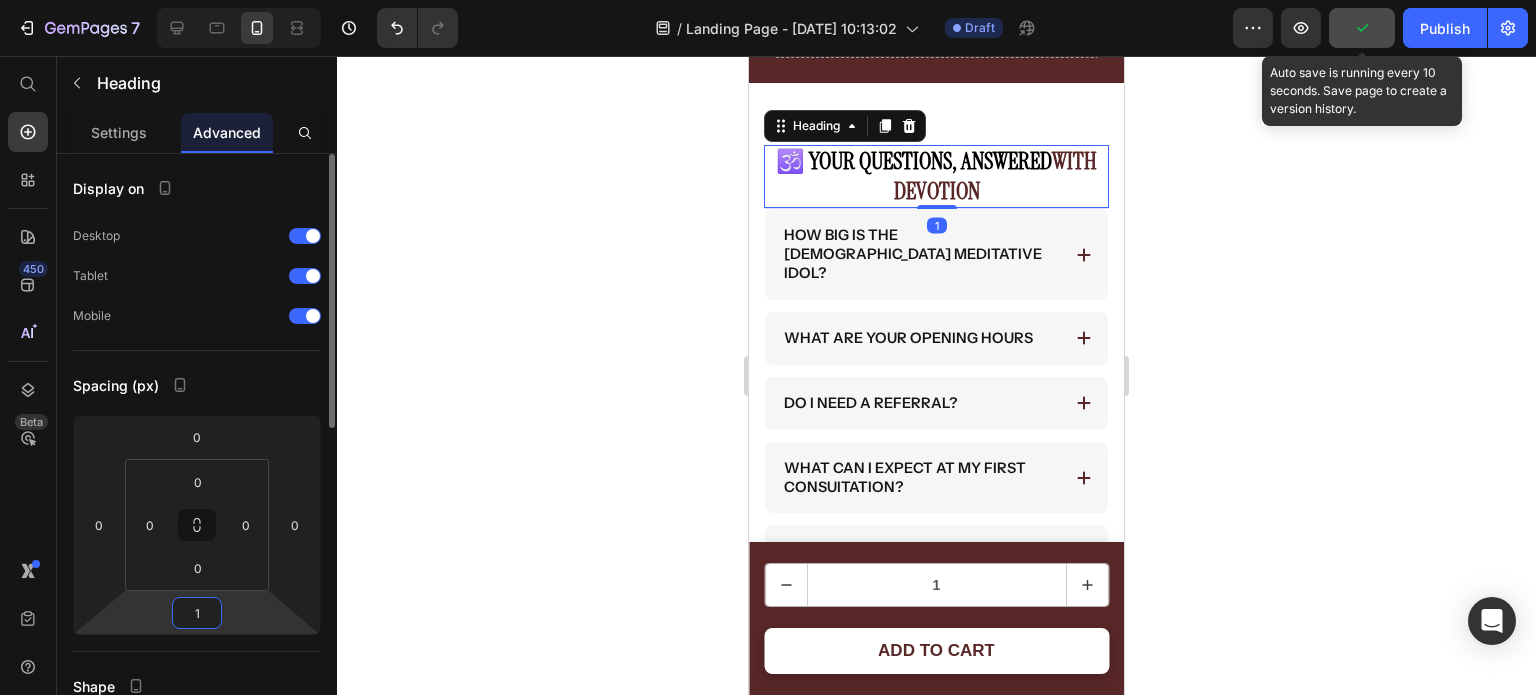 type on "15" 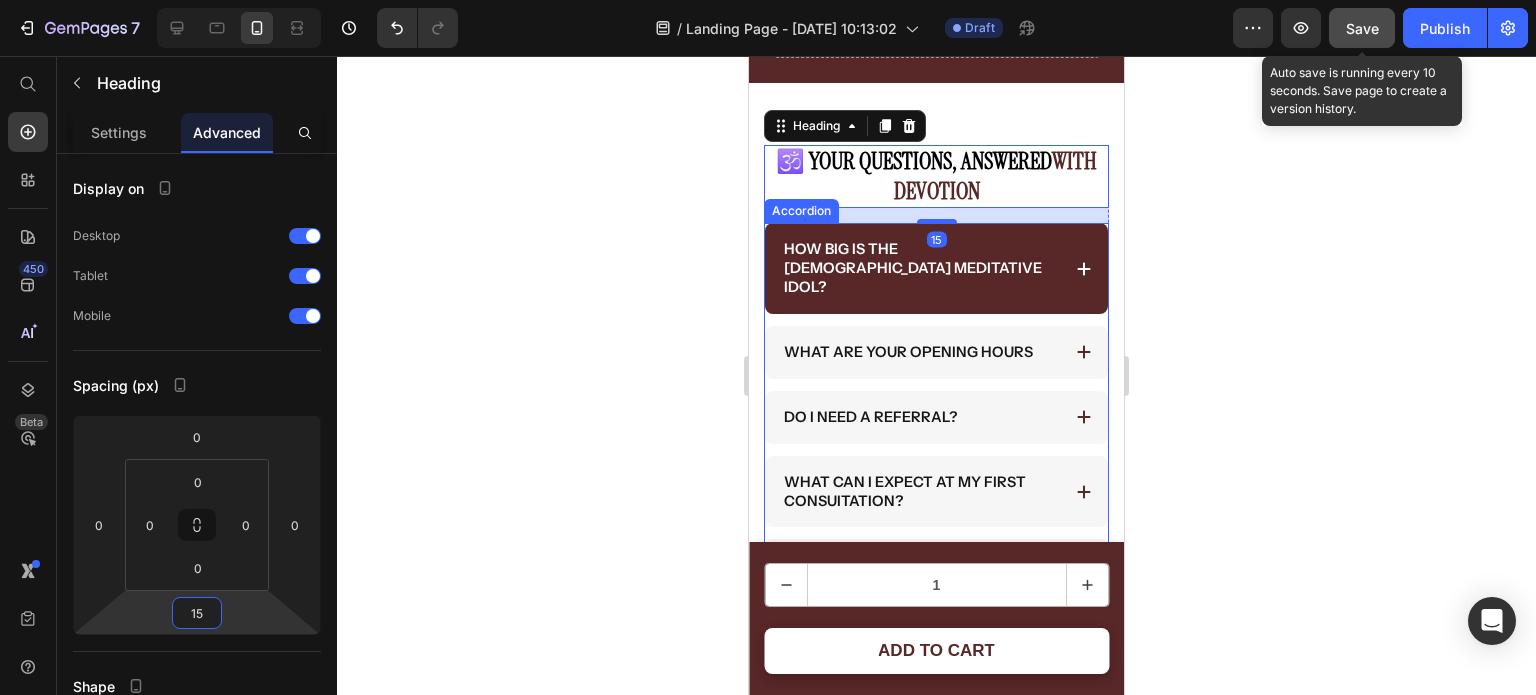 click on "How big is the [DEMOGRAPHIC_DATA] meditative idol?" at bounding box center (920, 268) 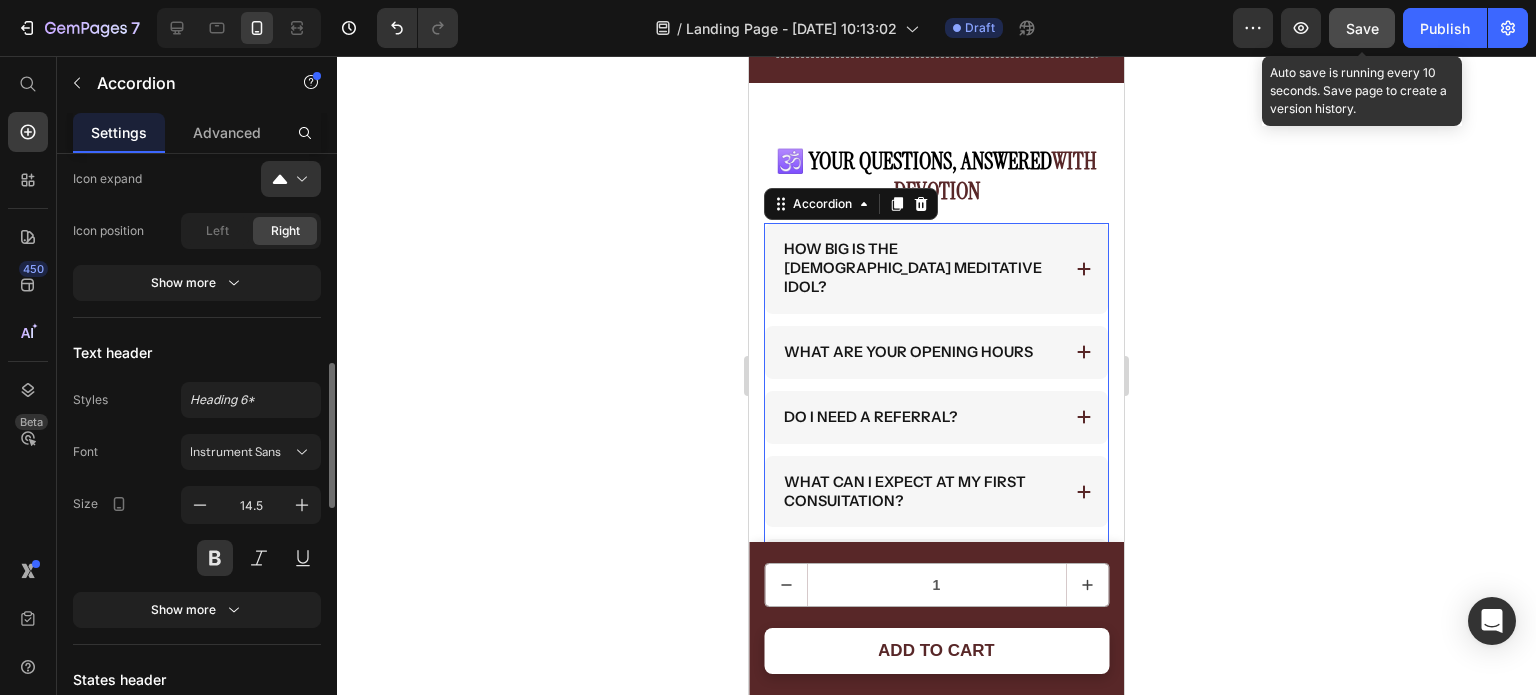 scroll, scrollTop: 861, scrollLeft: 0, axis: vertical 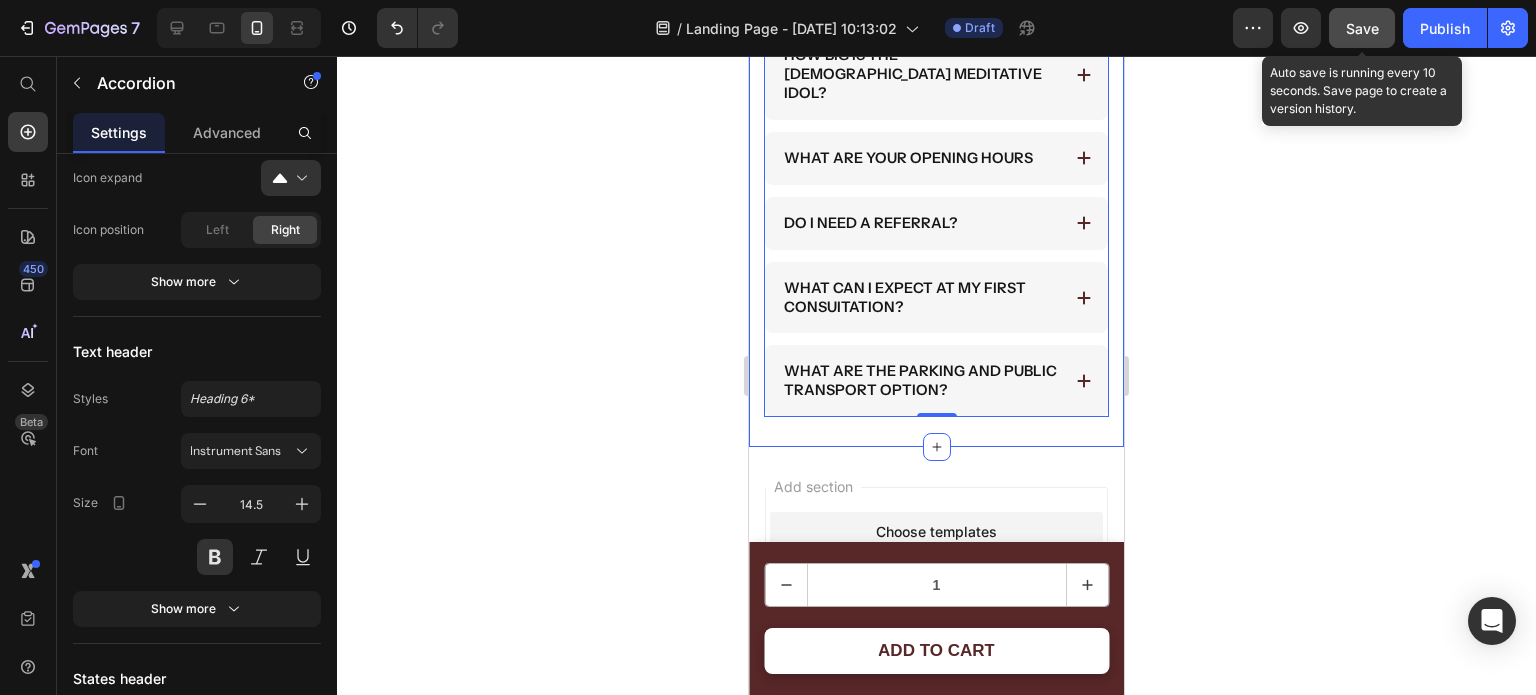 click on "🕉️ Your Questions, Answered  with Devotion Heading How big is the [DEMOGRAPHIC_DATA] meditative idol? WHAT ARE YOUR OPENING HOURS DO I NEED A REFERRAL? WHAT CAN I EXPECT AT MY FIRST CONSUITATION? WHAT ARE THE PARKING AND PUBLIC TRANSPORT OPTION? Accordion   0 Row Section 10" at bounding box center [936, 184] 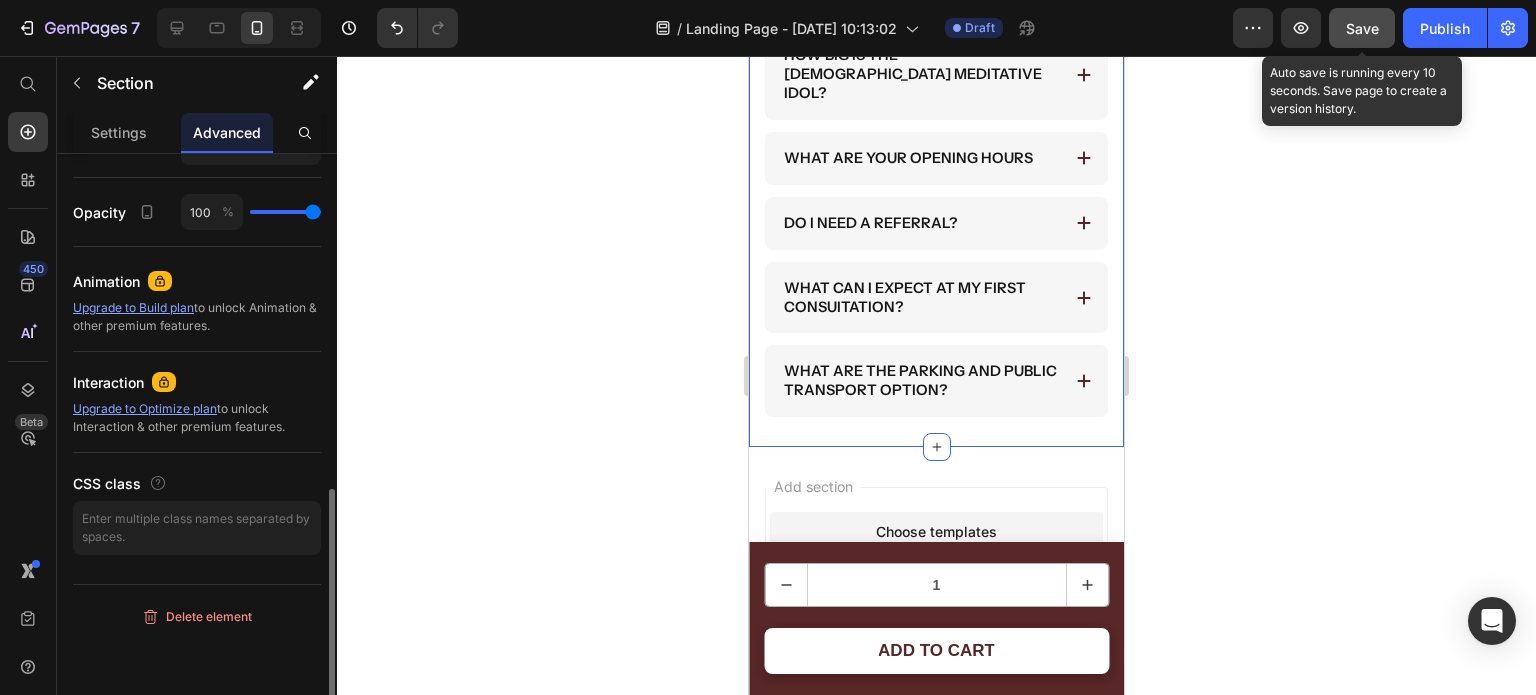 scroll, scrollTop: 0, scrollLeft: 0, axis: both 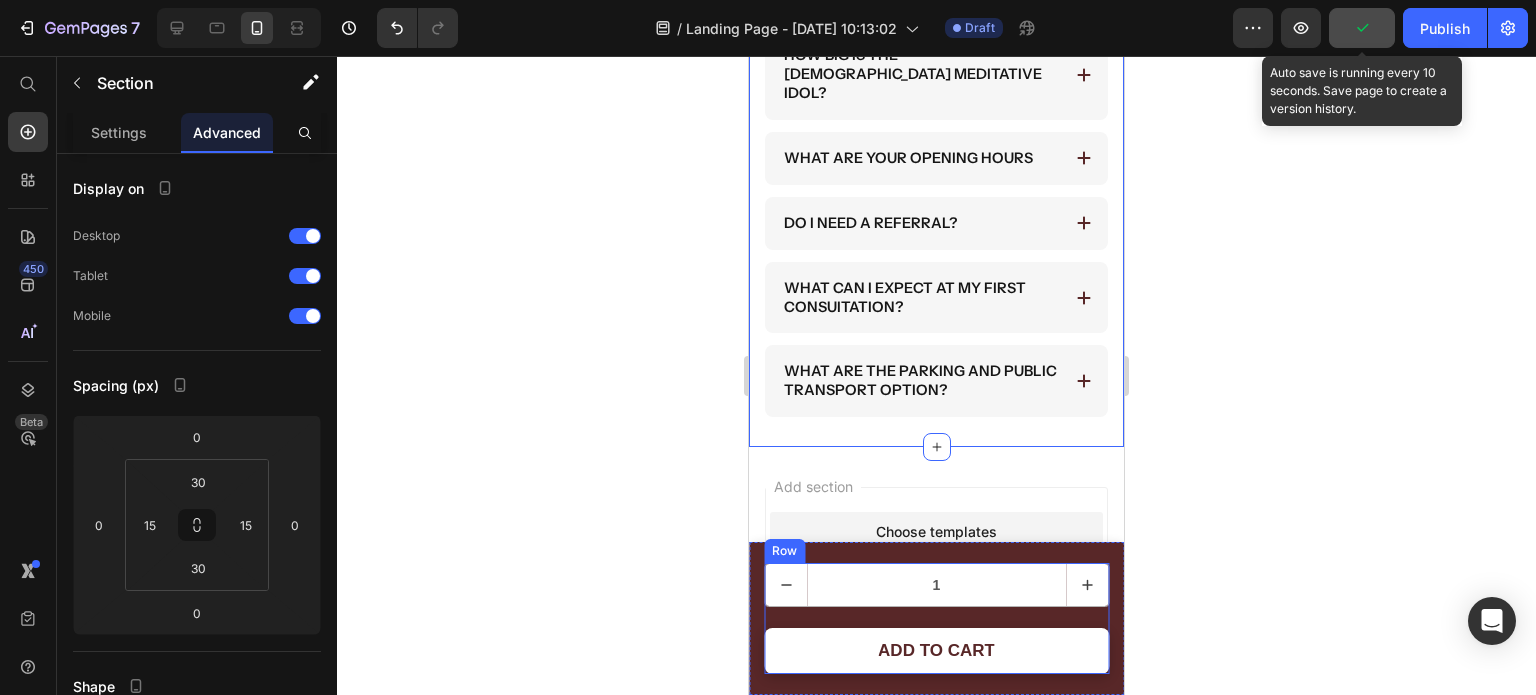 click on "1 Product Quantity Row" at bounding box center [936, 595] 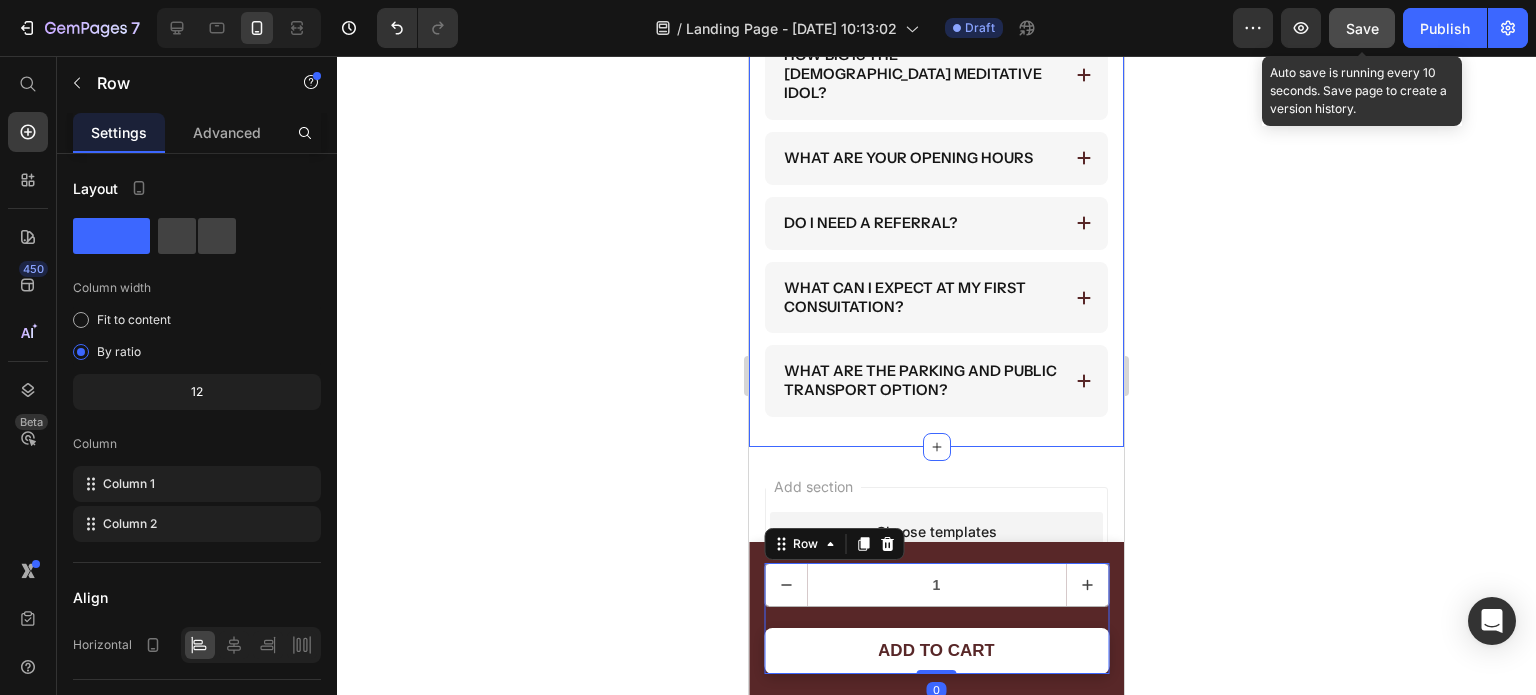 click on "🕉️ Your Questions, Answered  with Devotion Heading How big is the [DEMOGRAPHIC_DATA] meditative idol? WHAT ARE YOUR OPENING HOURS DO I NEED A REFERRAL? WHAT CAN I EXPECT AT MY FIRST CONSUITATION? WHAT ARE THE PARKING AND PUBLIC TRANSPORT OPTION? Accordion Row Section 10" at bounding box center [936, 184] 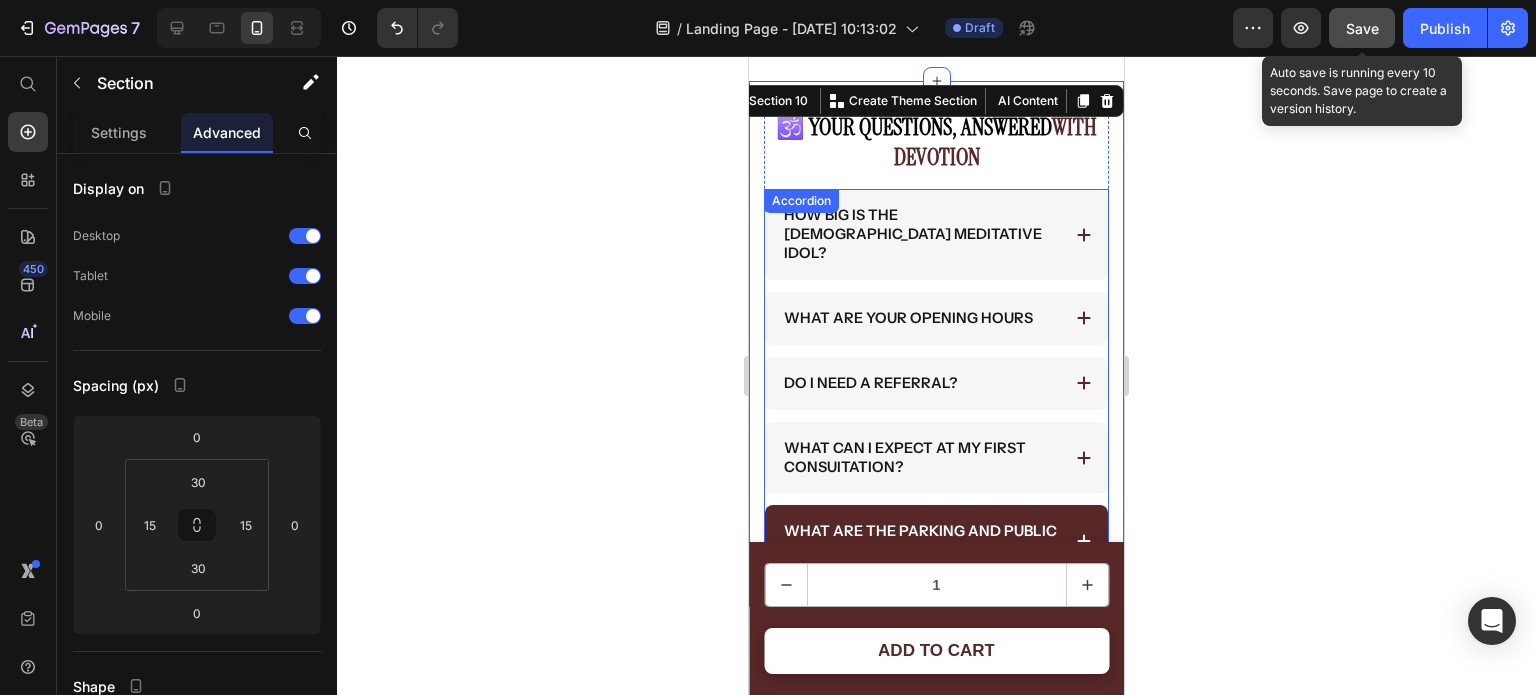 scroll, scrollTop: 3591, scrollLeft: 0, axis: vertical 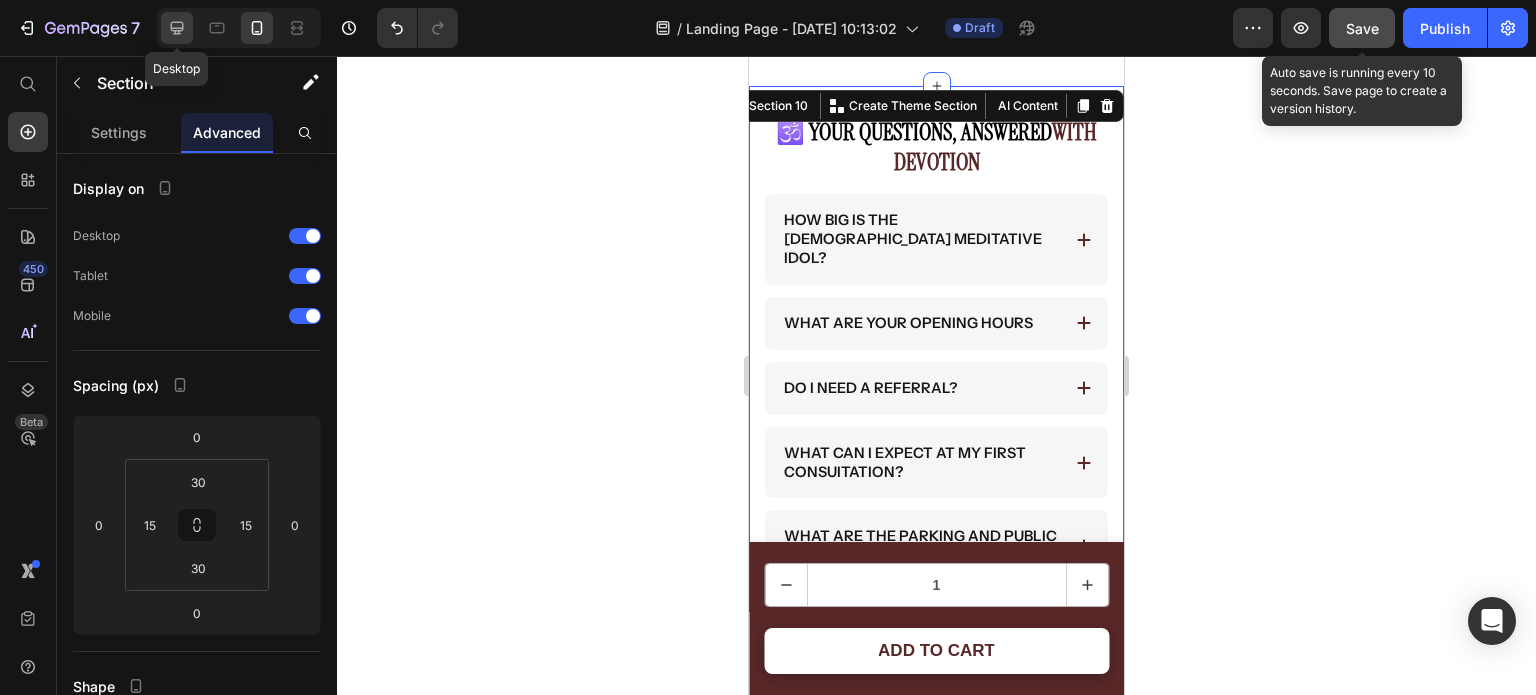click 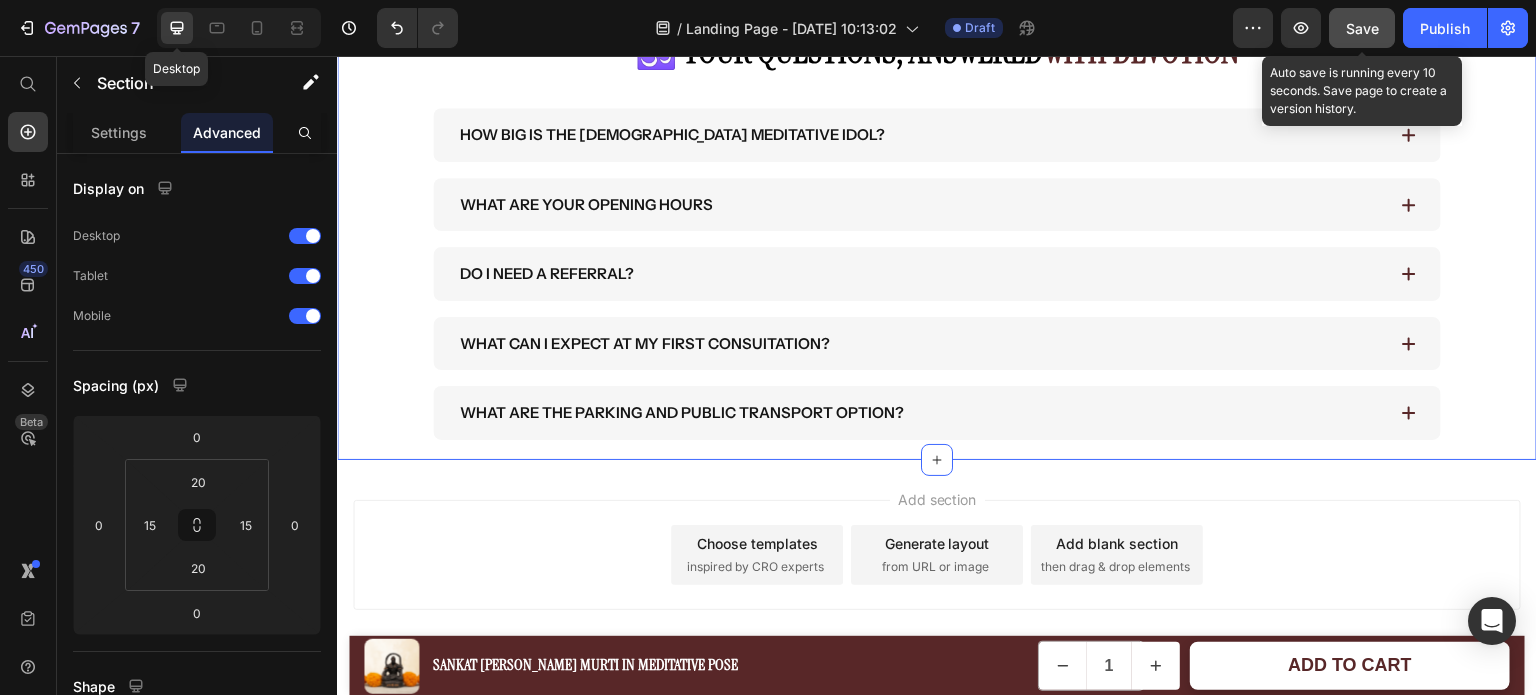 scroll, scrollTop: 3521, scrollLeft: 0, axis: vertical 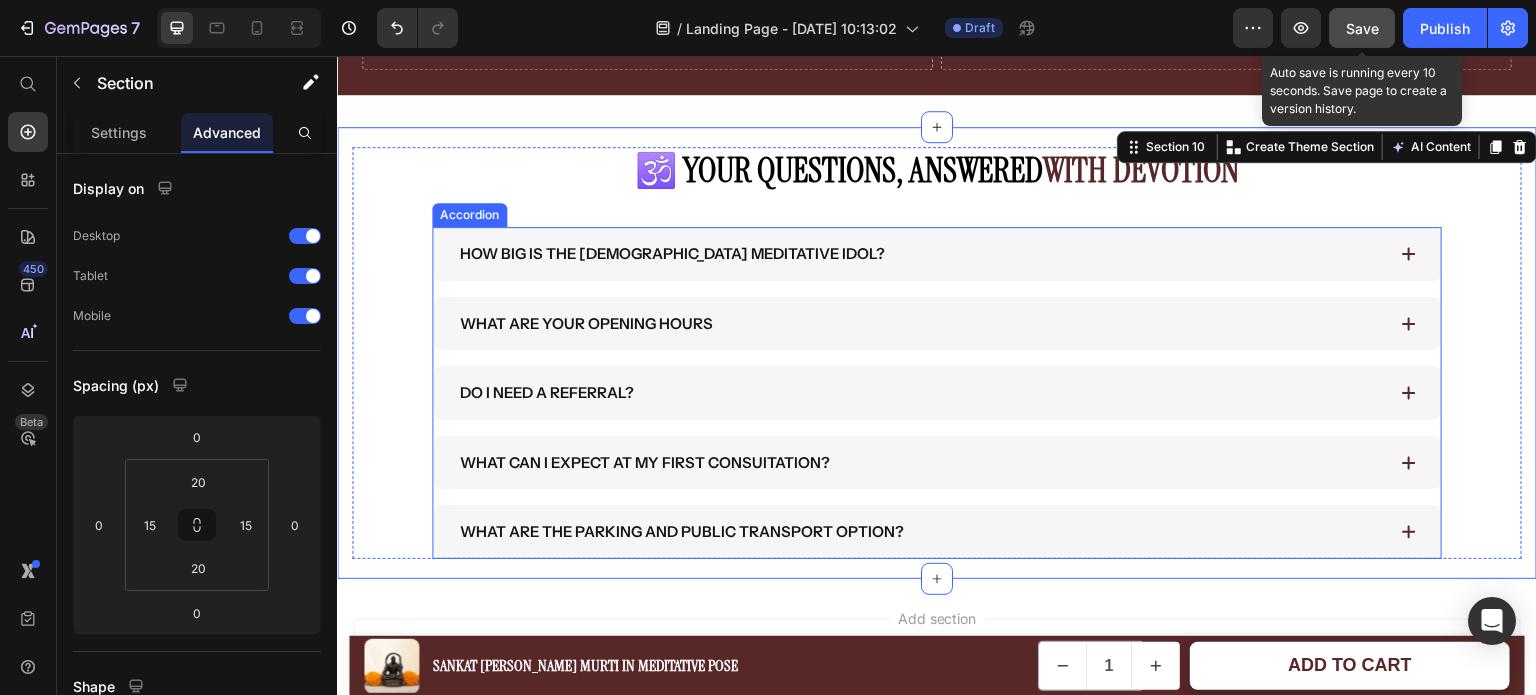 click on "How big is the [DEMOGRAPHIC_DATA] meditative idol? WHAT ARE YOUR OPENING HOURS DO I NEED A REFERRAL? WHAT CAN I EXPECT AT MY FIRST CONSUITATION? WHAT ARE THE PARKING AND PUBLIC TRANSPORT OPTION?" at bounding box center (937, 393) 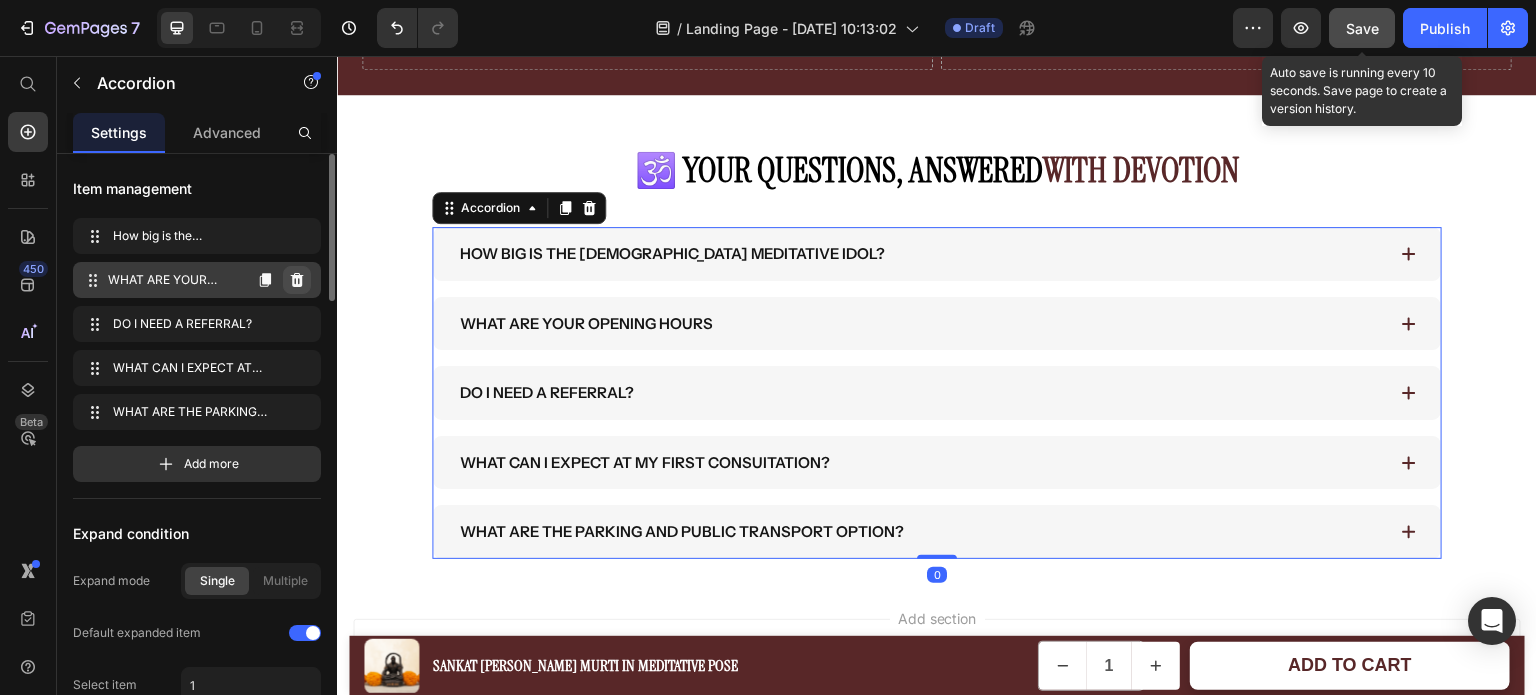 click 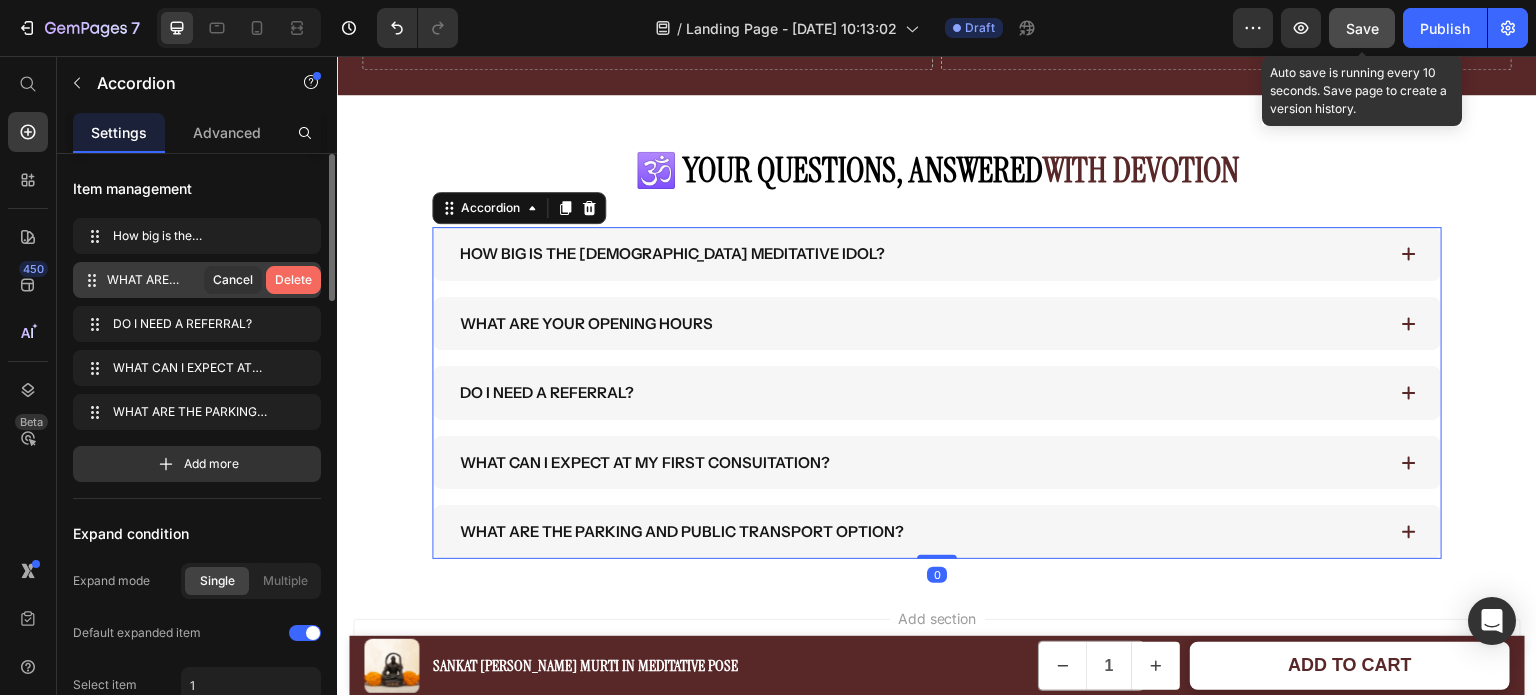 click on "Delete" at bounding box center [293, 280] 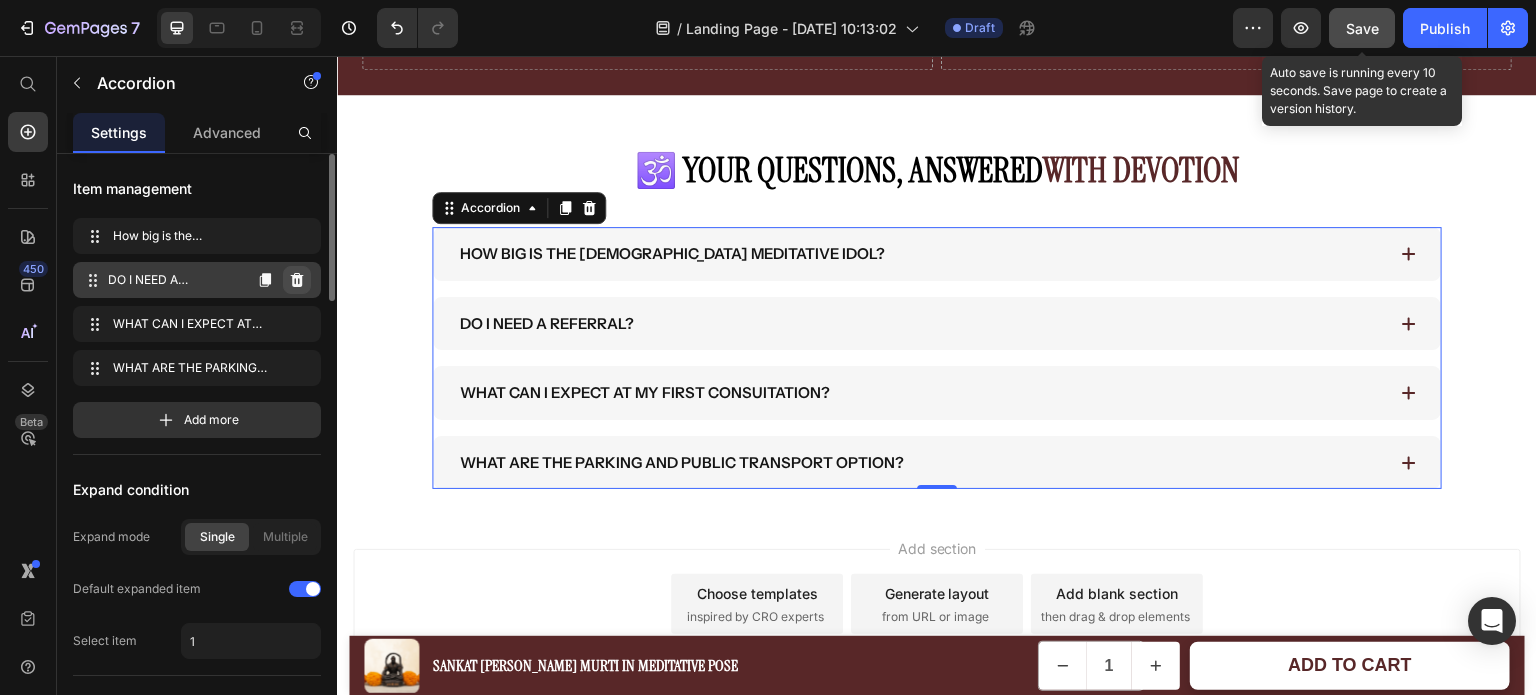 click 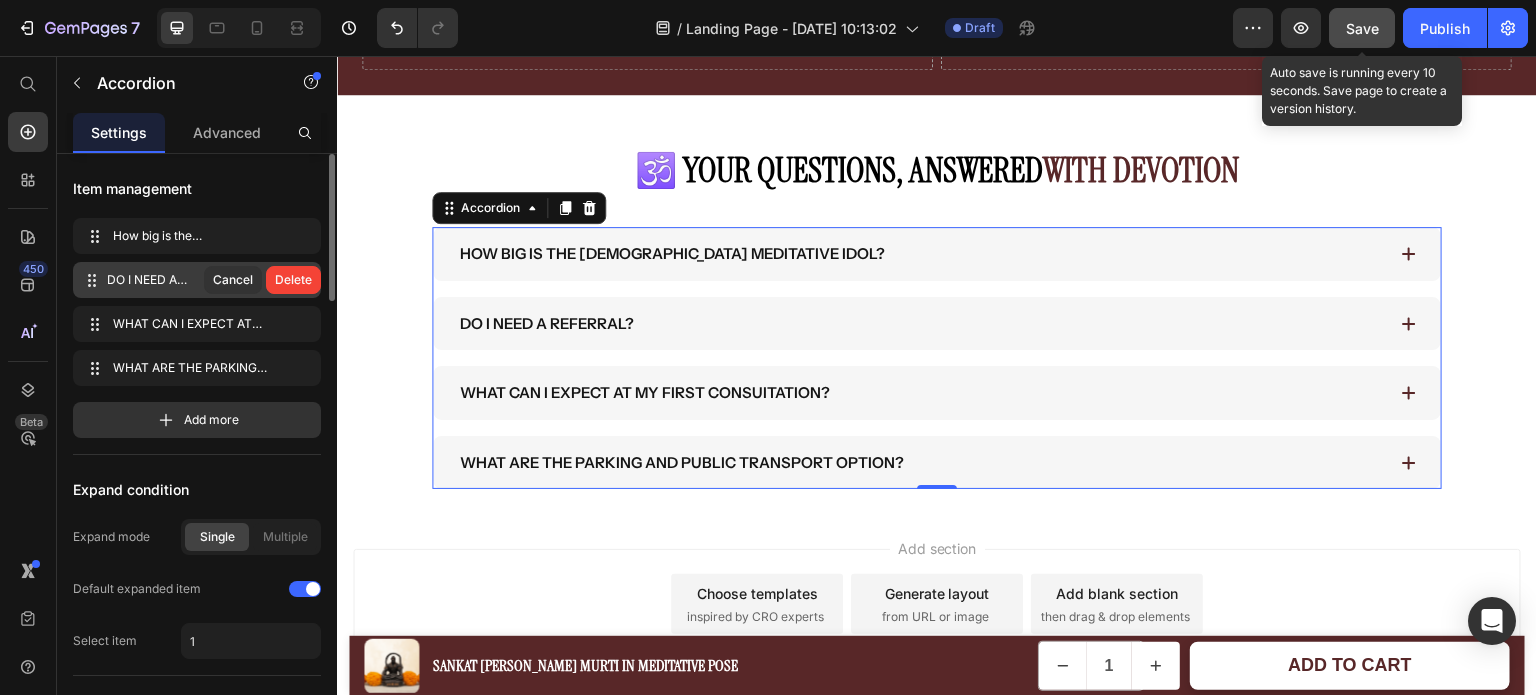 click on "Delete" at bounding box center (293, 280) 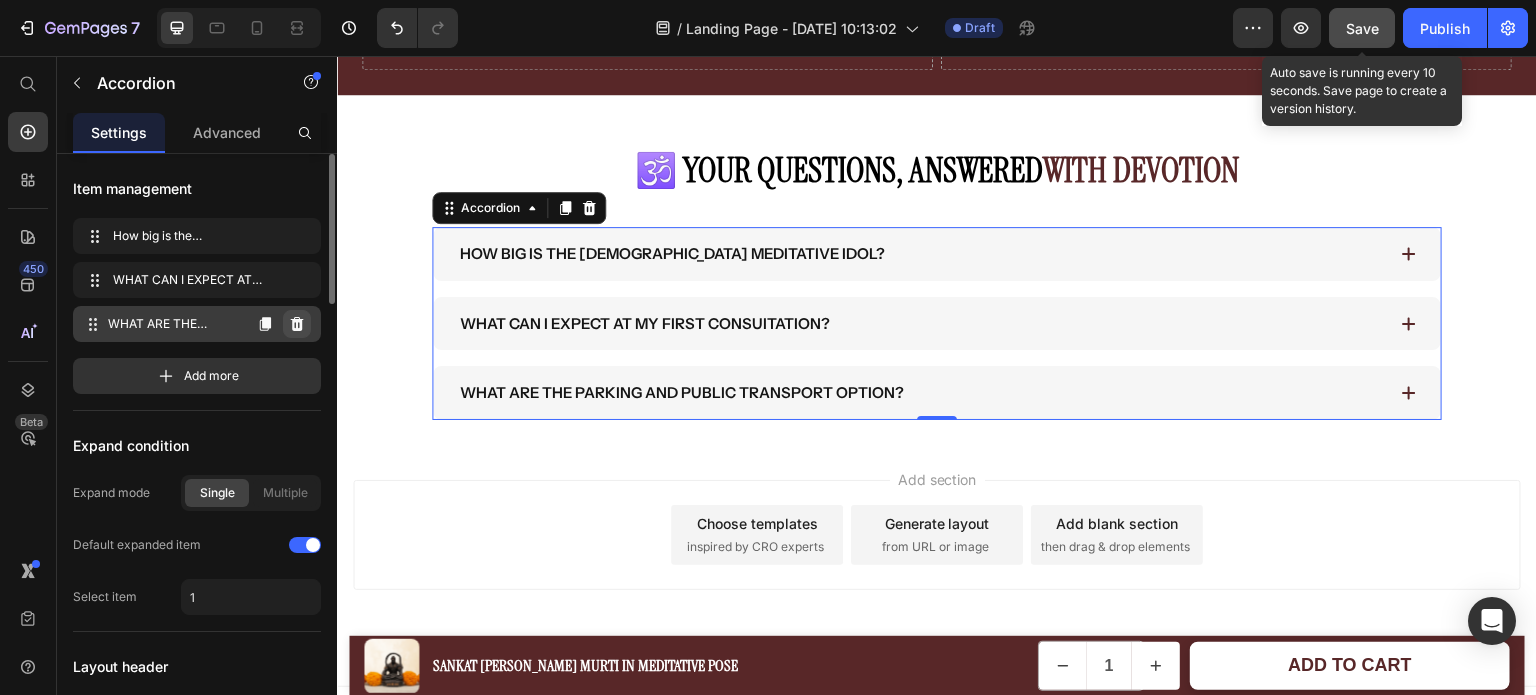 click 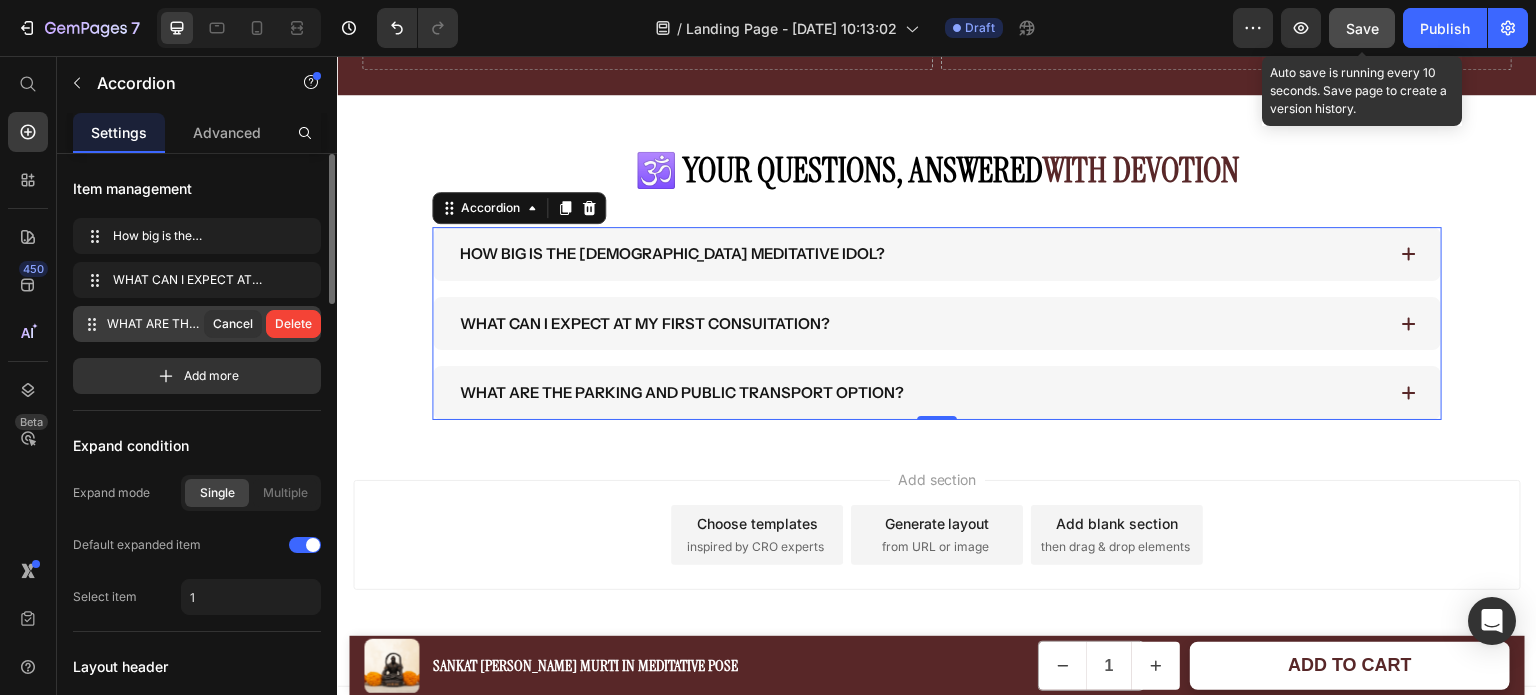click on "Delete" at bounding box center (293, 324) 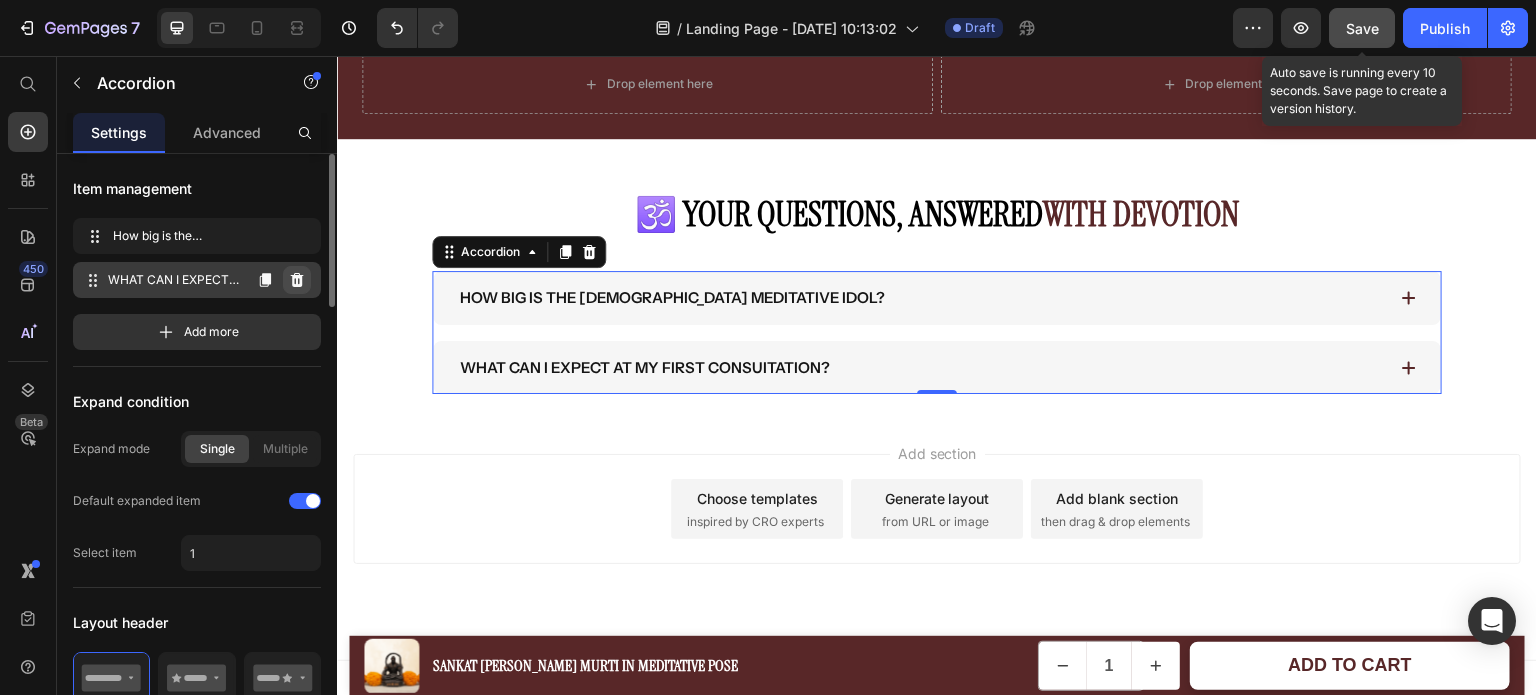 click 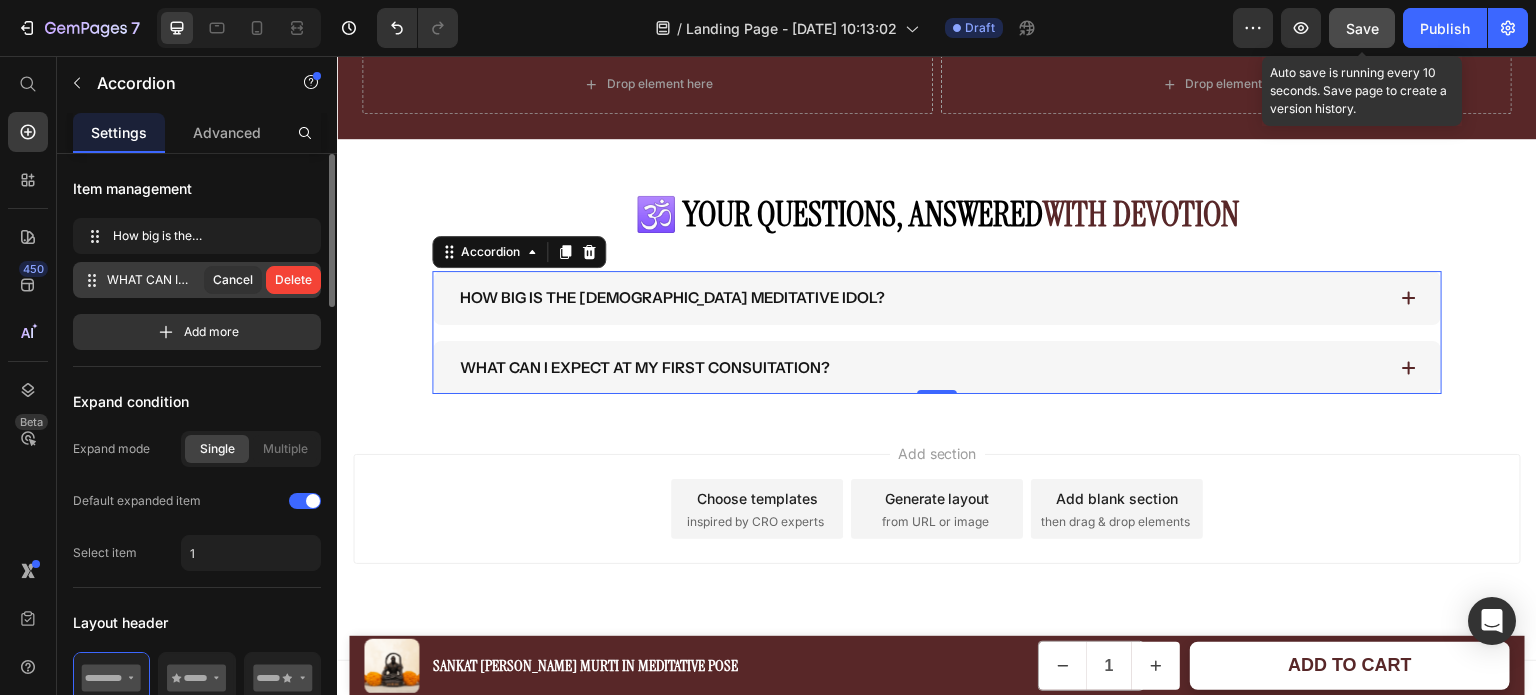 click on "Delete" at bounding box center (293, 280) 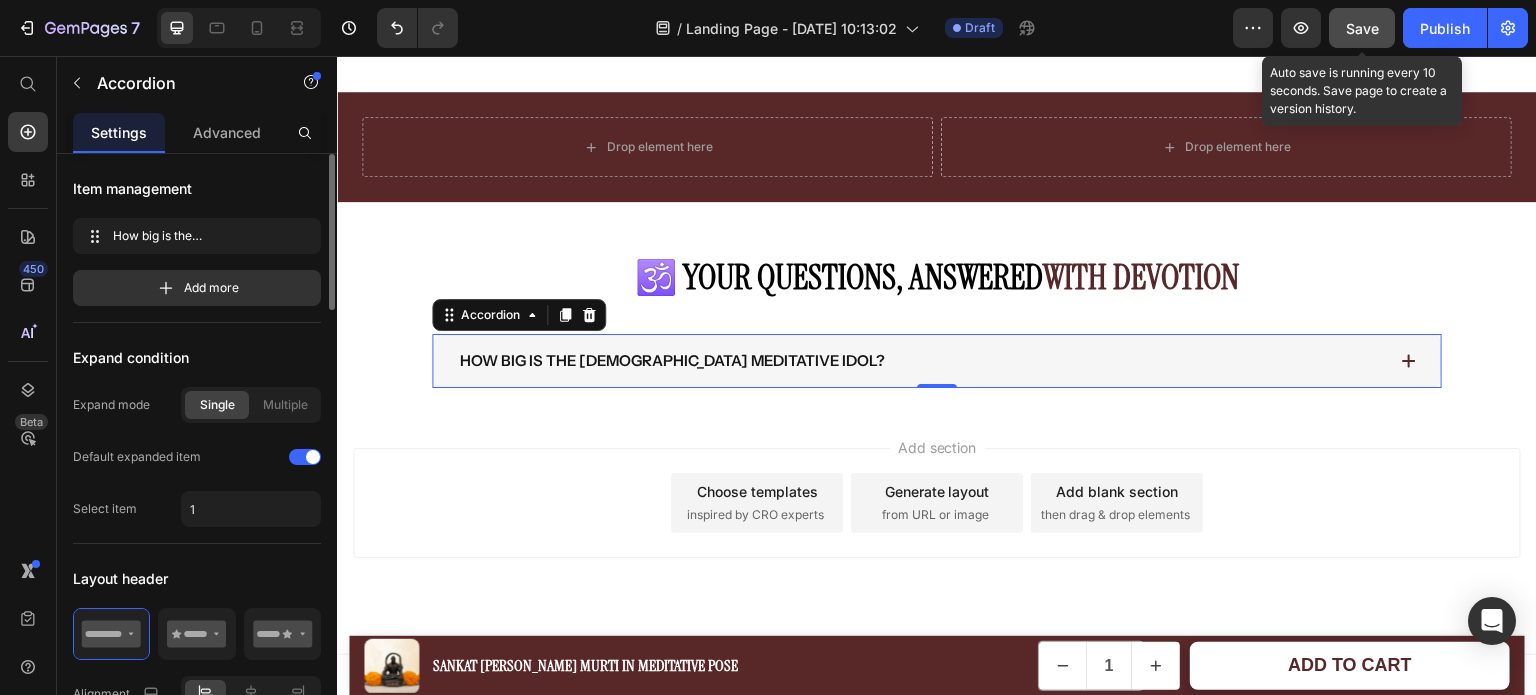 scroll, scrollTop: 3380, scrollLeft: 0, axis: vertical 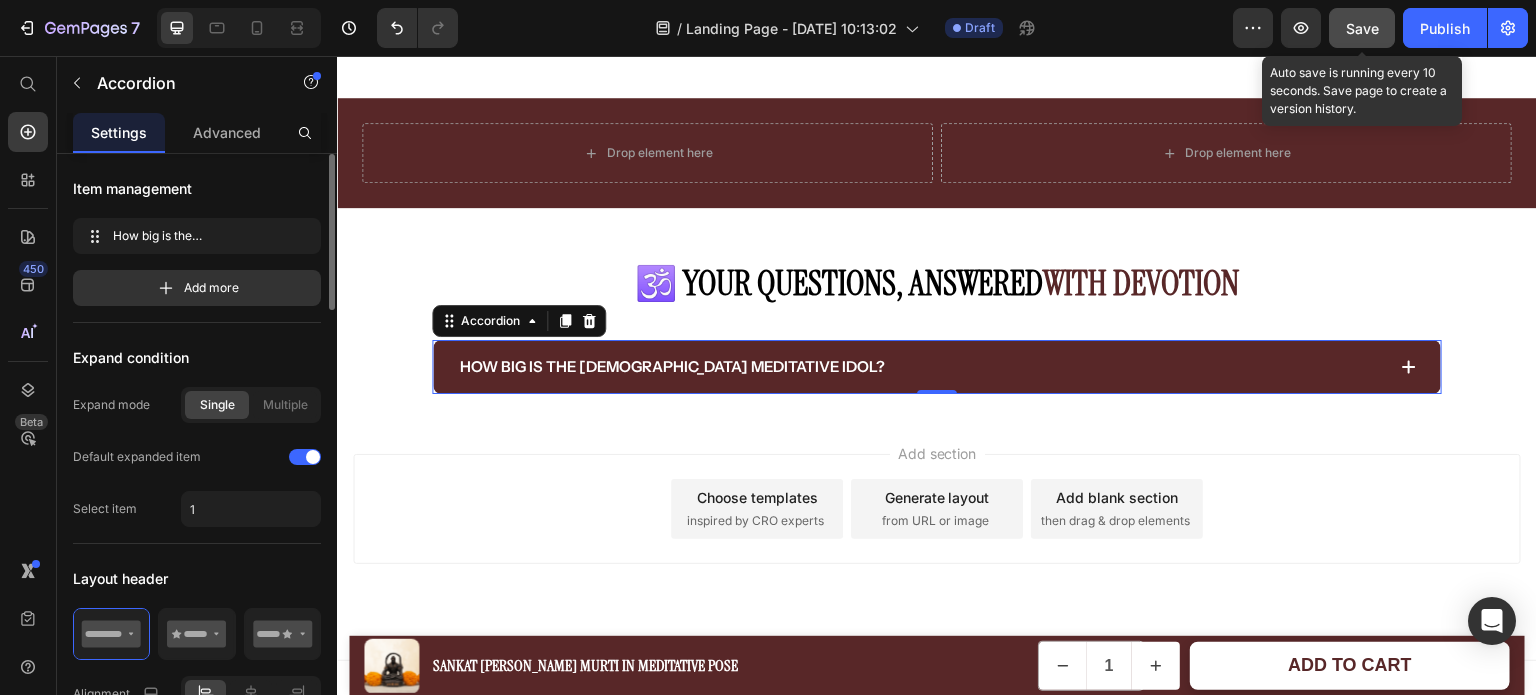 click on "How big is the [DEMOGRAPHIC_DATA] meditative idol?" at bounding box center (921, 367) 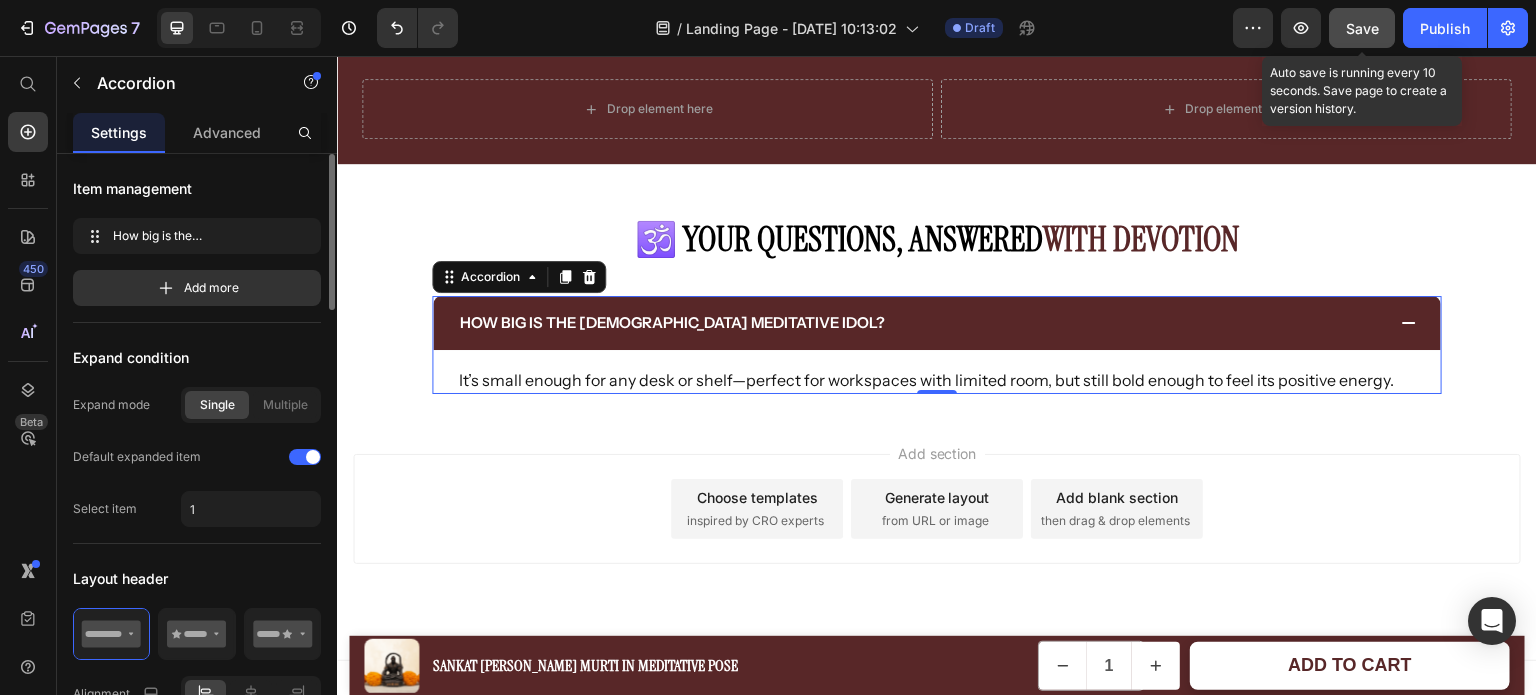 scroll, scrollTop: 3424, scrollLeft: 0, axis: vertical 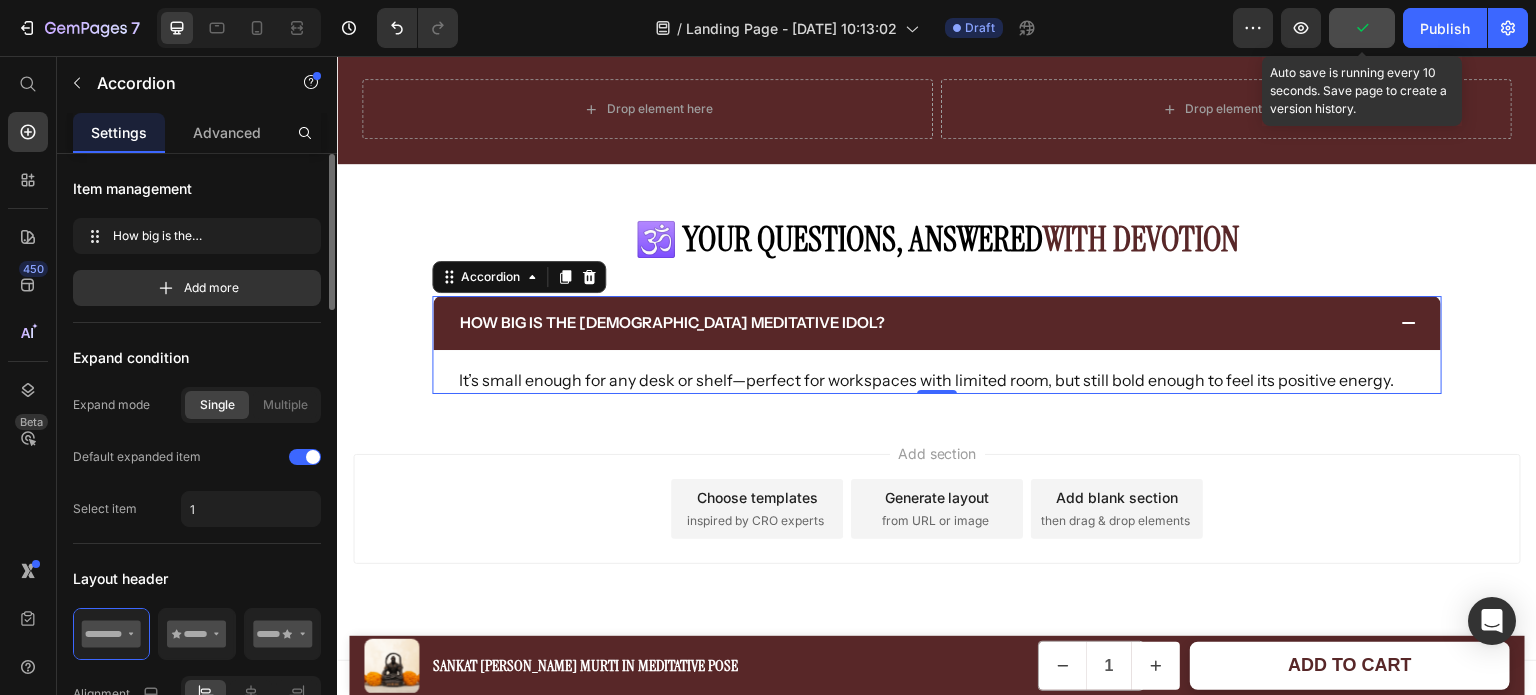 click on "How big is the [DEMOGRAPHIC_DATA] meditative idol?" at bounding box center (921, 323) 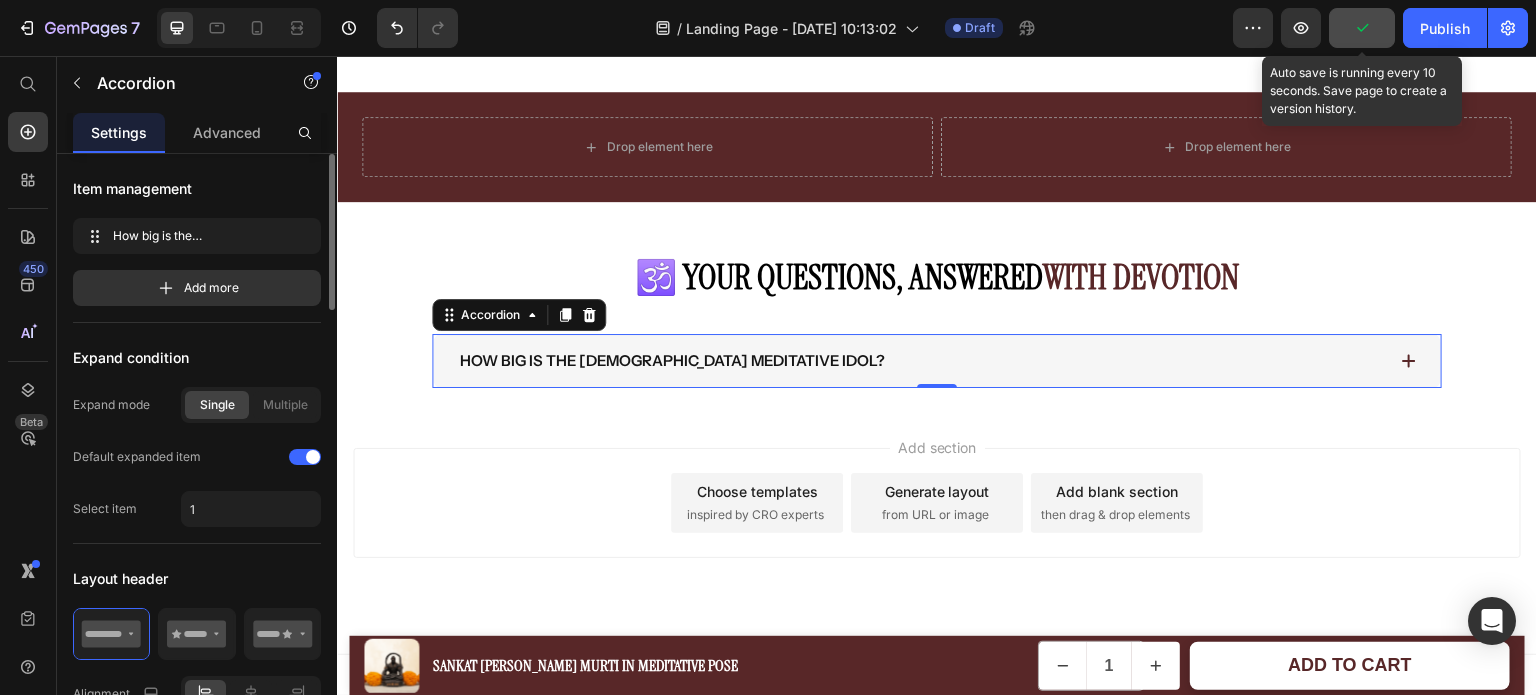scroll, scrollTop: 3380, scrollLeft: 0, axis: vertical 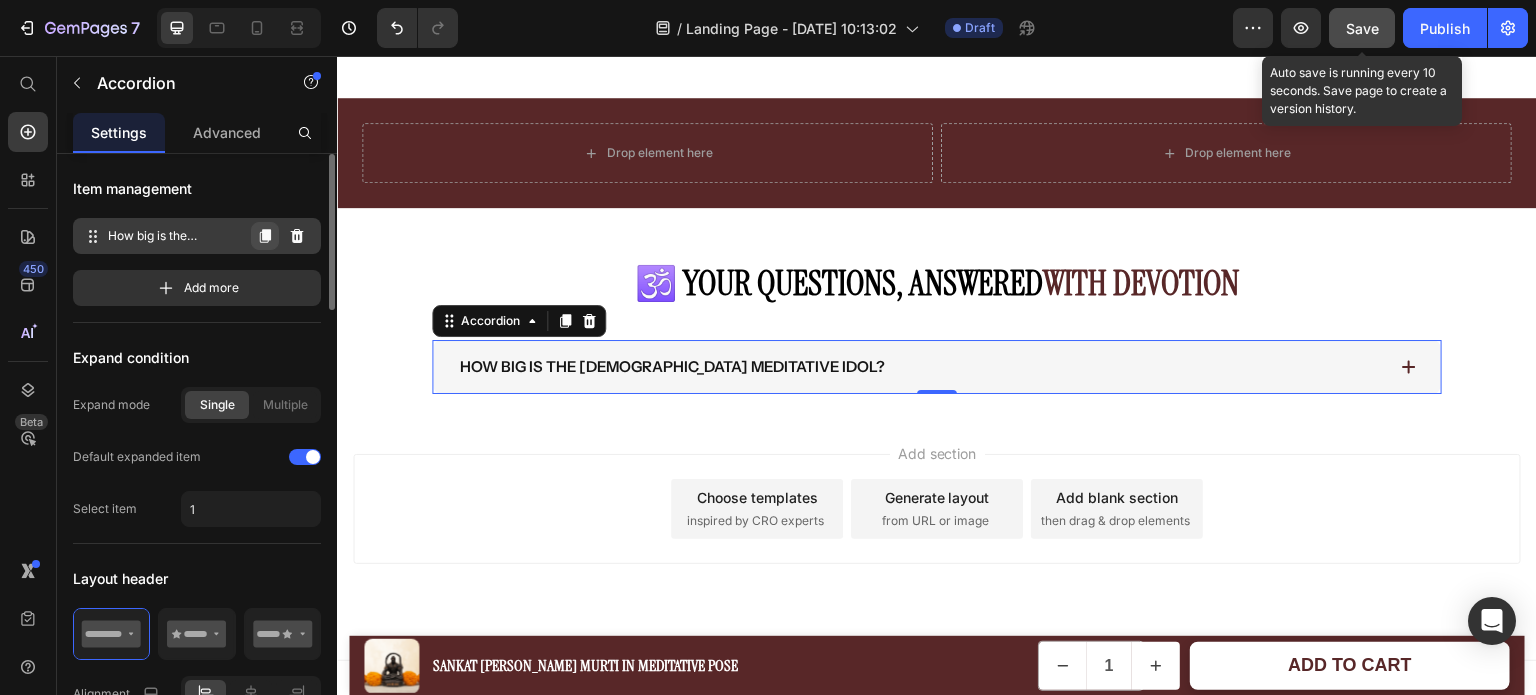 click 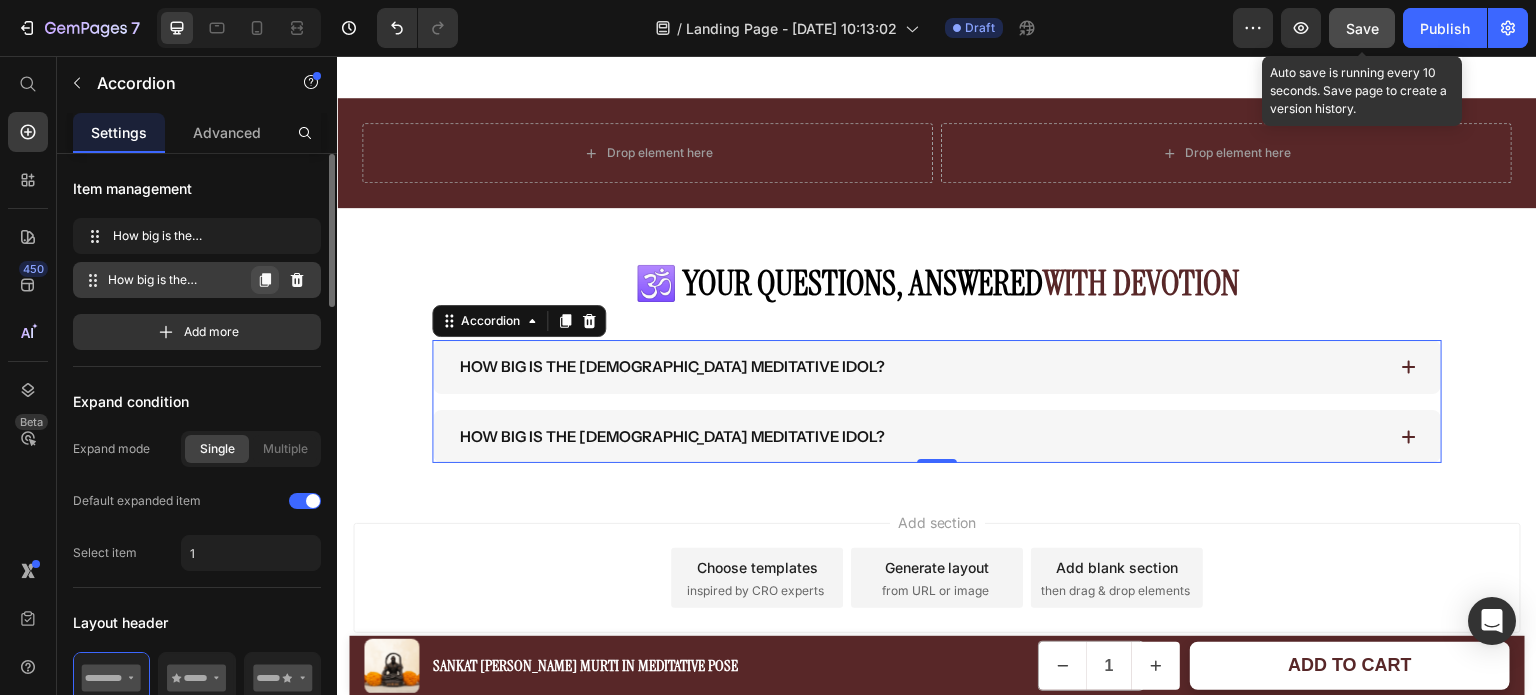 scroll, scrollTop: 3449, scrollLeft: 0, axis: vertical 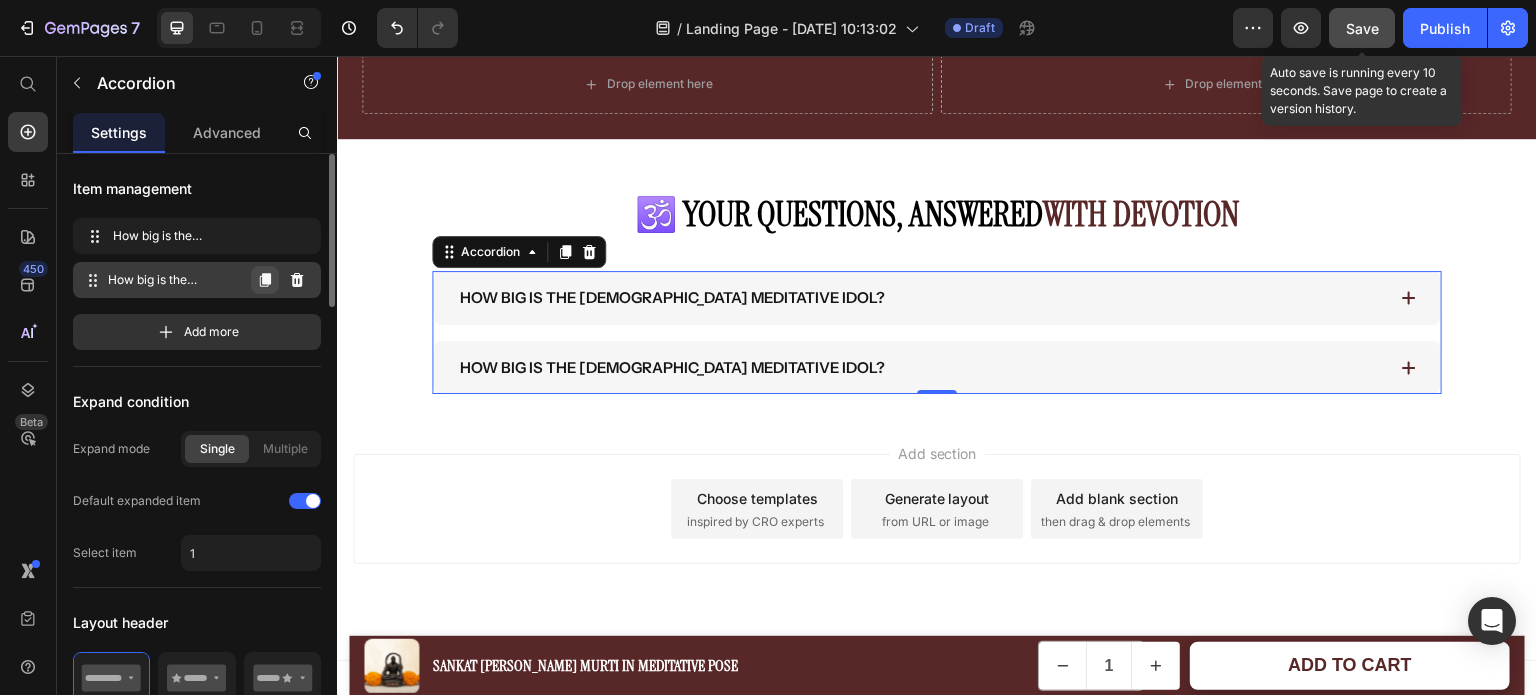 click 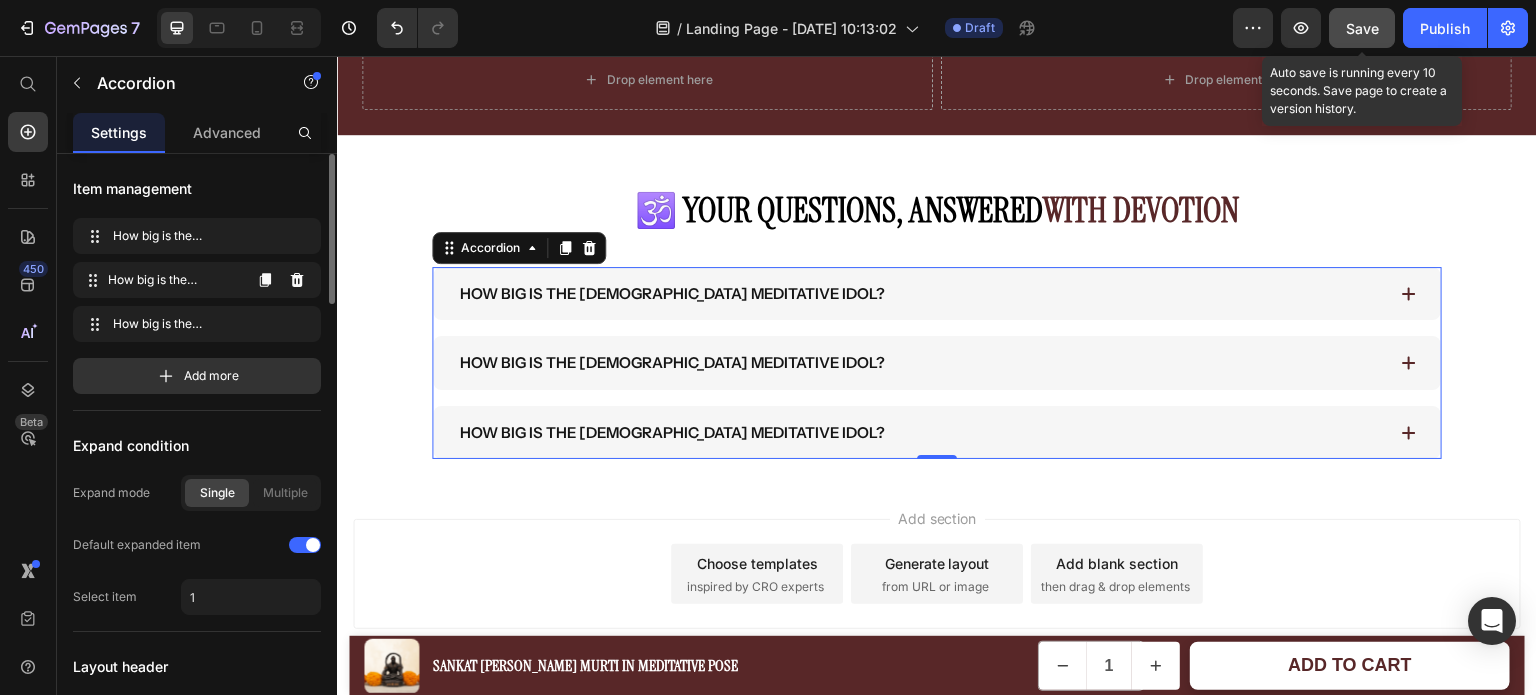 scroll, scrollTop: 3488, scrollLeft: 0, axis: vertical 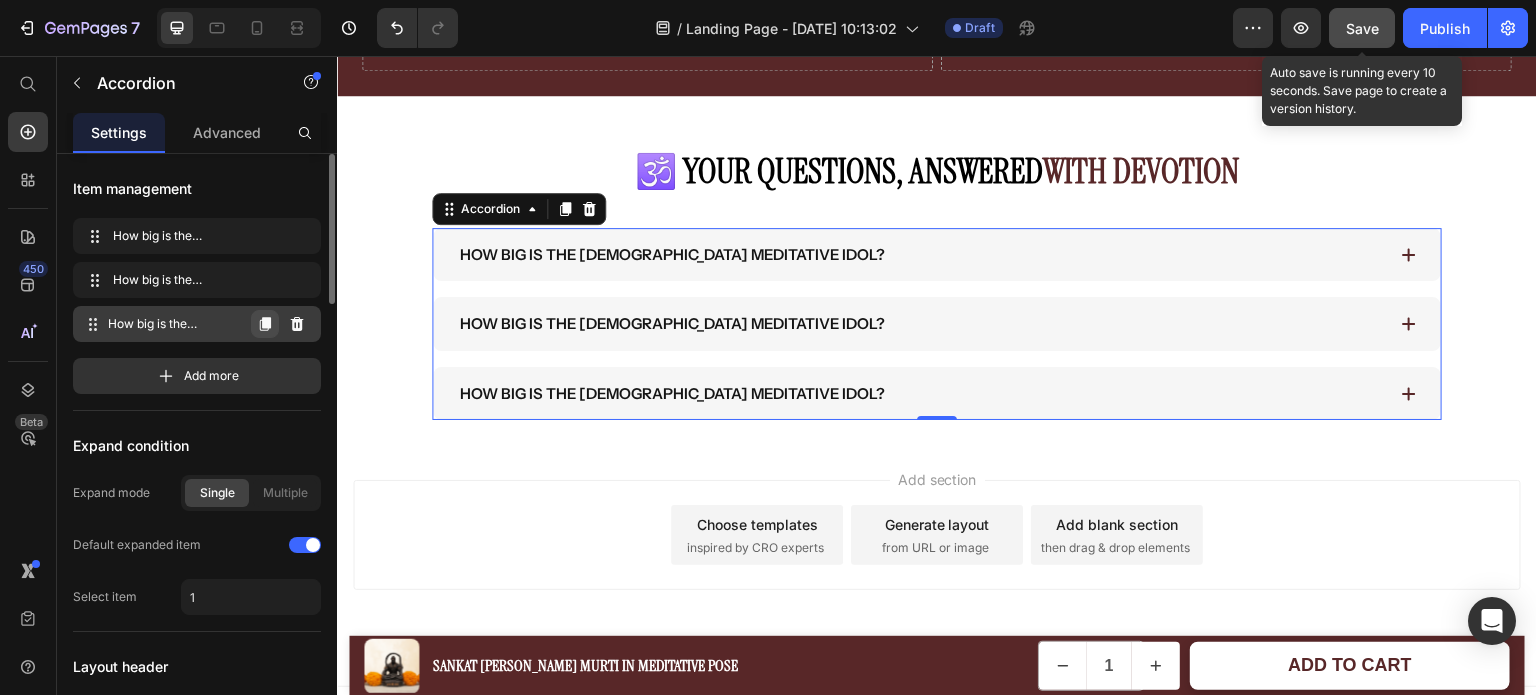 click 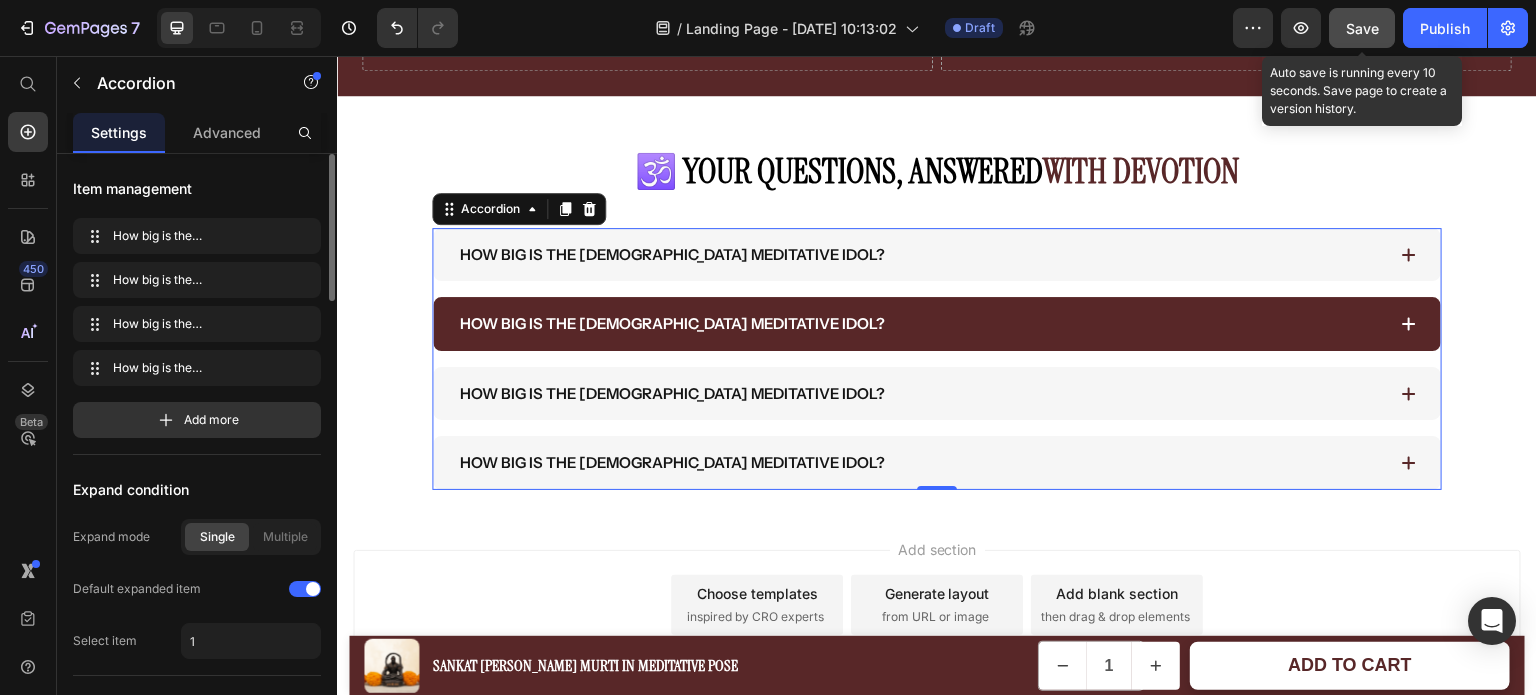 click on "How big is the [DEMOGRAPHIC_DATA] meditative idol?" at bounding box center [672, 324] 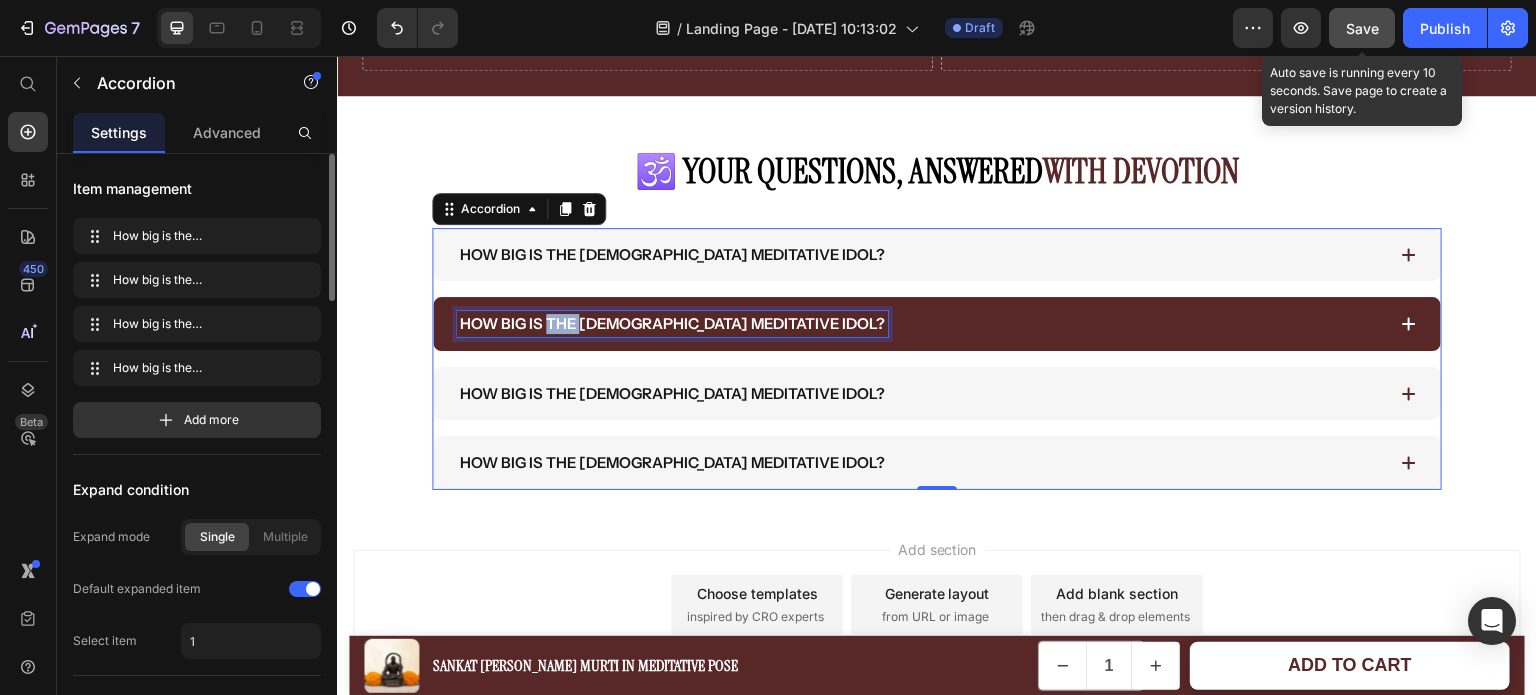 click on "How big is the [DEMOGRAPHIC_DATA] meditative idol?" at bounding box center [672, 324] 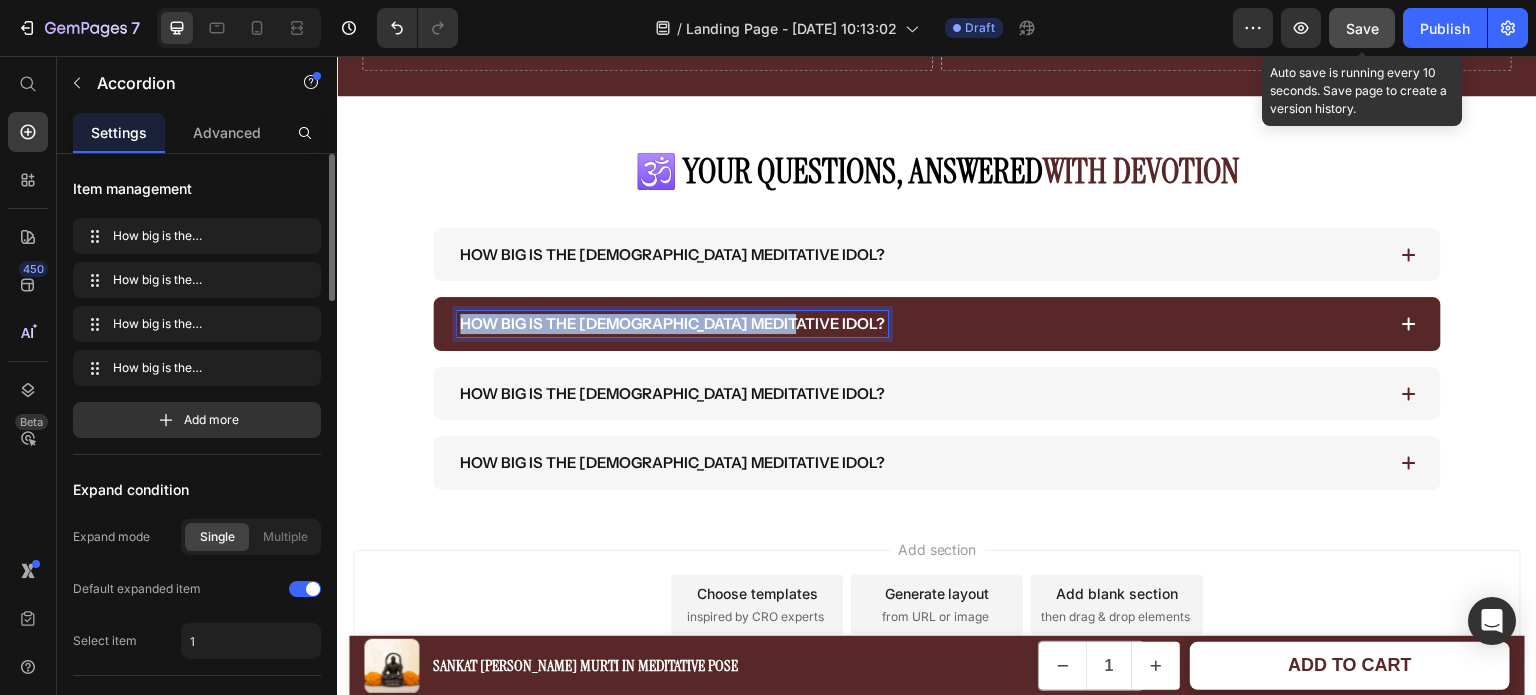 click on "How big is the [DEMOGRAPHIC_DATA] meditative idol?" at bounding box center (672, 324) 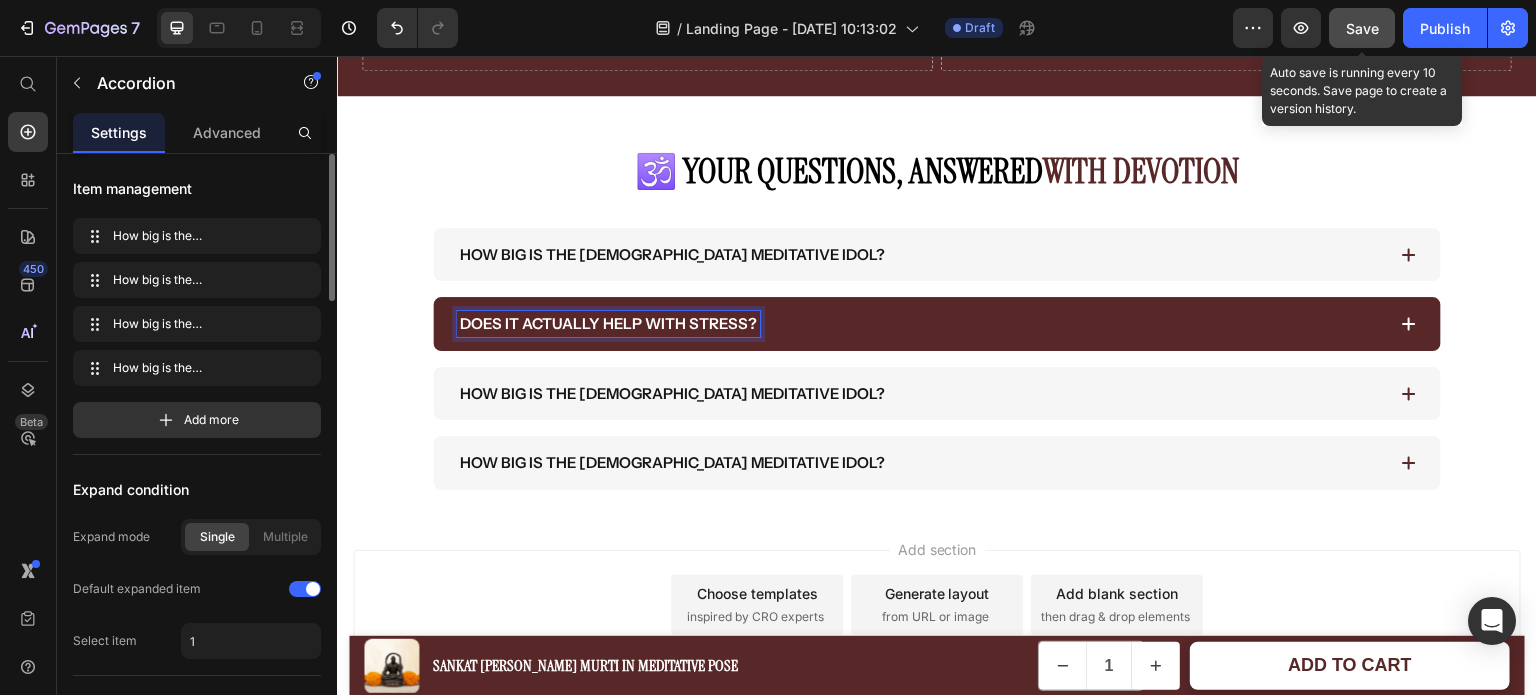 click on "Does it actually help with stress?" at bounding box center [921, 324] 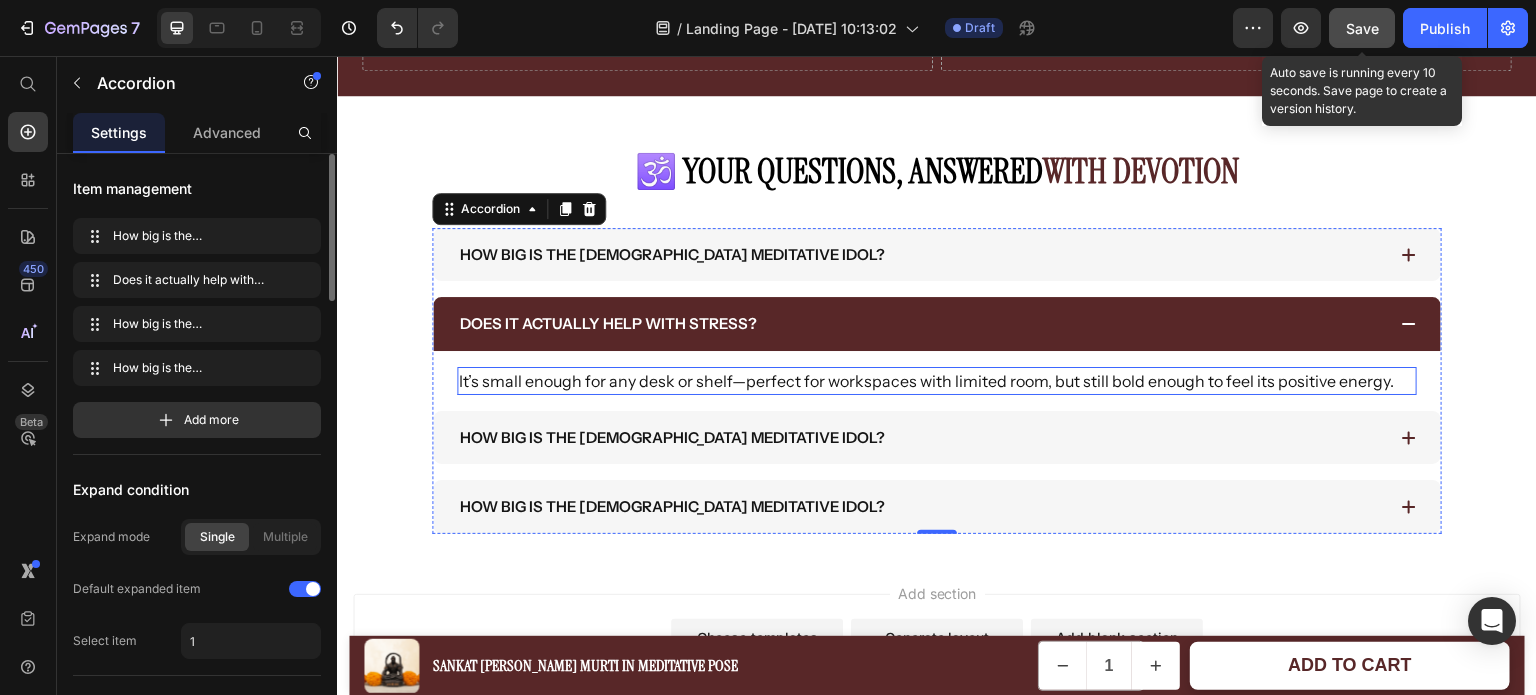 click on "It’s small enough for any desk or shelf—perfect for workspaces with limited room, but still bold enough to feel its positive energy." at bounding box center [937, 381] 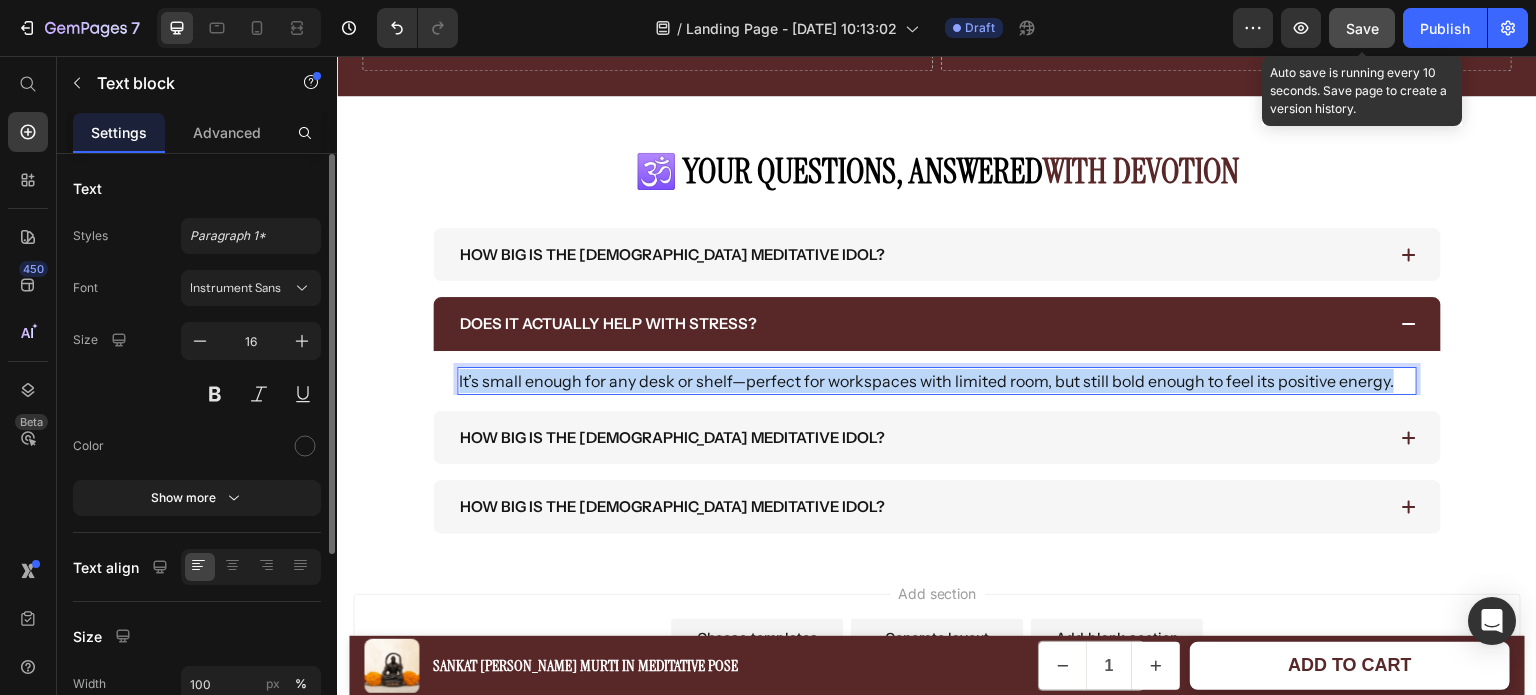 click on "It’s small enough for any desk or shelf—perfect for workspaces with limited room, but still bold enough to feel its positive energy." at bounding box center [937, 381] 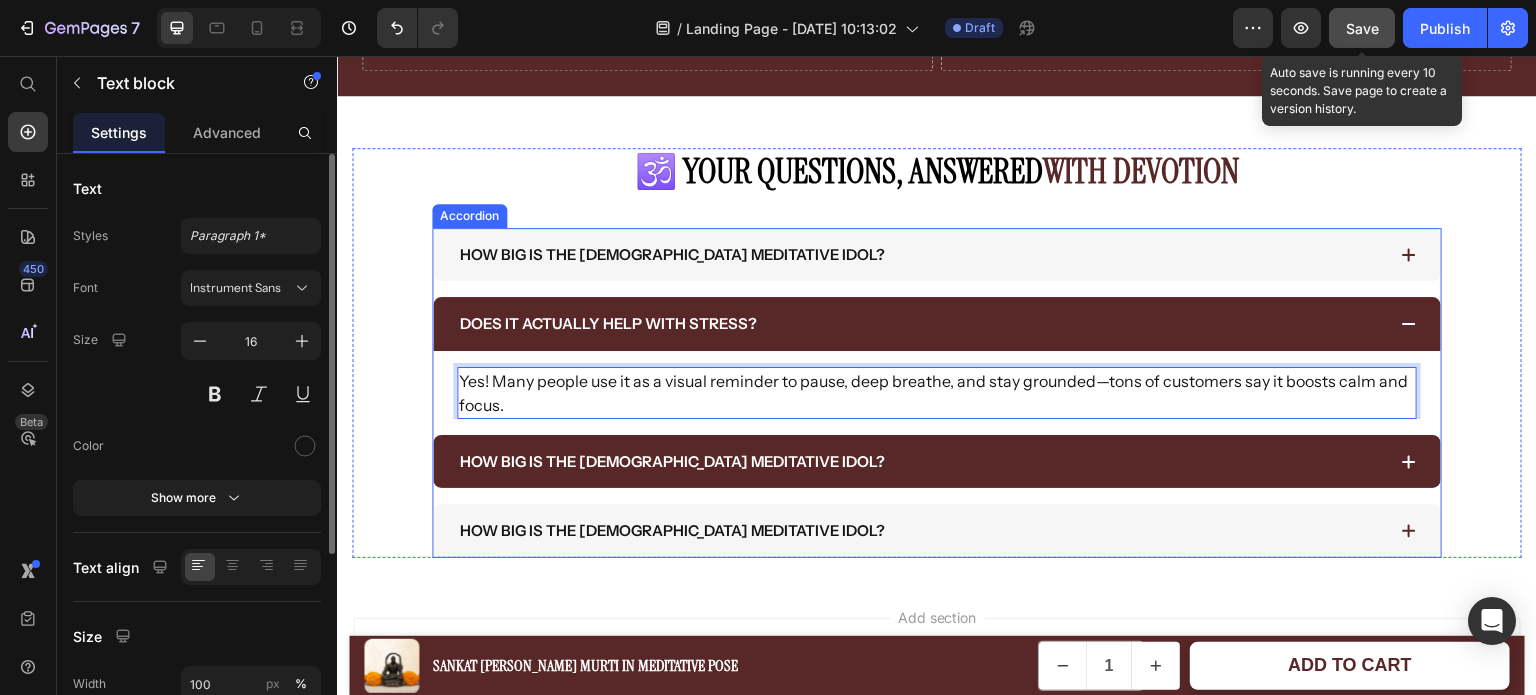 click on "How big is the [DEMOGRAPHIC_DATA] meditative idol?" at bounding box center [672, 462] 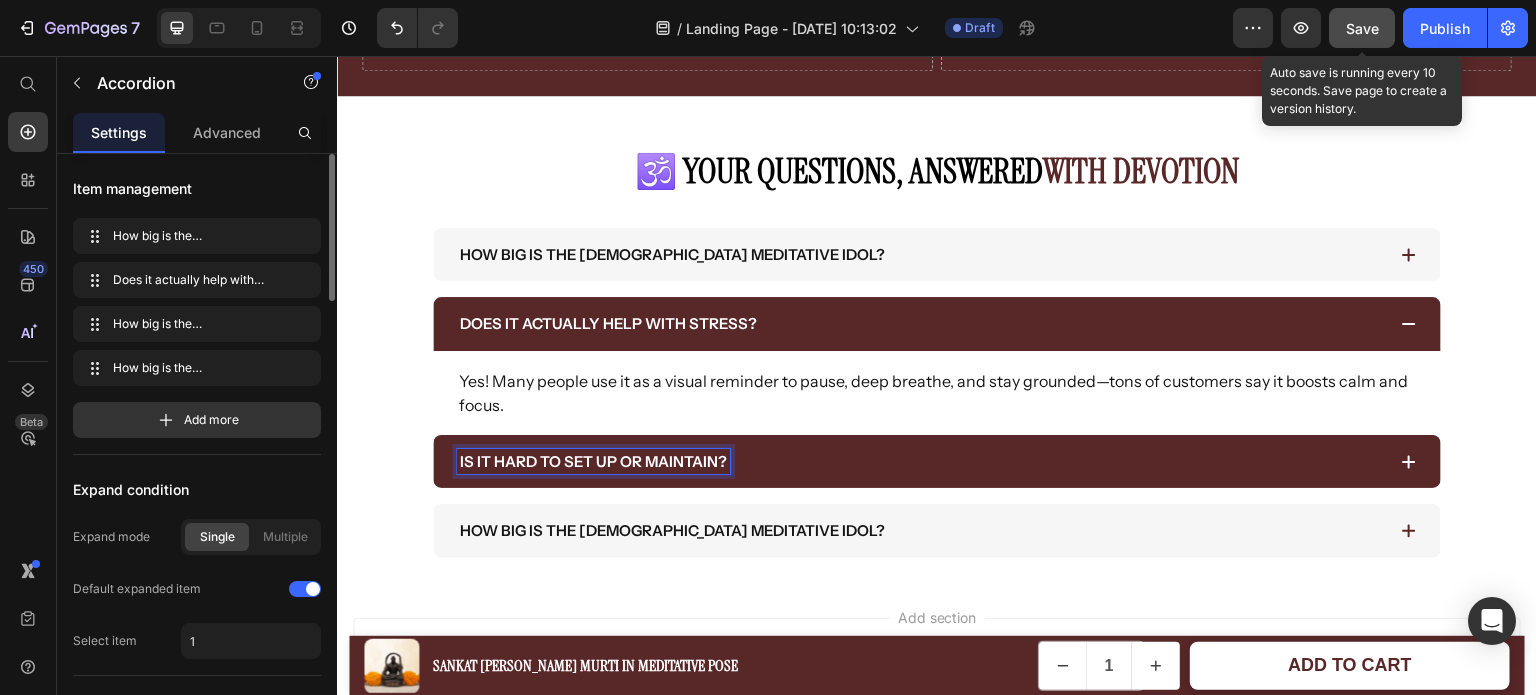 click on "Is it hard to set up or maintain?" at bounding box center [921, 462] 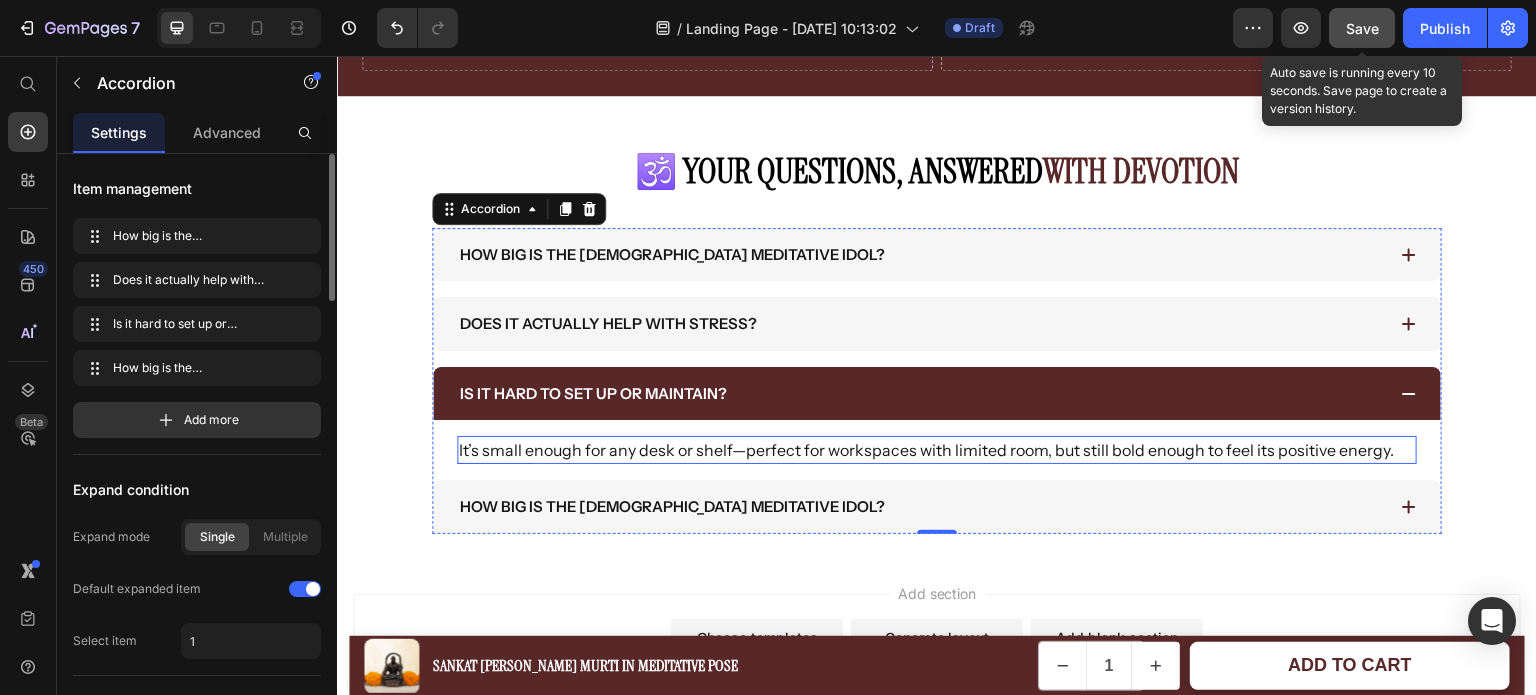 click on "It’s small enough for any desk or shelf—perfect for workspaces with limited room, but still bold enough to feel its positive energy." at bounding box center (937, 450) 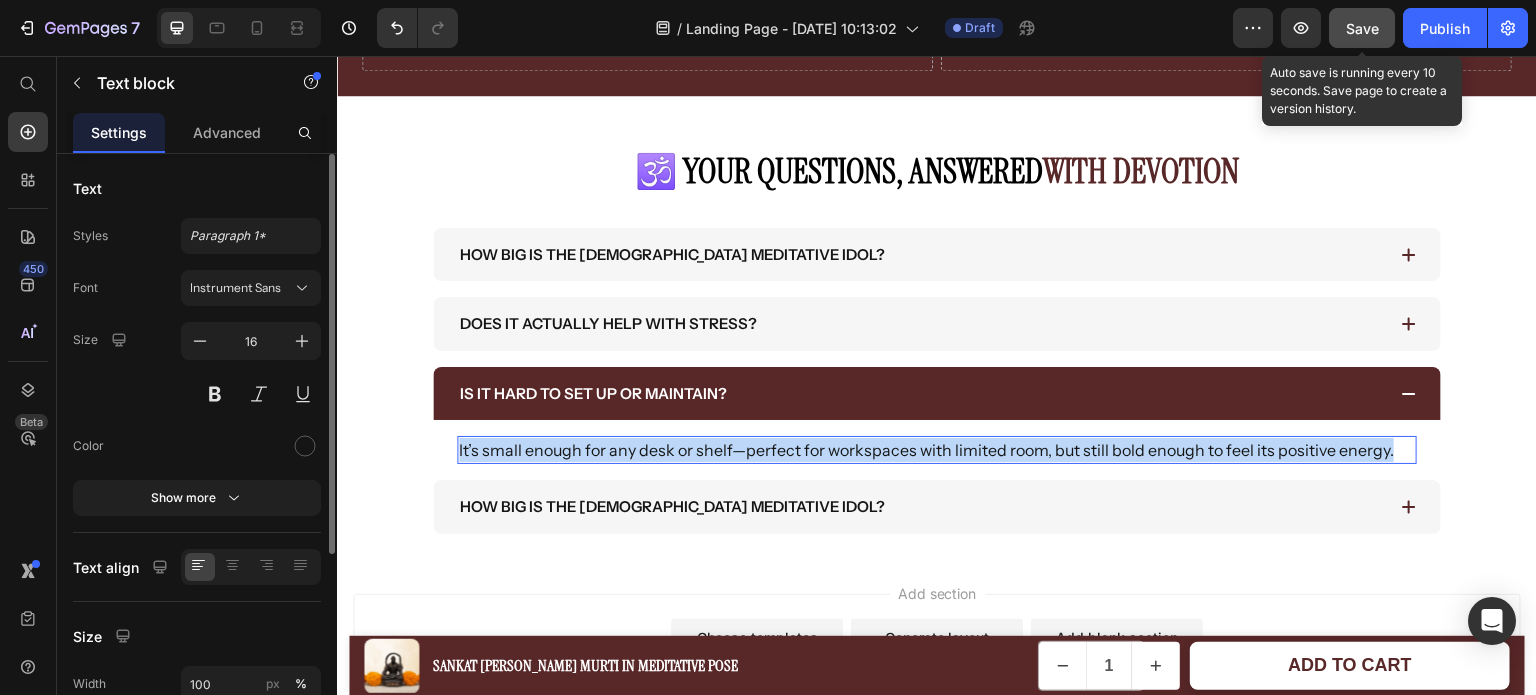 click on "It’s small enough for any desk or shelf—perfect for workspaces with limited room, but still bold enough to feel its positive energy." at bounding box center (937, 450) 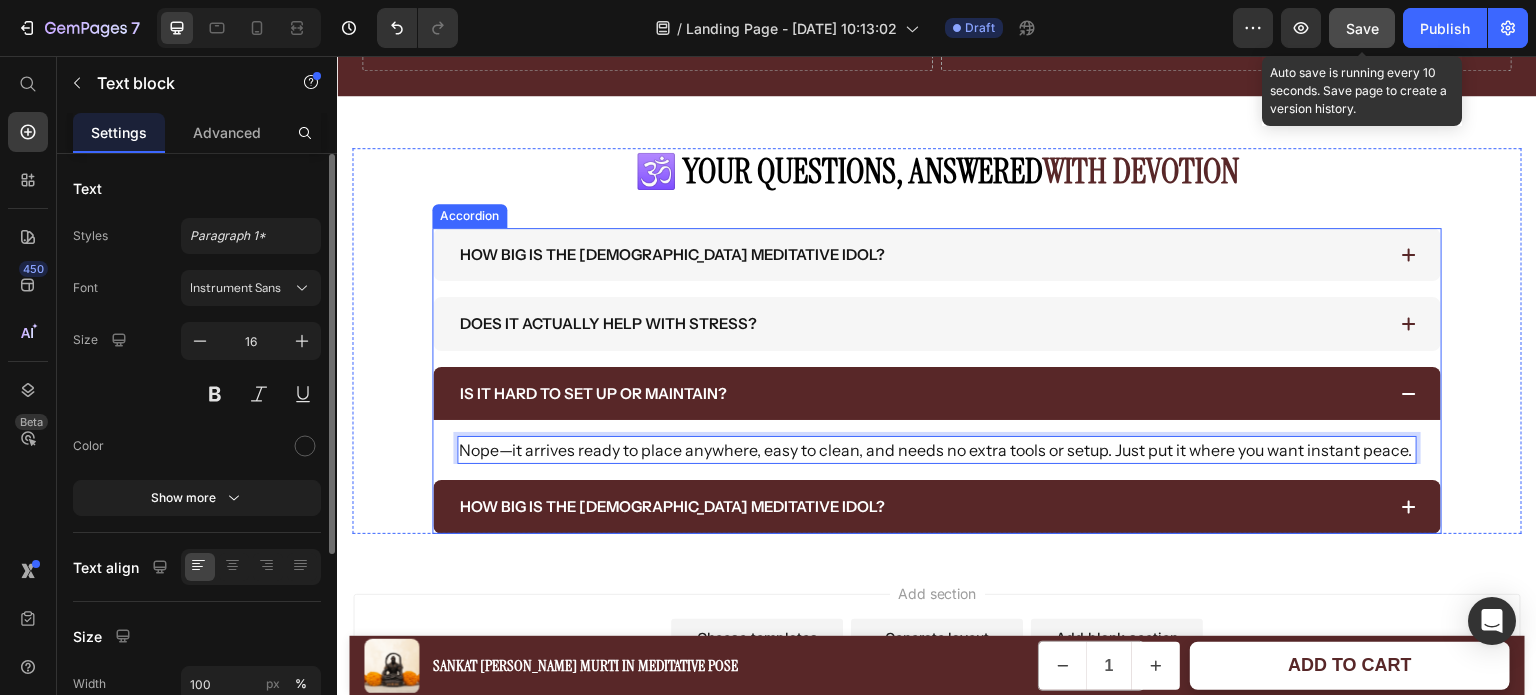 click on "How big is the [DEMOGRAPHIC_DATA] meditative idol?" at bounding box center (672, 507) 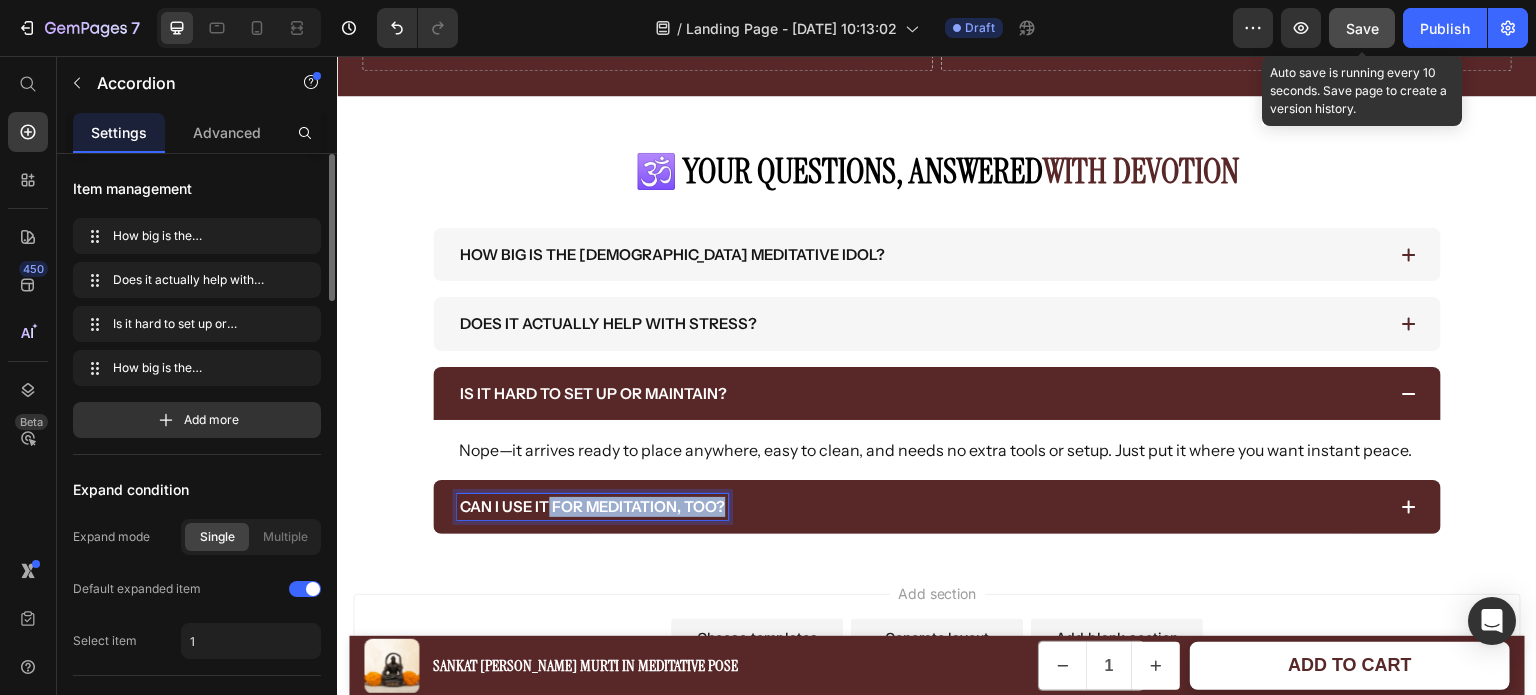drag, startPoint x: 544, startPoint y: 539, endPoint x: 860, endPoint y: 534, distance: 316.03955 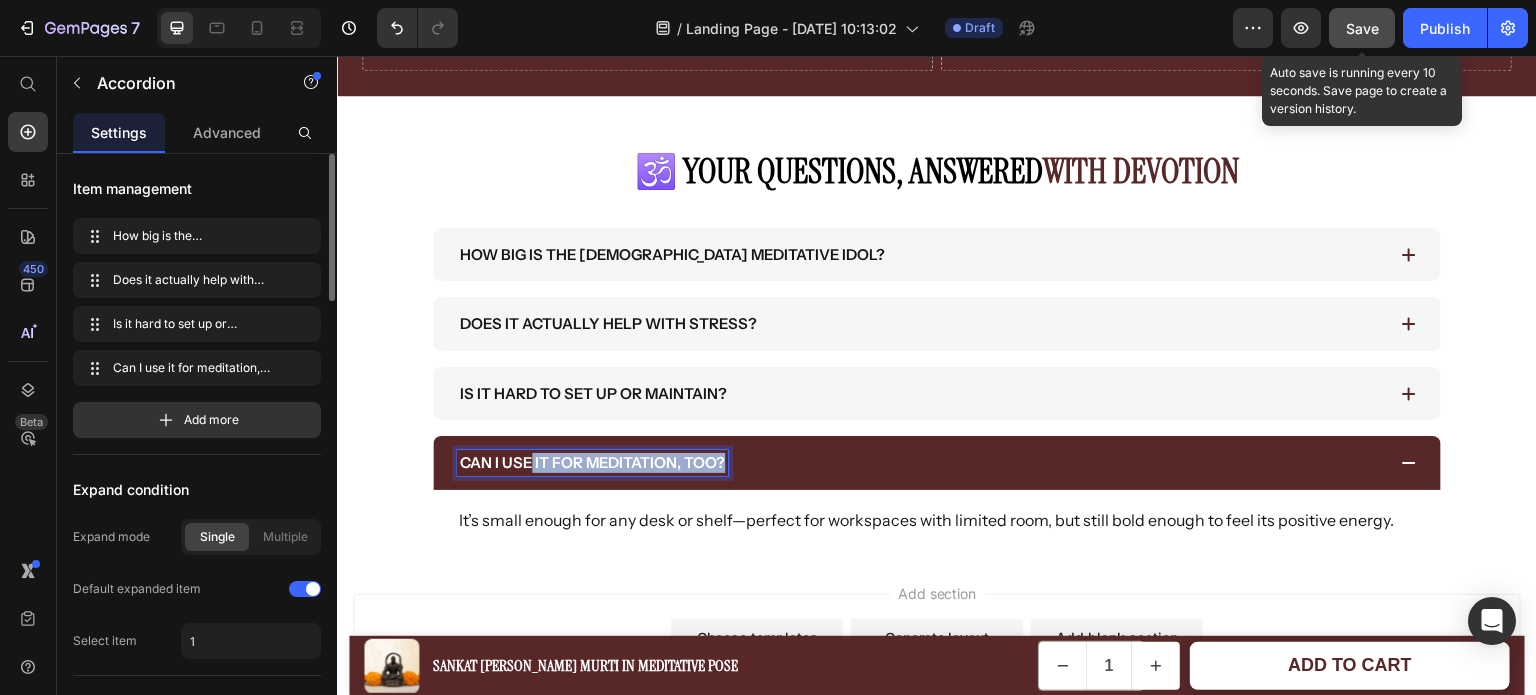 click on "Can I use it for meditation, too?" at bounding box center [937, 463] 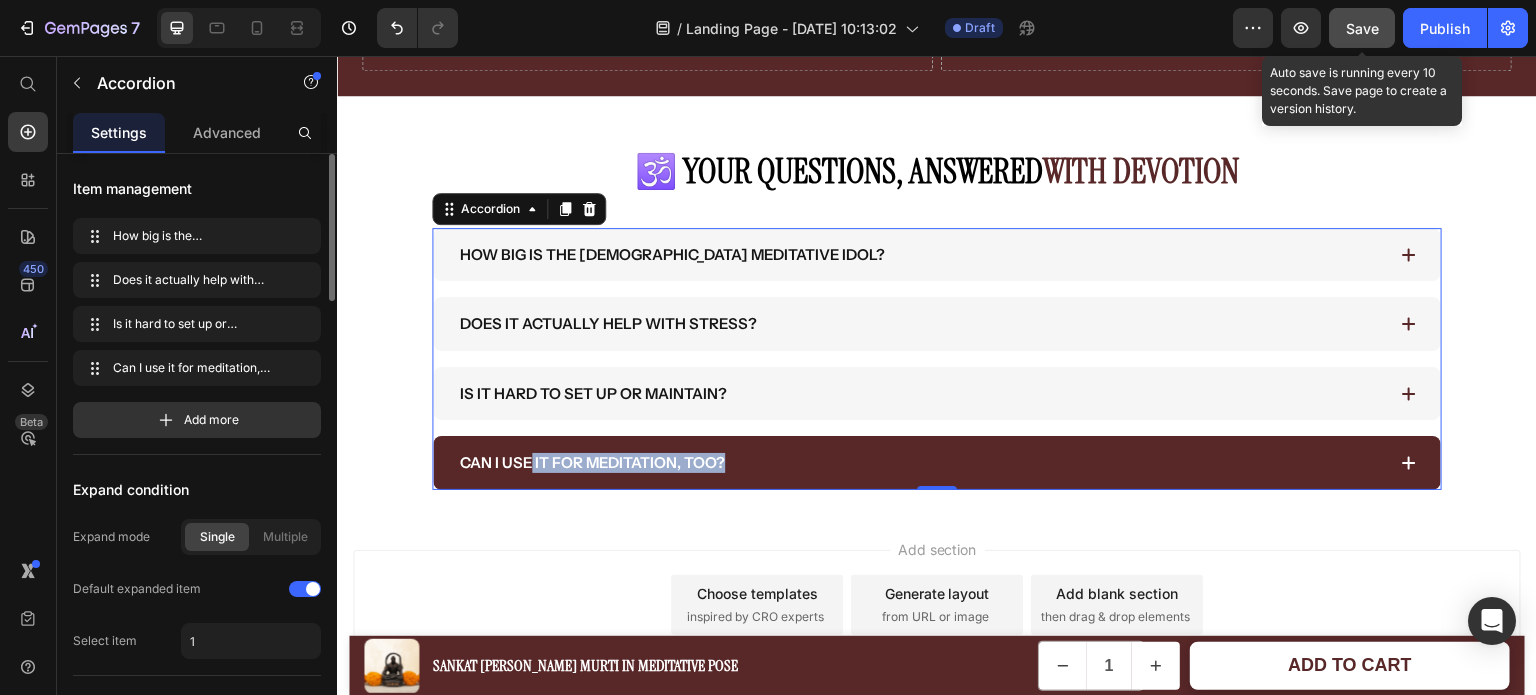 click on "Can I use it for meditation, too?" at bounding box center [921, 463] 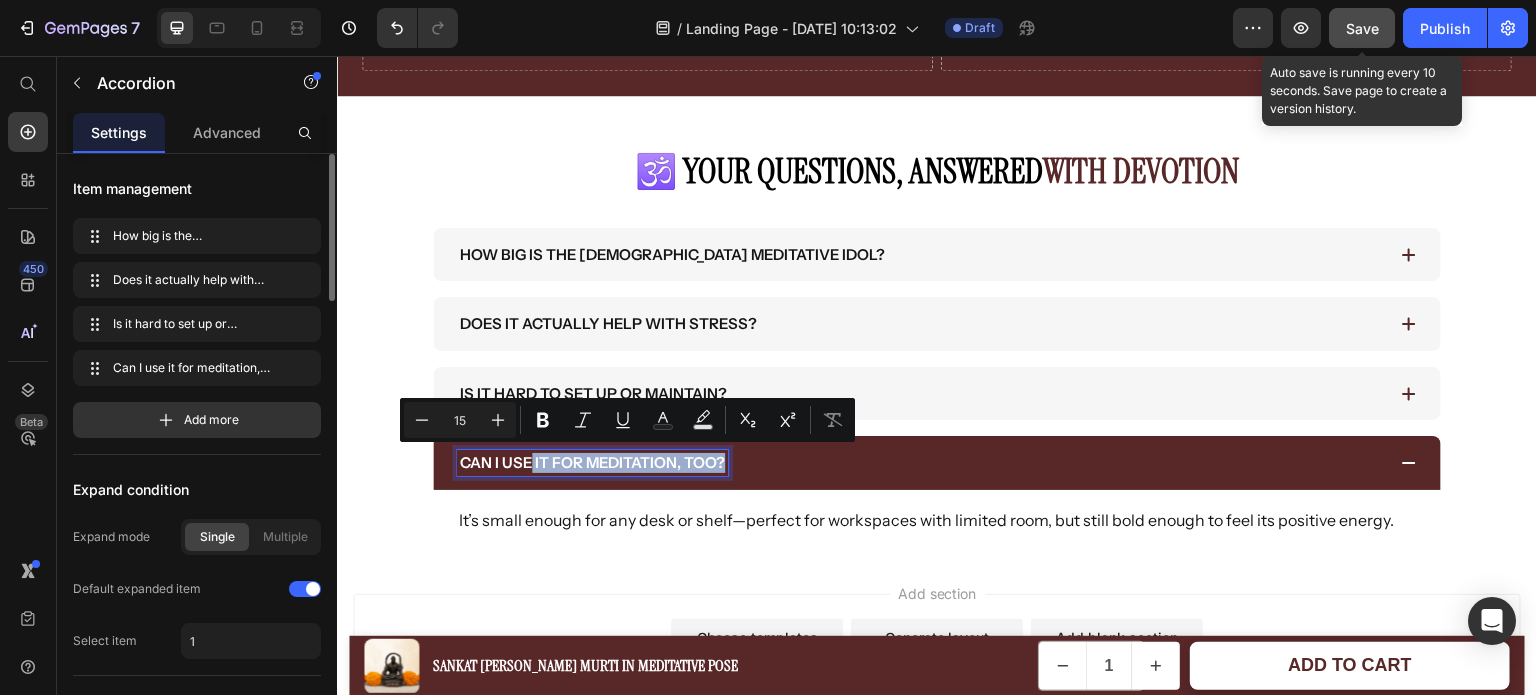 click on "Can I use it for meditation, too?" at bounding box center (592, 463) 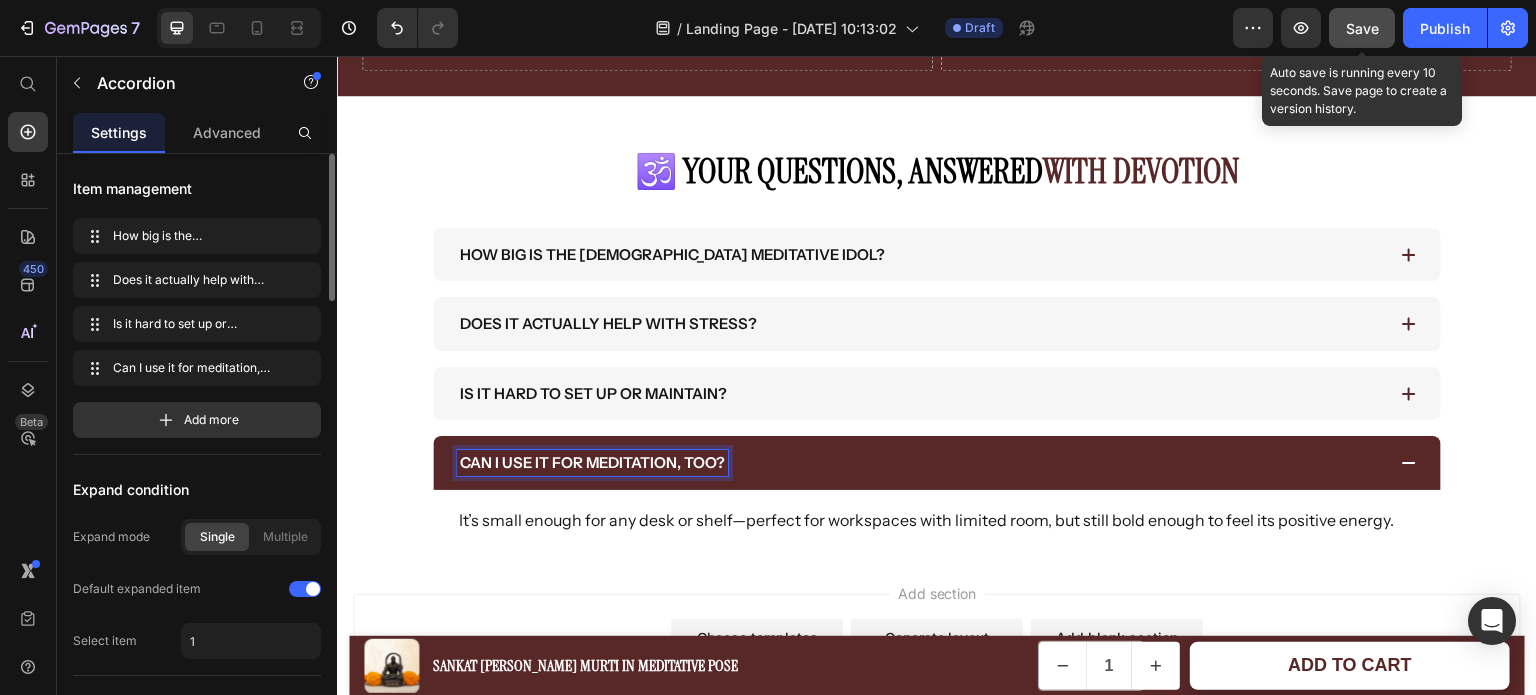click on "It’s small enough for any desk or shelf—perfect for workspaces with limited room, but still bold enough to feel its positive energy." at bounding box center [937, 520] 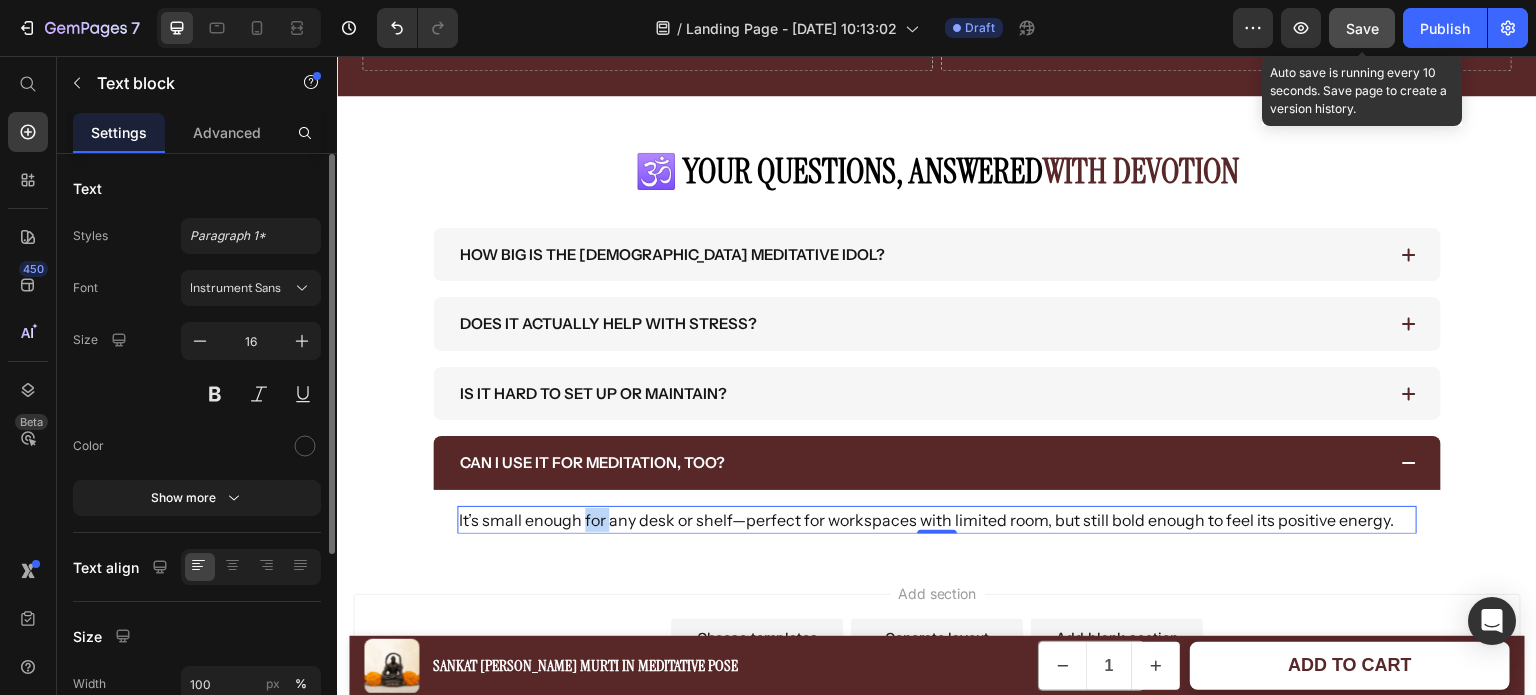 click on "It’s small enough for any desk or shelf—perfect for workspaces with limited room, but still bold enough to feel its positive energy." at bounding box center [937, 520] 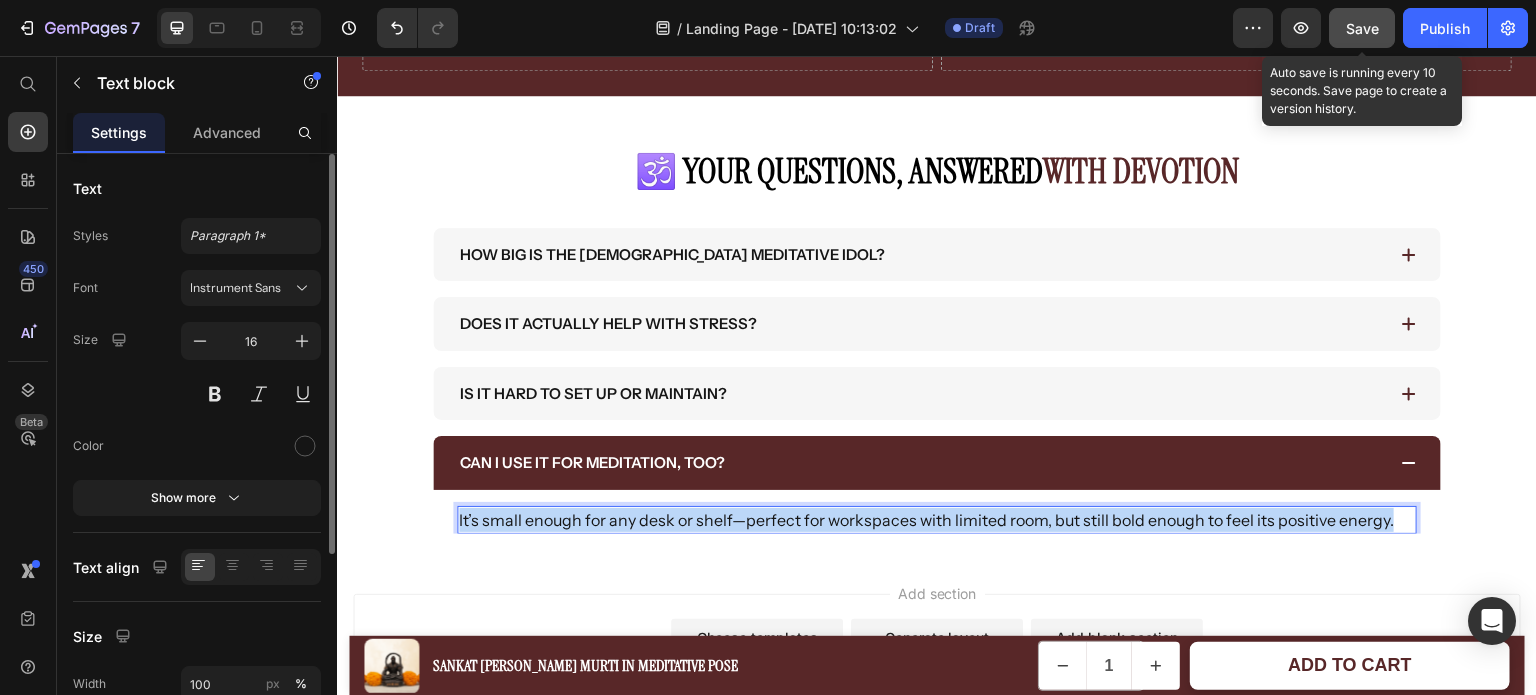 click on "It’s small enough for any desk or shelf—perfect for workspaces with limited room, but still bold enough to feel its positive energy." at bounding box center [937, 520] 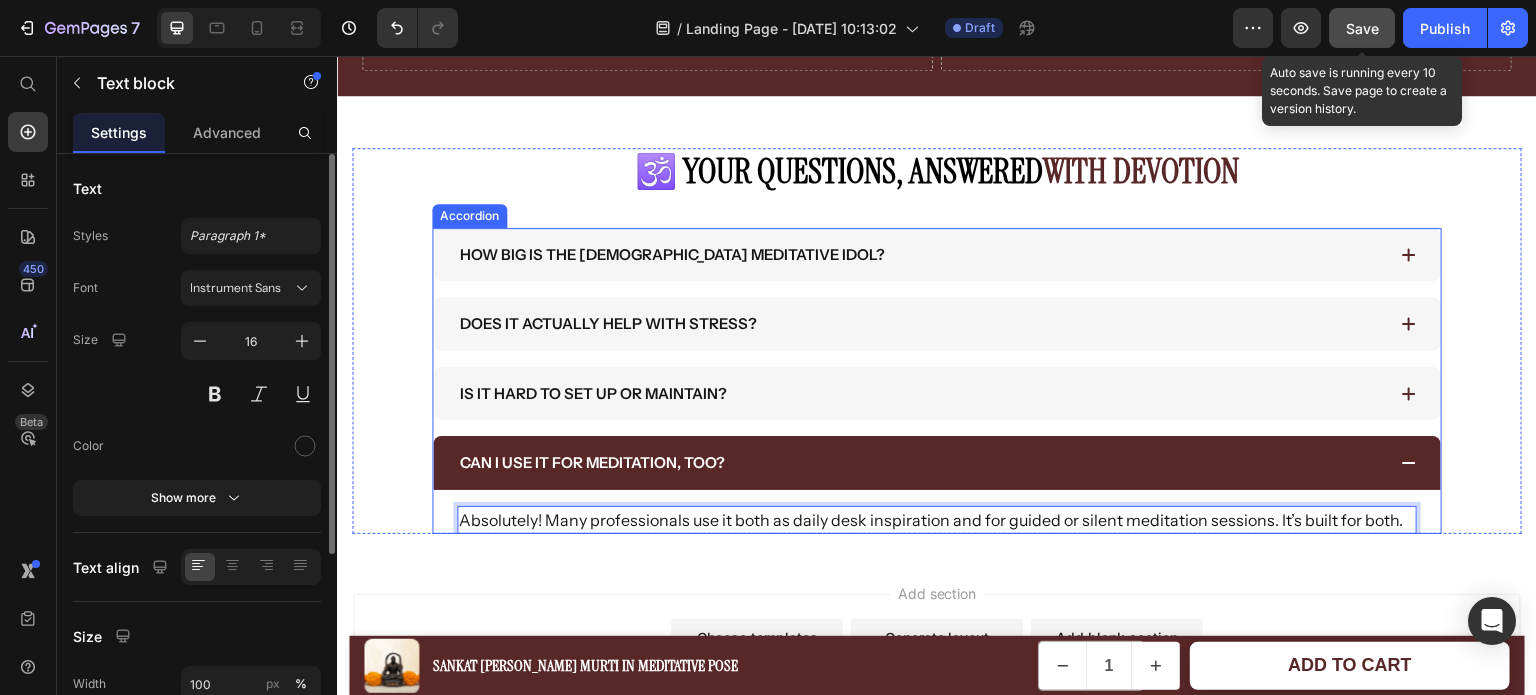 click on "How big is the [DEMOGRAPHIC_DATA] meditative idol? Does it actually help with stress? Is it hard to set up or maintain? Can I use it for meditation, too? Absolutely! Many professionals use it both as daily desk inspiration and for guided or silent meditation sessions. It’s built for both. Text block   0" at bounding box center [937, 381] 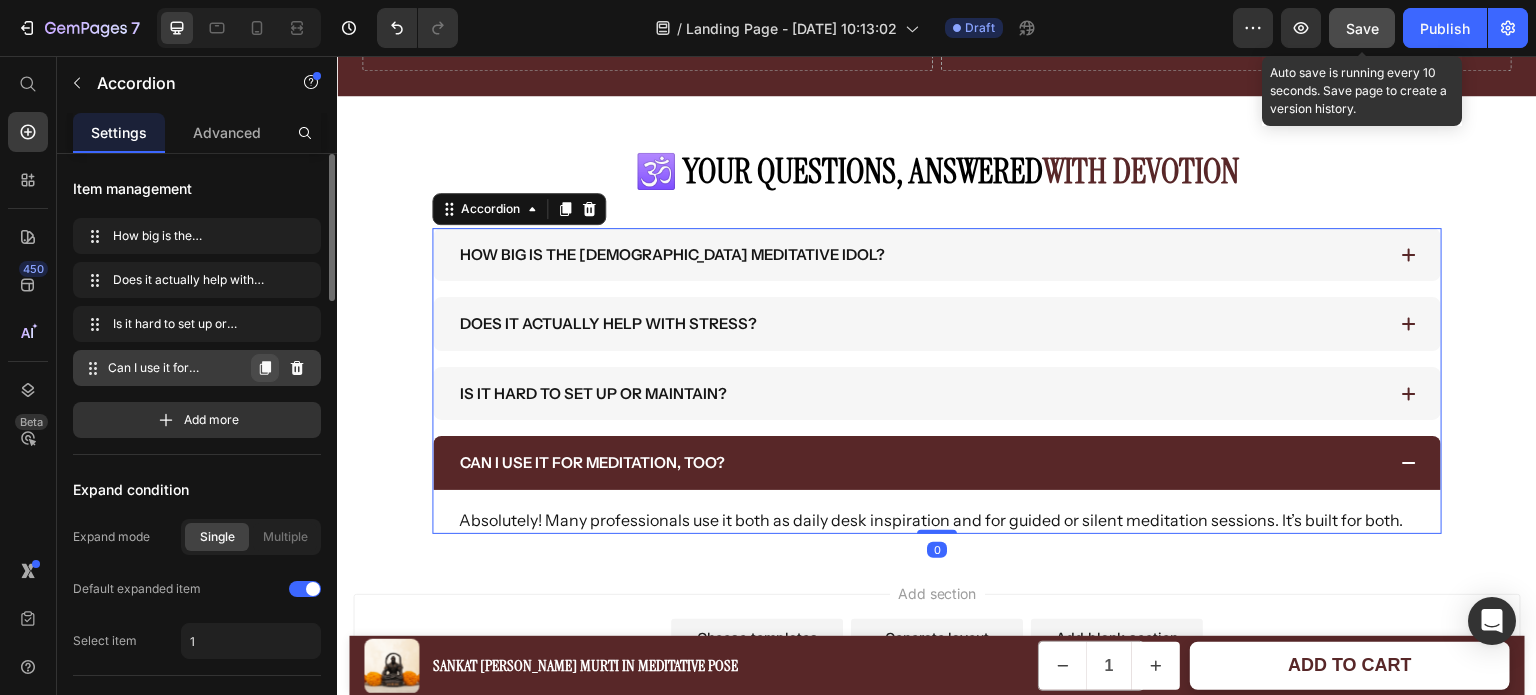 click 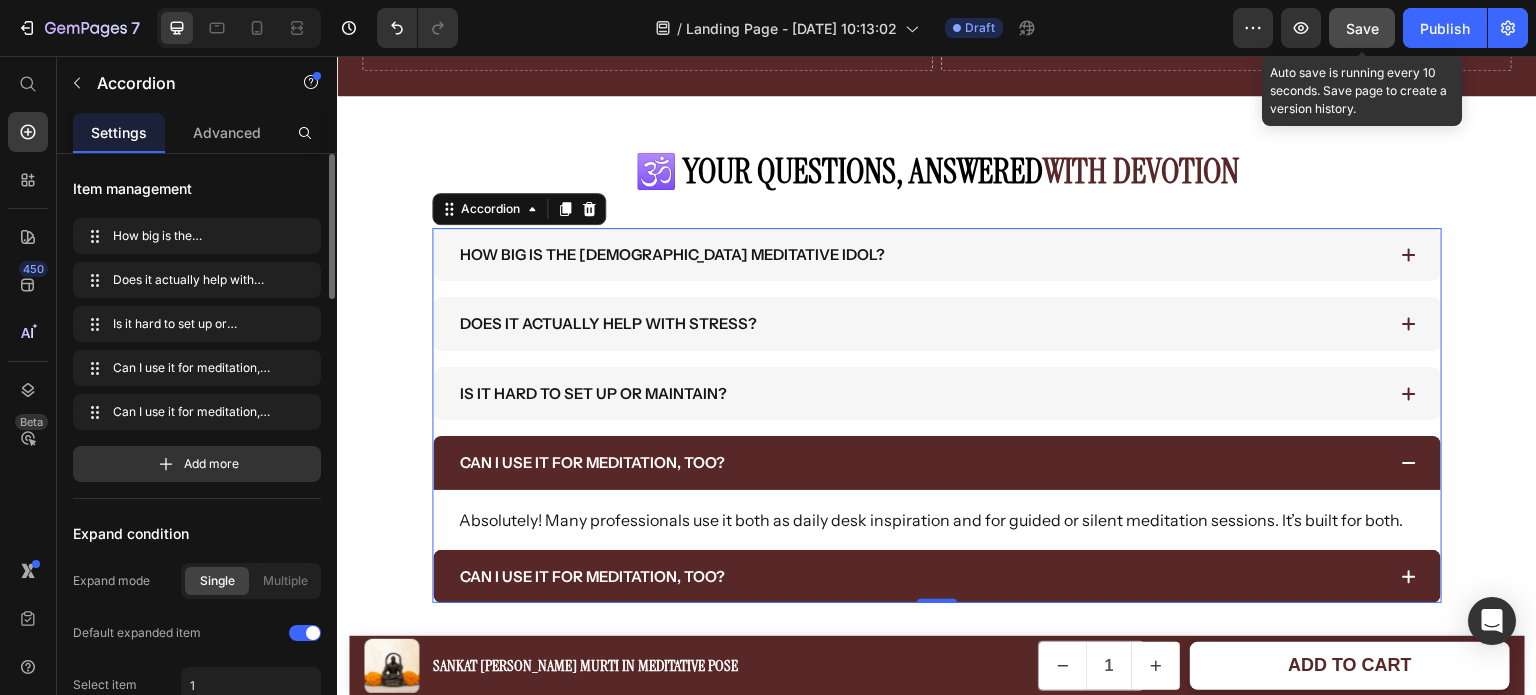 click on "Can I use it for meditation, too?" at bounding box center [592, 577] 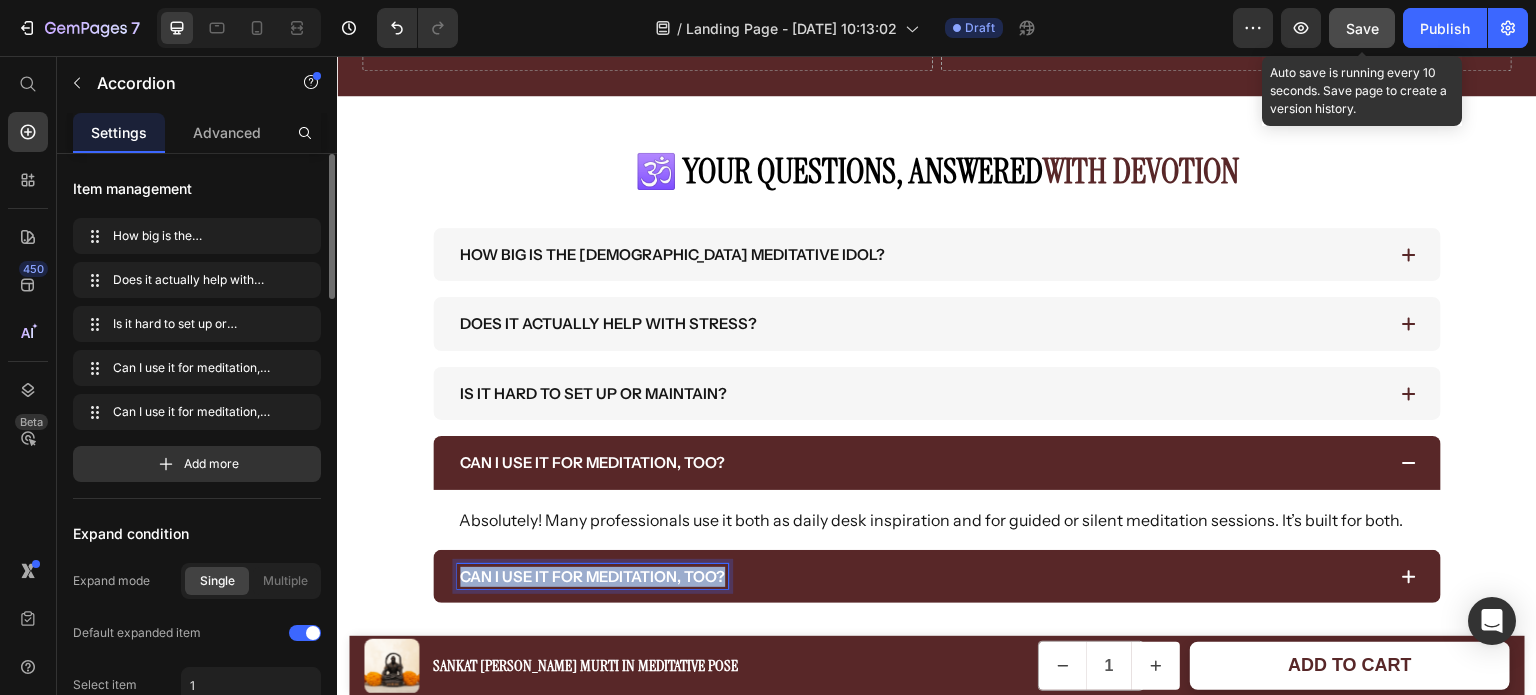 click on "Can I use it for meditation, too?" at bounding box center (592, 577) 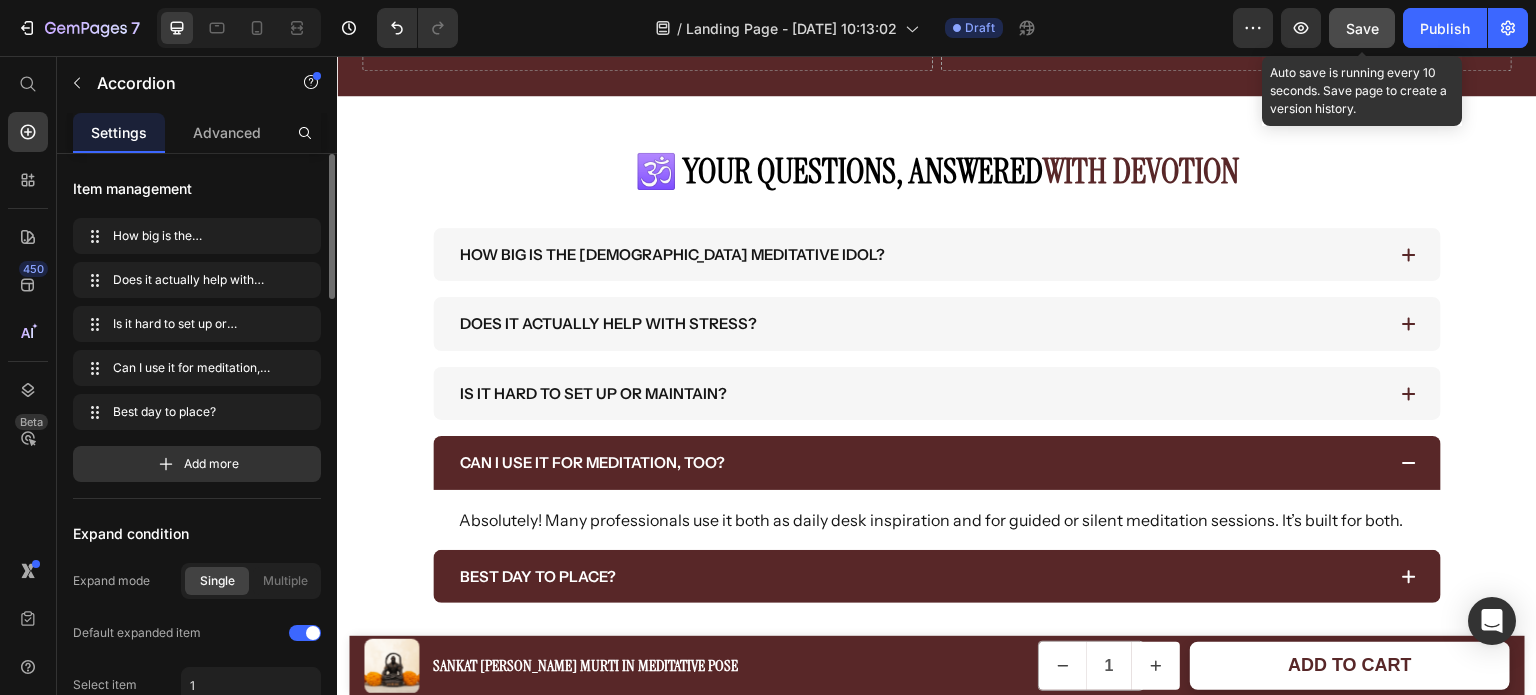 click on "Best day to place?" at bounding box center (921, 577) 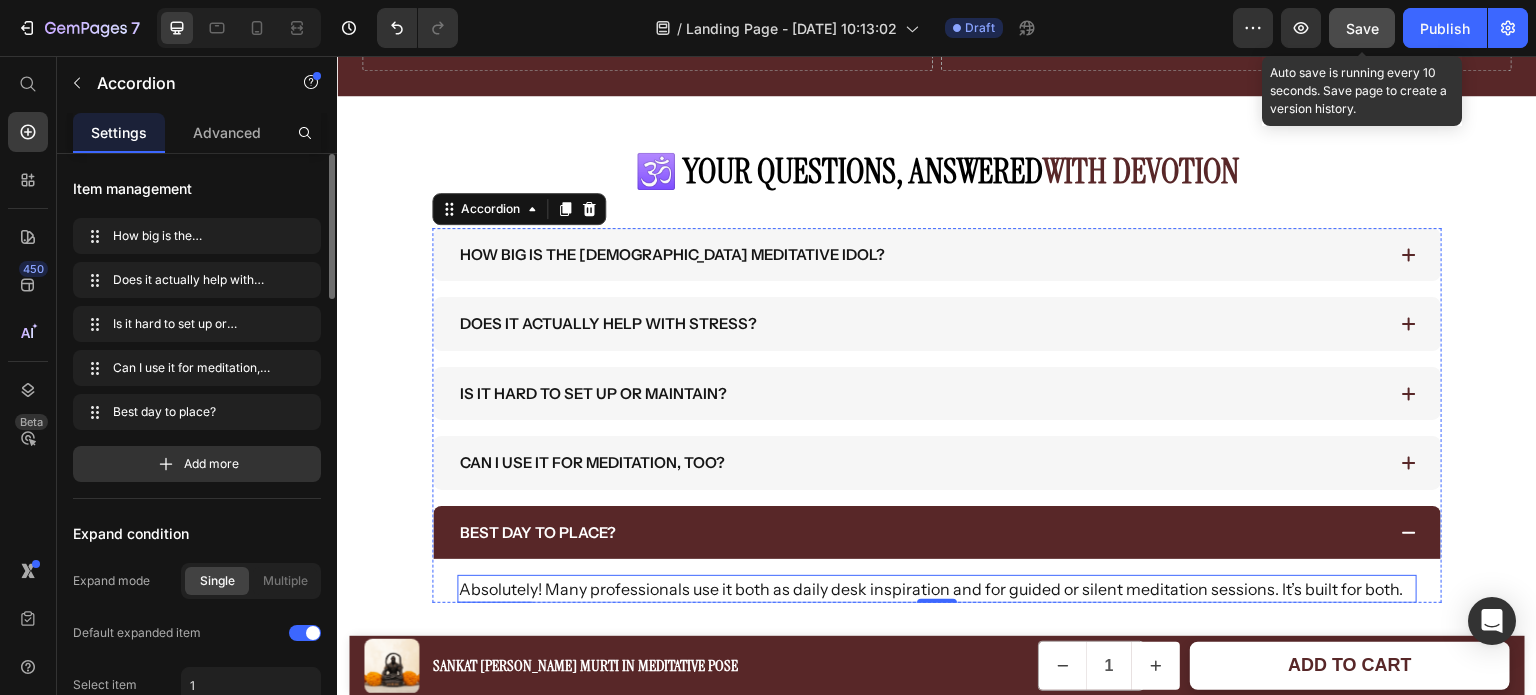 click on "Absolutely! Many professionals use it both as daily desk inspiration and for guided or silent meditation sessions. It’s built for both." at bounding box center [937, 589] 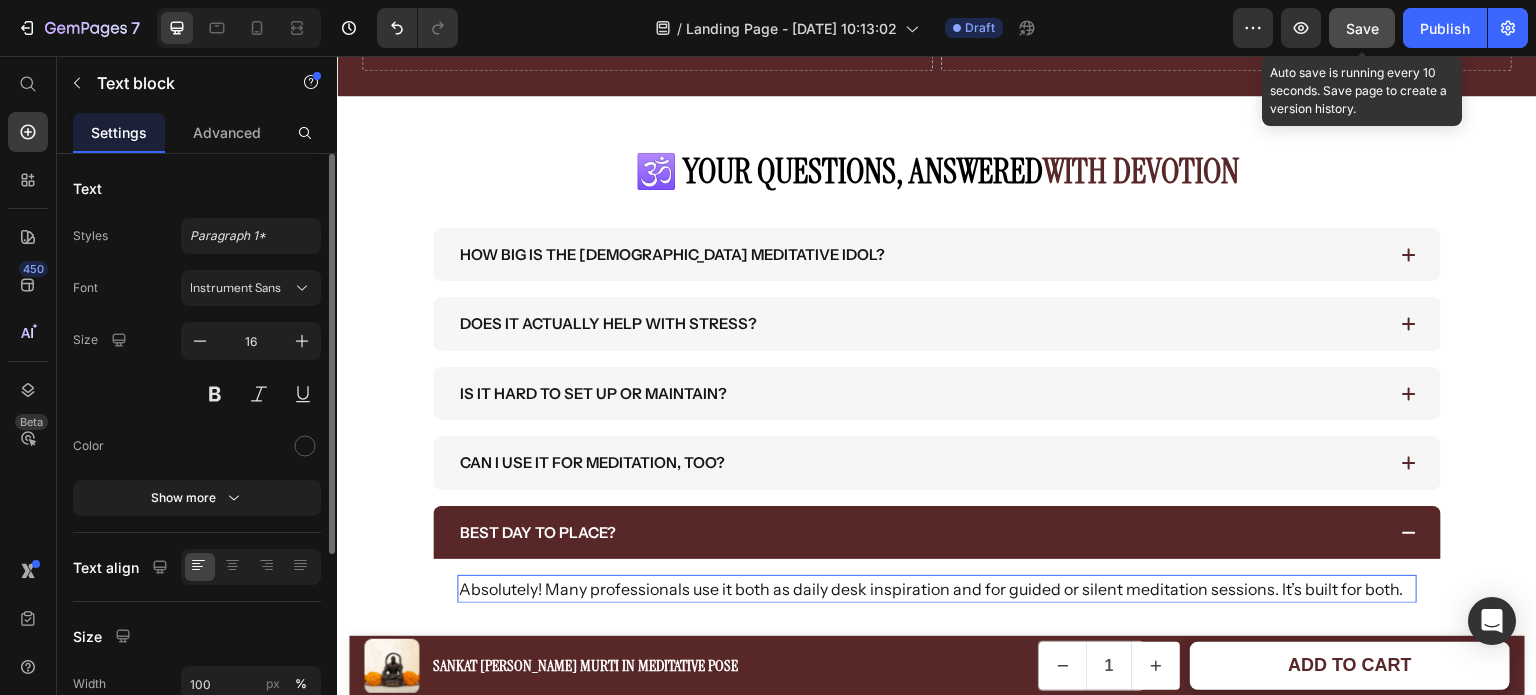 click on "Absolutely! Many professionals use it both as daily desk inspiration and for guided or silent meditation sessions. It’s built for both." at bounding box center [937, 589] 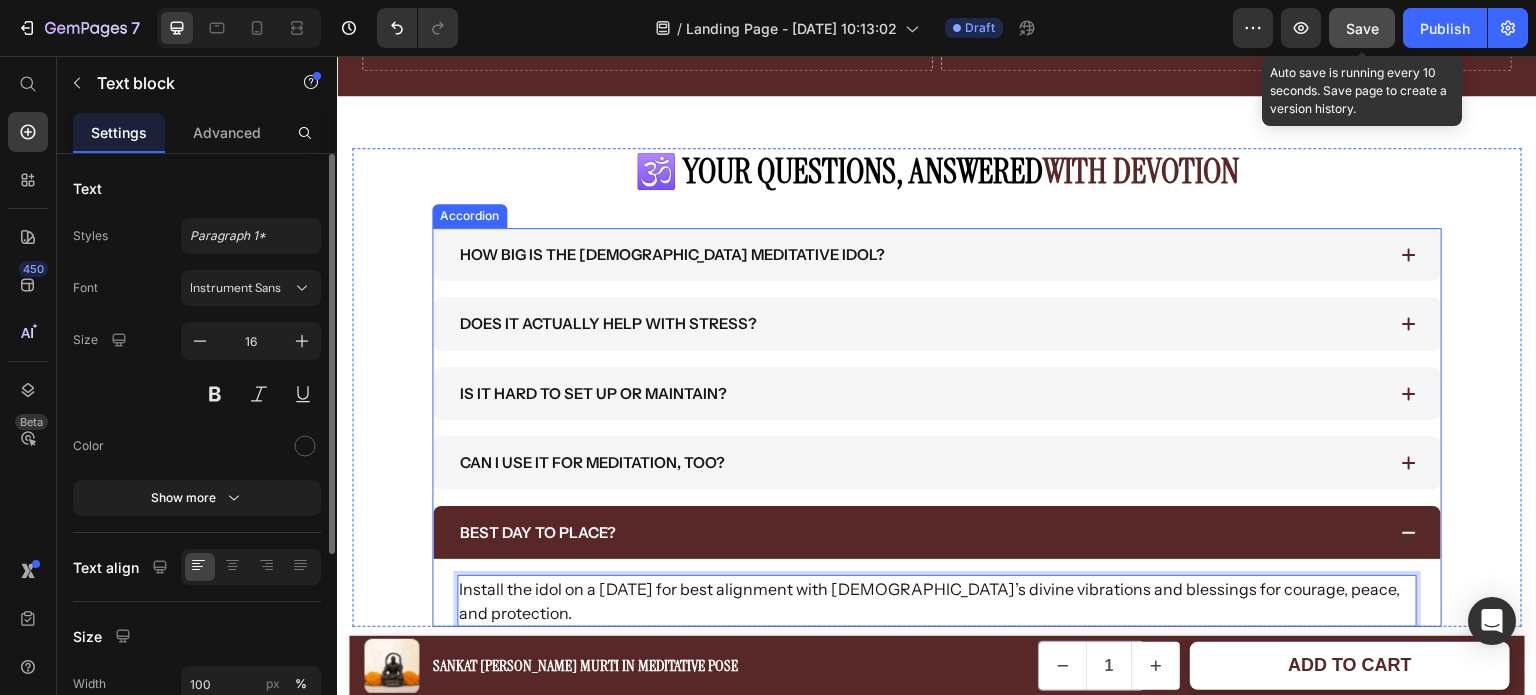 drag, startPoint x: 946, startPoint y: 524, endPoint x: 968, endPoint y: 571, distance: 51.894123 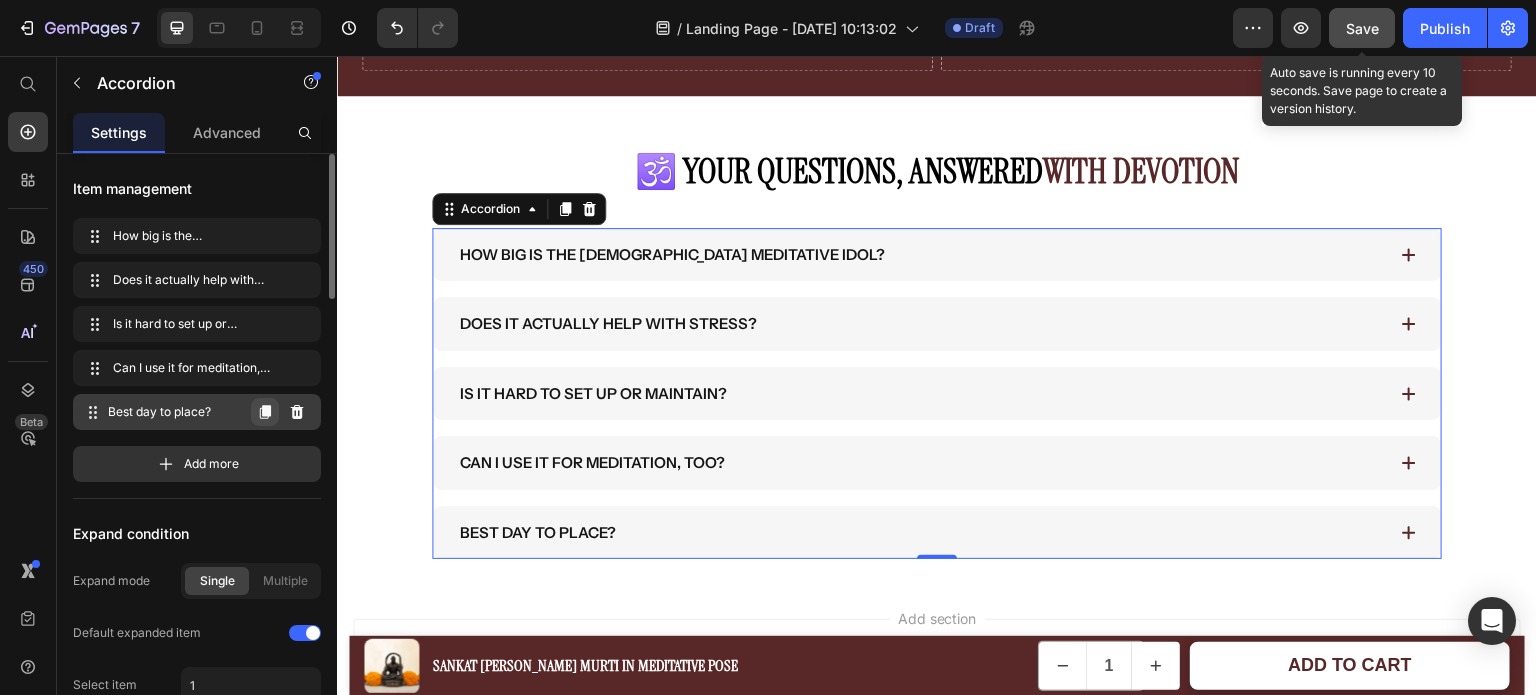 click 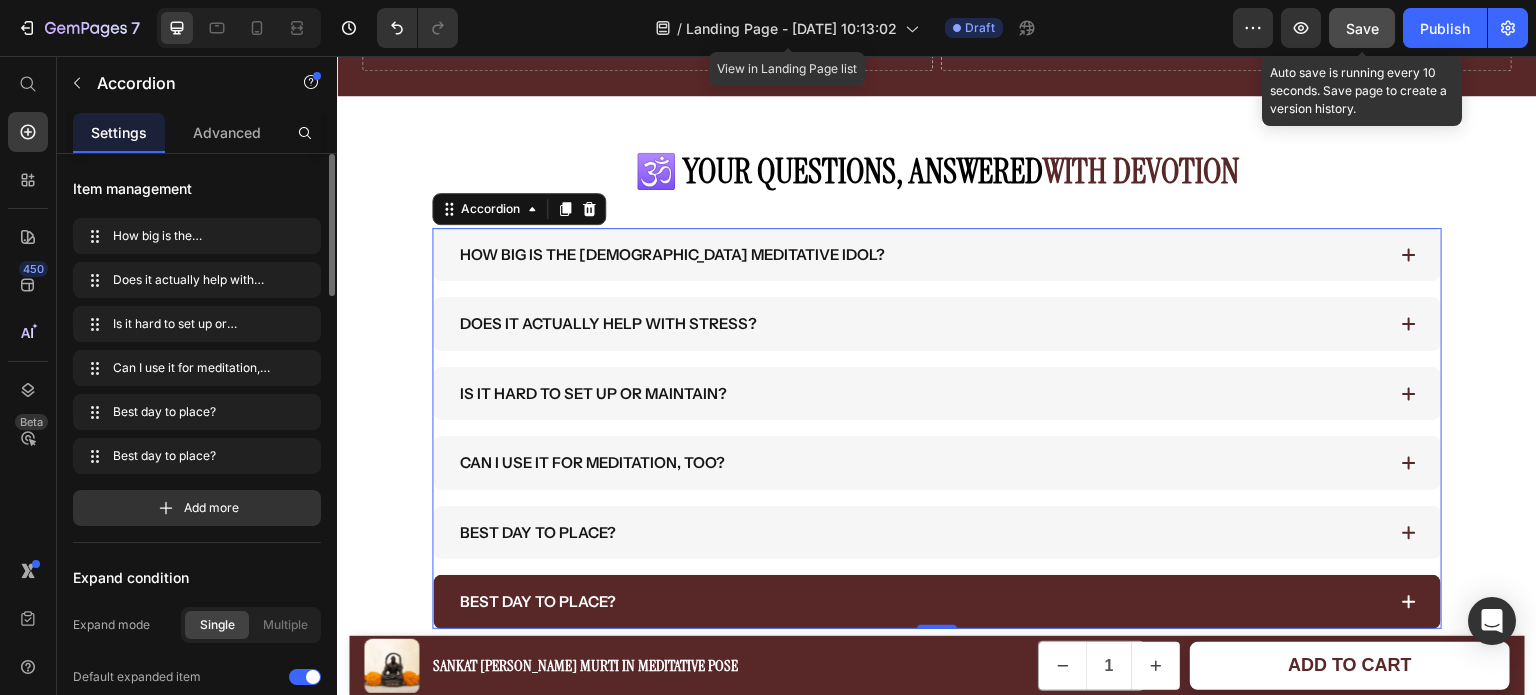 click on "Best day to place?" at bounding box center (538, 602) 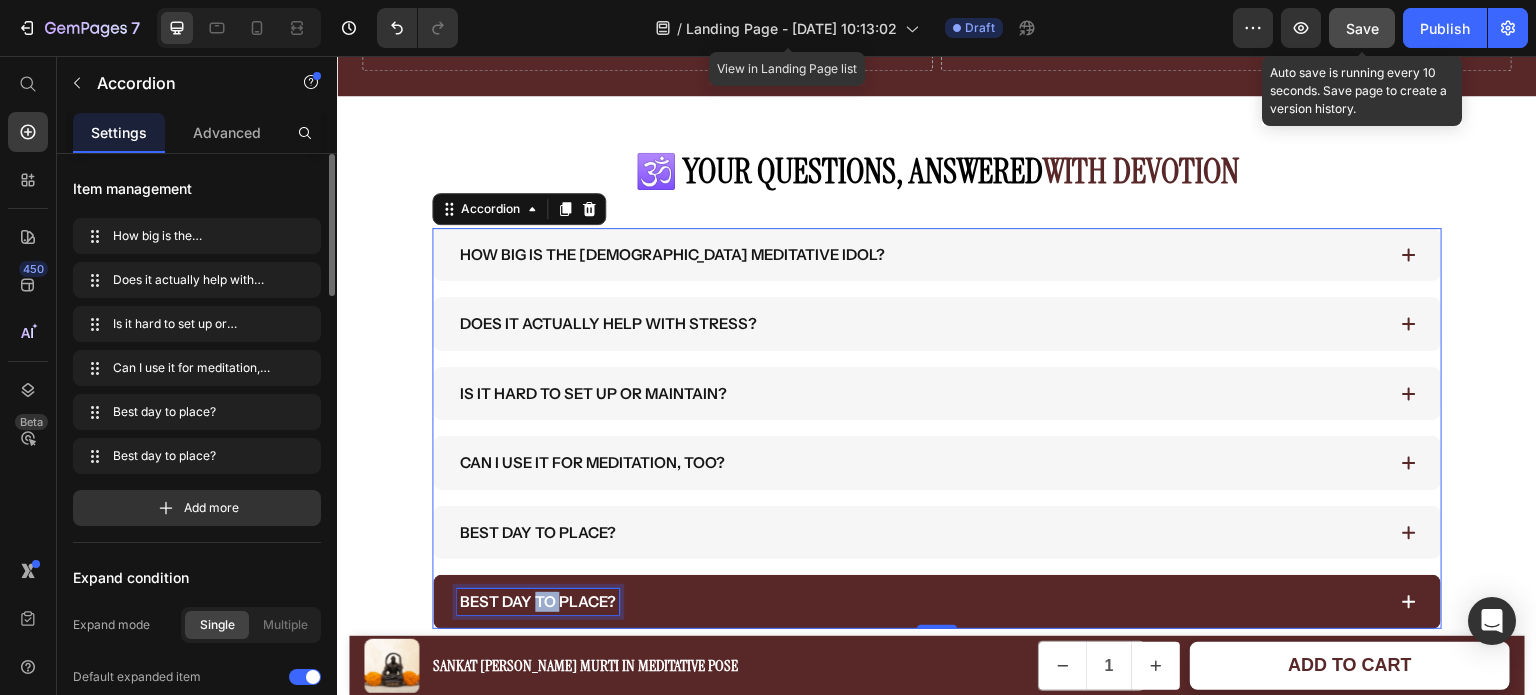 click on "Best day to place?" at bounding box center [538, 602] 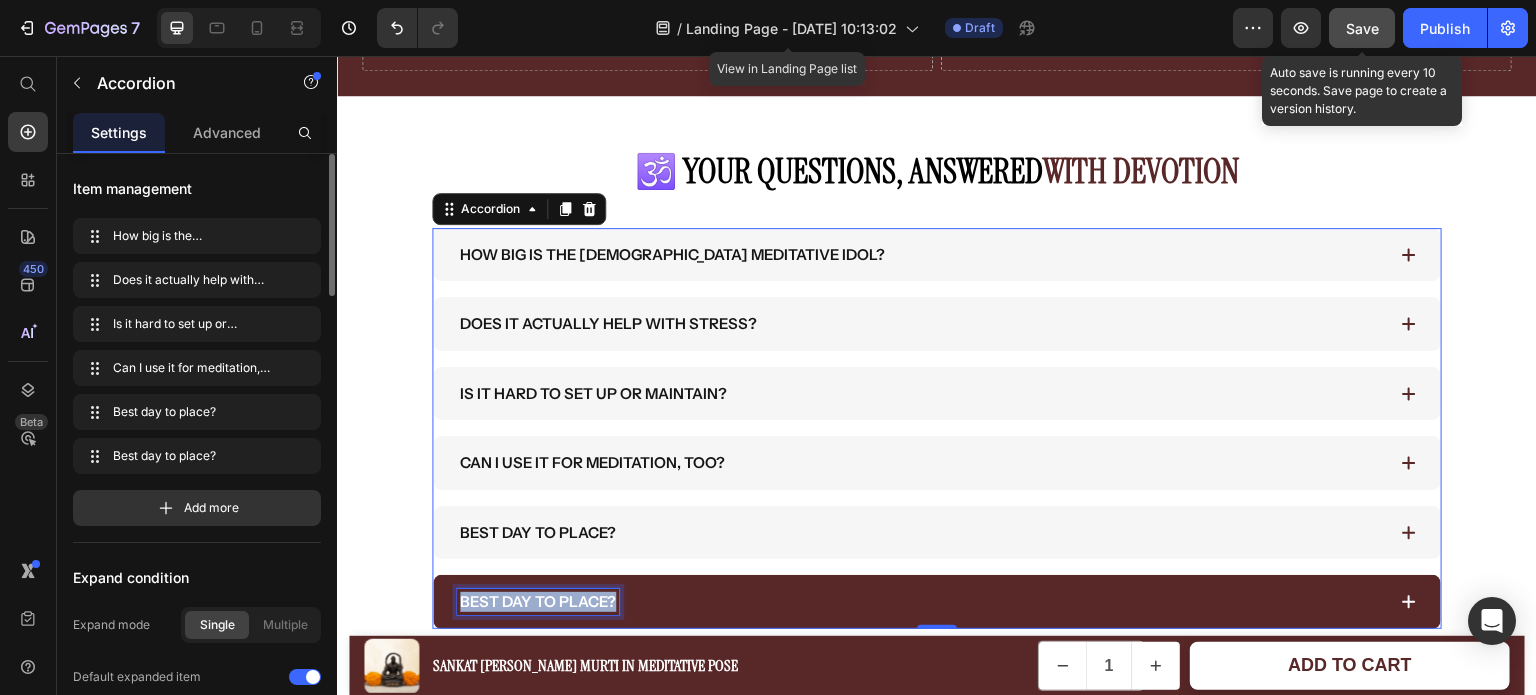 click on "Best day to place?" at bounding box center (538, 602) 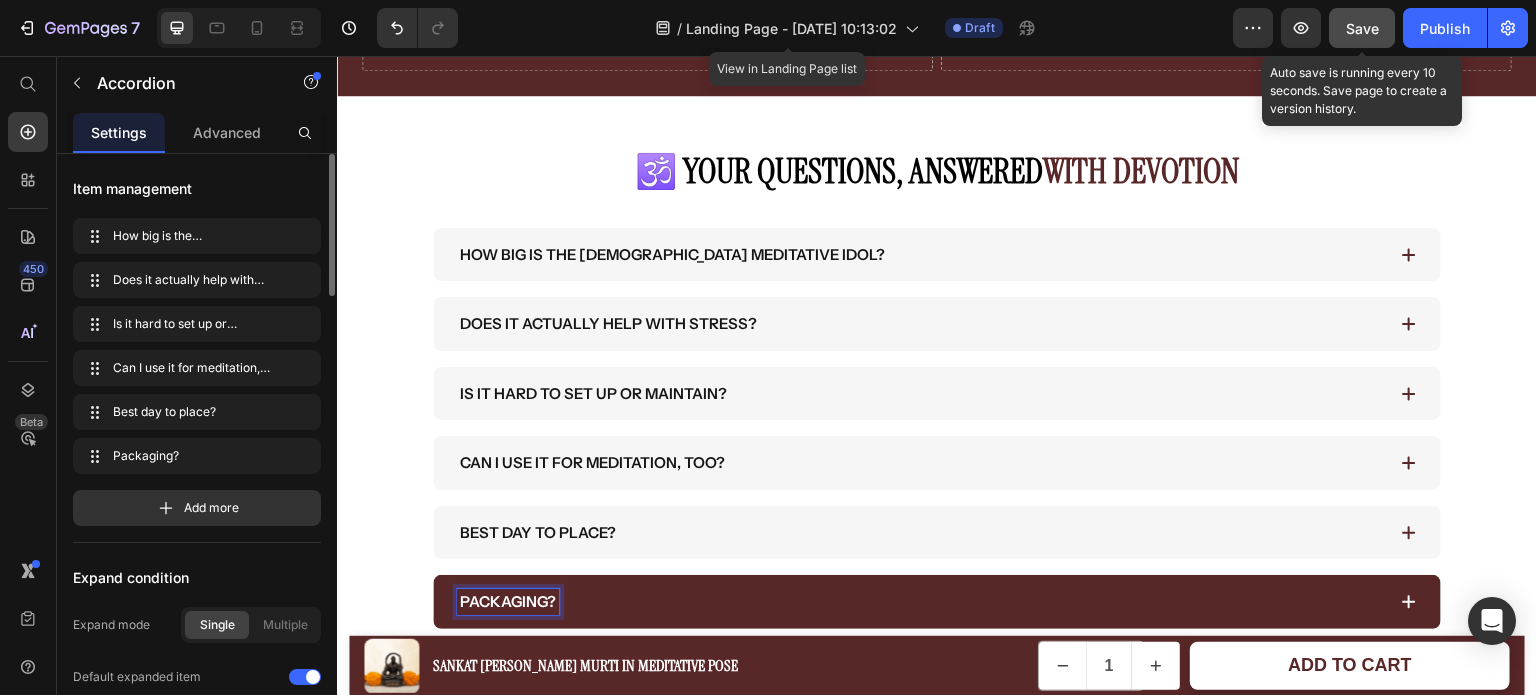 click on "Packaging?" at bounding box center [921, 602] 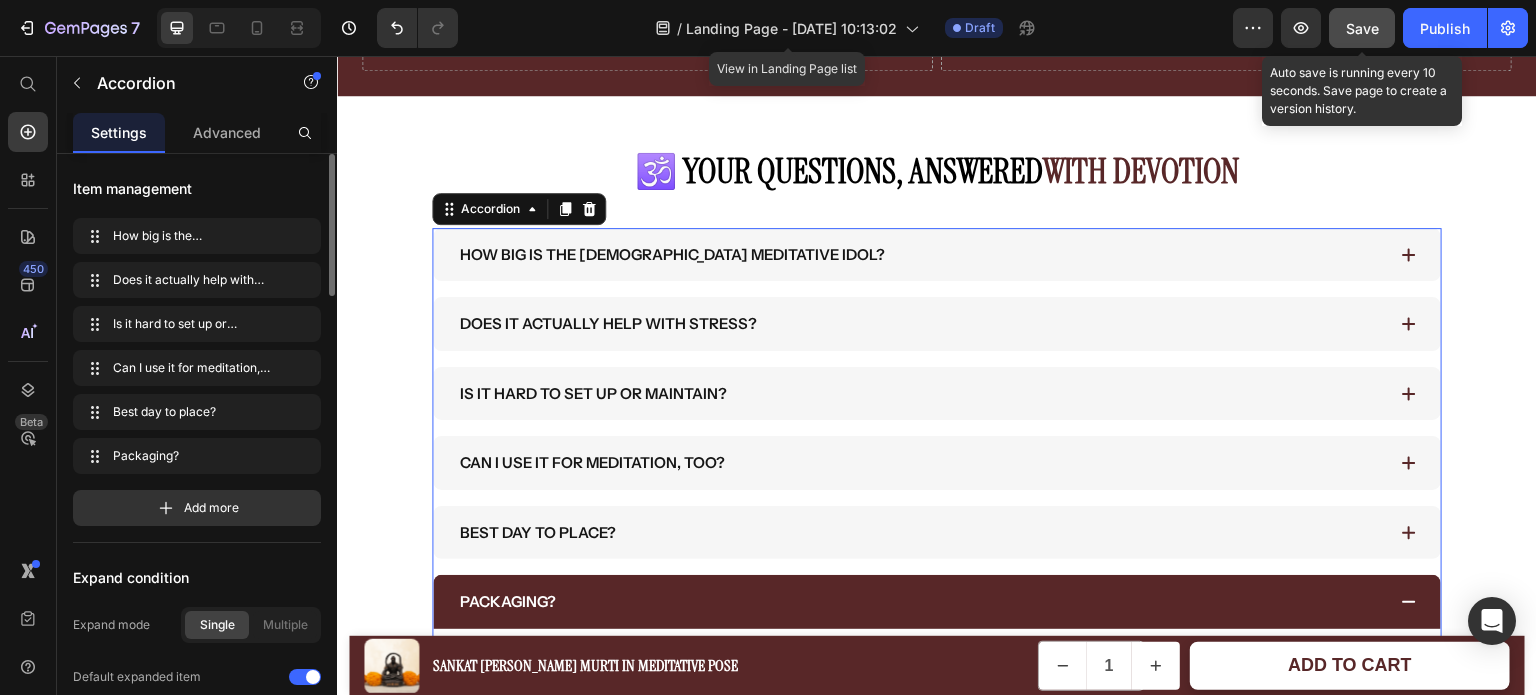 click on "Packaging?" at bounding box center [921, 602] 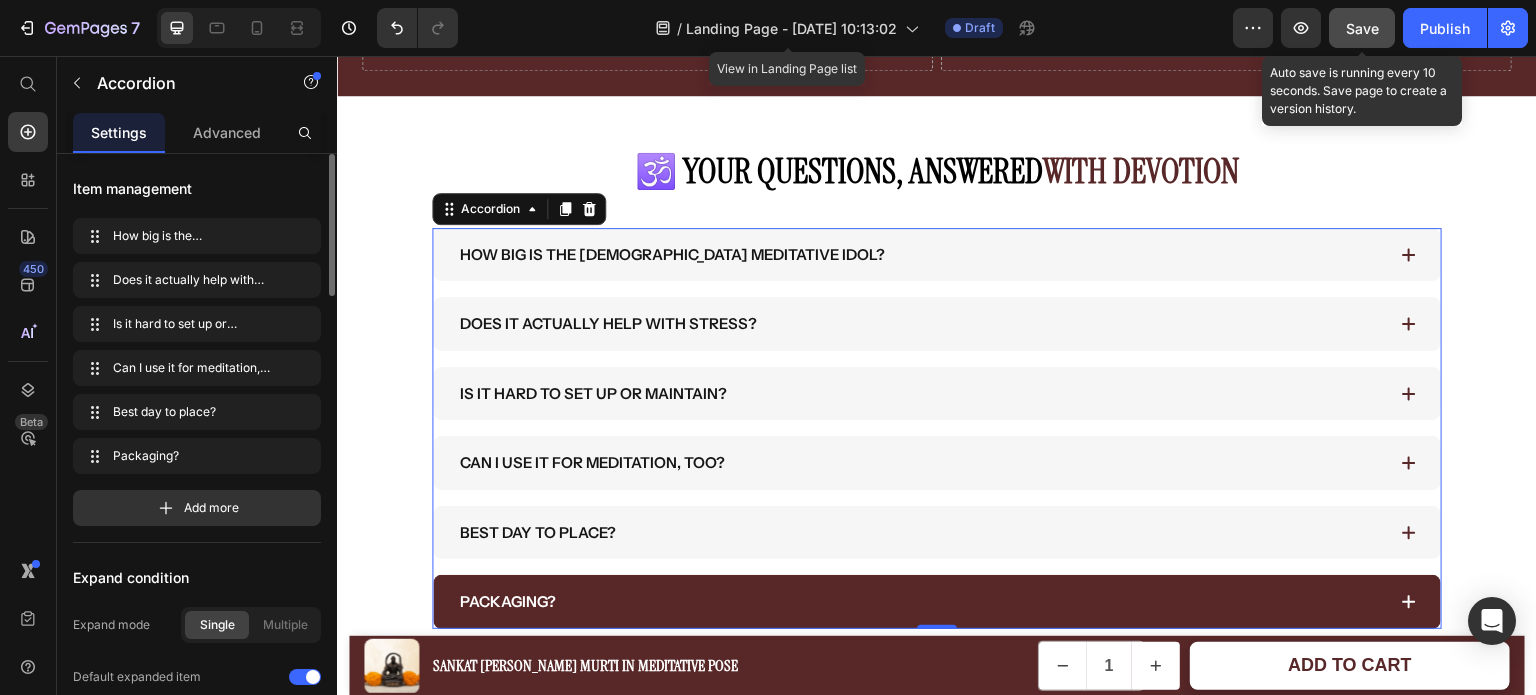 click on "Packaging?" at bounding box center (921, 602) 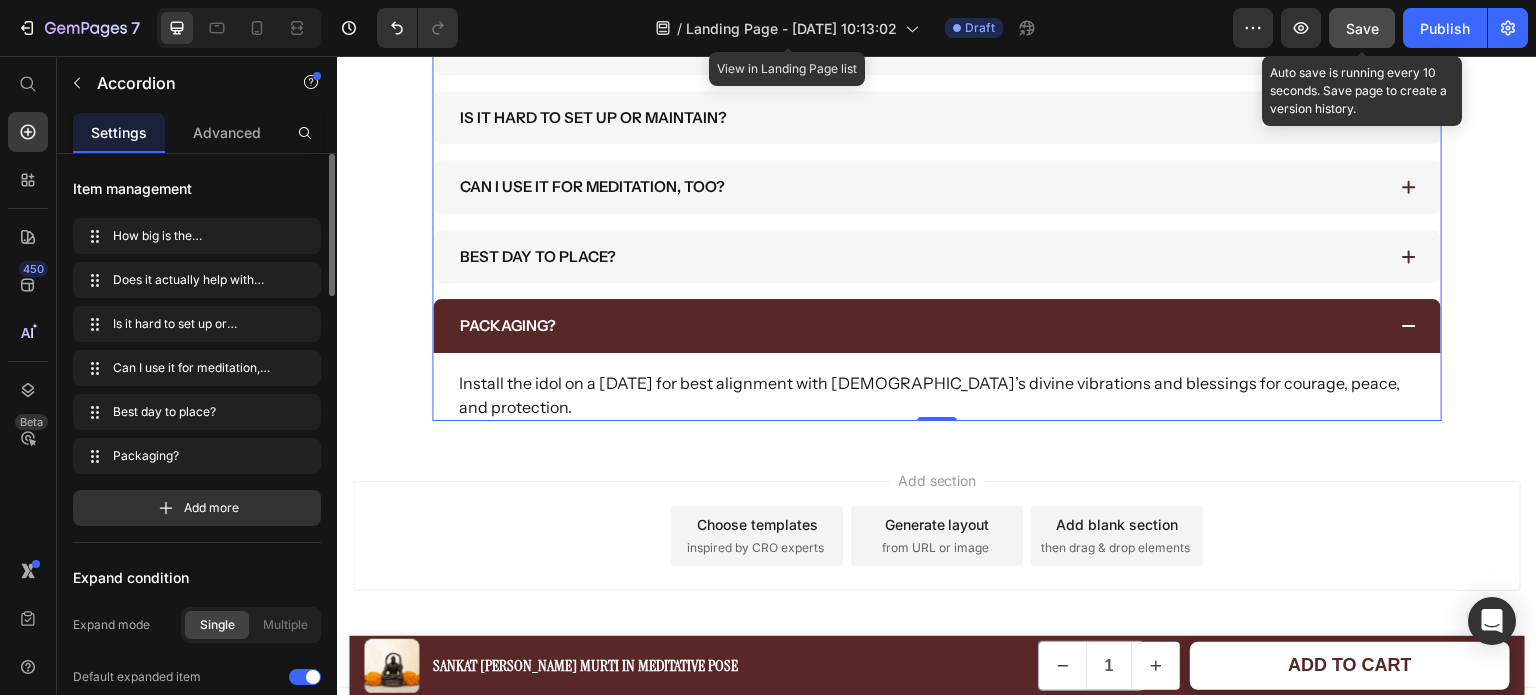 scroll, scrollTop: 3788, scrollLeft: 0, axis: vertical 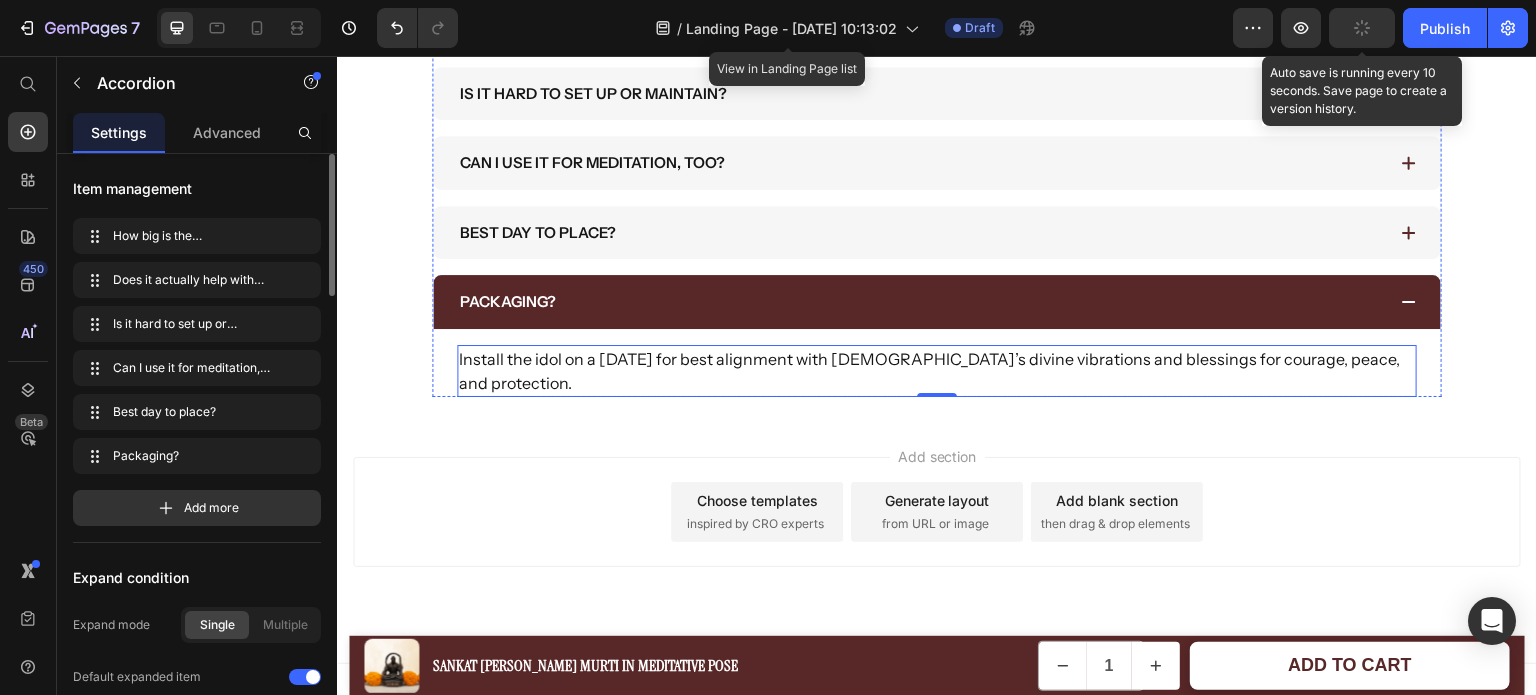 click on "Install the idol on a [DATE] for best alignment with [DEMOGRAPHIC_DATA]’s divine vibrations and blessings for courage, peace, and protection." at bounding box center (937, 371) 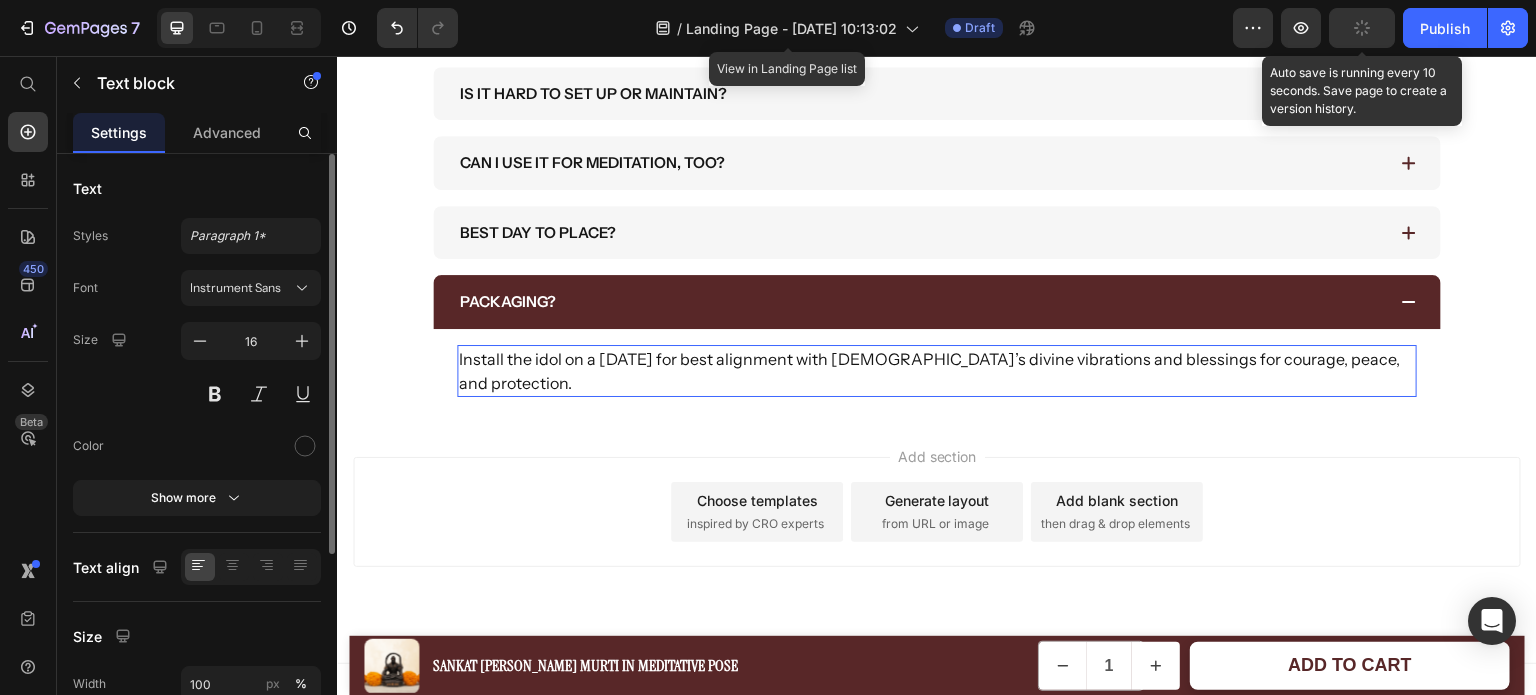click on "Install the idol on a [DATE] for best alignment with [DEMOGRAPHIC_DATA]’s divine vibrations and blessings for courage, peace, and protection." at bounding box center [937, 371] 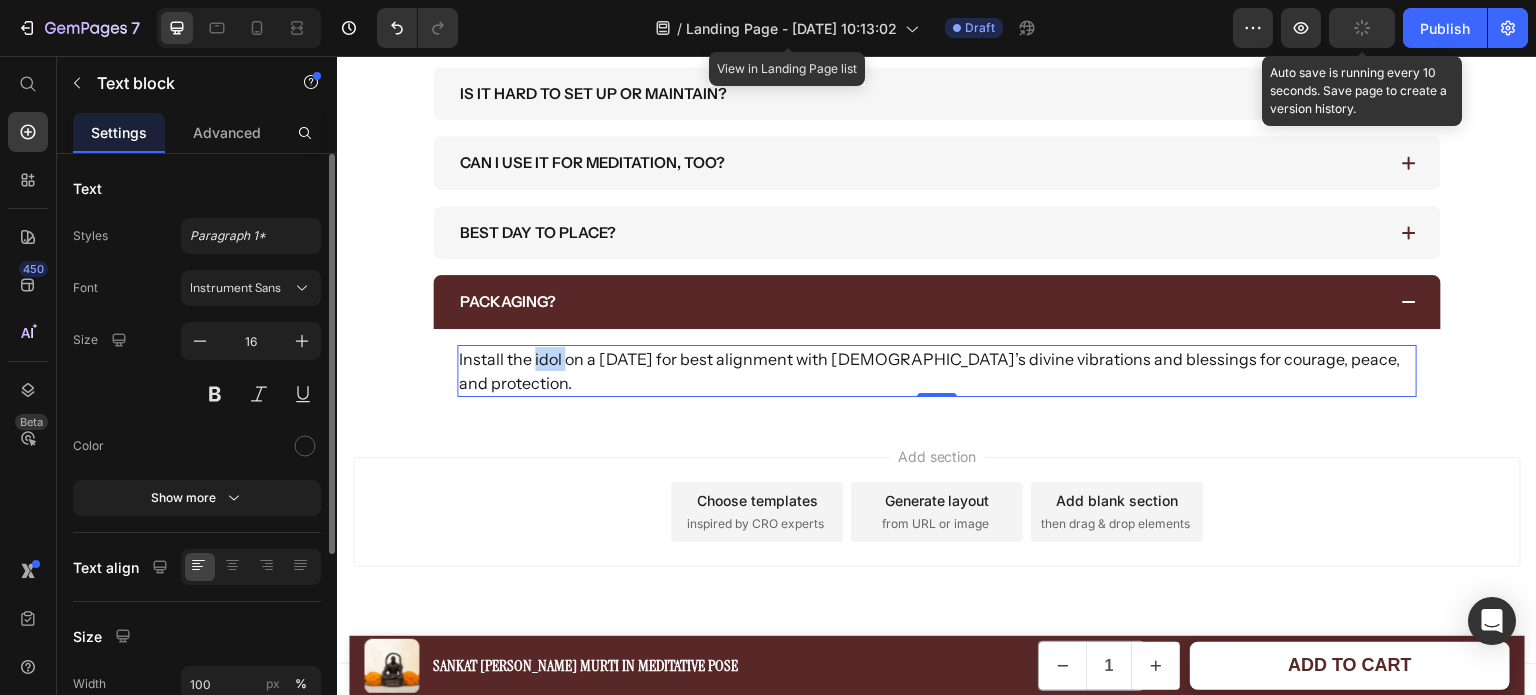 click on "Install the idol on a [DATE] for best alignment with [DEMOGRAPHIC_DATA]’s divine vibrations and blessings for courage, peace, and protection." at bounding box center (937, 371) 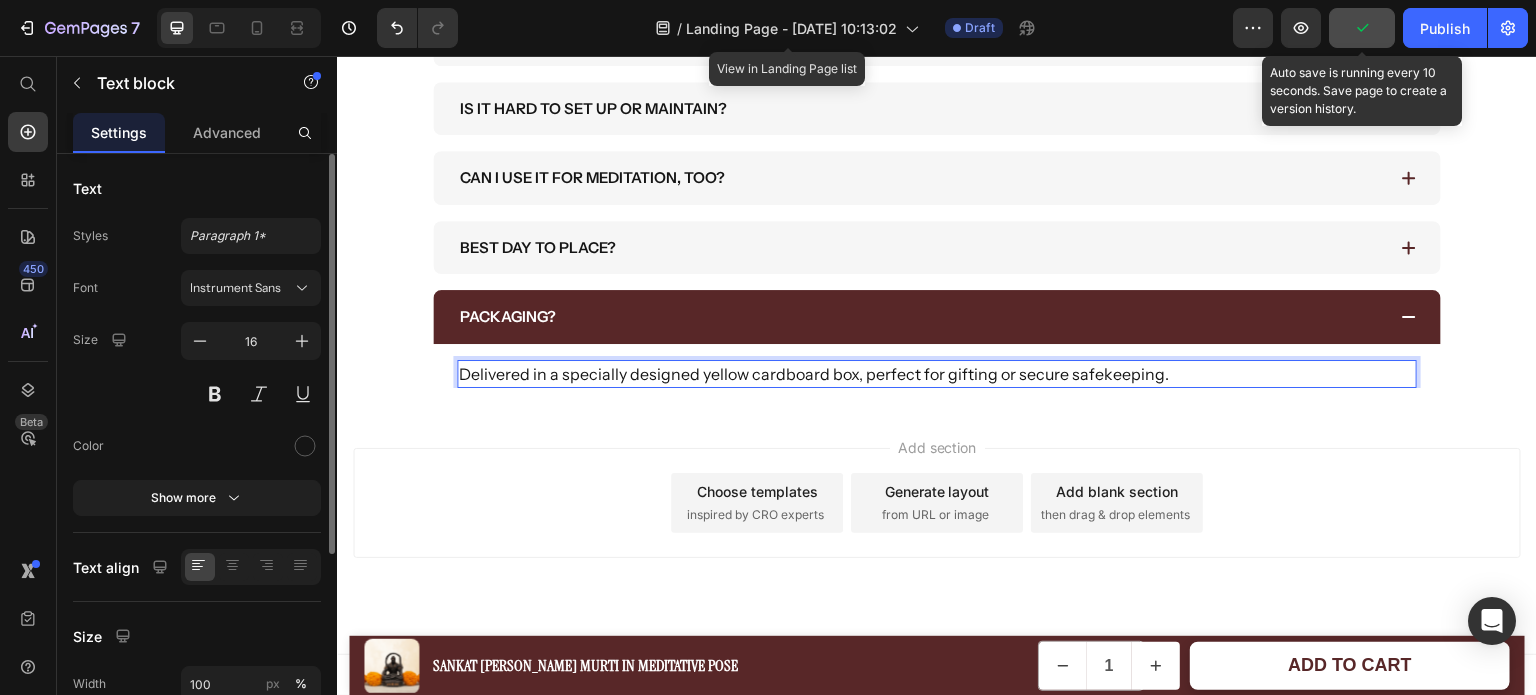 scroll, scrollTop: 3770, scrollLeft: 0, axis: vertical 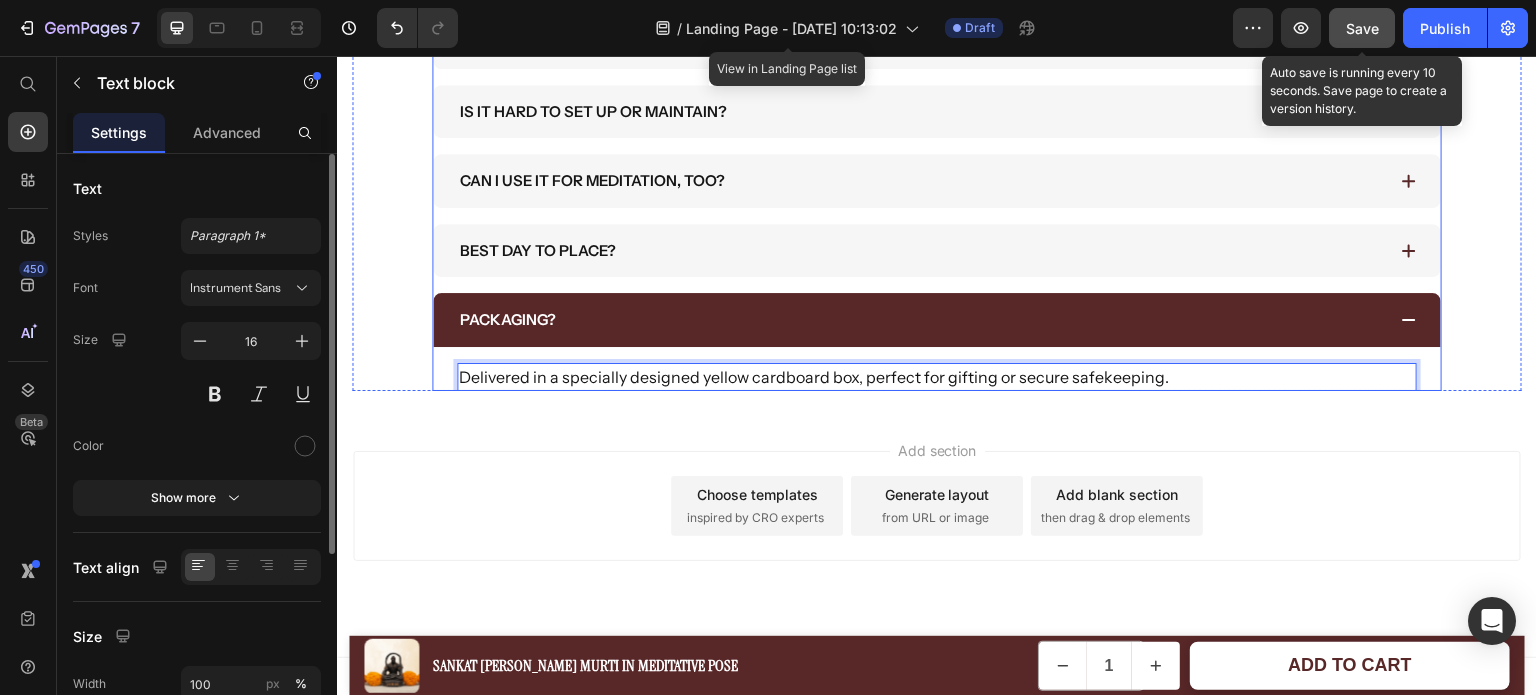 click on "How big is the [DEMOGRAPHIC_DATA] meditative idol? Does it actually help with stress? Is it hard to set up or maintain? Can I use it for meditation, too? Best day to place? Packaging? Delivered in a specially designed yellow cardboard box, perfect for gifting or secure safekeeping. Text block   0" at bounding box center [937, 168] 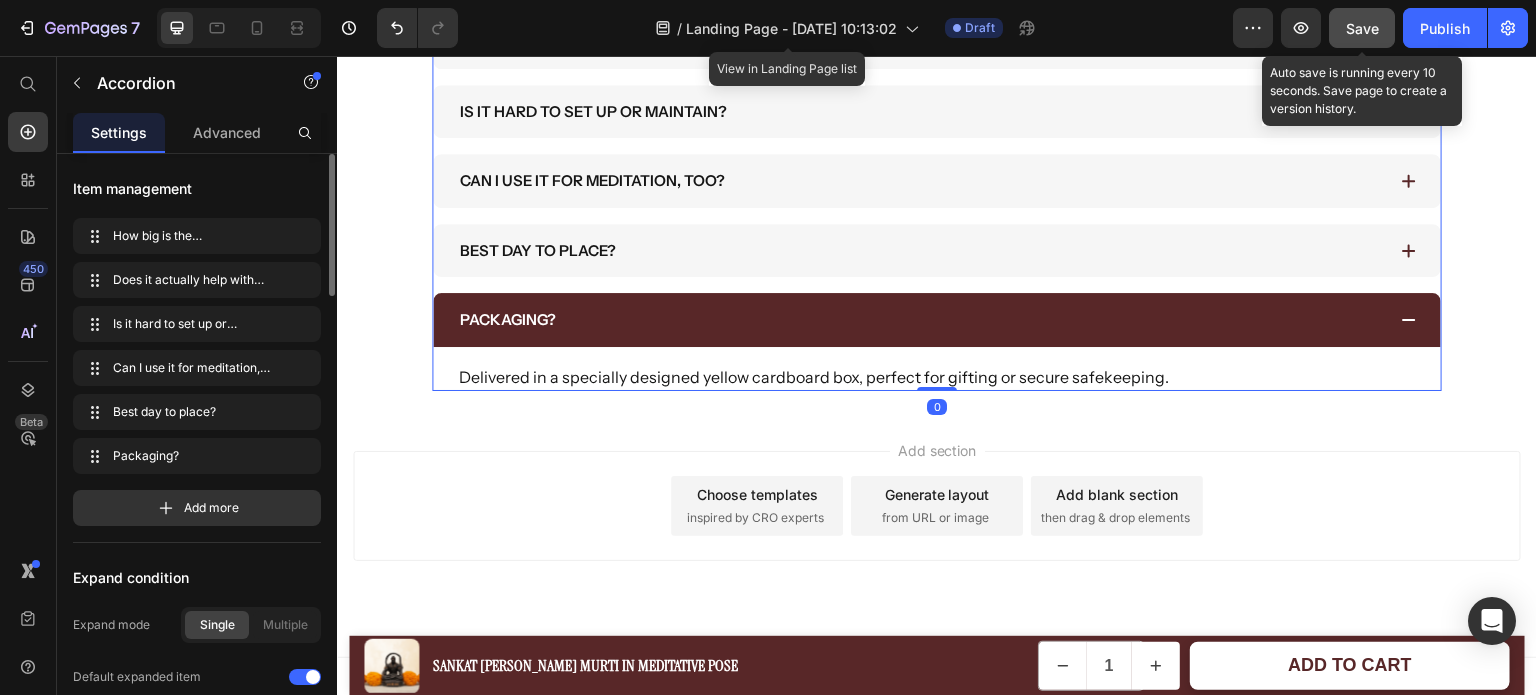click on "Packaging?" at bounding box center (937, 320) 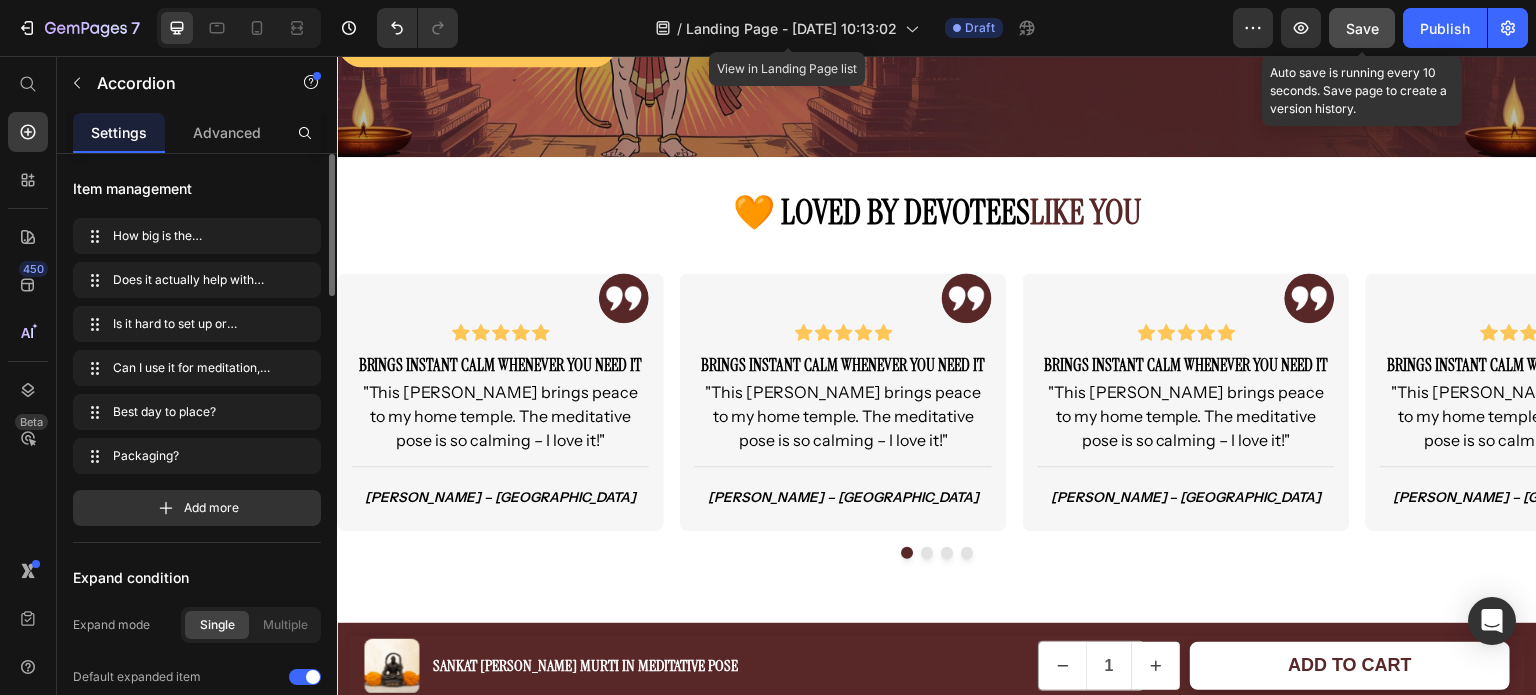 scroll, scrollTop: 3453, scrollLeft: 0, axis: vertical 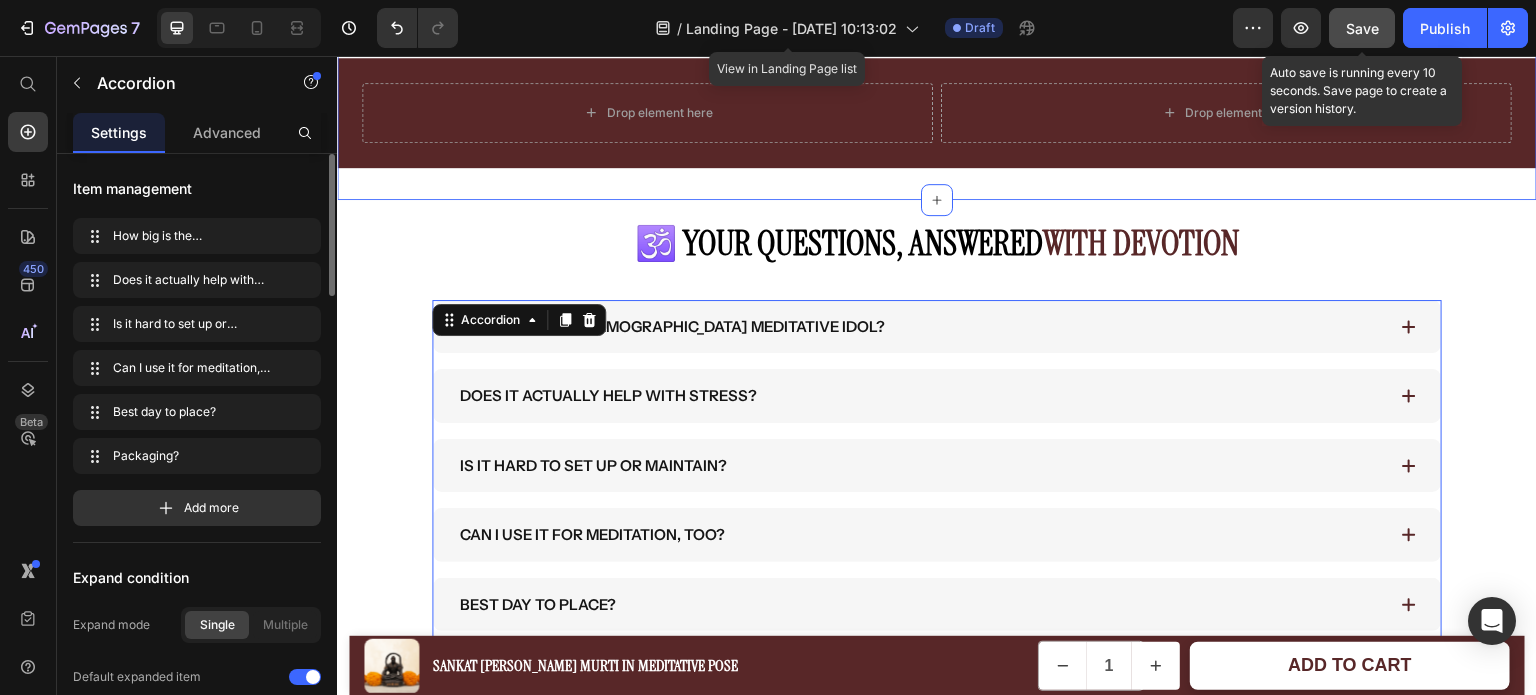 click on "Drop element here
Drop element here Row Section 8" at bounding box center (937, 113) 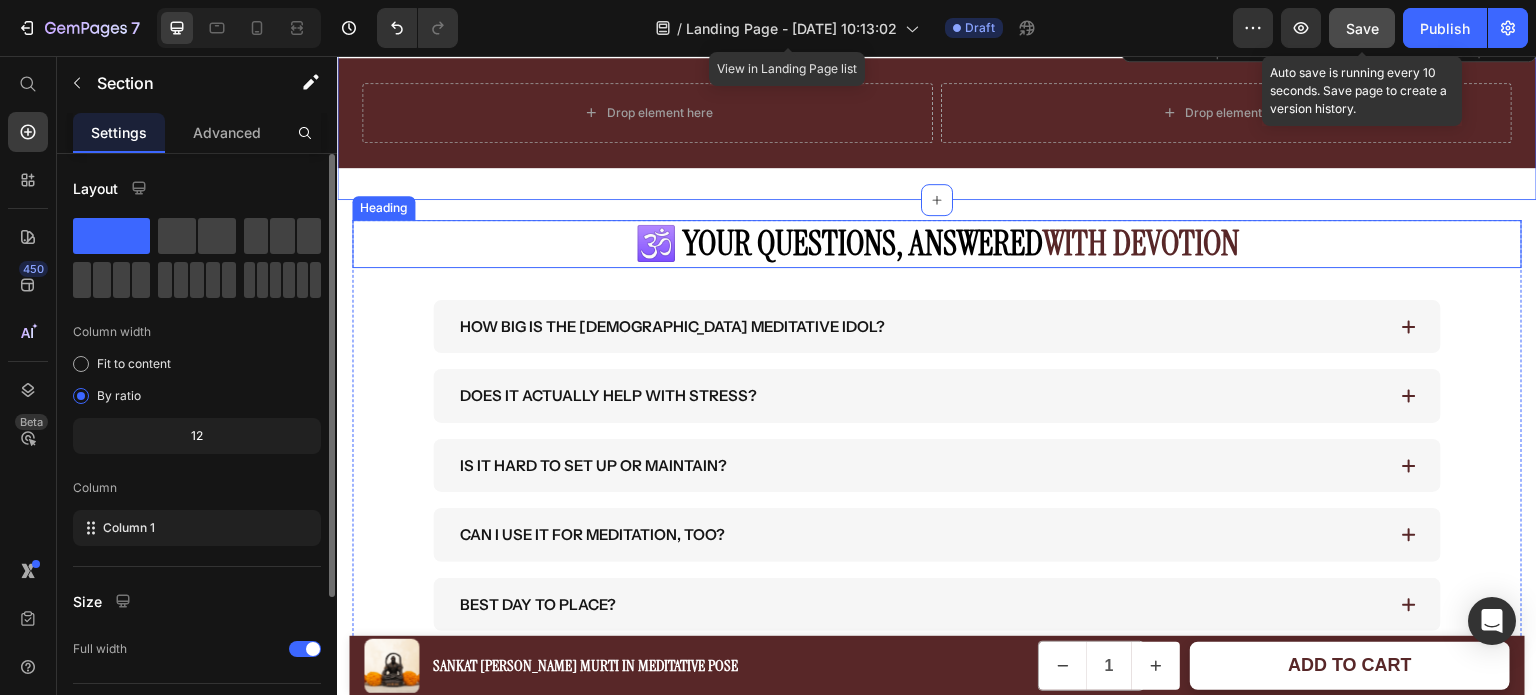 click on "🕉️ Your Questions, Answered  with Devotion" at bounding box center (937, 244) 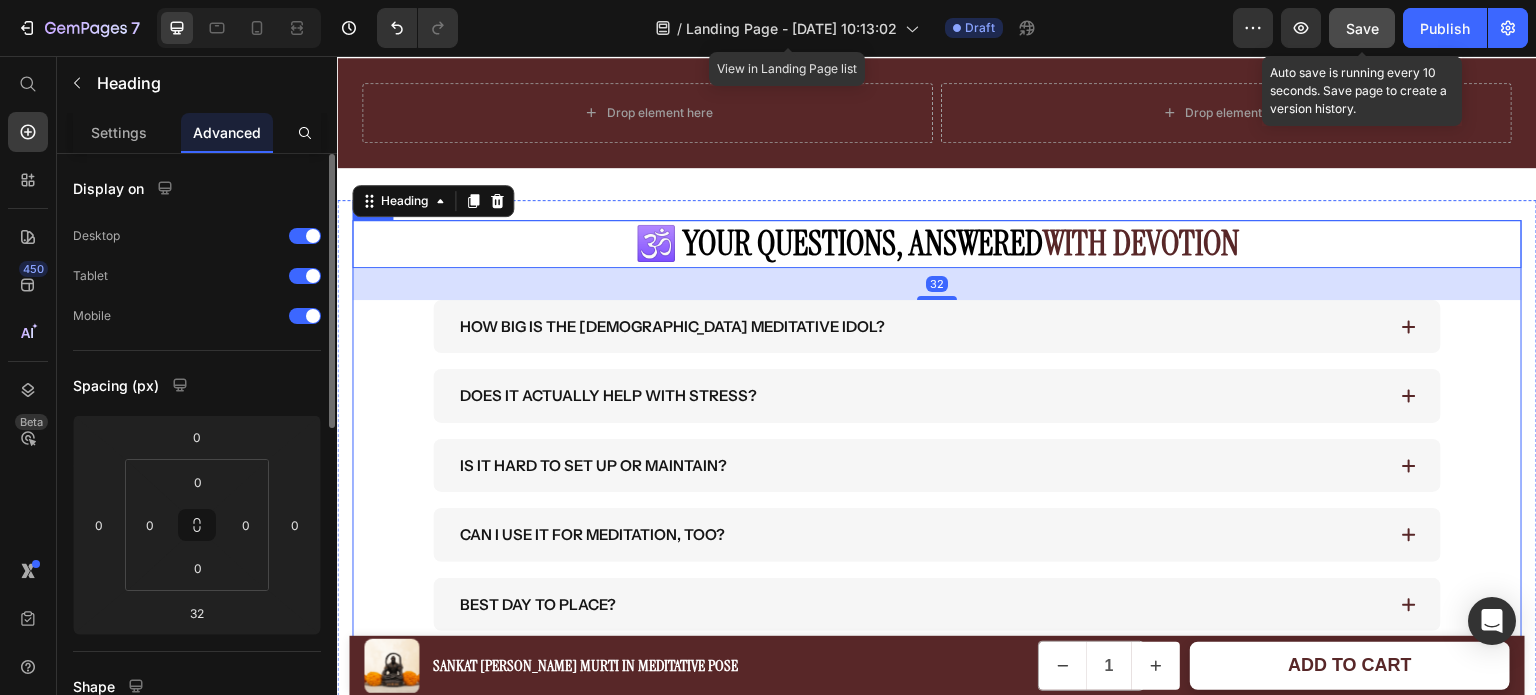 click on "🕉️ Your Questions, Answered  with Devotion Heading   32 How big is the [DEMOGRAPHIC_DATA] meditative idol? Does it actually help with stress? Is it hard to set up or maintain? Can I use it for meditation, too? Best day to place? Packaging? Accordion" at bounding box center (937, 460) 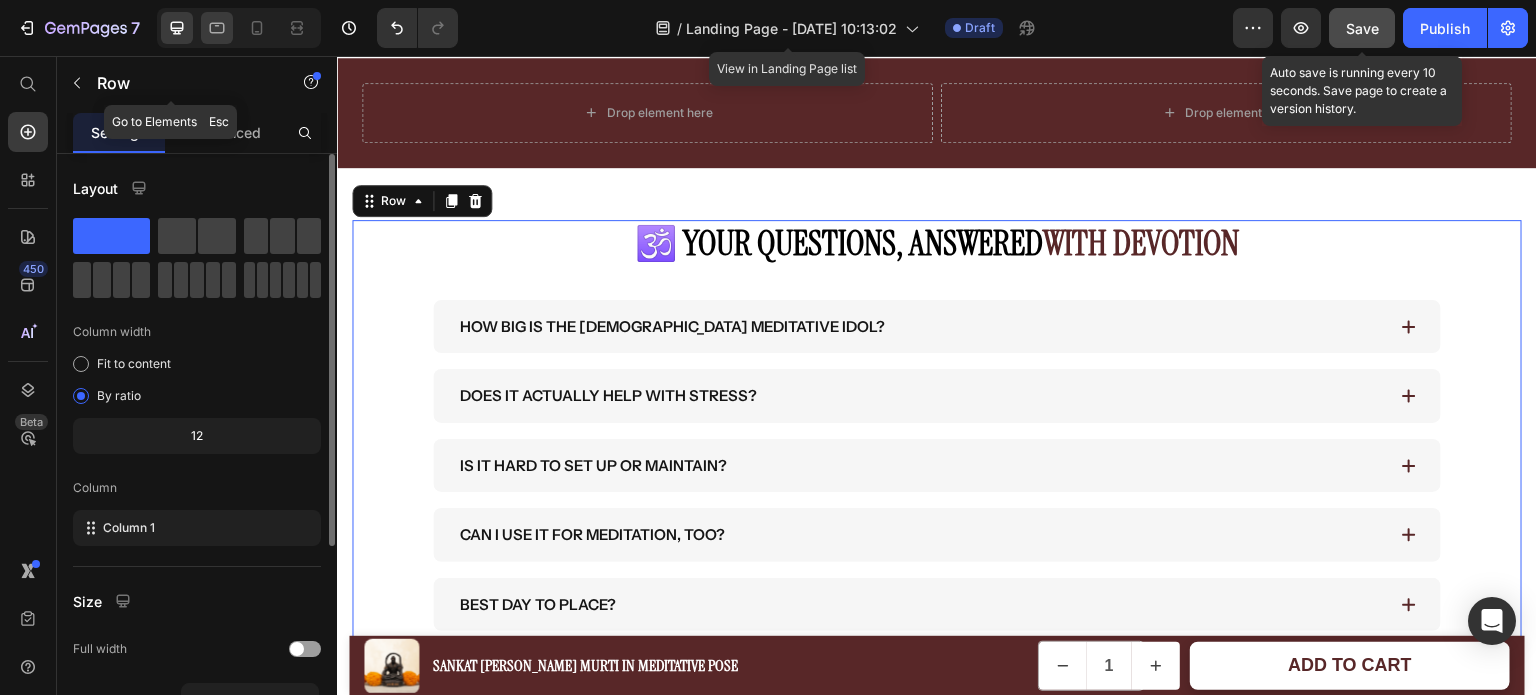 click 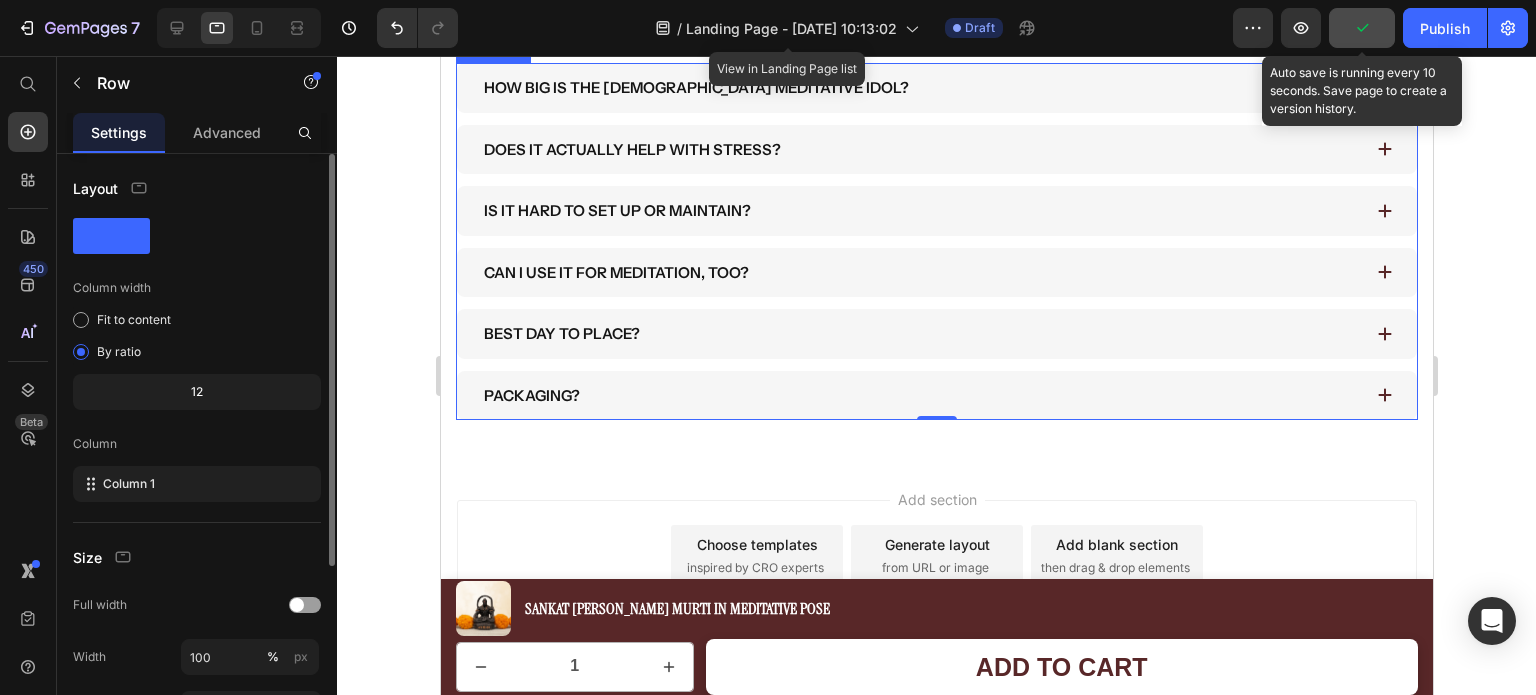 scroll, scrollTop: 3712, scrollLeft: 0, axis: vertical 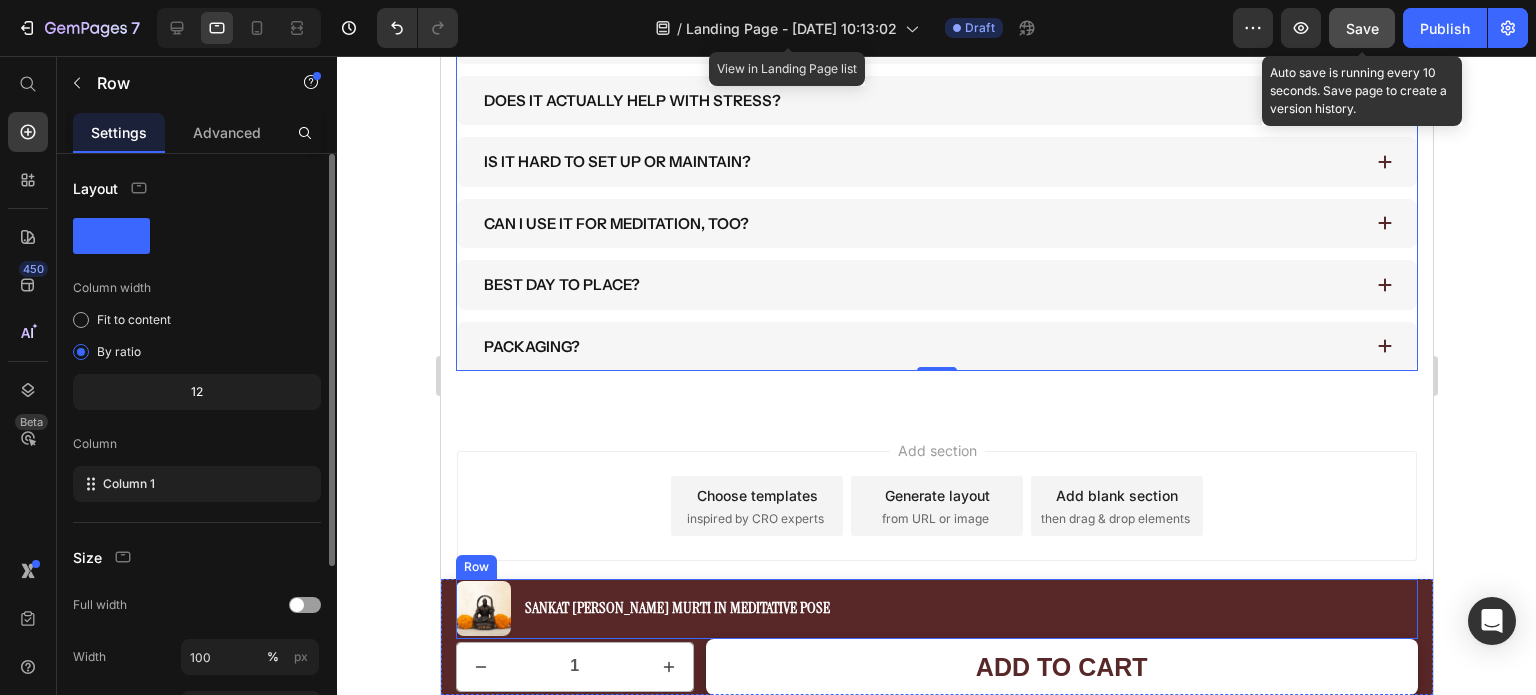 click on "Sankat [PERSON_NAME] Murti in Meditative Pose Product Title" at bounding box center [676, 609] 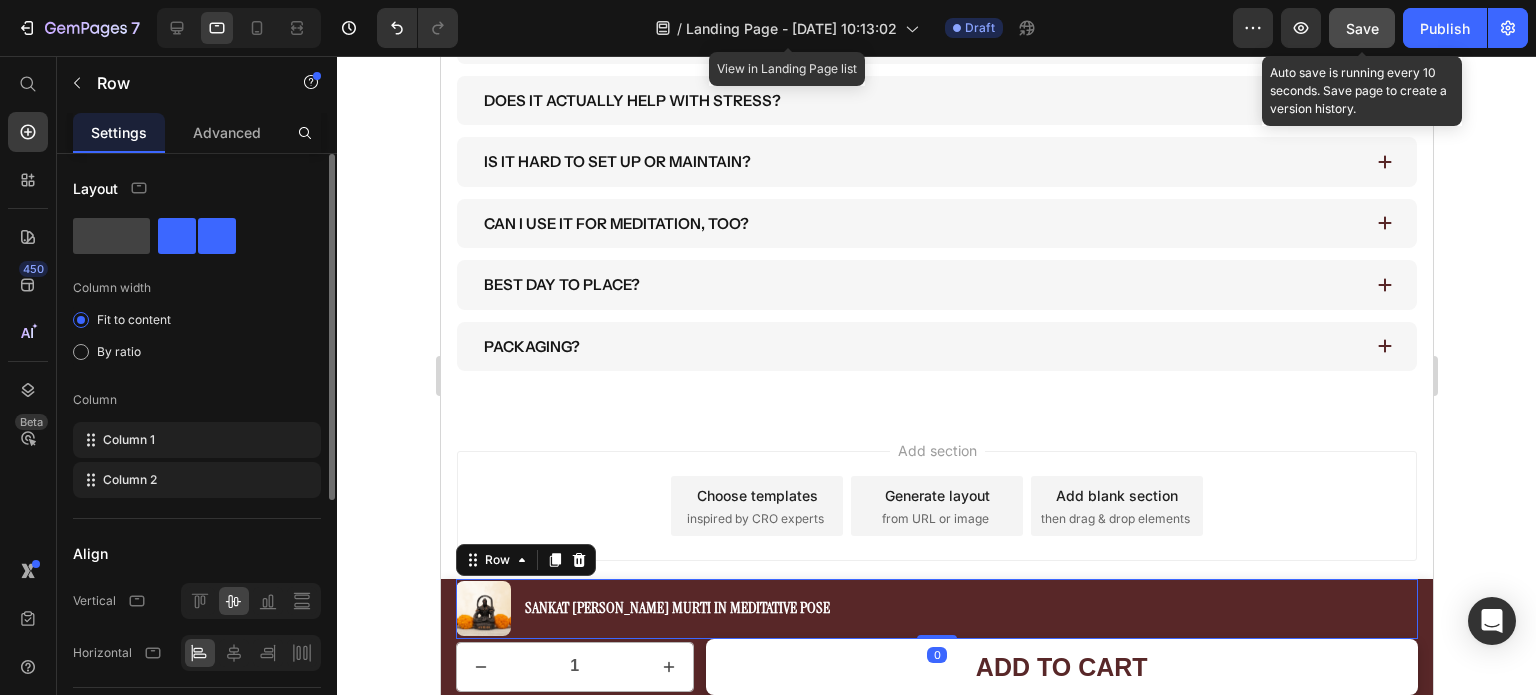 click on "Layout Column width Fit to content By ratio Column Column 1 Column 2" 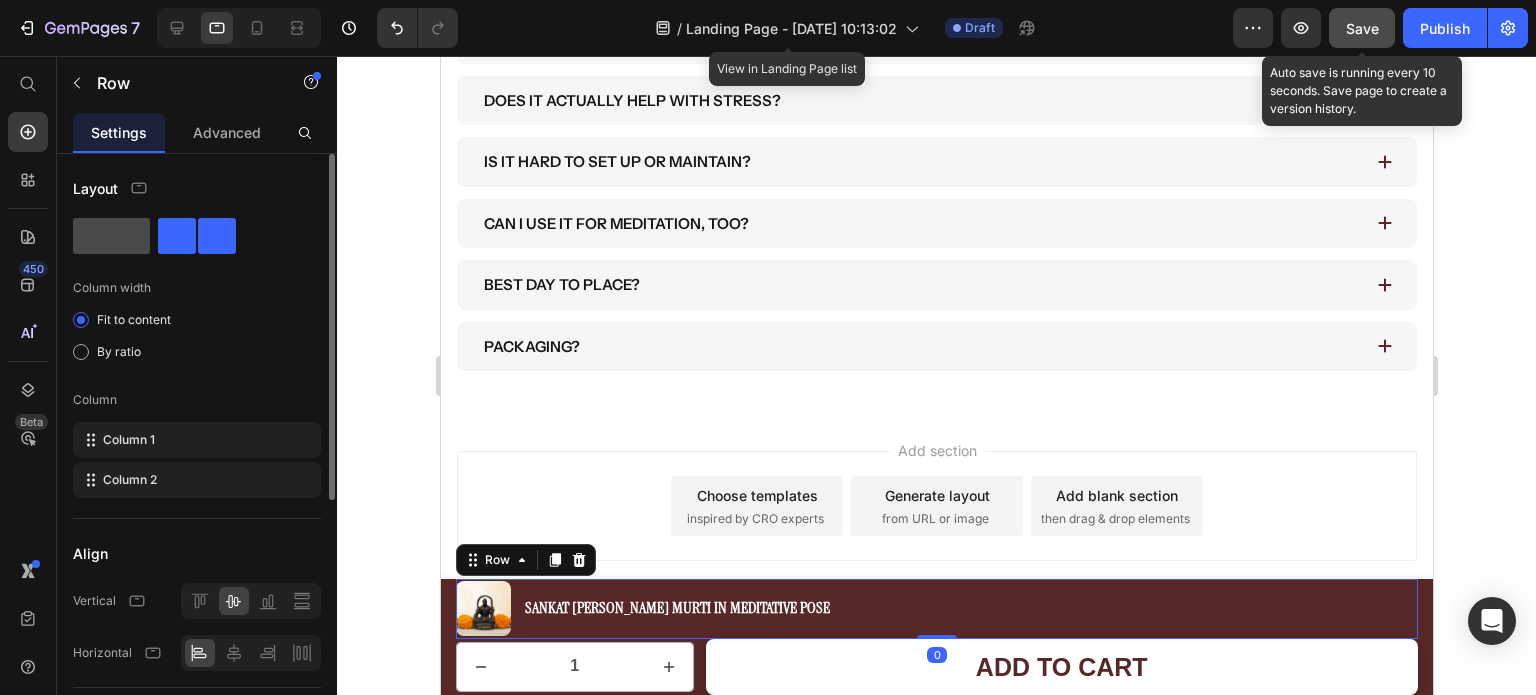 click 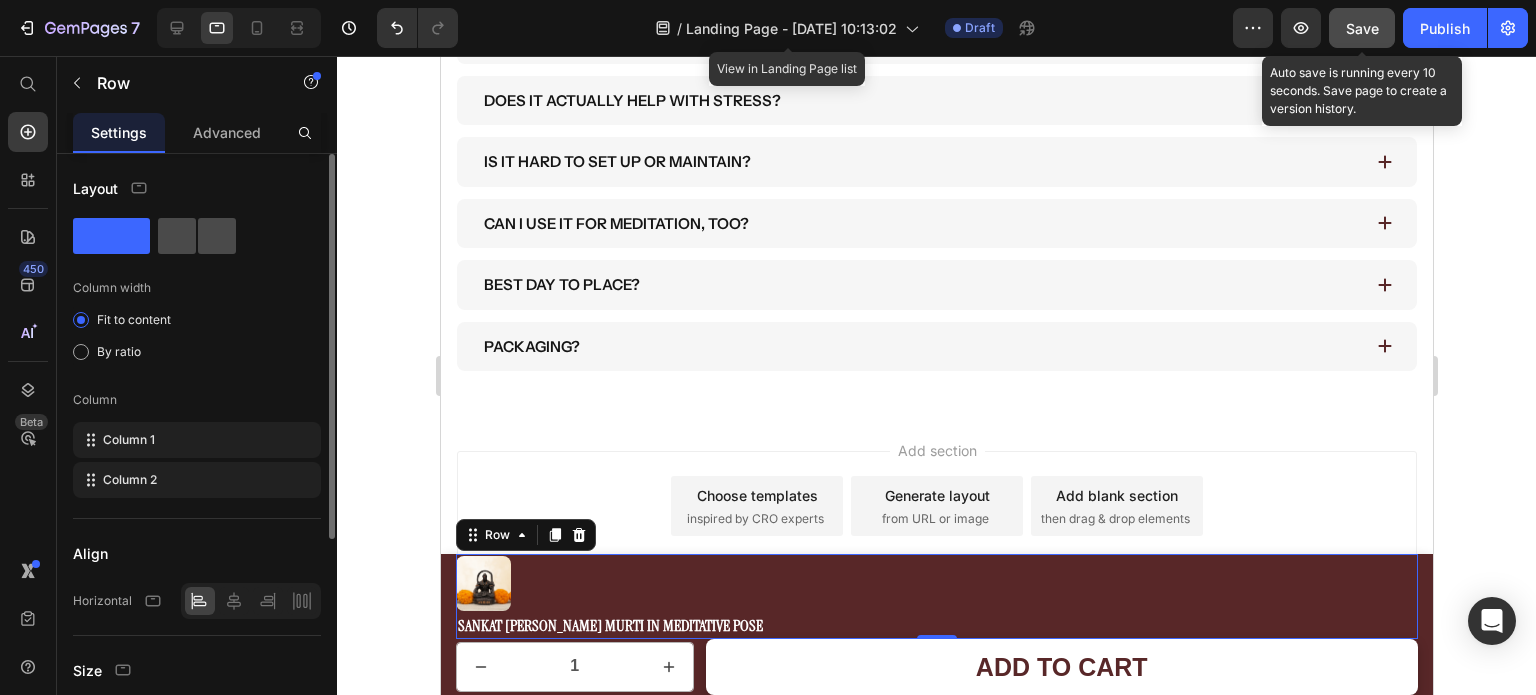 click 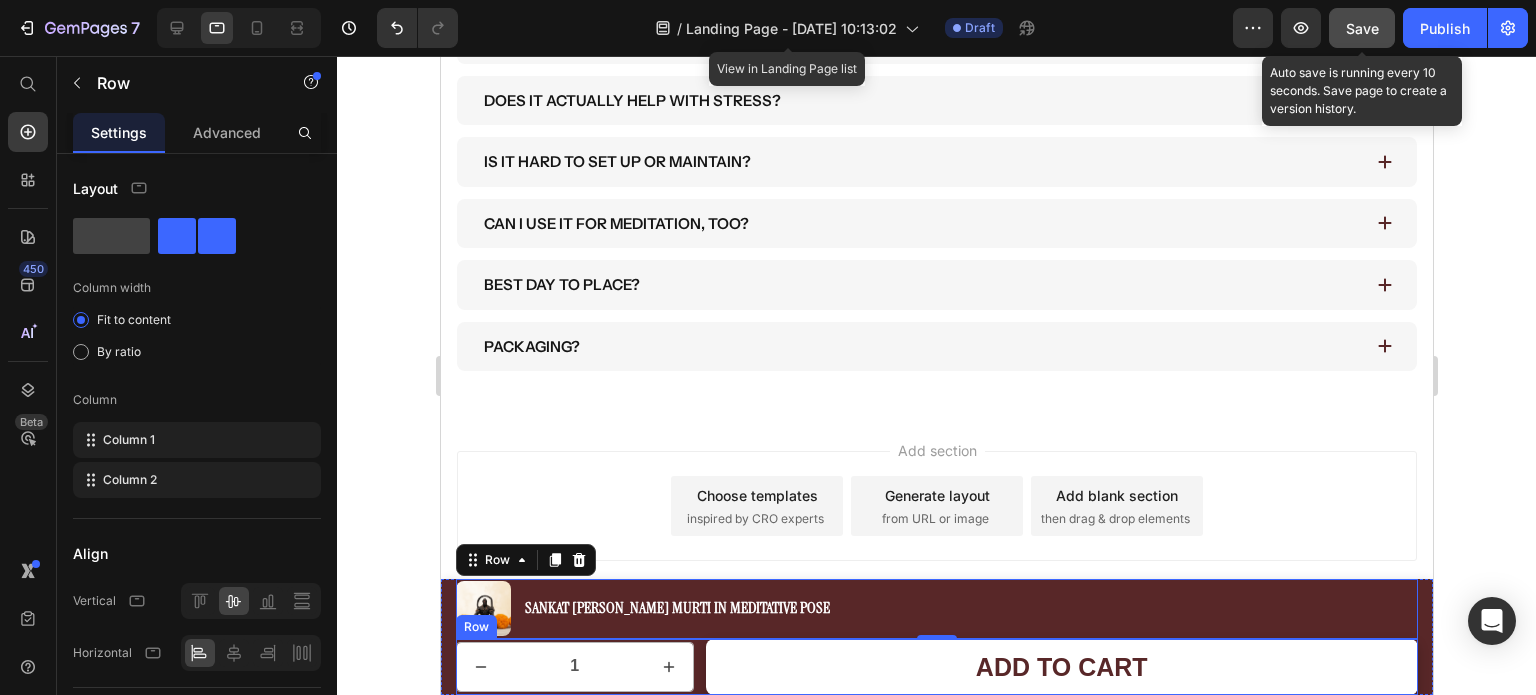 click on "1 Product Quantity Row ADD TO CART Dynamic Checkout Row" at bounding box center (936, 667) 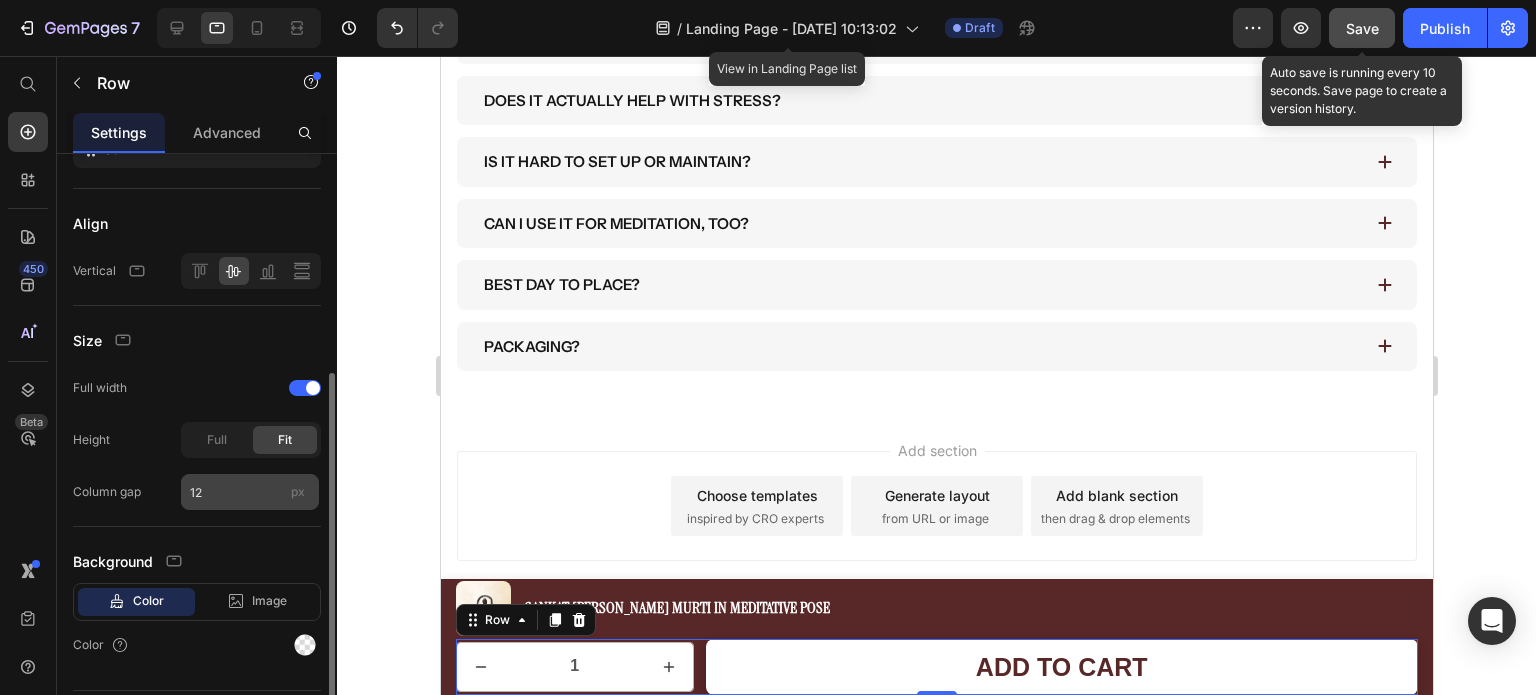 scroll, scrollTop: 373, scrollLeft: 0, axis: vertical 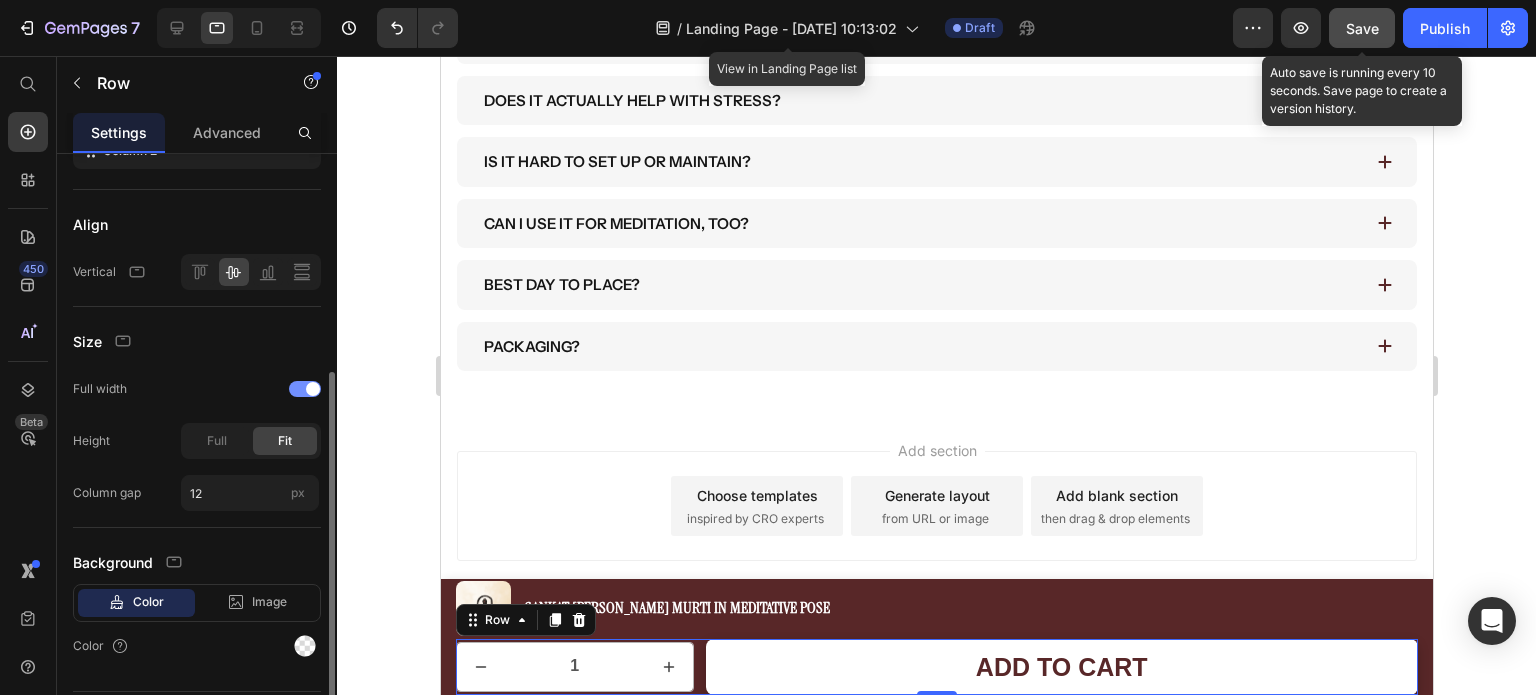 click at bounding box center [313, 389] 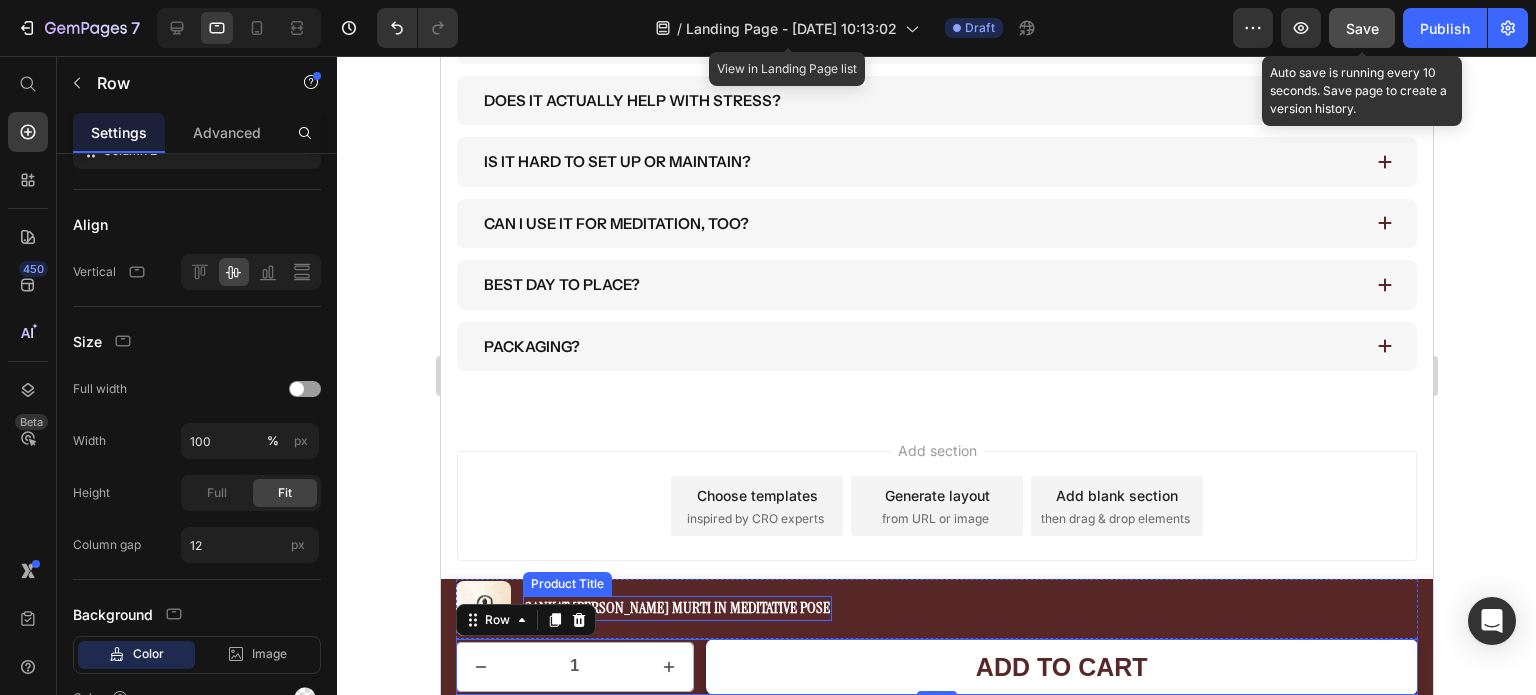 click on "Sankat [PERSON_NAME] Murti in Meditative Pose" at bounding box center [676, 608] 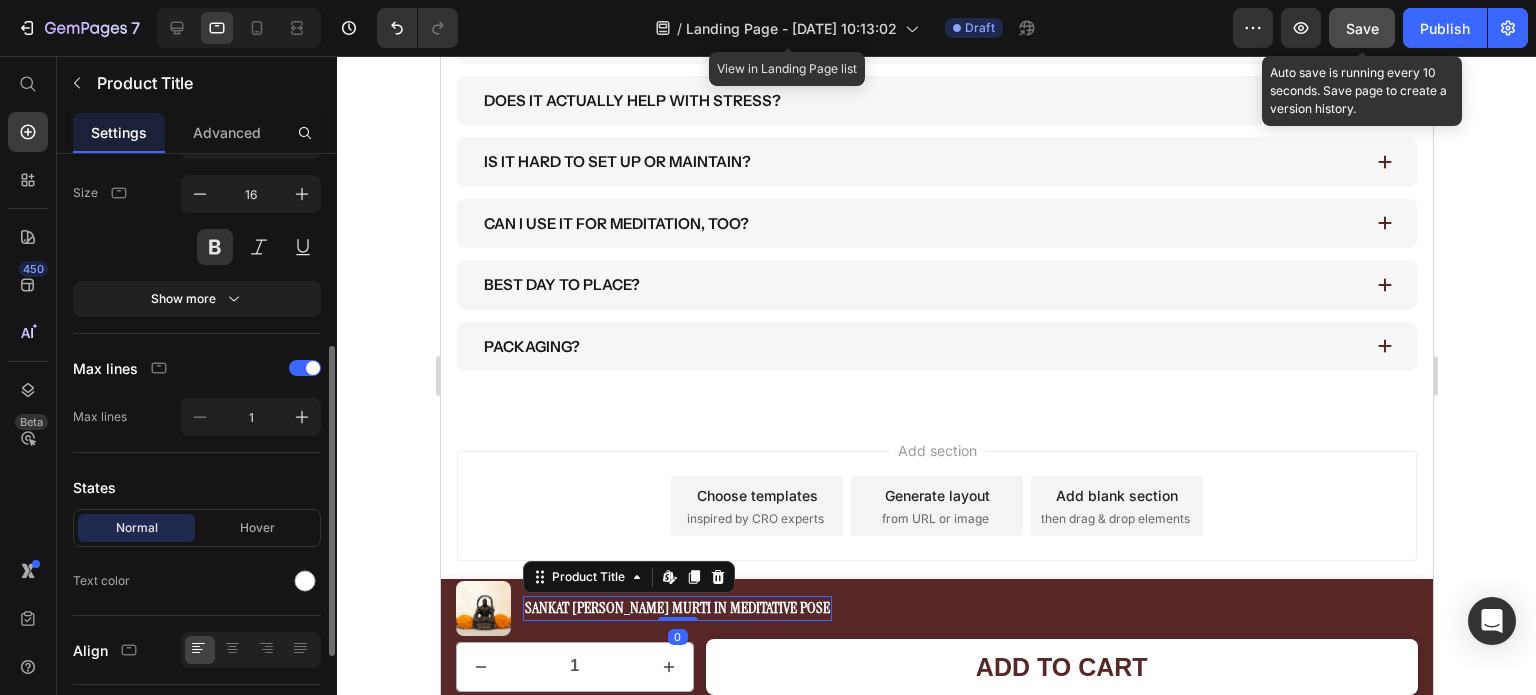 scroll, scrollTop: 0, scrollLeft: 0, axis: both 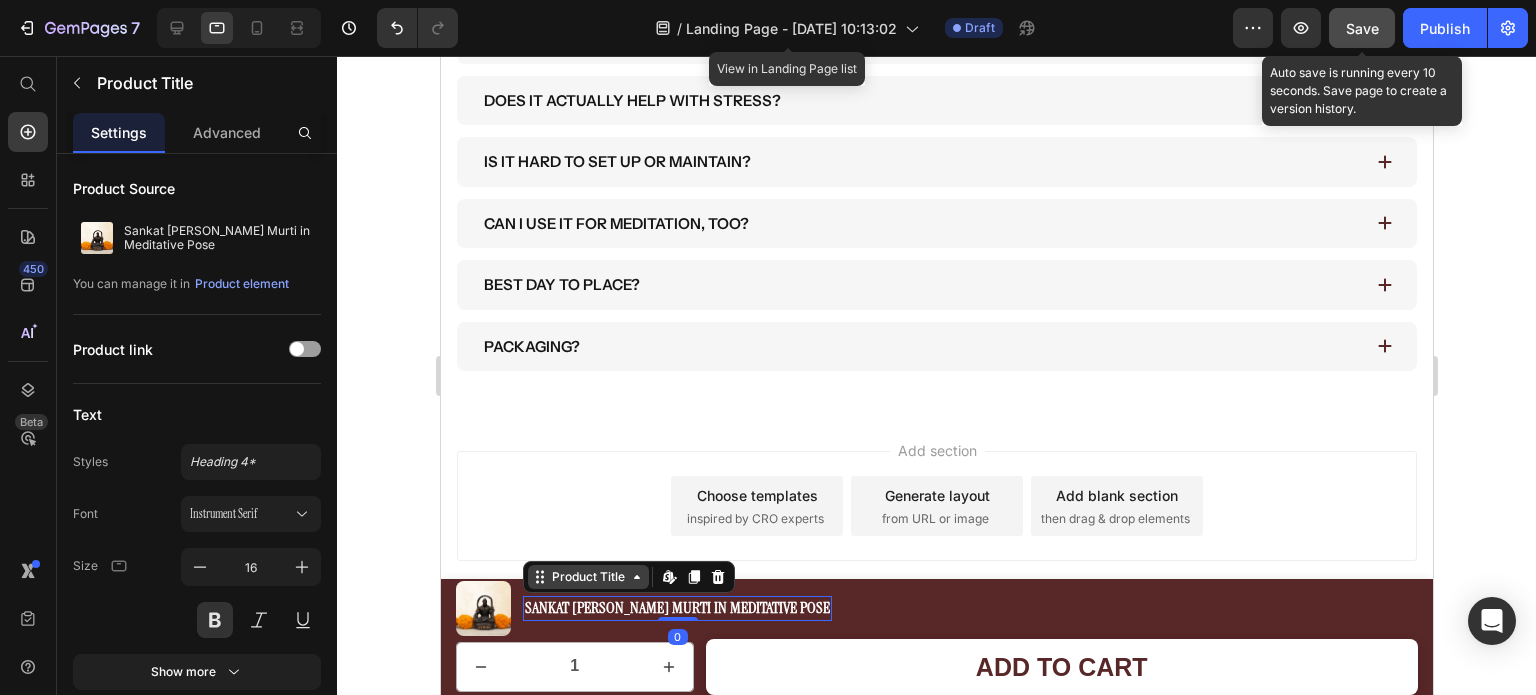 click 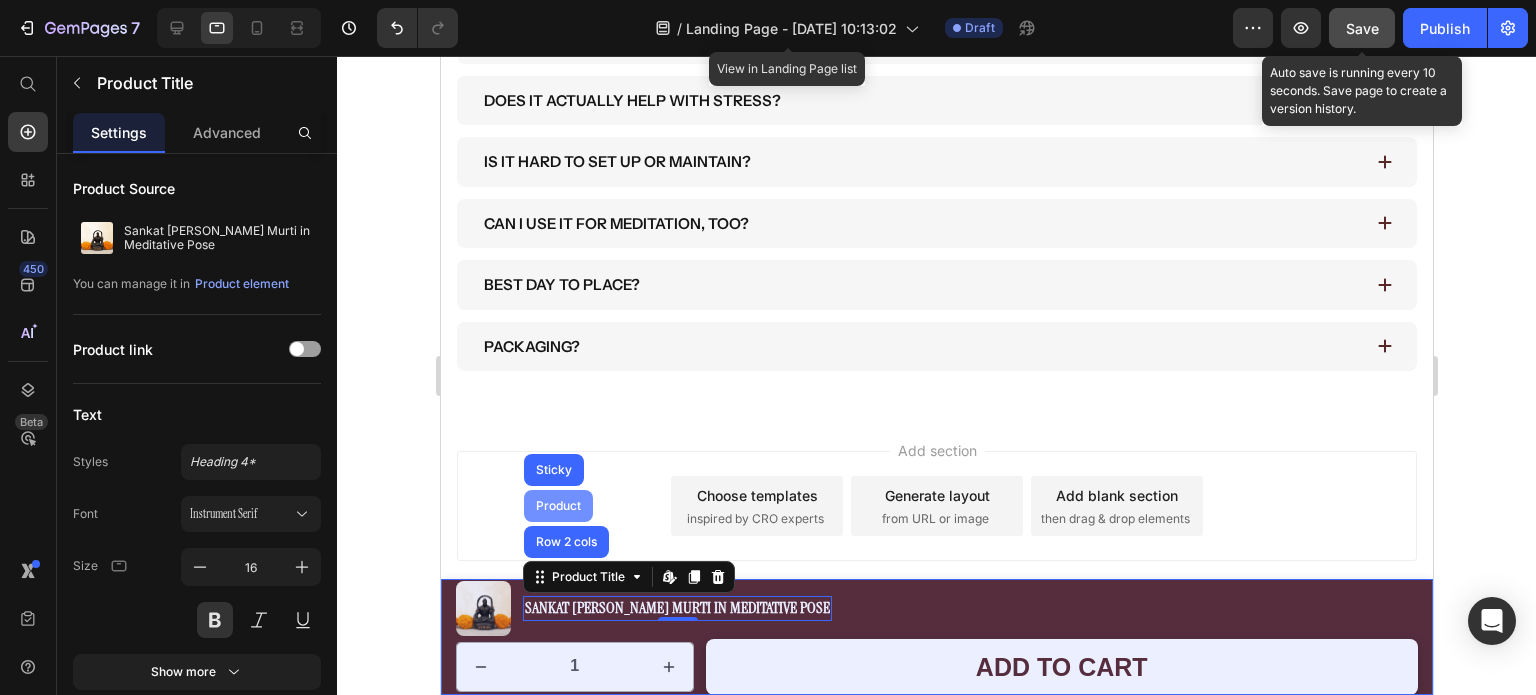 click on "Product" at bounding box center [557, 506] 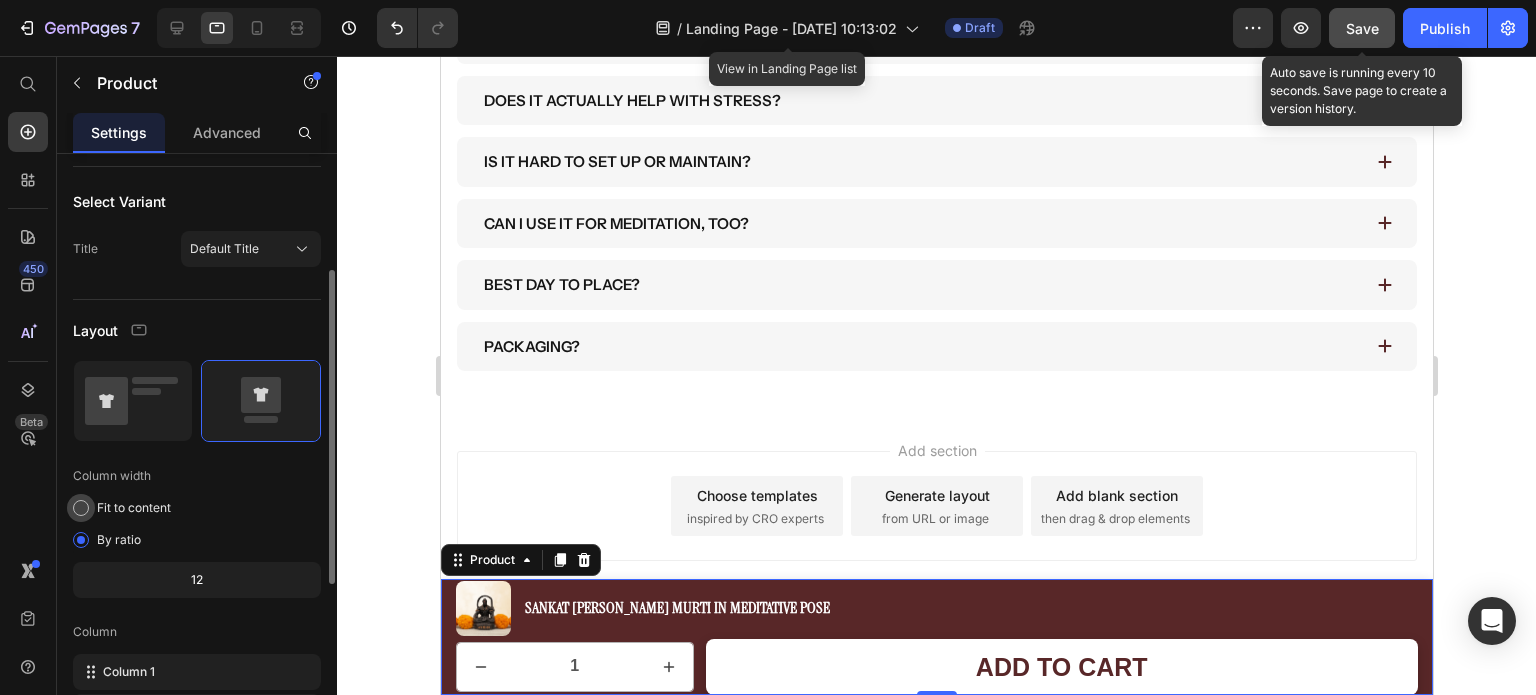 scroll, scrollTop: 223, scrollLeft: 0, axis: vertical 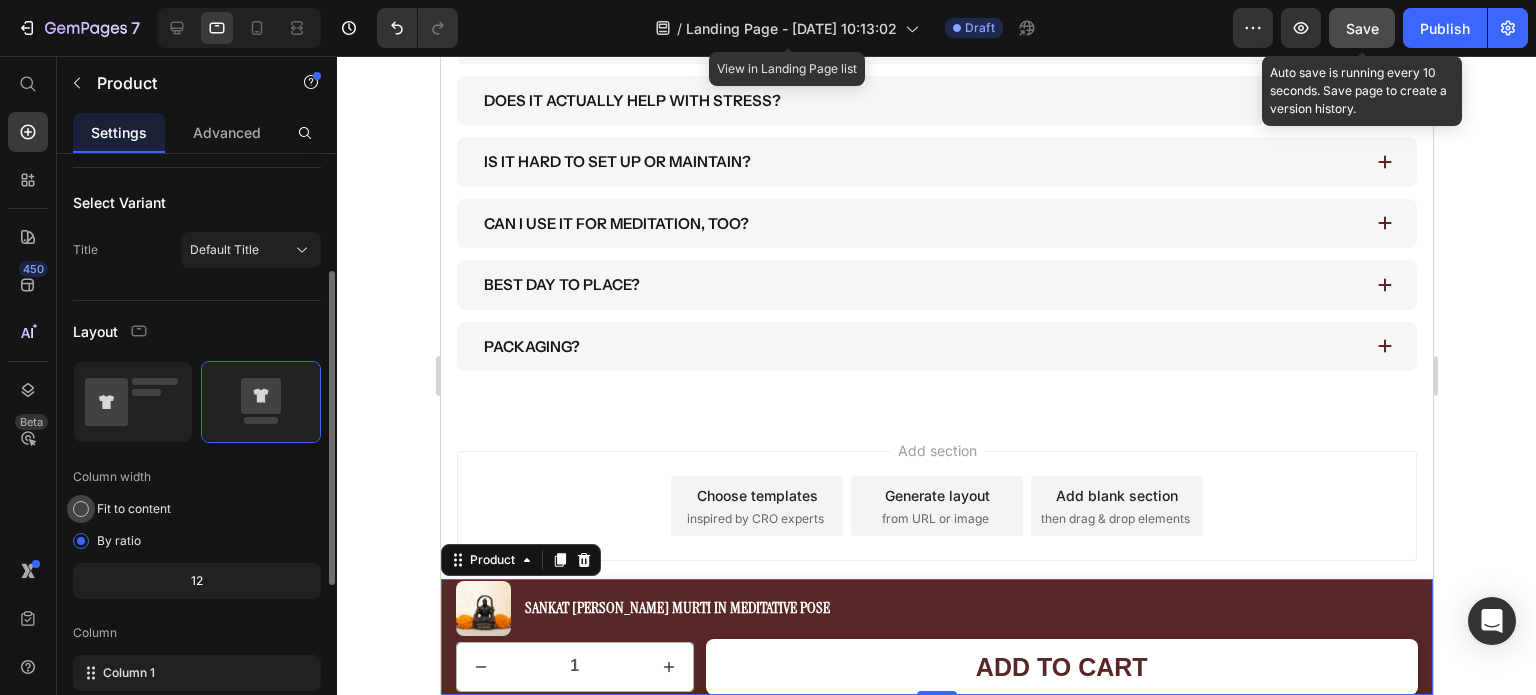 click on "Fit to content" at bounding box center (134, 509) 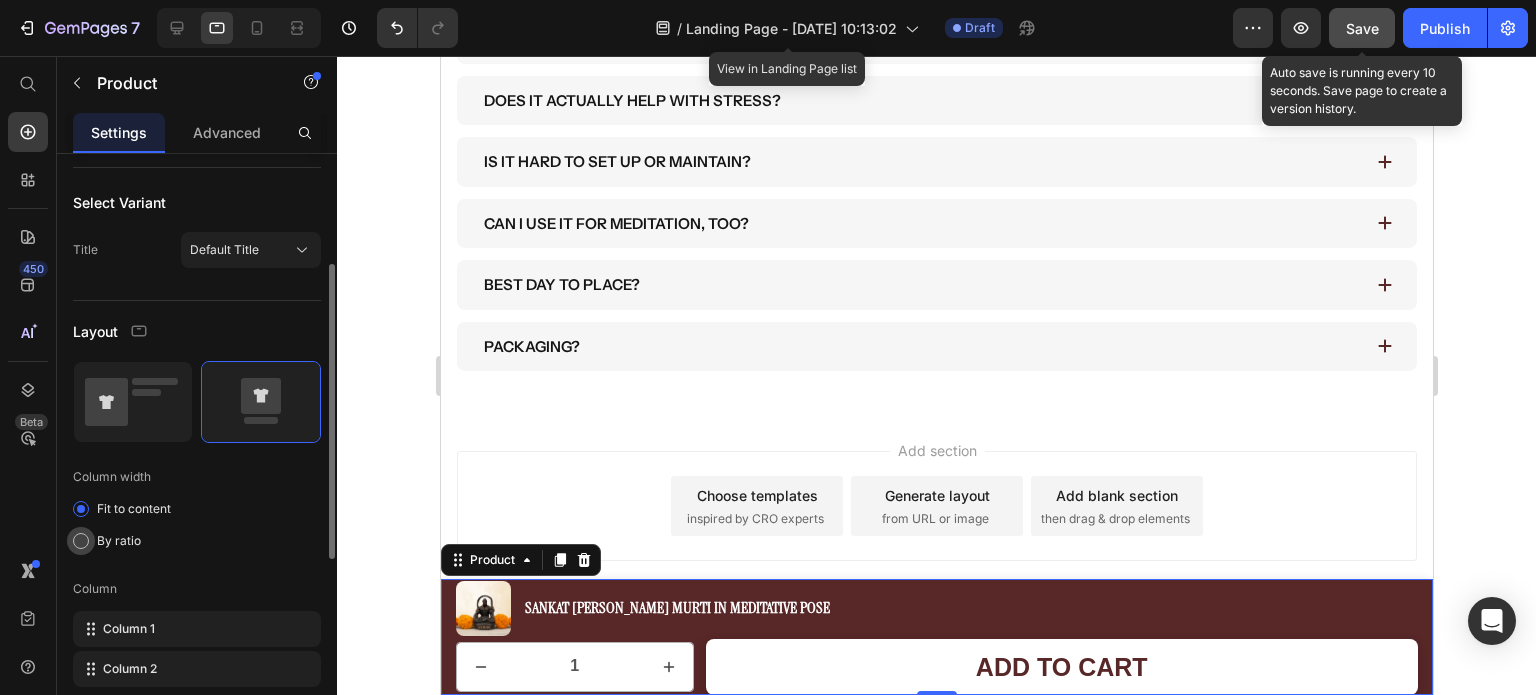 click on "By ratio" at bounding box center [119, 541] 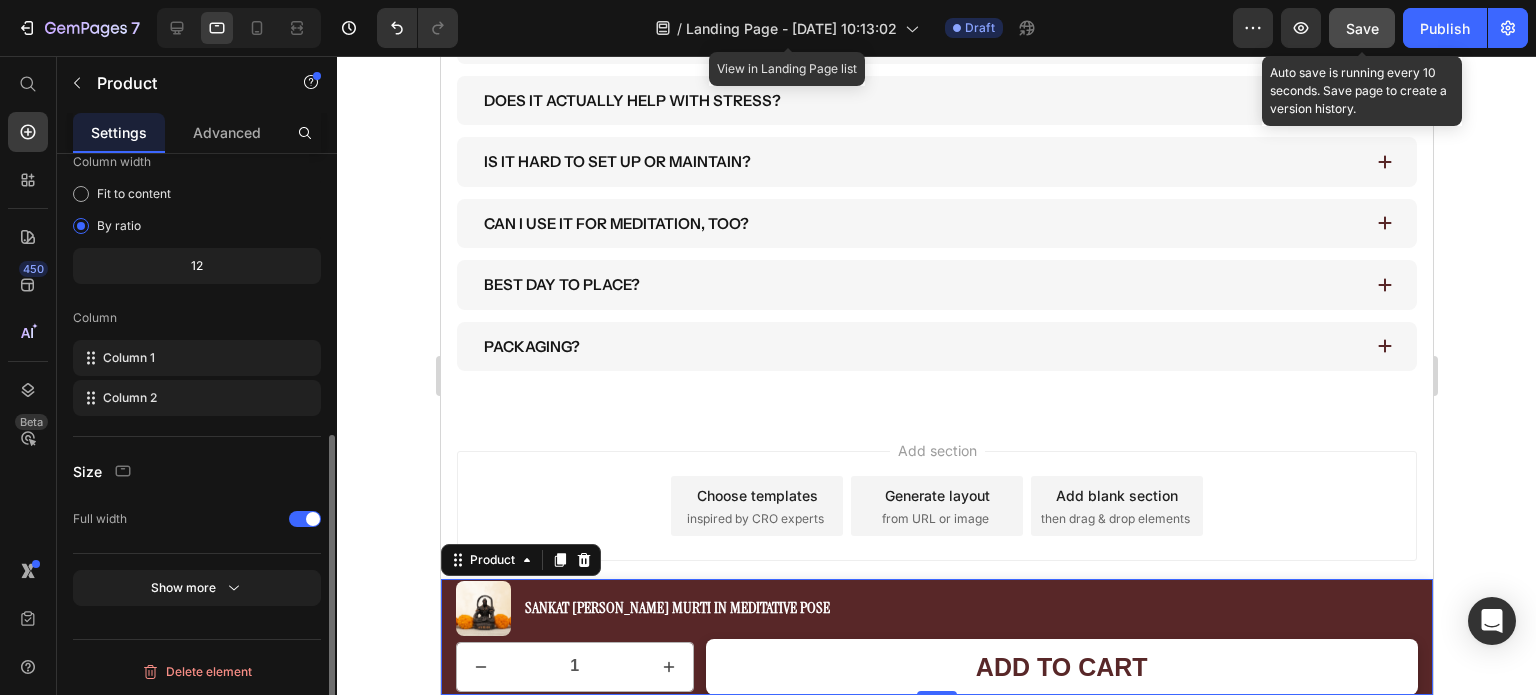 scroll, scrollTop: 537, scrollLeft: 0, axis: vertical 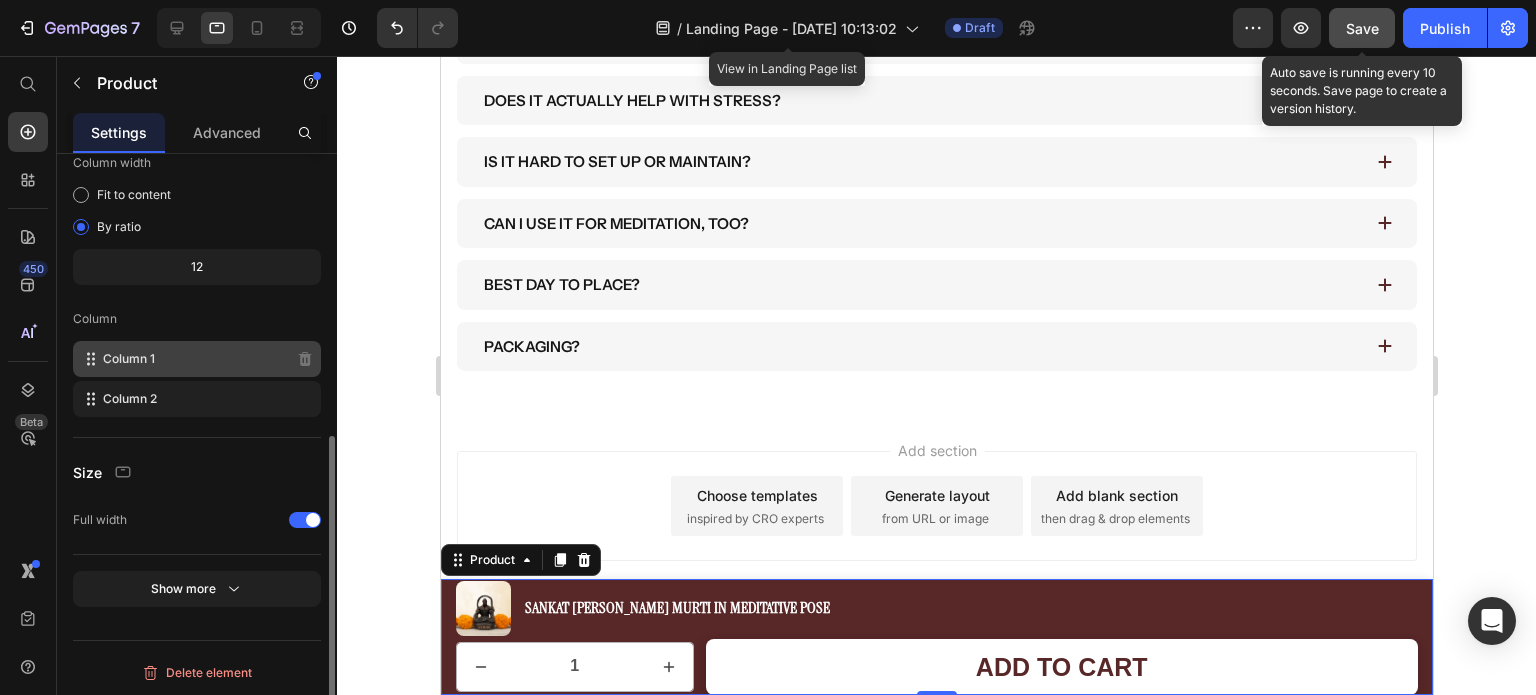 click on "Column 1" 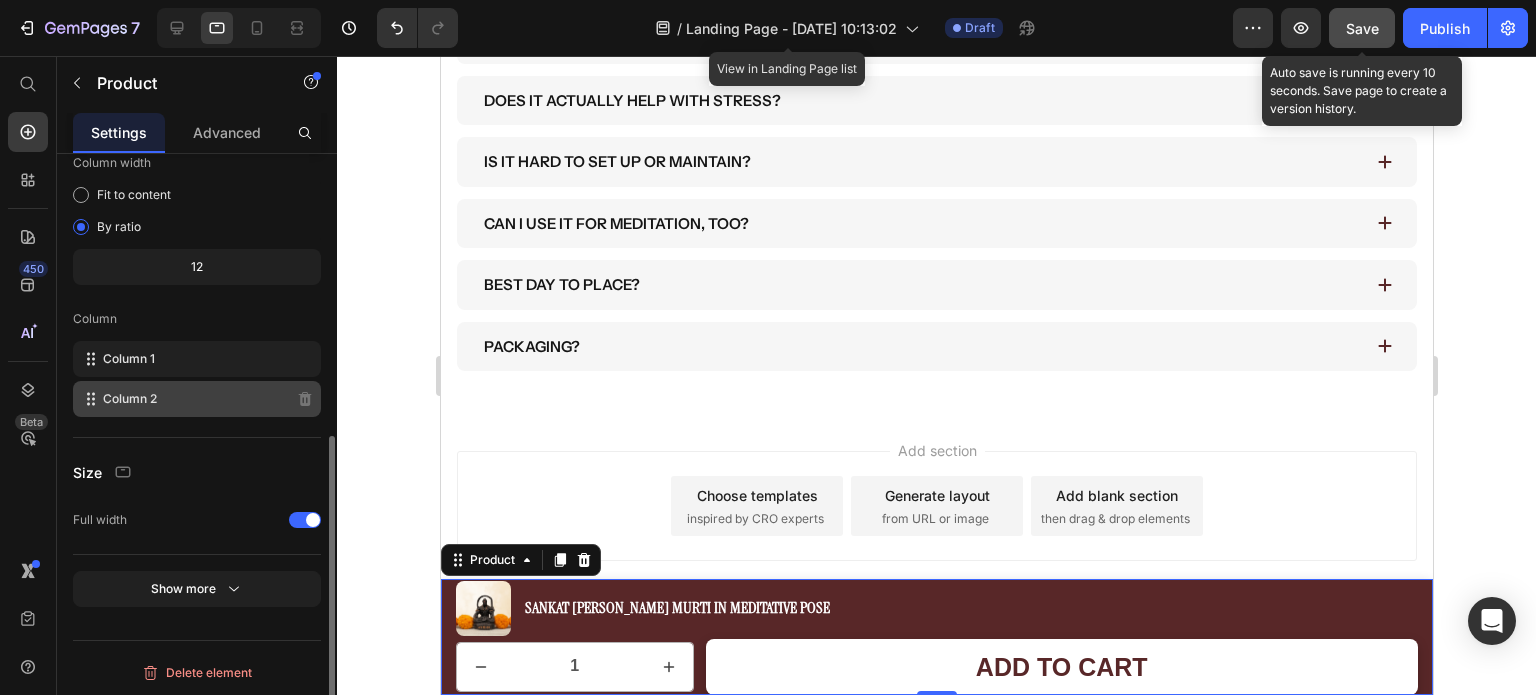 click on "Column 2" 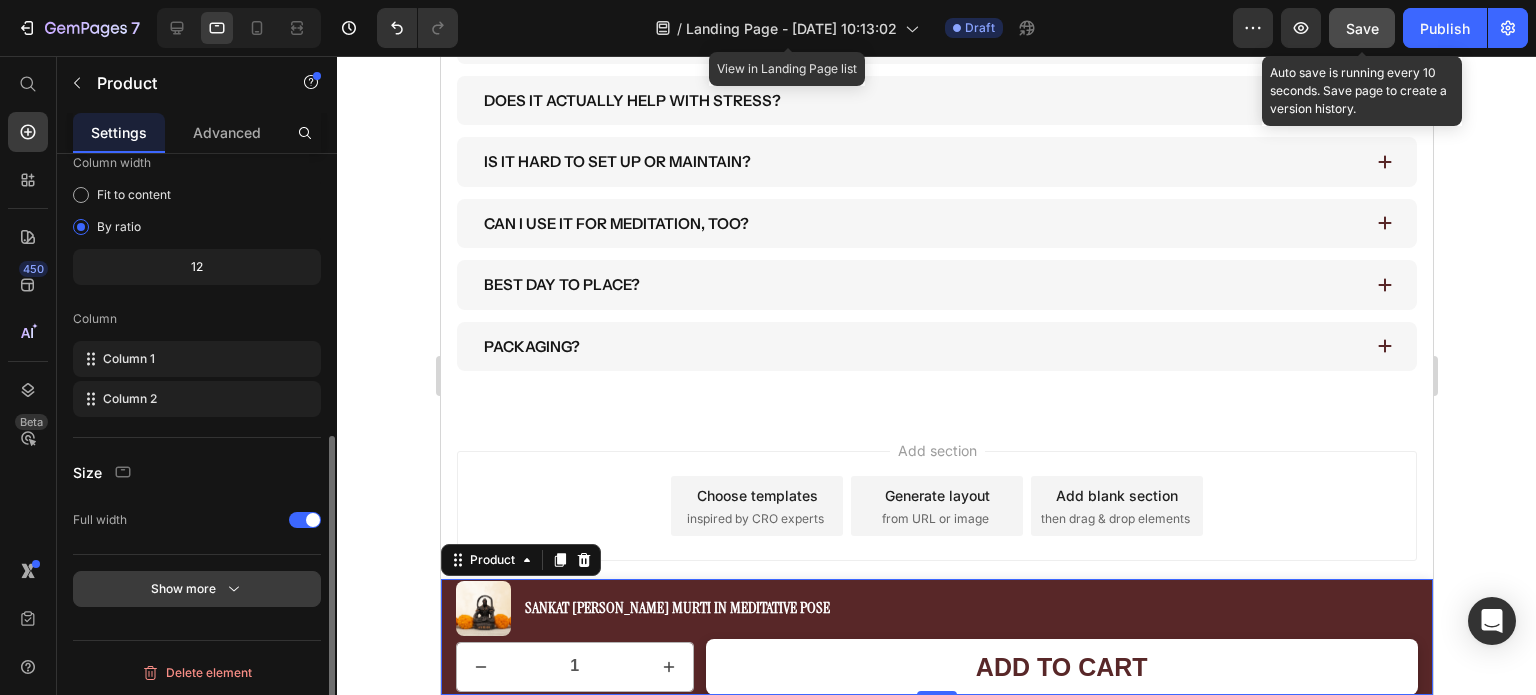 click 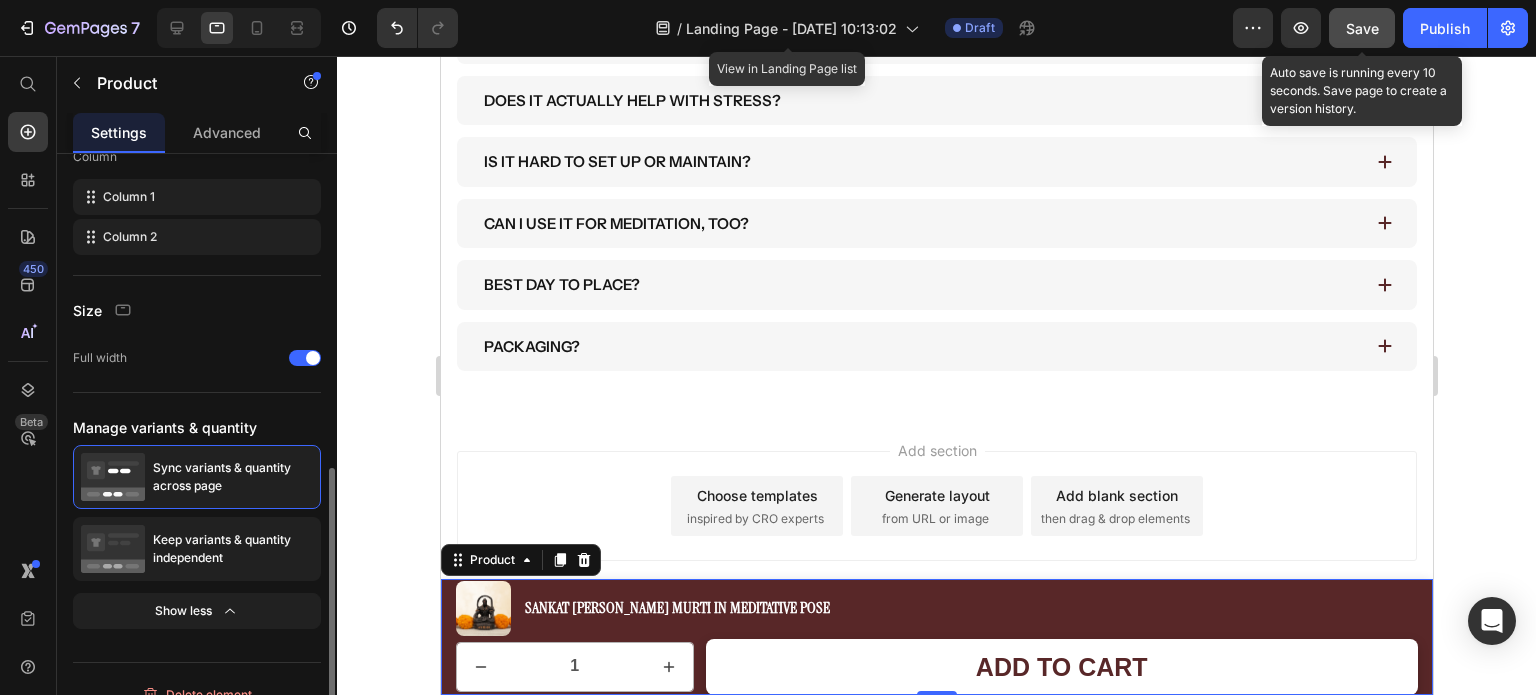 scroll, scrollTop: 698, scrollLeft: 0, axis: vertical 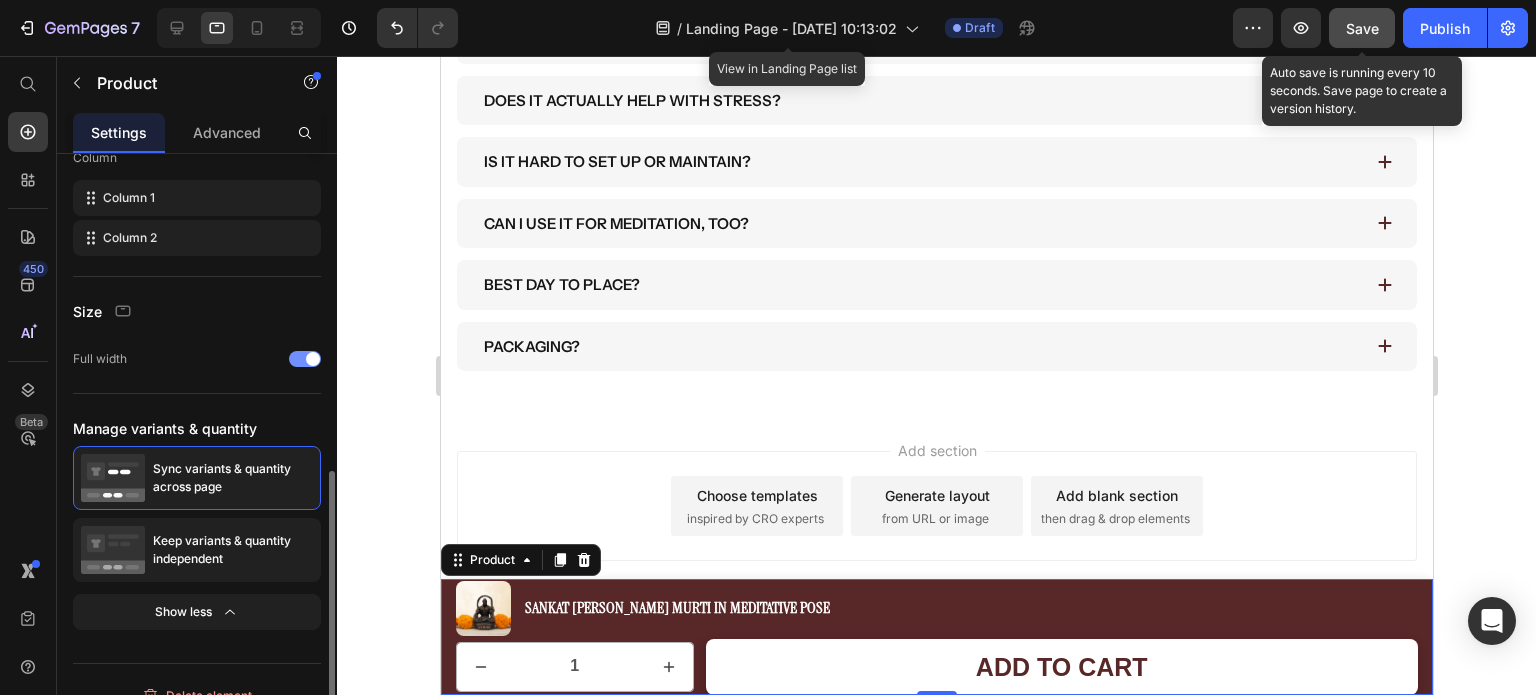 click at bounding box center (313, 359) 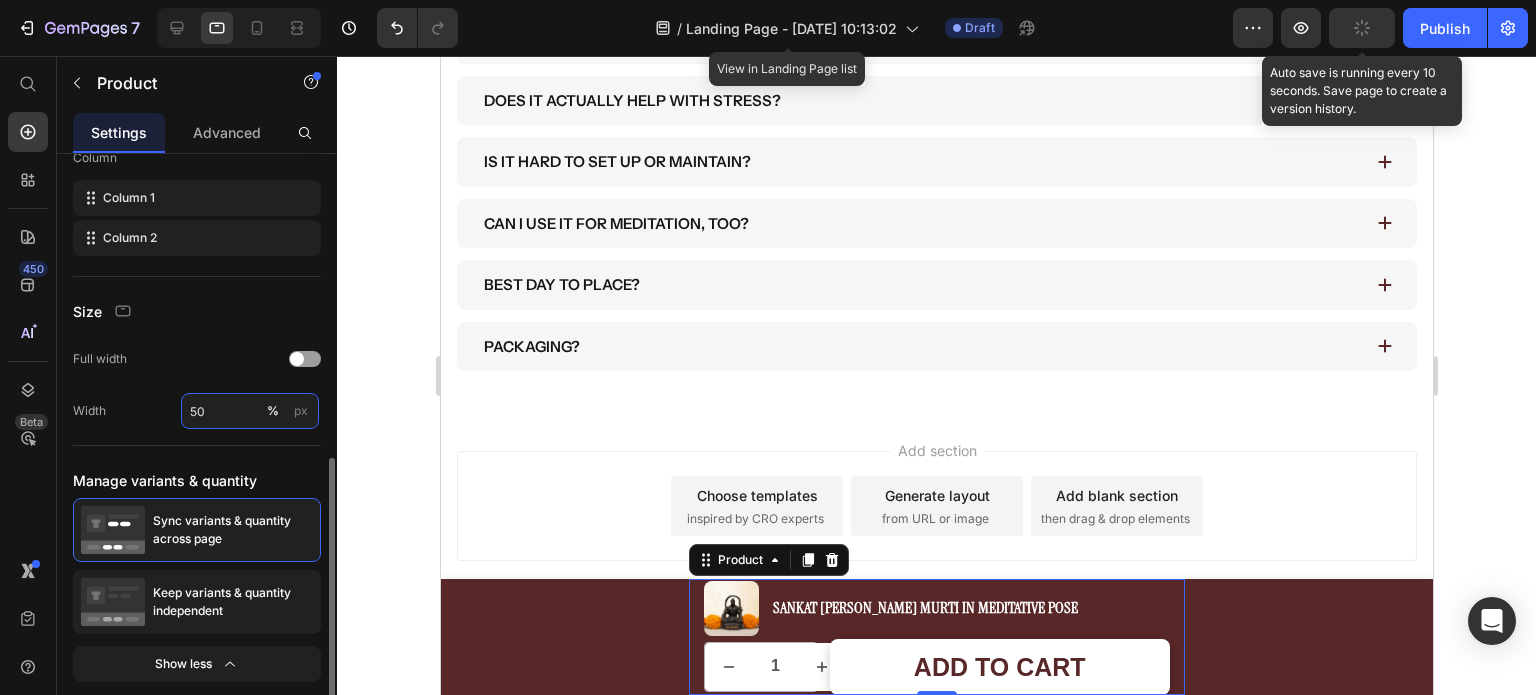 type on "100" 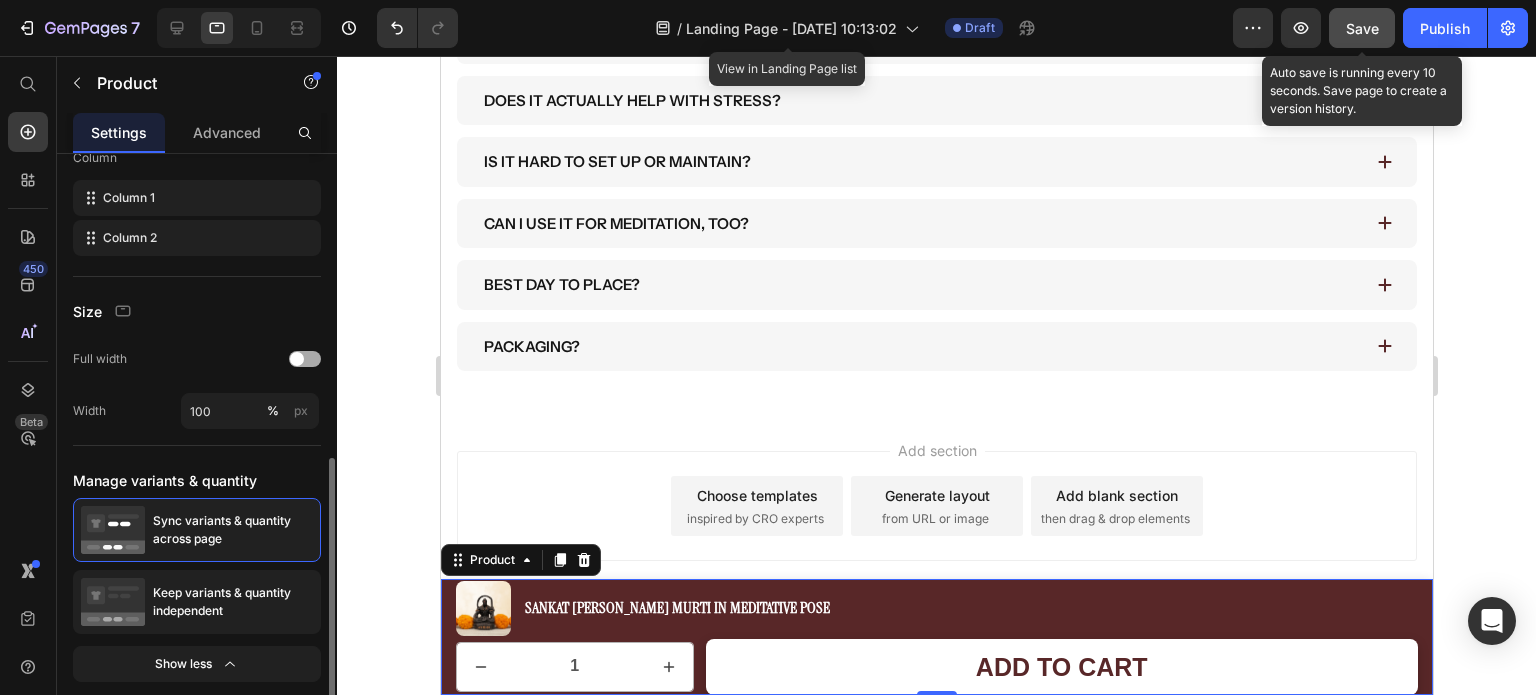 click at bounding box center (297, 359) 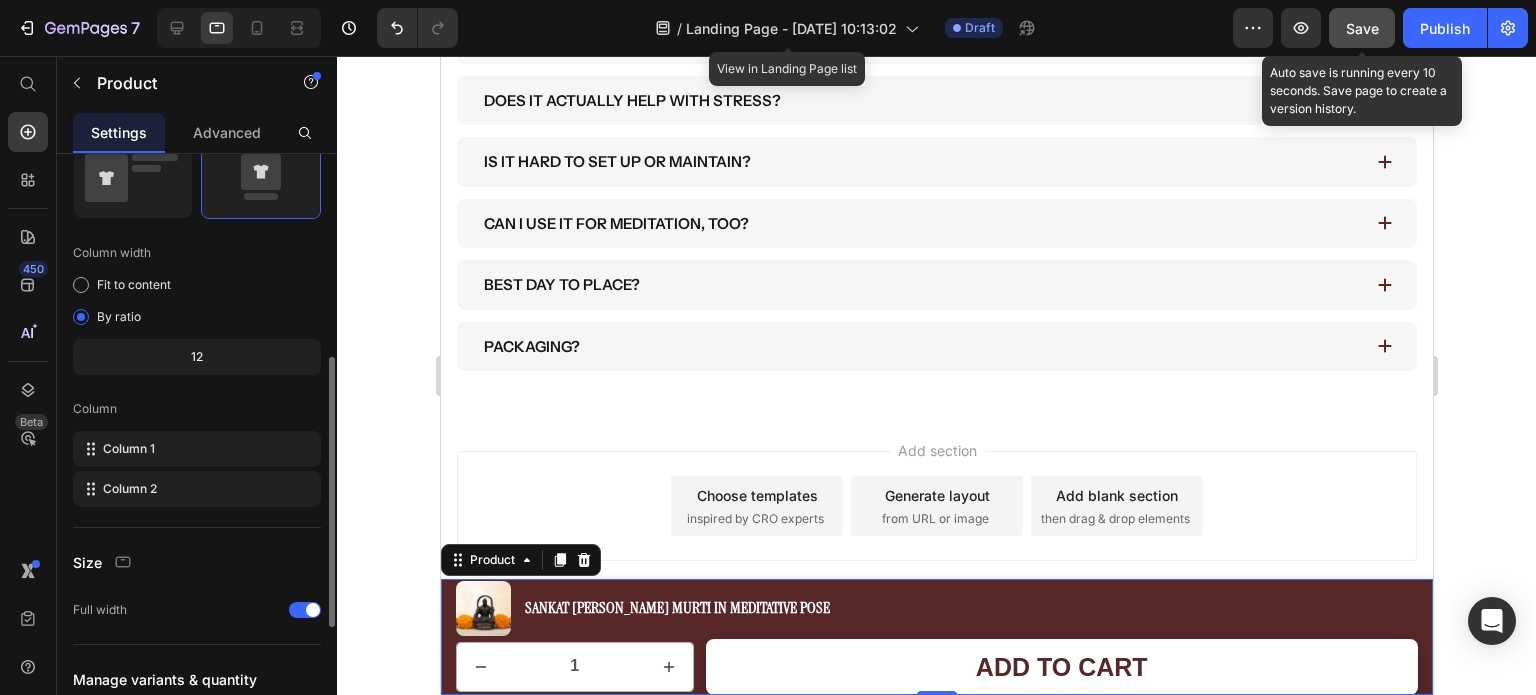 scroll, scrollTop: 445, scrollLeft: 0, axis: vertical 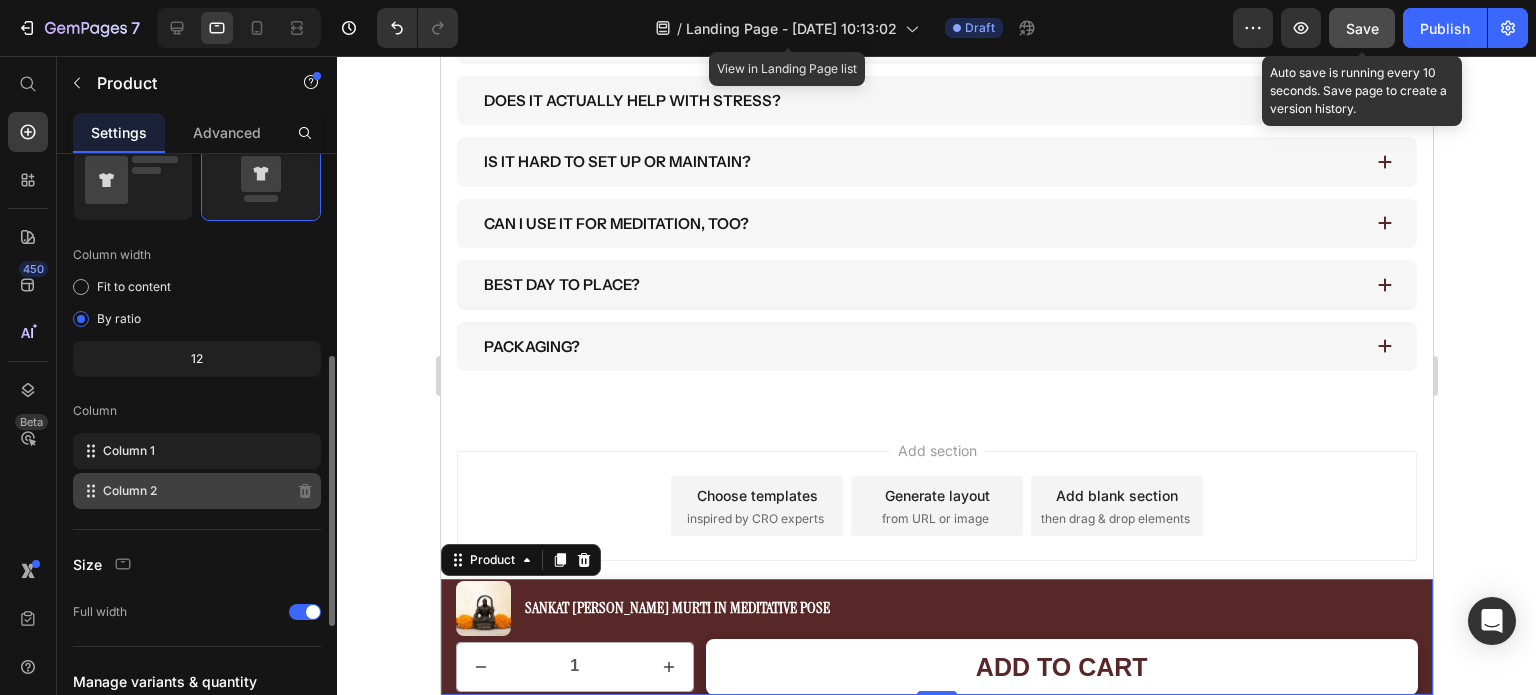 click on "Column 2" 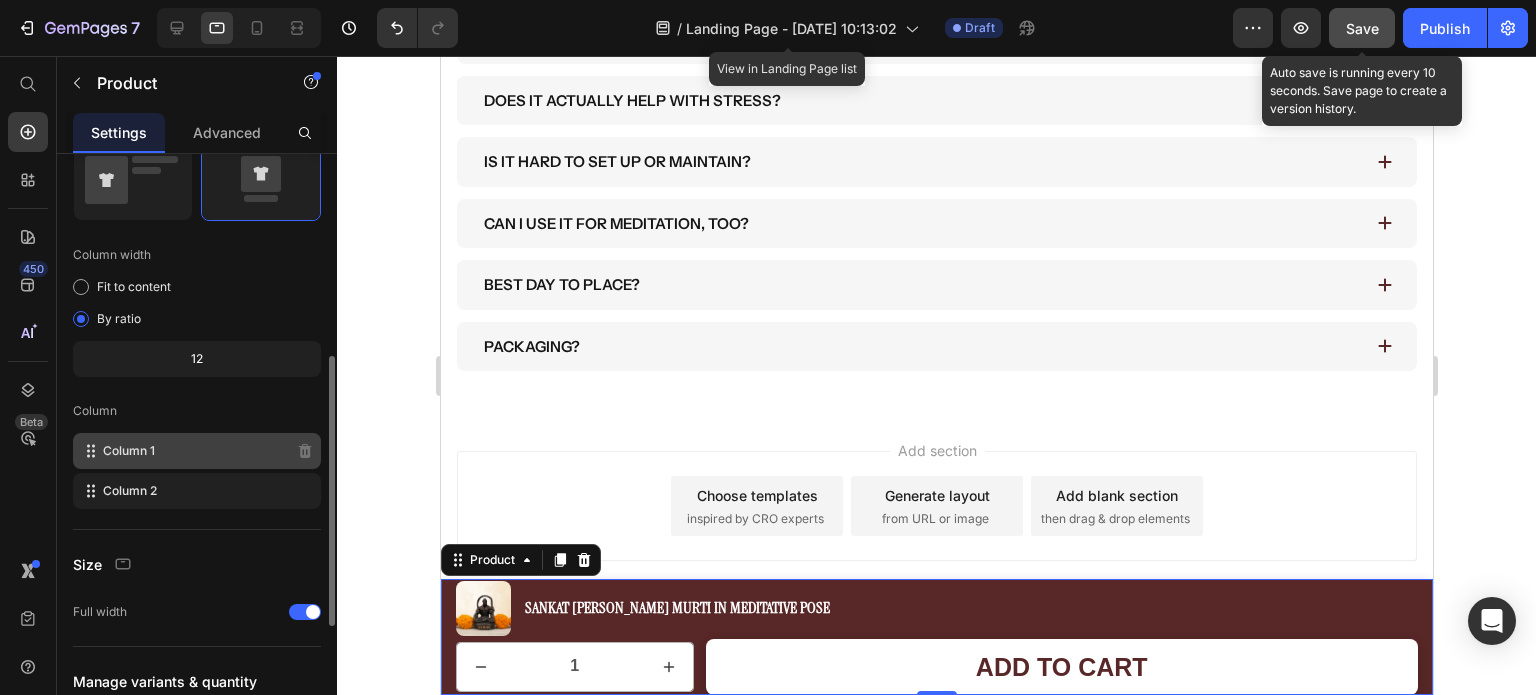 click on "Column 1" 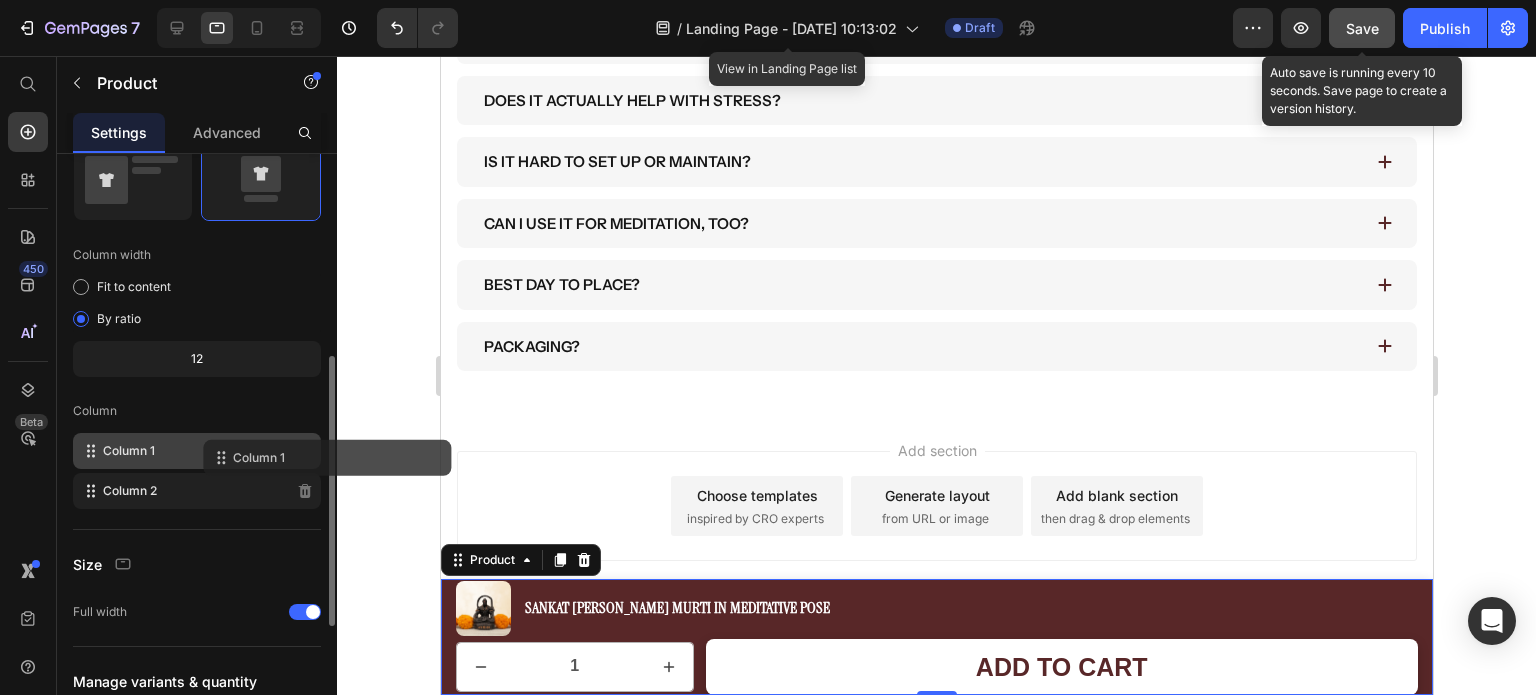 type 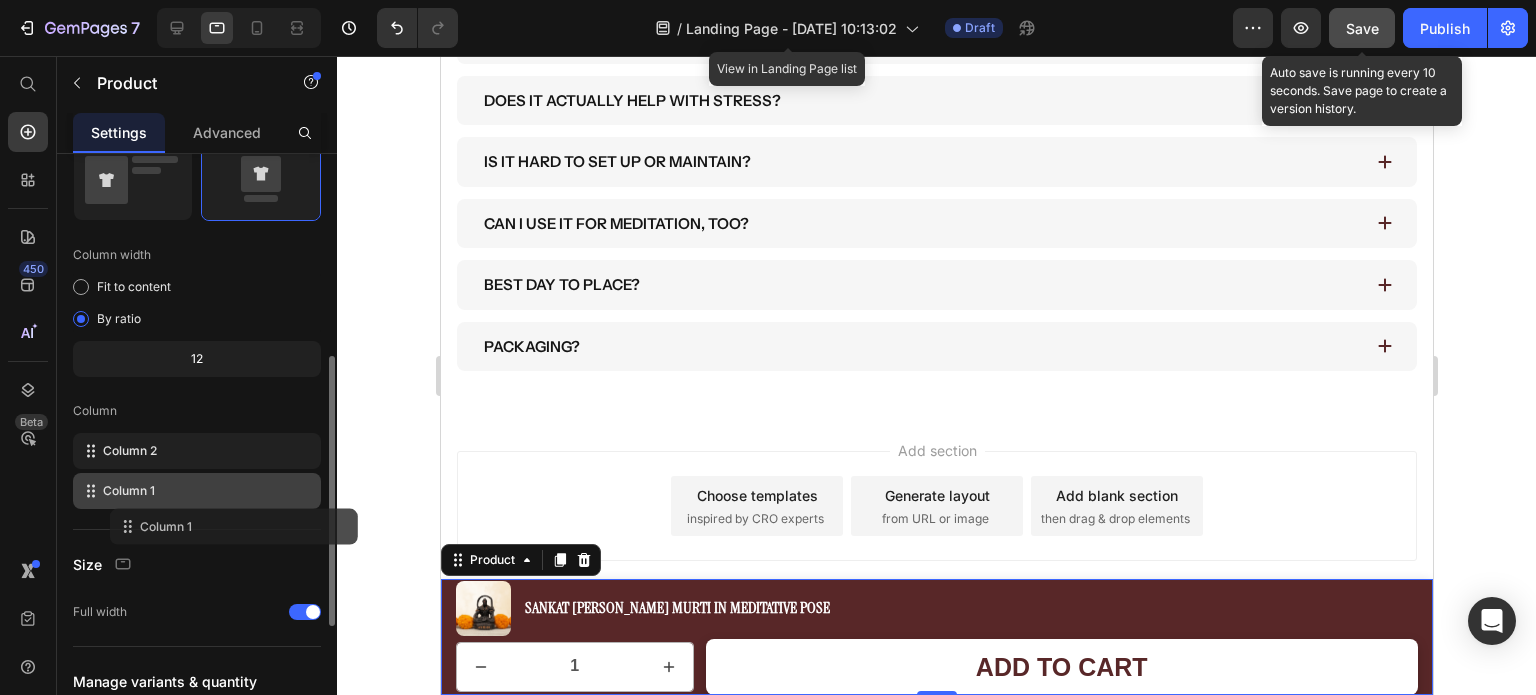 drag, startPoint x: 96, startPoint y: 450, endPoint x: 133, endPoint y: 523, distance: 81.84131 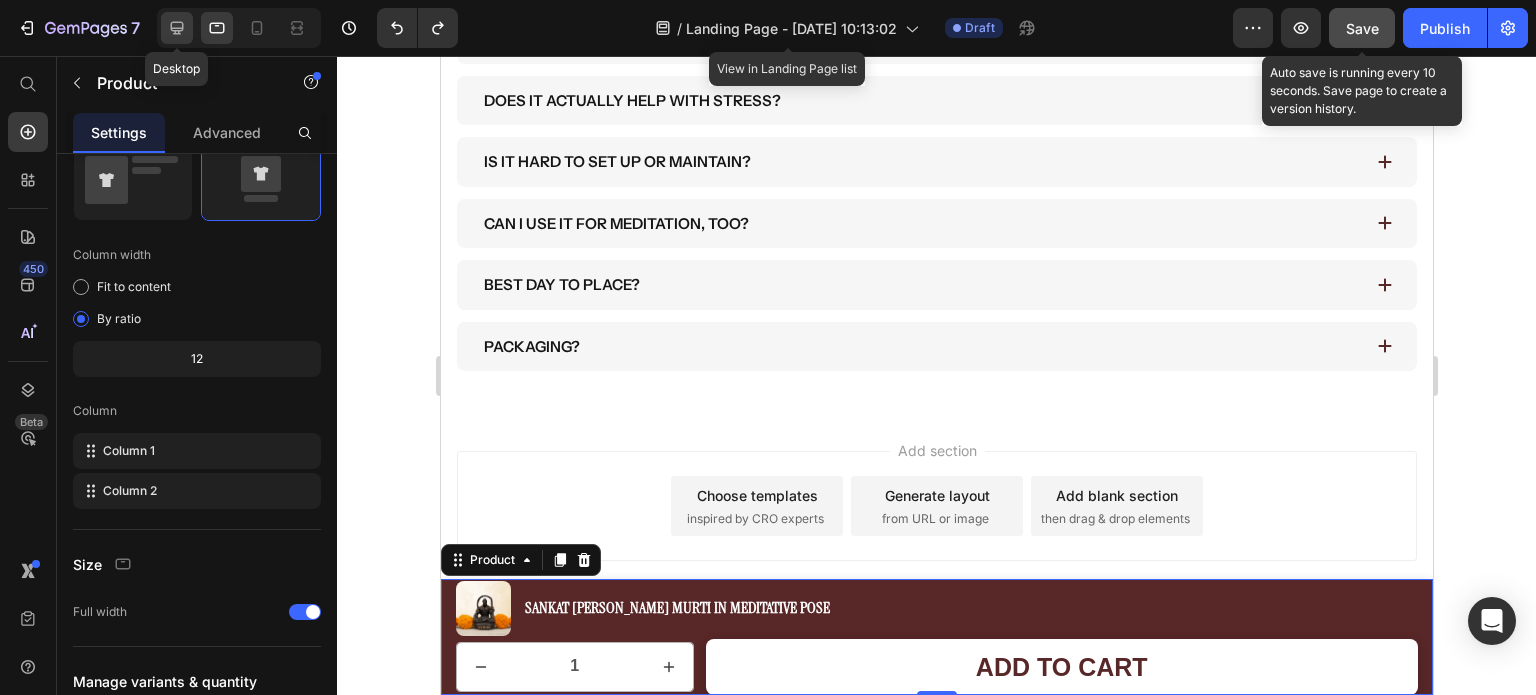 click 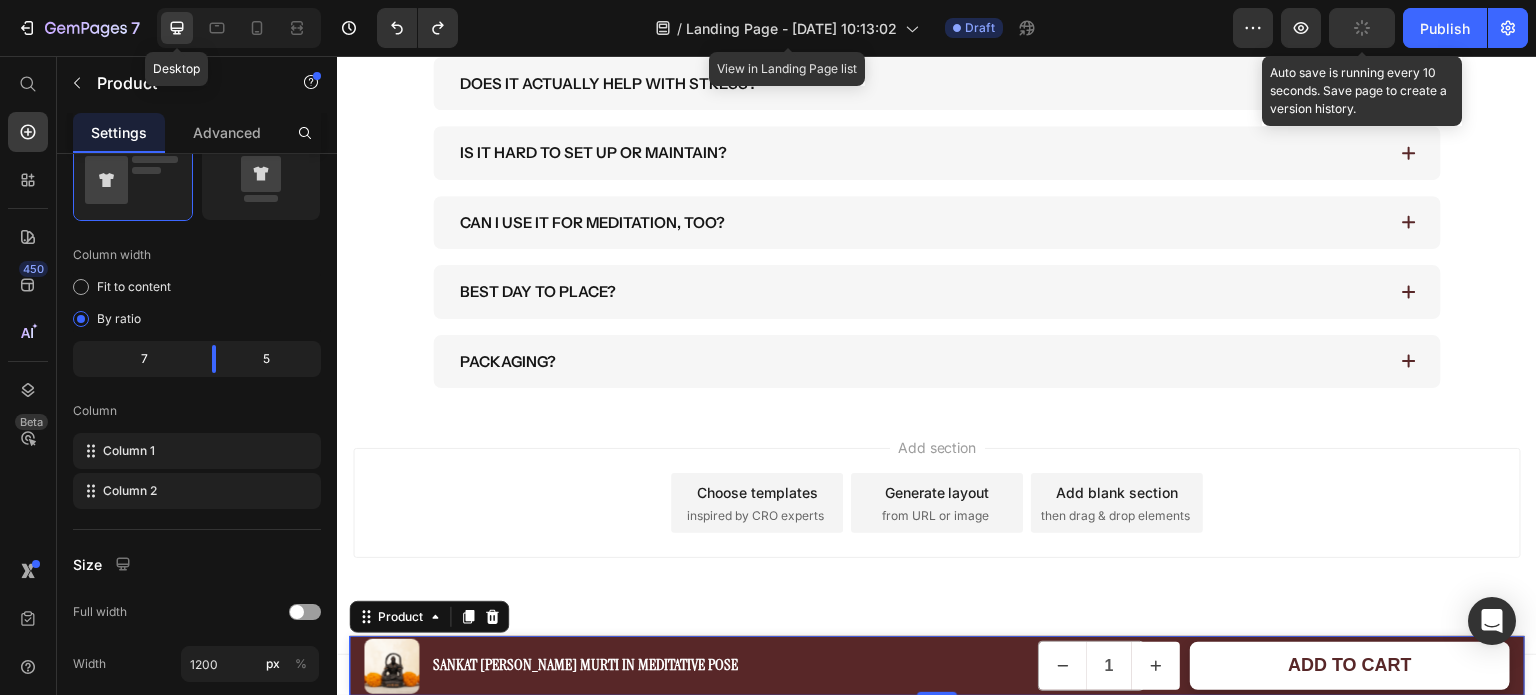 scroll, scrollTop: 3699, scrollLeft: 0, axis: vertical 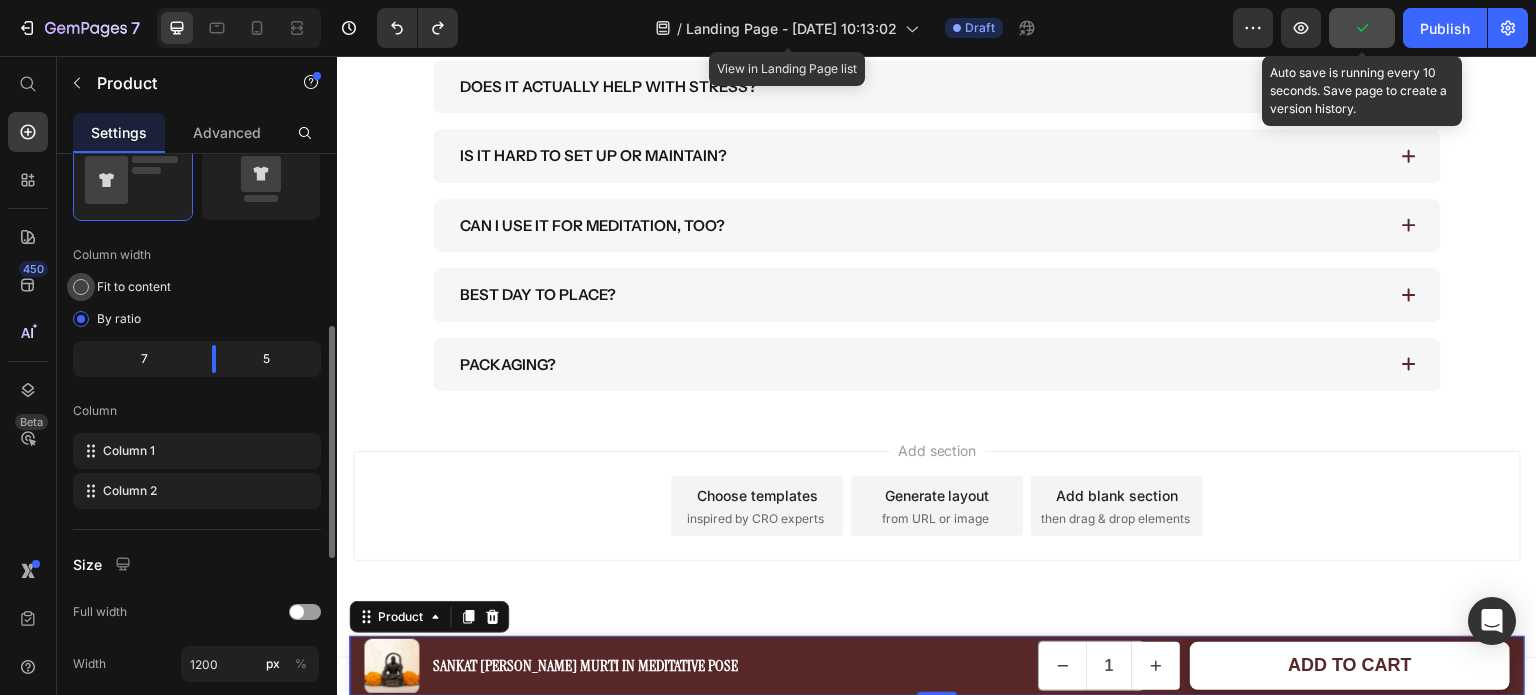 click on "Fit to content" at bounding box center (134, 287) 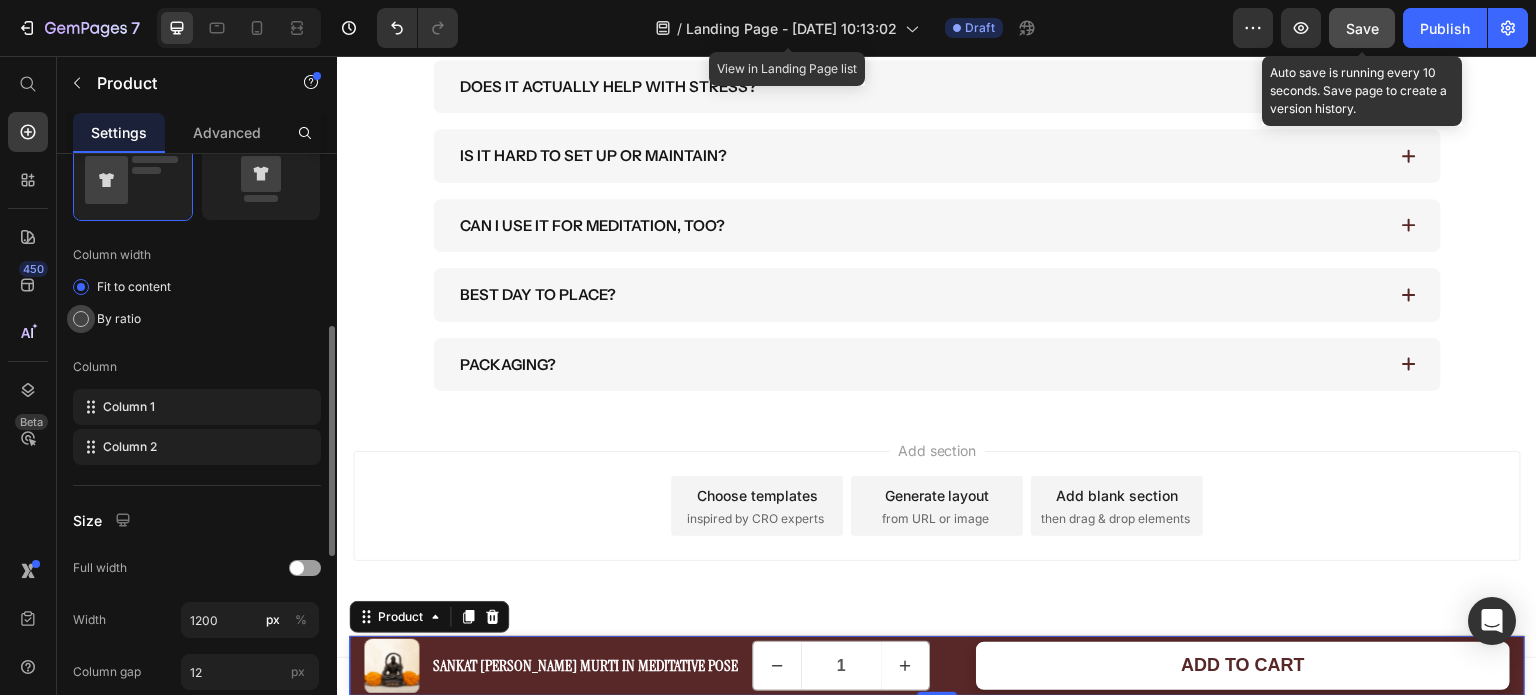 click on "By ratio" at bounding box center [119, 319] 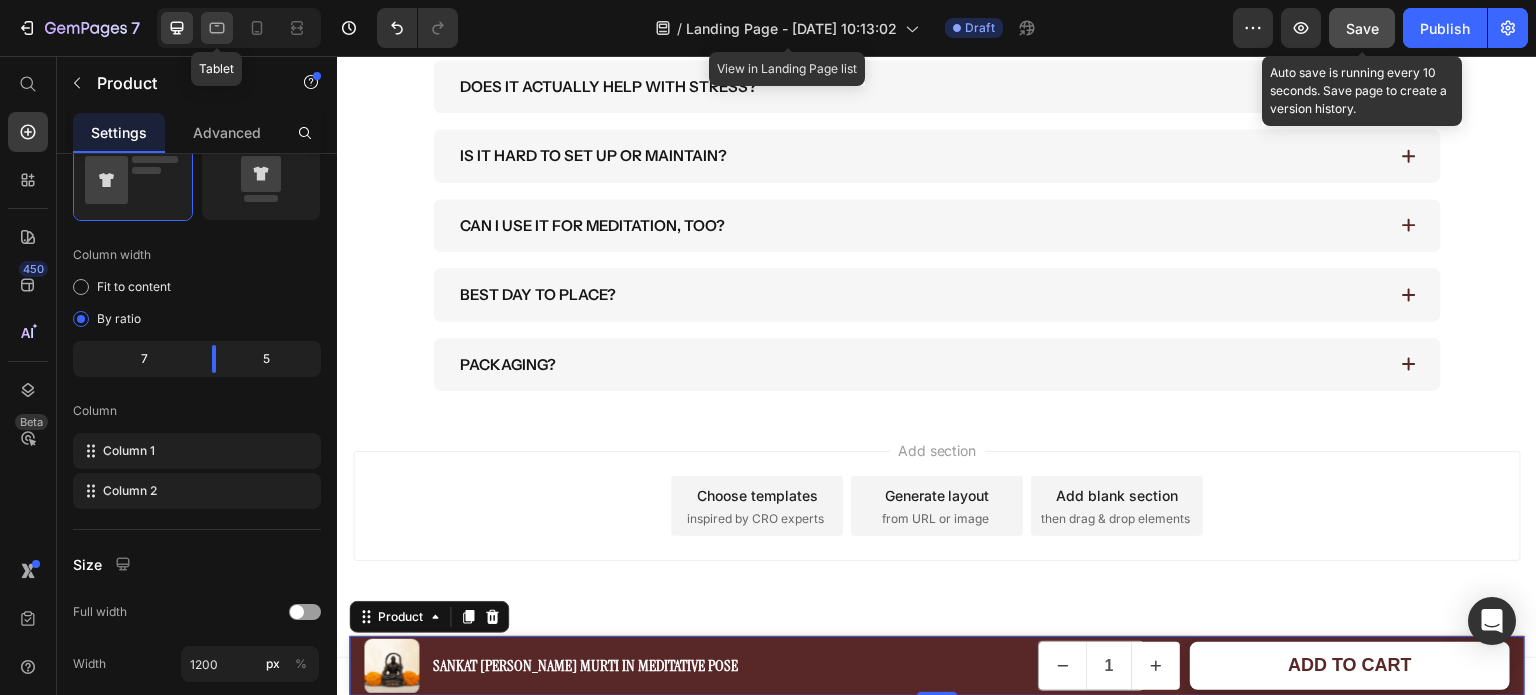 click 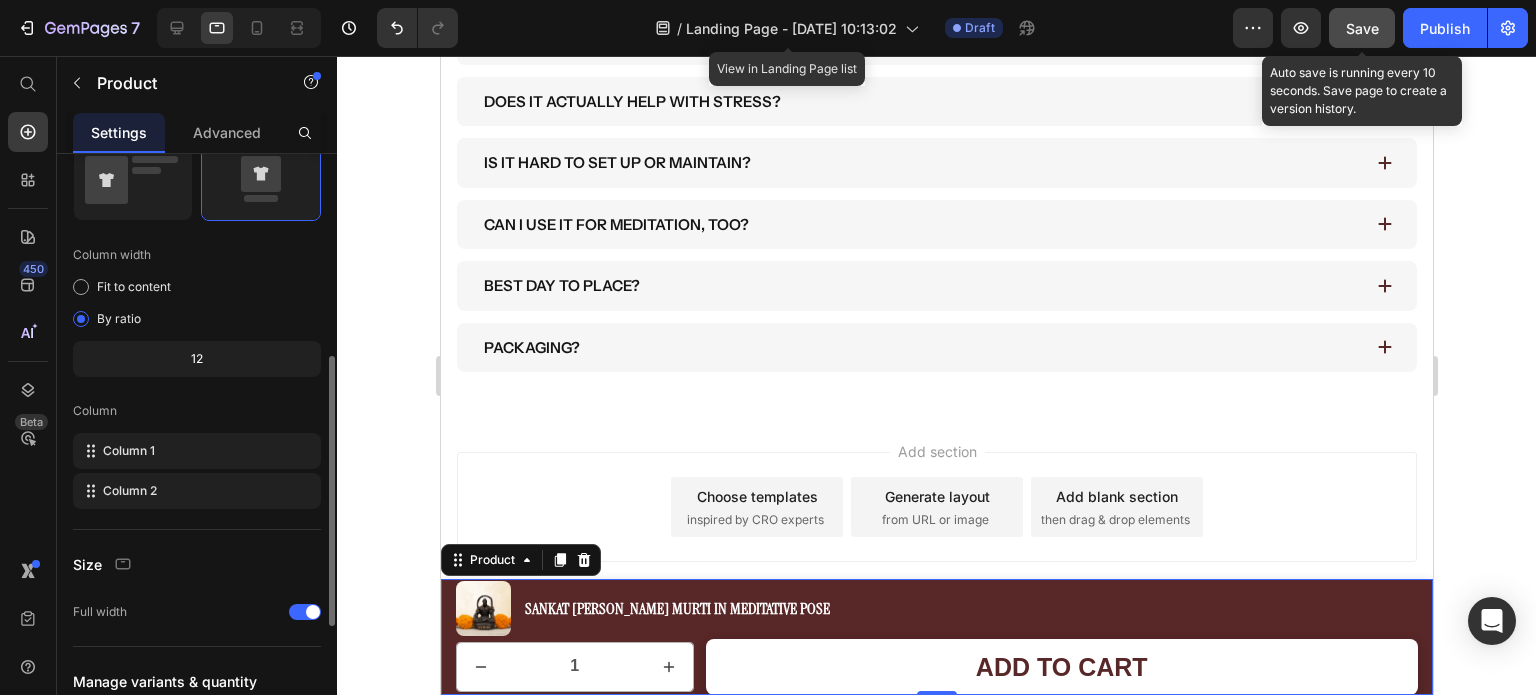 scroll, scrollTop: 3712, scrollLeft: 0, axis: vertical 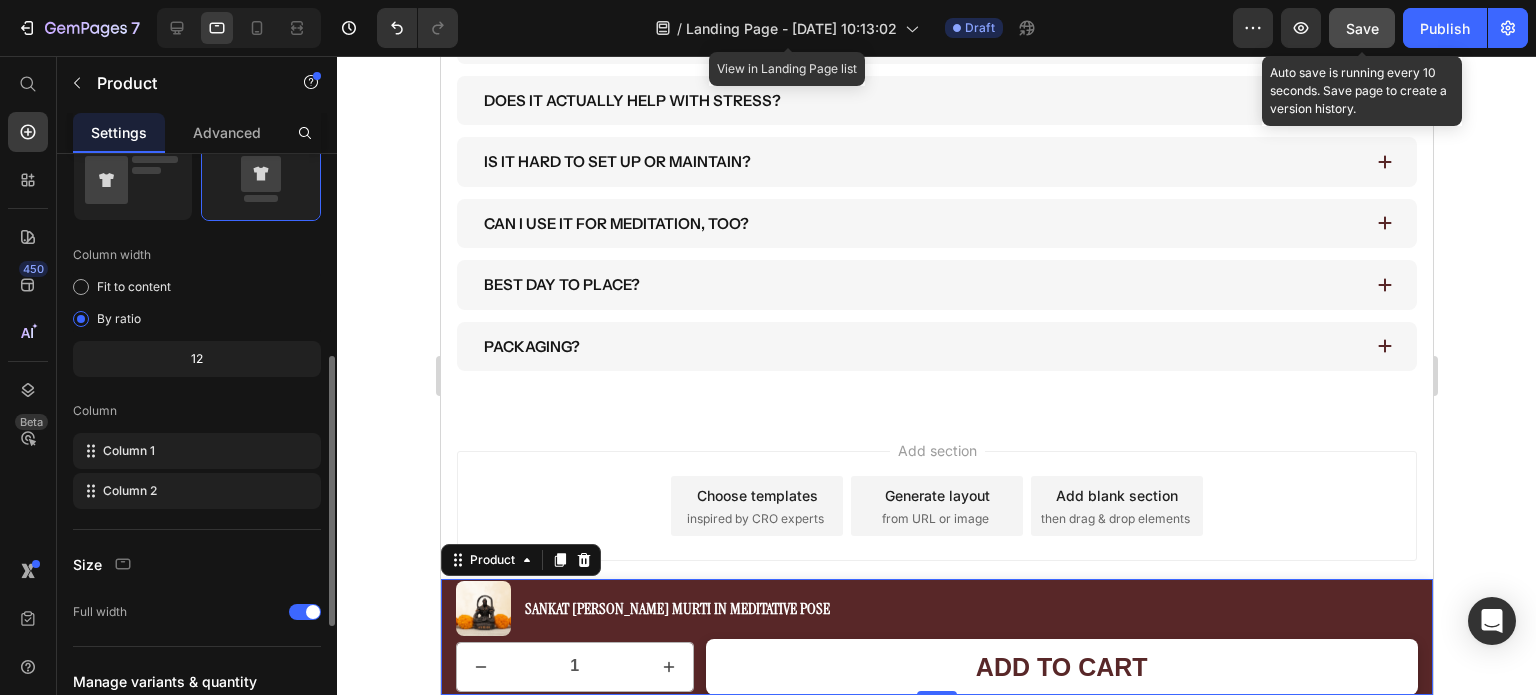 click on "12" 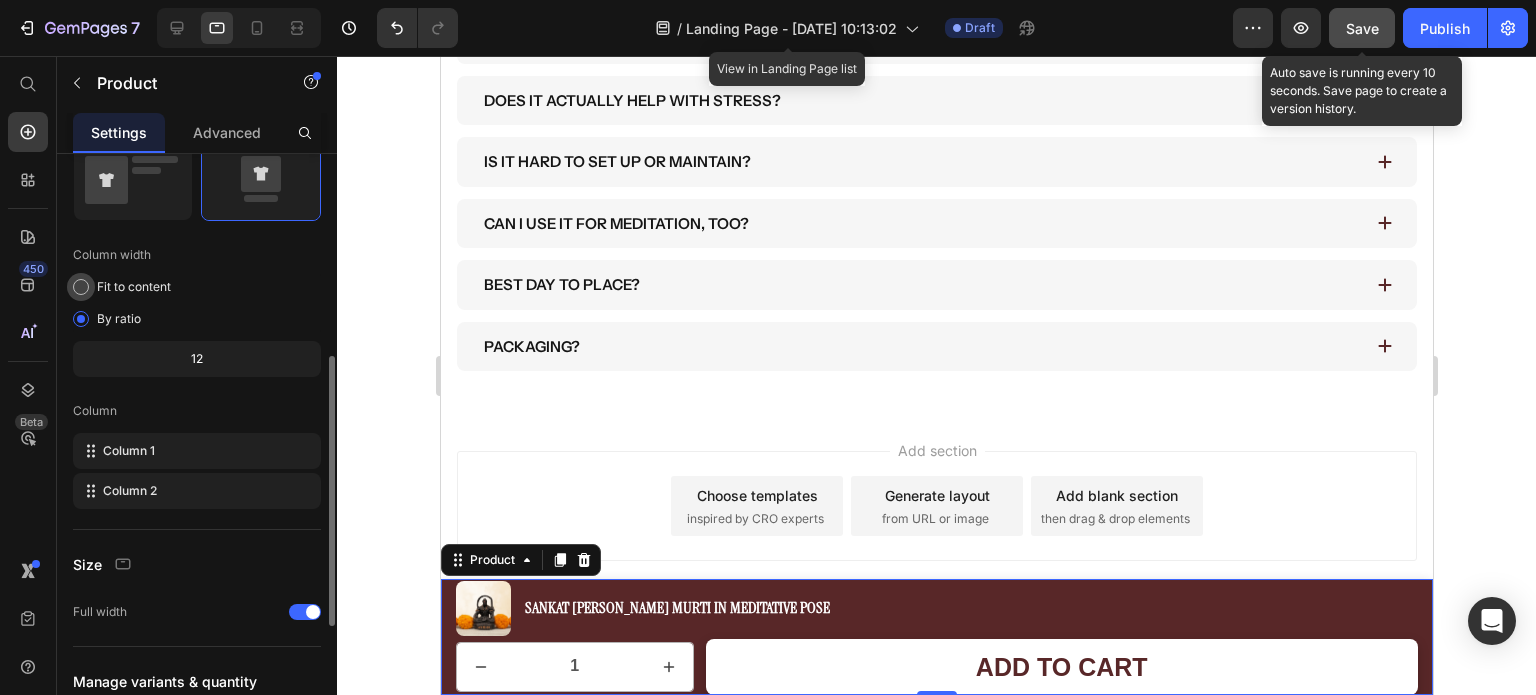 click on "Fit to content" 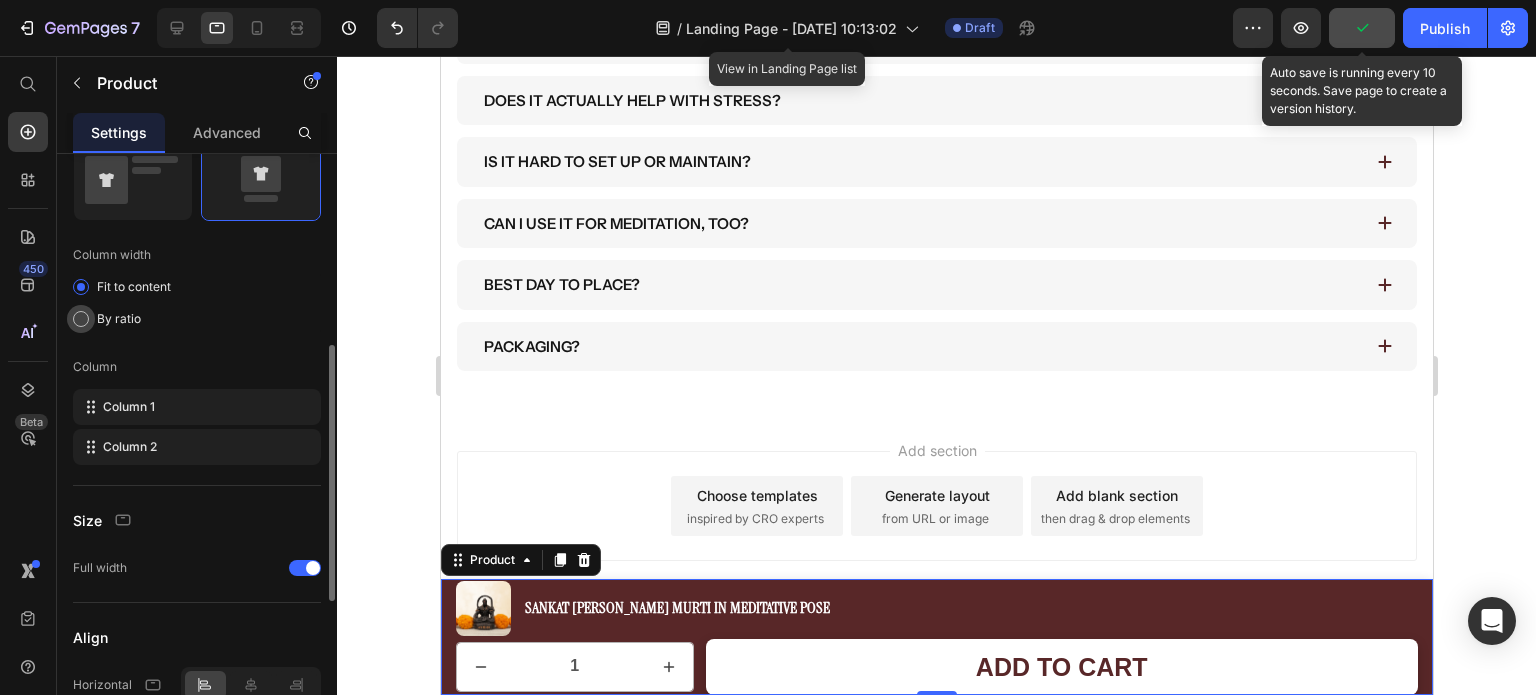 click on "By ratio" at bounding box center [119, 319] 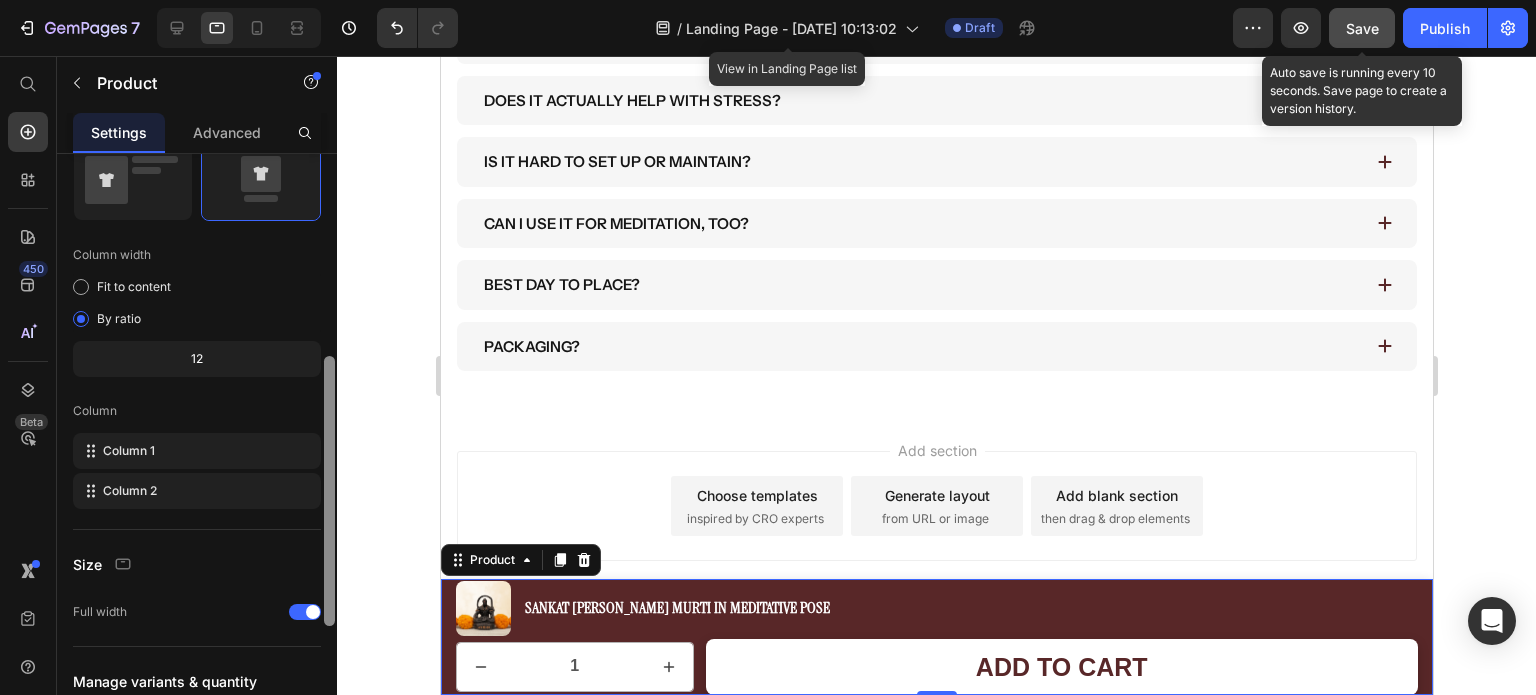 drag, startPoint x: 197, startPoint y: 359, endPoint x: 326, endPoint y: 396, distance: 134.20134 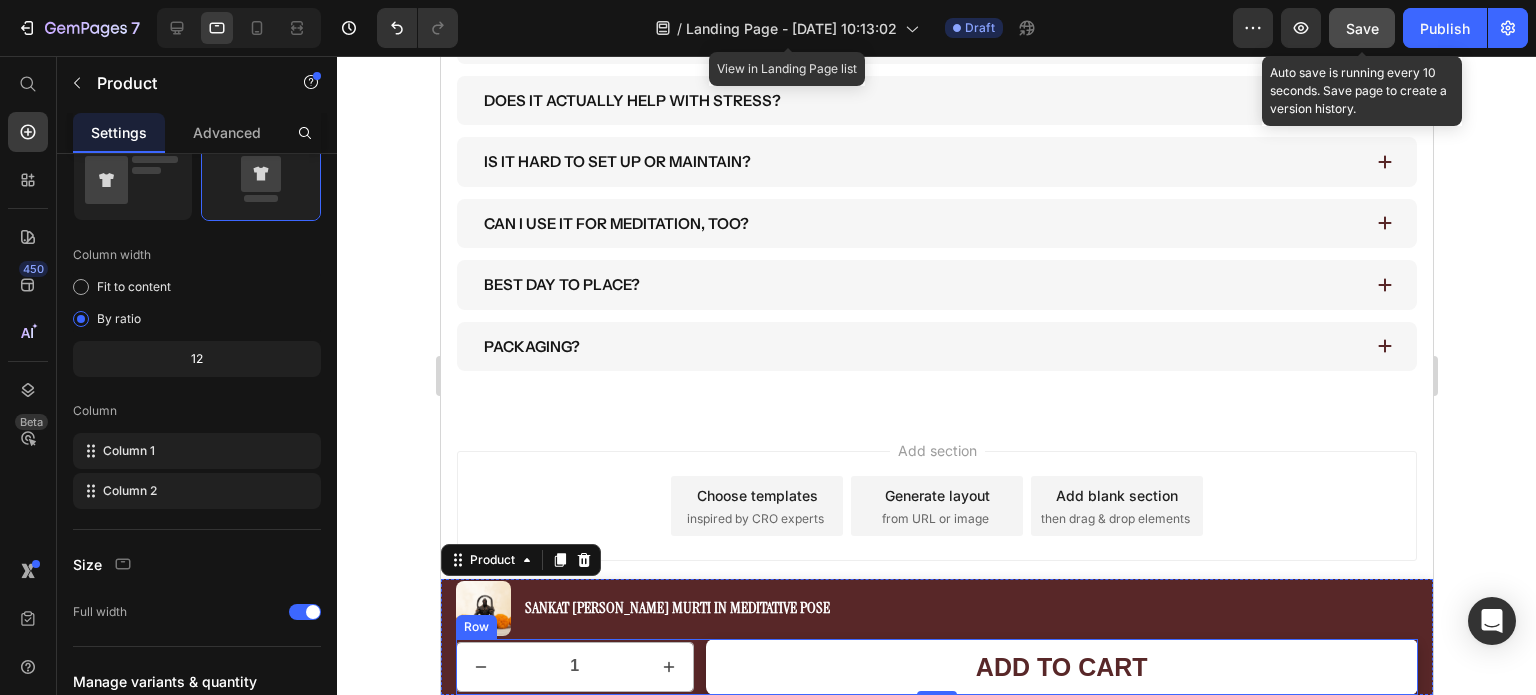 click on "1 Product Quantity Row ADD TO CART Dynamic Checkout Row" at bounding box center (936, 667) 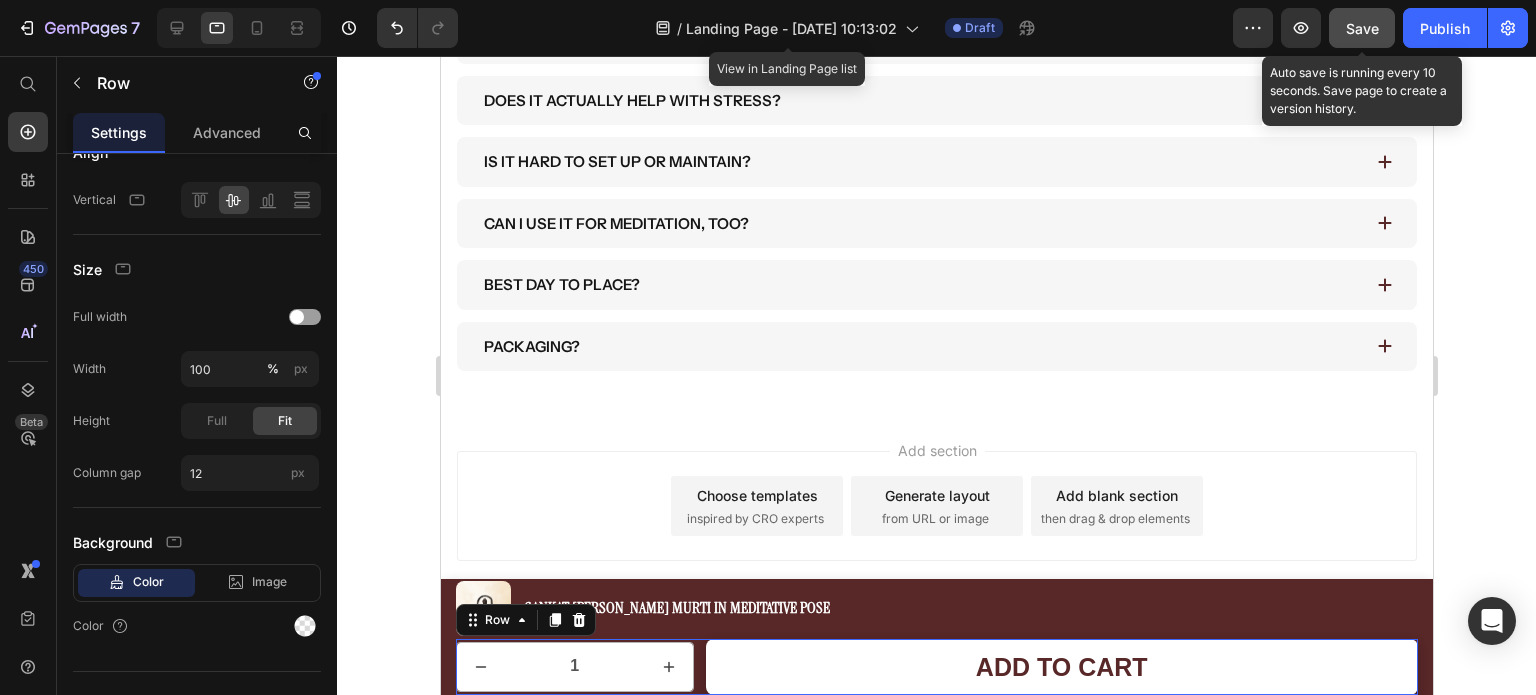 scroll, scrollTop: 0, scrollLeft: 0, axis: both 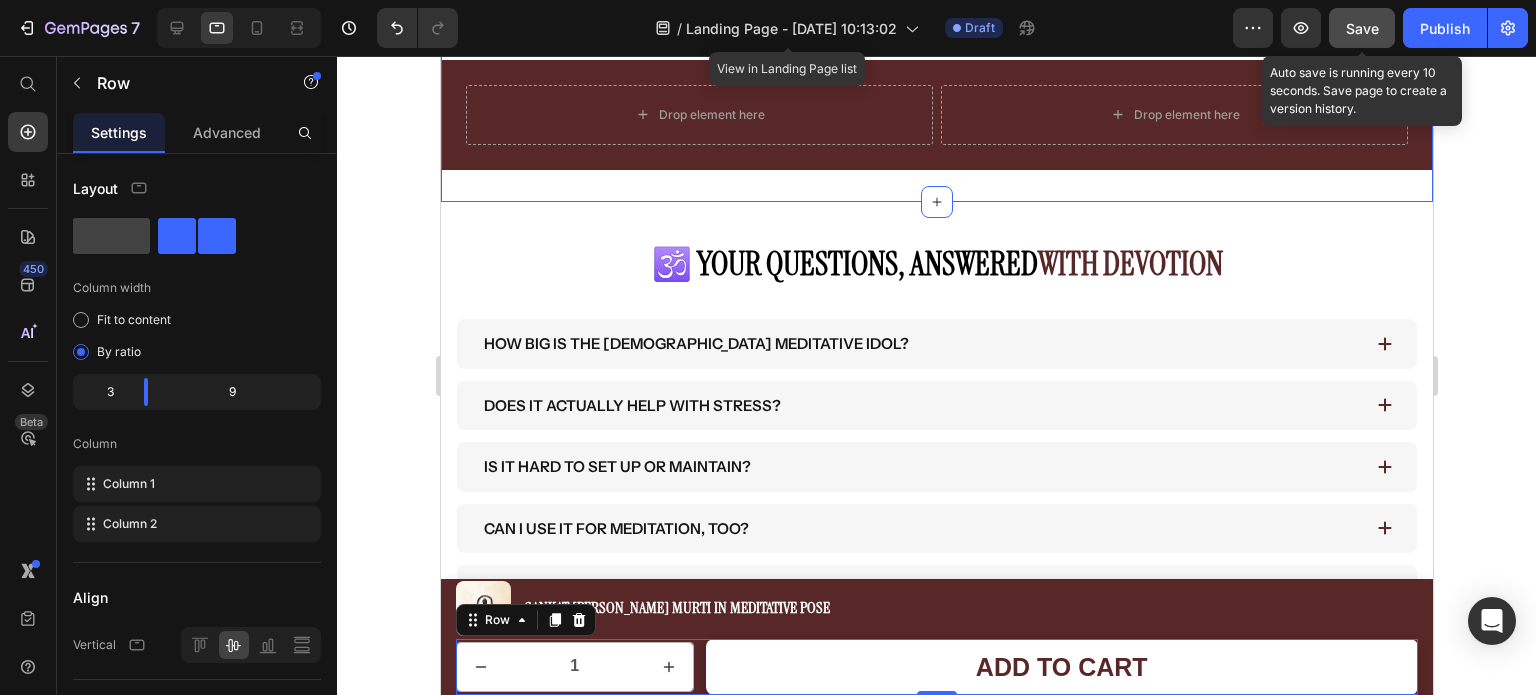 click on "Drop element here
Drop element here Row Section 8" at bounding box center [936, 115] 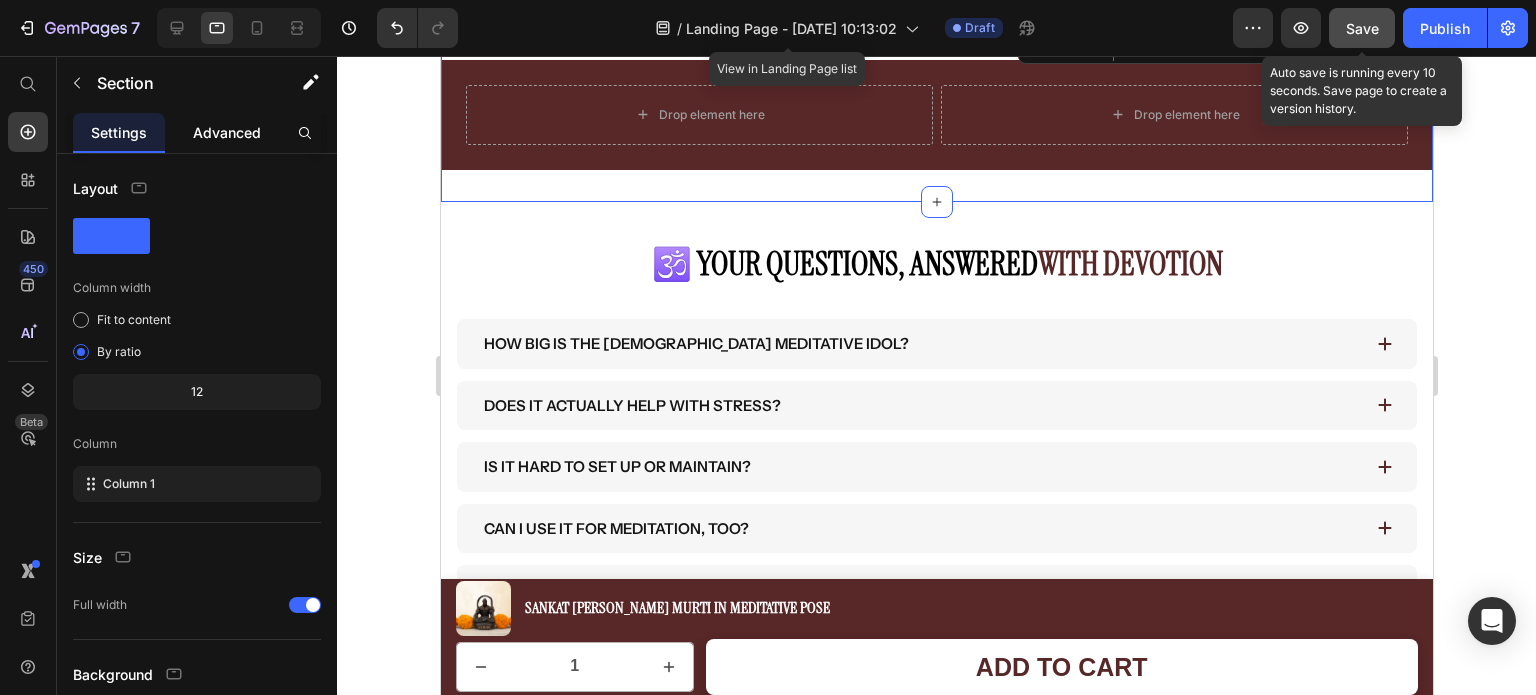 click on "Advanced" 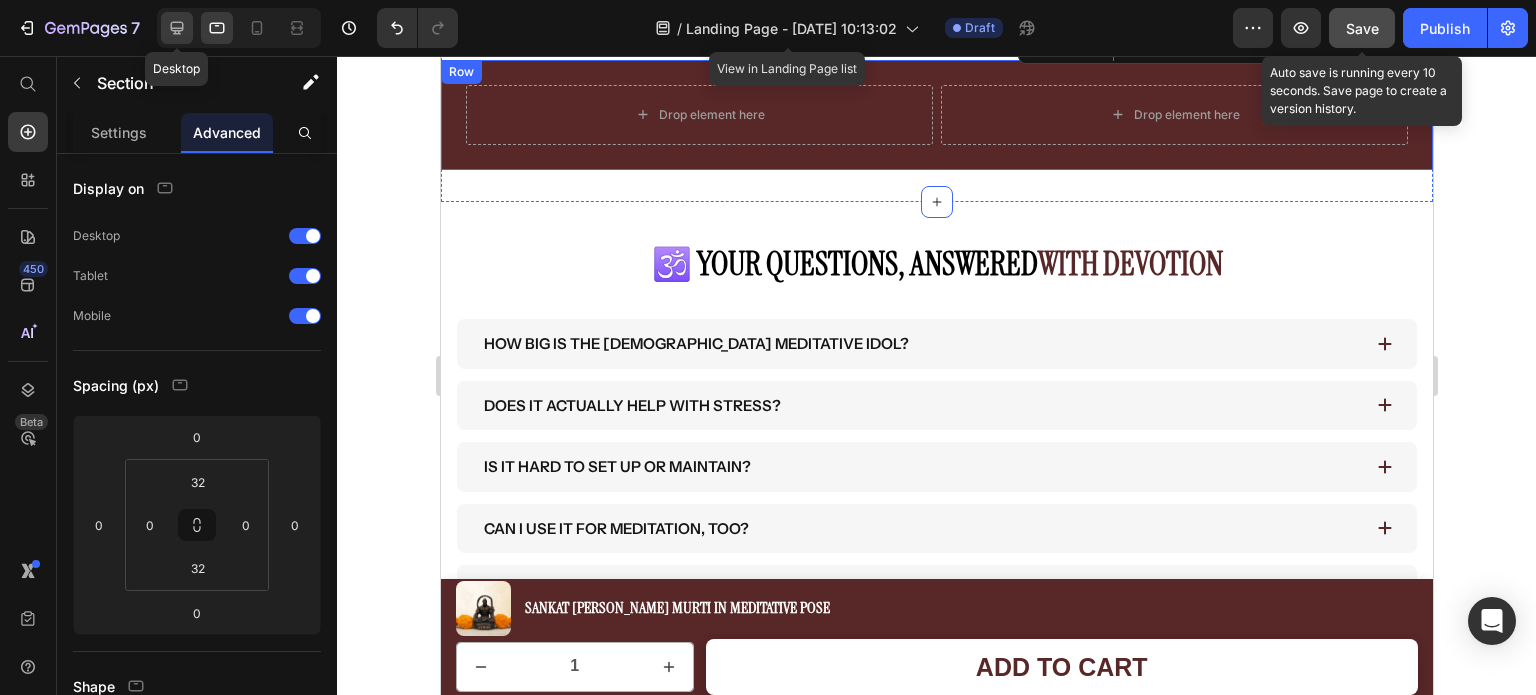 click 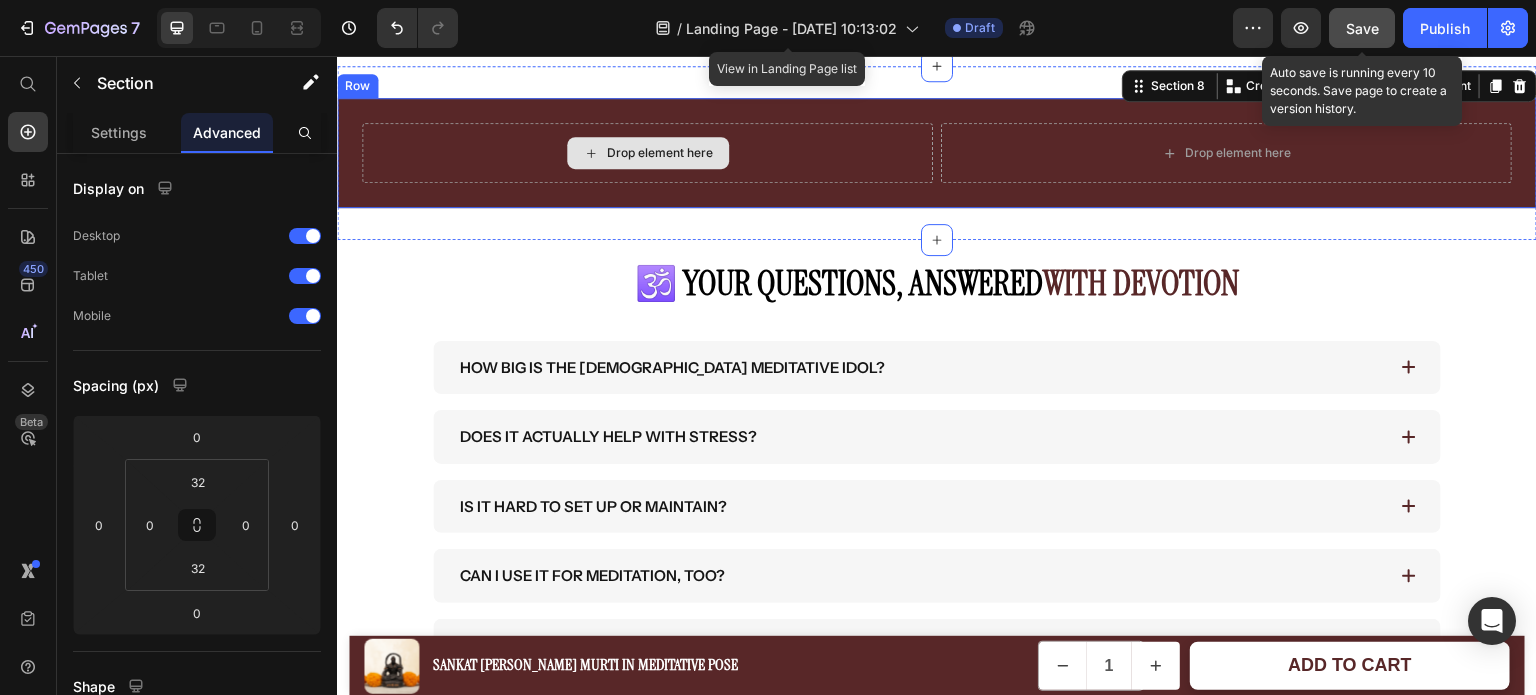scroll, scrollTop: 3374, scrollLeft: 0, axis: vertical 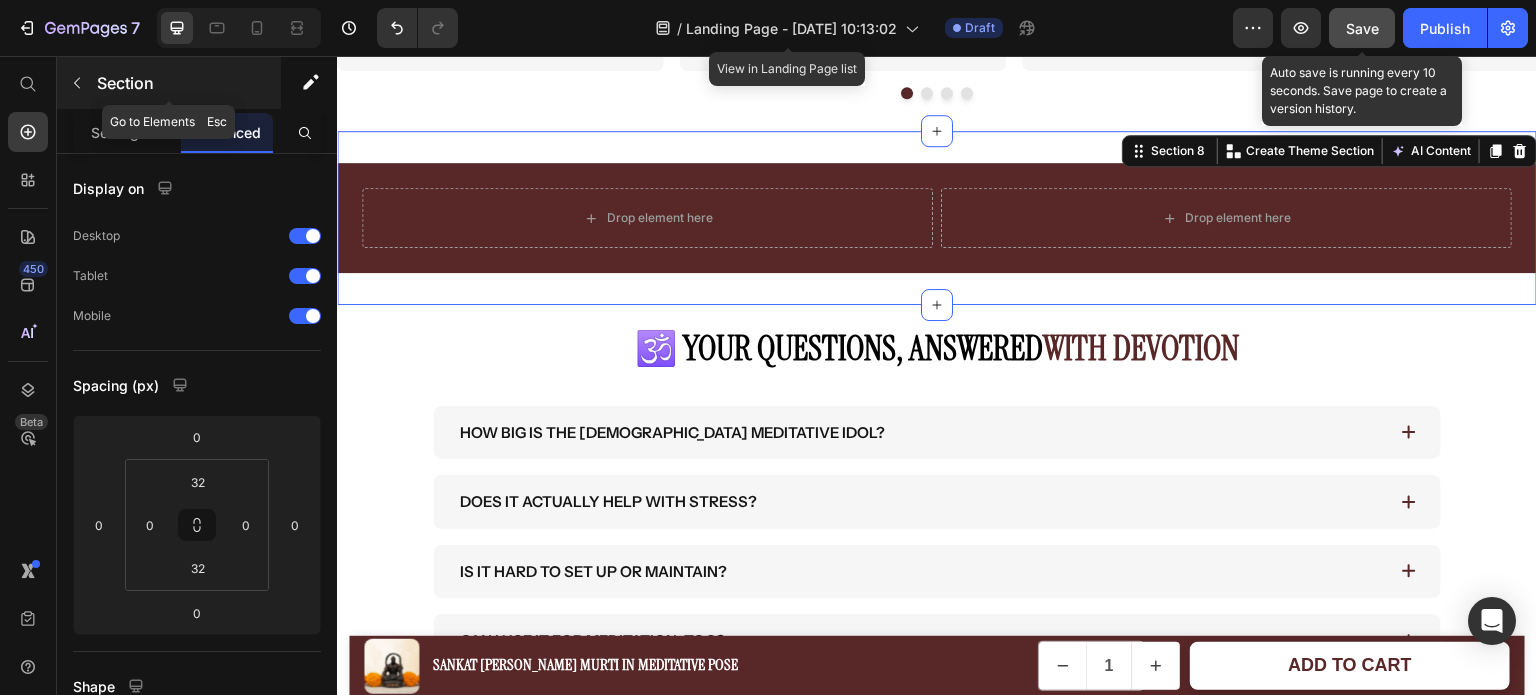 click at bounding box center [77, 83] 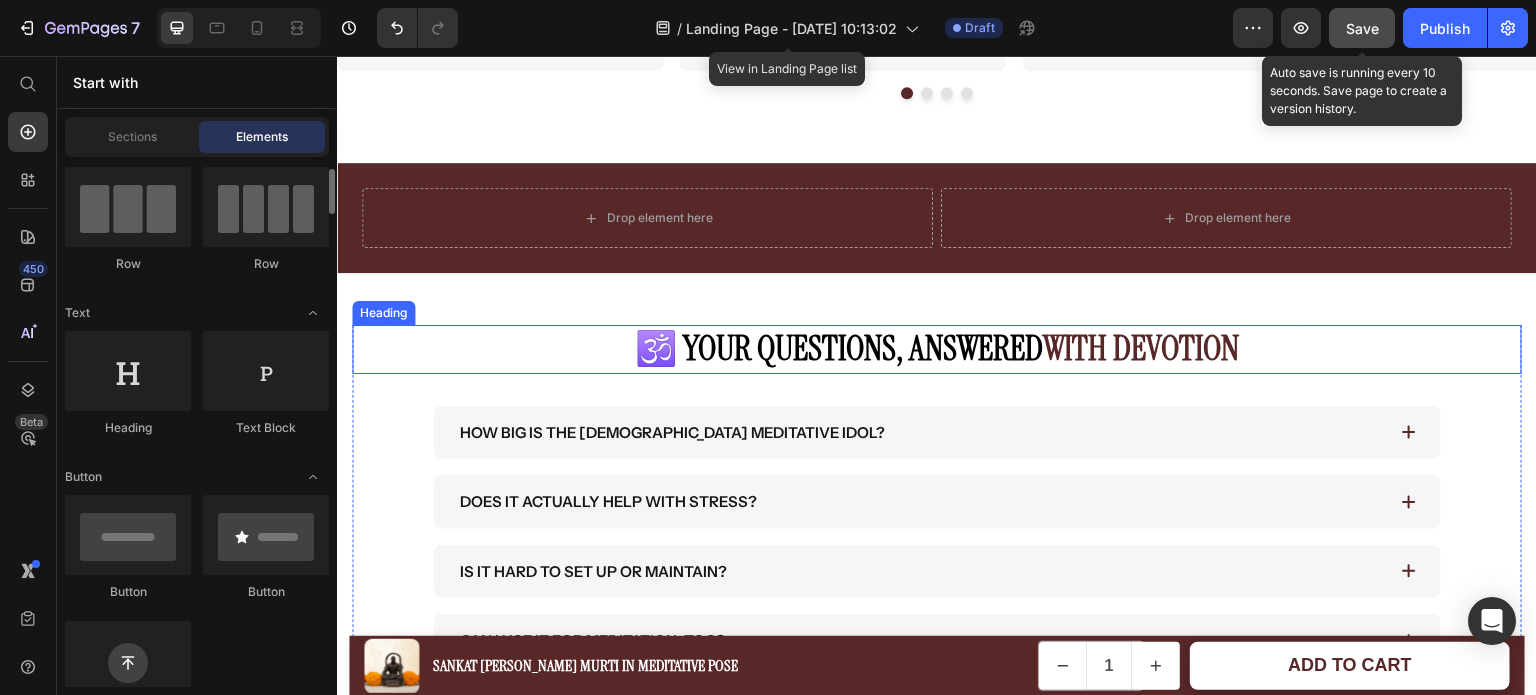 scroll, scrollTop: 159, scrollLeft: 0, axis: vertical 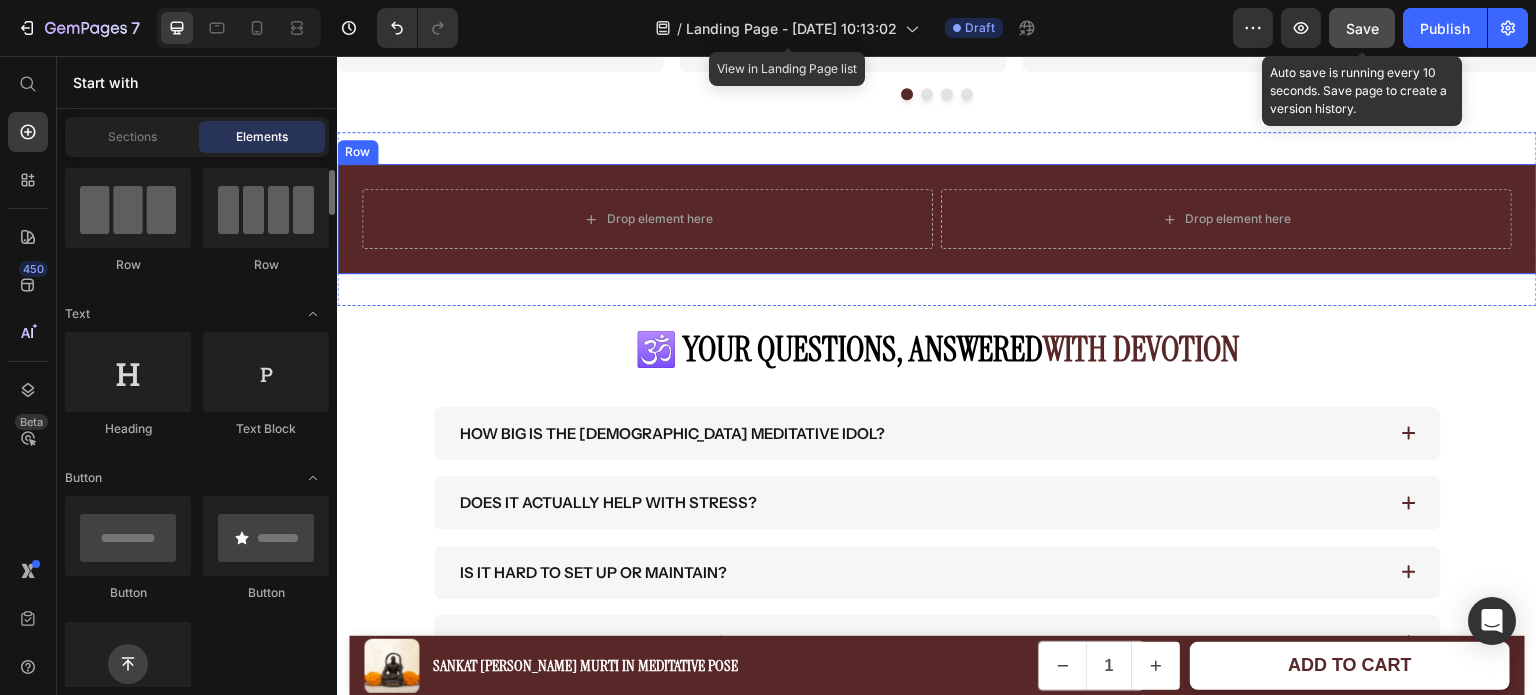 click on "Drop element here
Drop element here Row" at bounding box center [937, 219] 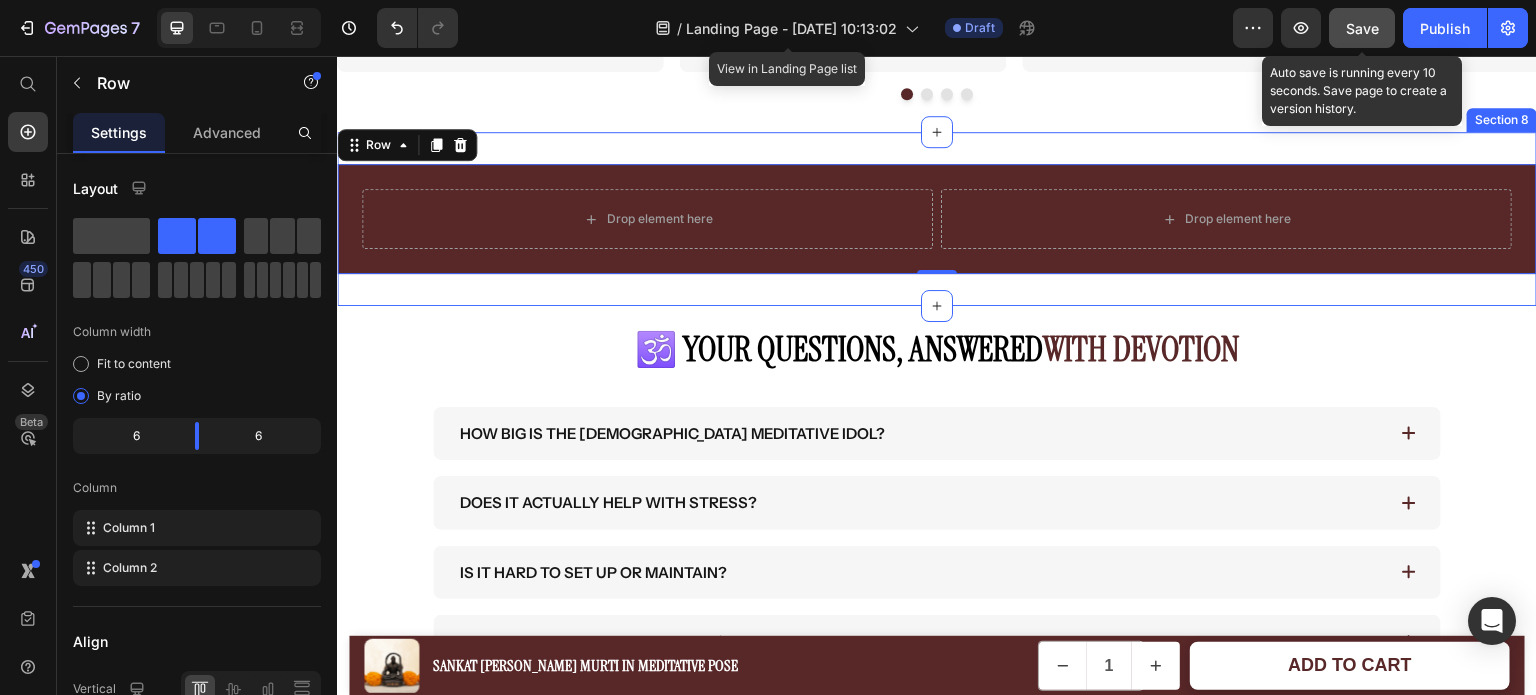 click on "Drop element here
Drop element here Row   0 Section 8" at bounding box center (937, 219) 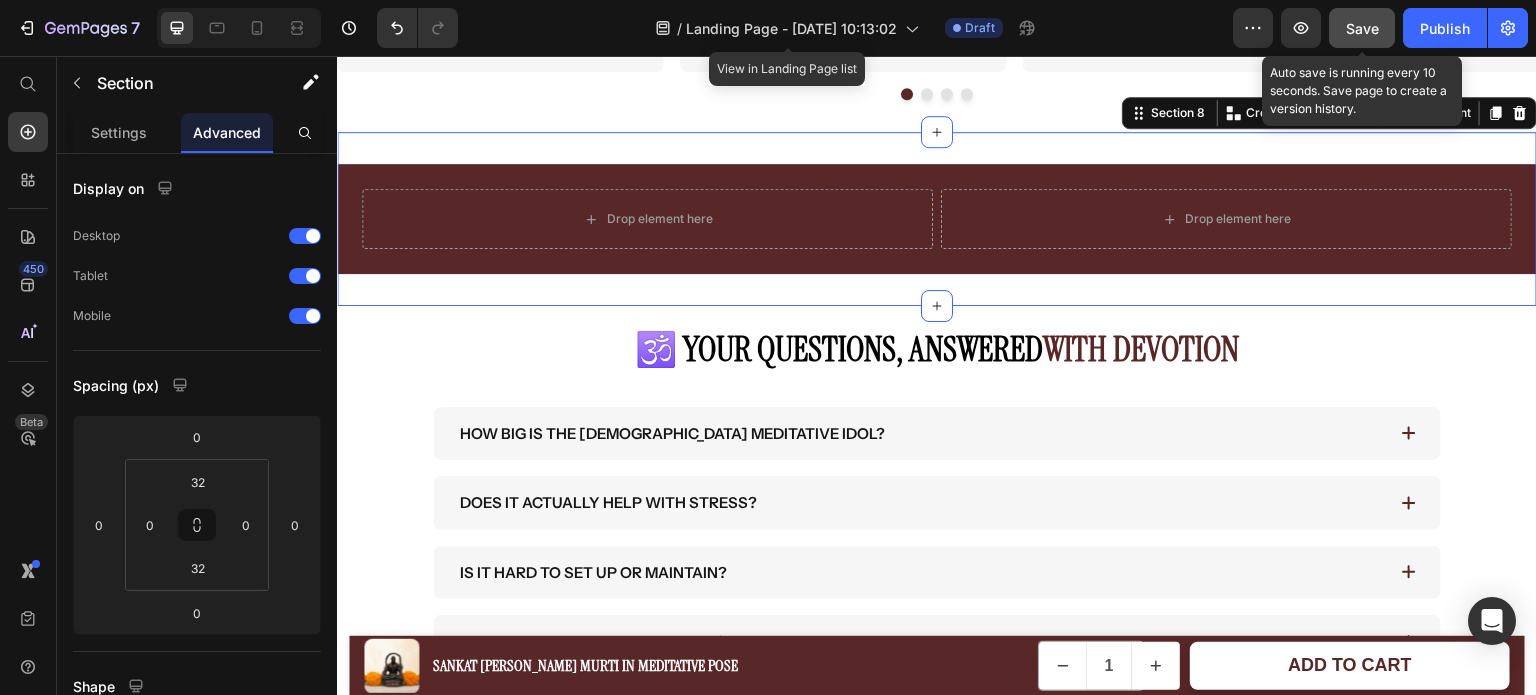 click at bounding box center (239, 28) 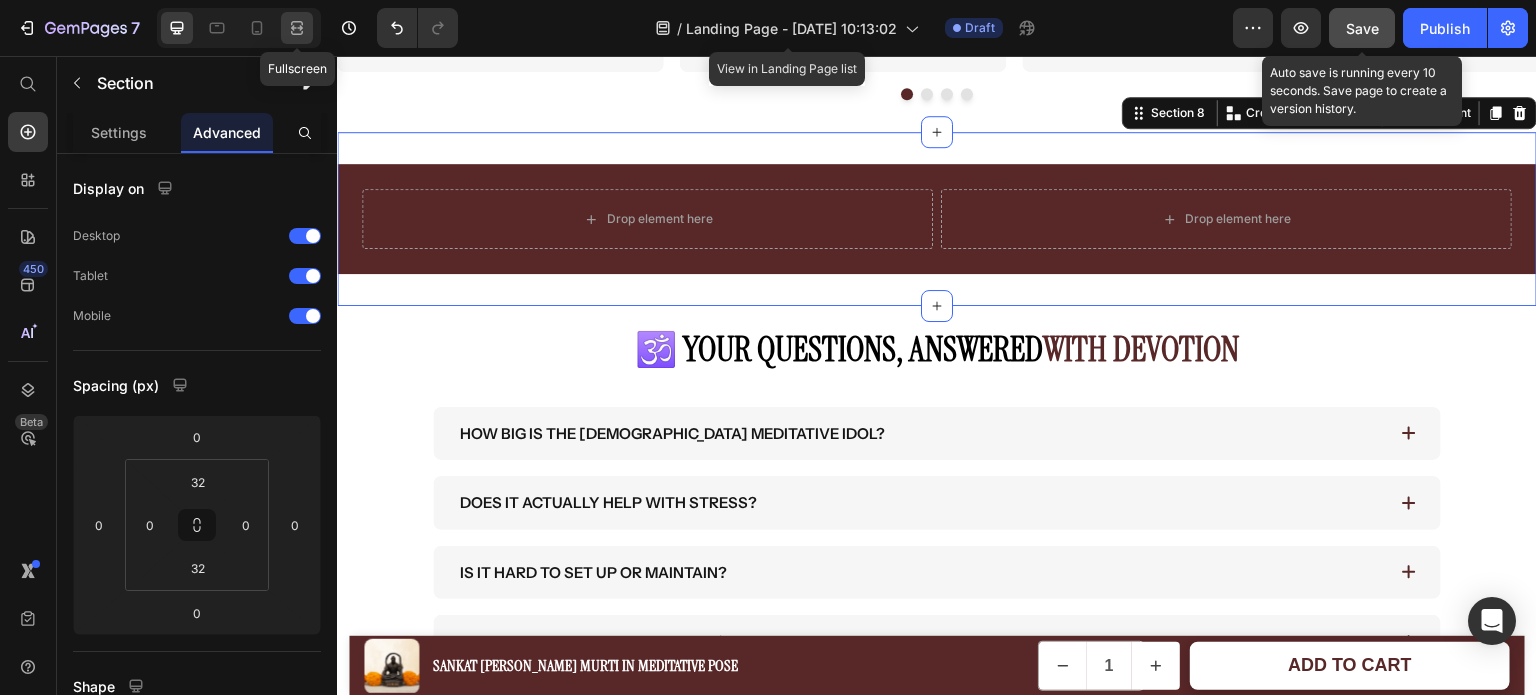 click 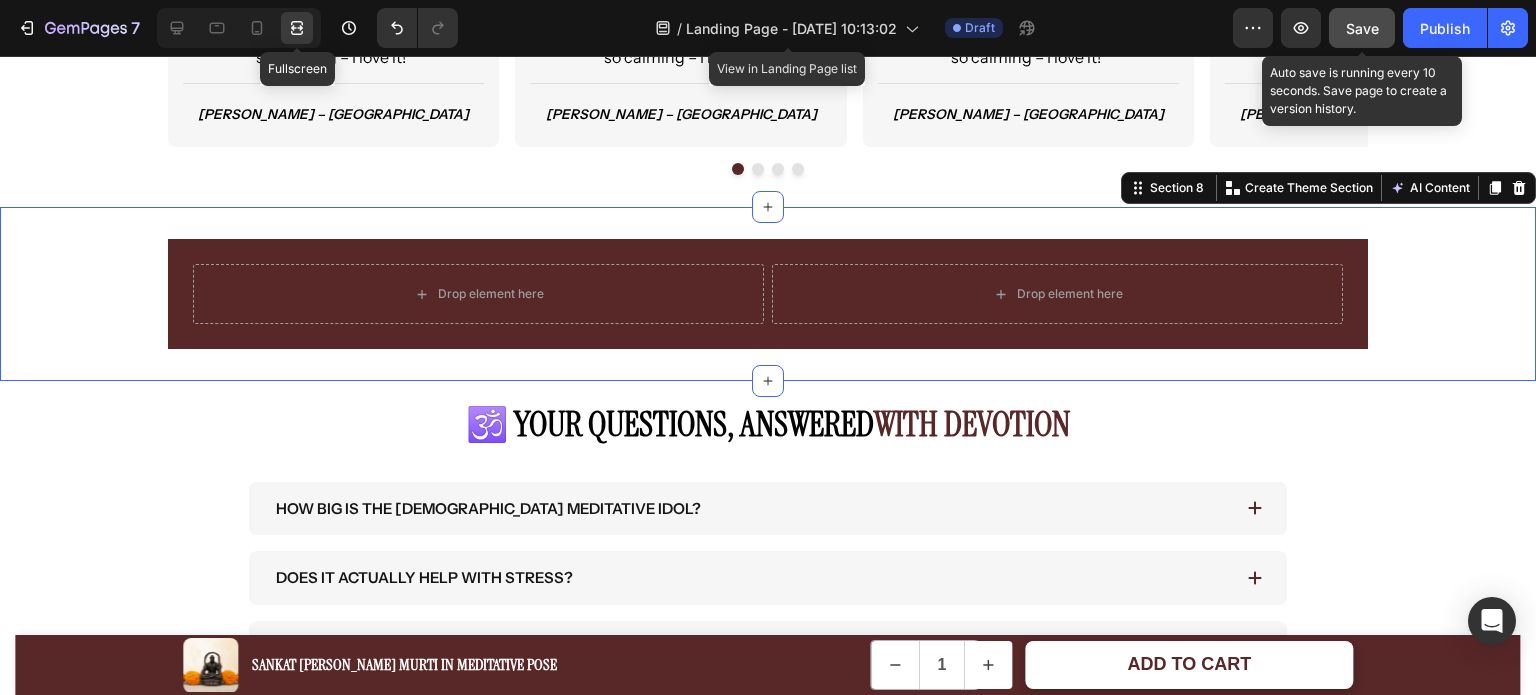 scroll, scrollTop: 3469, scrollLeft: 0, axis: vertical 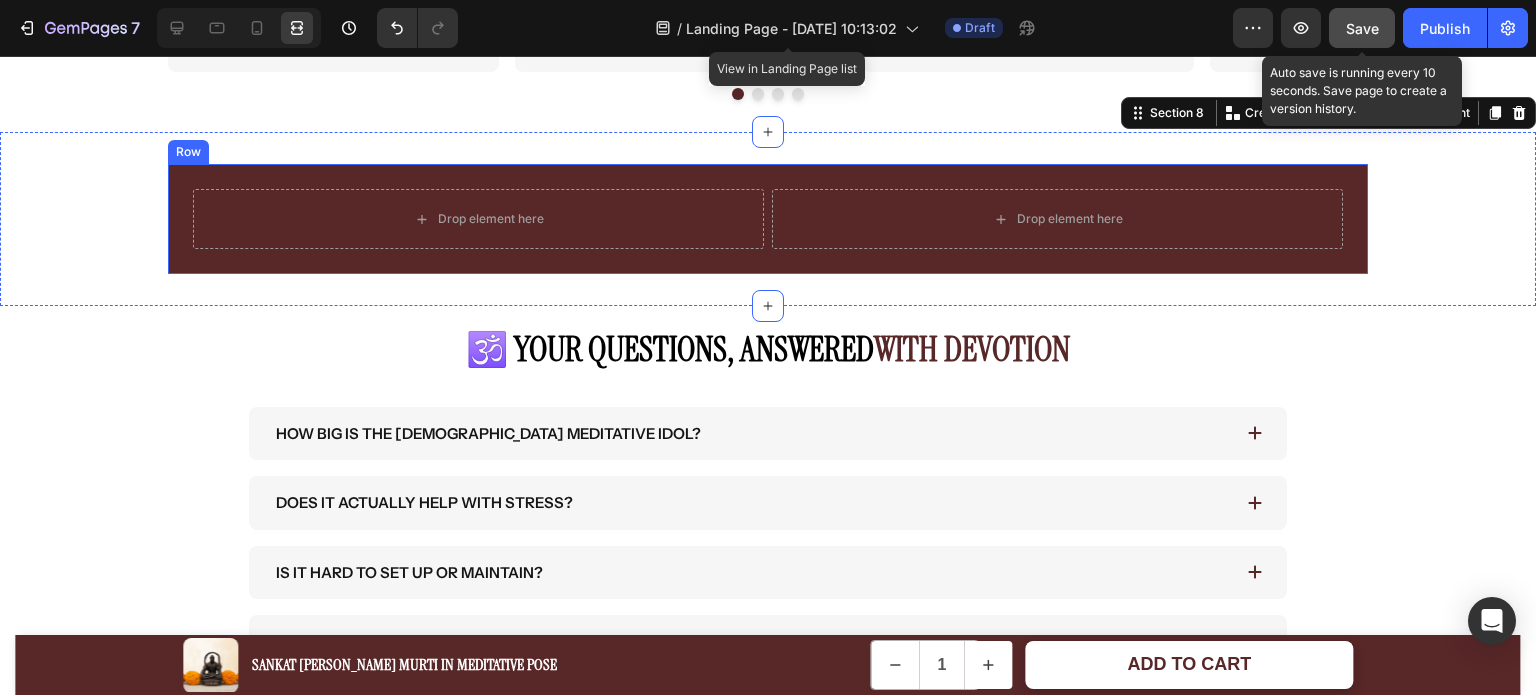 click on "Drop element here
Drop element here Row" at bounding box center (768, 219) 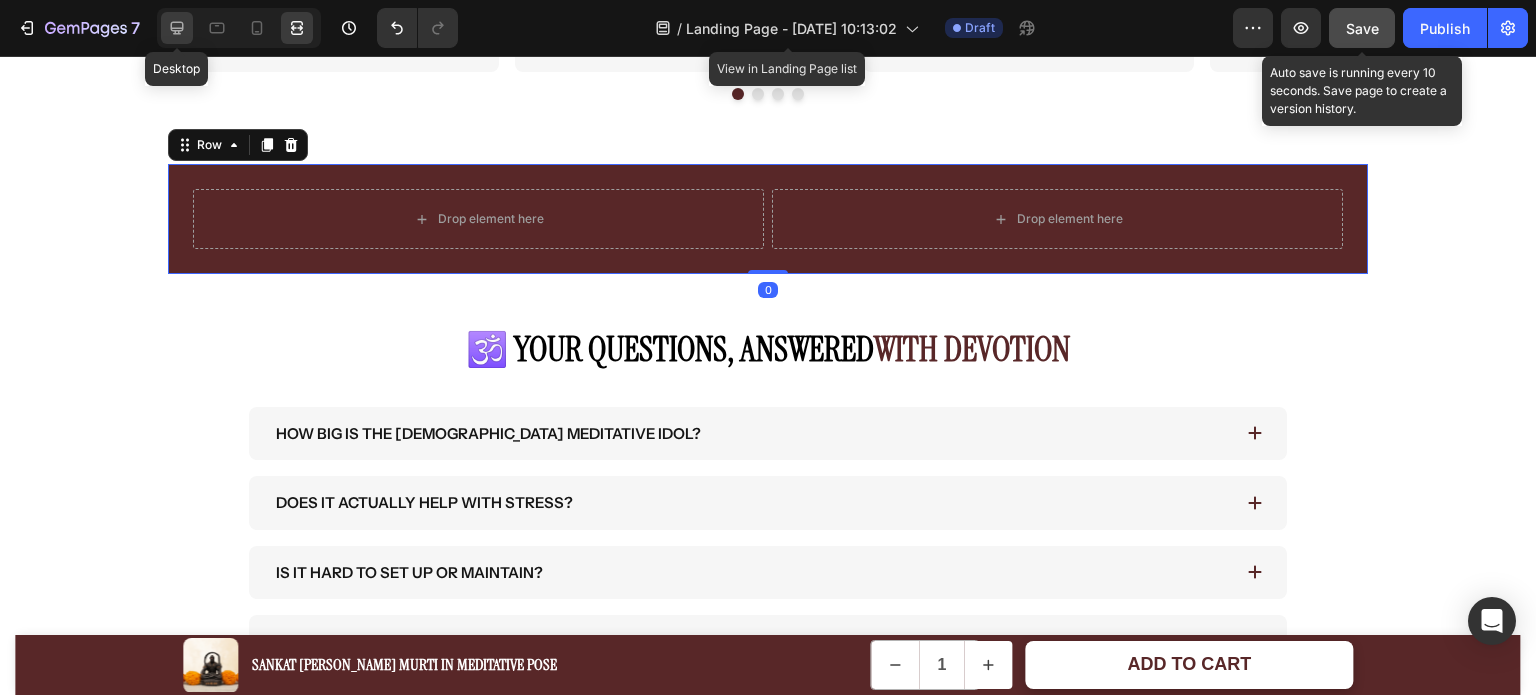 click 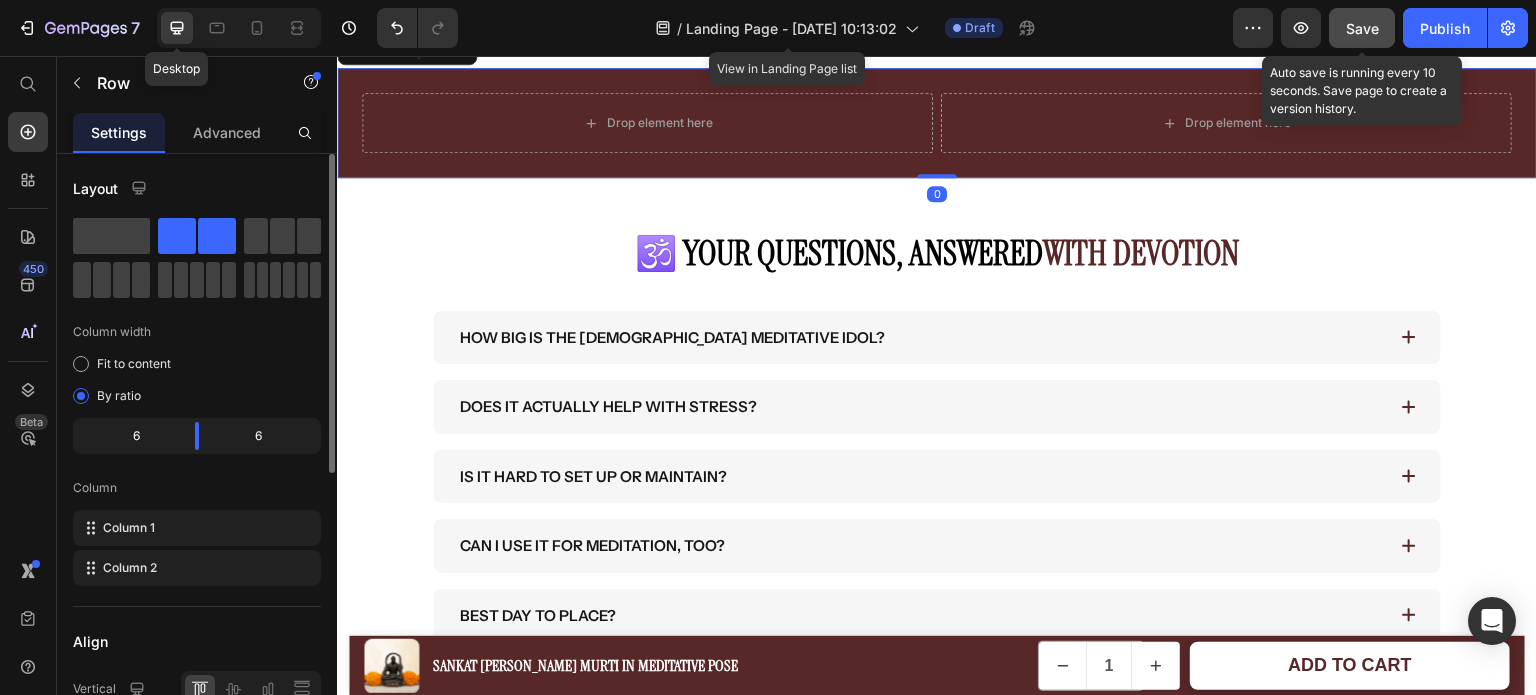 scroll, scrollTop: 3373, scrollLeft: 0, axis: vertical 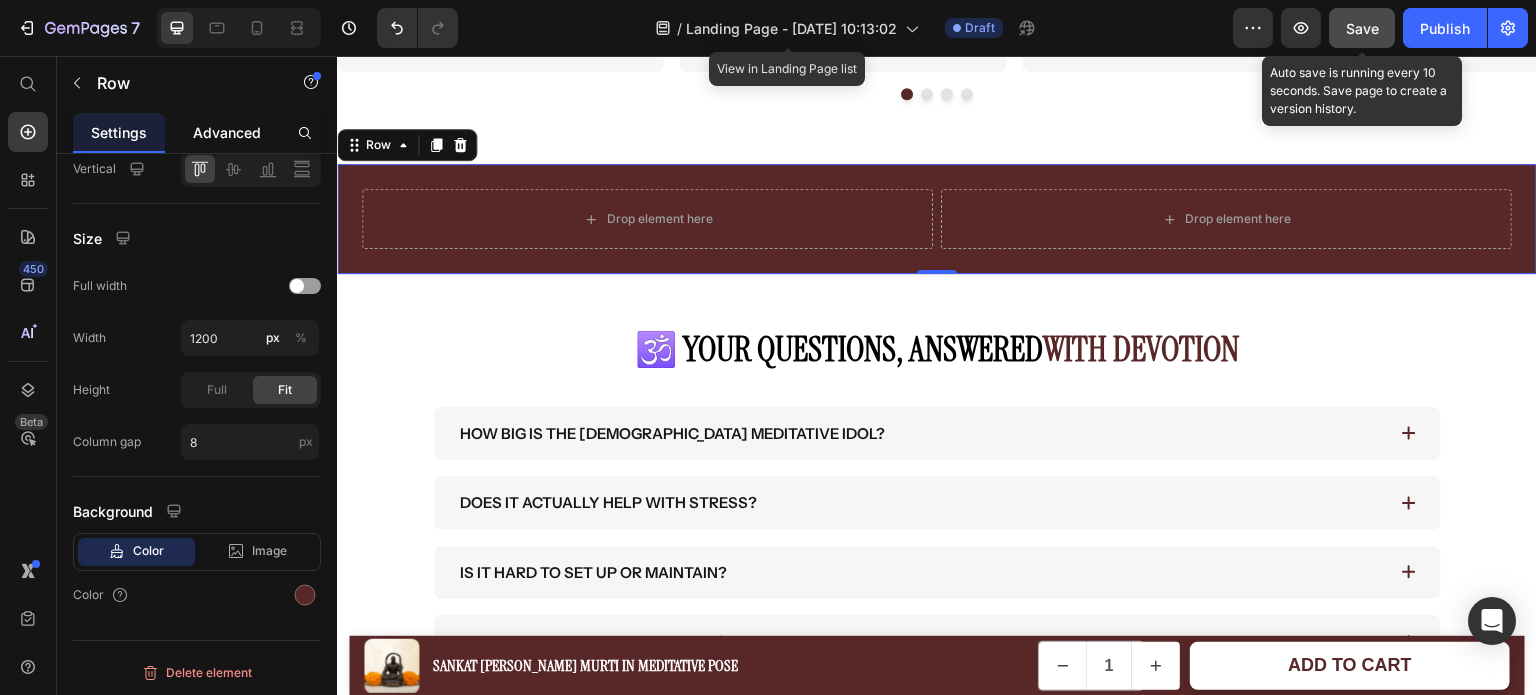 click on "Advanced" at bounding box center [227, 132] 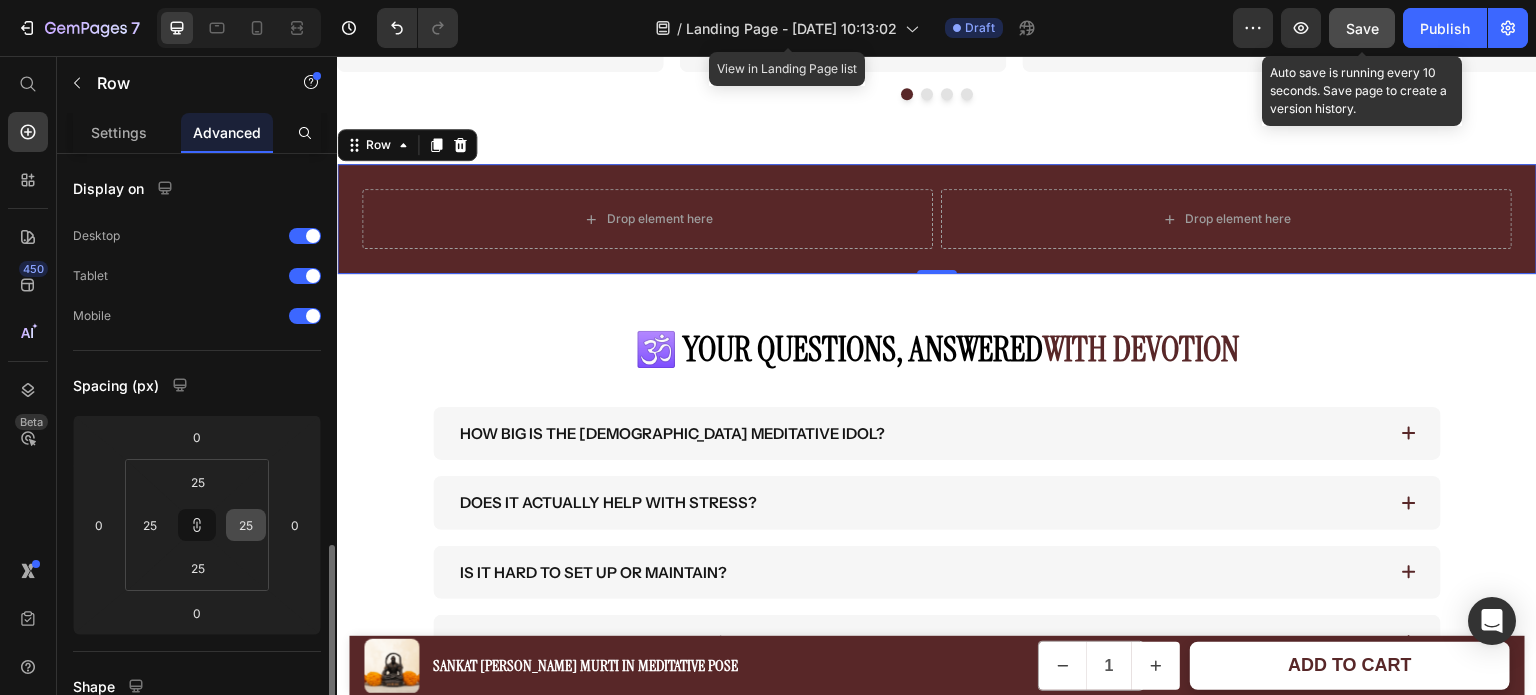 scroll, scrollTop: 270, scrollLeft: 0, axis: vertical 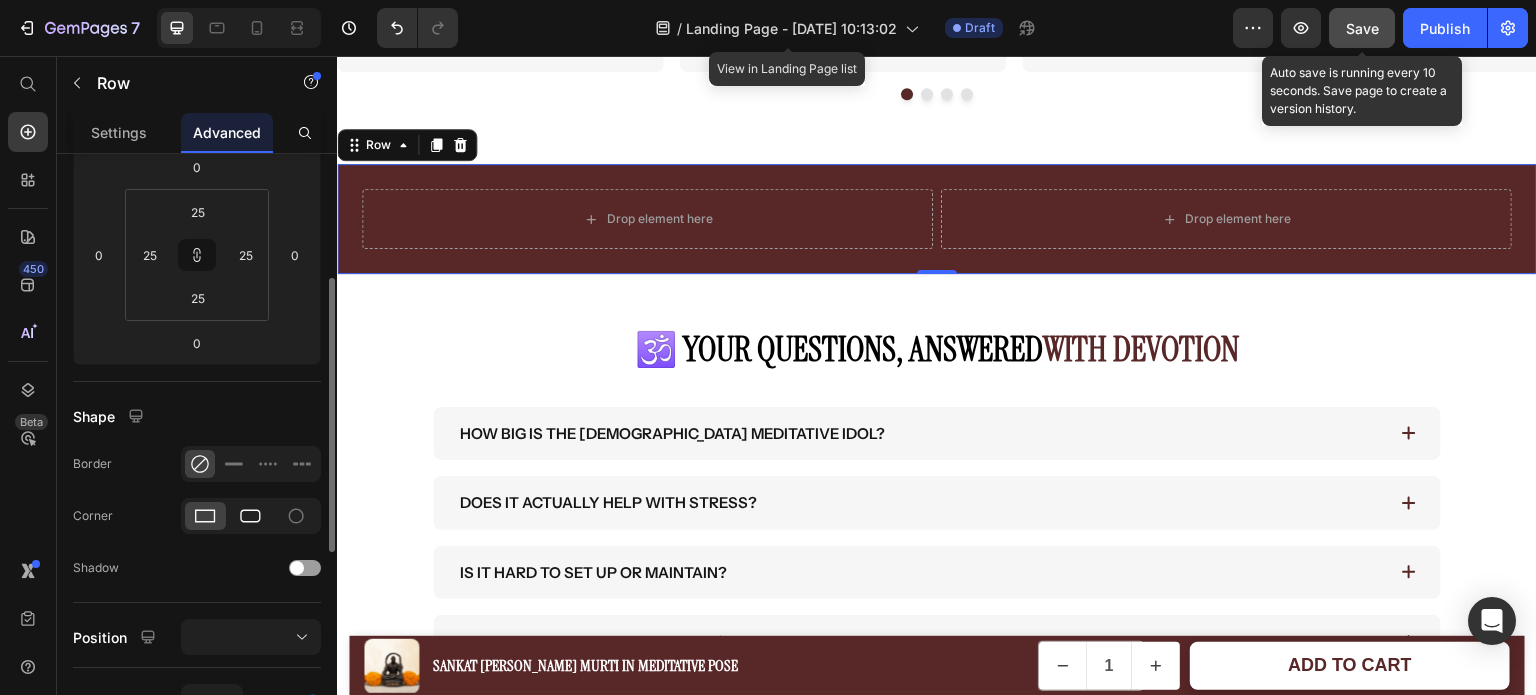 click 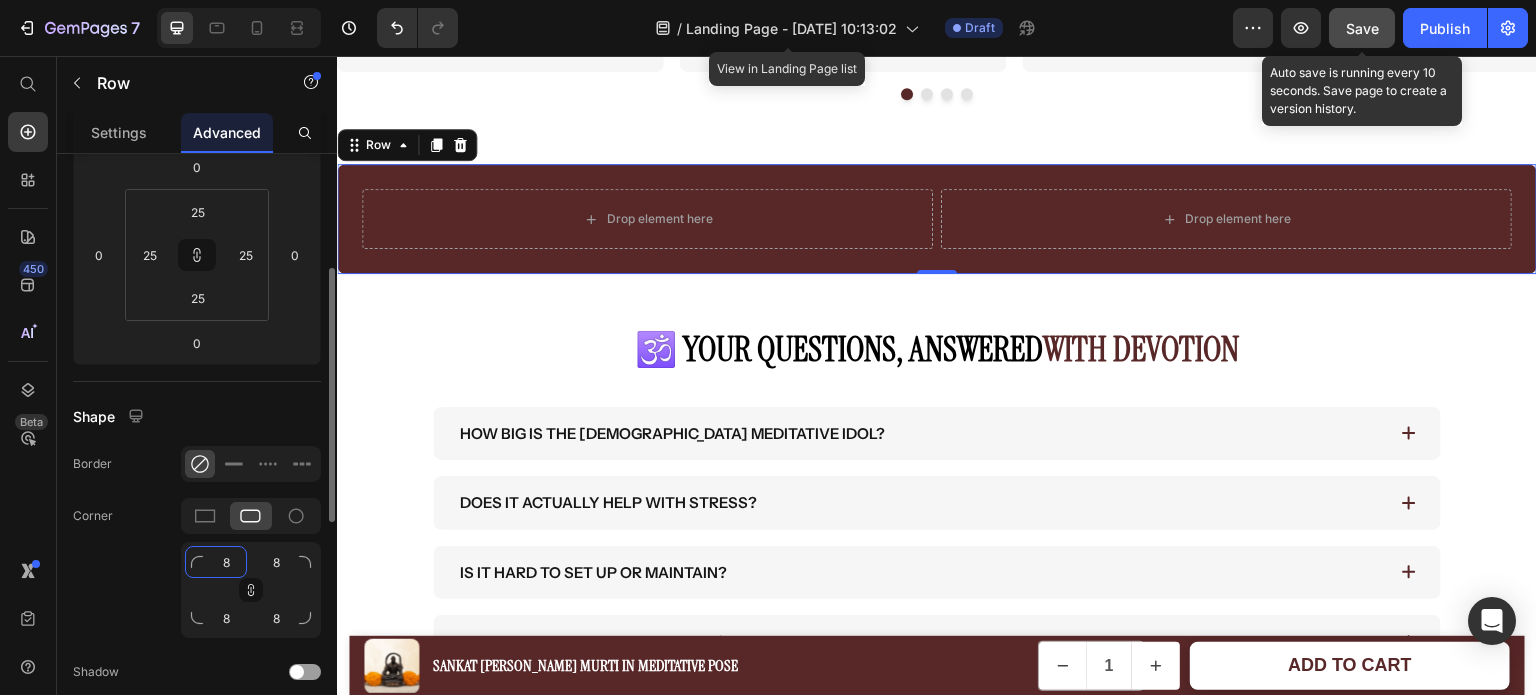 click on "8" 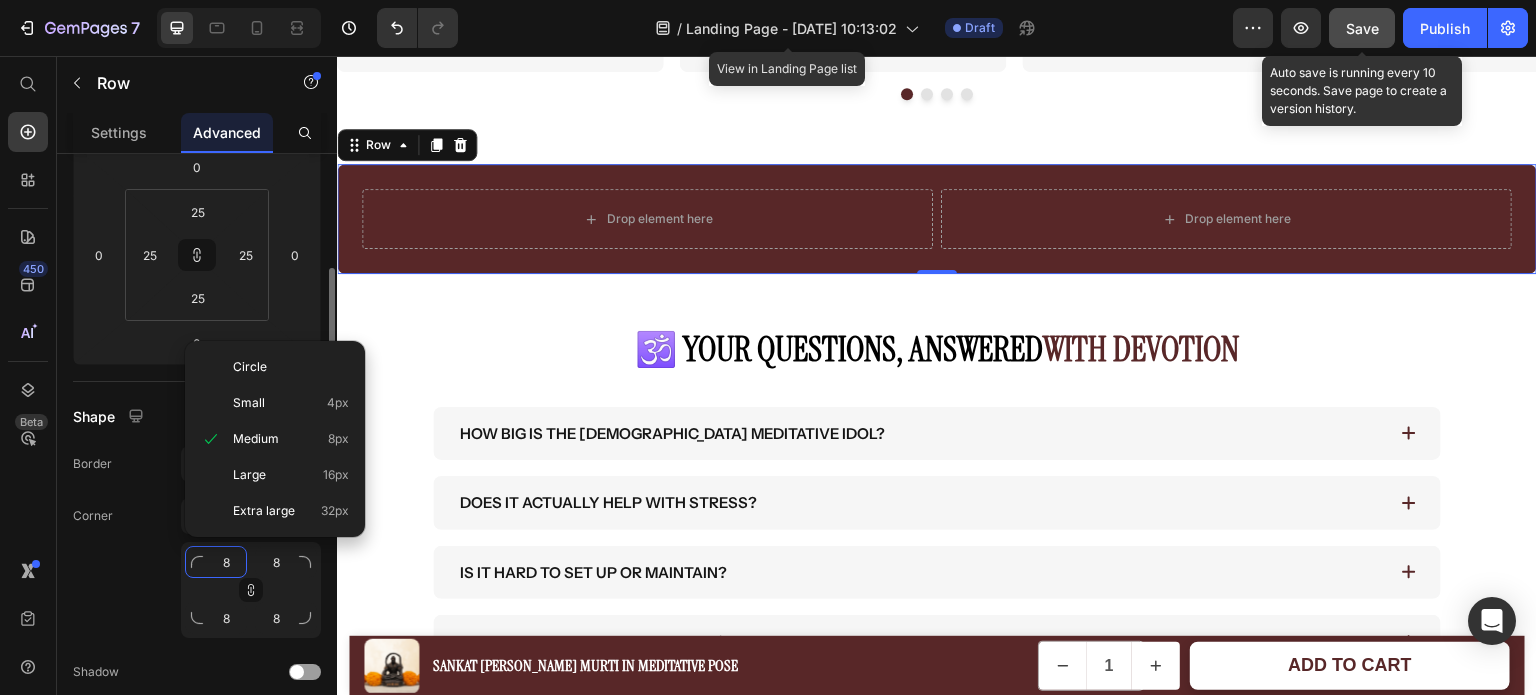 type on "5" 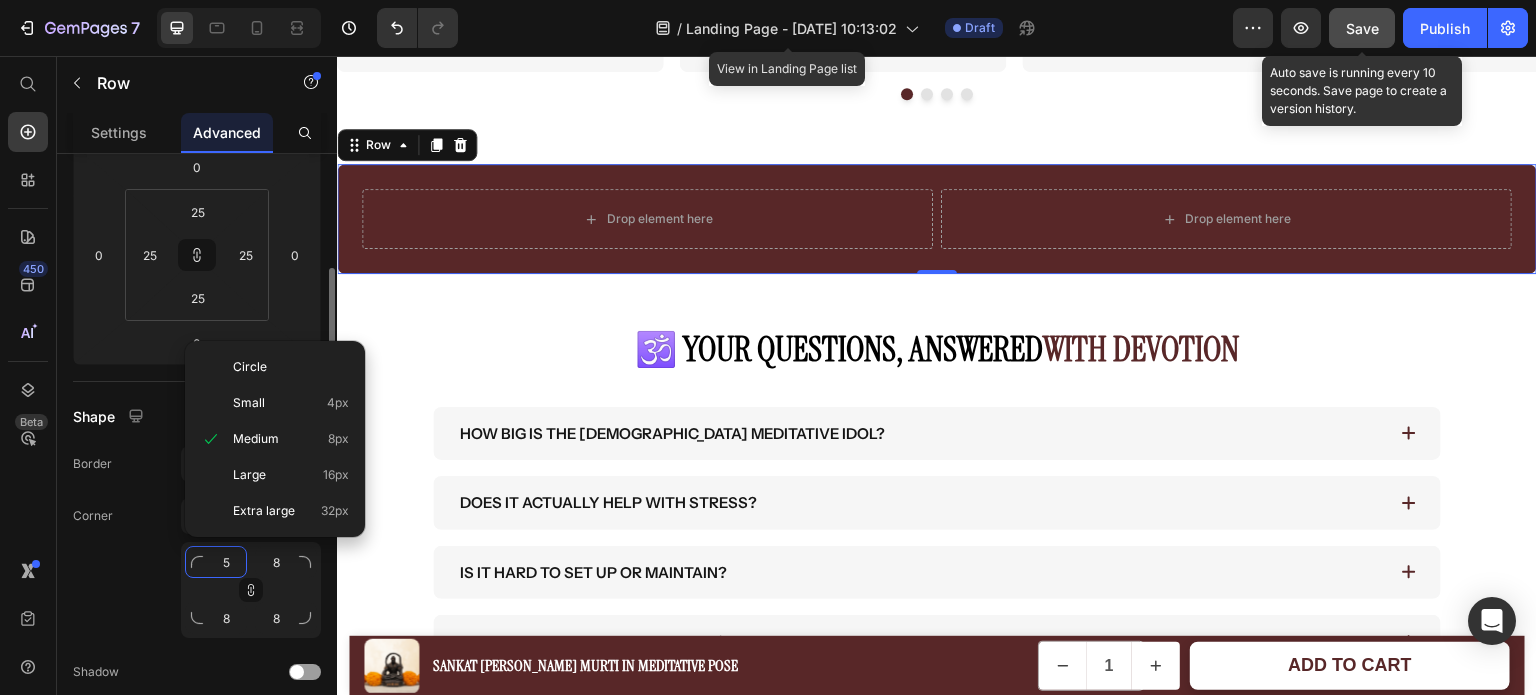type on "5" 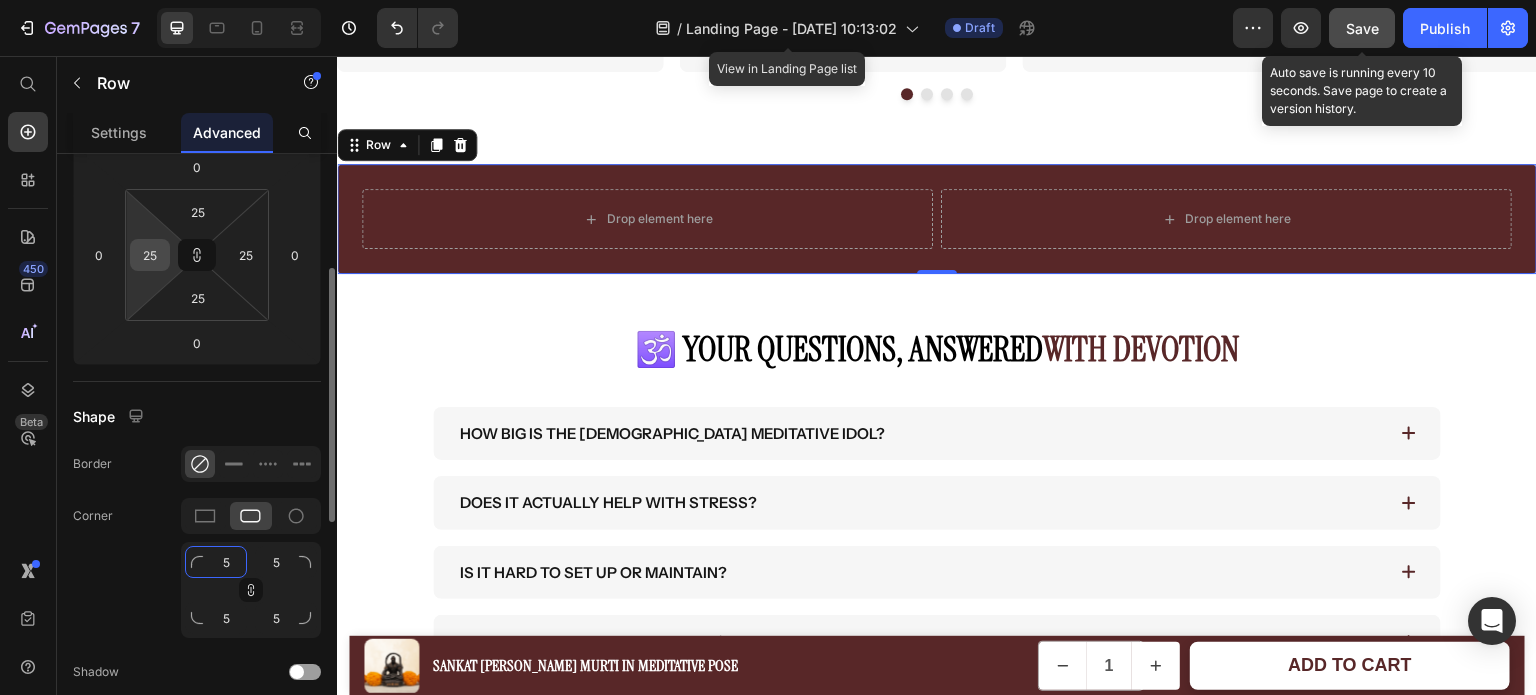 type on "5" 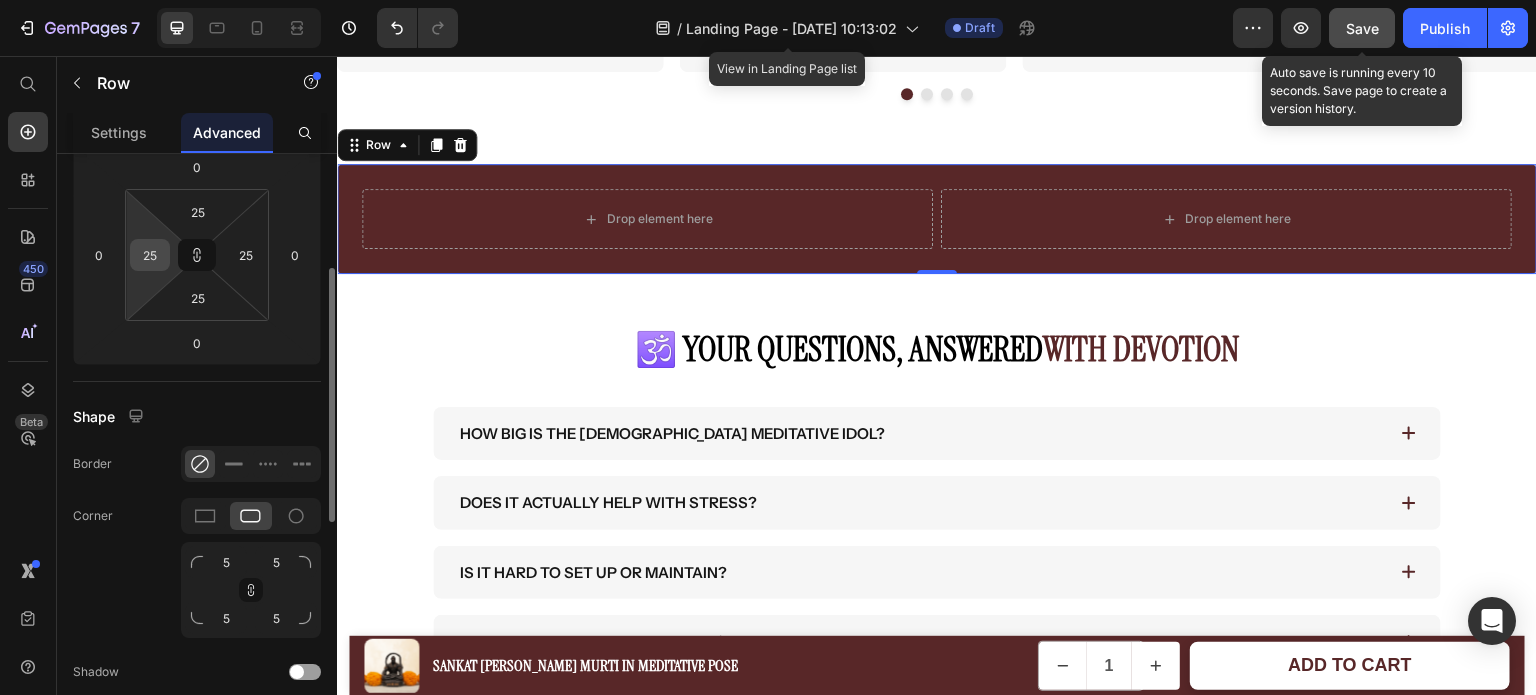 click on "25" at bounding box center (150, 255) 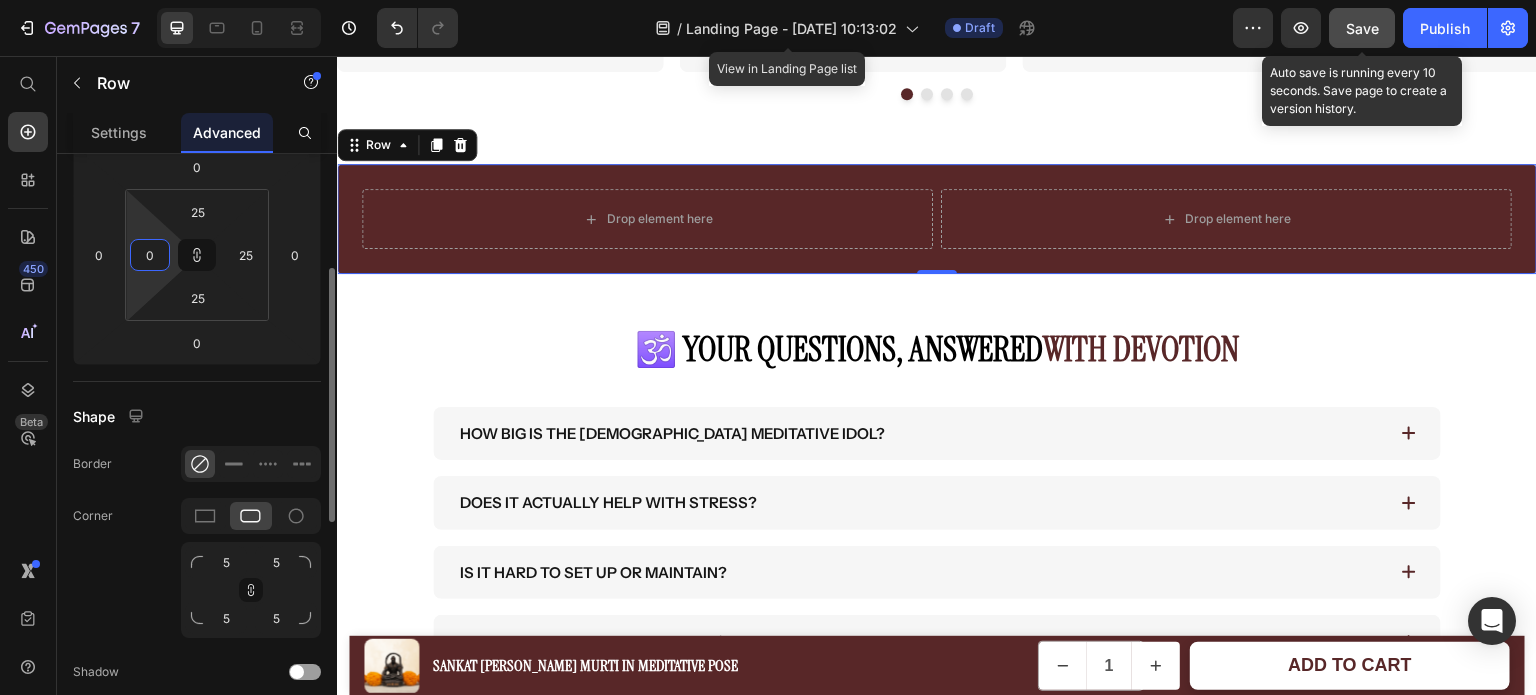 type on "0" 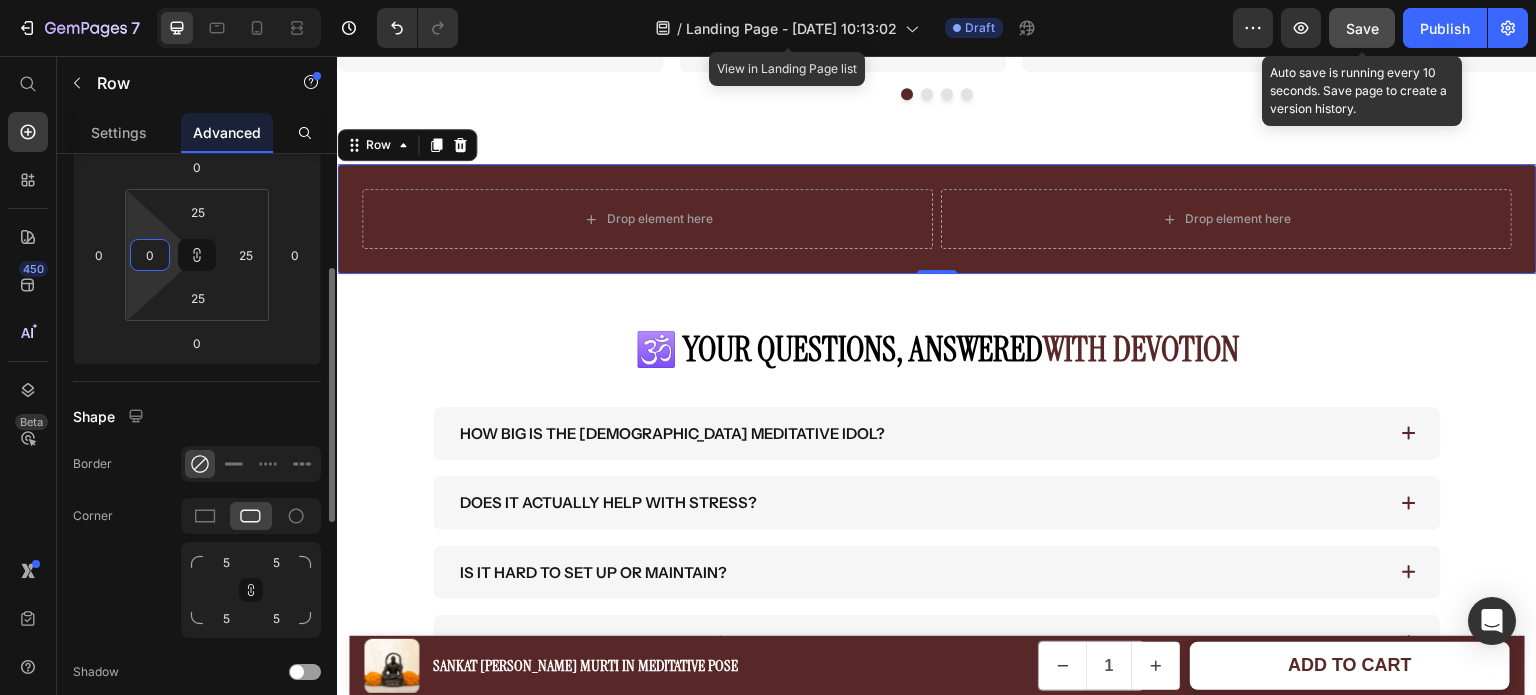 click on "Spacing (px) 0 0 0 0 25 0 25 25" 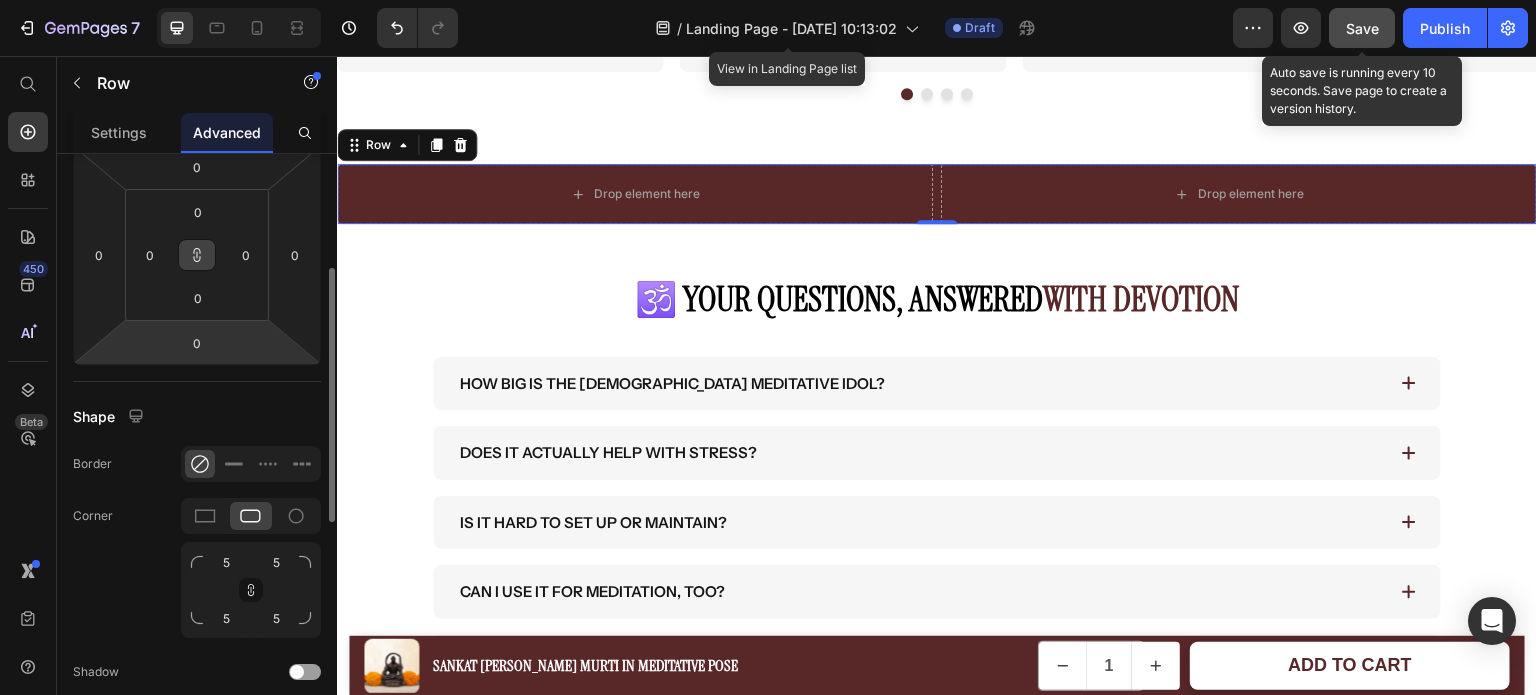 click 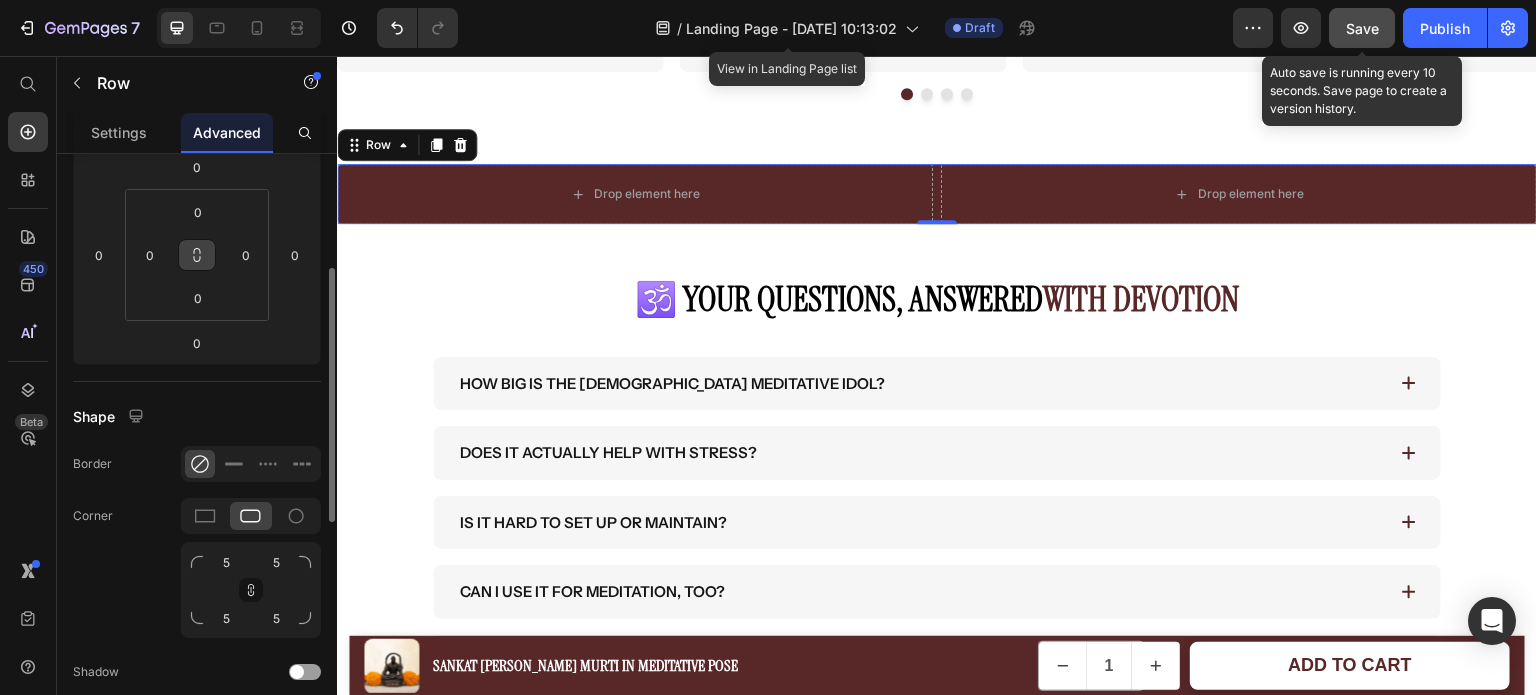 click 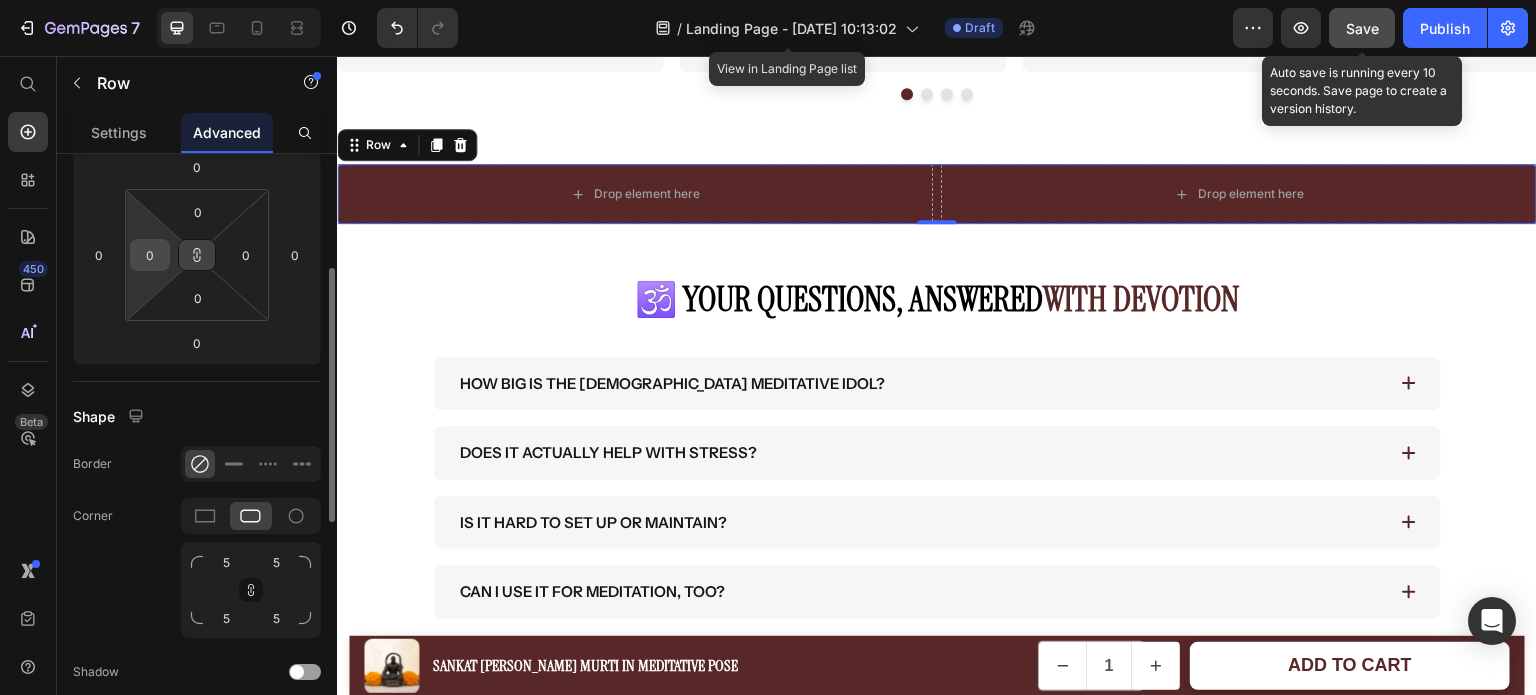 click on "0" at bounding box center (150, 255) 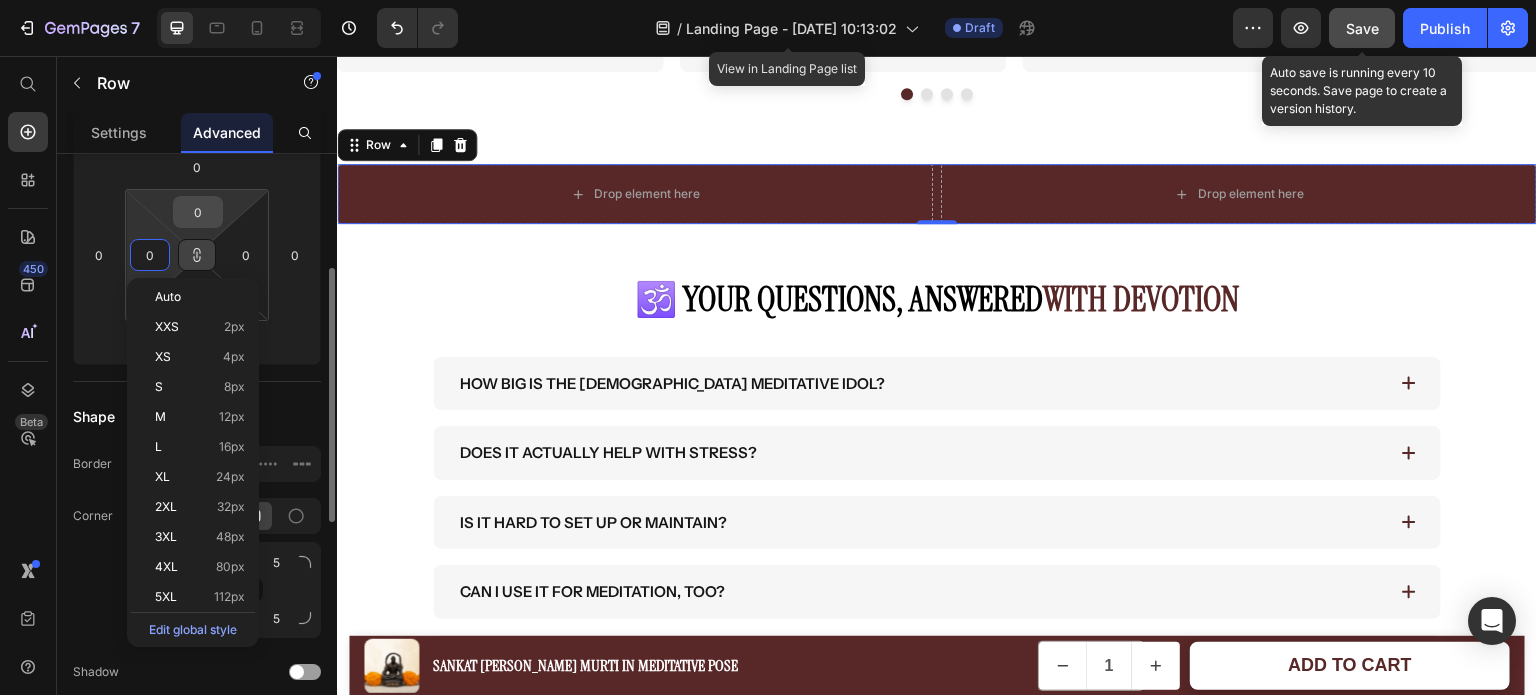 click on "0" at bounding box center [198, 212] 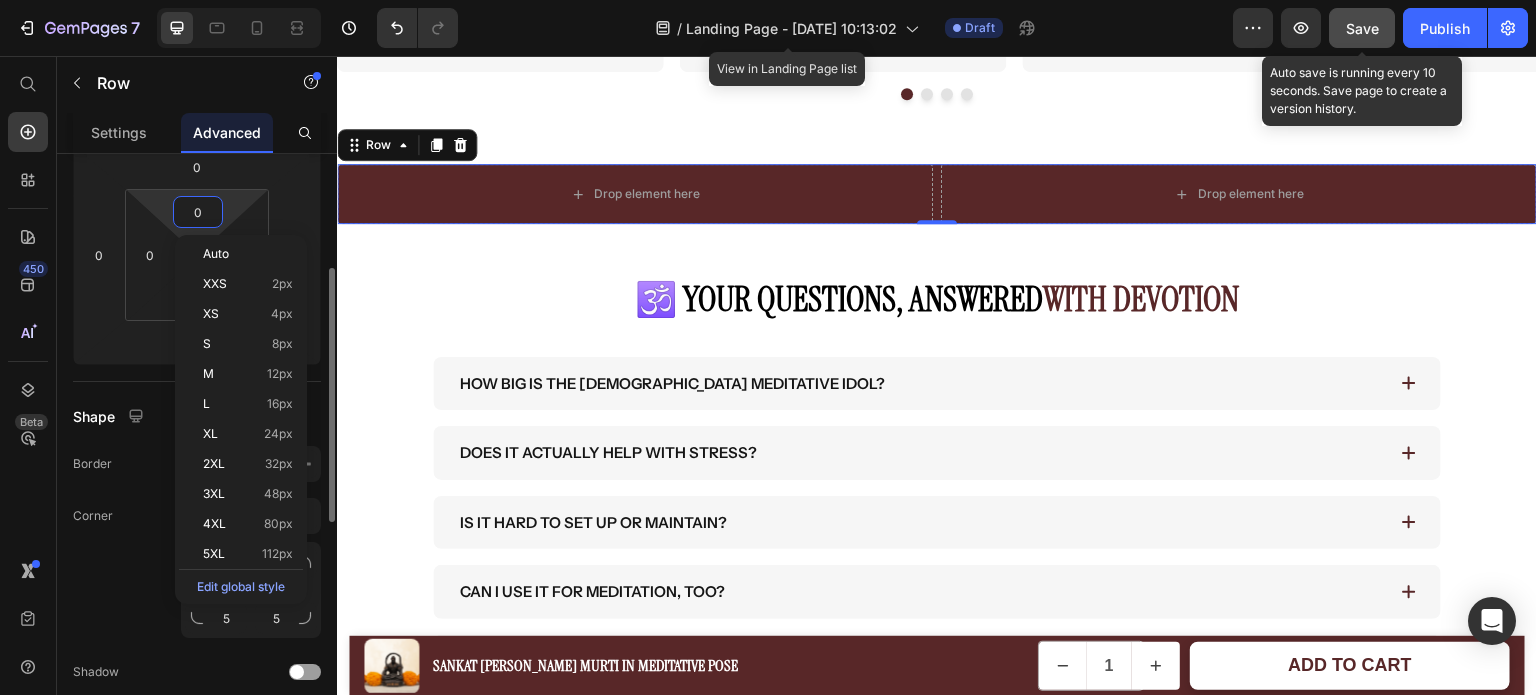 click on "Spacing (px) 0 0 0 0 0 0 0 0" 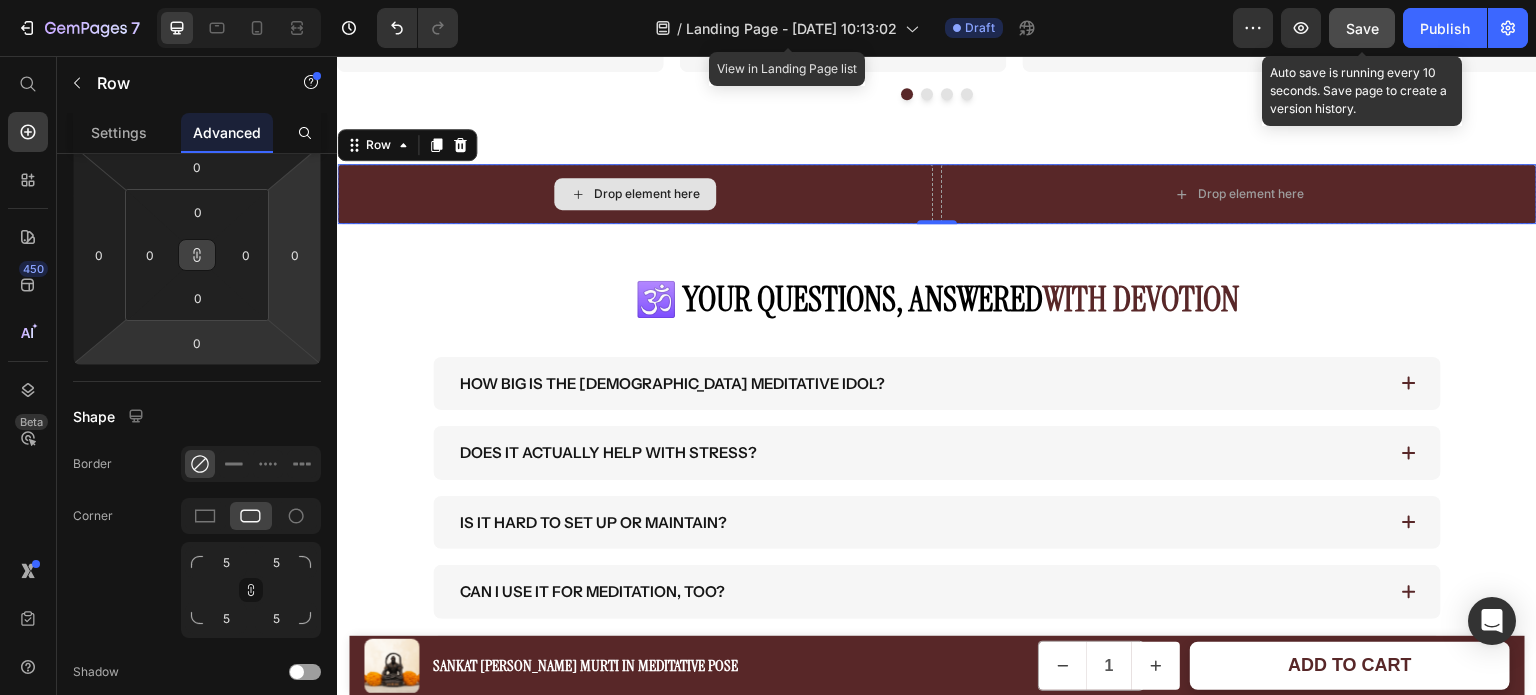 click on "Drop element here" at bounding box center (635, 194) 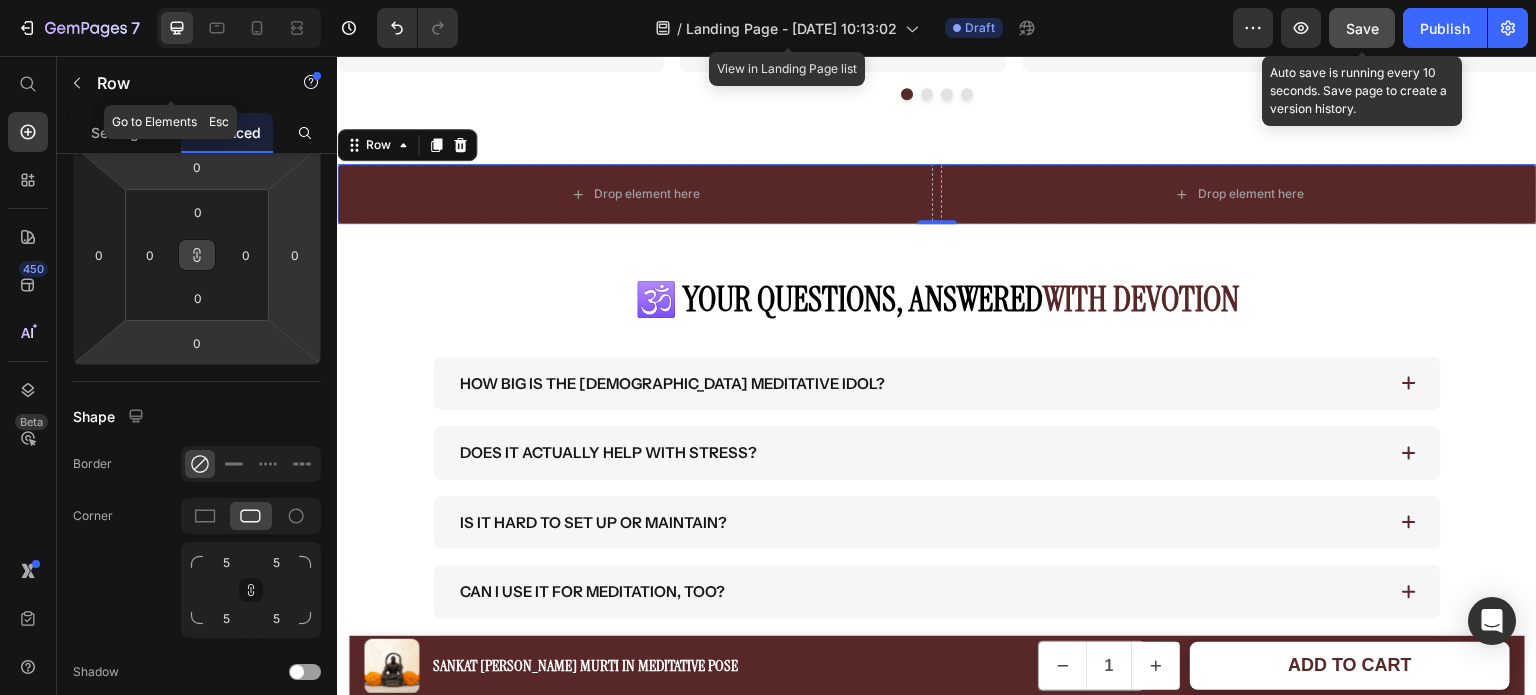 click 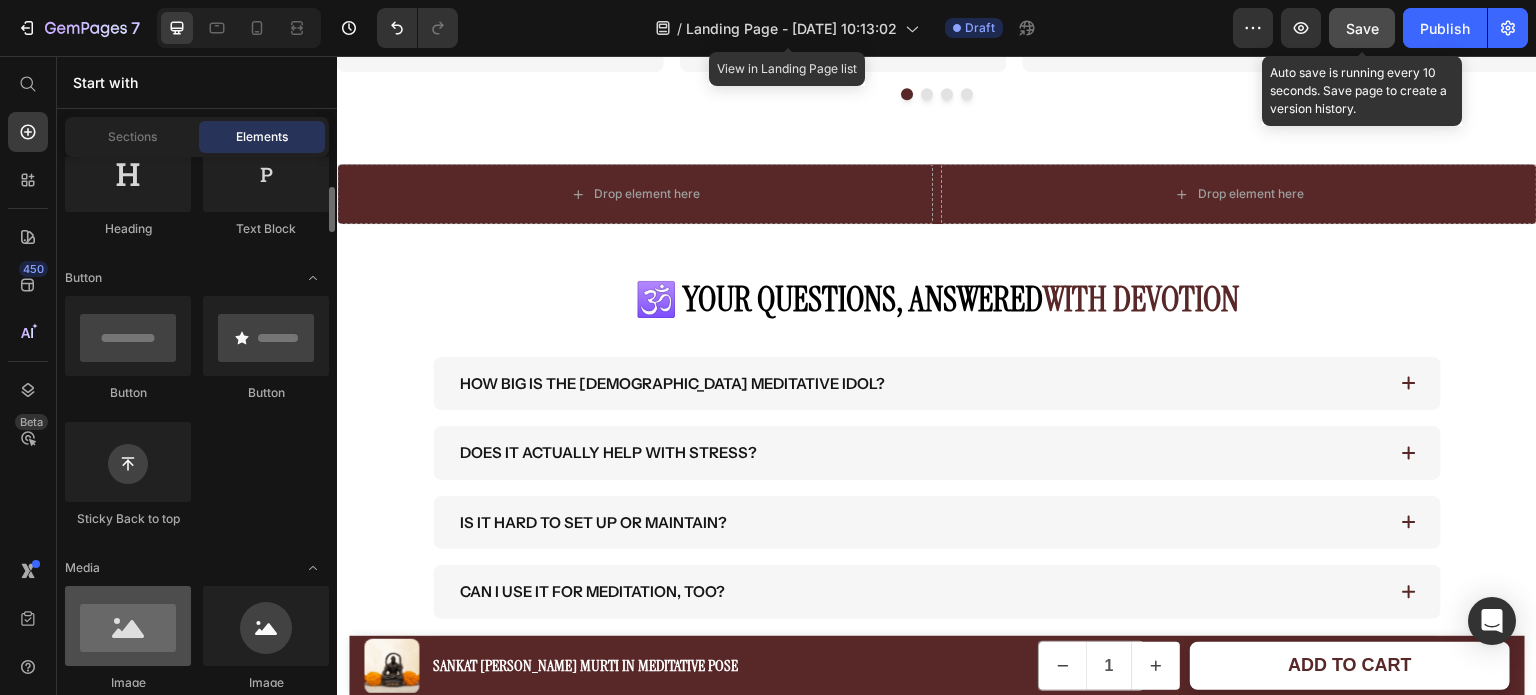 scroll, scrollTop: 459, scrollLeft: 0, axis: vertical 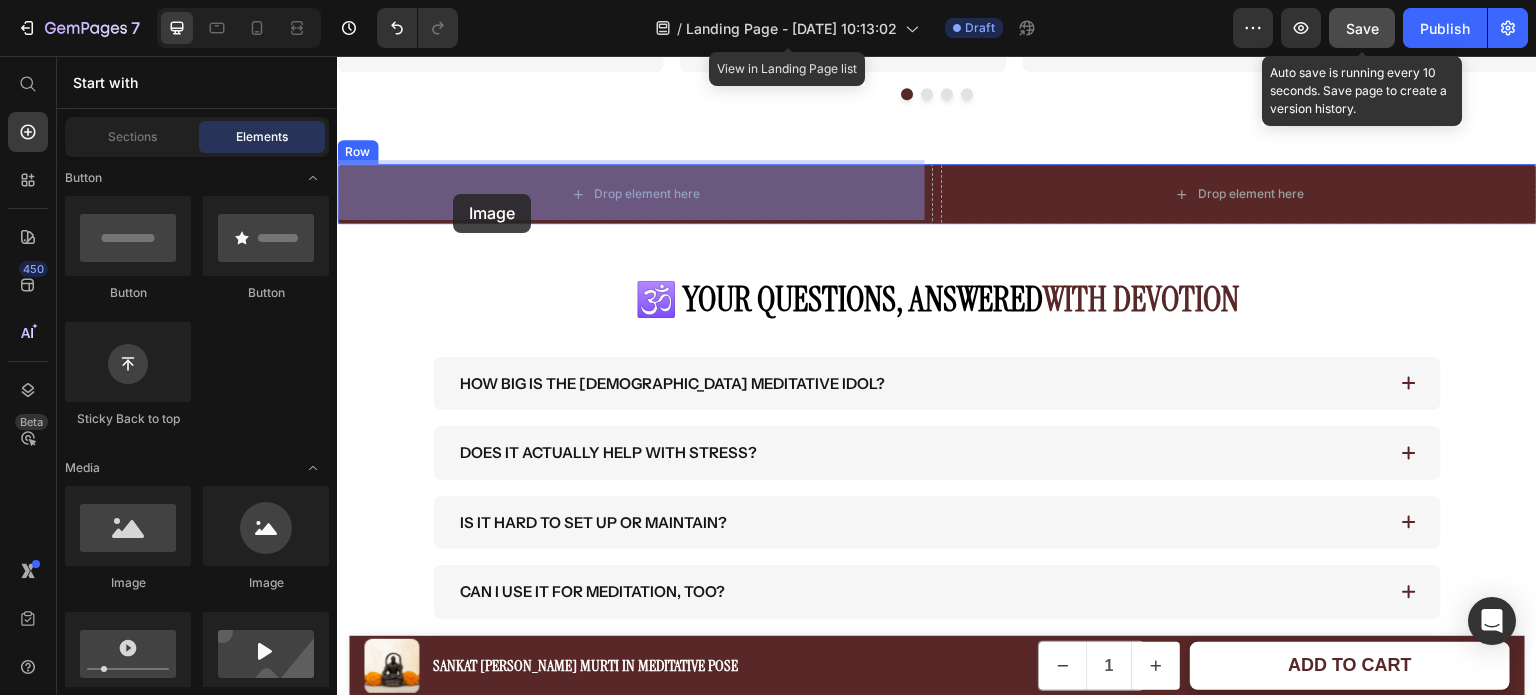 drag, startPoint x: 589, startPoint y: 315, endPoint x: 453, endPoint y: 194, distance: 182.0357 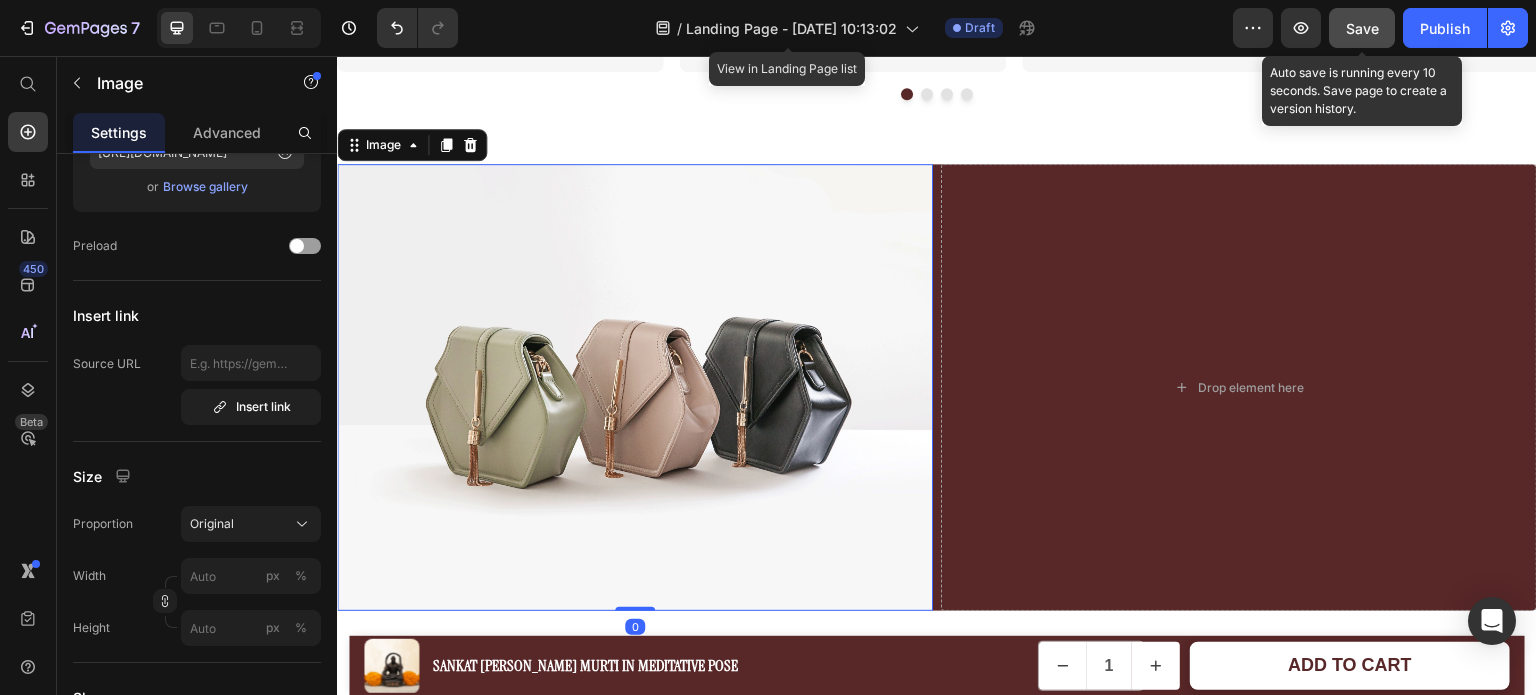 scroll, scrollTop: 0, scrollLeft: 0, axis: both 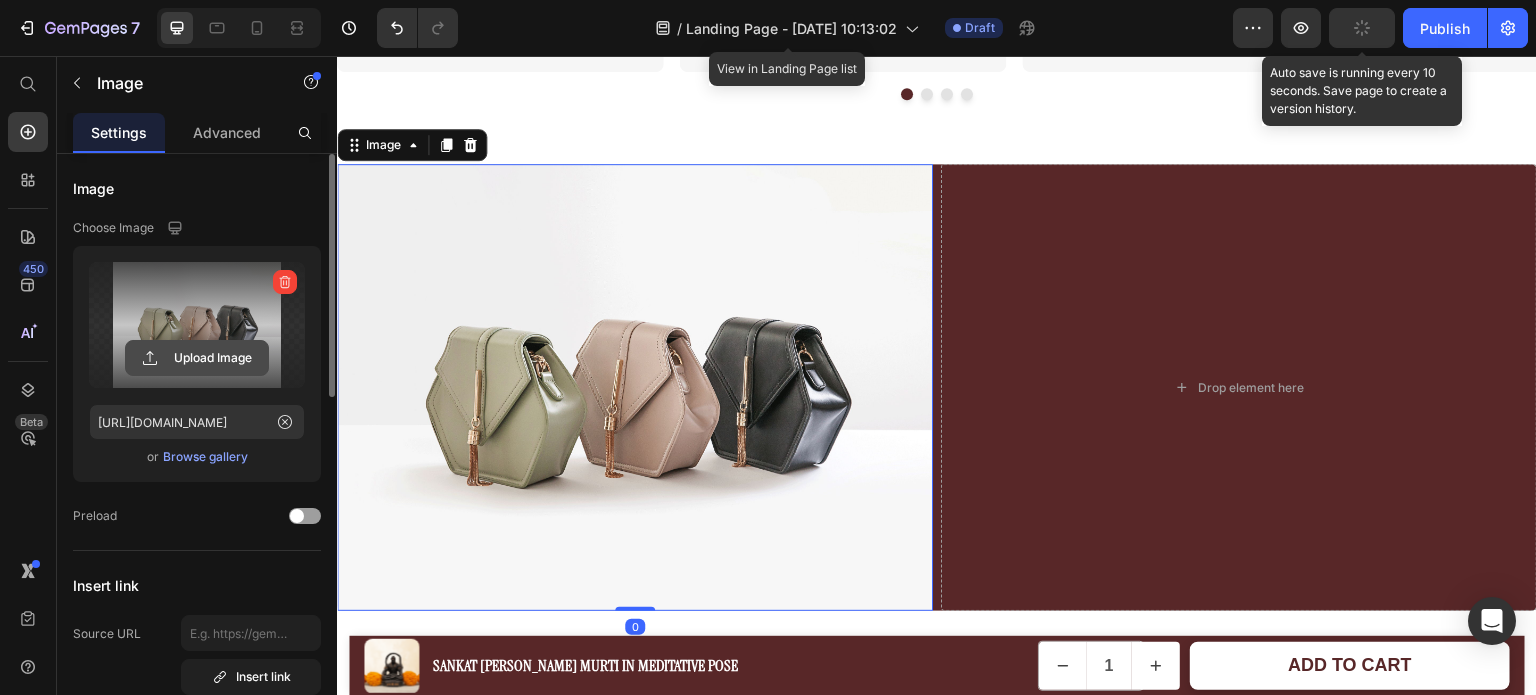 click 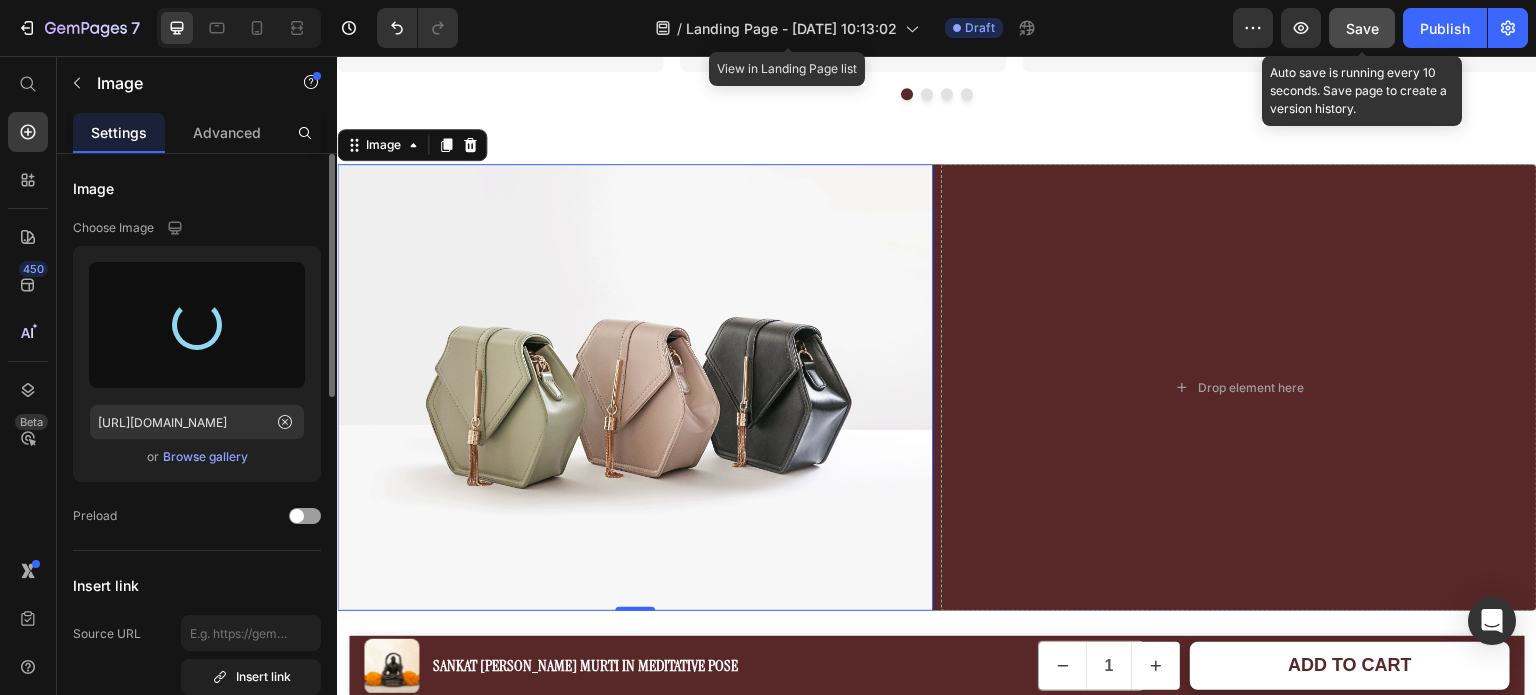 type on "[URL][DOMAIN_NAME]" 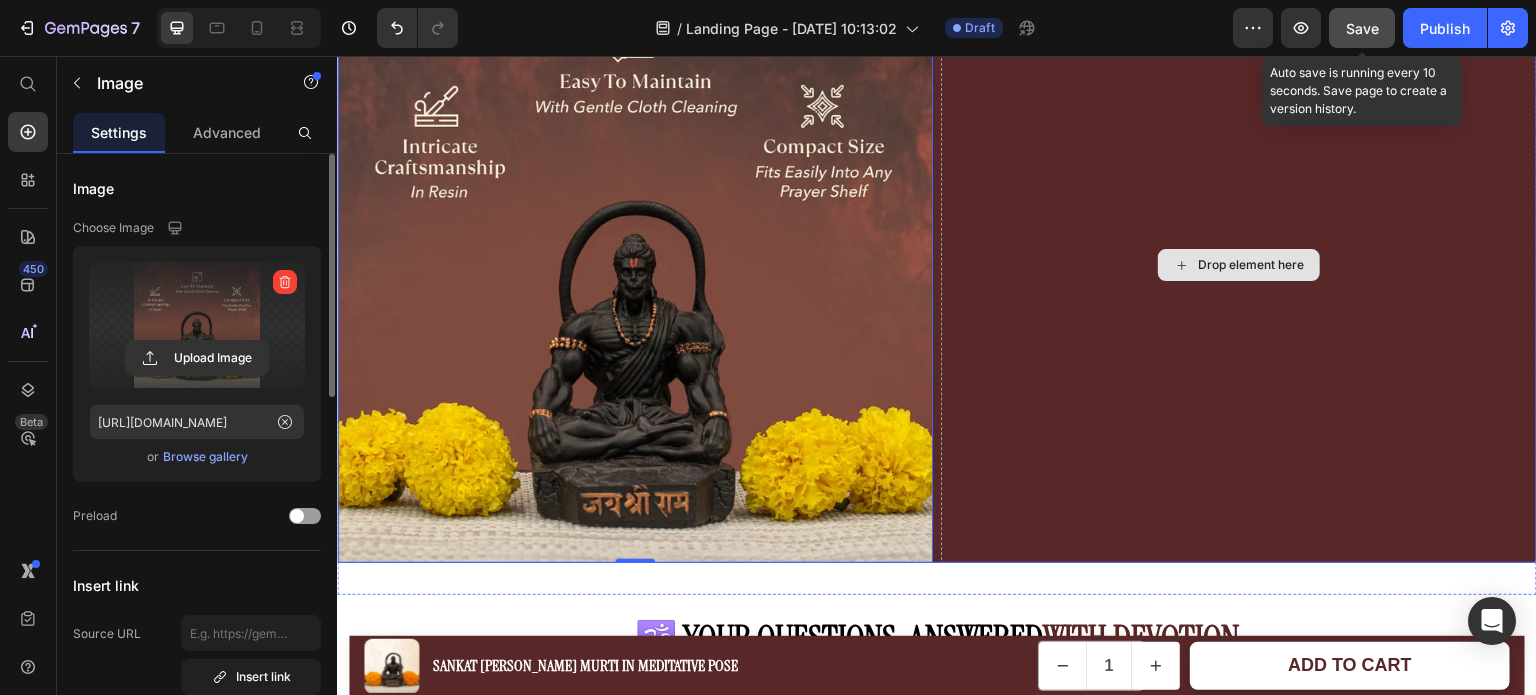 scroll, scrollTop: 3493, scrollLeft: 0, axis: vertical 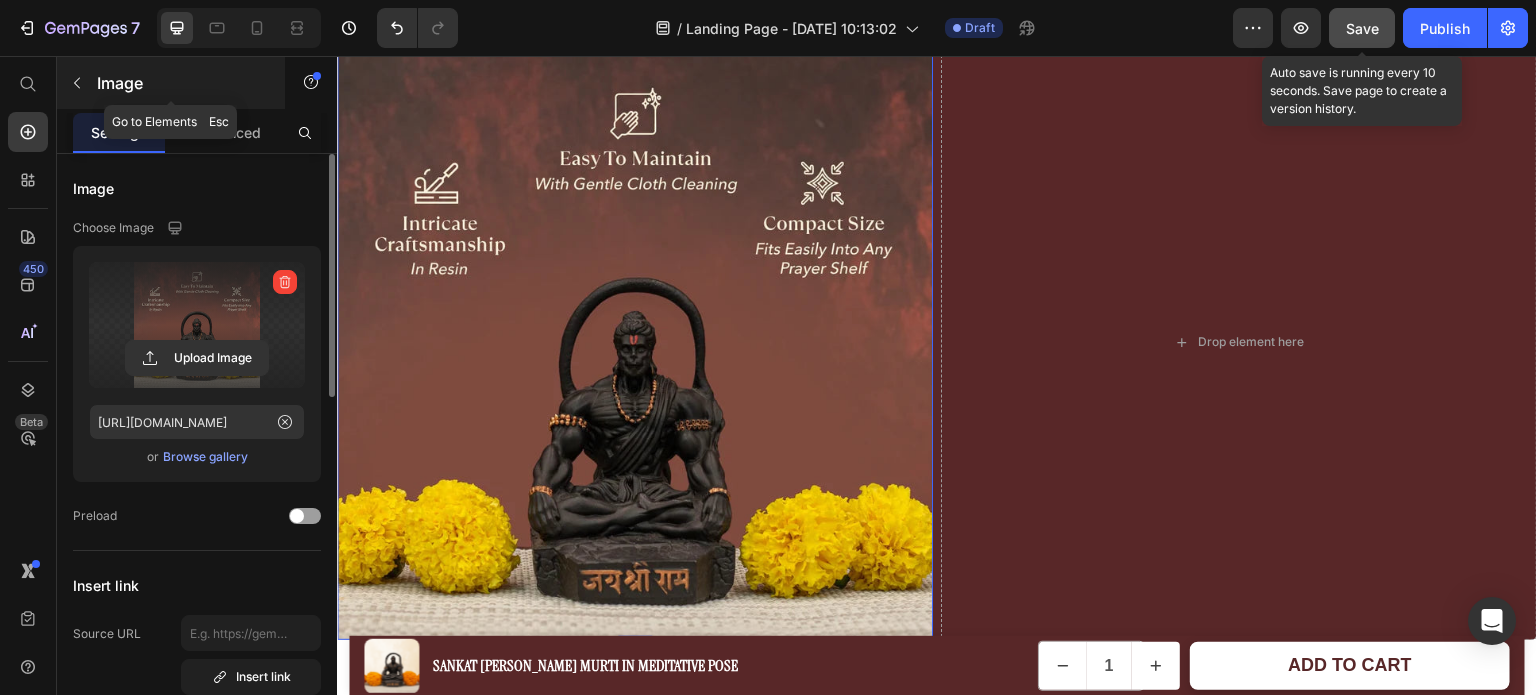 click 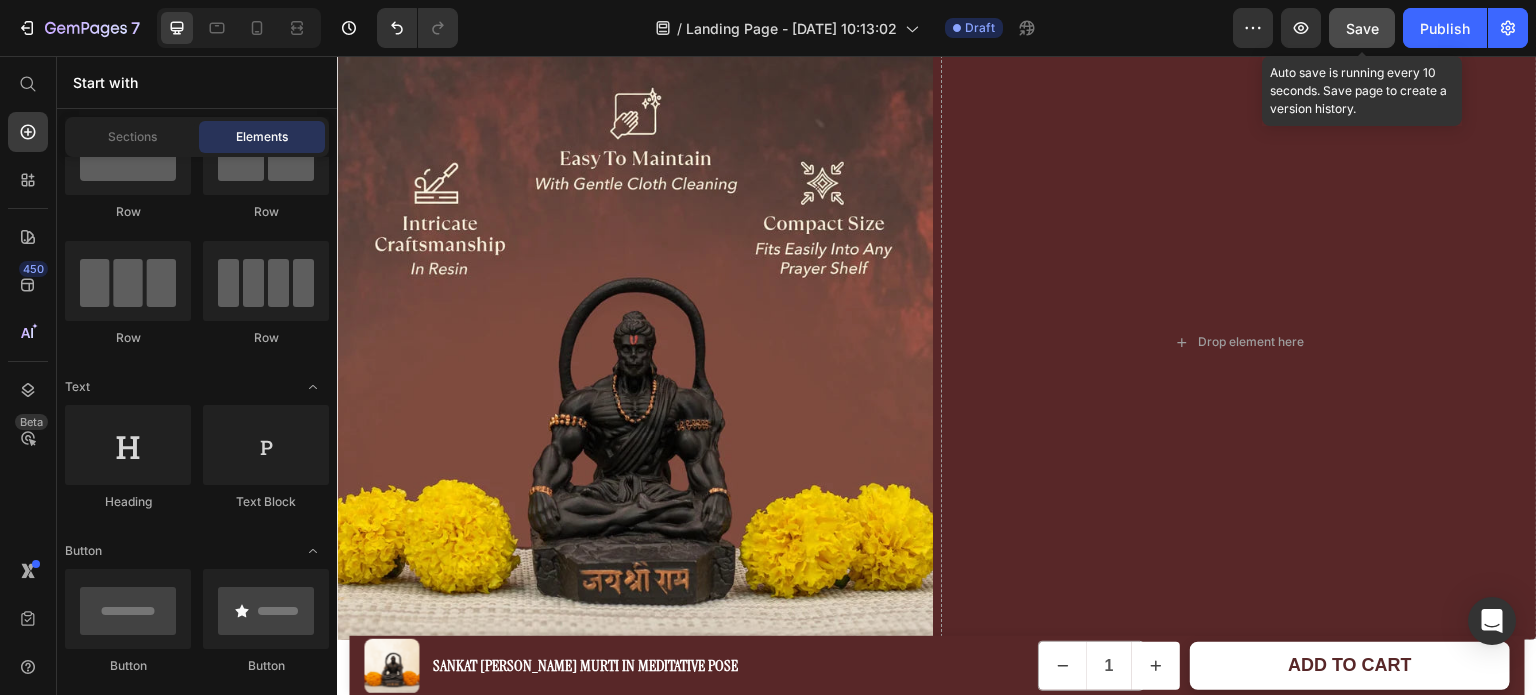 scroll, scrollTop: 0, scrollLeft: 0, axis: both 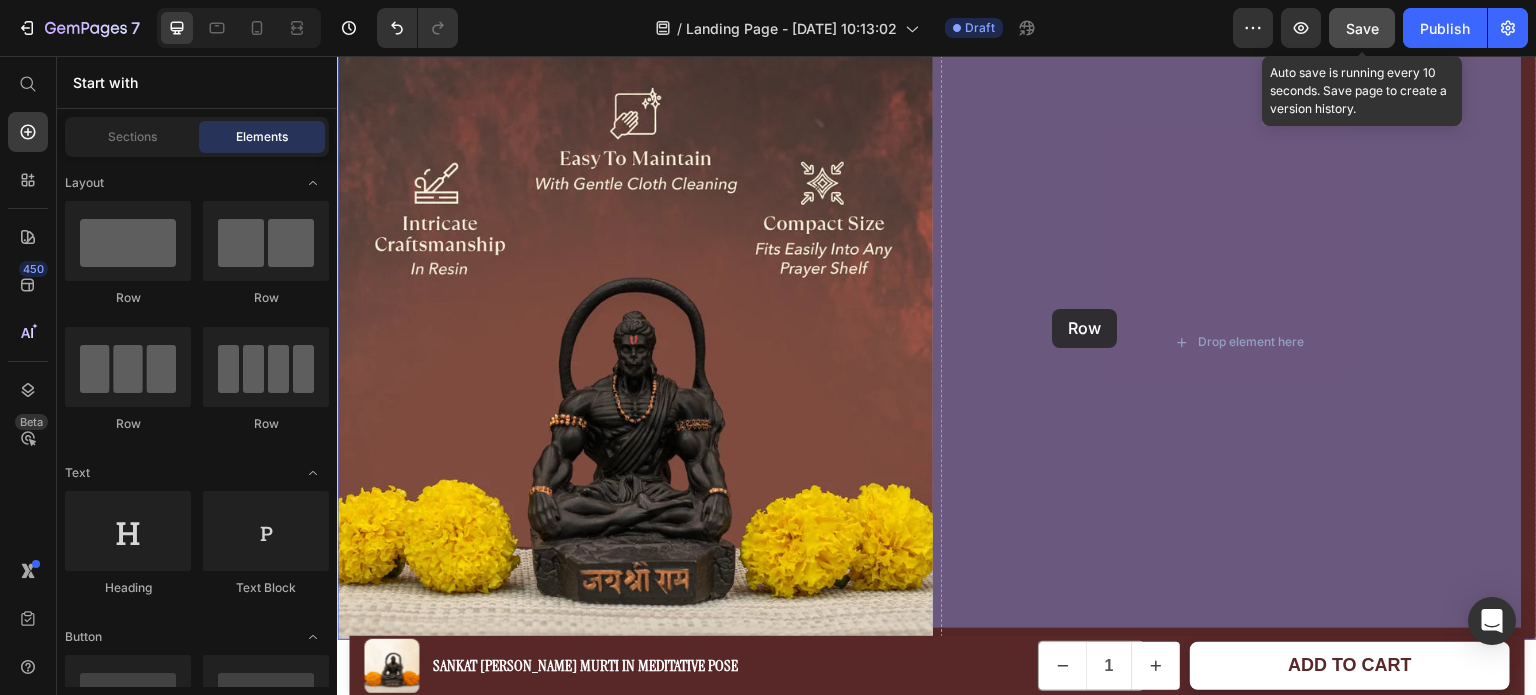drag, startPoint x: 940, startPoint y: 433, endPoint x: 1053, endPoint y: 309, distance: 167.76471 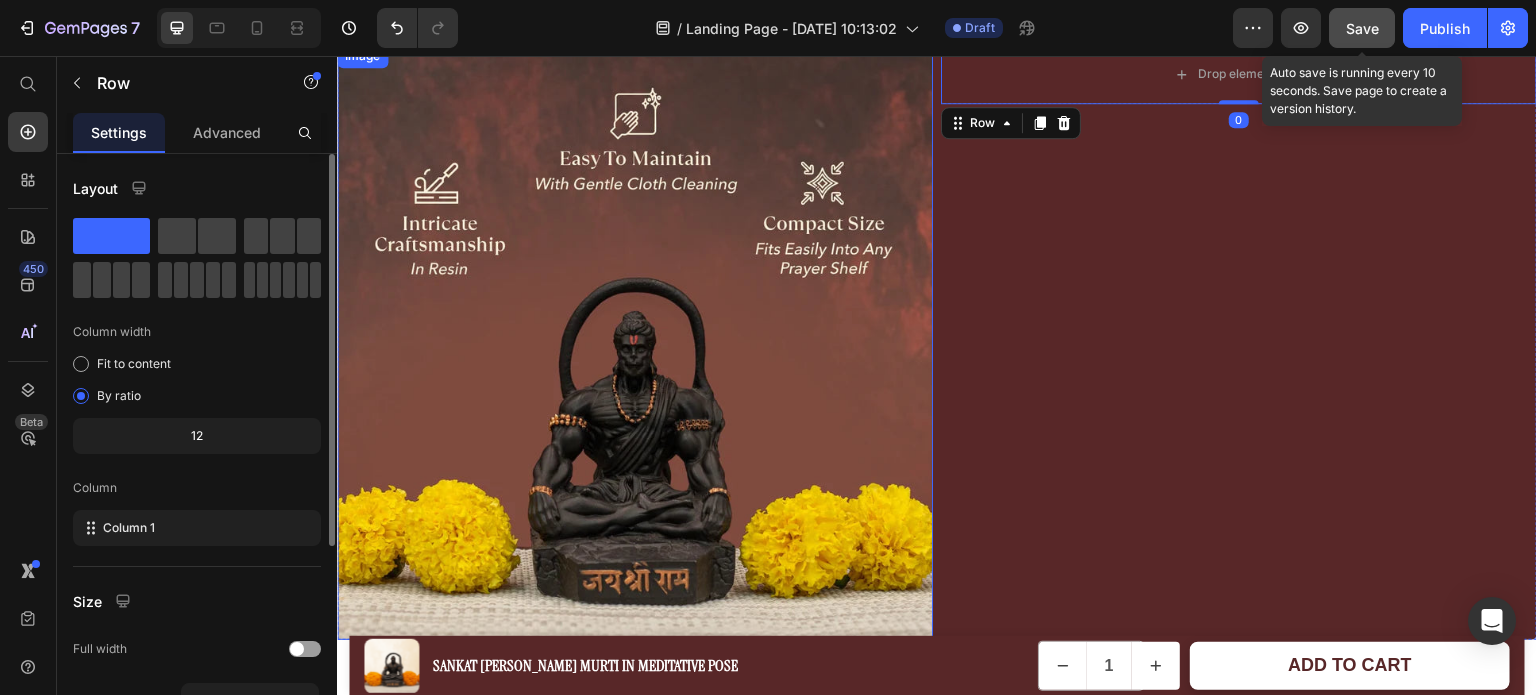 click at bounding box center [635, 342] 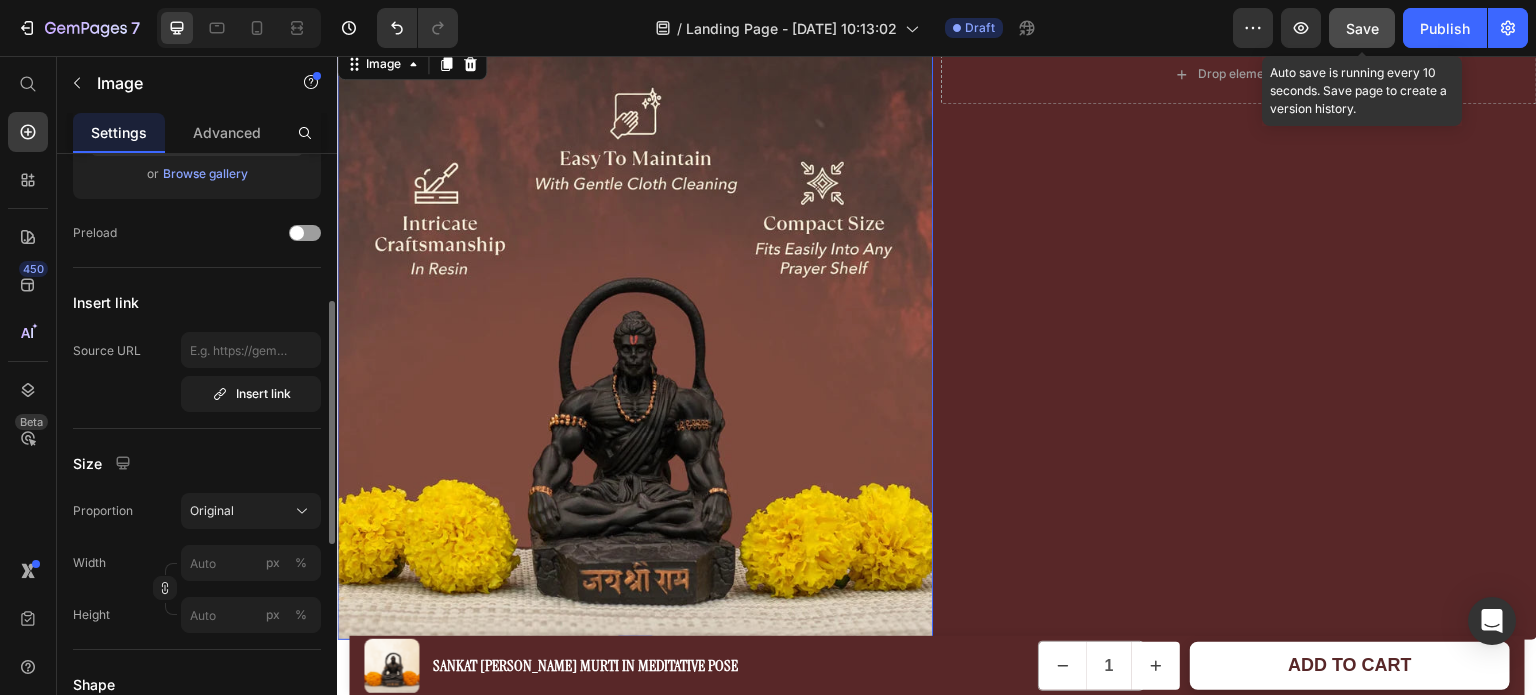 scroll, scrollTop: 318, scrollLeft: 0, axis: vertical 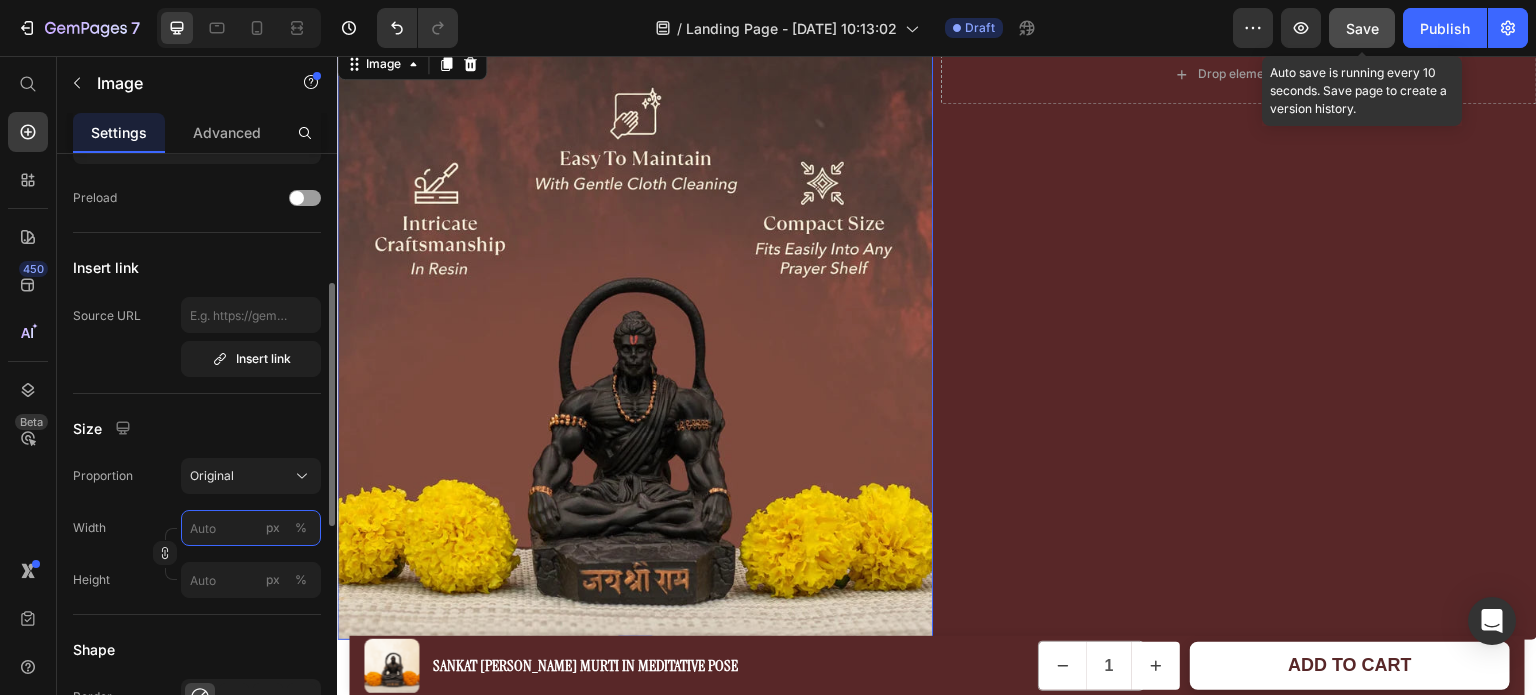 click on "px %" at bounding box center [251, 528] 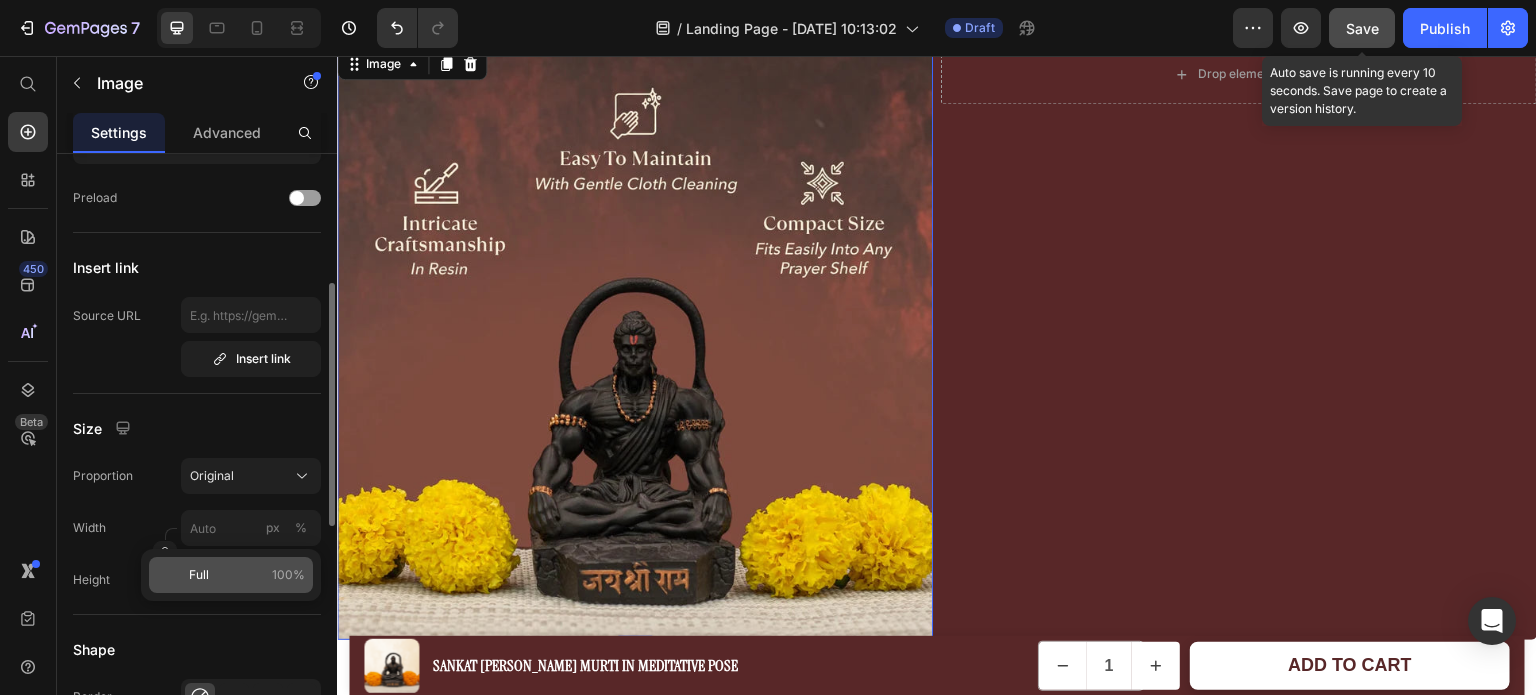 click on "Full 100%" at bounding box center (247, 575) 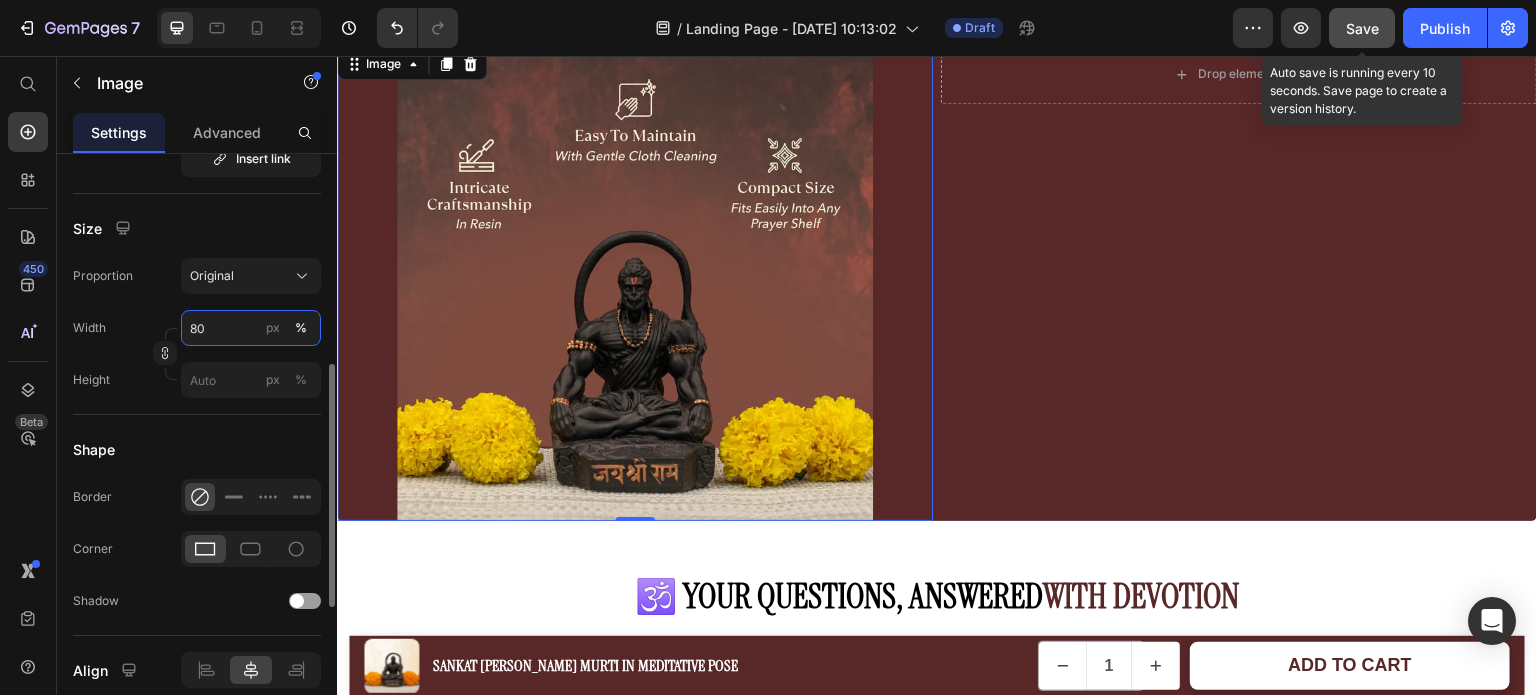 scroll, scrollTop: 871, scrollLeft: 0, axis: vertical 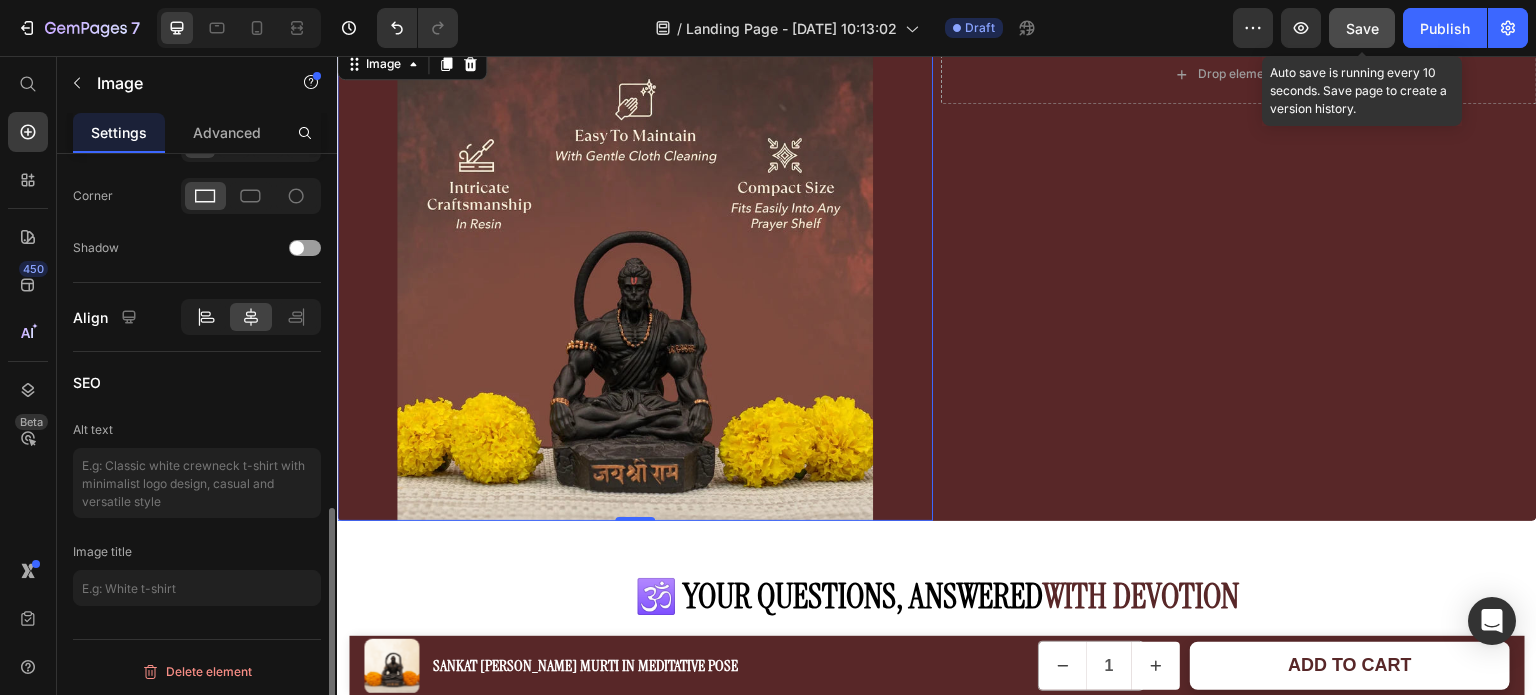 type on "80" 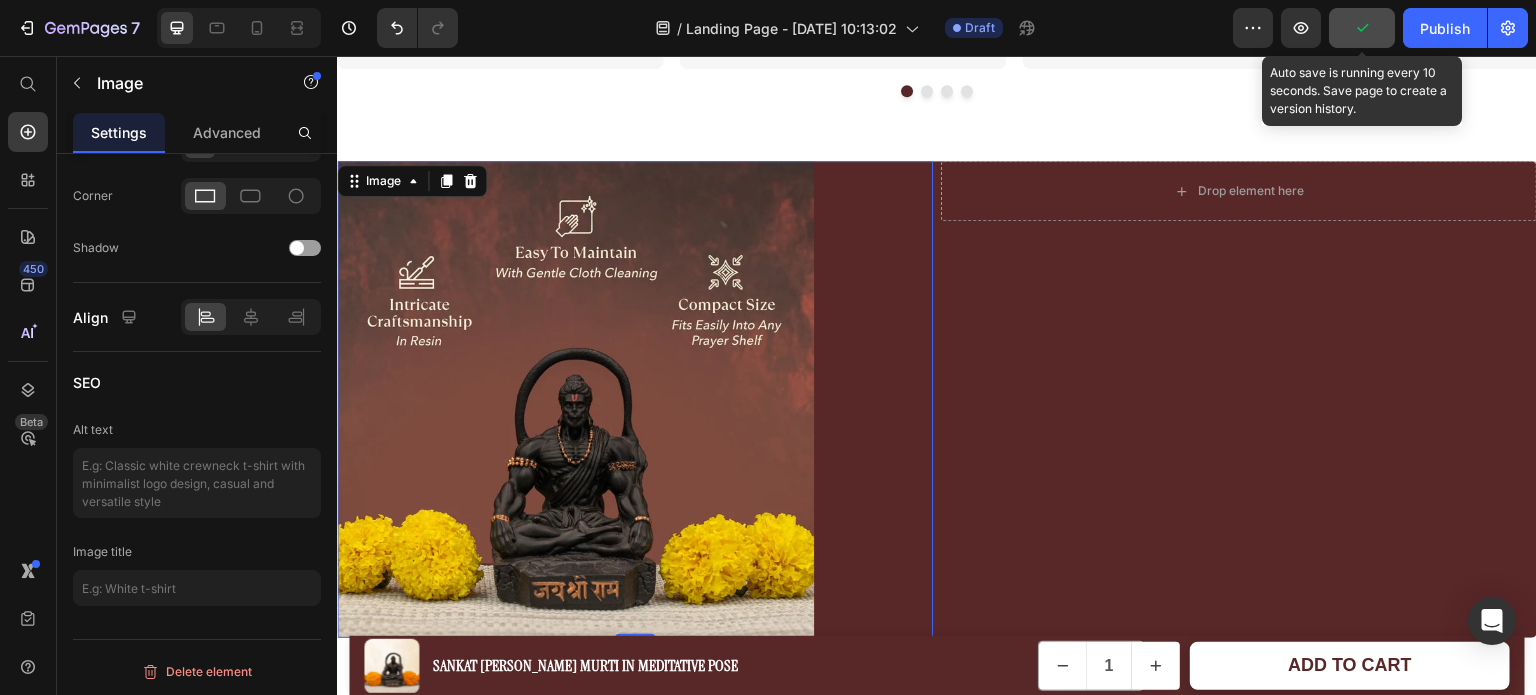 scroll, scrollTop: 3375, scrollLeft: 0, axis: vertical 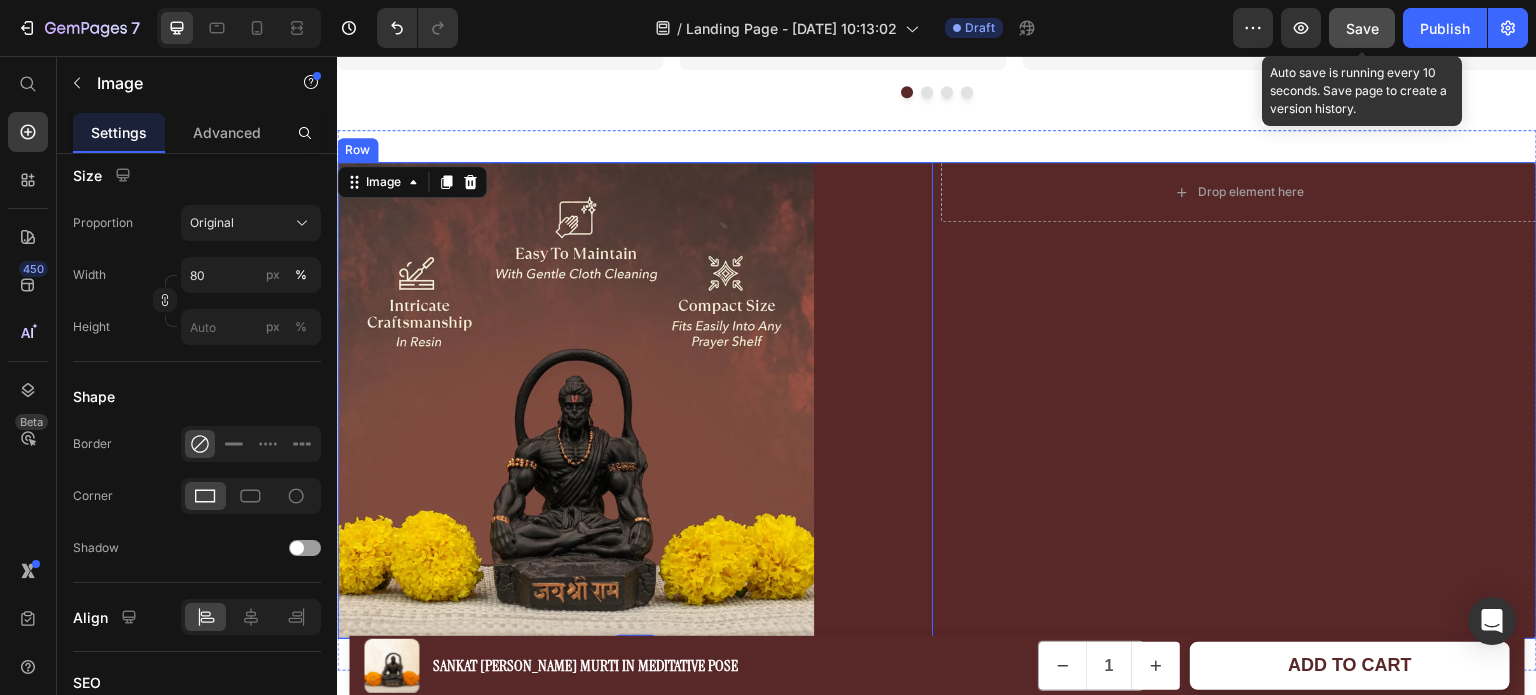 click on "Image   0
Drop element here Row Row" at bounding box center [937, 400] 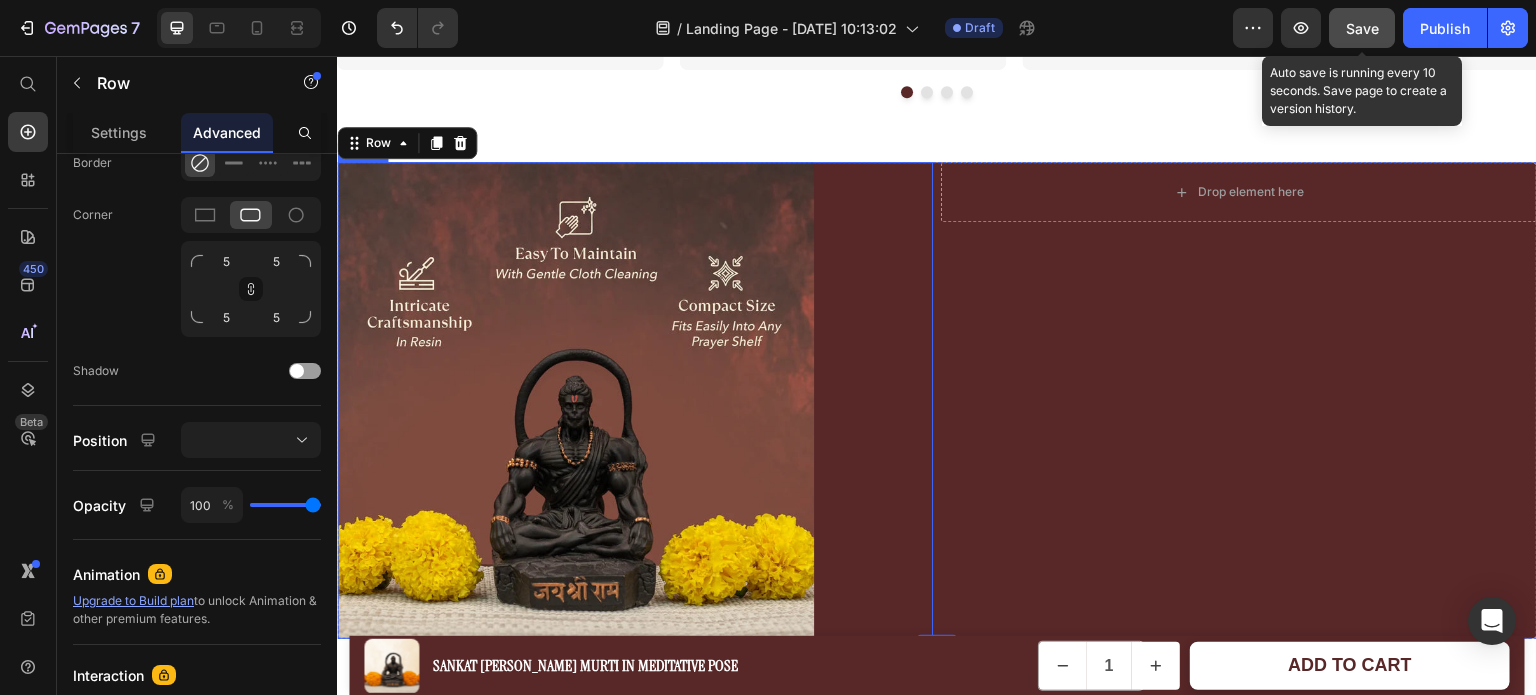 scroll, scrollTop: 0, scrollLeft: 0, axis: both 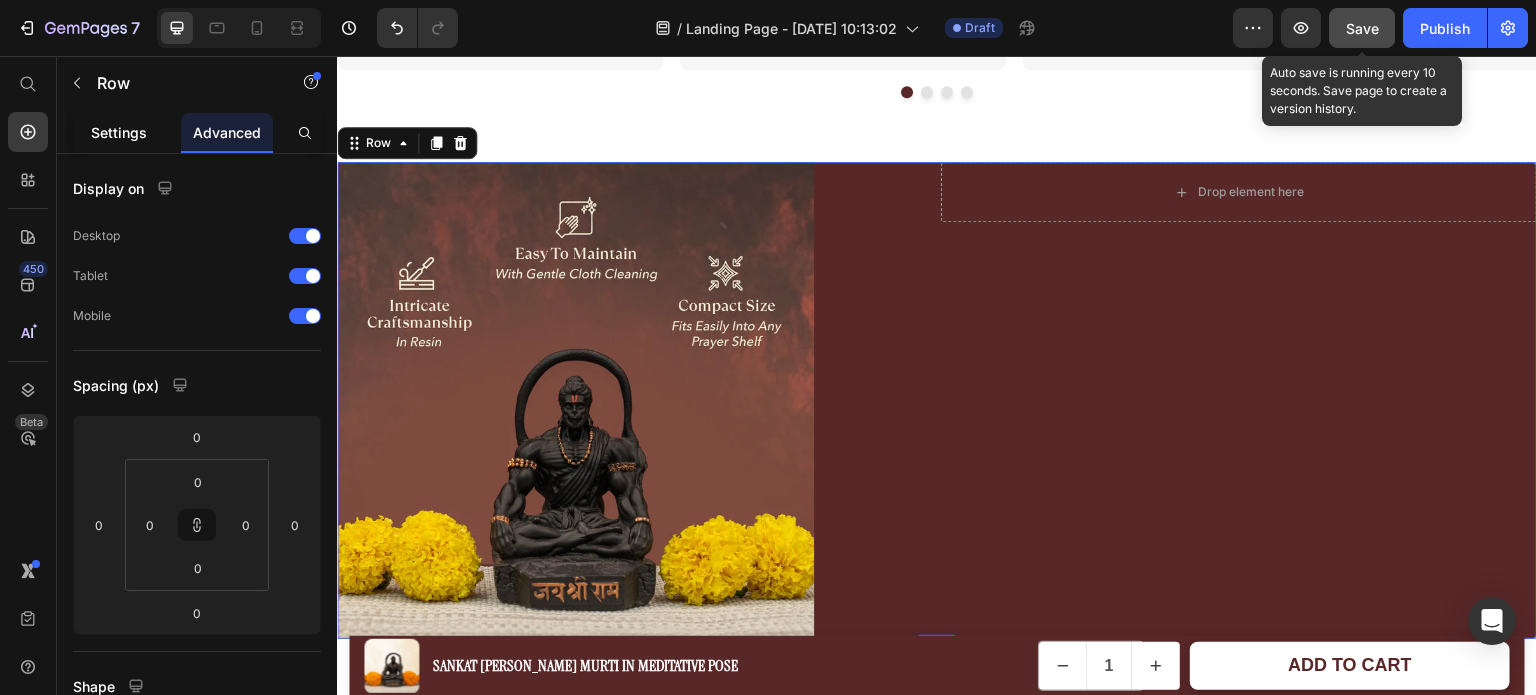 click on "Settings" at bounding box center (119, 132) 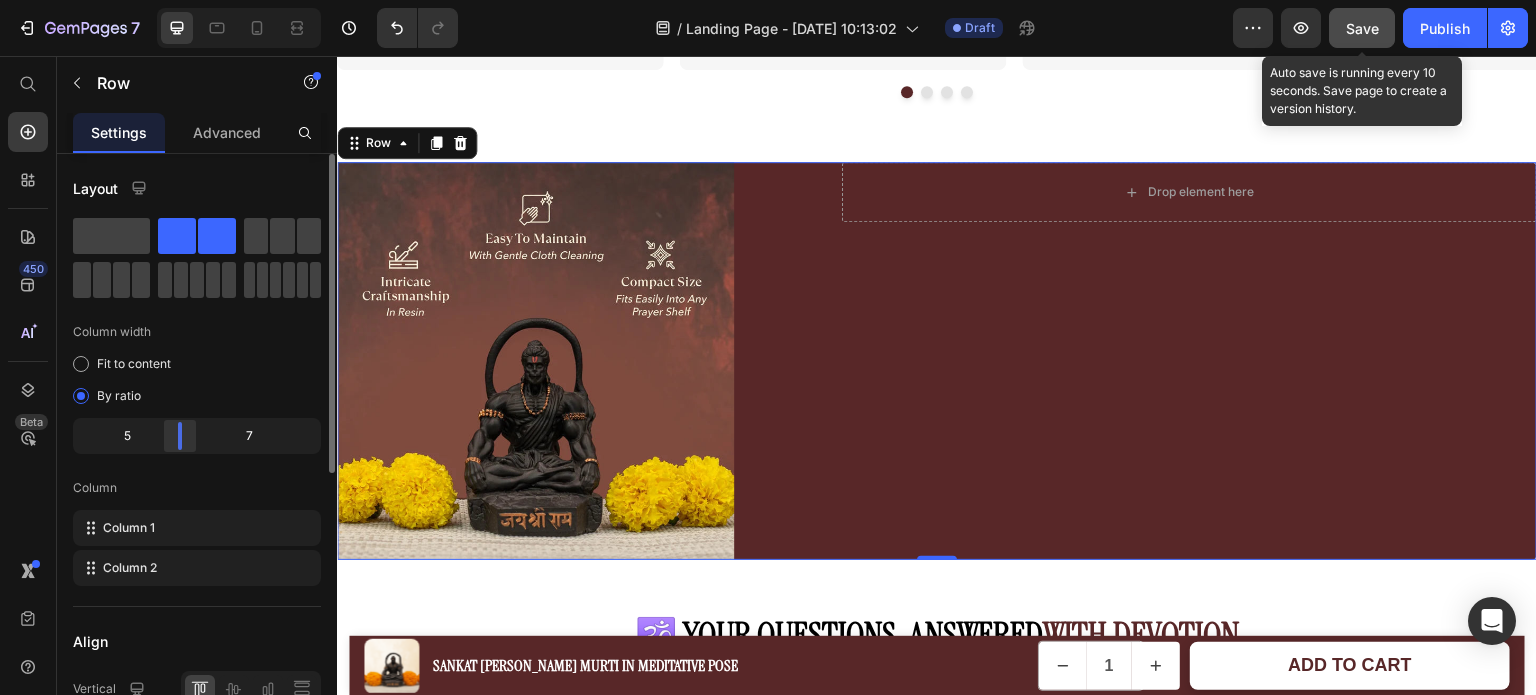 drag, startPoint x: 194, startPoint y: 424, endPoint x: 168, endPoint y: 423, distance: 26.019224 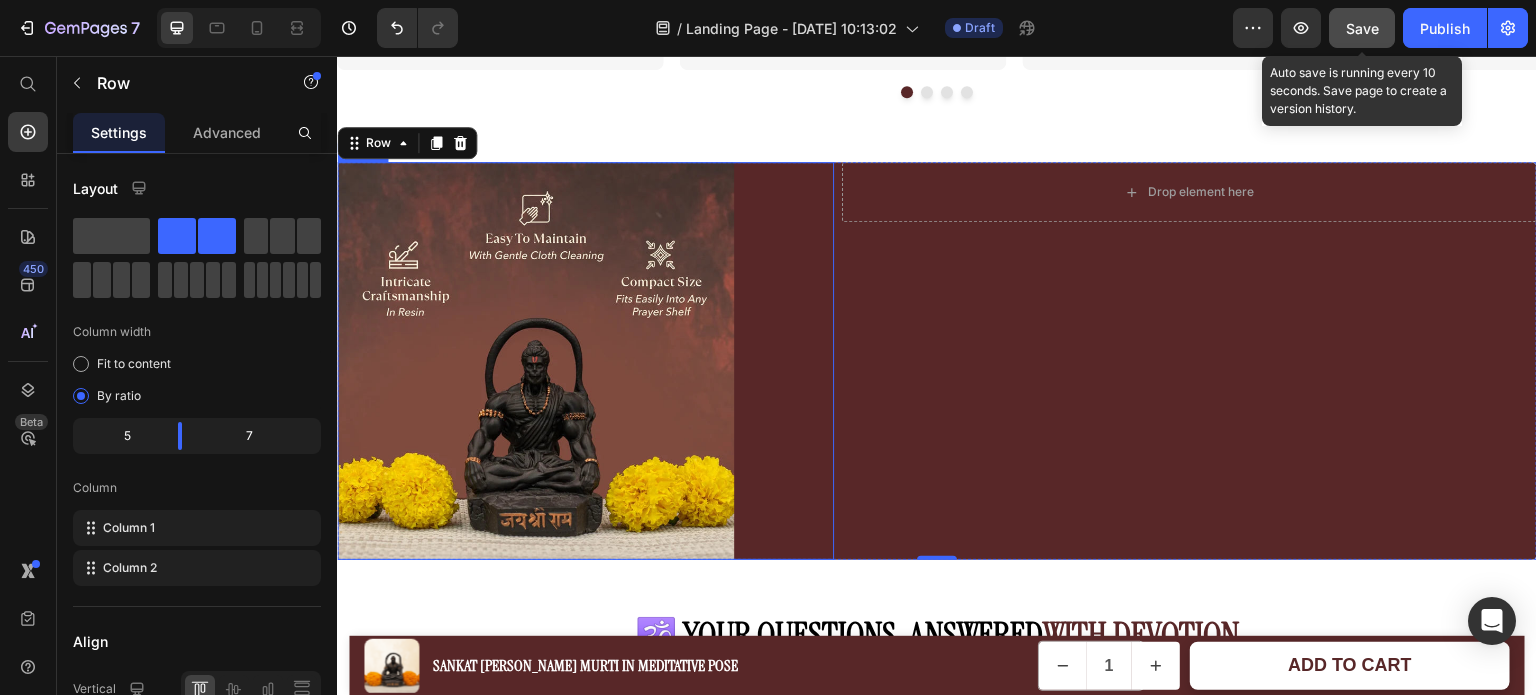 click at bounding box center (585, 360) 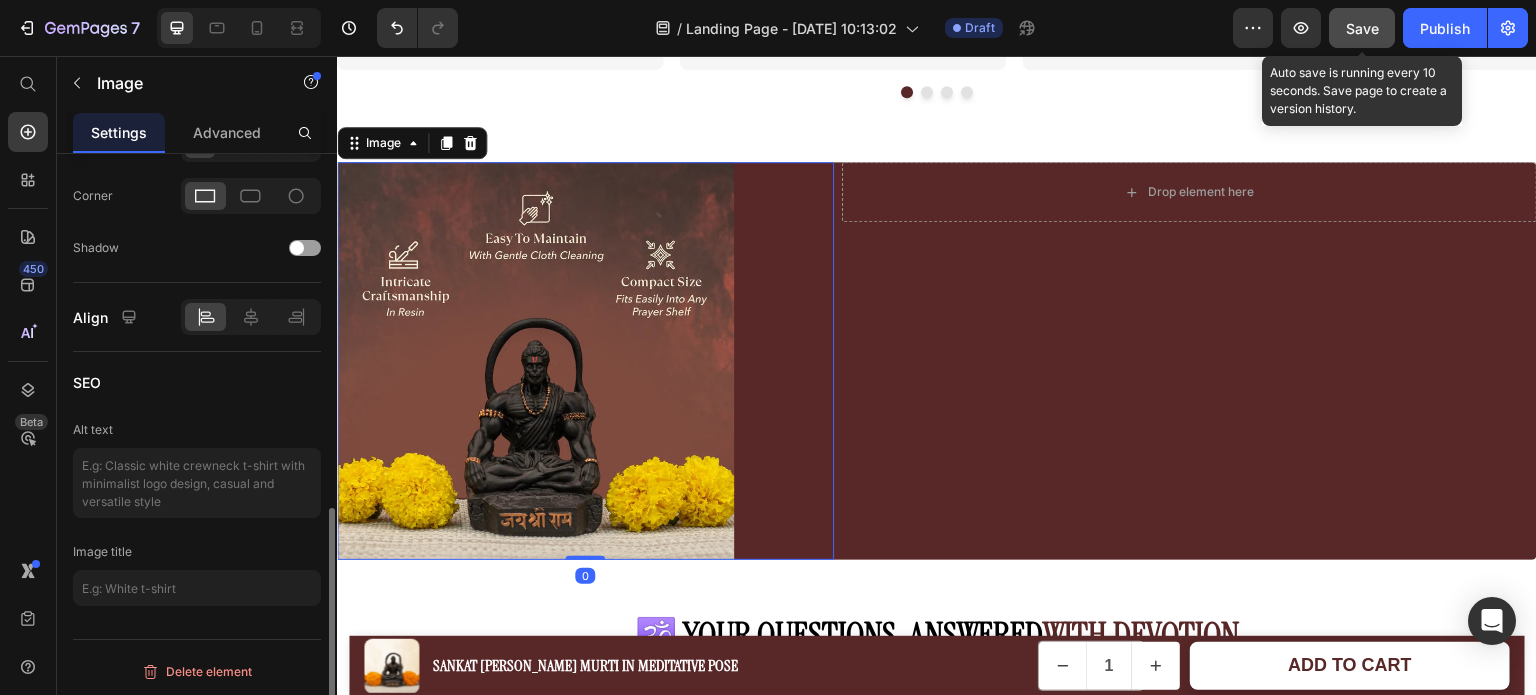 scroll, scrollTop: 571, scrollLeft: 0, axis: vertical 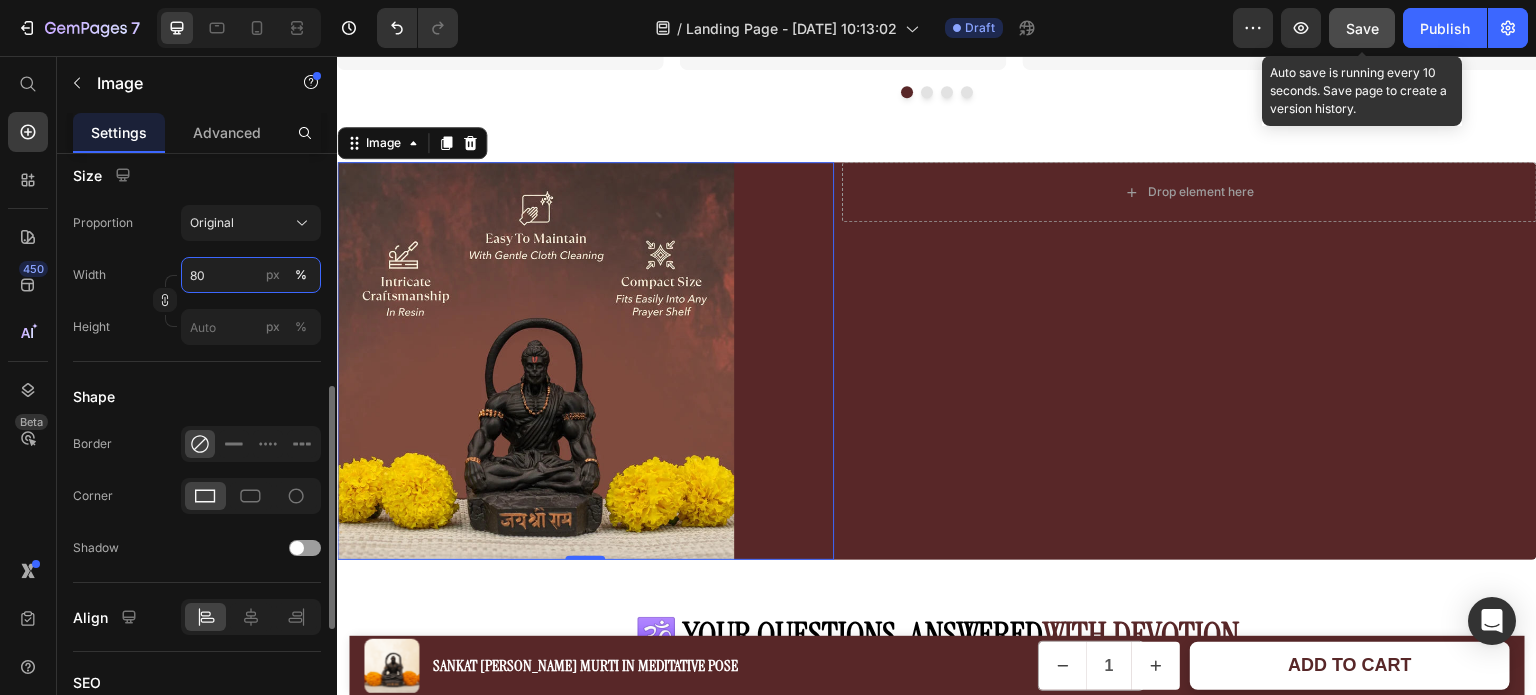 click on "80" at bounding box center [251, 275] 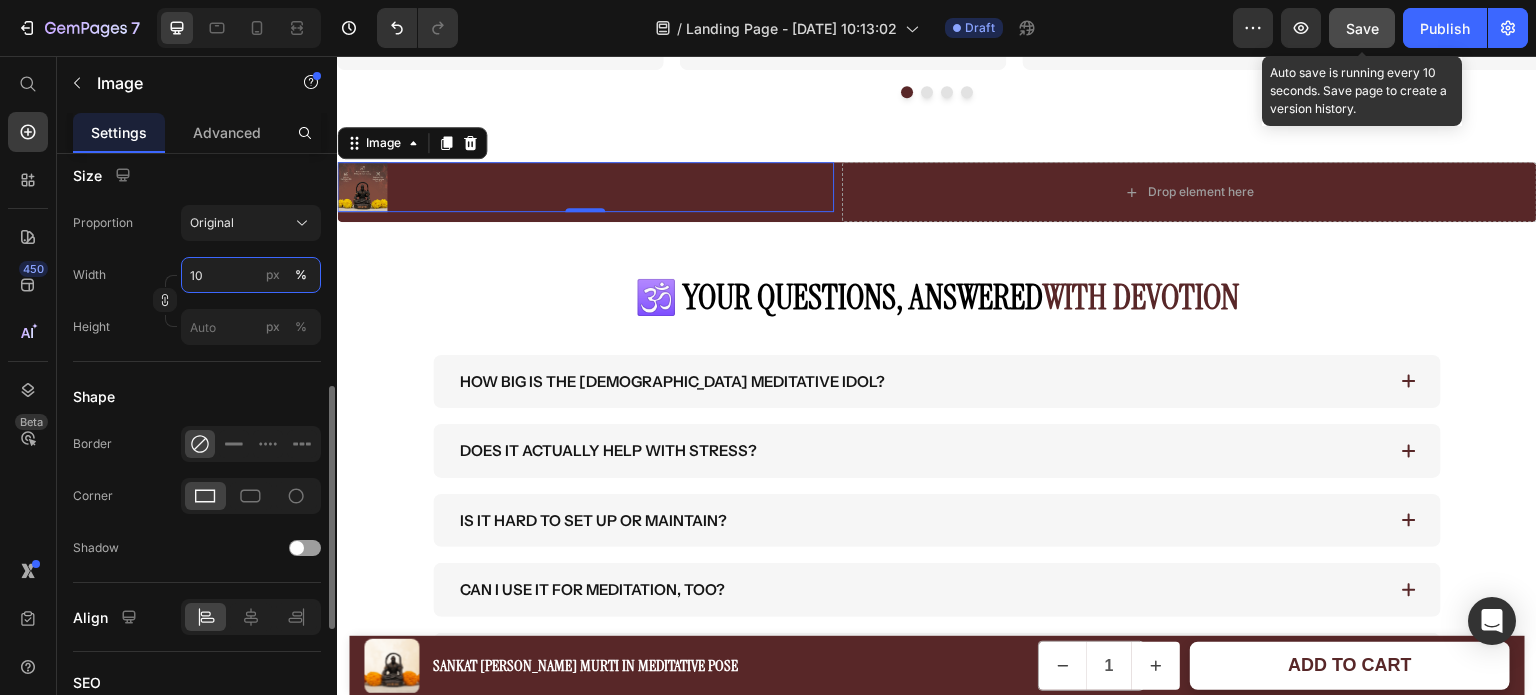 type on "100" 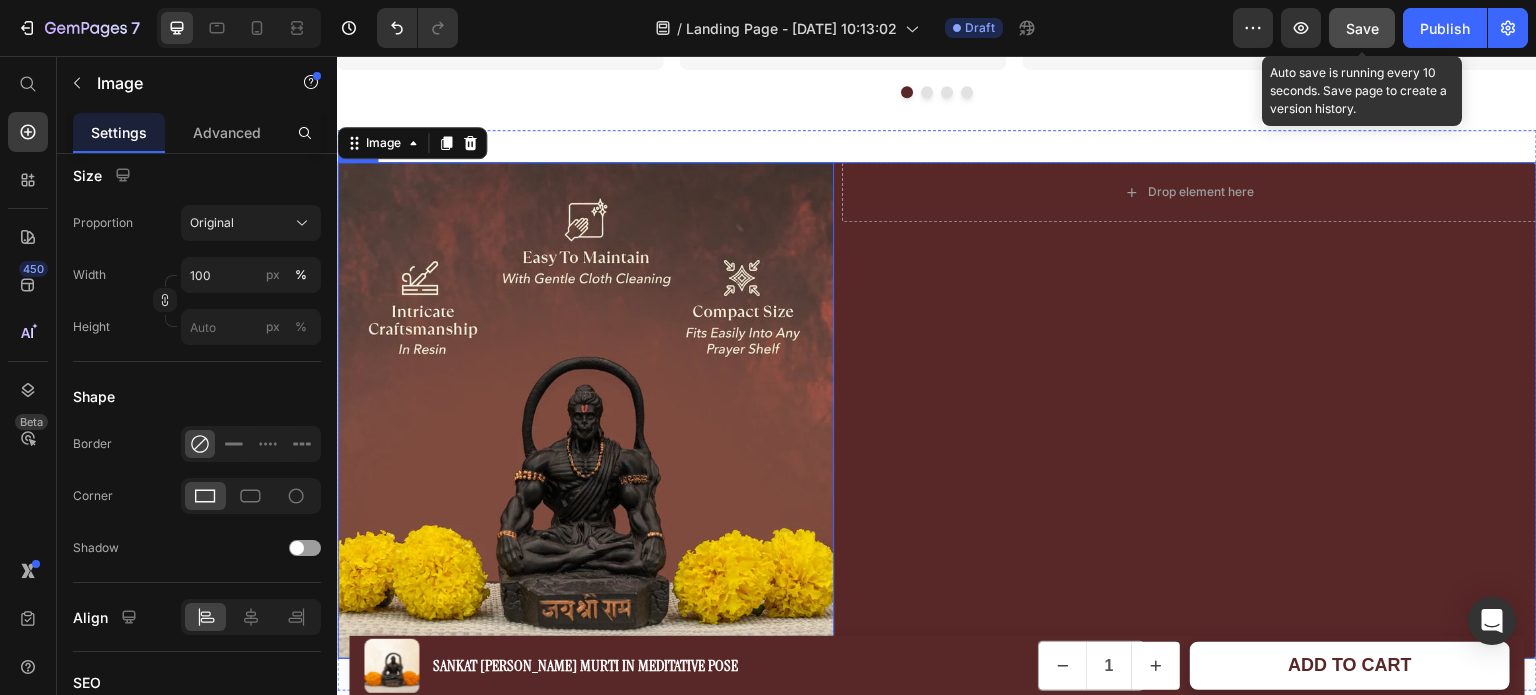 click on "Image   0
Drop element here Row Row" at bounding box center (937, 410) 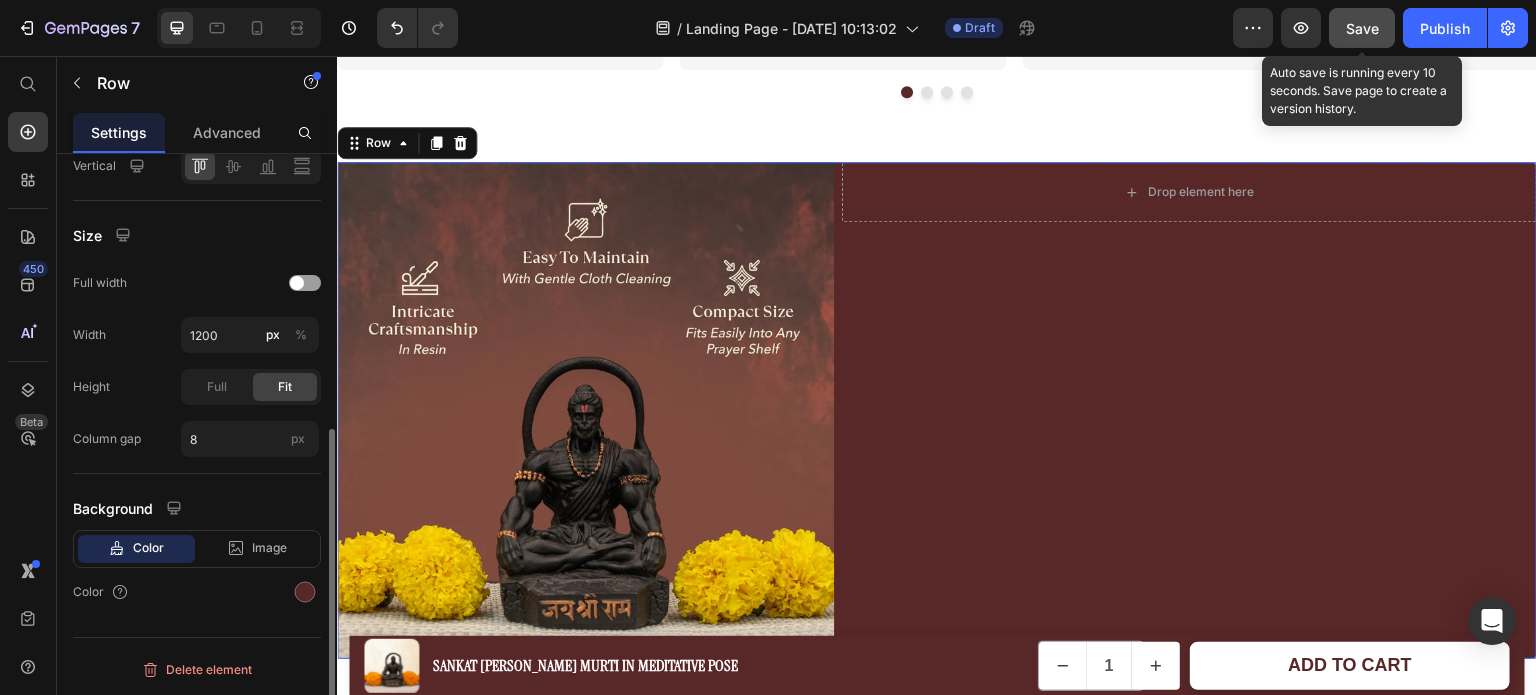 scroll, scrollTop: 0, scrollLeft: 0, axis: both 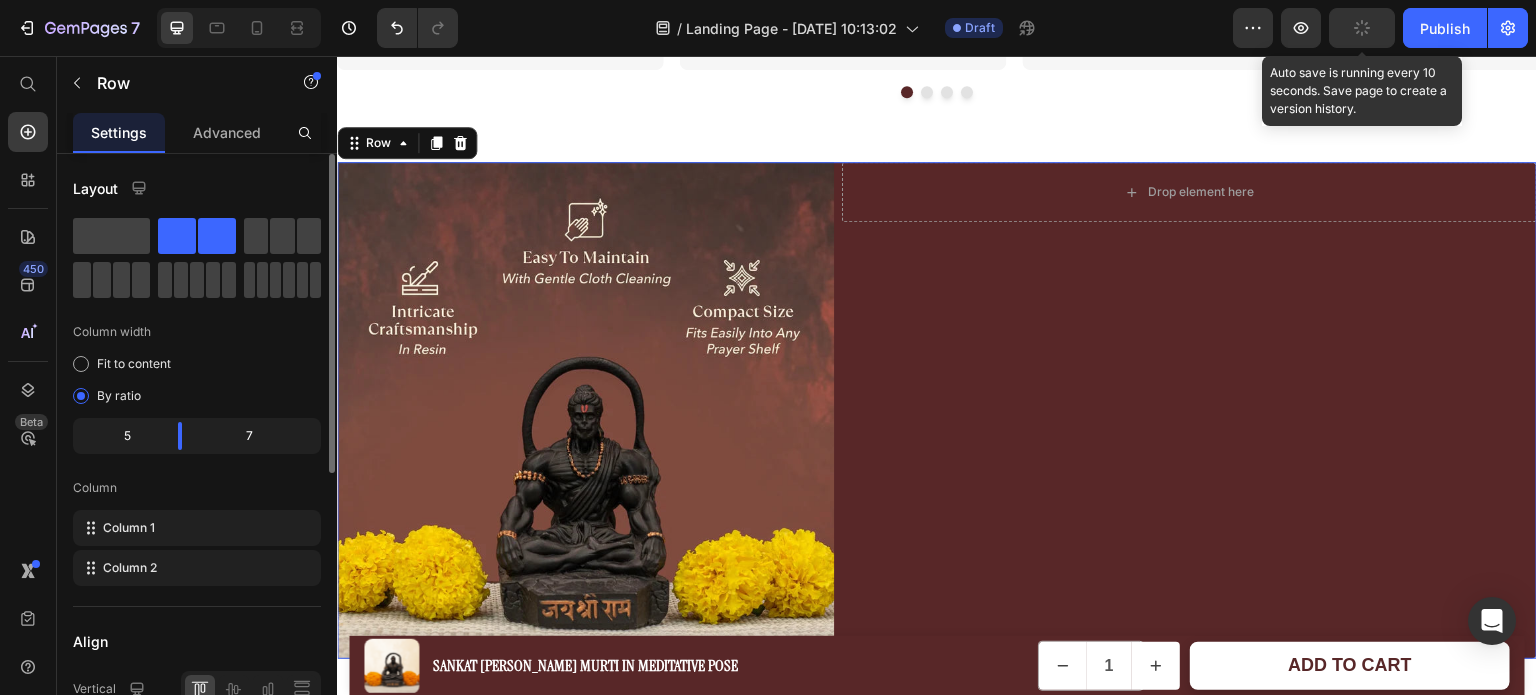 click on "Drop element here Row" at bounding box center [1189, 410] 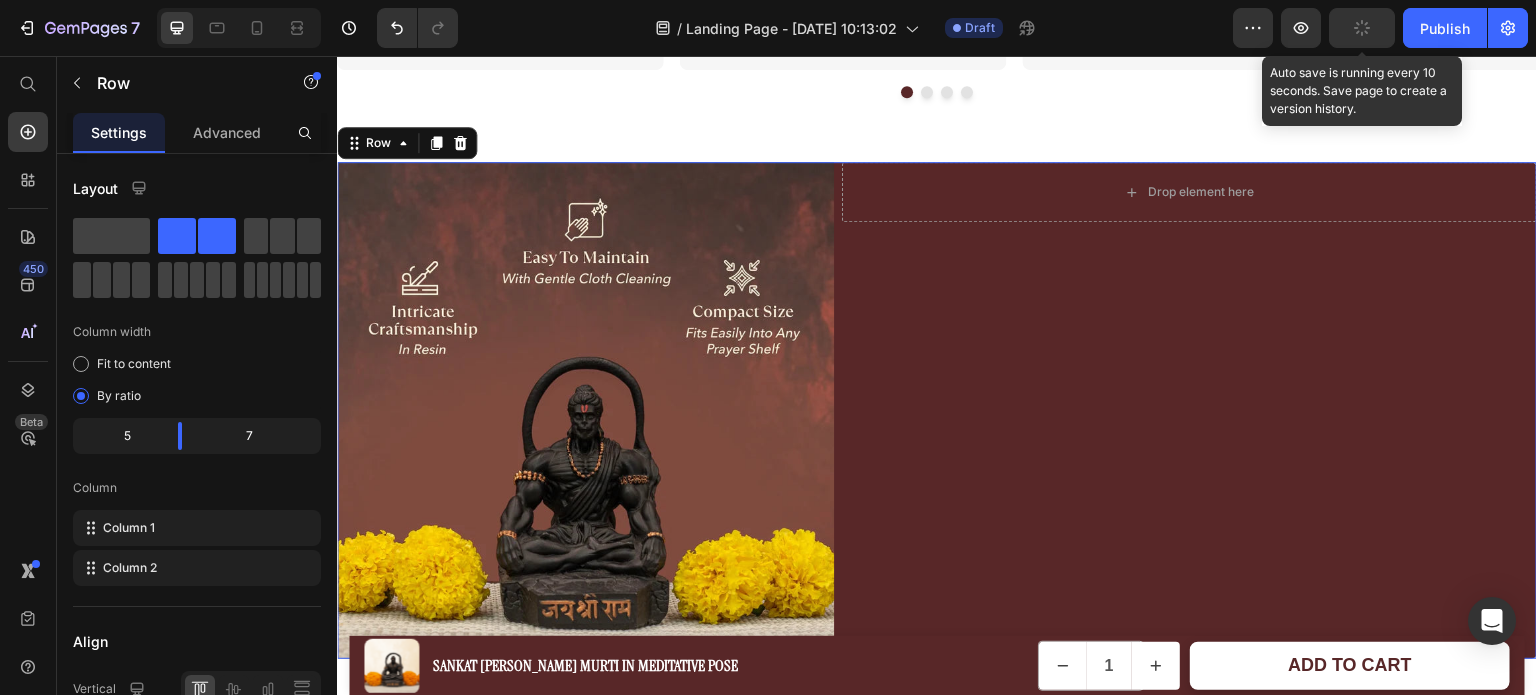 click on "Drop element here" at bounding box center (1189, 192) 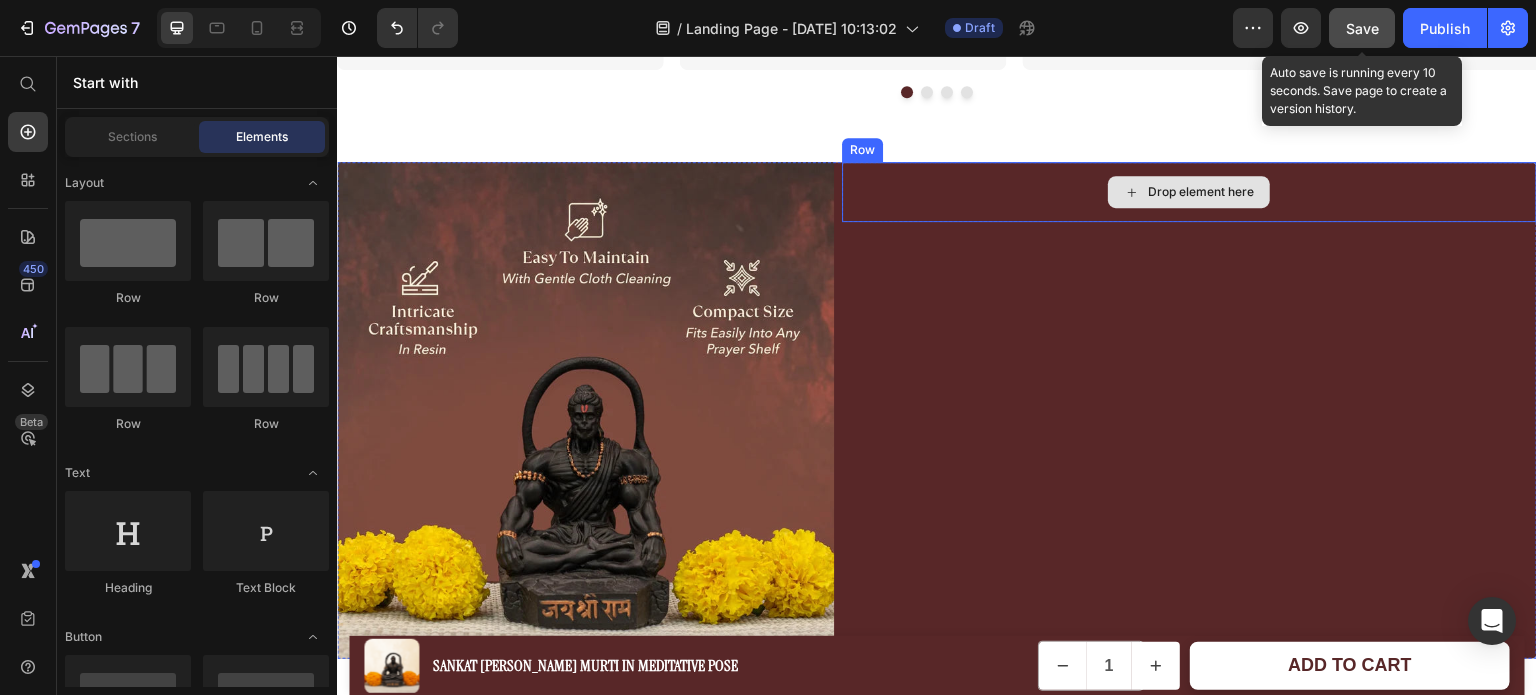click on "Drop element here" at bounding box center [1189, 192] 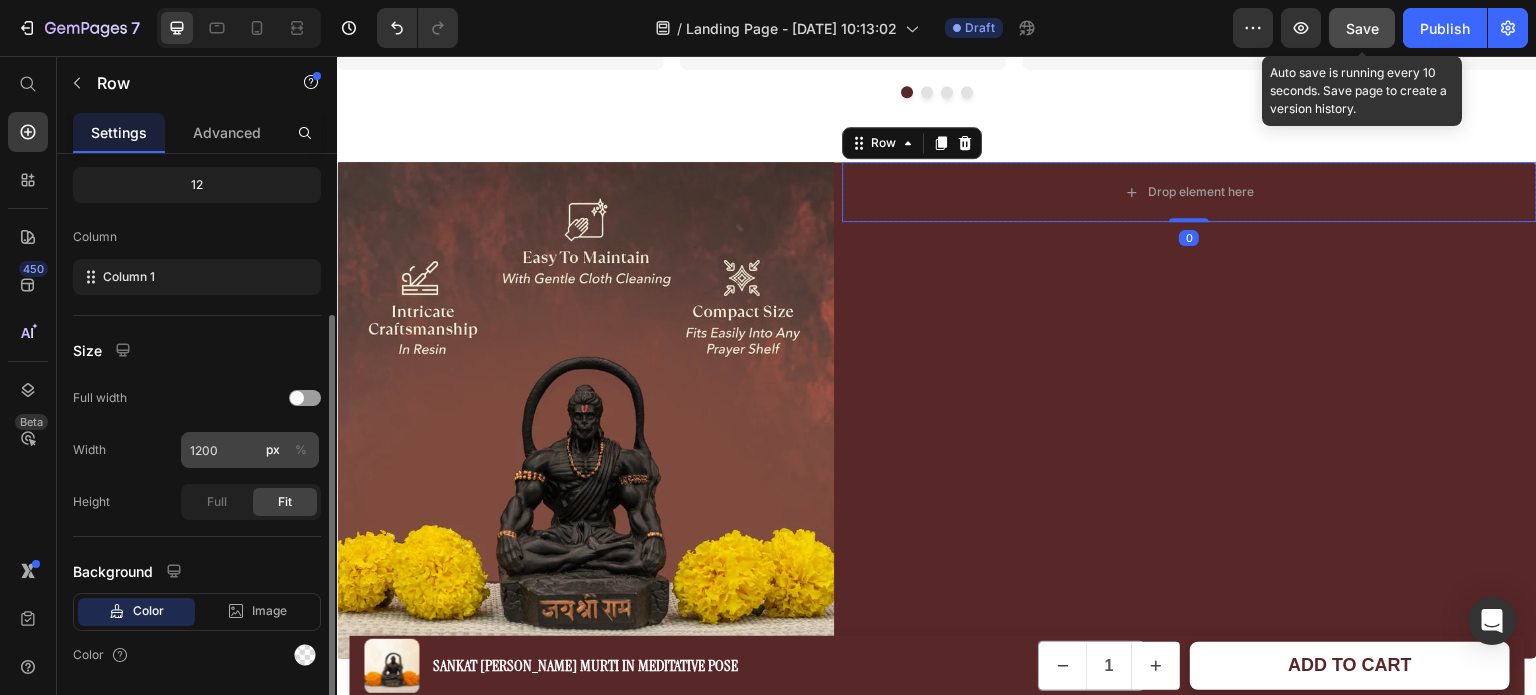 scroll, scrollTop: 248, scrollLeft: 0, axis: vertical 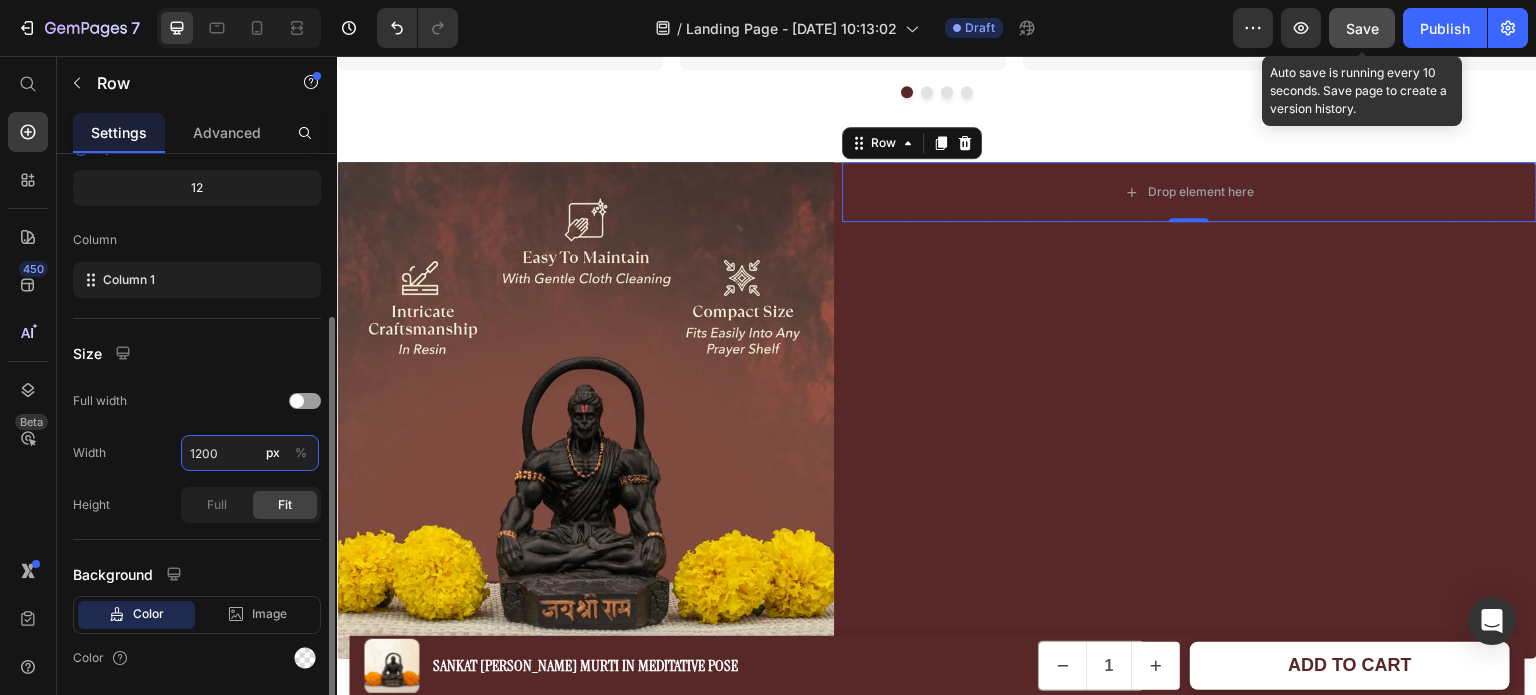 click on "1200" at bounding box center [250, 453] 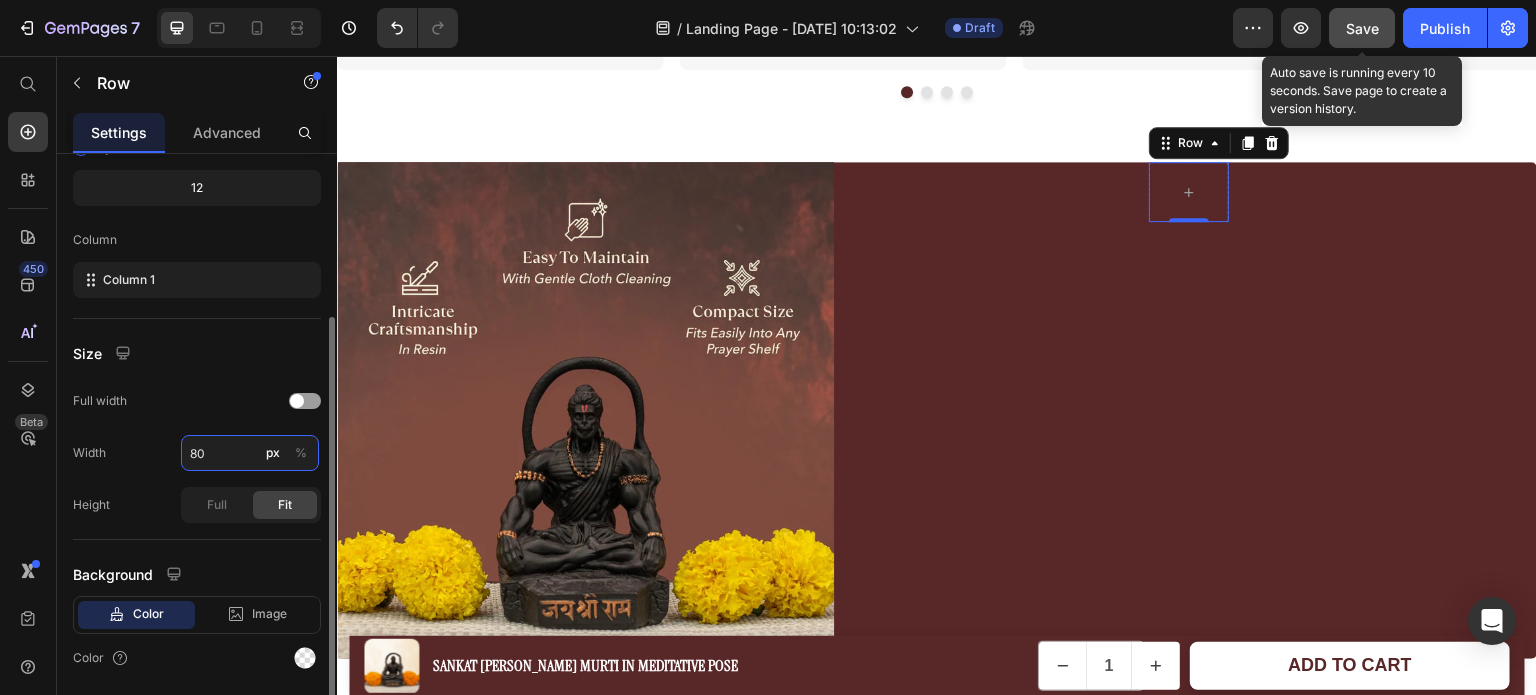 type on "800" 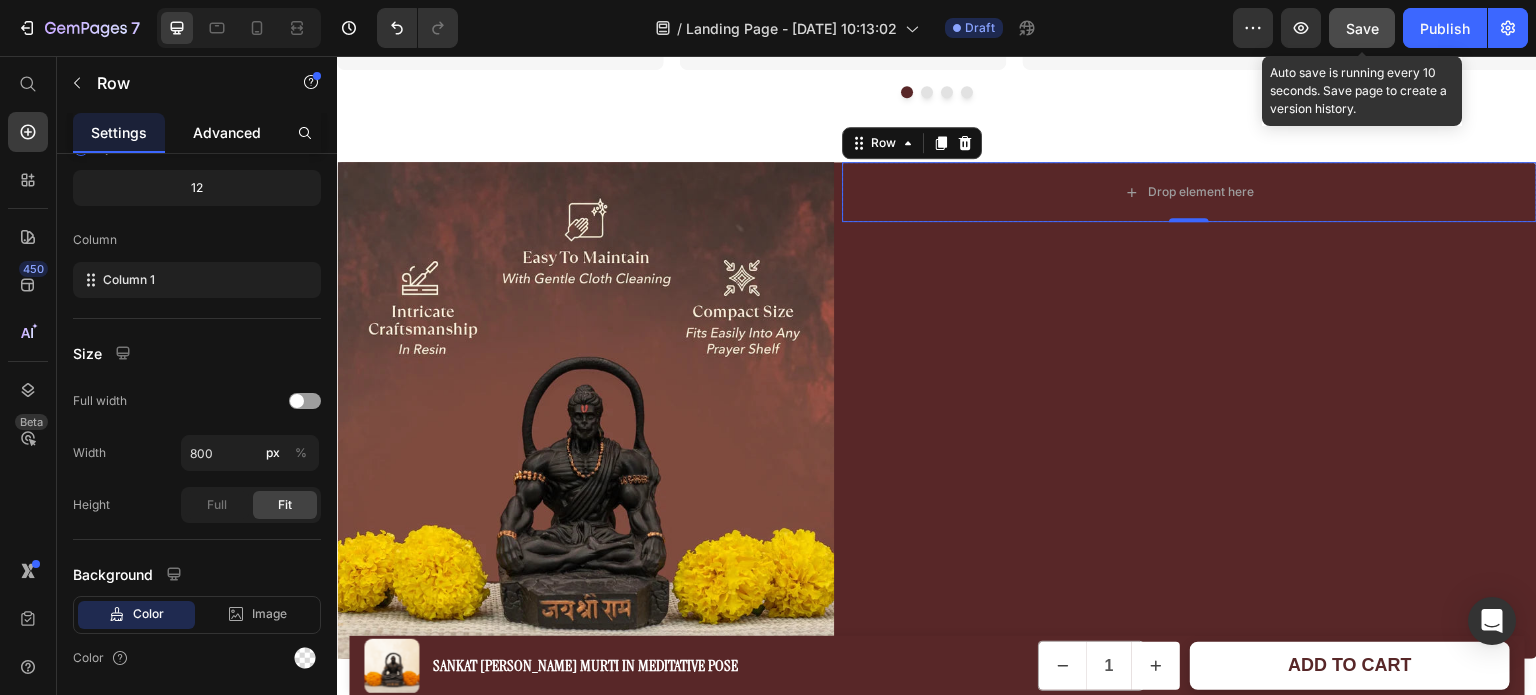 click on "Advanced" at bounding box center [227, 132] 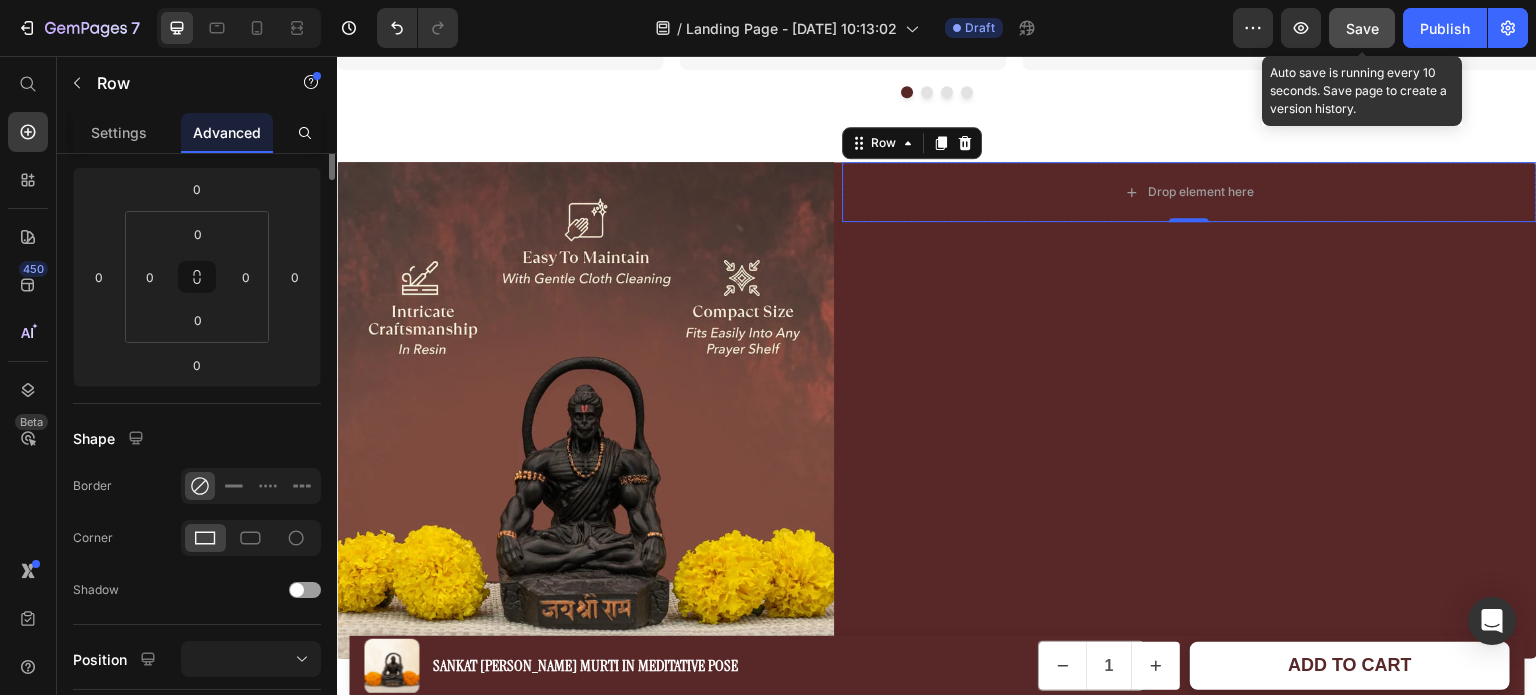 scroll, scrollTop: 0, scrollLeft: 0, axis: both 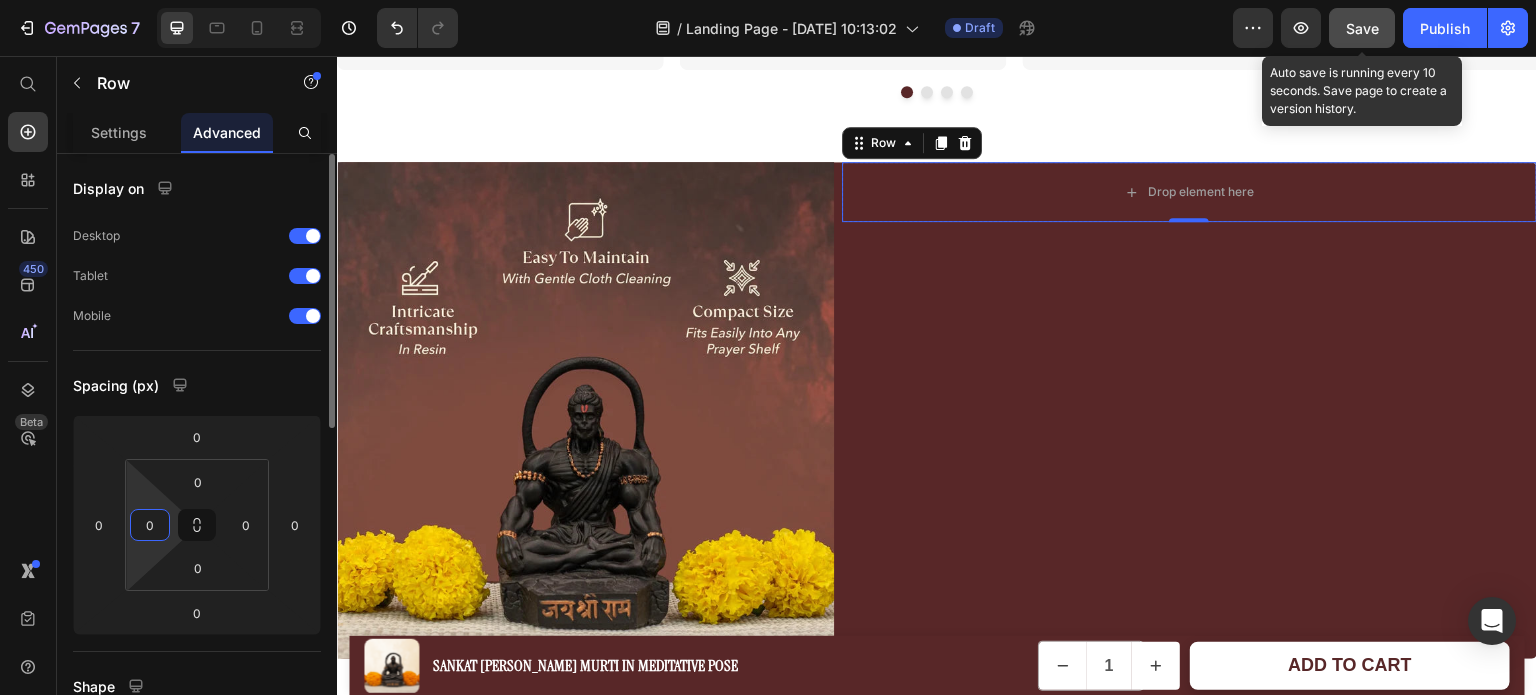click on "0" at bounding box center (150, 525) 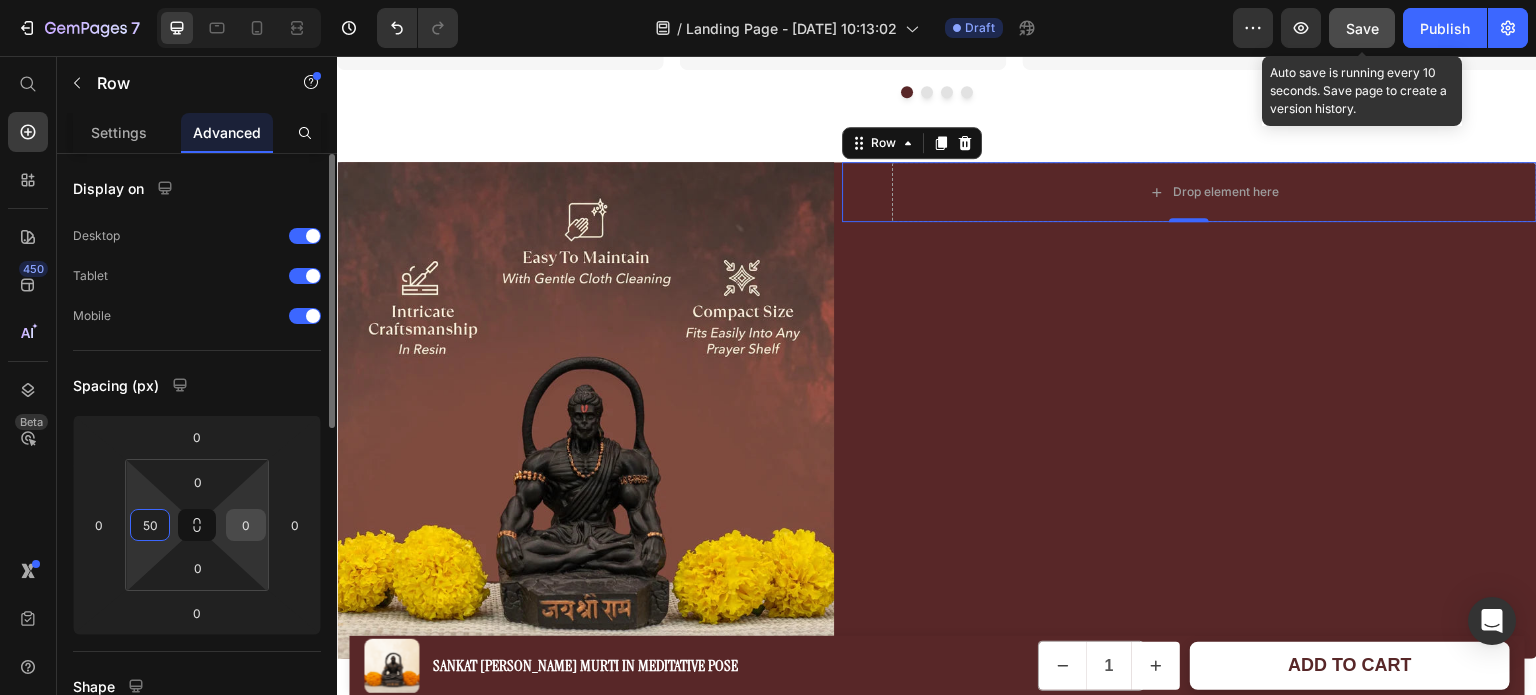type on "50" 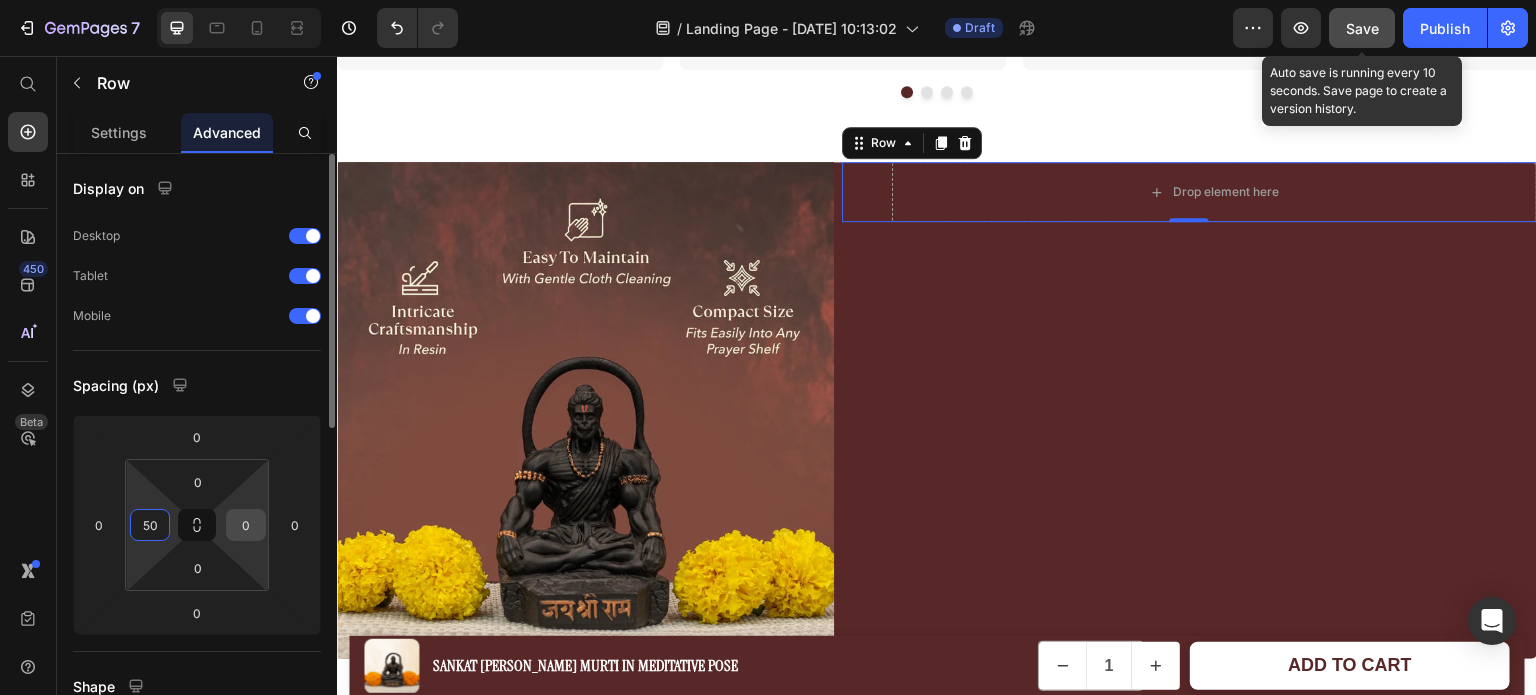 click on "0" at bounding box center (246, 525) 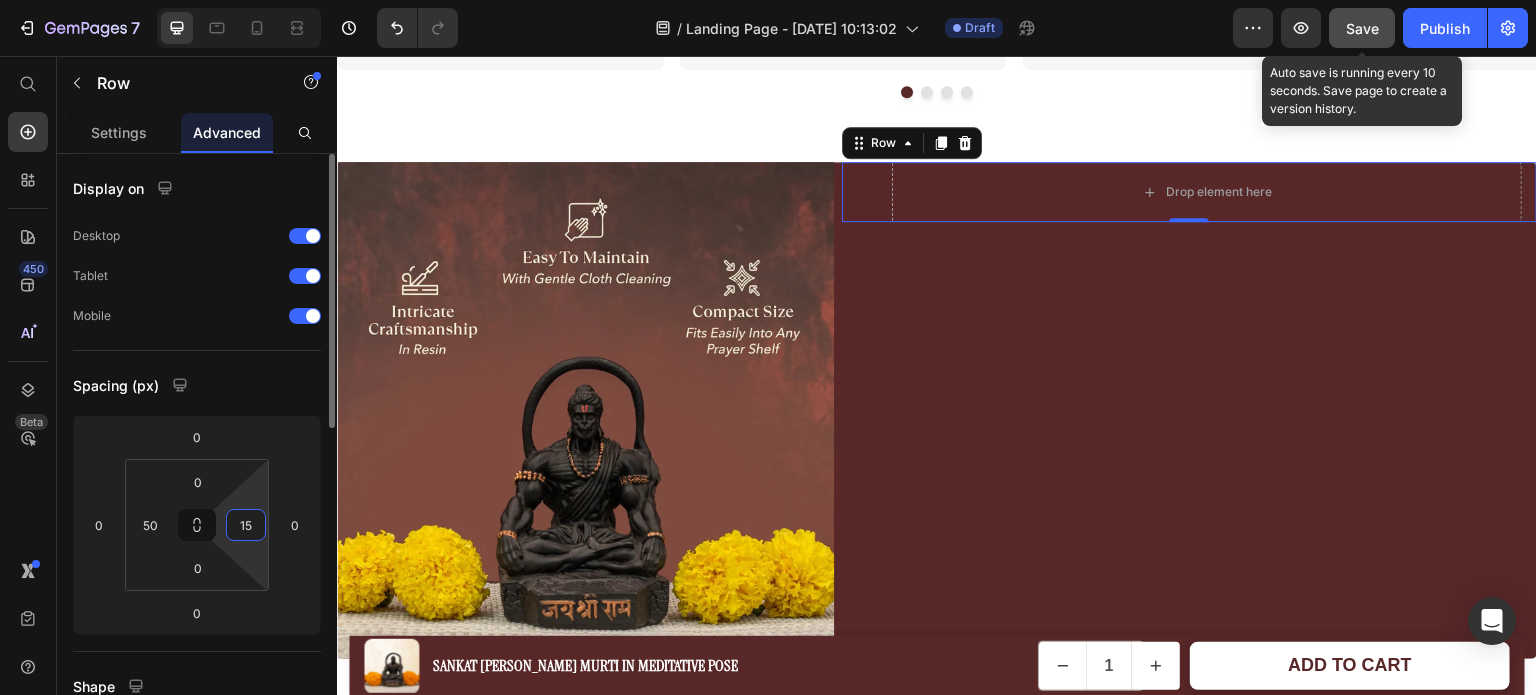 type on "150" 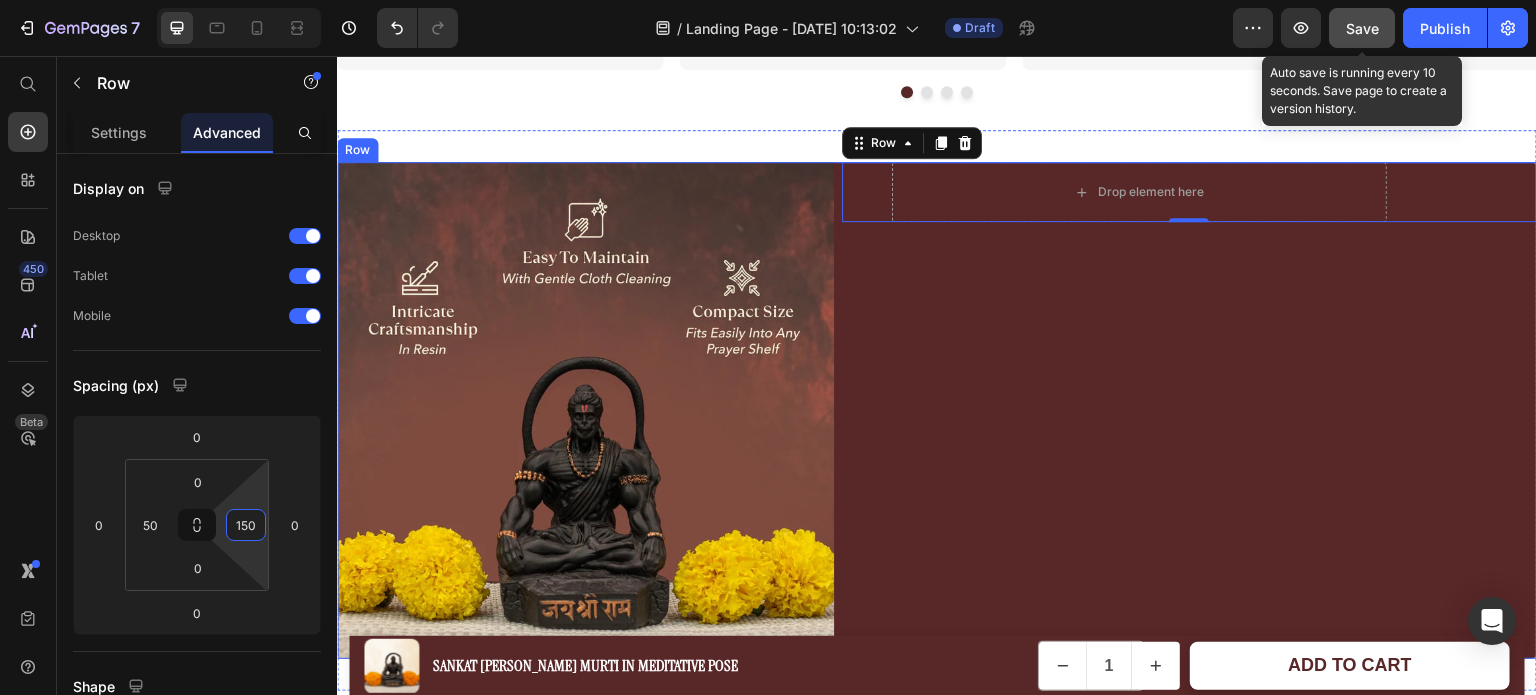 click on "Image
Drop element here Row   0 Row" at bounding box center [937, 410] 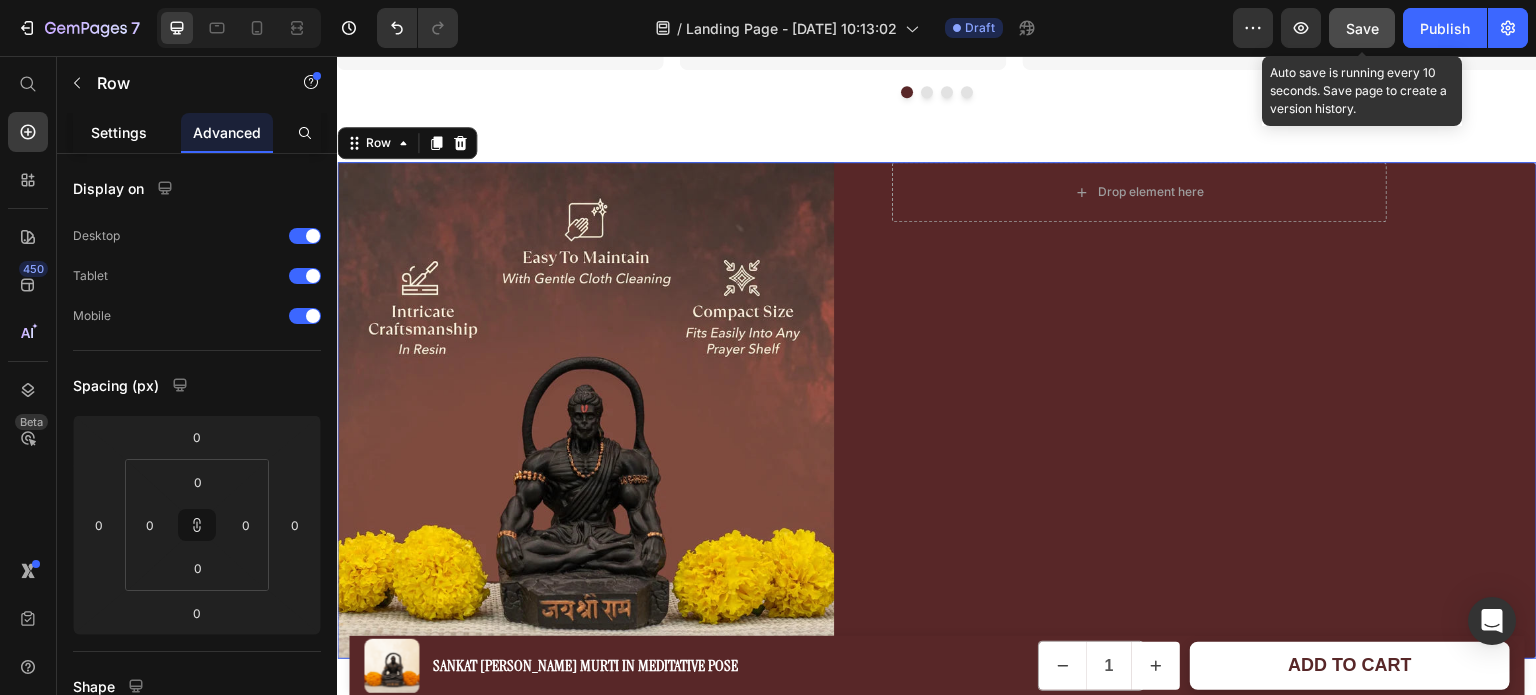 click on "Settings" at bounding box center (119, 132) 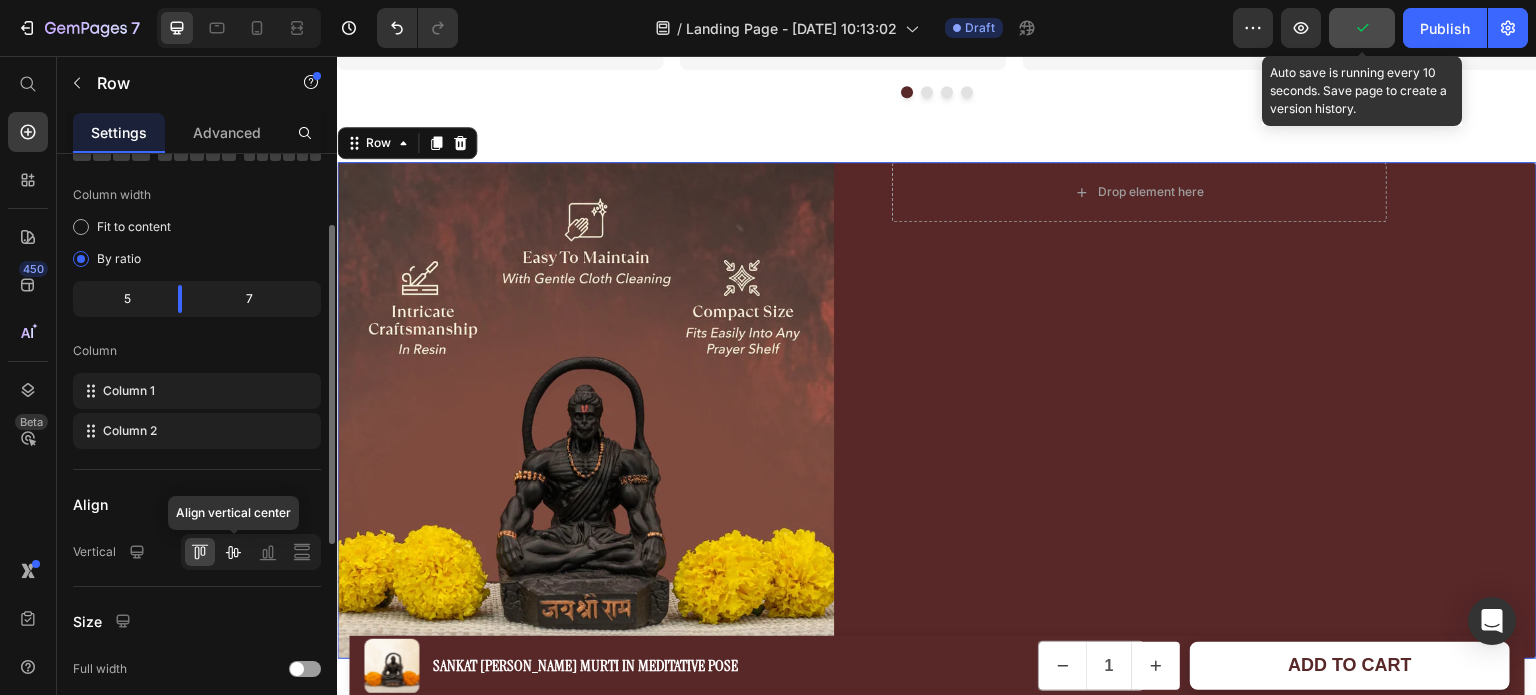 scroll, scrollTop: 136, scrollLeft: 0, axis: vertical 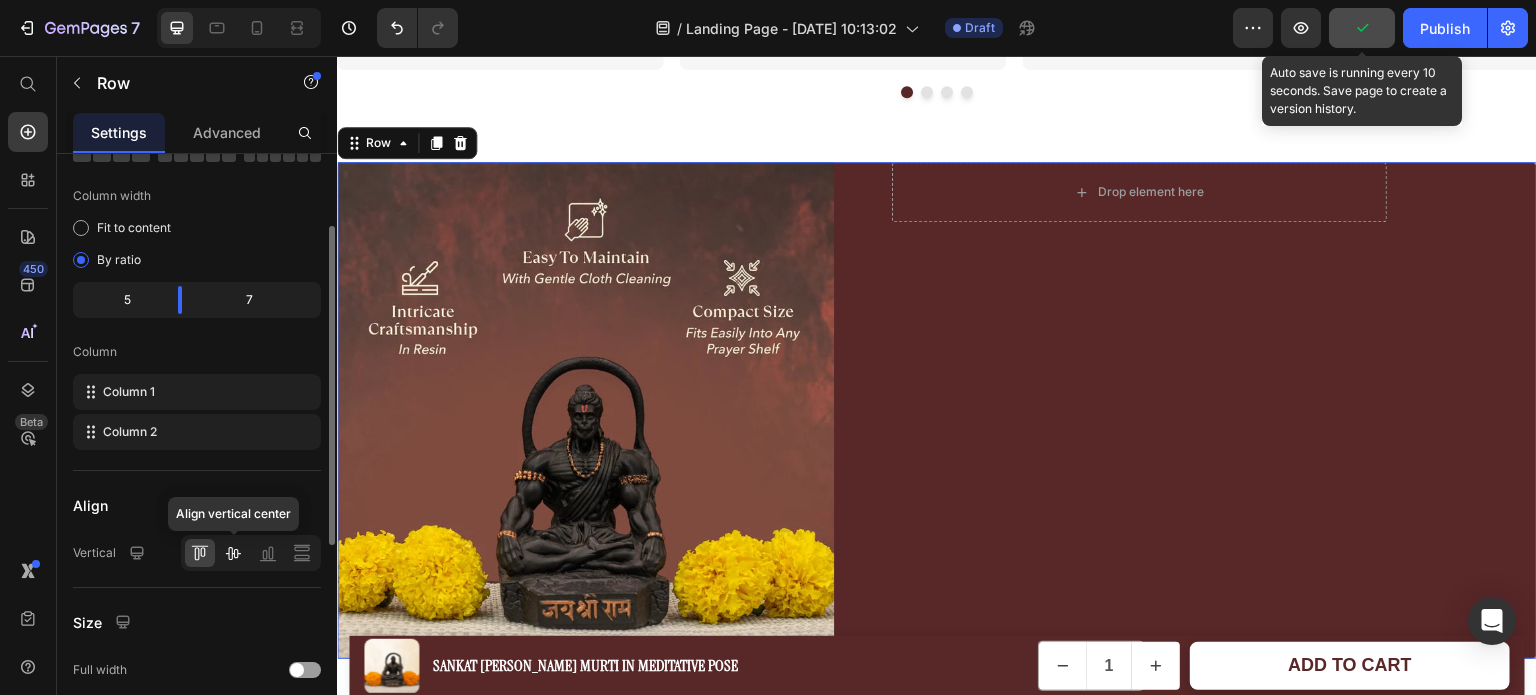 click 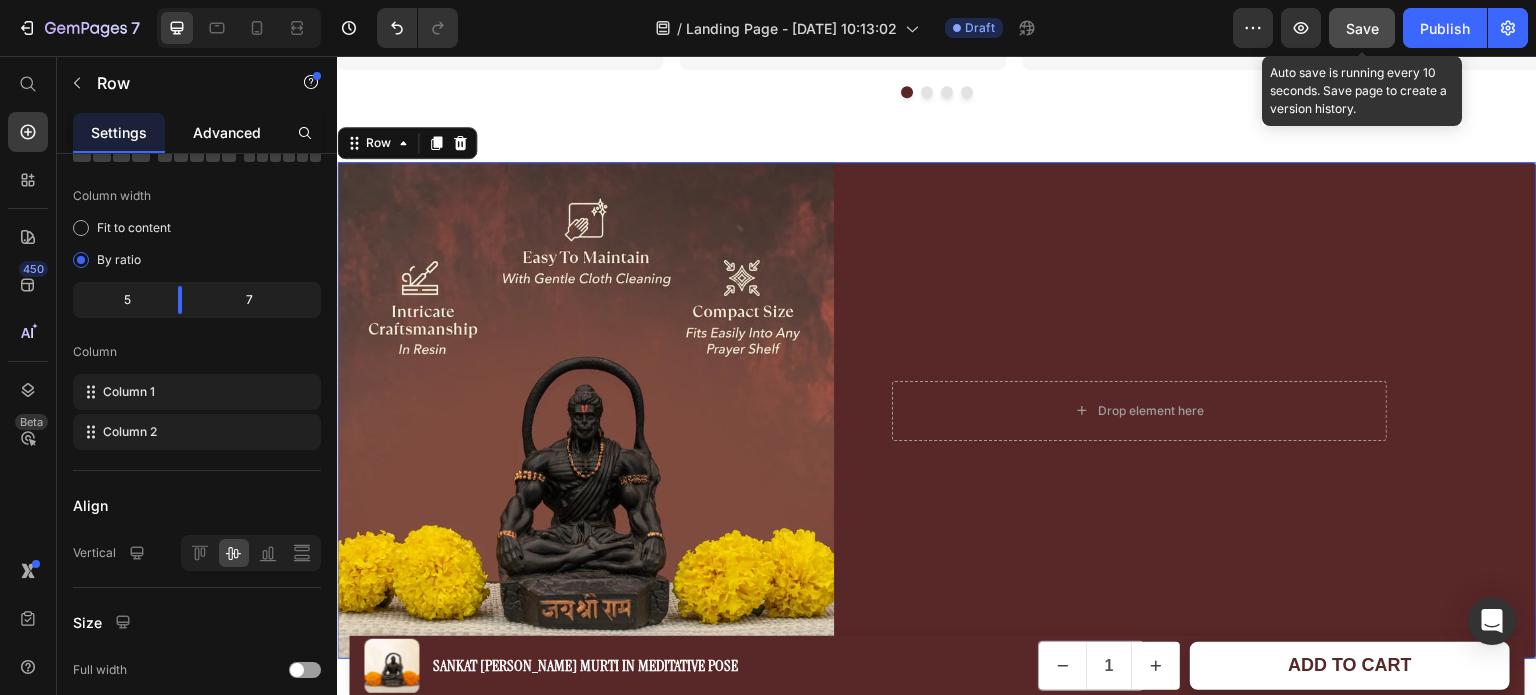 click on "Advanced" at bounding box center [227, 132] 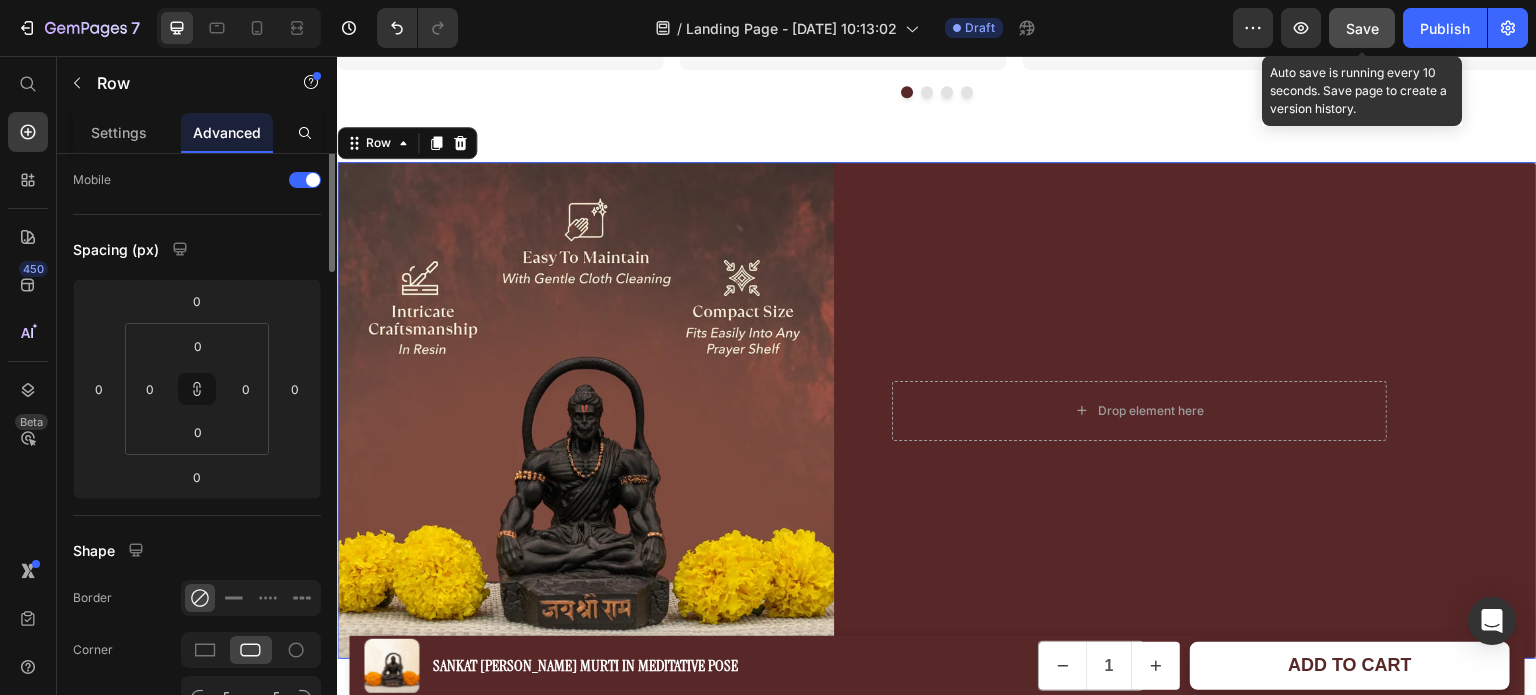 scroll, scrollTop: 0, scrollLeft: 0, axis: both 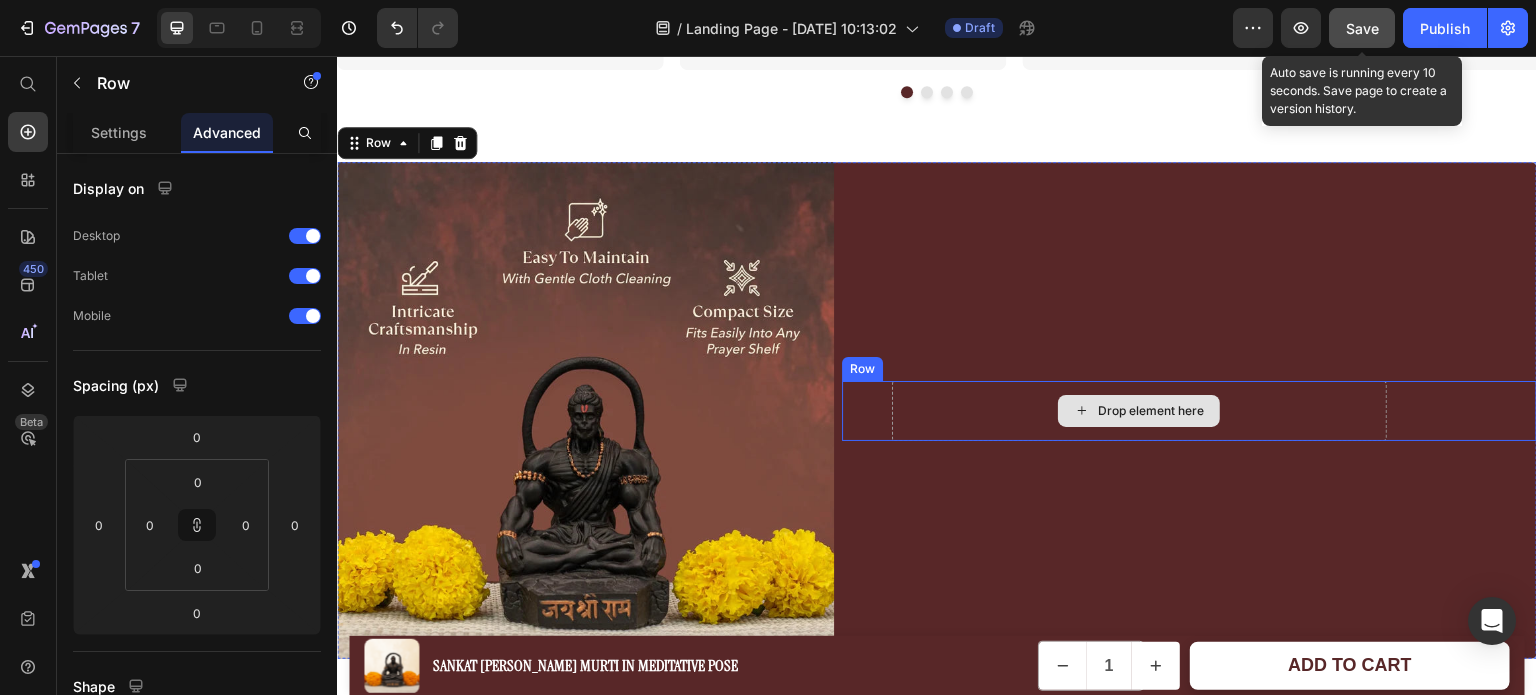 click on "Drop element here" at bounding box center [1139, 411] 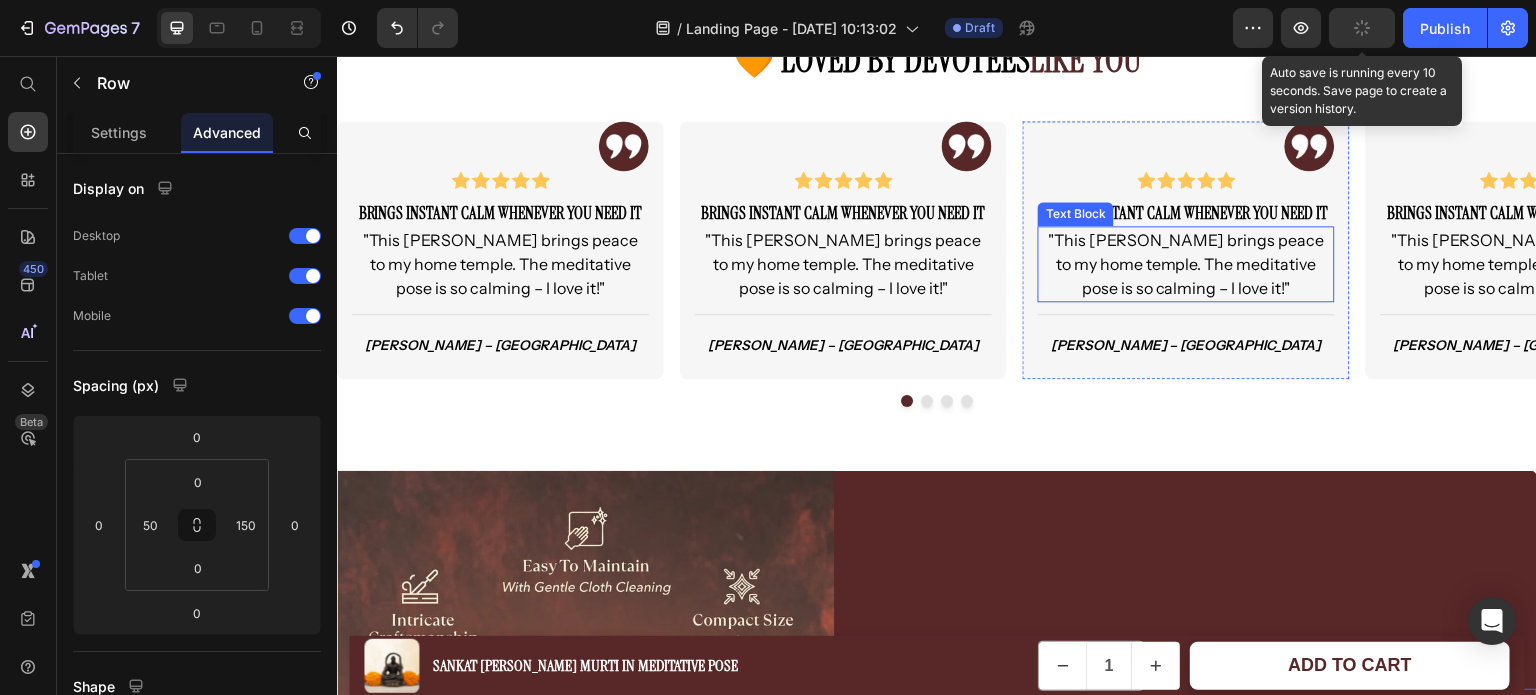 scroll, scrollTop: 2732, scrollLeft: 0, axis: vertical 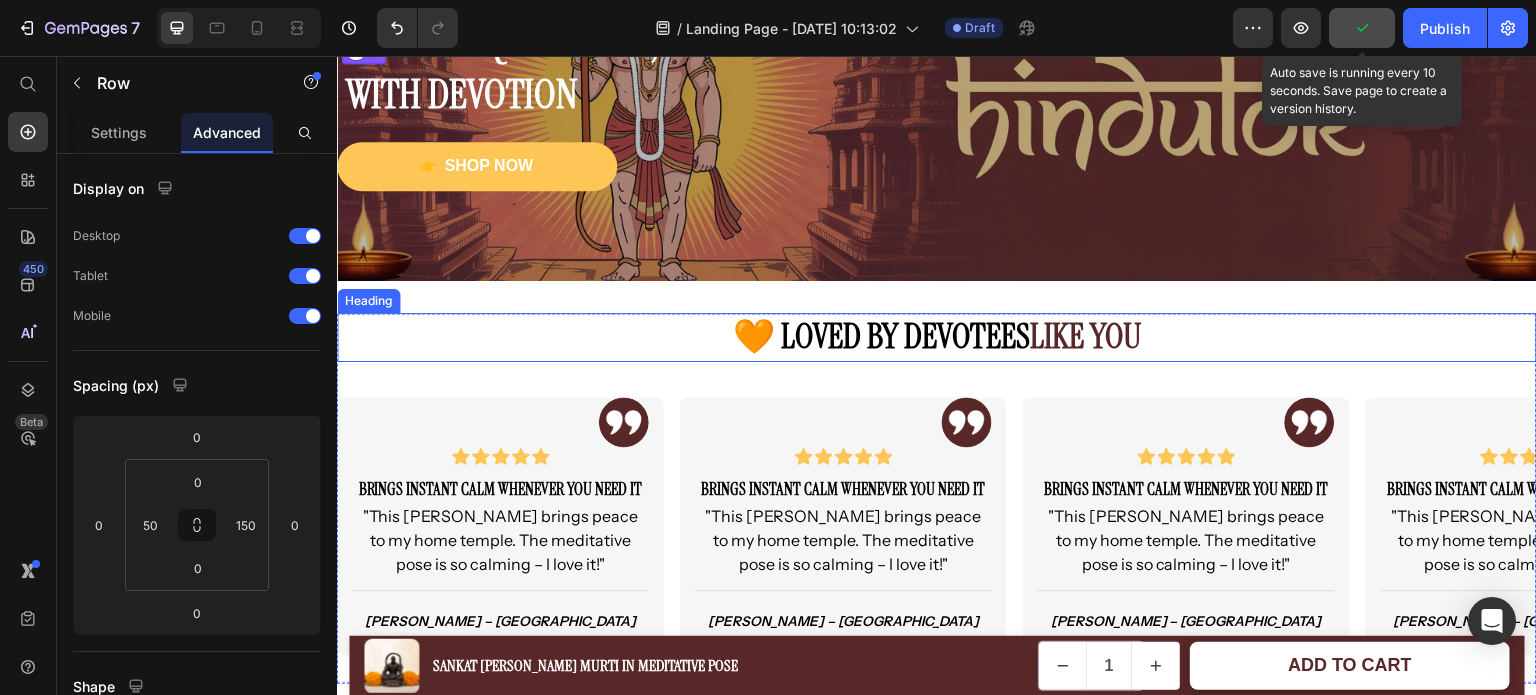 click on "🧡 Loved by Devotees  Like You" at bounding box center [937, 337] 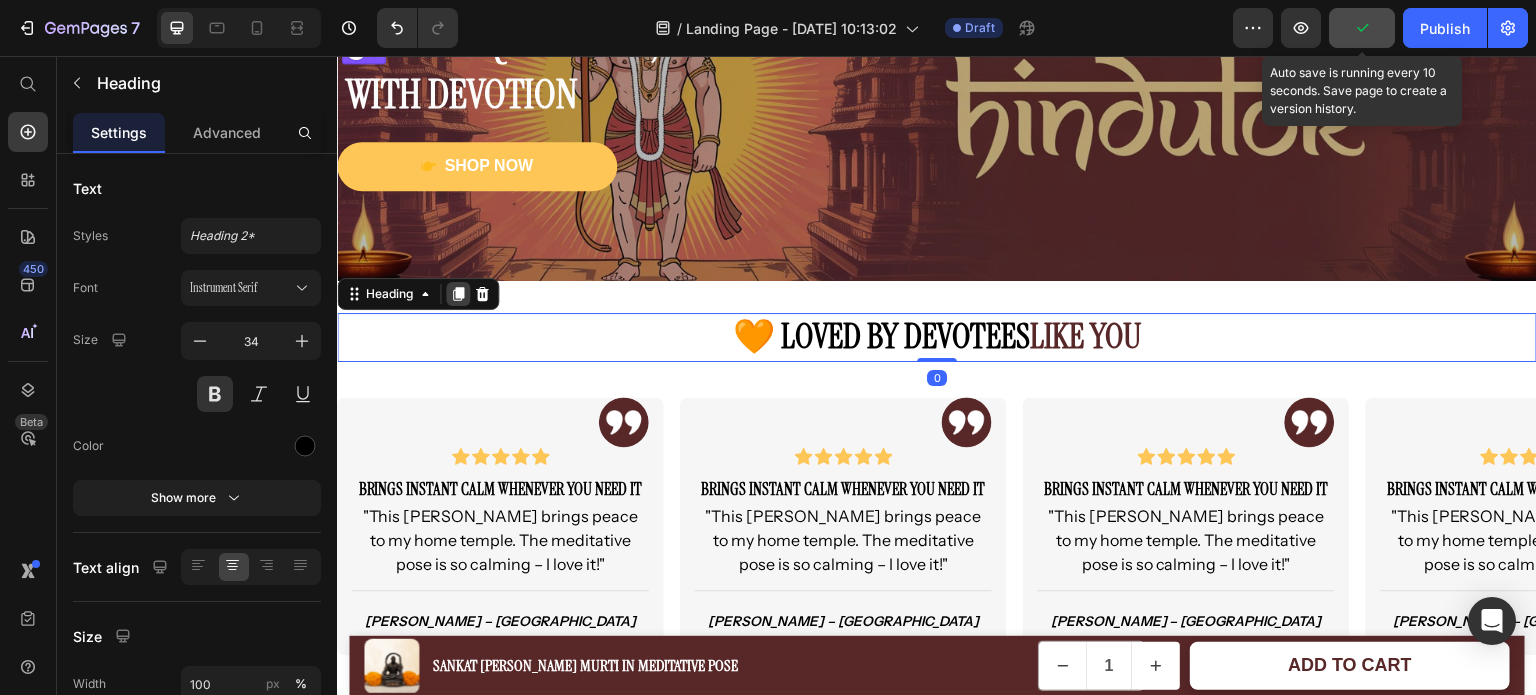 click 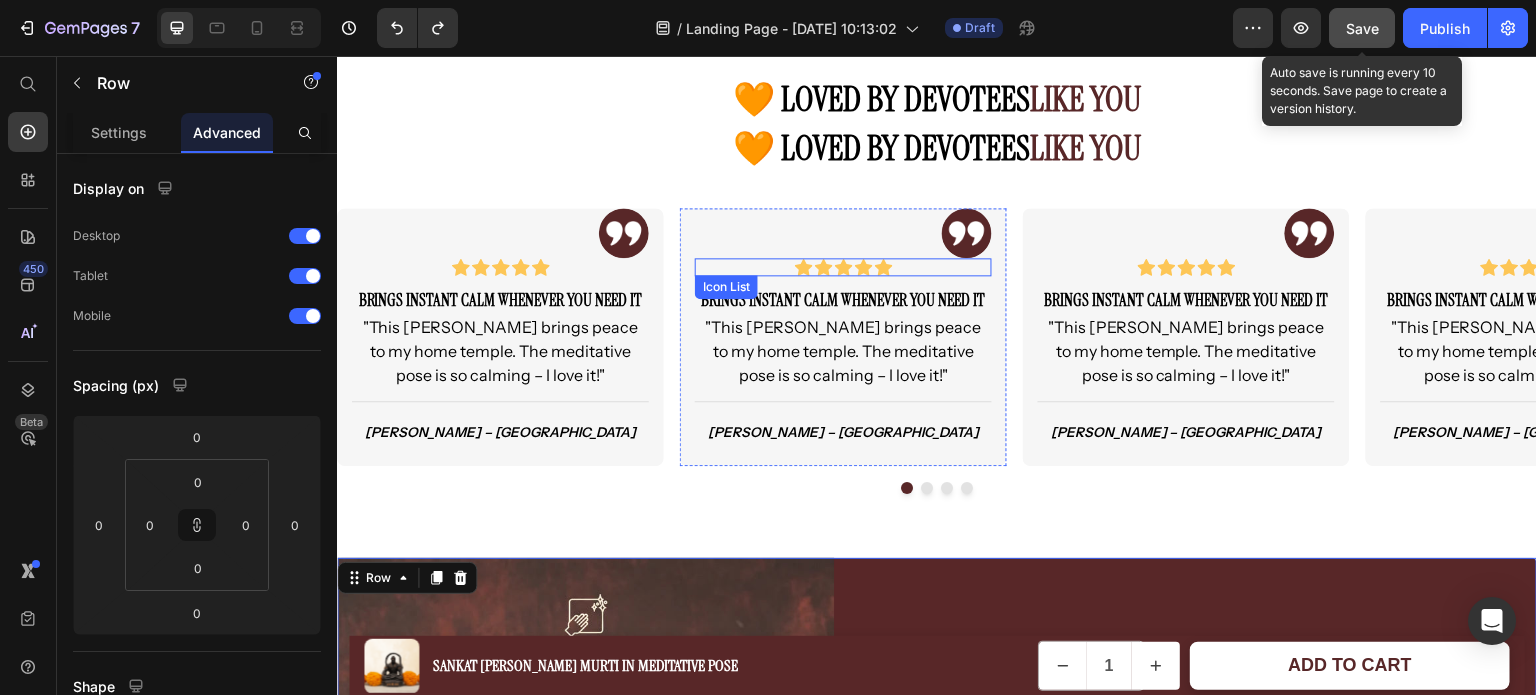 scroll, scrollTop: 2970, scrollLeft: 0, axis: vertical 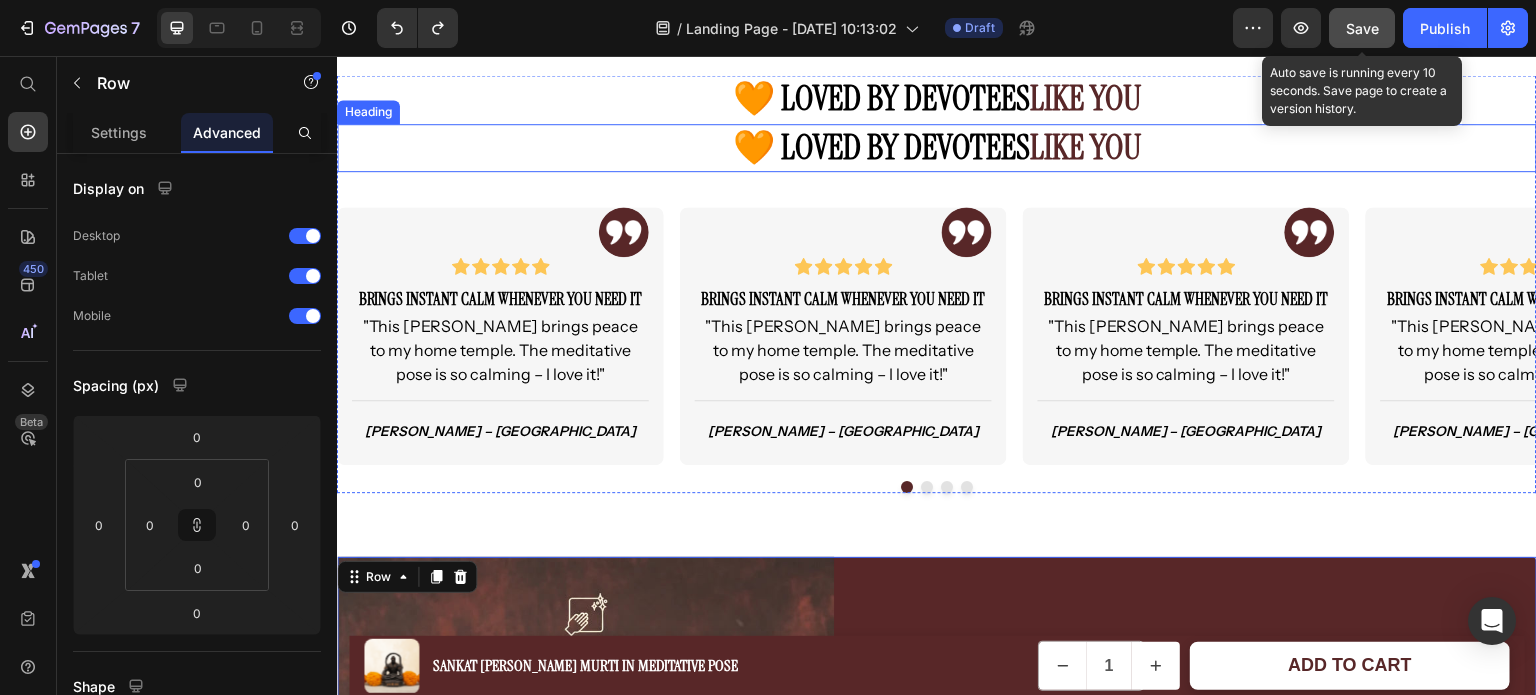 click on "🧡 Loved by Devotees  Like You" at bounding box center (937, 148) 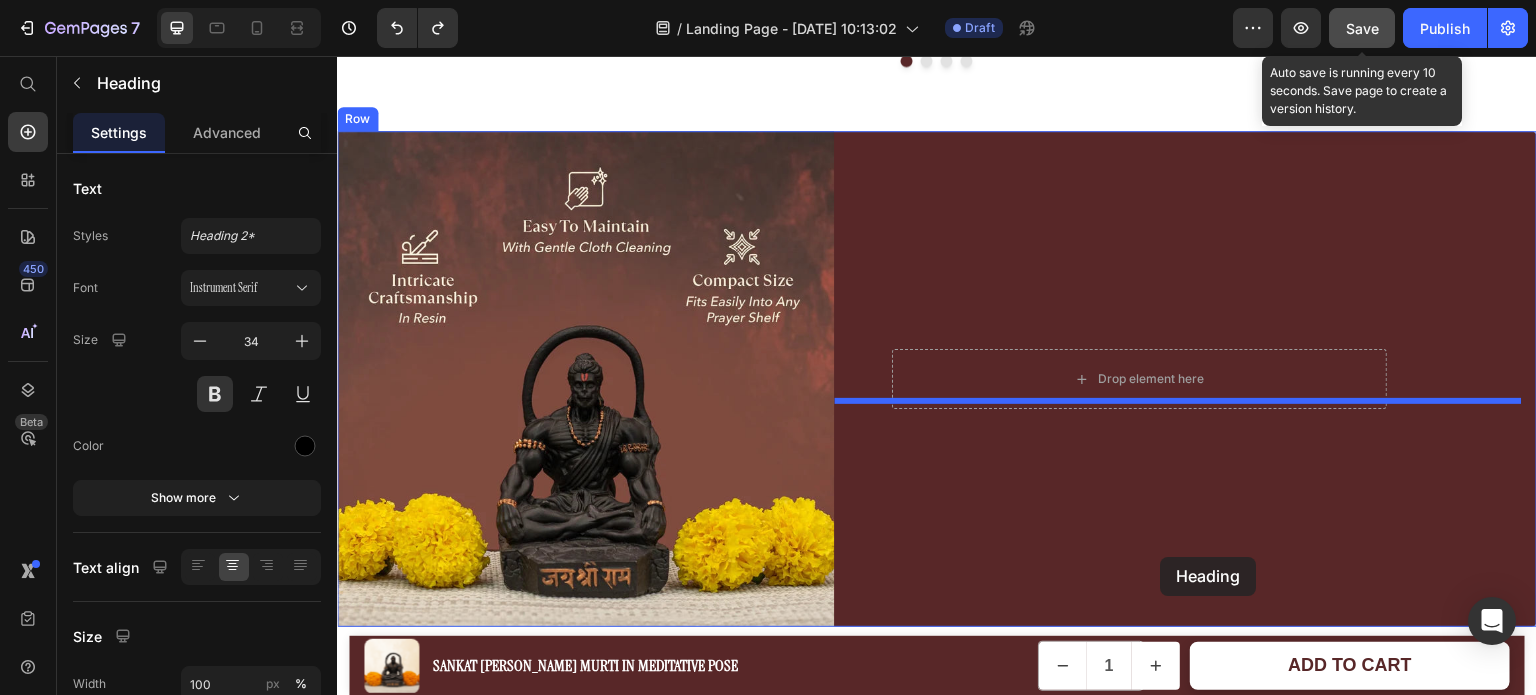 scroll, scrollTop: 3452, scrollLeft: 0, axis: vertical 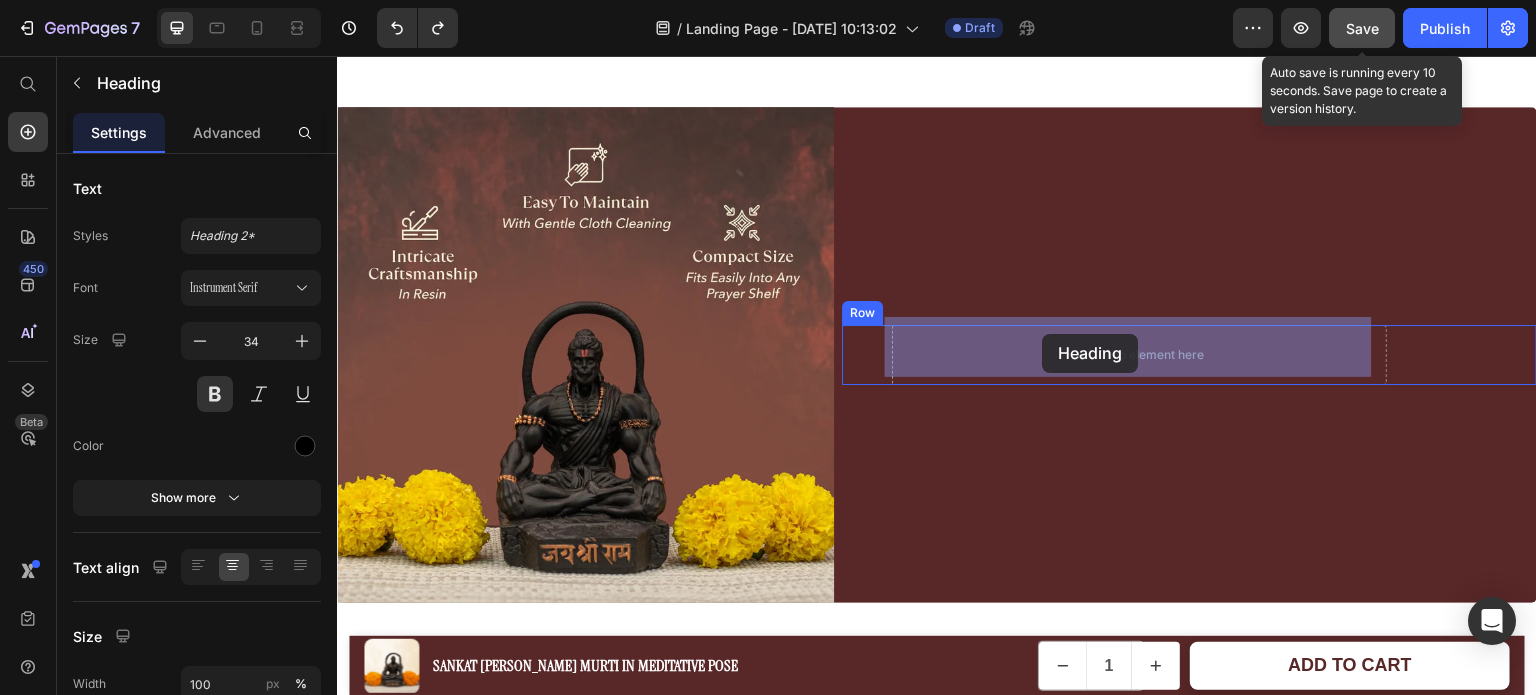 drag, startPoint x: 354, startPoint y: 125, endPoint x: 1043, endPoint y: 334, distance: 720.0014 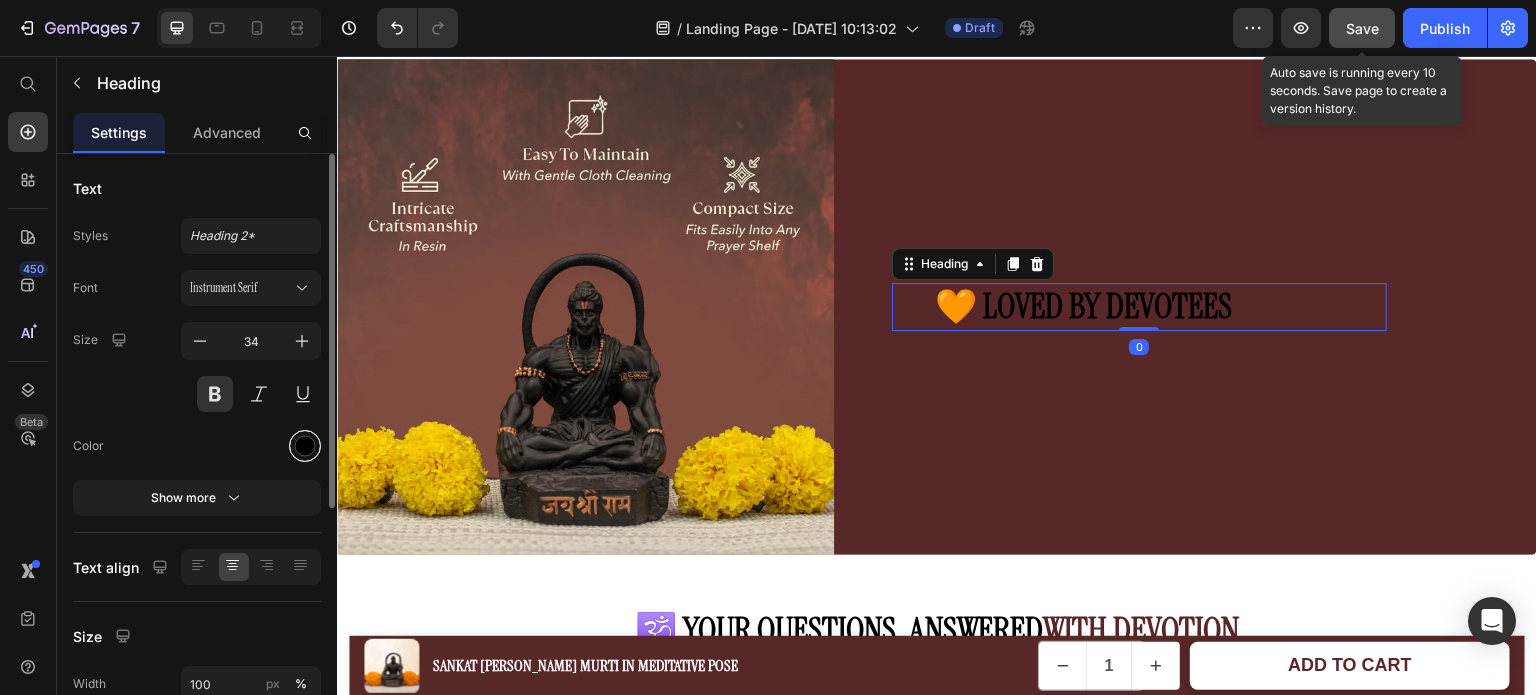 click at bounding box center [305, 446] 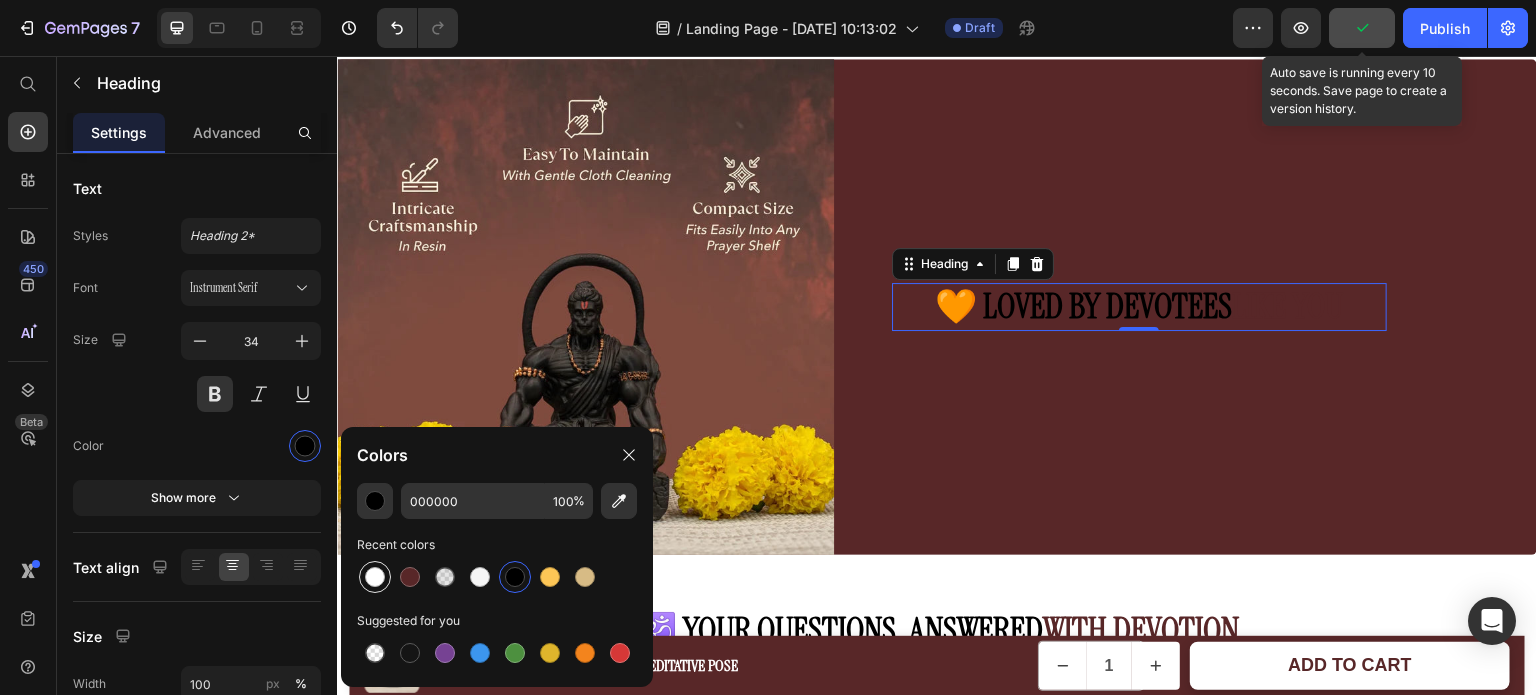 click at bounding box center [375, 577] 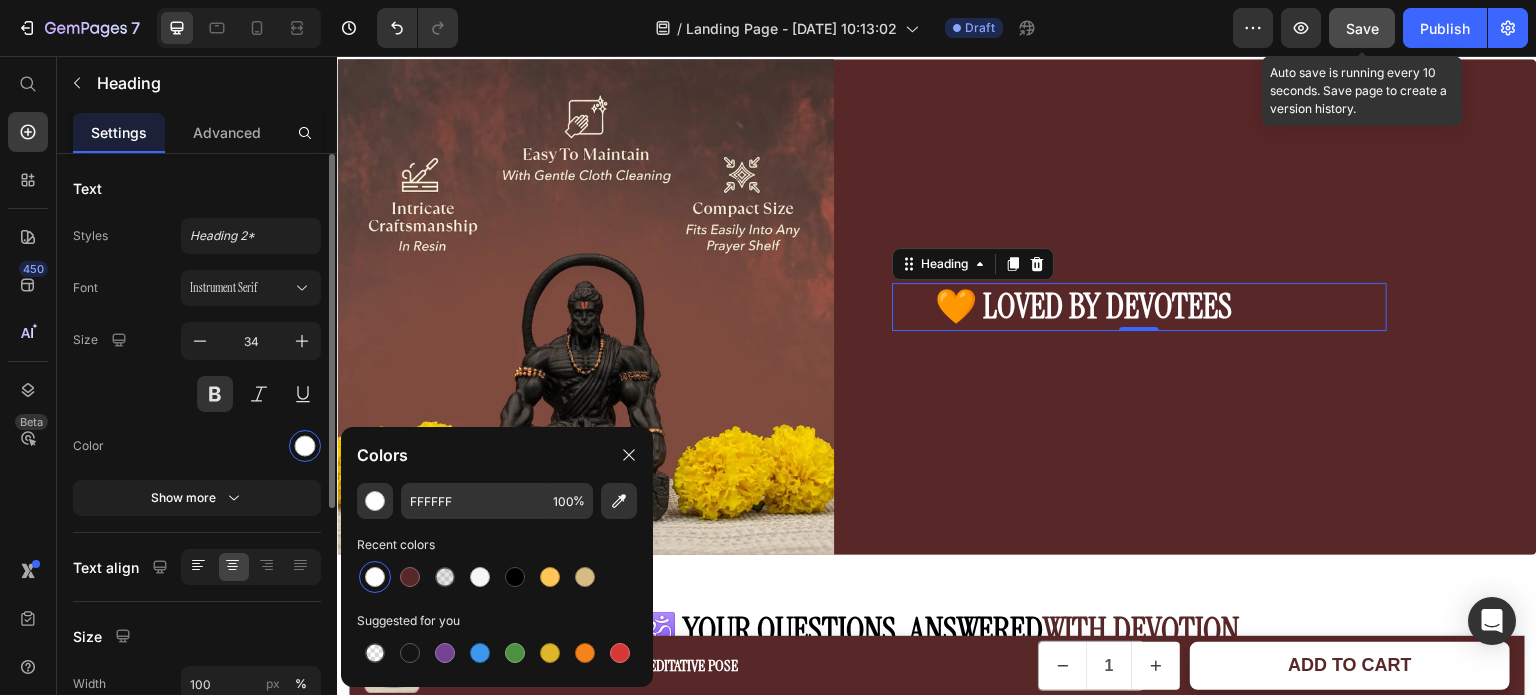 click 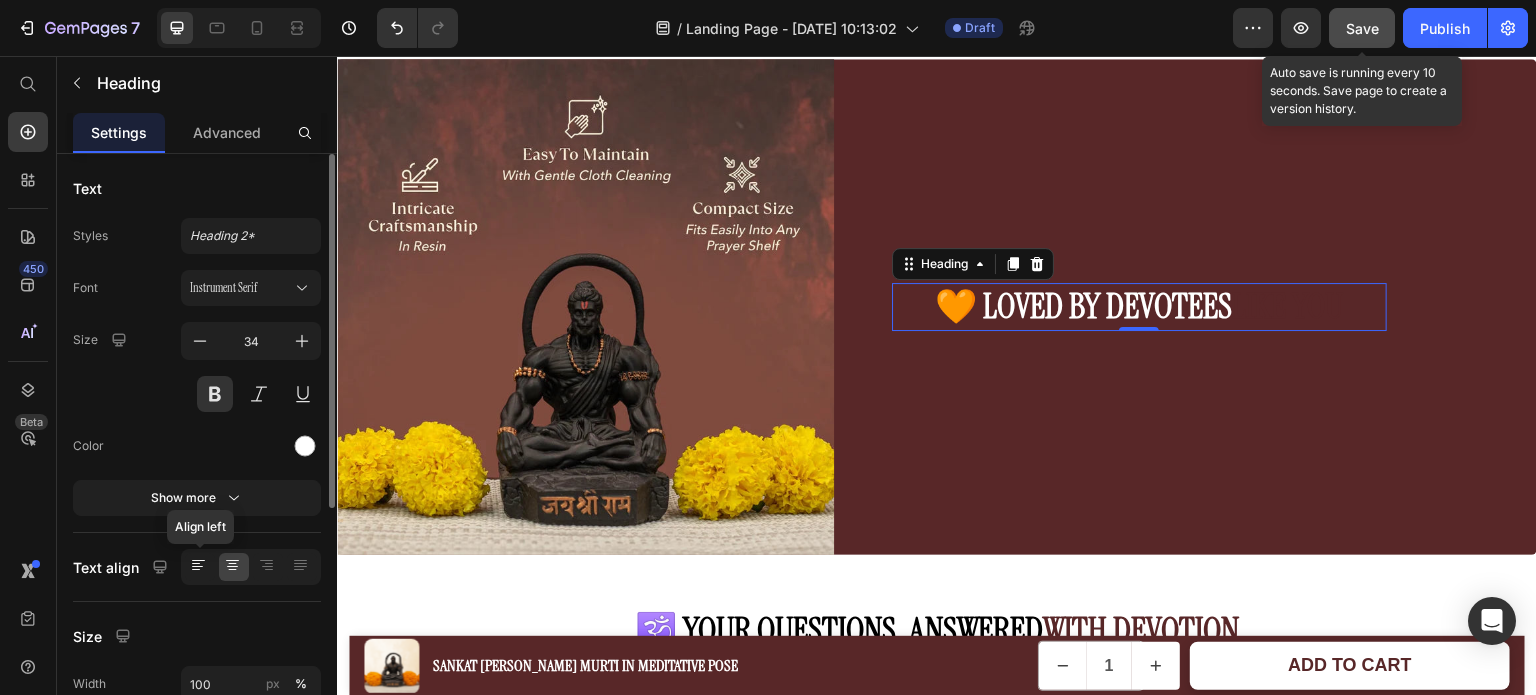 click 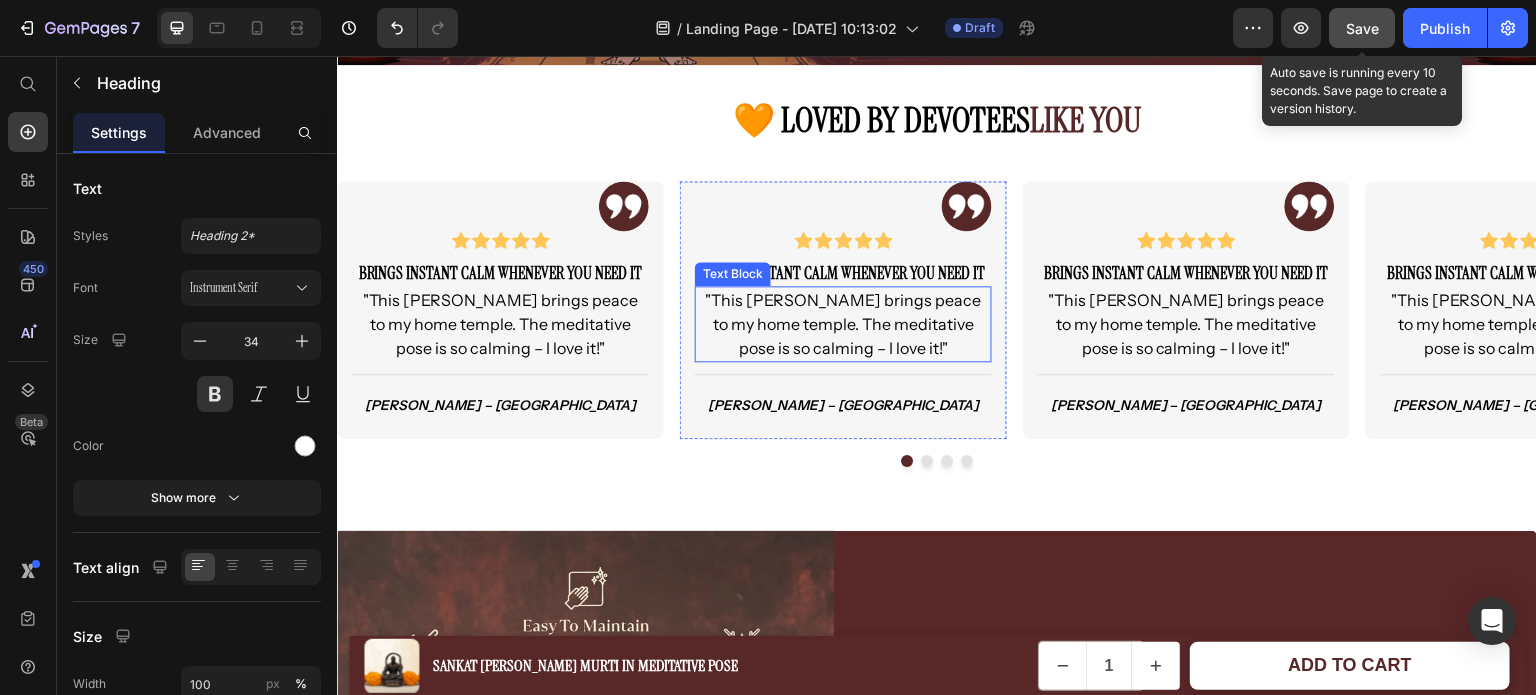 click on ""This [PERSON_NAME] brings peace to my home temple. The meditative pose is so calming – I love it!"" at bounding box center [843, 324] 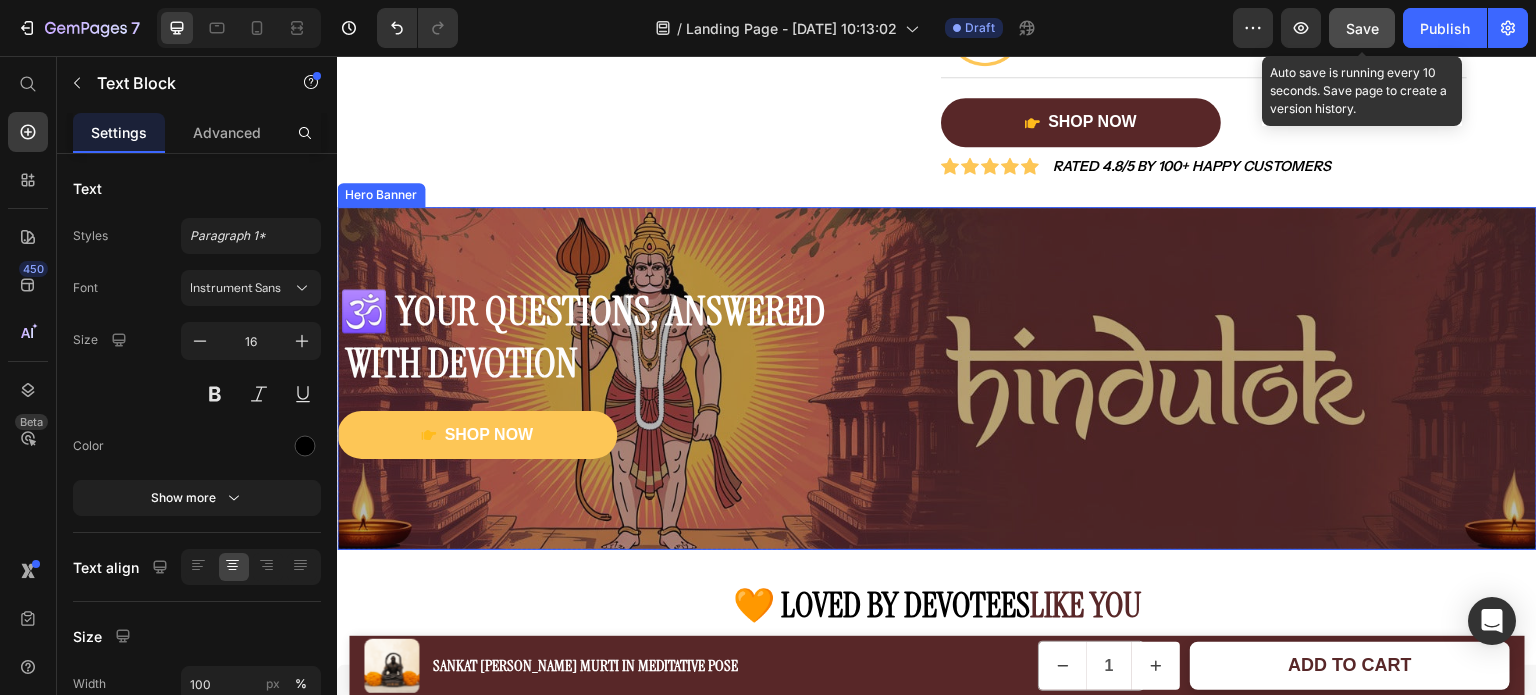 scroll, scrollTop: 2737, scrollLeft: 0, axis: vertical 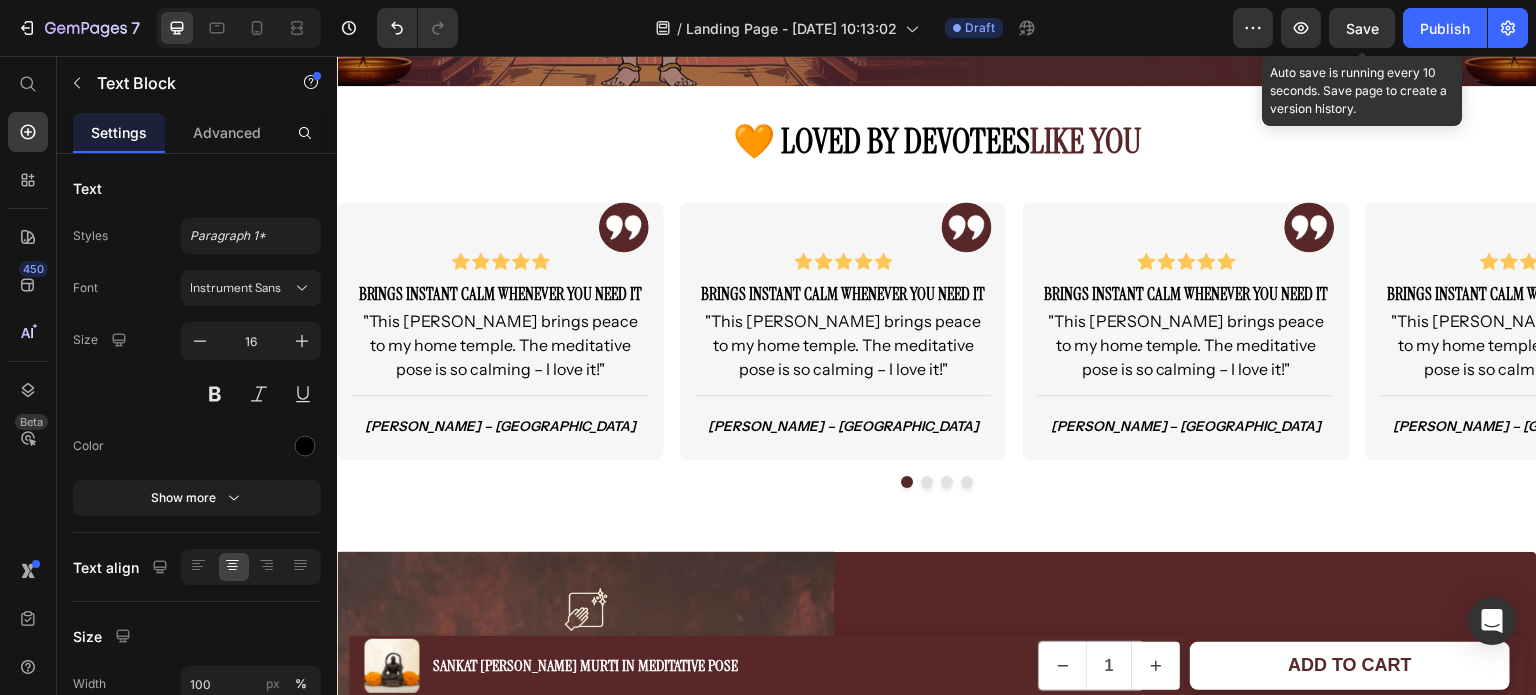 click on ""This [PERSON_NAME] brings peace to my home temple. The meditative pose is so calming – I love it!"" at bounding box center (843, 345) 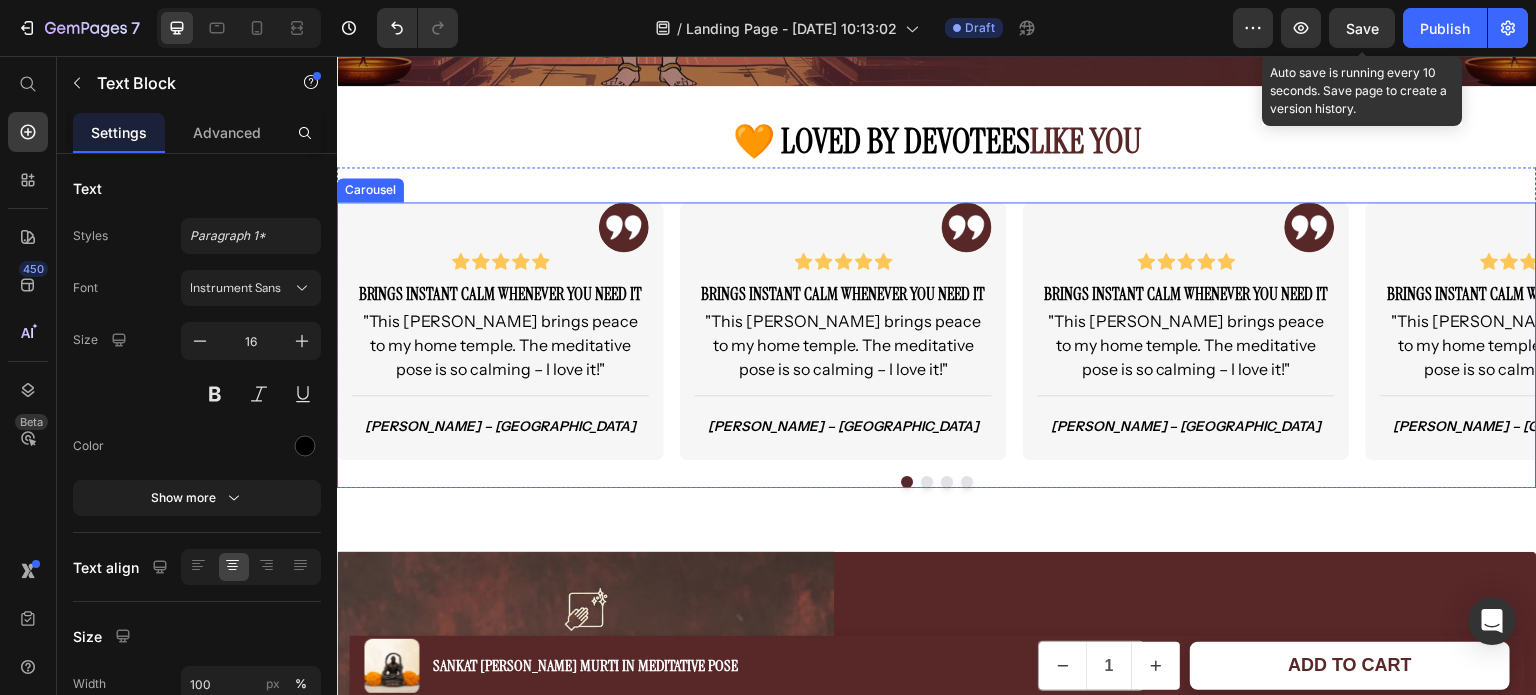click on "Image Icon Icon Icon Icon Icon Icon List Brings instant calm whenever you need it Heading "This Hanuman Ji murti brings peace to my home temple. The meditative pose is so calming – I love it!" Text Block                Title Line Anjali Sharma – Delhi Heading Row Image Icon Icon Icon Icon Icon Icon List Brings instant calm whenever you need it Heading "This Hanuman Ji murti brings peace to my home temple. The meditative pose is so calming – I love it!" Text Block                Title Line Anjali Sharma – Delhi Heading Row Image Icon Icon Icon Icon Icon Icon List Brings instant calm whenever you need it Heading "This Hanuman Ji murti brings peace to my home temple. The meditative pose is so calming – I love it!" Text Block                Title Line Anjali Sharma – Delhi Heading Row Image Icon Icon Icon Icon Icon Icon List Brings instant calm whenever you need it Heading "This Hanuman Ji murti brings peace to my home temple. The meditative pose is so calming – I love it!" Text Block" at bounding box center [937, 331] 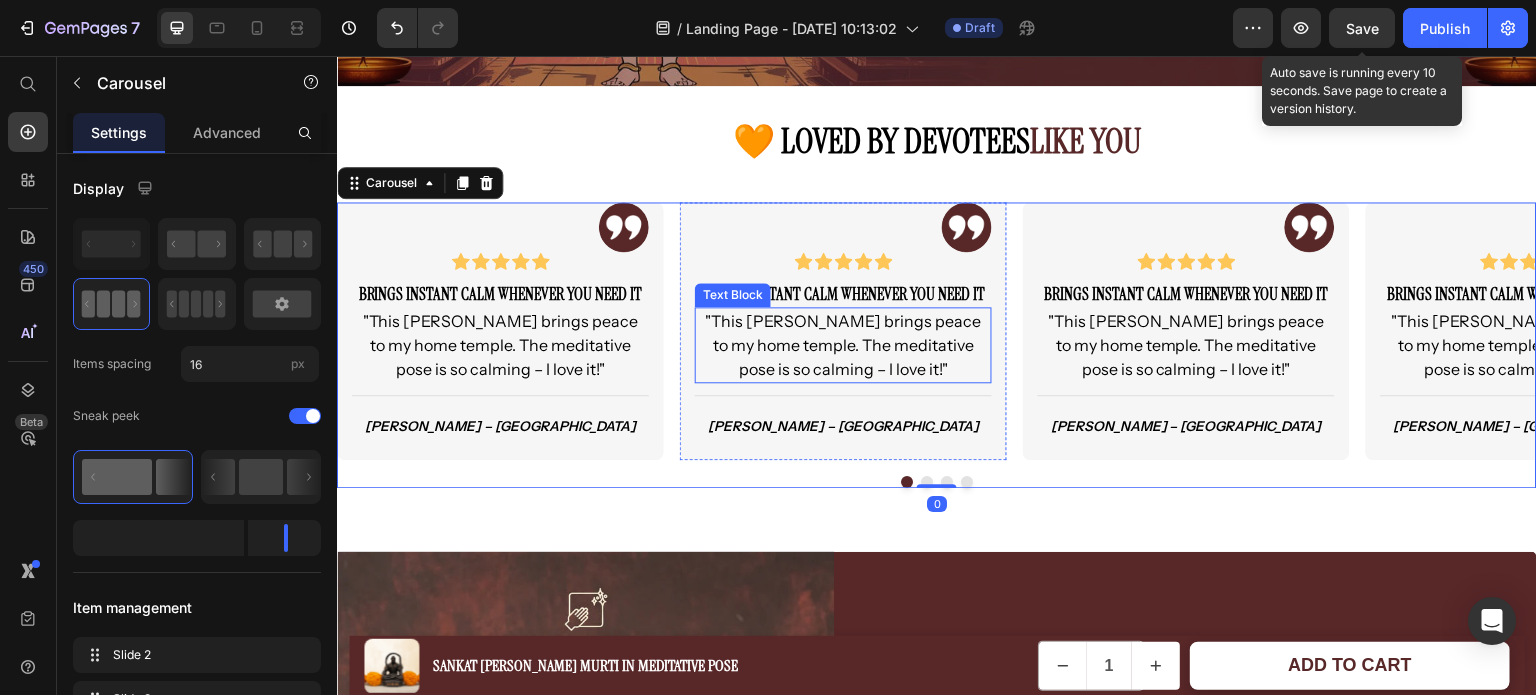 click on ""This [PERSON_NAME] brings peace to my home temple. The meditative pose is so calming – I love it!"" at bounding box center [843, 345] 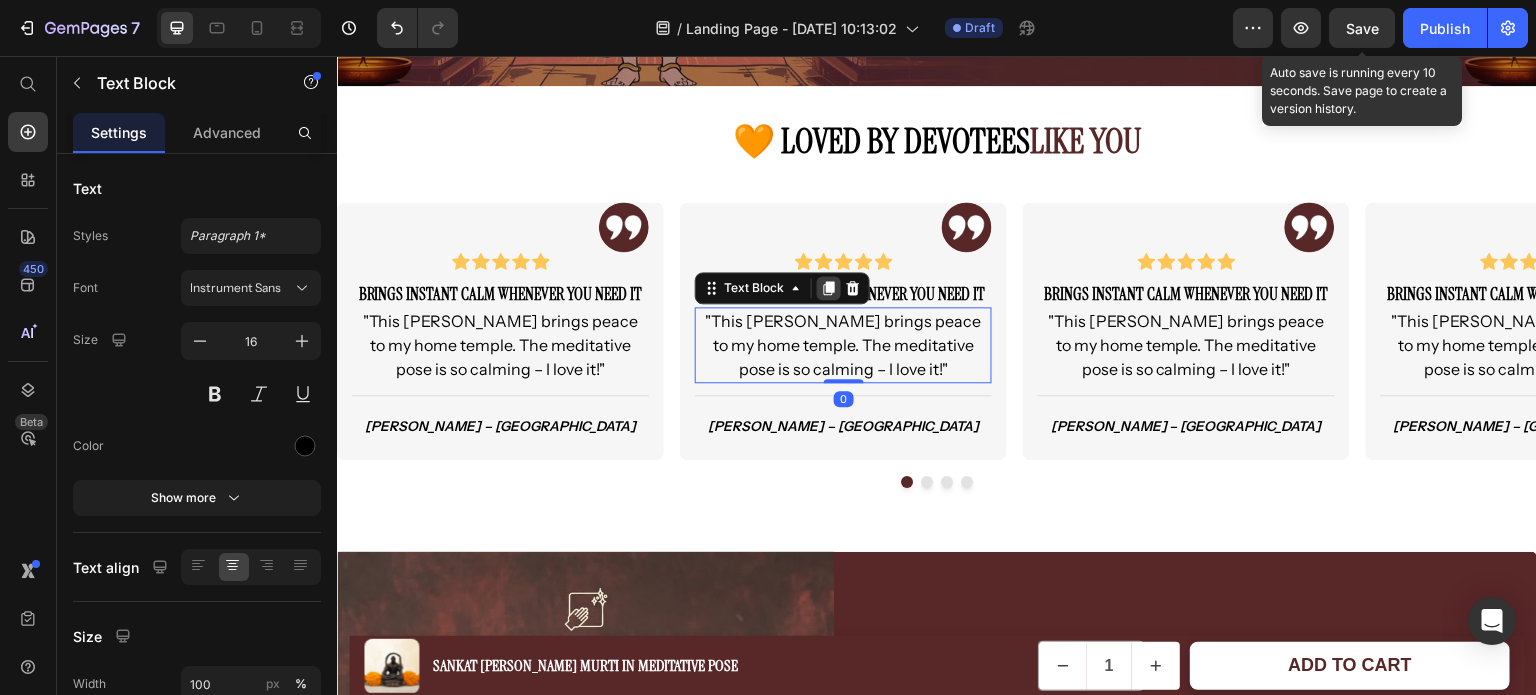 click 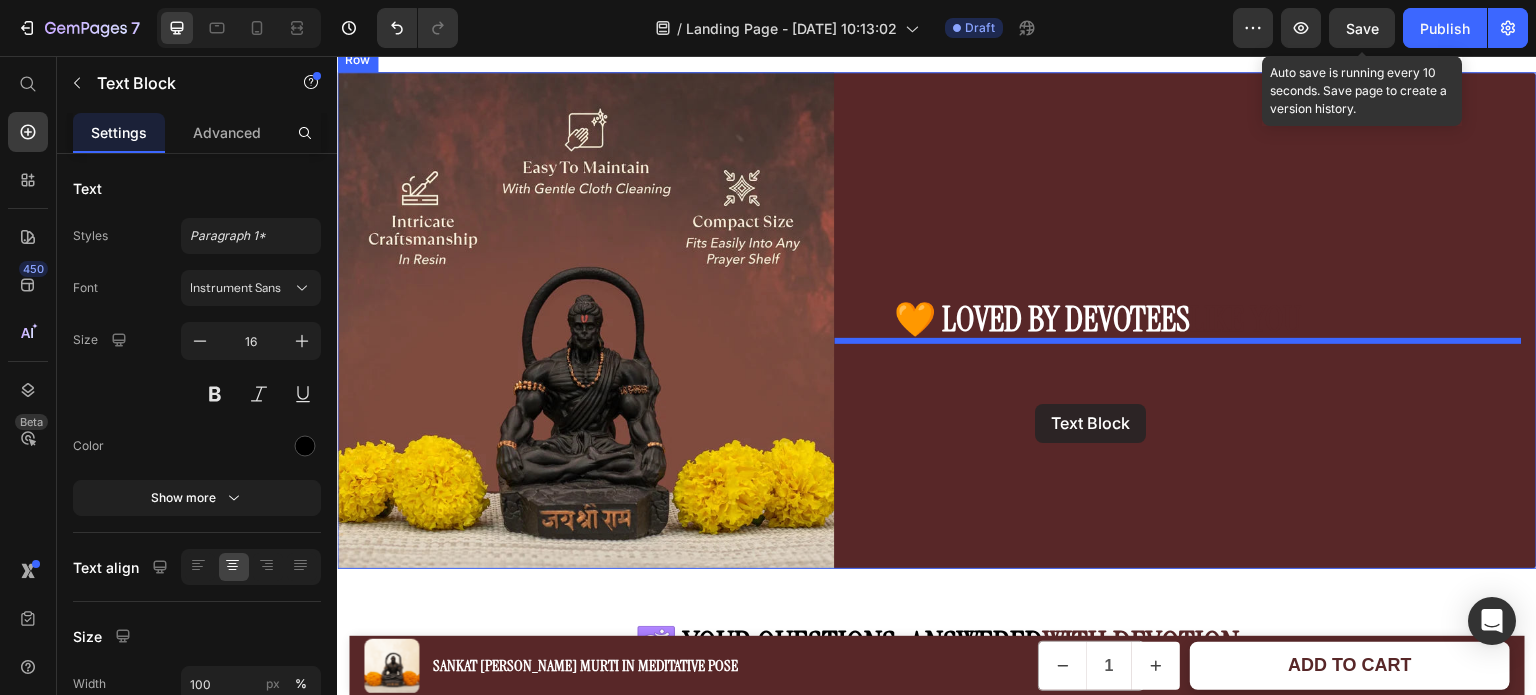 scroll, scrollTop: 3511, scrollLeft: 0, axis: vertical 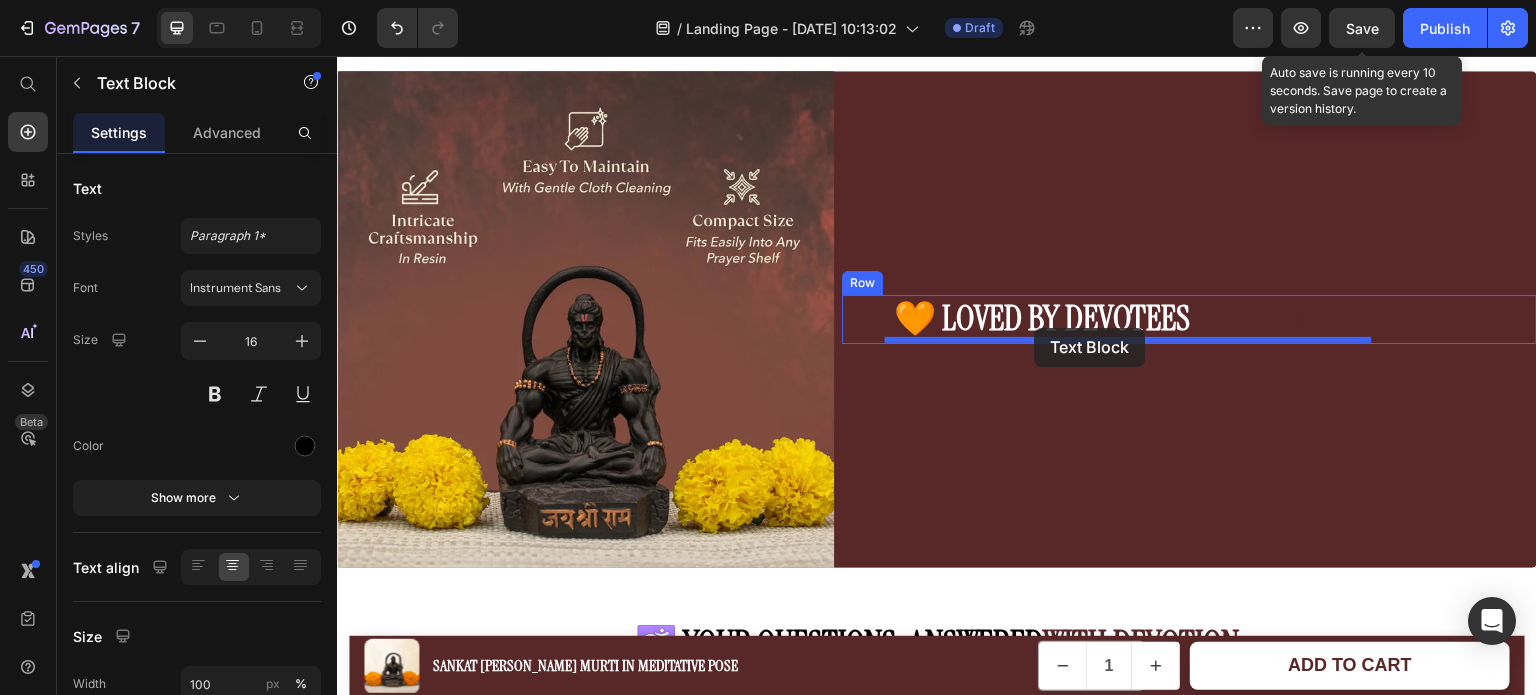 drag, startPoint x: 709, startPoint y: 396, endPoint x: 1035, endPoint y: 327, distance: 333.22214 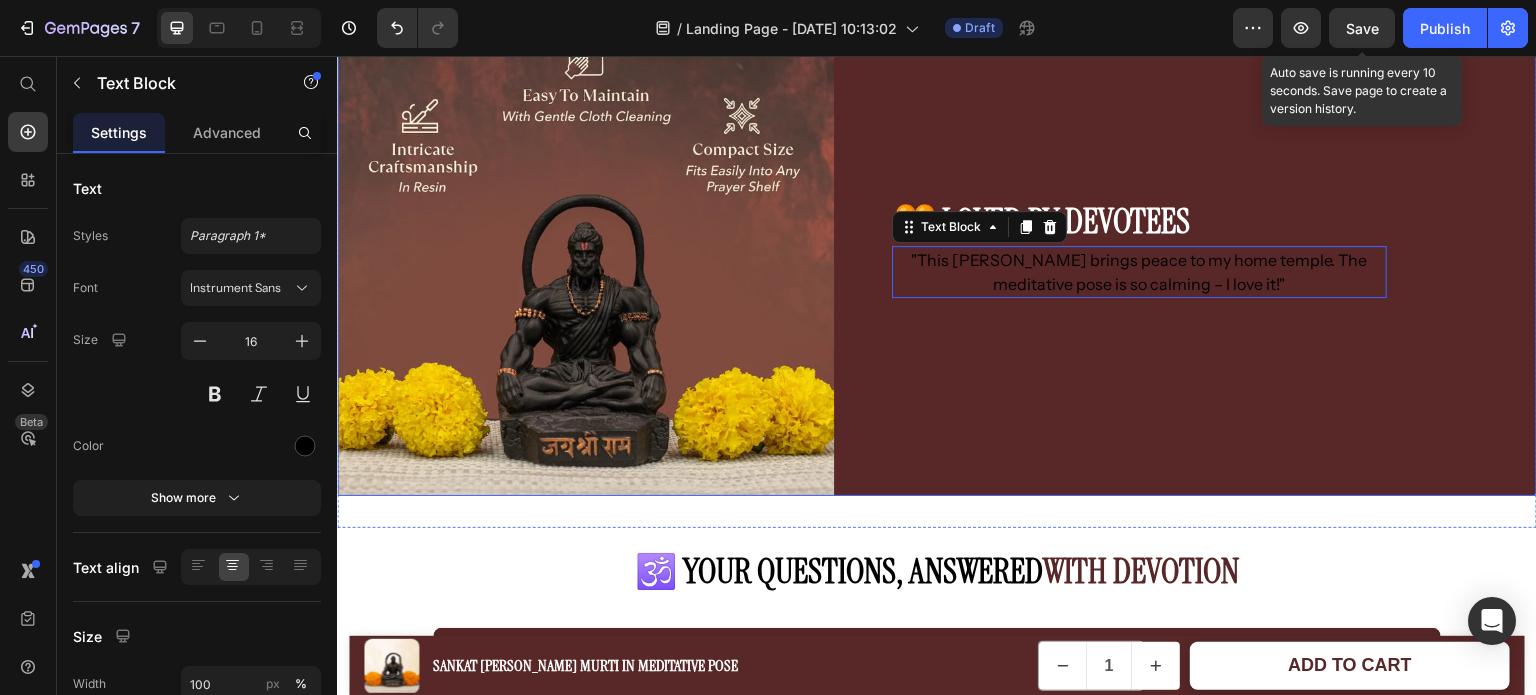 scroll, scrollTop: 3435, scrollLeft: 0, axis: vertical 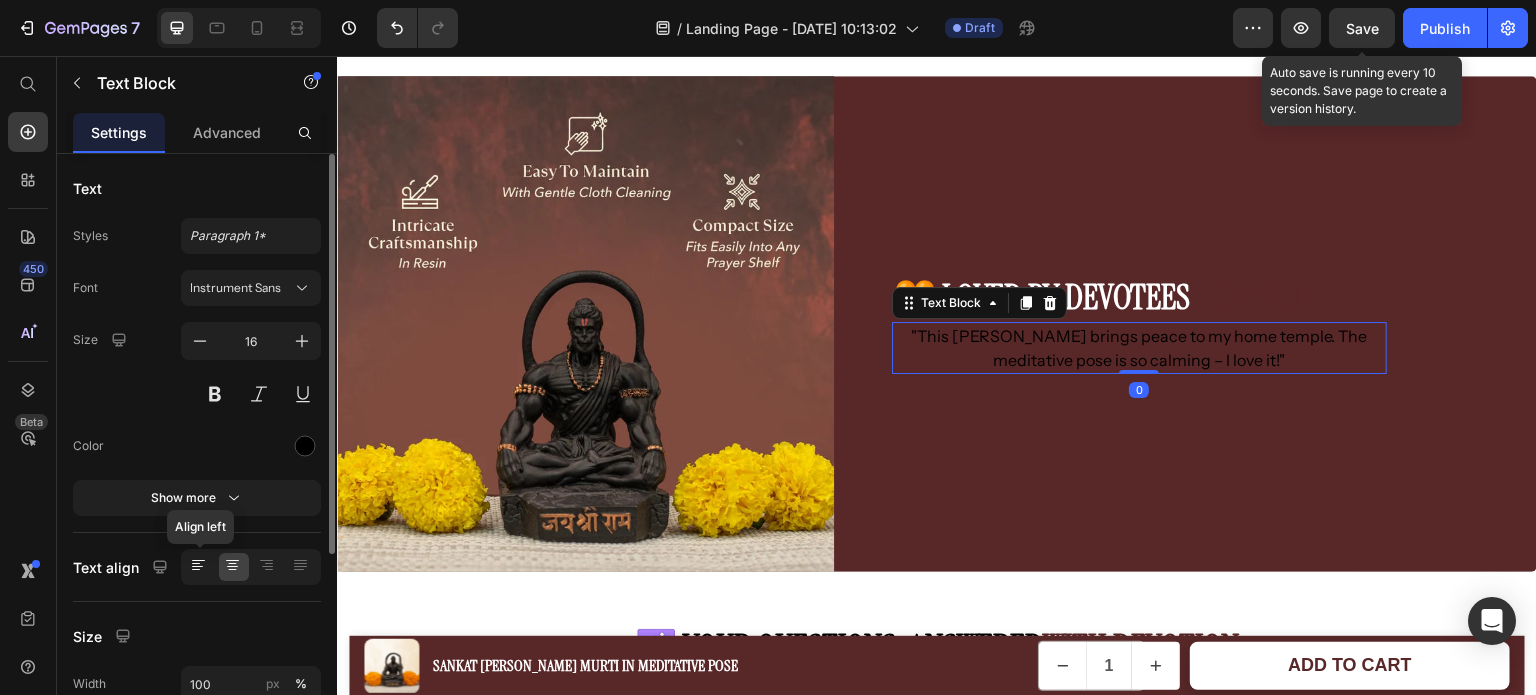 click 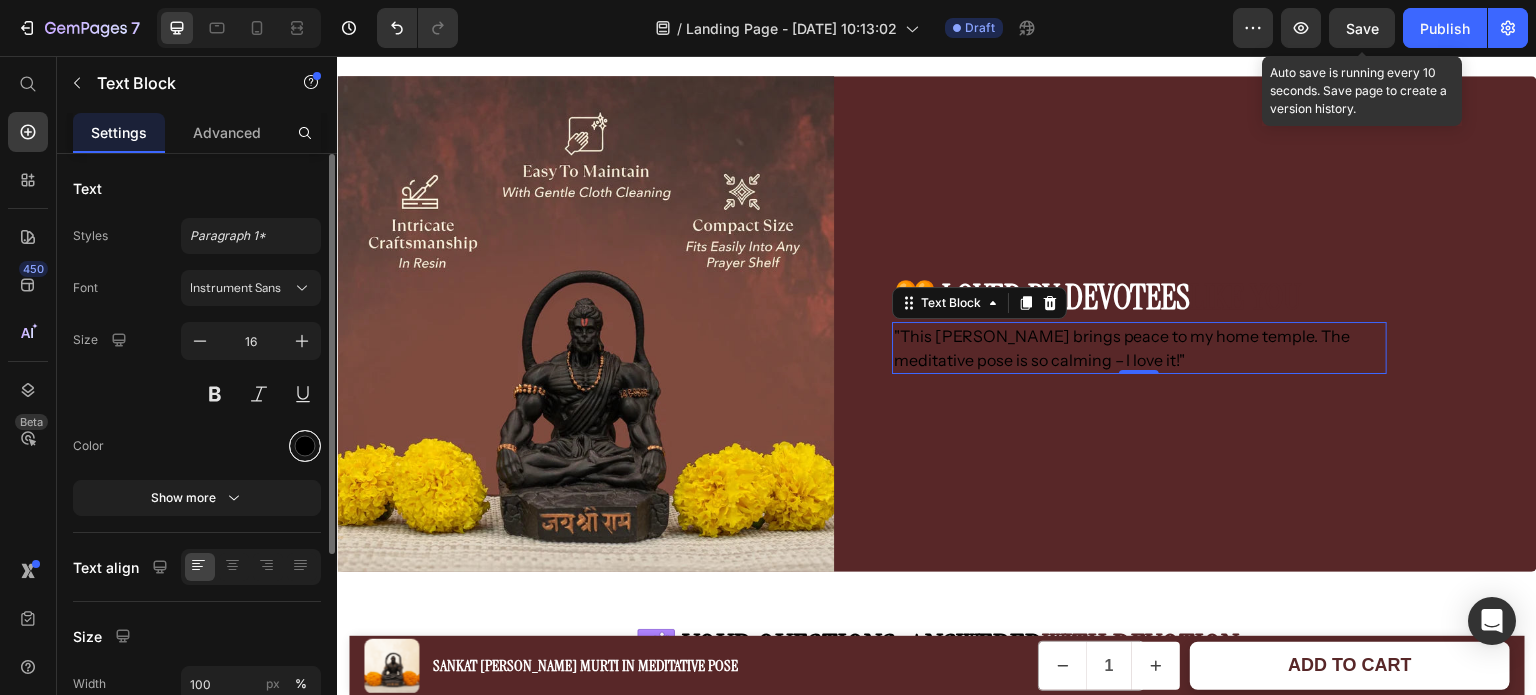click at bounding box center (305, 446) 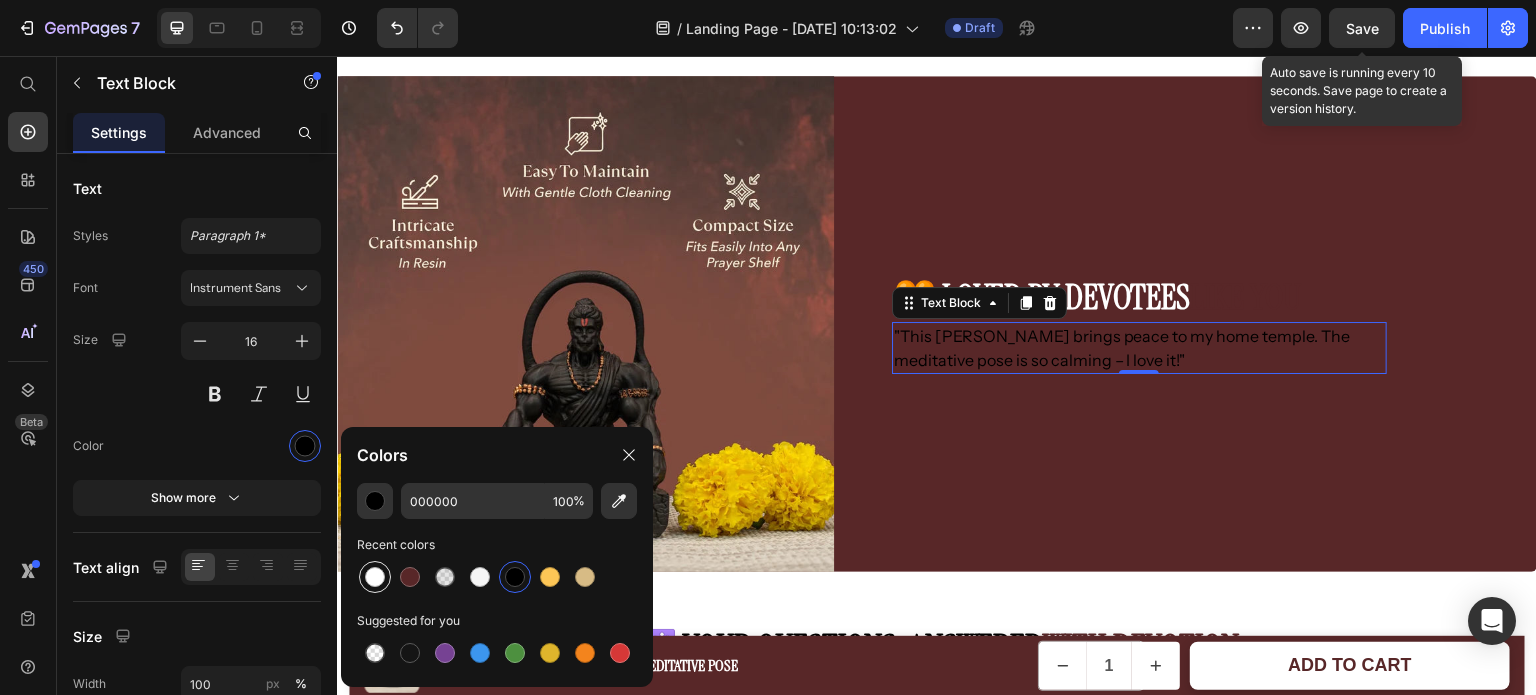 click at bounding box center [375, 577] 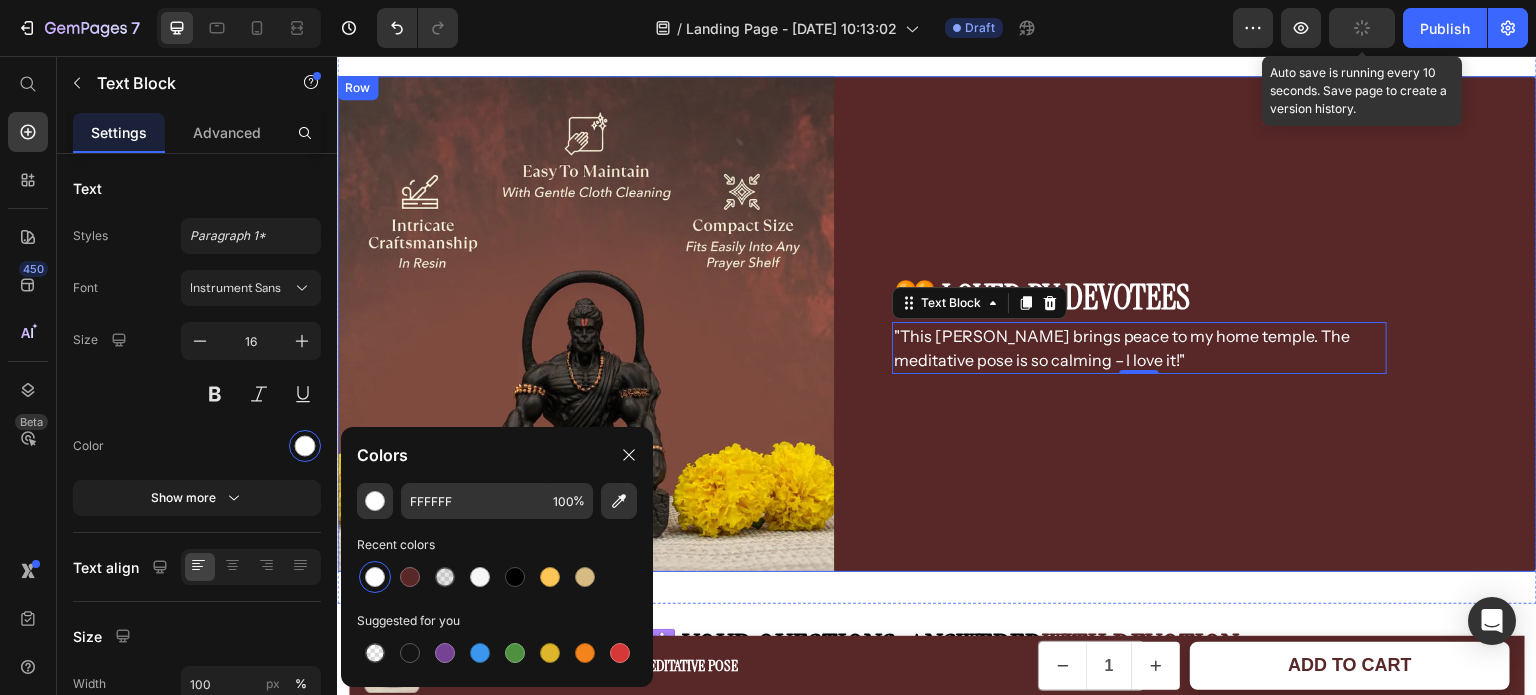 click on "🧡 Loved by Devotees  Like You Heading "This Hanuman Ji murti brings peace to my home temple. The meditative pose is so calming – I love it!" Text Block   0 Row" at bounding box center [1189, 324] 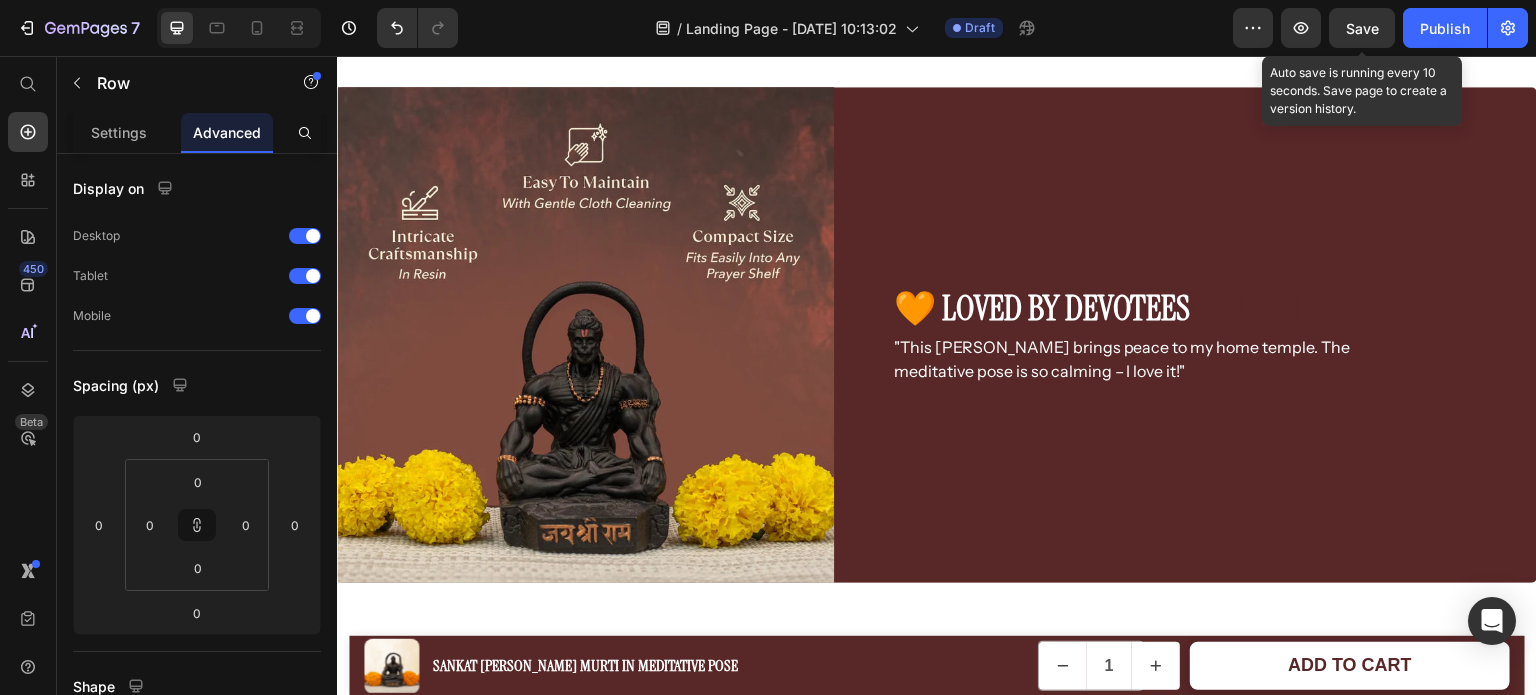 scroll, scrollTop: 3425, scrollLeft: 0, axis: vertical 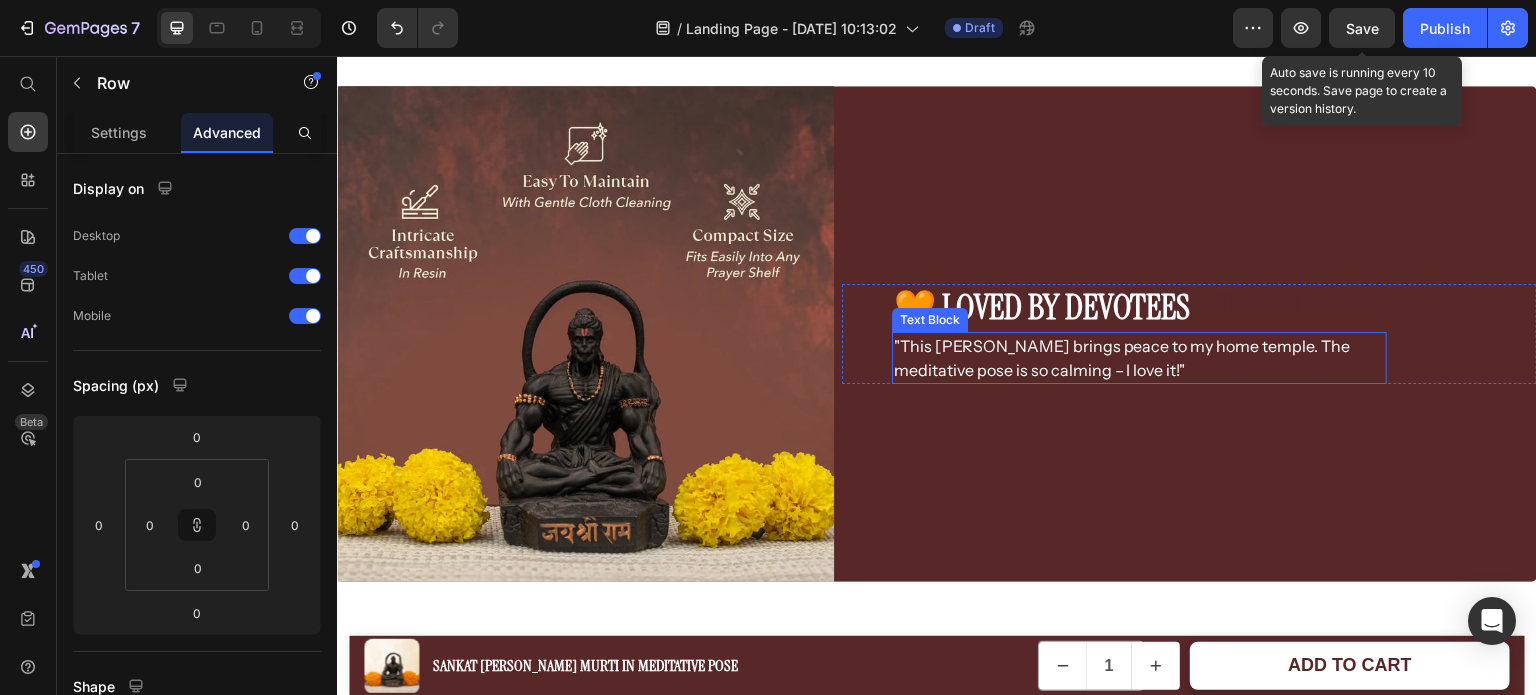 click on ""This [PERSON_NAME] brings peace to my home temple. The meditative pose is so calming – I love it!"" at bounding box center (1139, 358) 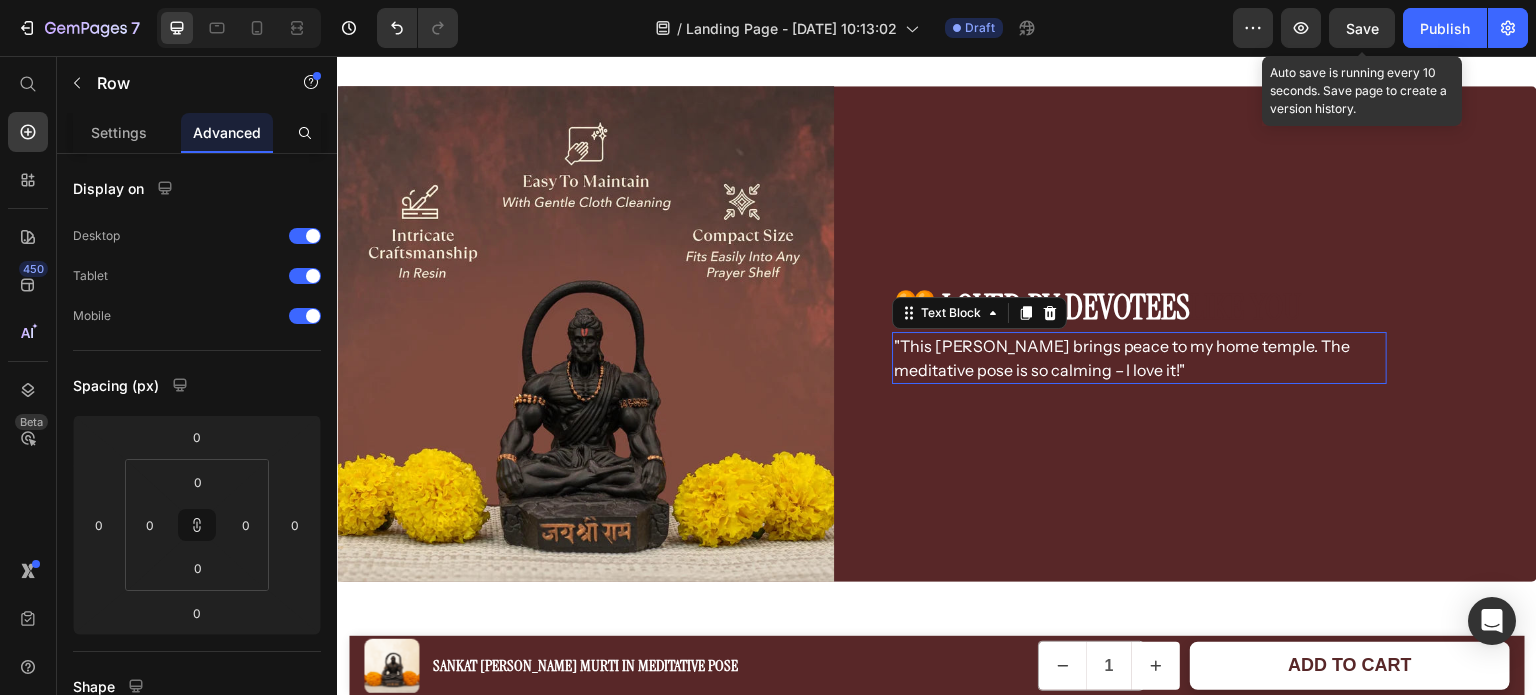 click on ""This [PERSON_NAME] brings peace to my home temple. The meditative pose is so calming – I love it!"" at bounding box center (1139, 358) 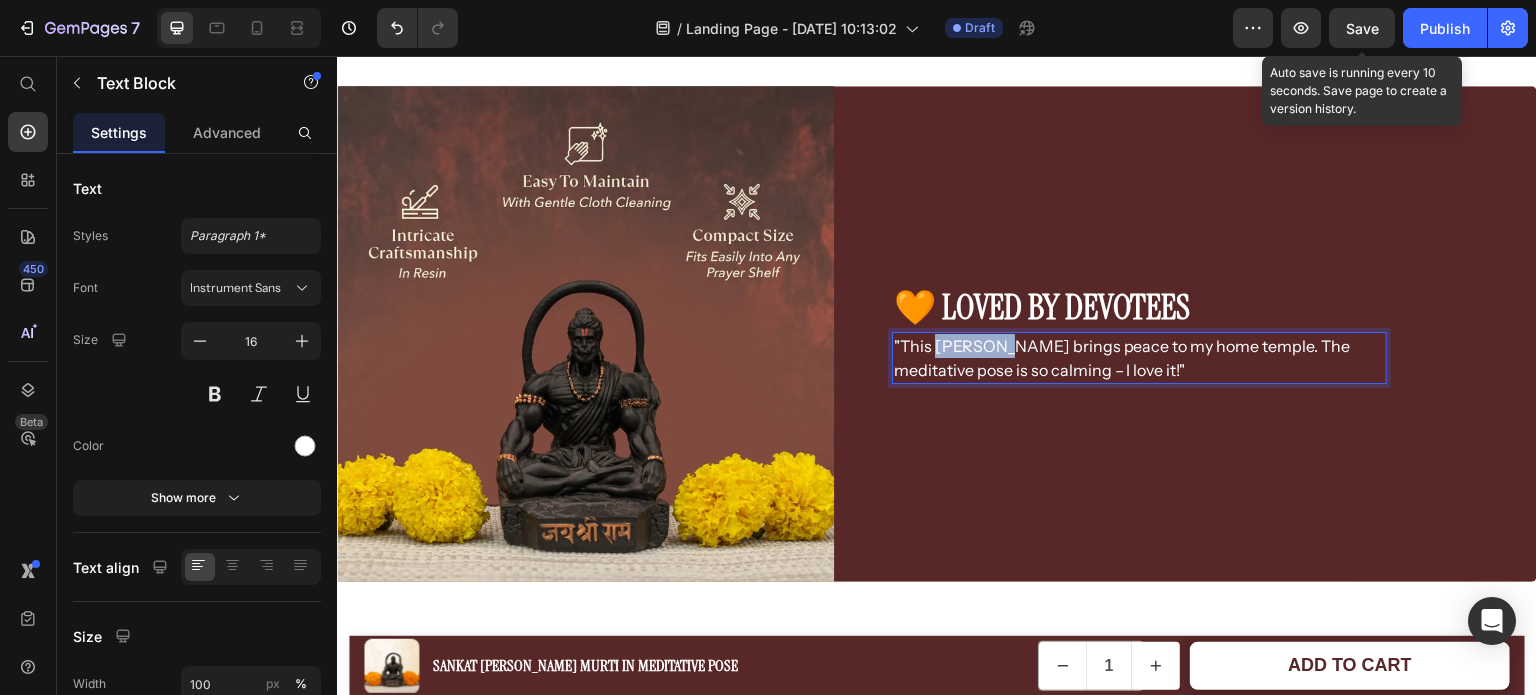 click on ""This [PERSON_NAME] brings peace to my home temple. The meditative pose is so calming – I love it!"" at bounding box center [1139, 358] 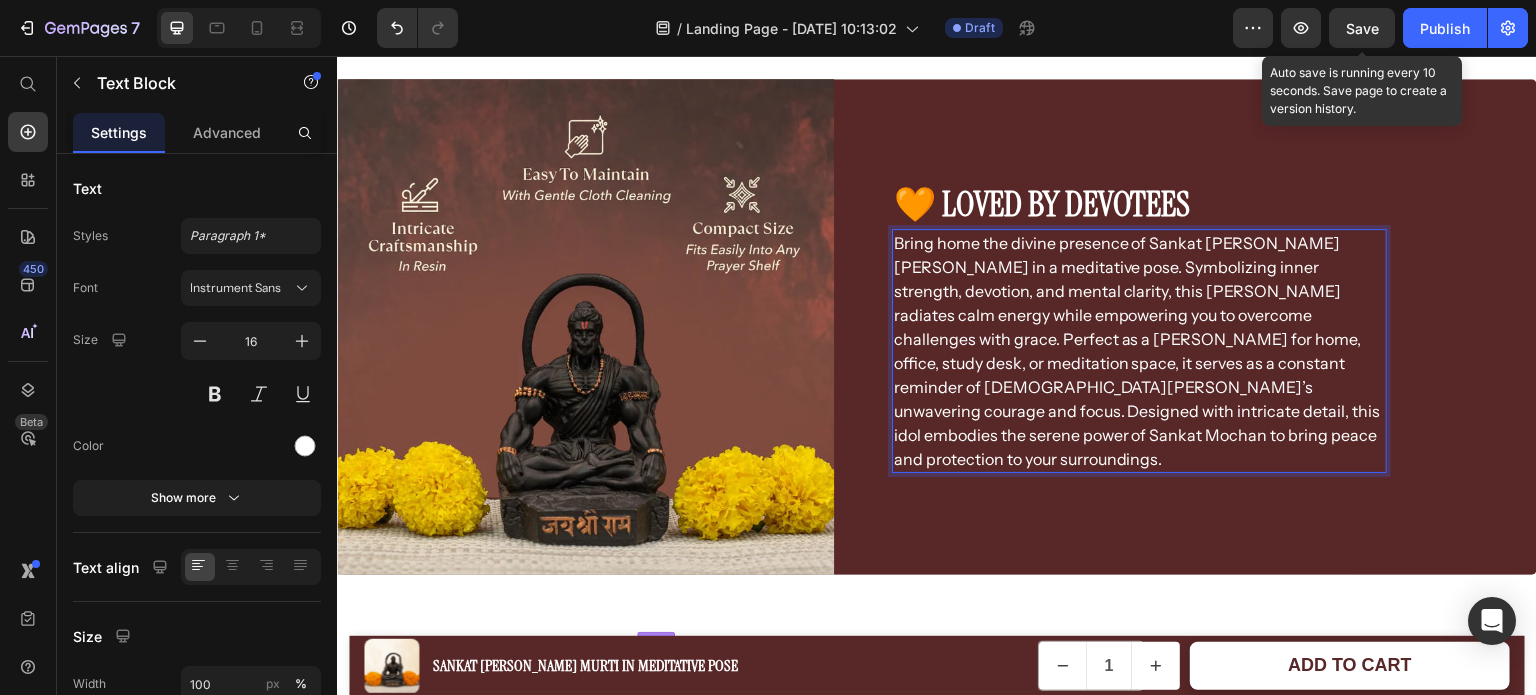 scroll, scrollTop: 3441, scrollLeft: 0, axis: vertical 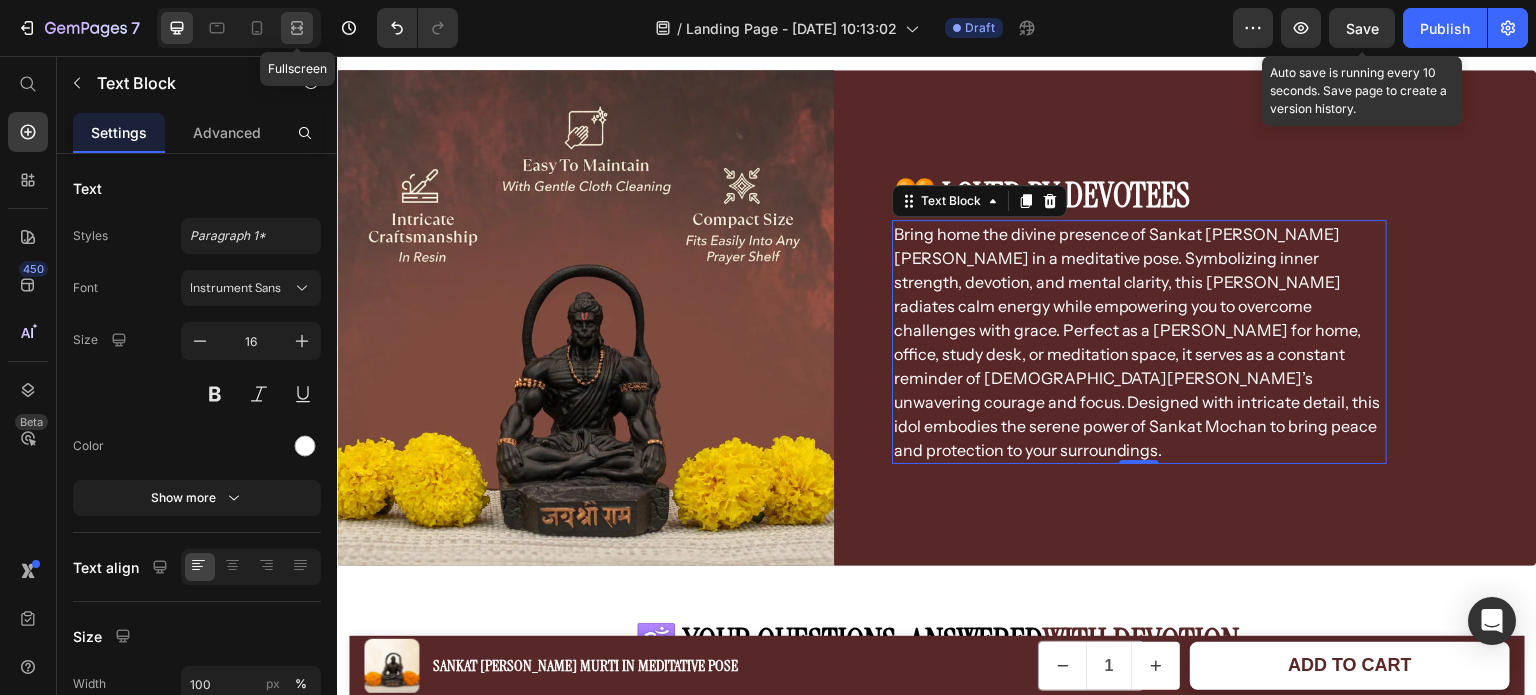 click 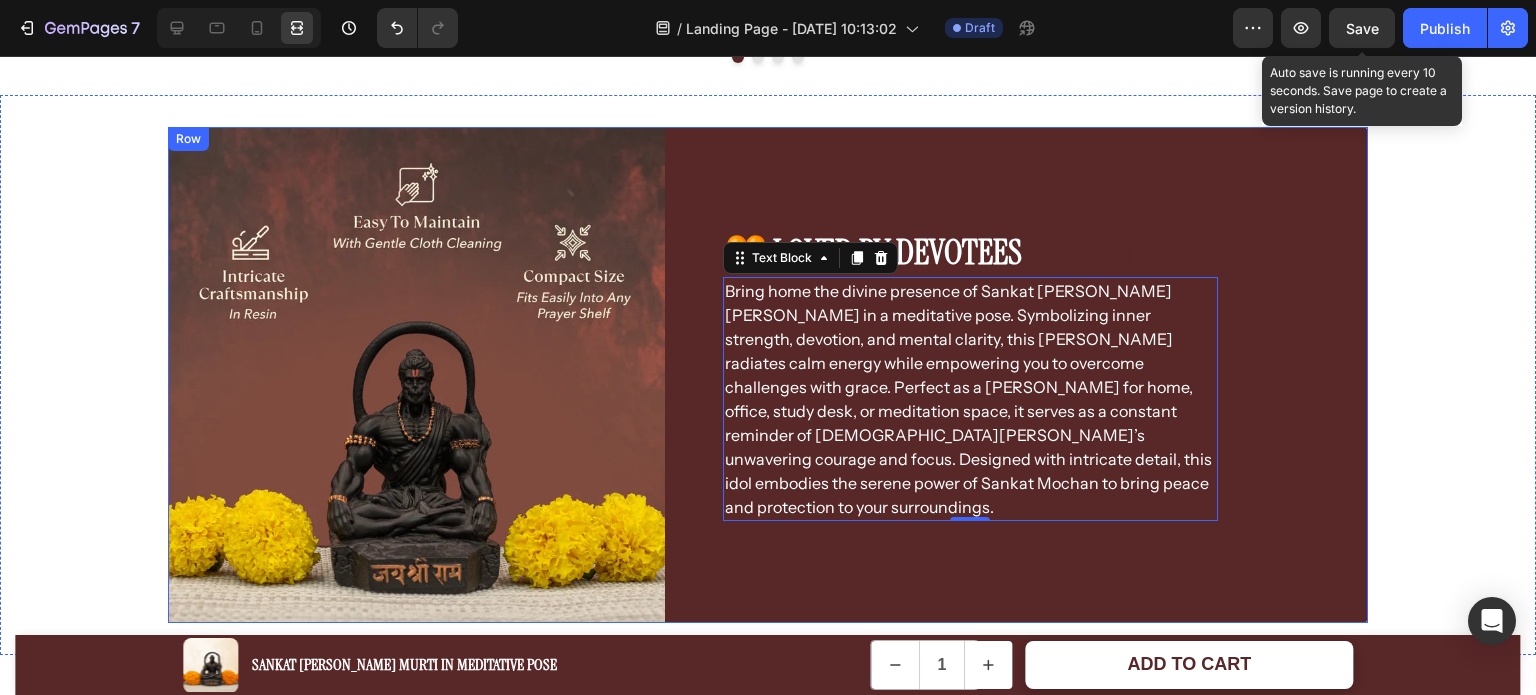 scroll, scrollTop: 3568, scrollLeft: 0, axis: vertical 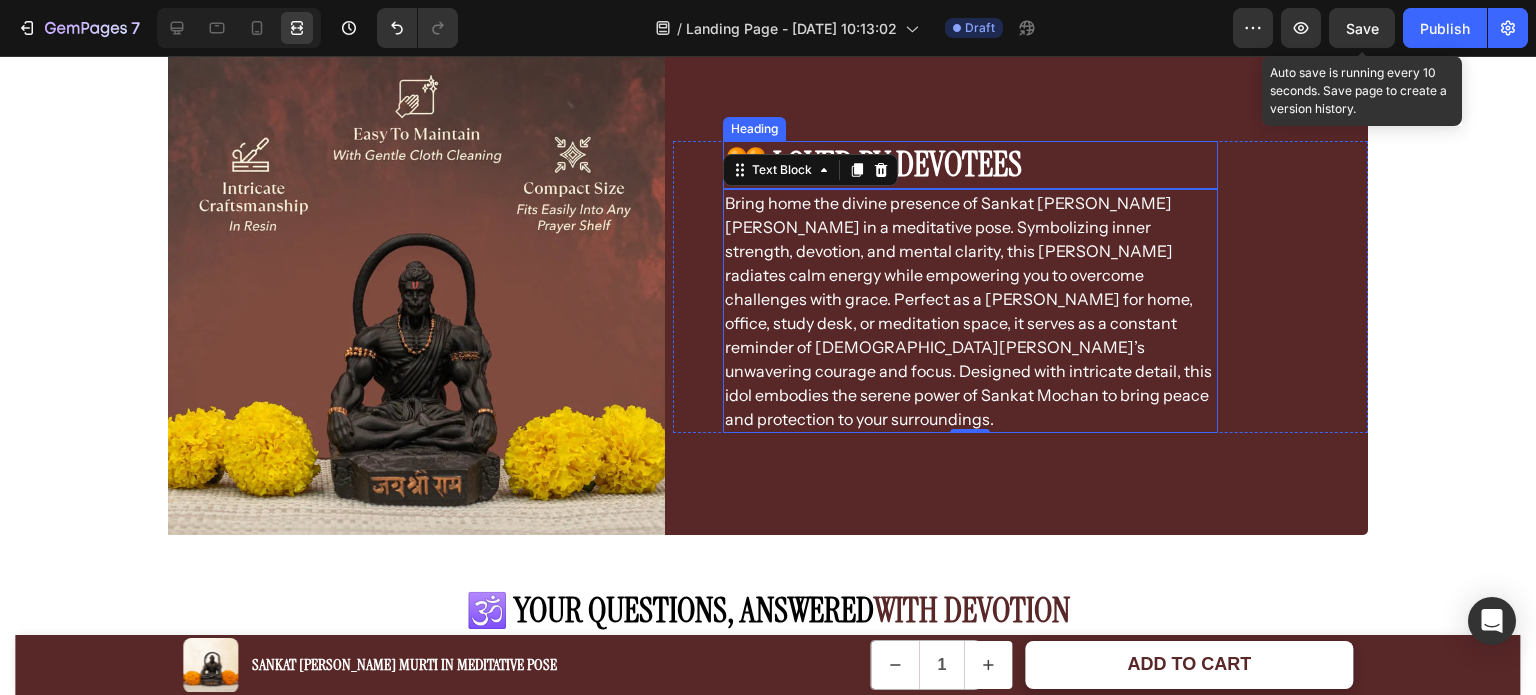 click on "🧡 Loved by Devotees  Like You" at bounding box center (970, 165) 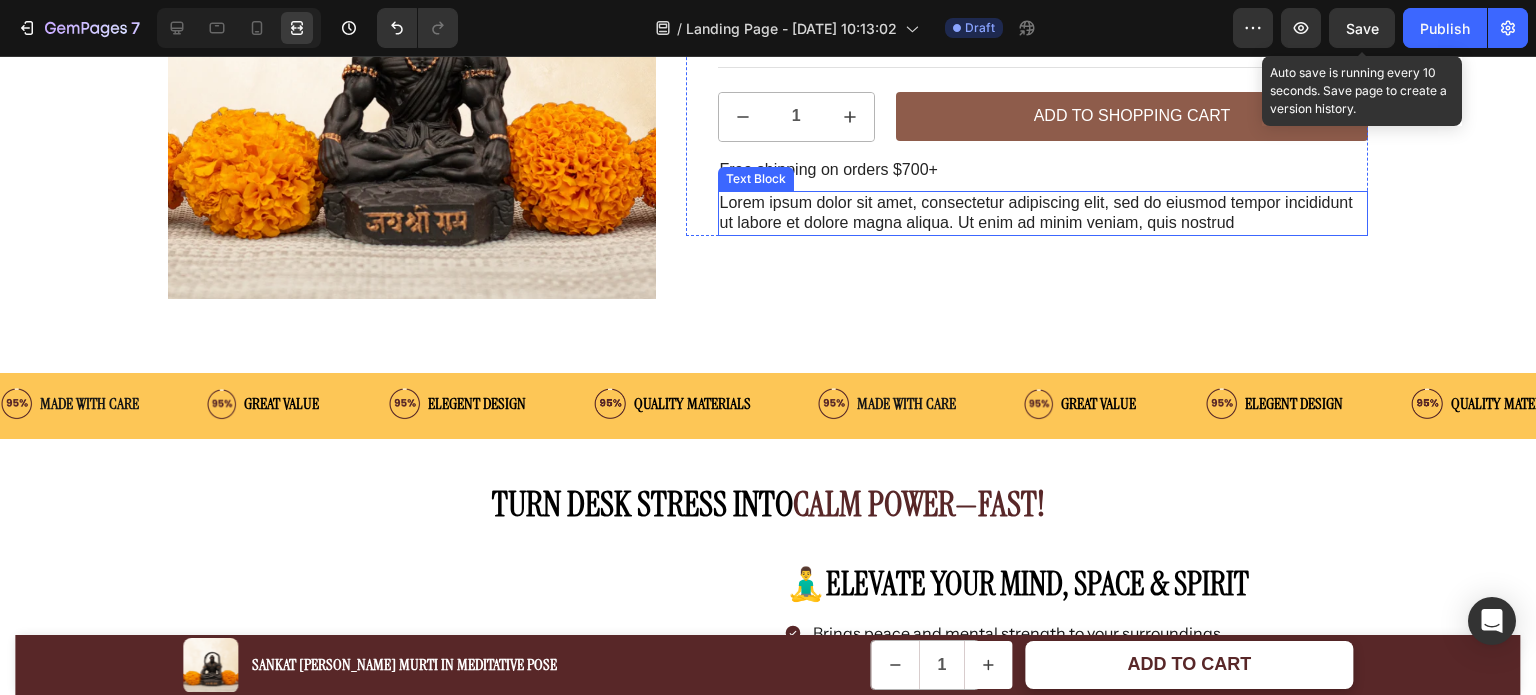 scroll, scrollTop: 308, scrollLeft: 0, axis: vertical 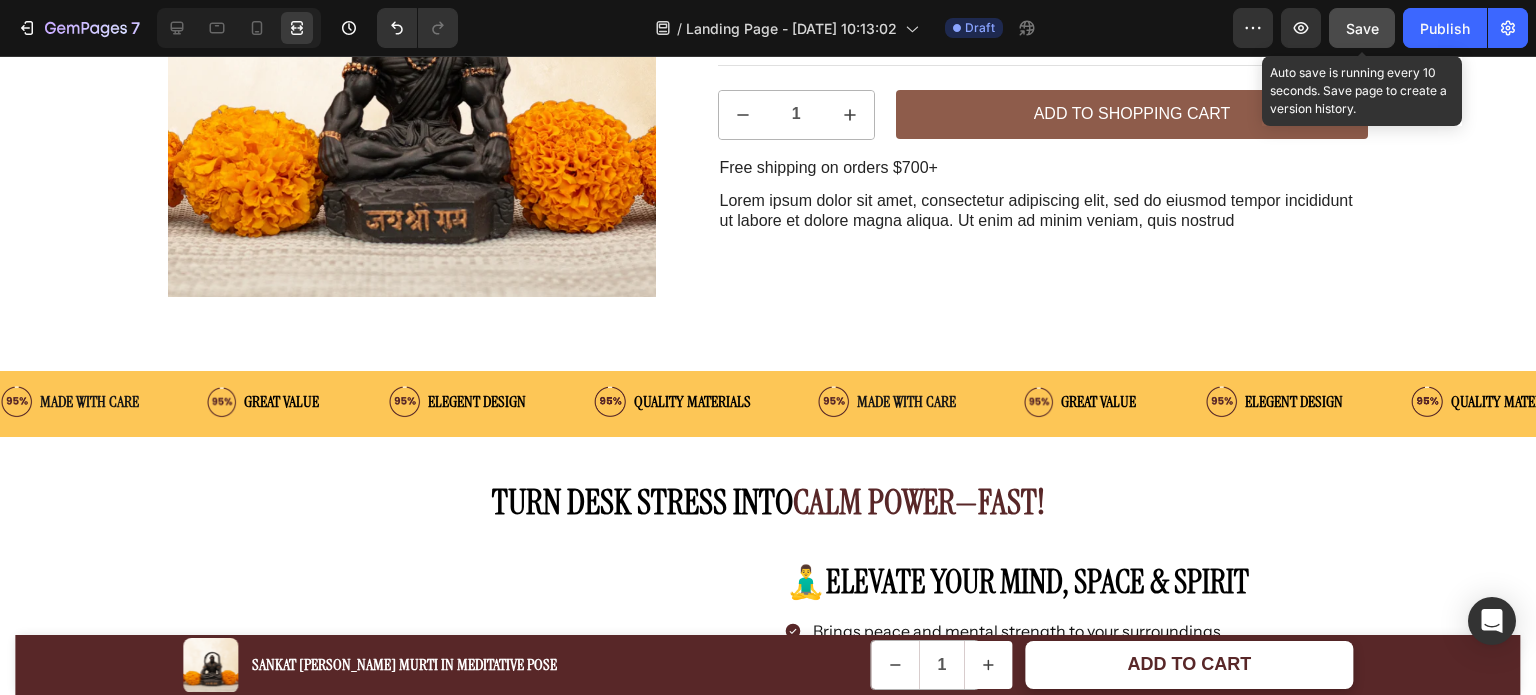 drag, startPoint x: 1350, startPoint y: 24, endPoint x: 1318, endPoint y: 18, distance: 32.55764 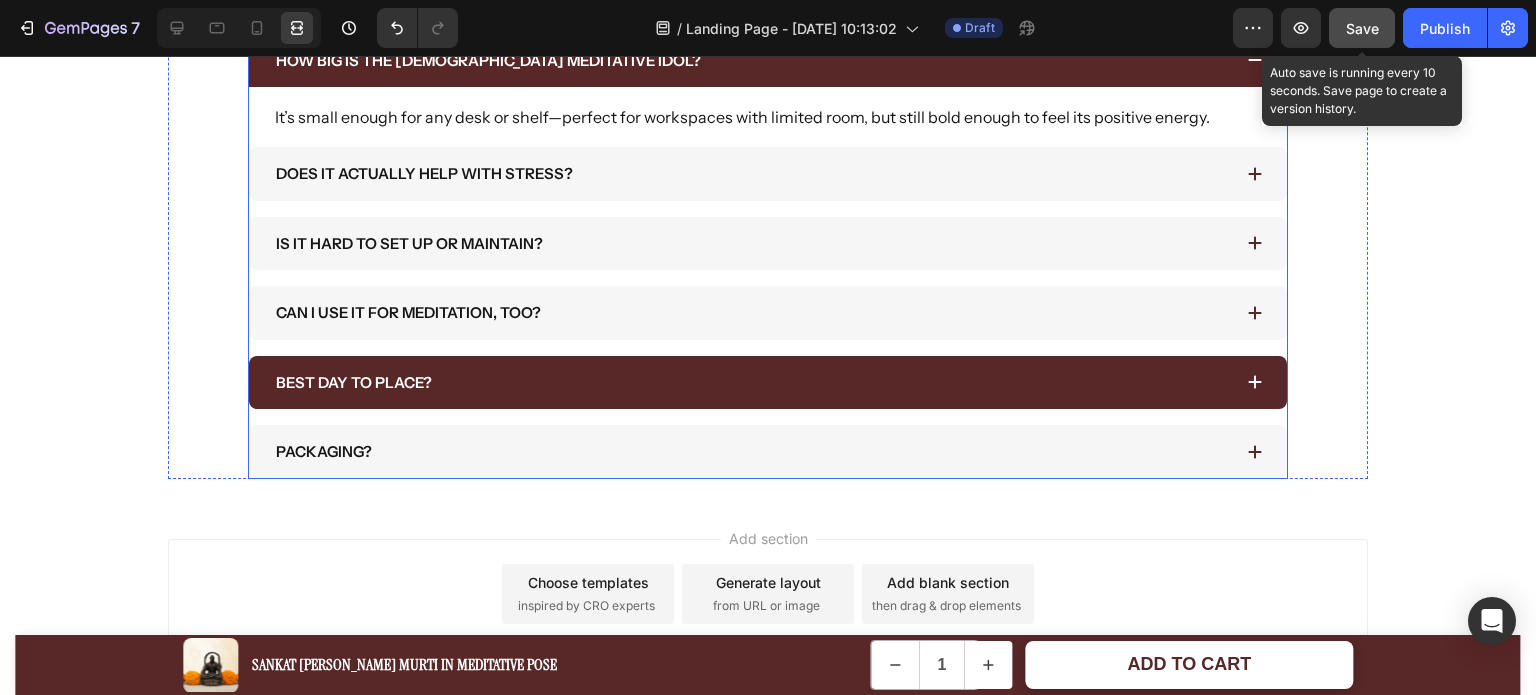 scroll, scrollTop: 4236, scrollLeft: 0, axis: vertical 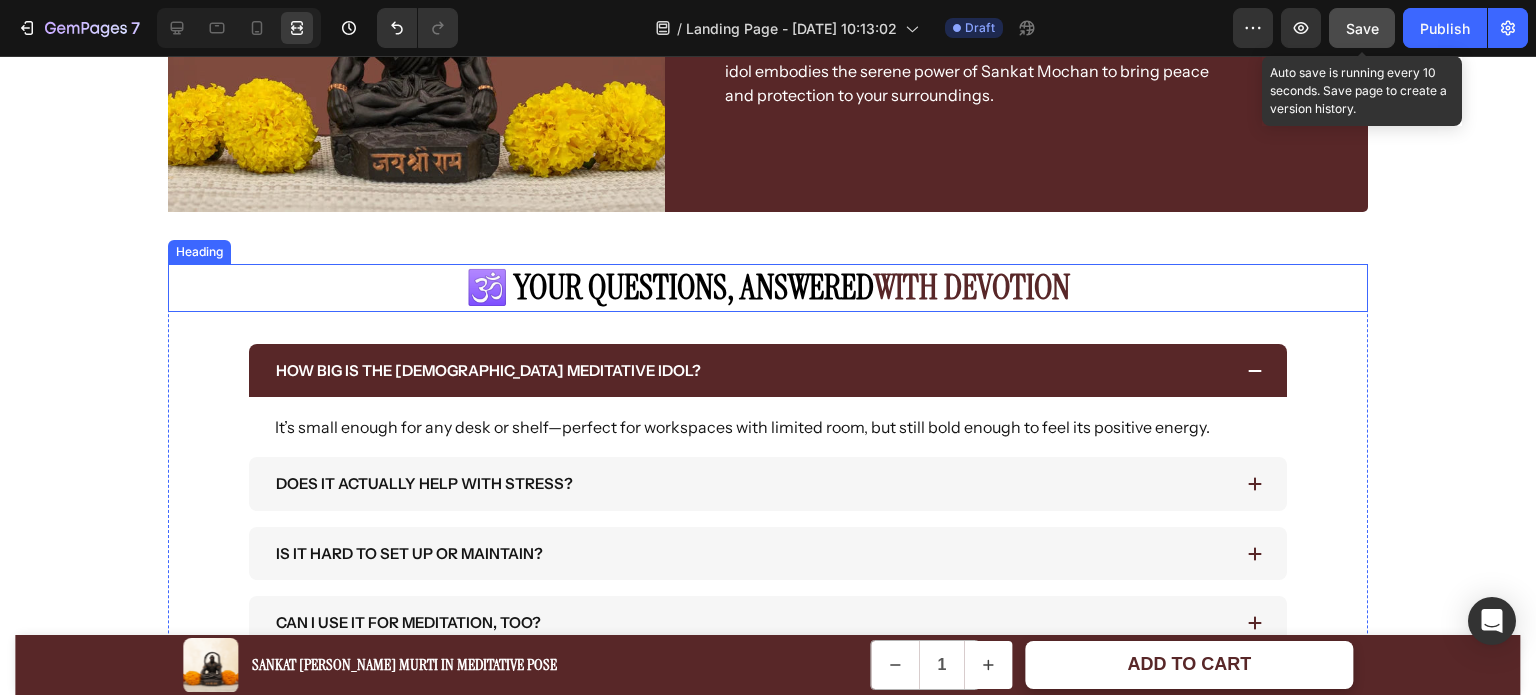 click on "🕉️ Your Questions, Answered  with Devotion" at bounding box center (768, 288) 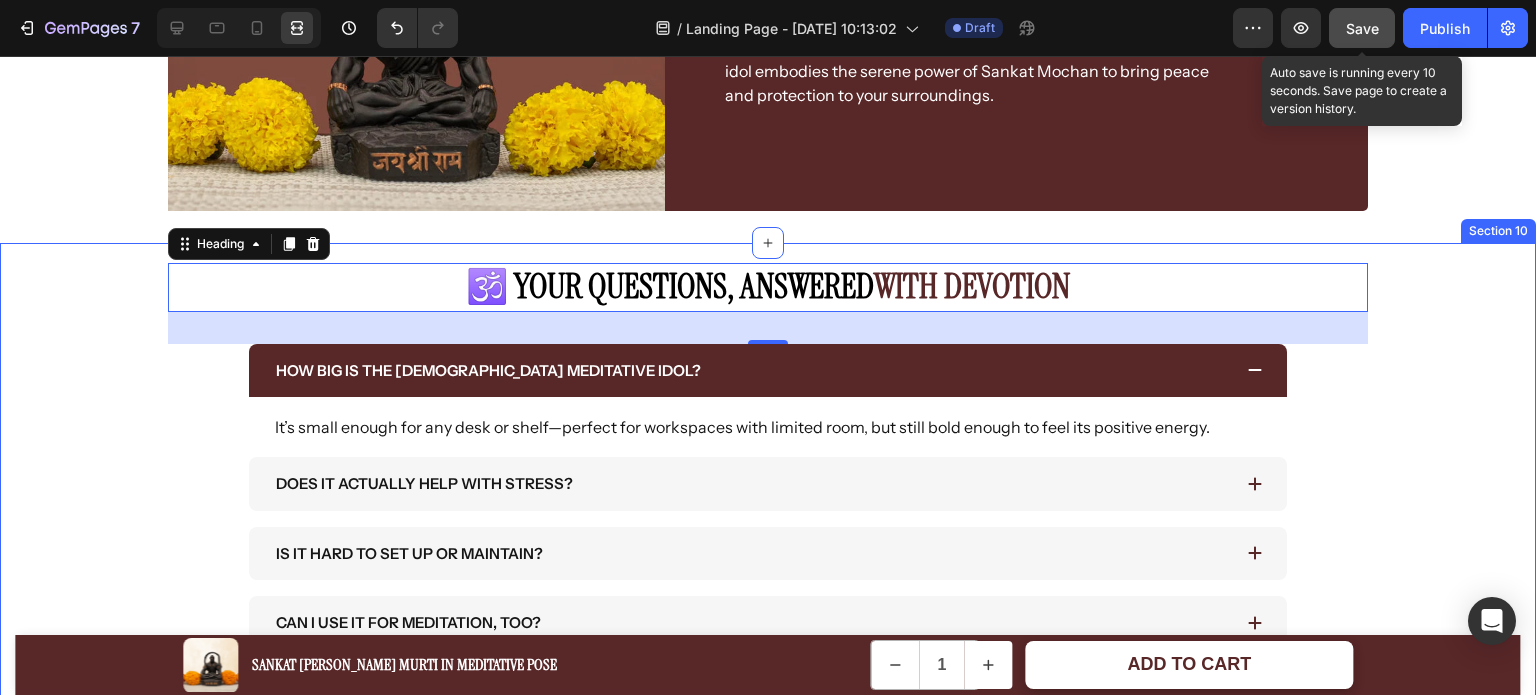 scroll, scrollTop: 4323, scrollLeft: 0, axis: vertical 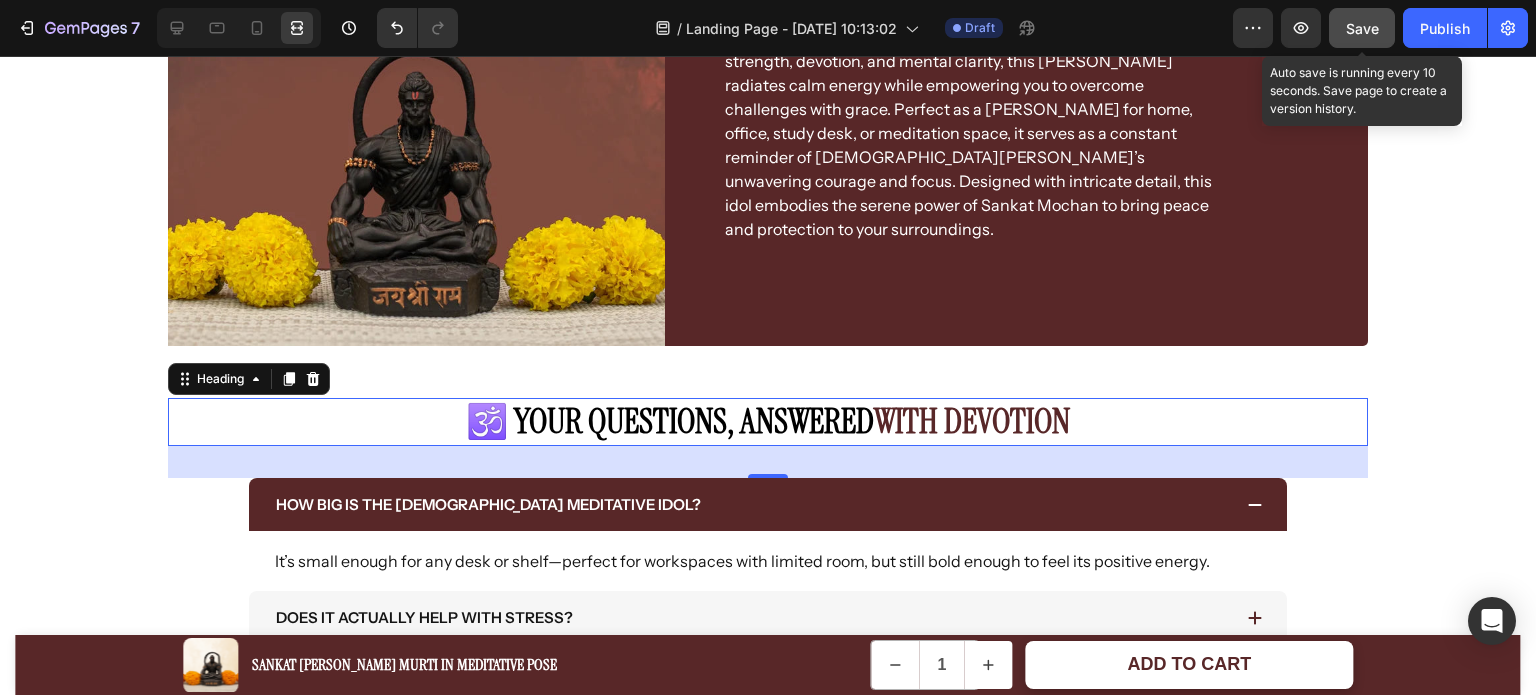 drag, startPoint x: 1356, startPoint y: 42, endPoint x: 1345, endPoint y: 12, distance: 31.95309 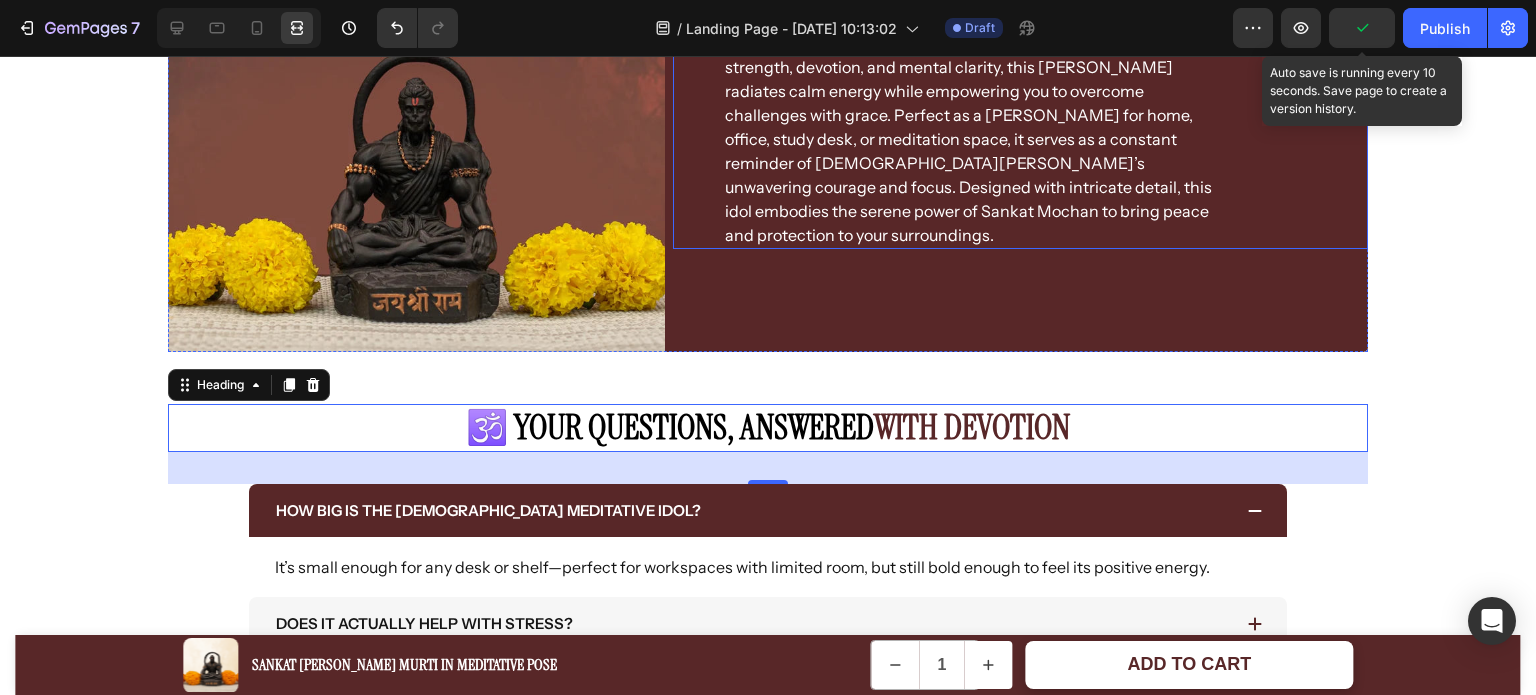 scroll, scrollTop: 3781, scrollLeft: 0, axis: vertical 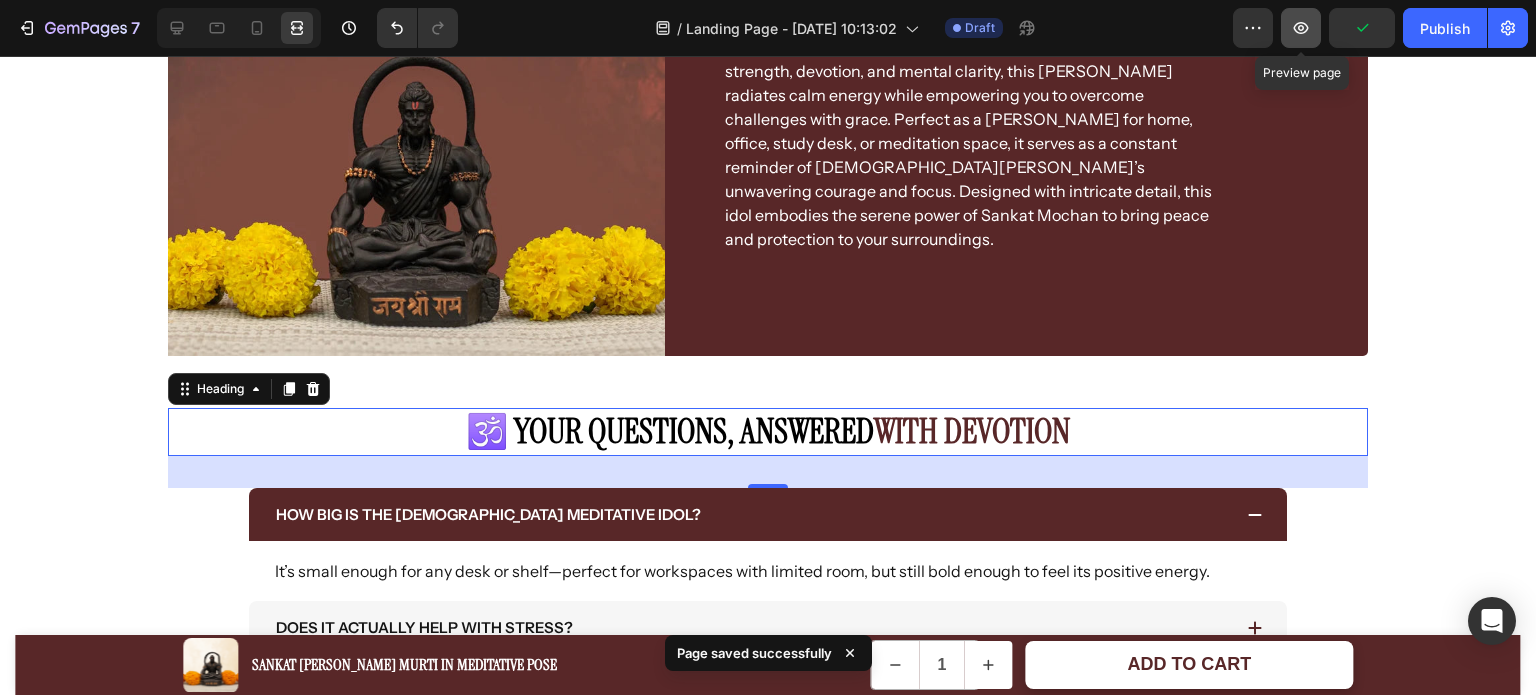 click 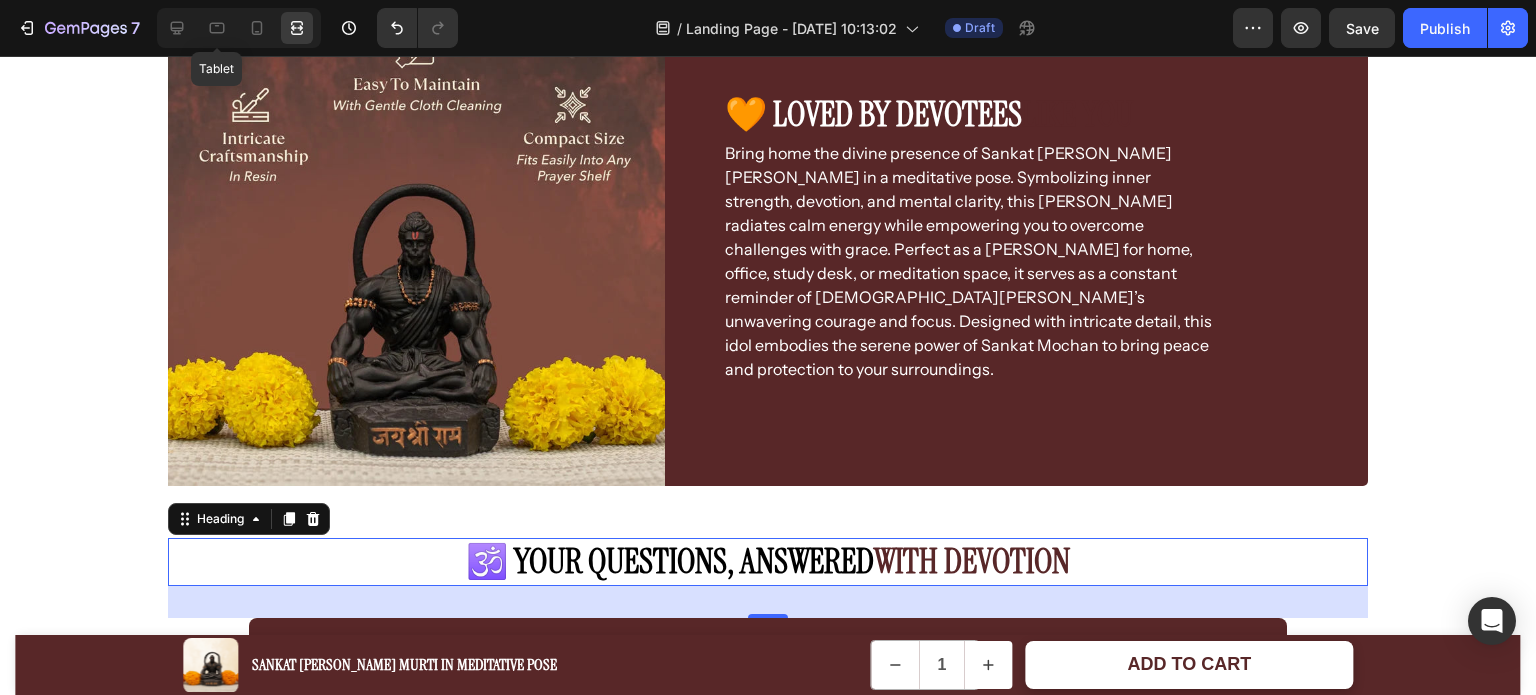 scroll, scrollTop: 3652, scrollLeft: 0, axis: vertical 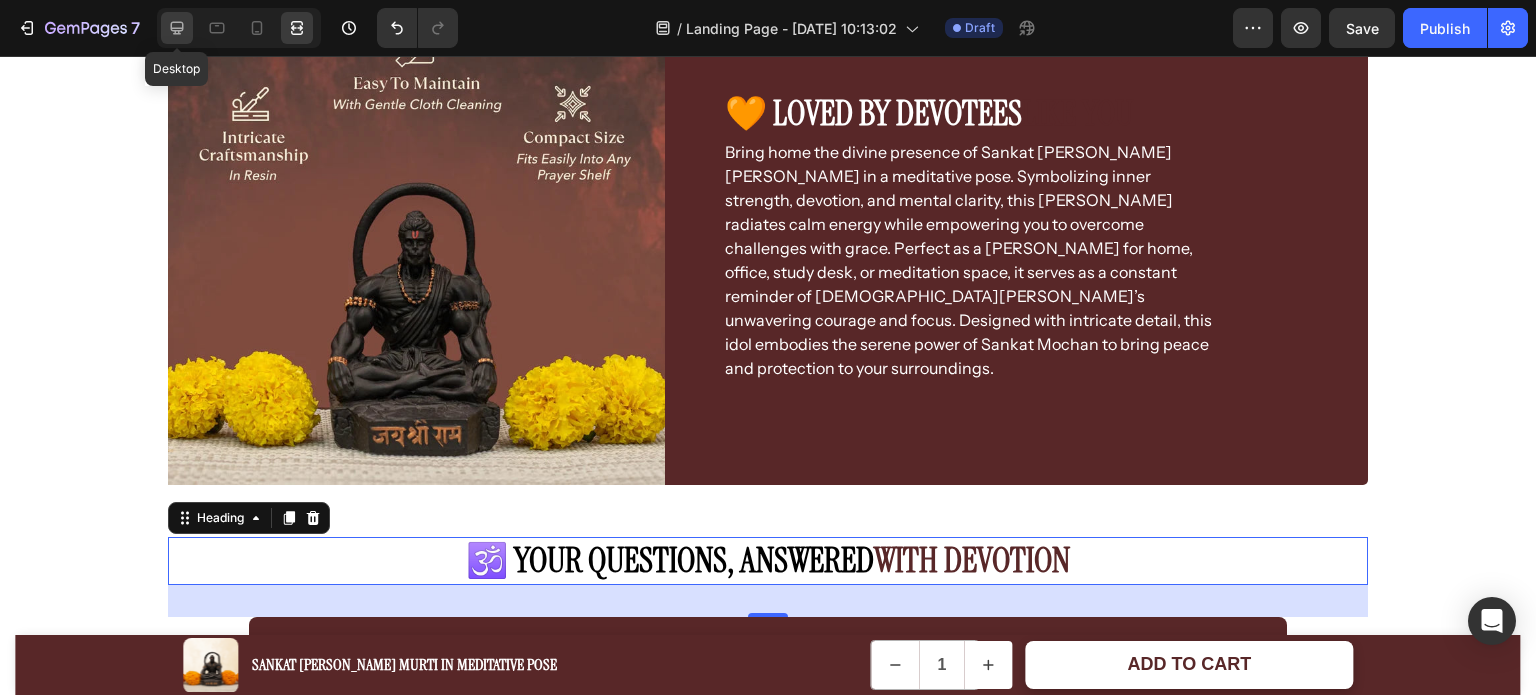 click 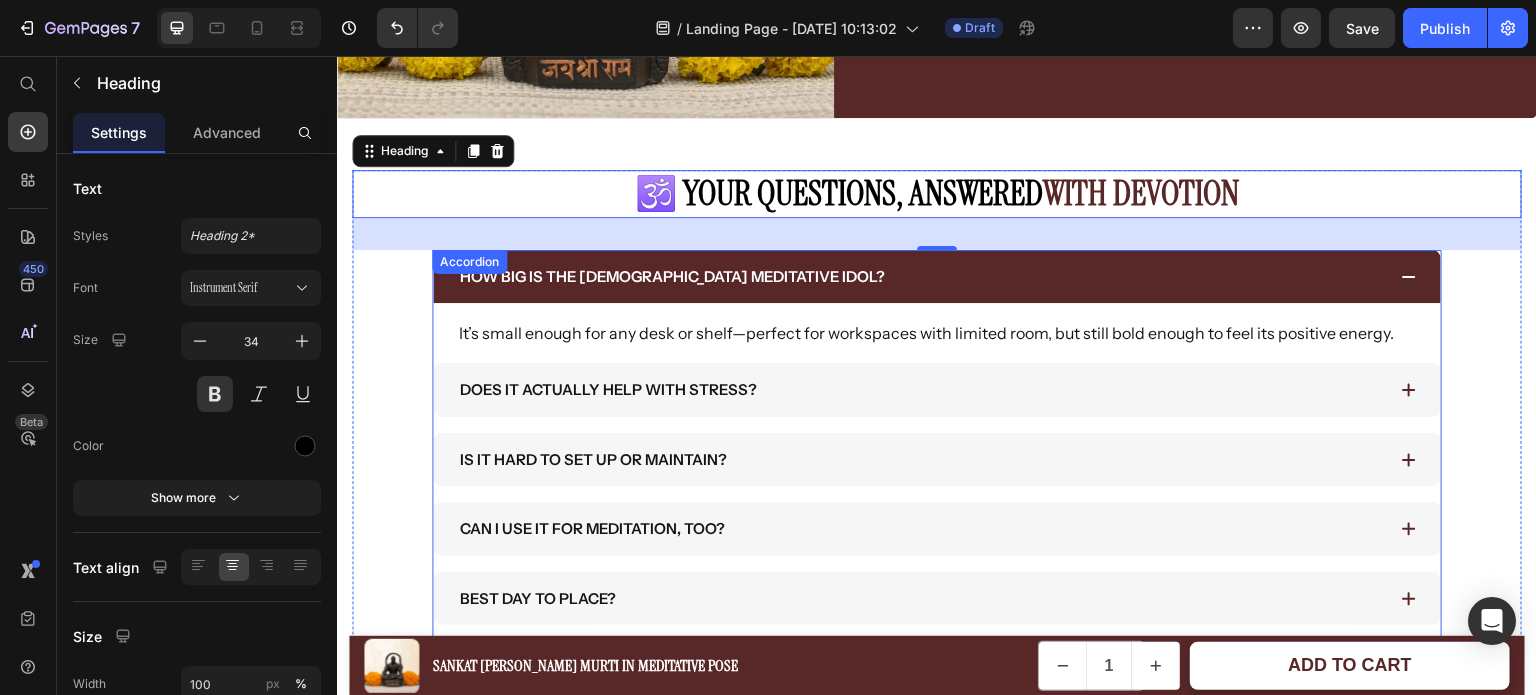 scroll, scrollTop: 4008, scrollLeft: 0, axis: vertical 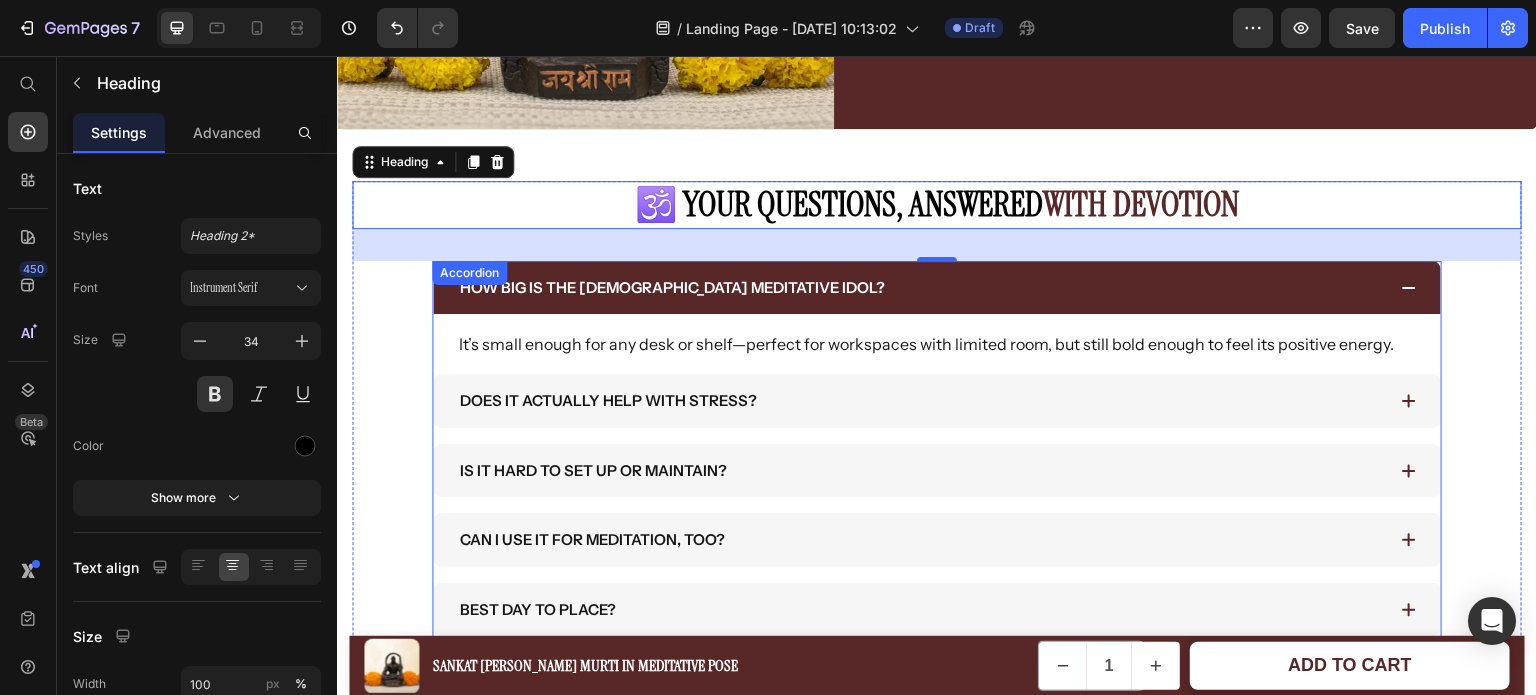 click on "How big is the [DEMOGRAPHIC_DATA] meditative idol?" at bounding box center [937, 288] 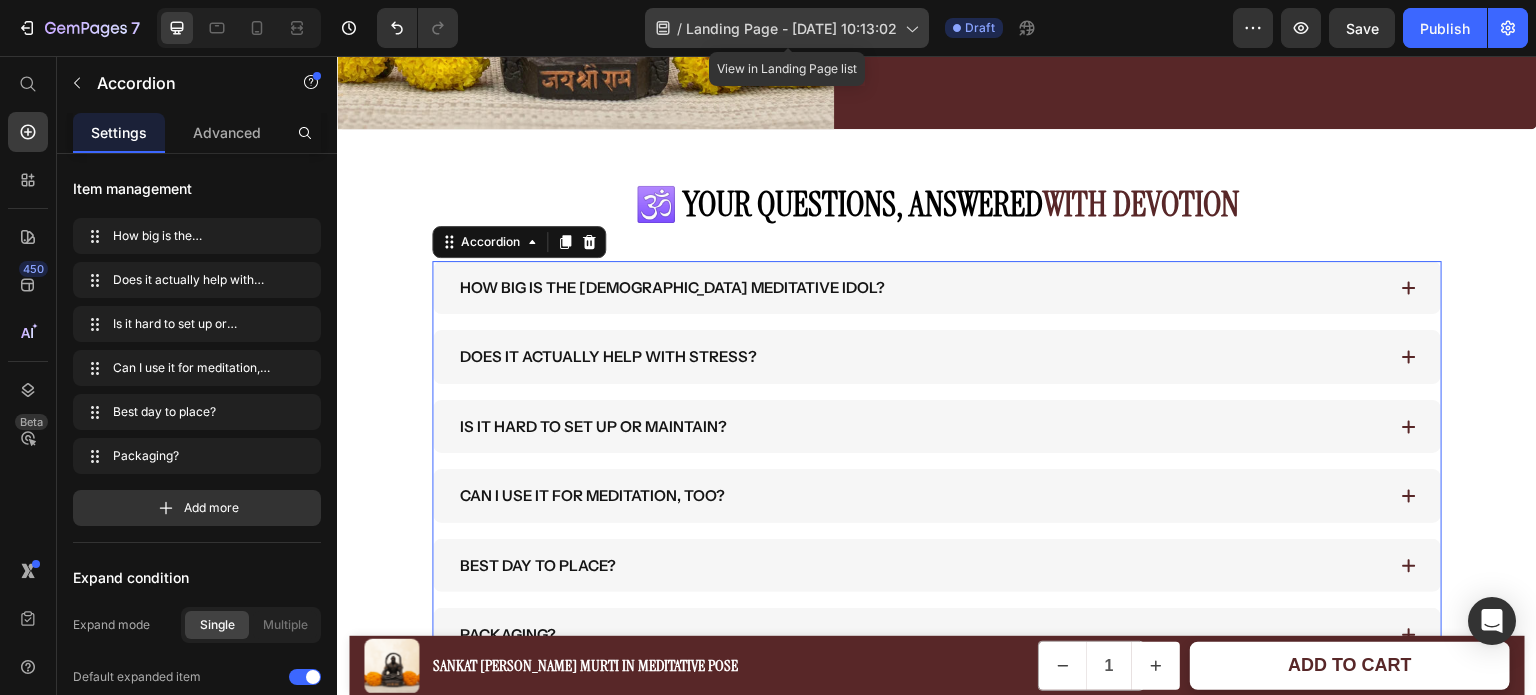 click on "/  Landing Page - Jul 26, 10:13:02" 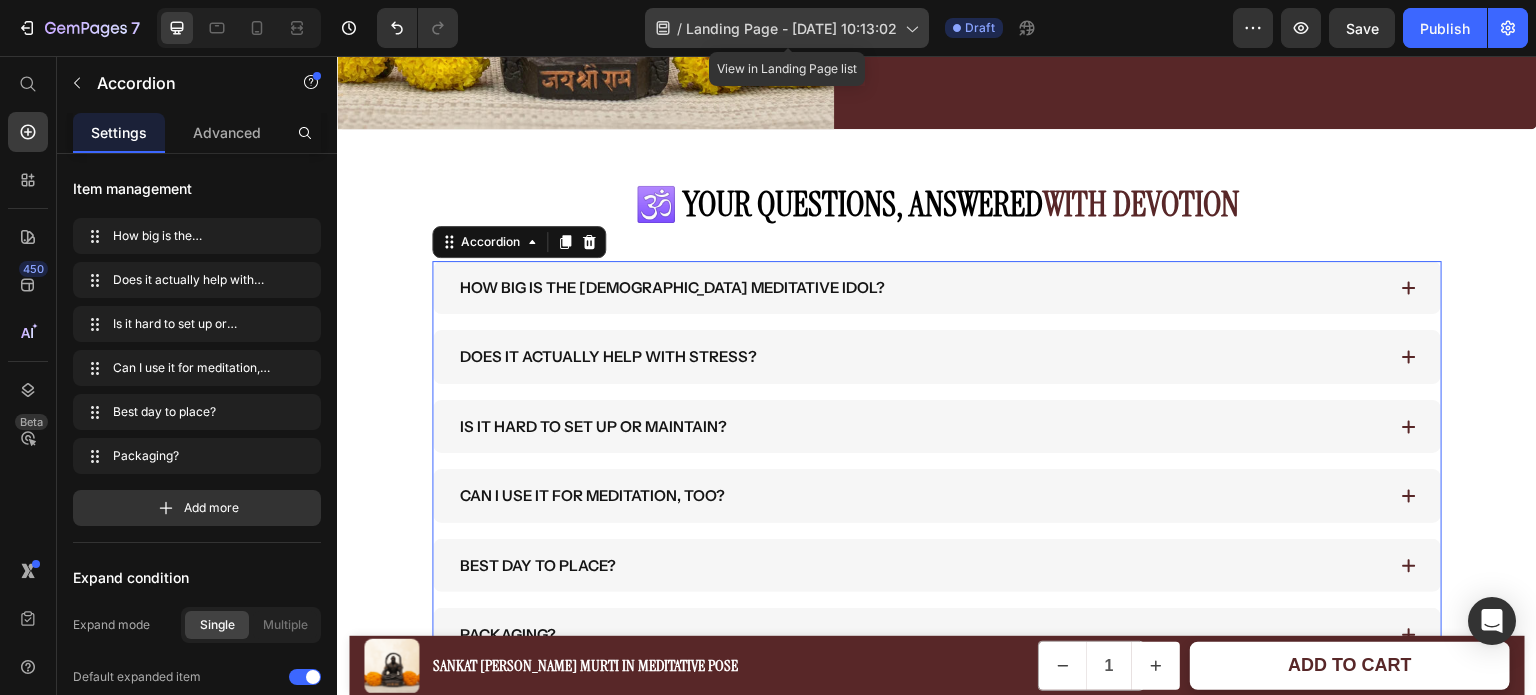 click on "/  Landing Page - Jul 26, 10:13:02" 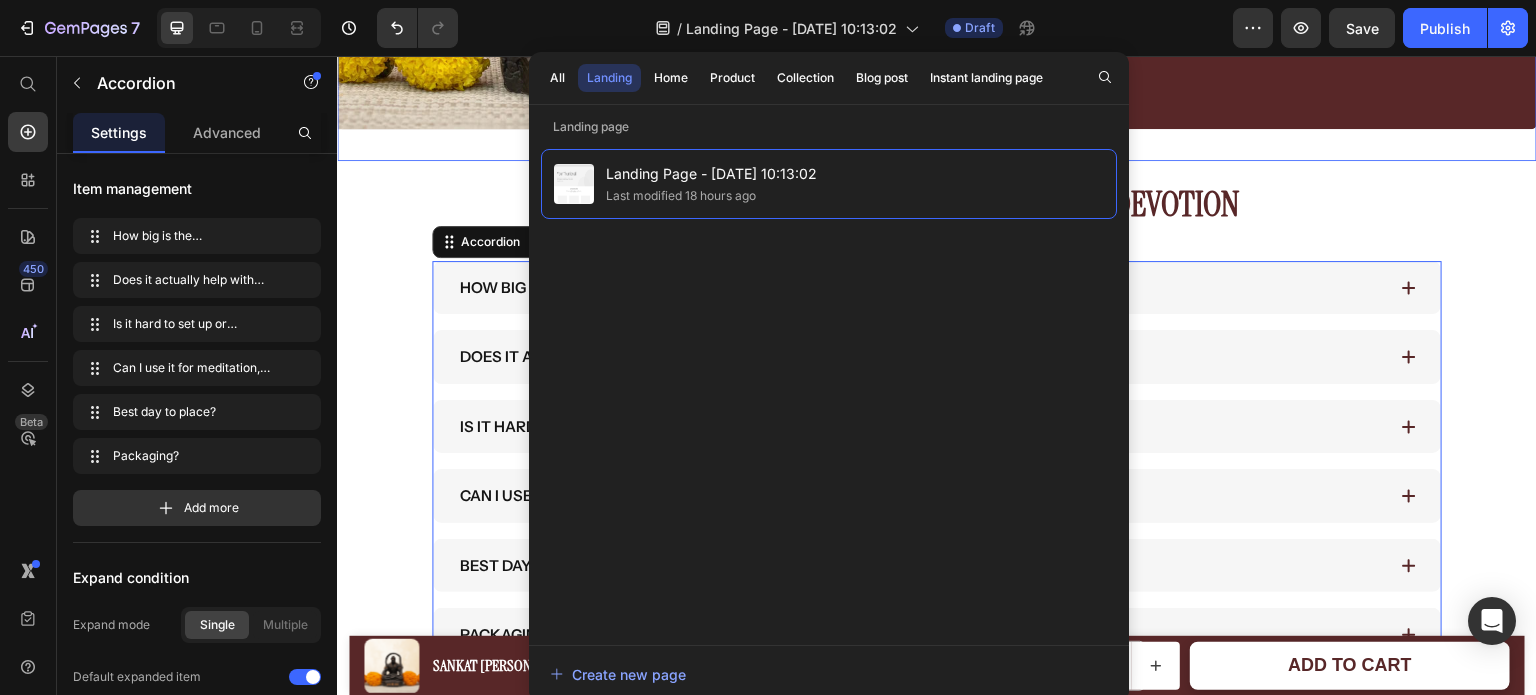 click on "Image 🧡 Loved by Devotees  Like You Heading Bring home the divine presence of Sankat Mochan Hanuman Ji Murti in a meditative pose. Symbolizing inner strength, devotion, and mental clarity, this Hanuman Murti radiates calm energy while empowering you to overcome challenges with grace. Perfect as a Hanuman Ji Murti for home, office, study desk, or meditation space, it serves as a constant reminder of Lord Hanuman’s unwavering courage and focus. Designed with intricate detail, this idol embodies the serene power of Sankat Mochan to bring peace and protection to your surroundings. Text Block Row Row Section 8" at bounding box center (937, -120) 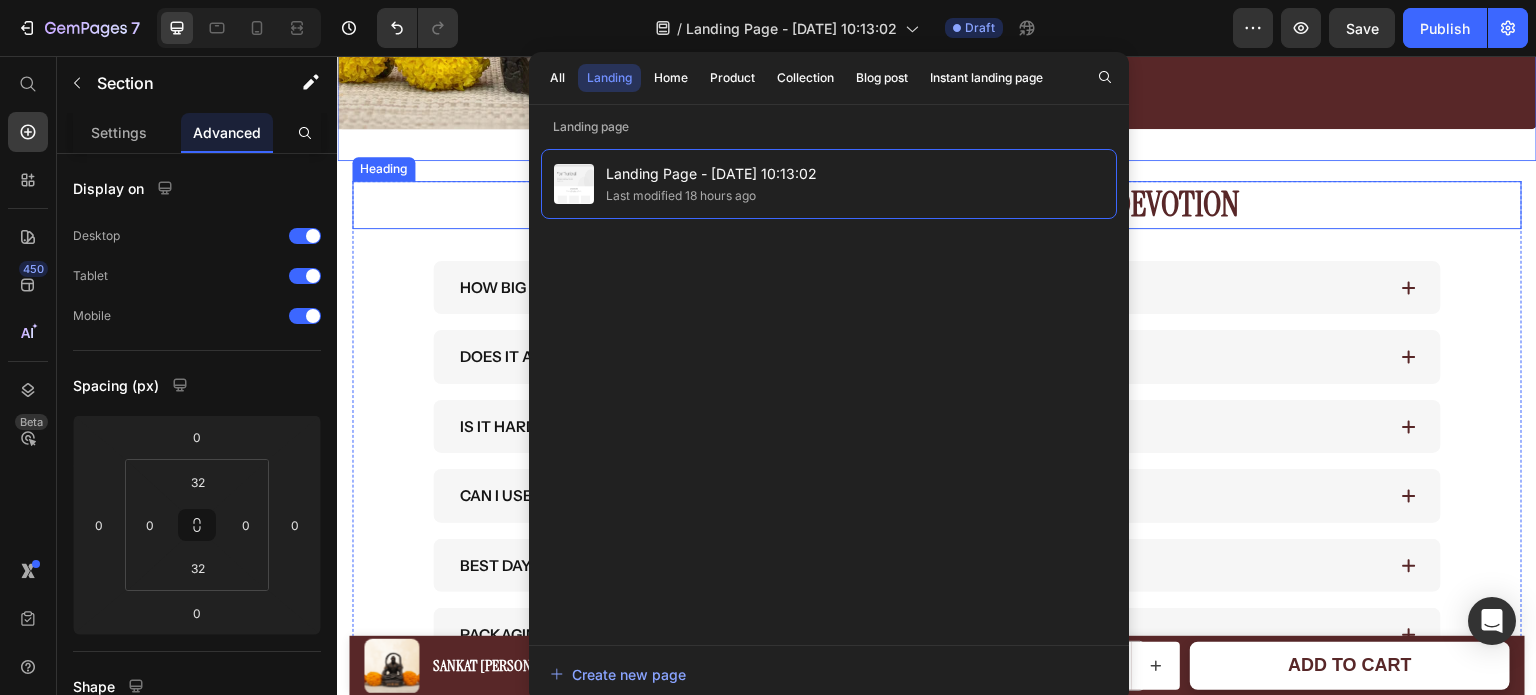 click on "🕉️ Your Questions, Answered  with Devotion" at bounding box center [937, 205] 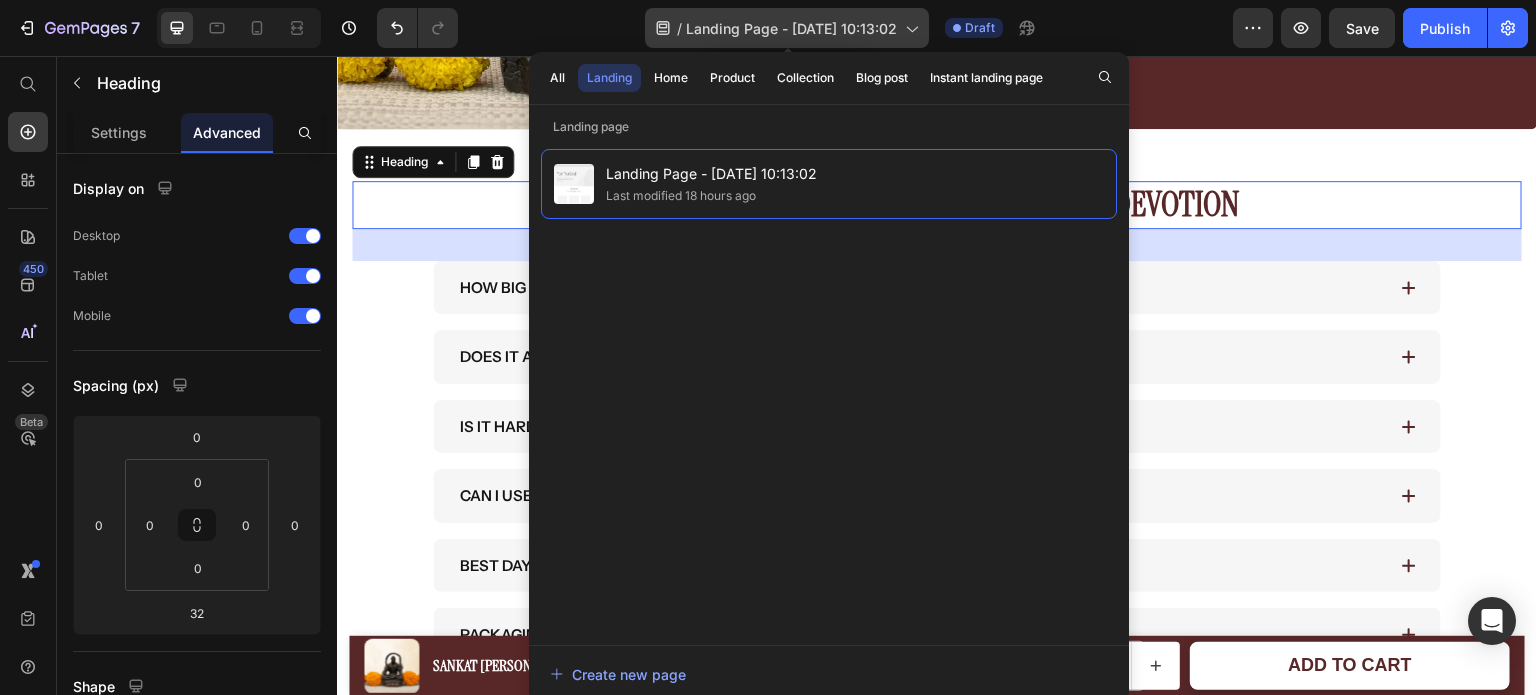 click 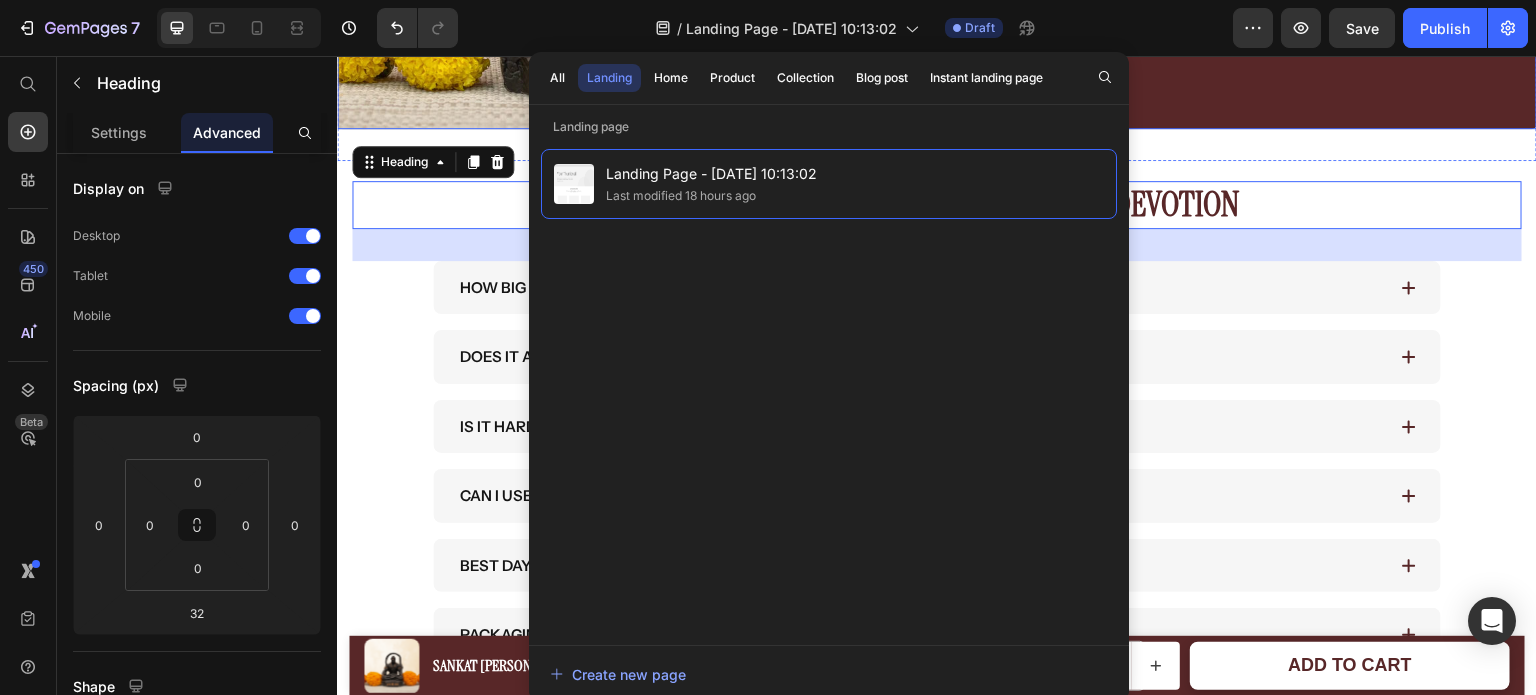 click on "Image 🧡 Loved by Devotees  Like You Heading Bring home the divine presence of Sankat Mochan Hanuman Ji Murti in a meditative pose. Symbolizing inner strength, devotion, and mental clarity, this Hanuman Murti radiates calm energy while empowering you to overcome challenges with grace. Perfect as a Hanuman Ji Murti for home, office, study desk, or meditation space, it serves as a constant reminder of Lord Hanuman’s unwavering courage and focus. Designed with intricate detail, this idol embodies the serene power of Sankat Mochan to bring peace and protection to your surroundings. Text Block Row Row Section 8" at bounding box center [937, -120] 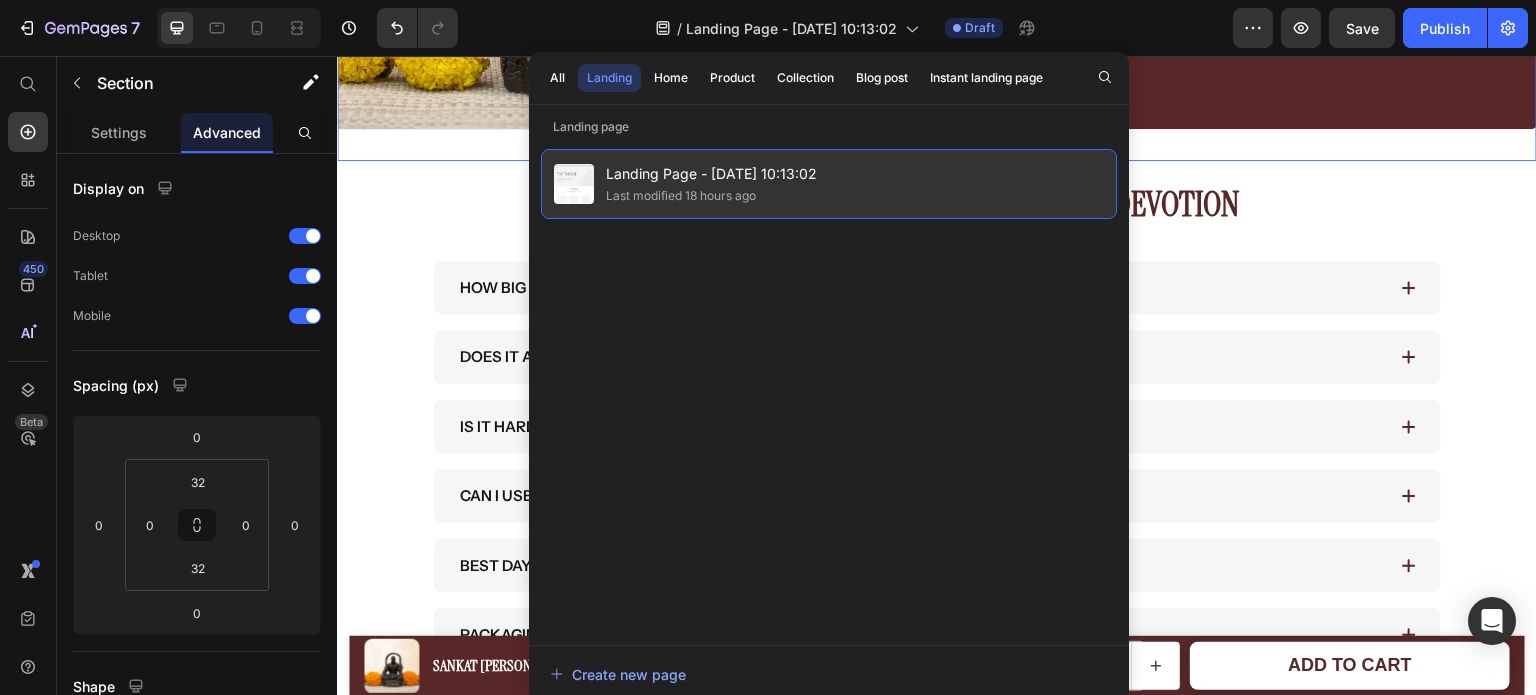 click on "Last modified 18 hours ago" at bounding box center (711, 196) 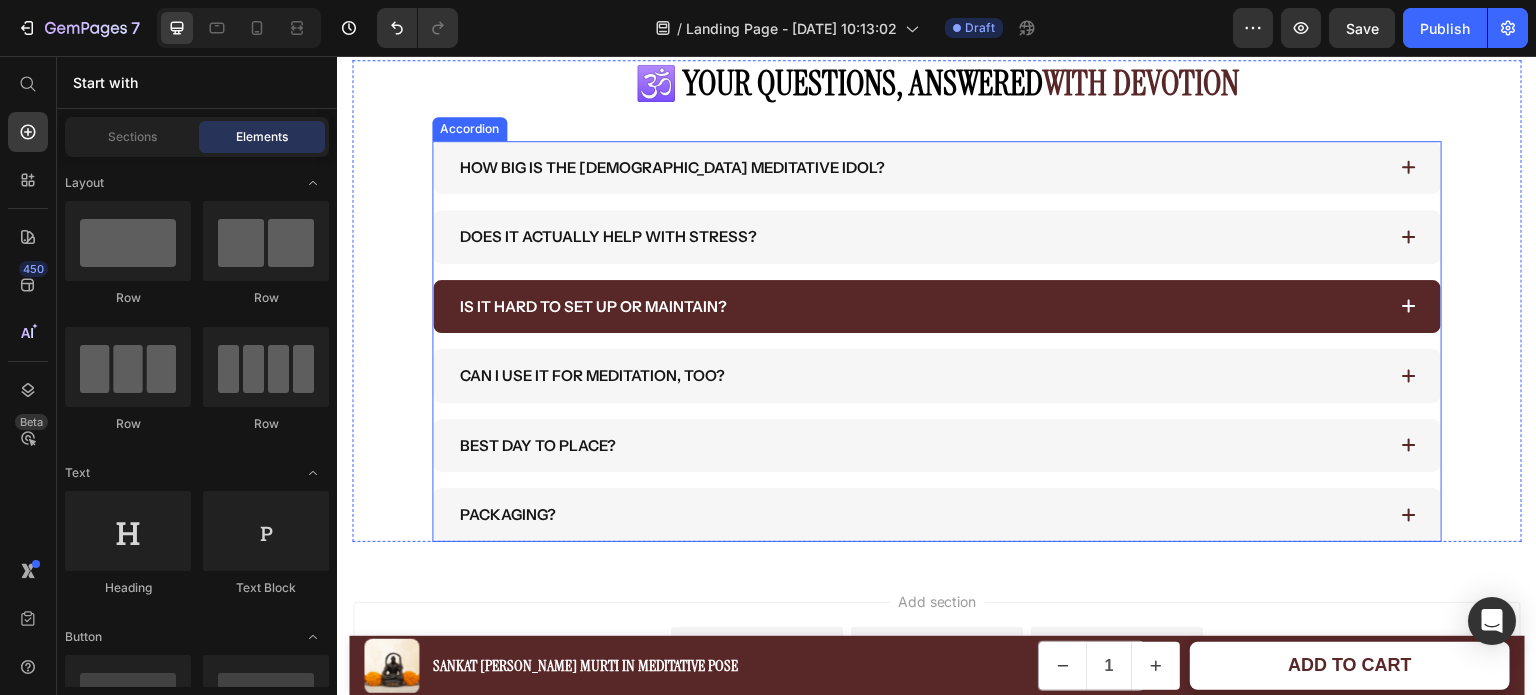 scroll, scrollTop: 4129, scrollLeft: 0, axis: vertical 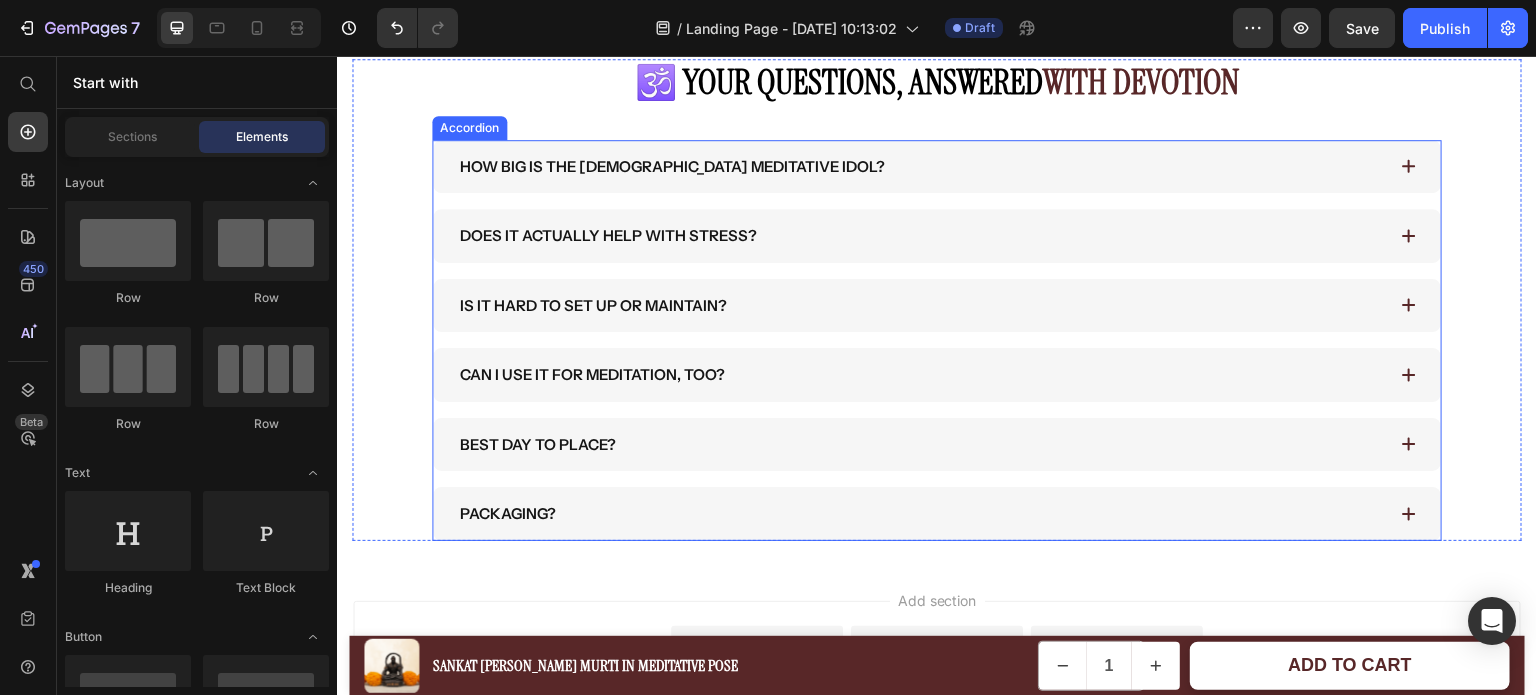 click on "How big is the Hanuman meditative idol? Does it actually help with stress? Is it hard to set up or maintain? Can I use it for meditation, too? Best day to place? Packaging?" at bounding box center (937, 340) 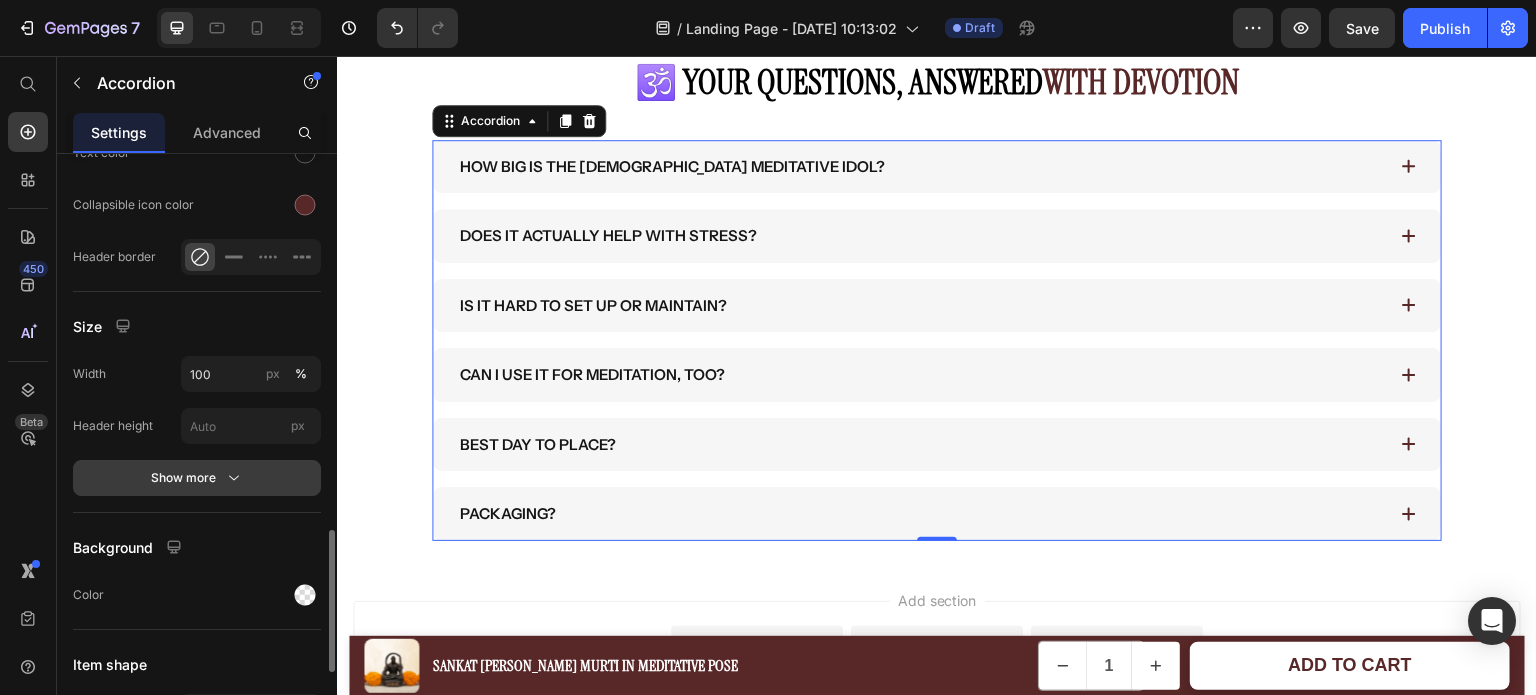 scroll, scrollTop: 1576, scrollLeft: 0, axis: vertical 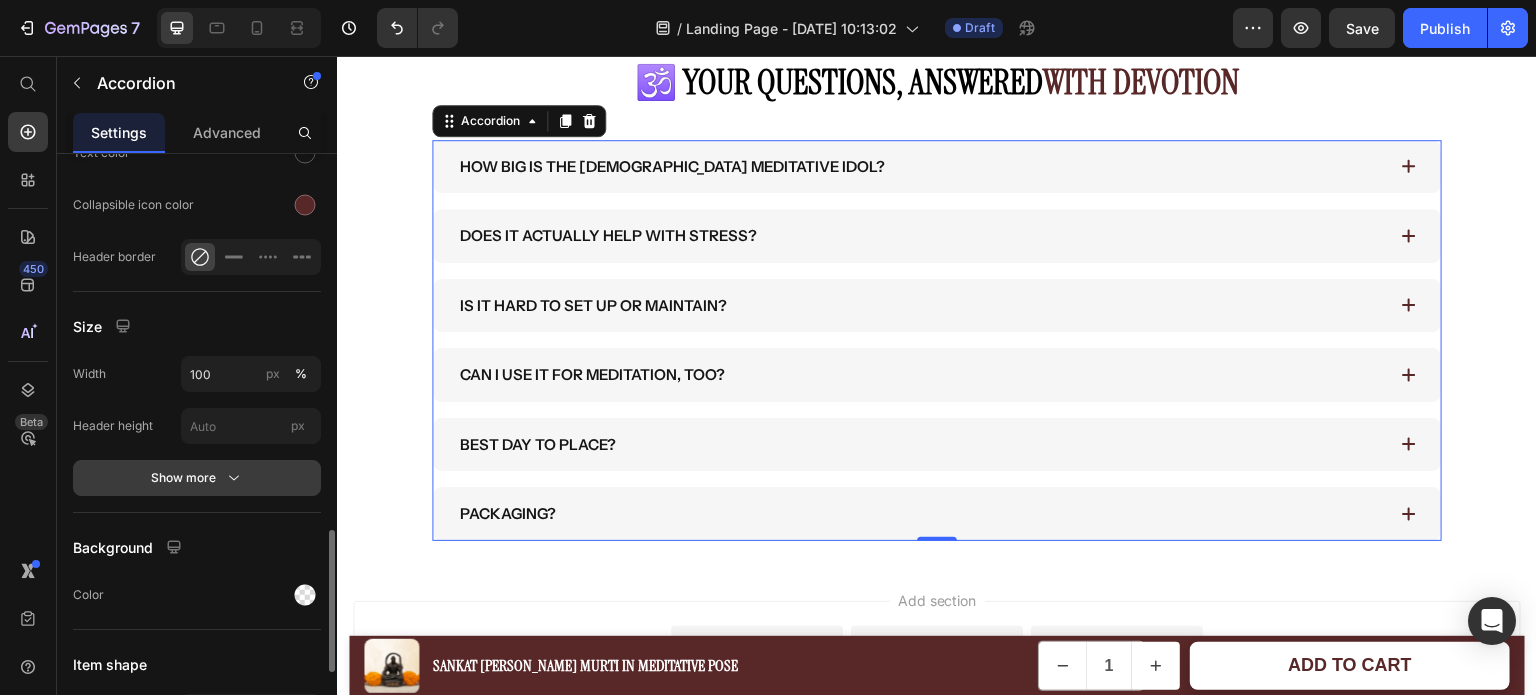click 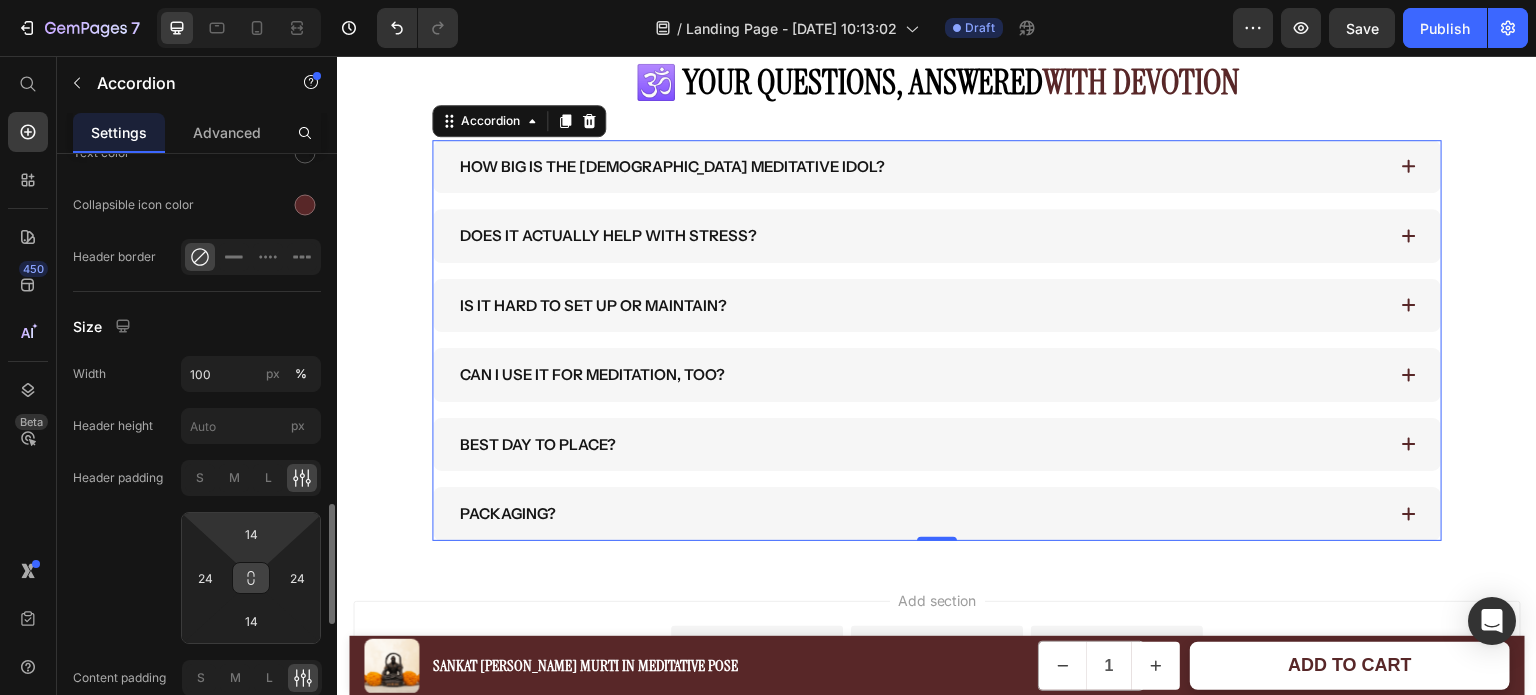 scroll, scrollTop: 1602, scrollLeft: 0, axis: vertical 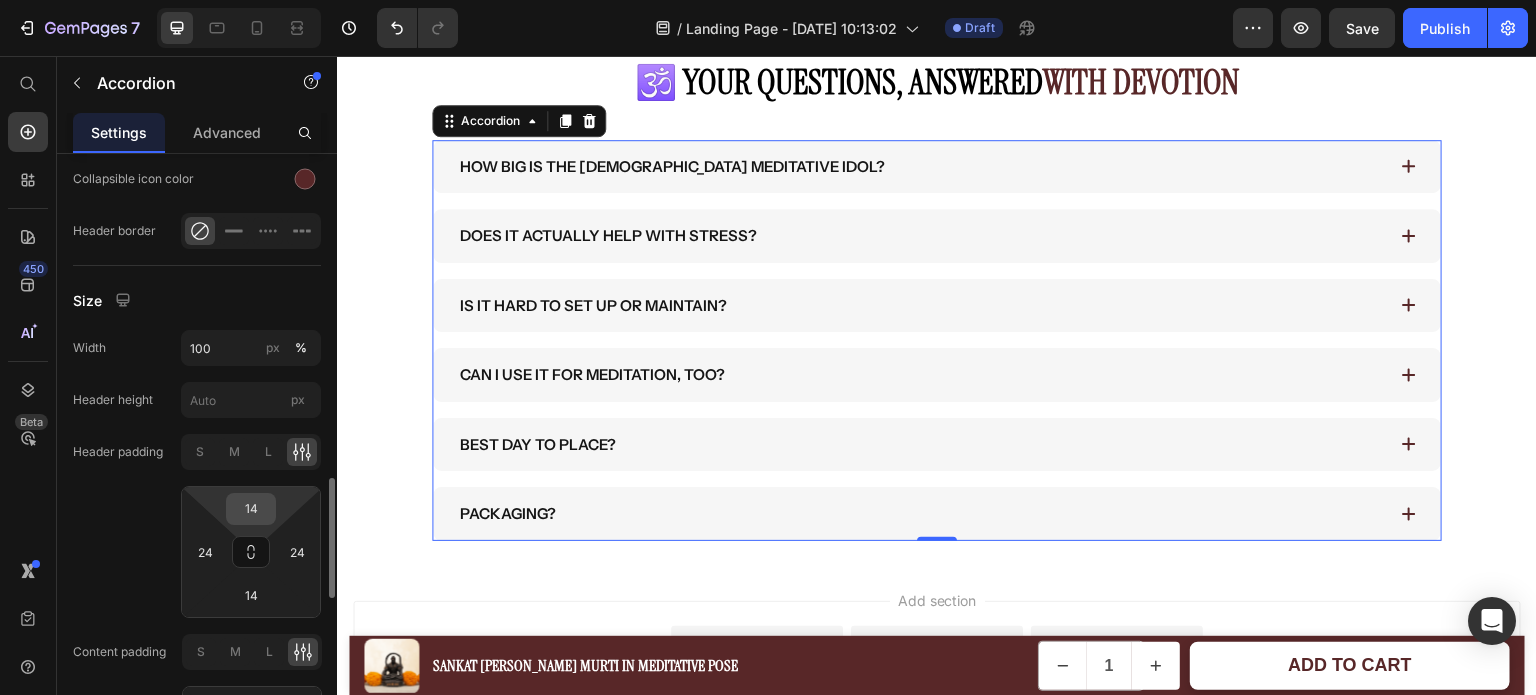 click on "14" at bounding box center (251, 509) 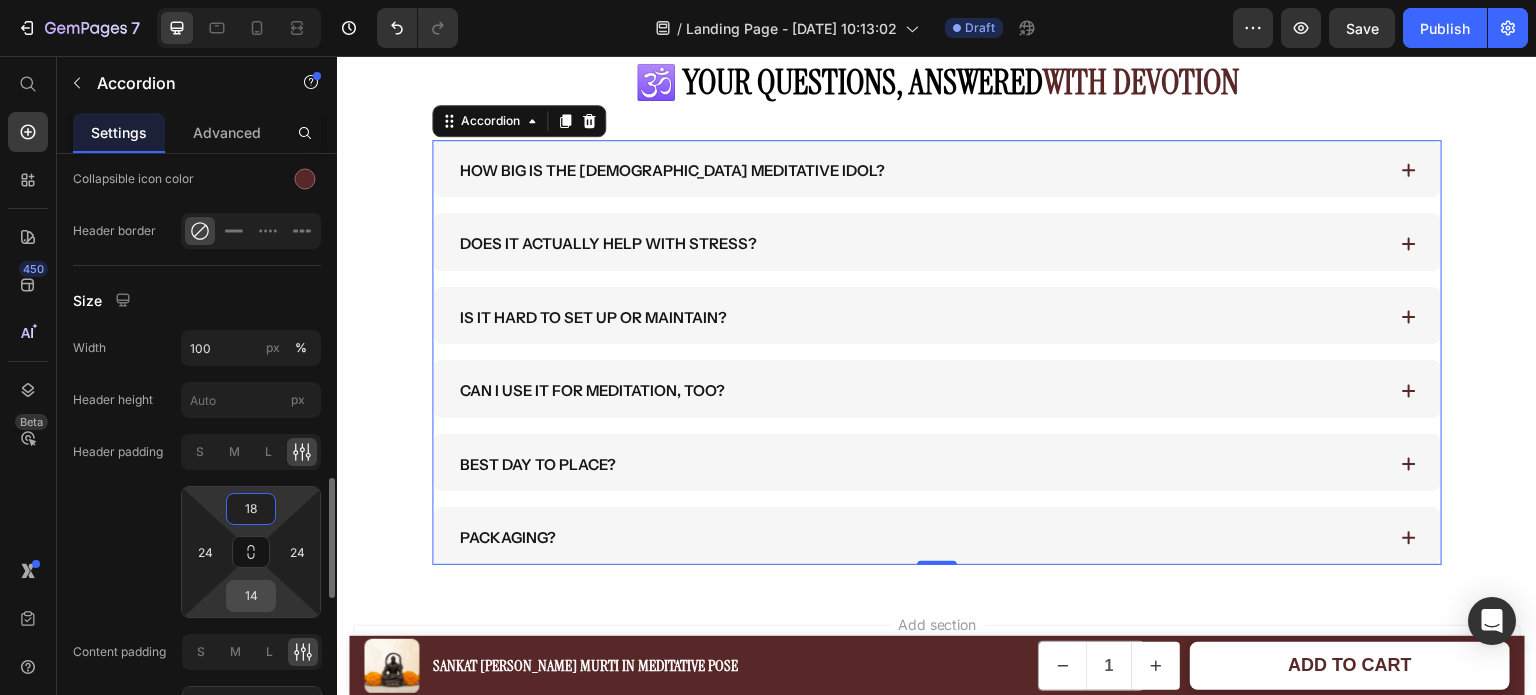 type on "18" 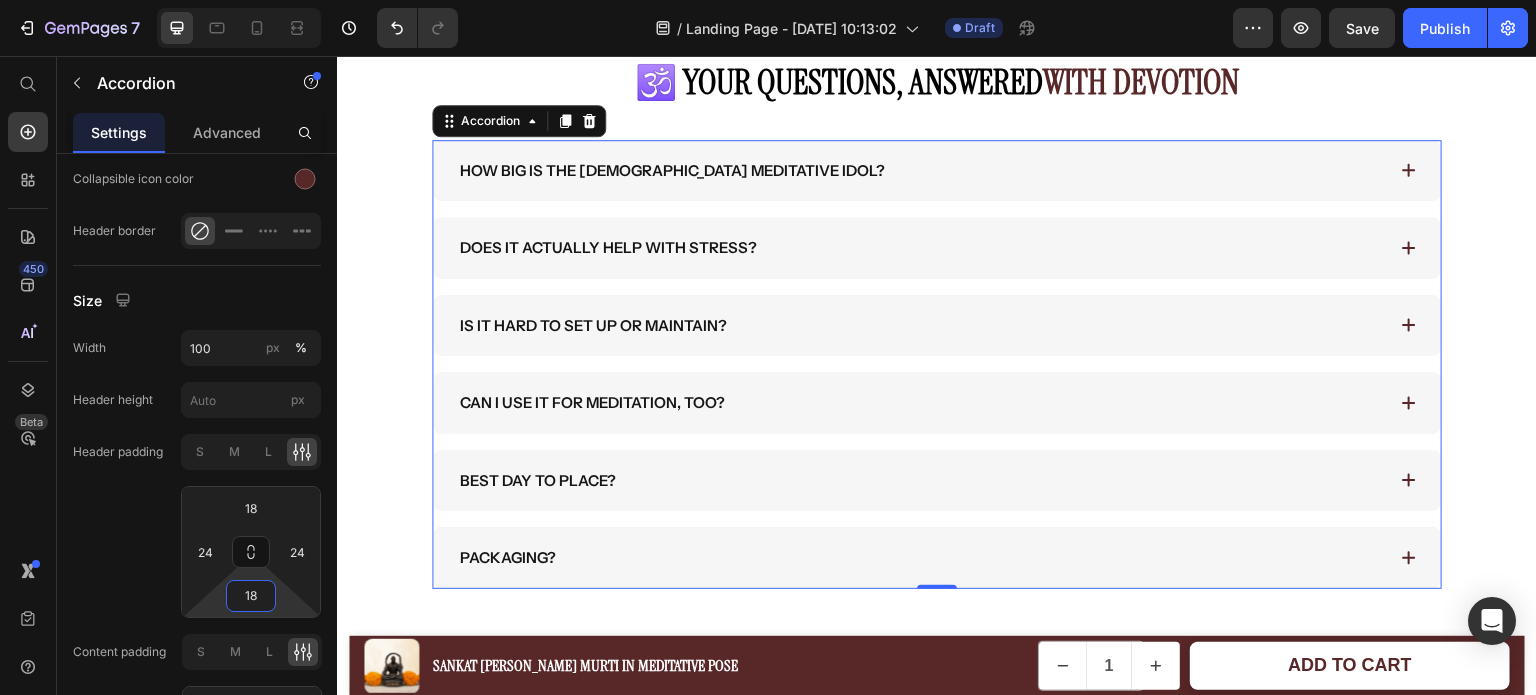 type on "18" 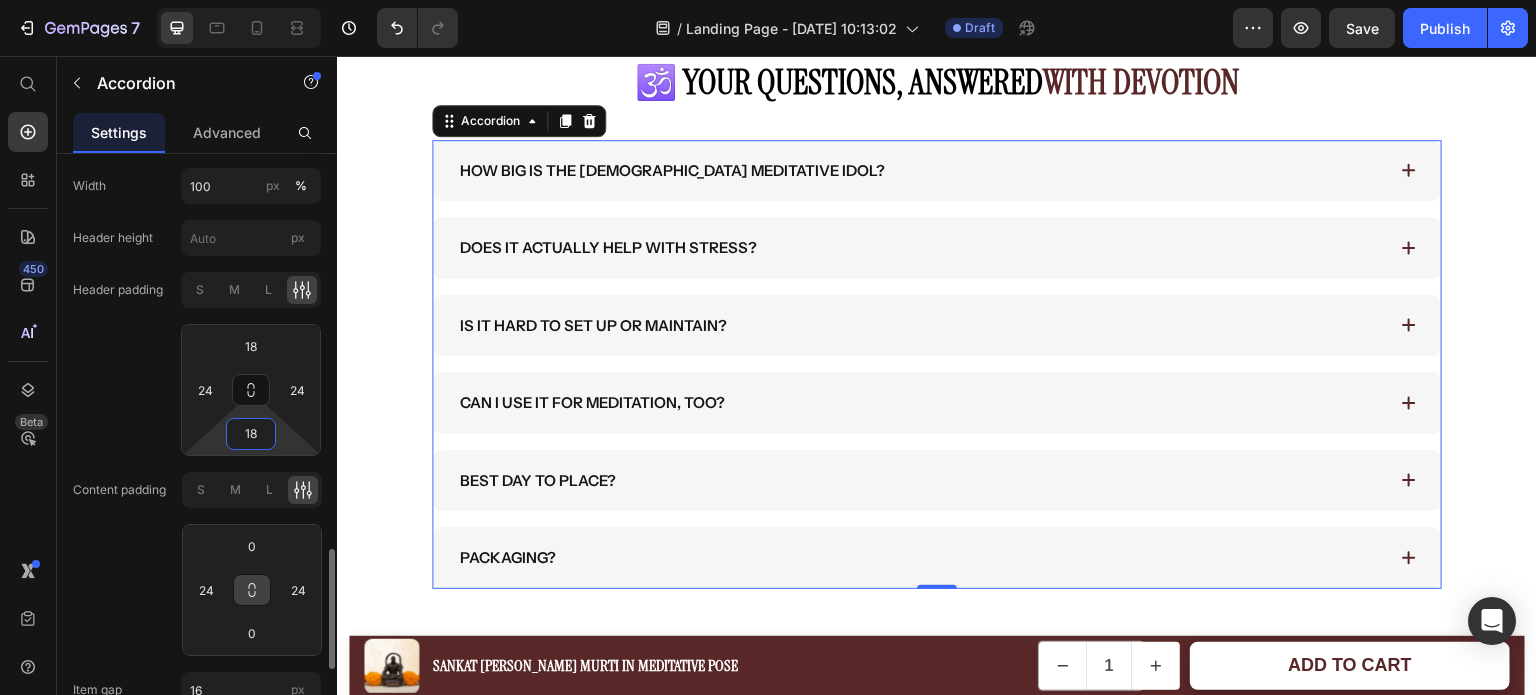 scroll, scrollTop: 1796, scrollLeft: 0, axis: vertical 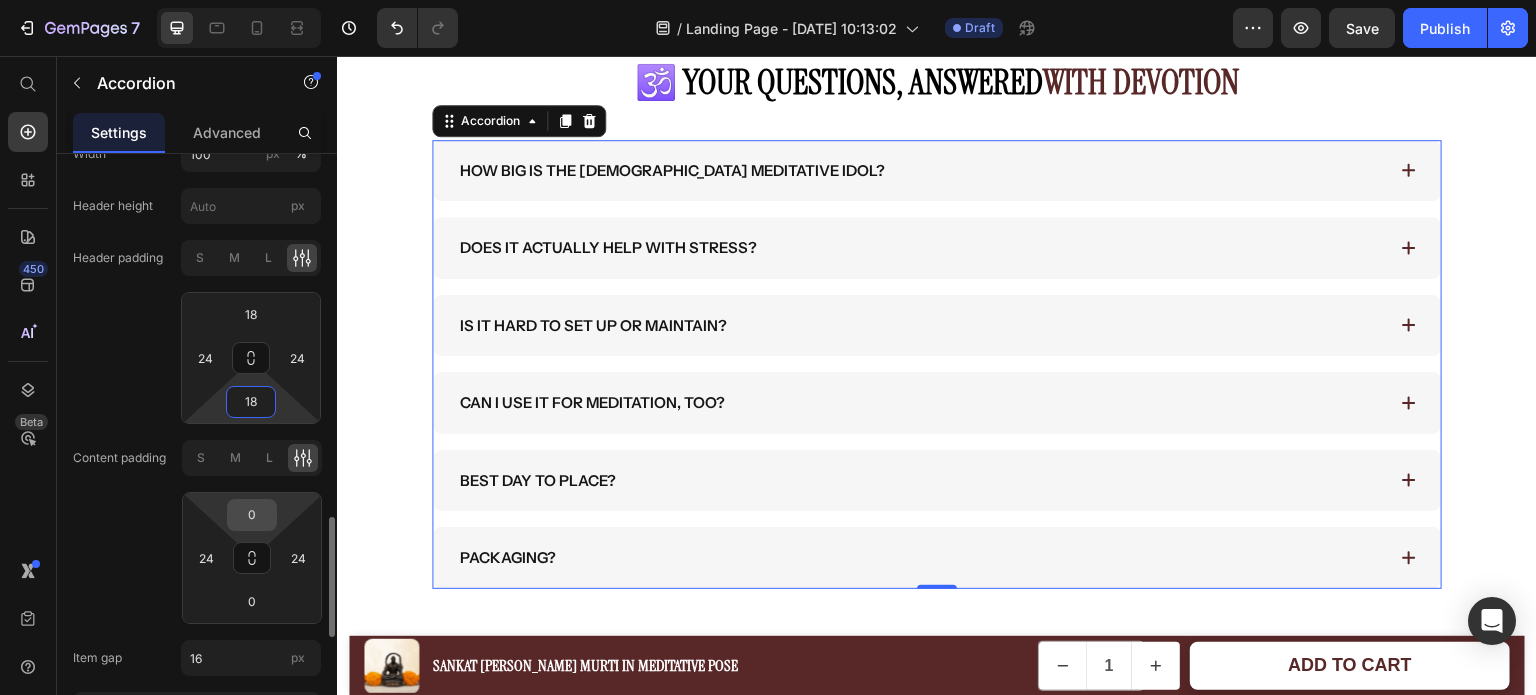 click on "0" at bounding box center [252, 515] 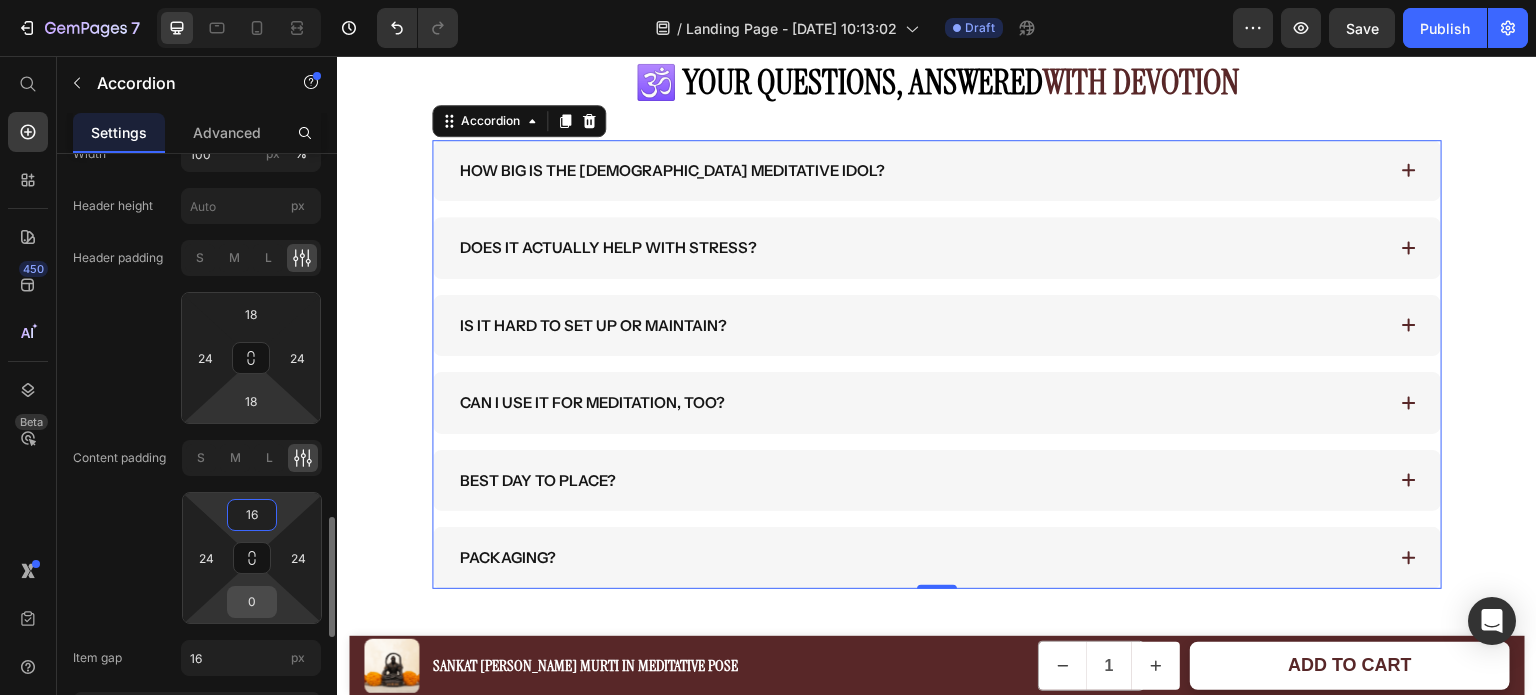 type on "16" 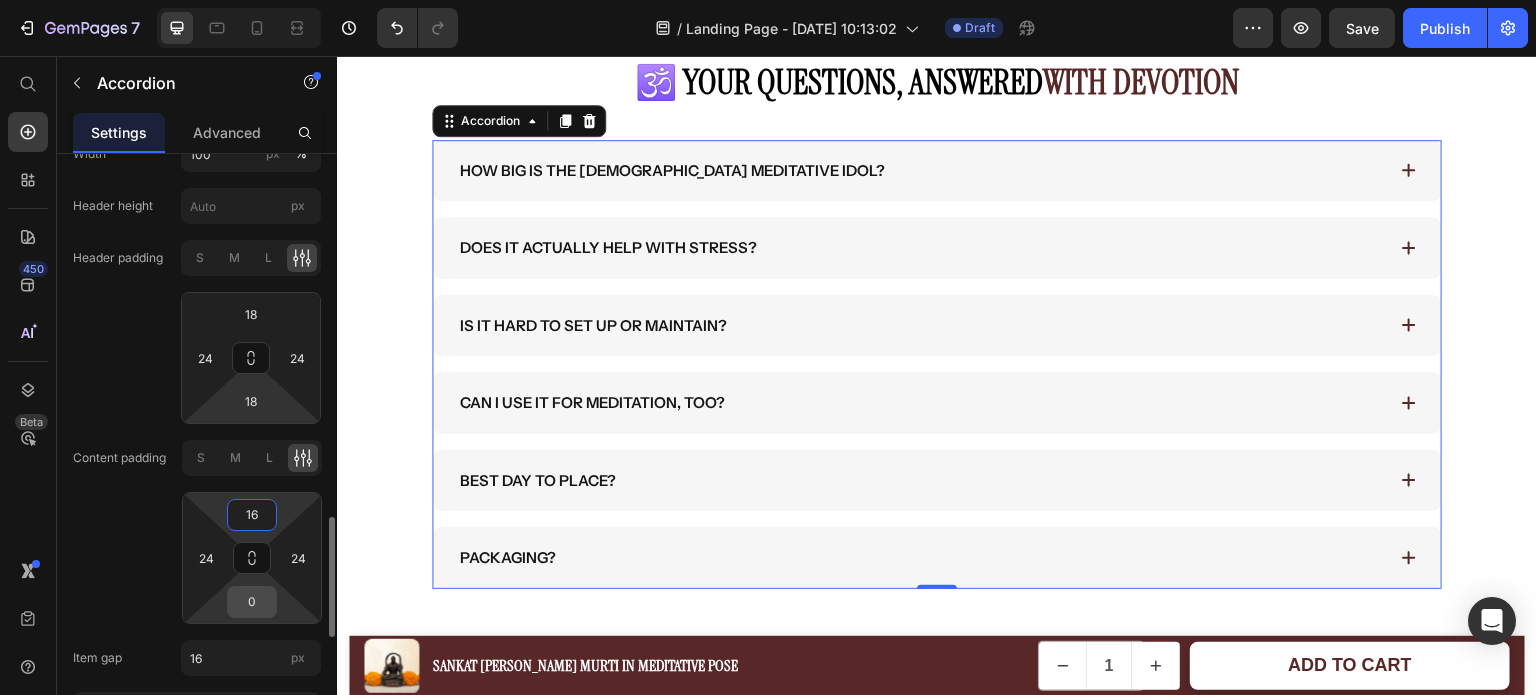 click on "0" at bounding box center [252, 602] 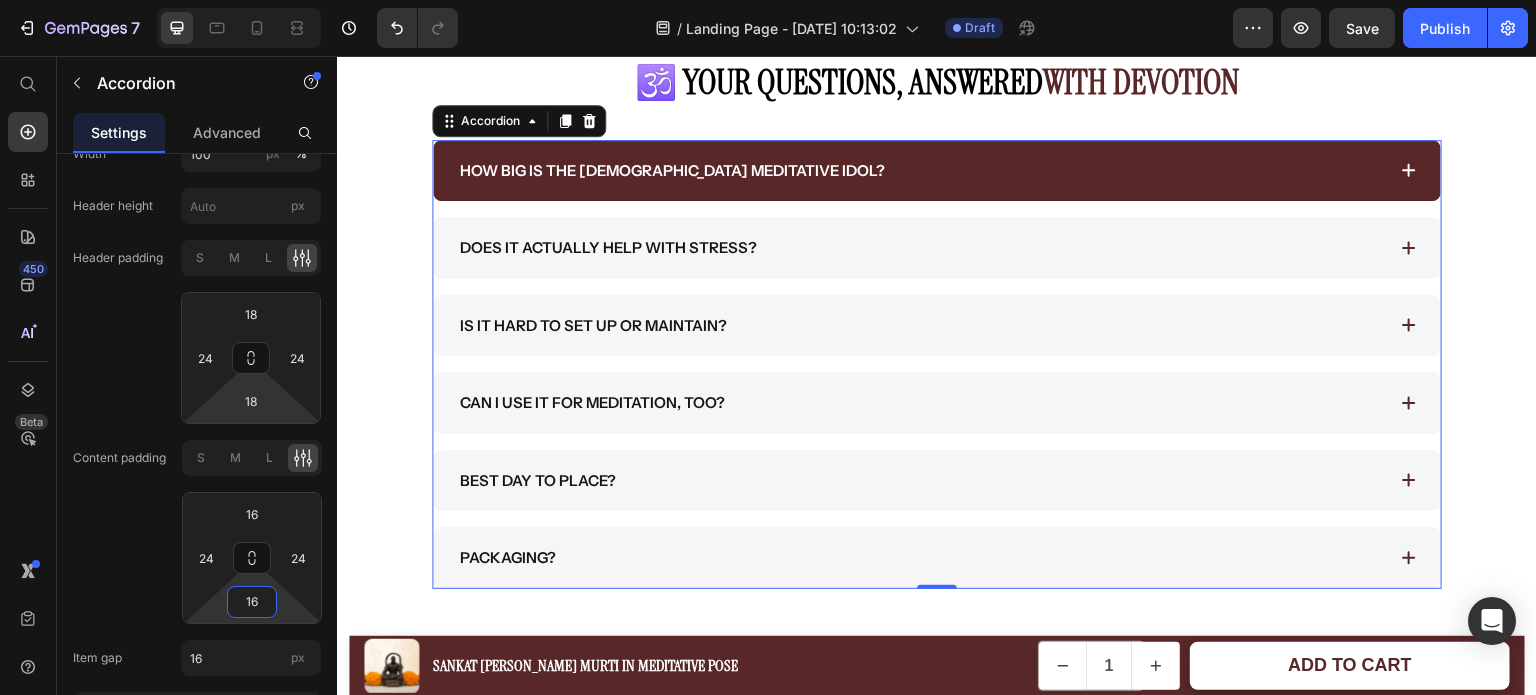 type on "16" 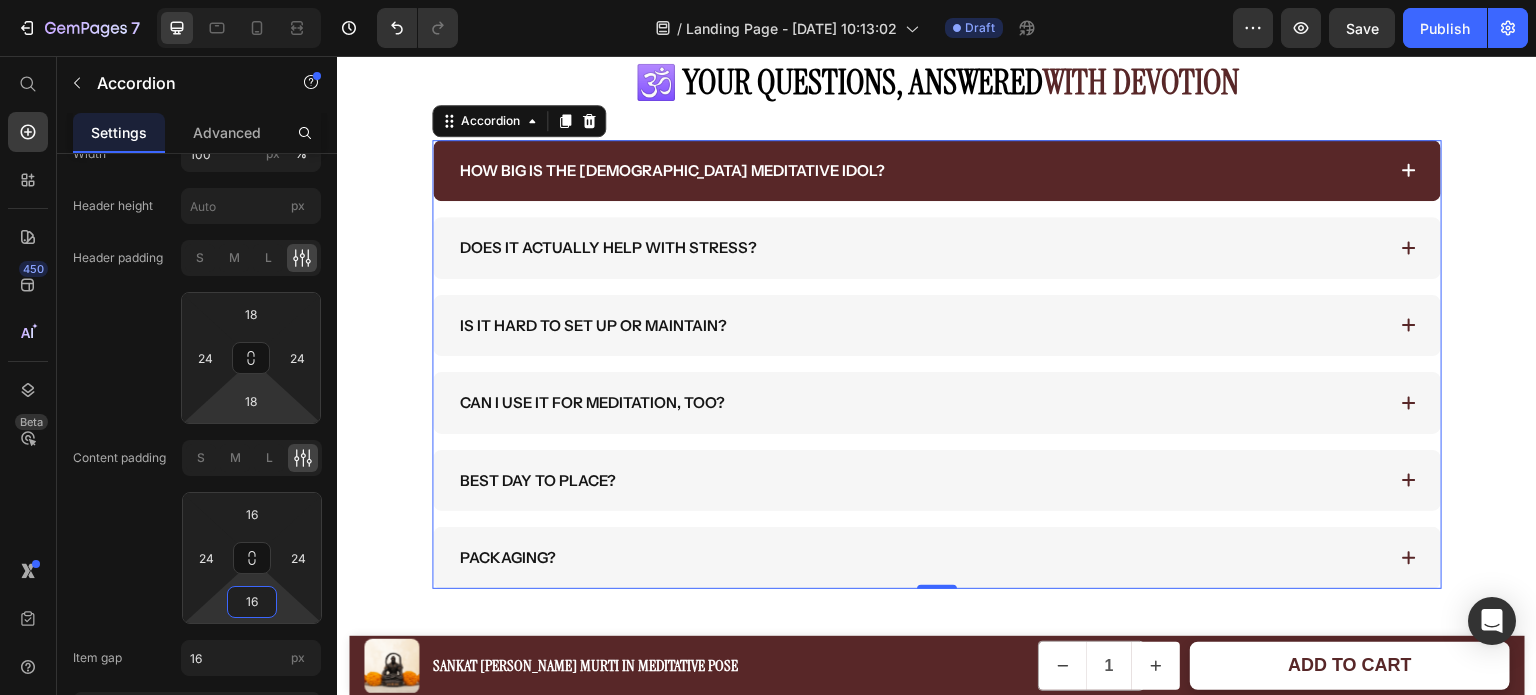 click on "How big is the [DEMOGRAPHIC_DATA] meditative idol?" at bounding box center [672, 171] 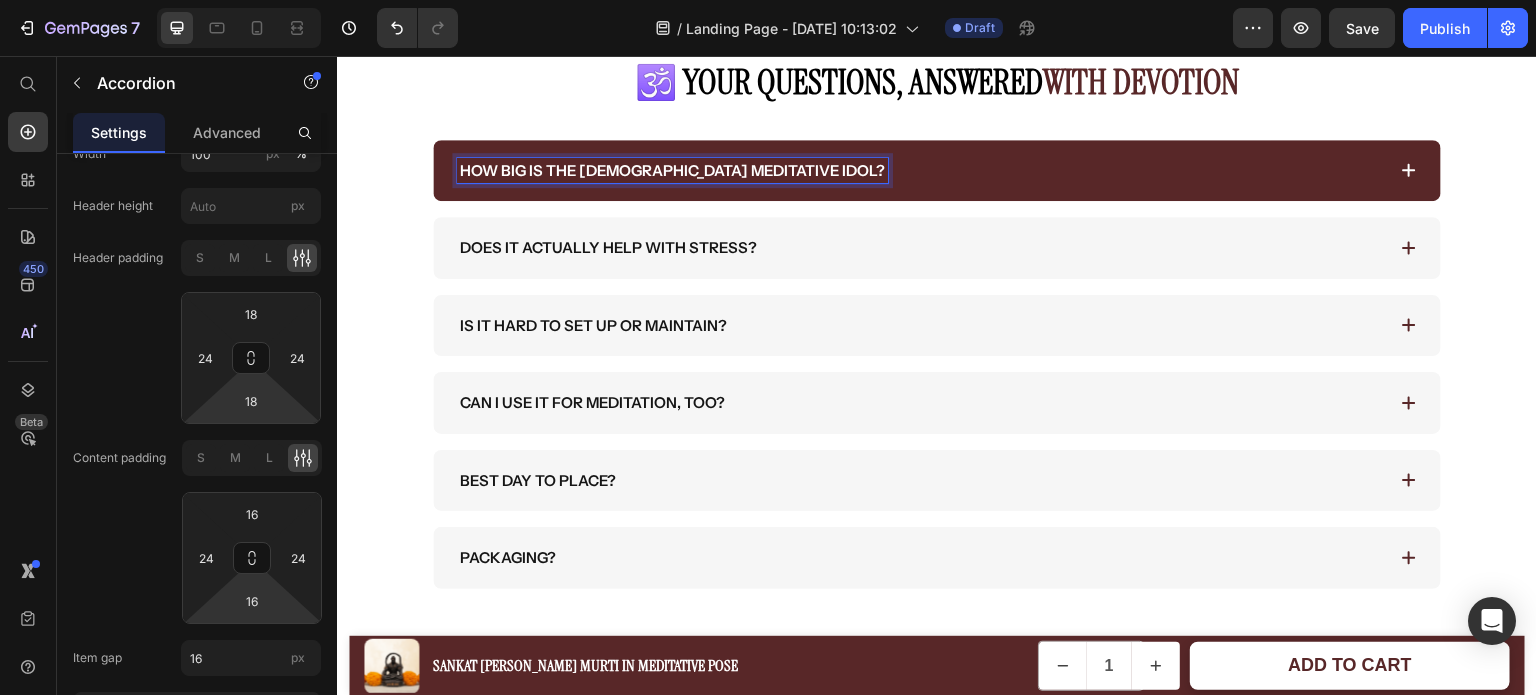 click on "How big is the [DEMOGRAPHIC_DATA] meditative idol?" at bounding box center [937, 171] 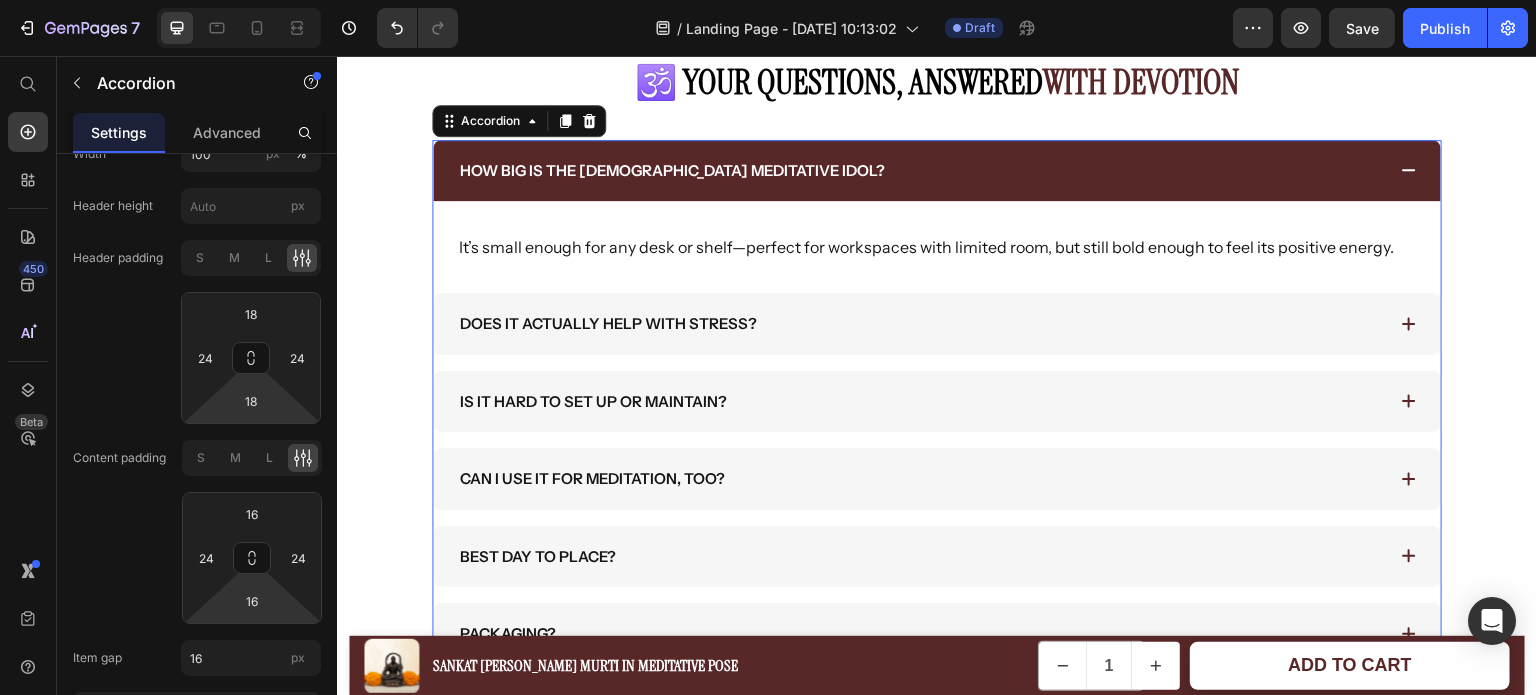 click on "How big is the [DEMOGRAPHIC_DATA] meditative idol?" at bounding box center [937, 171] 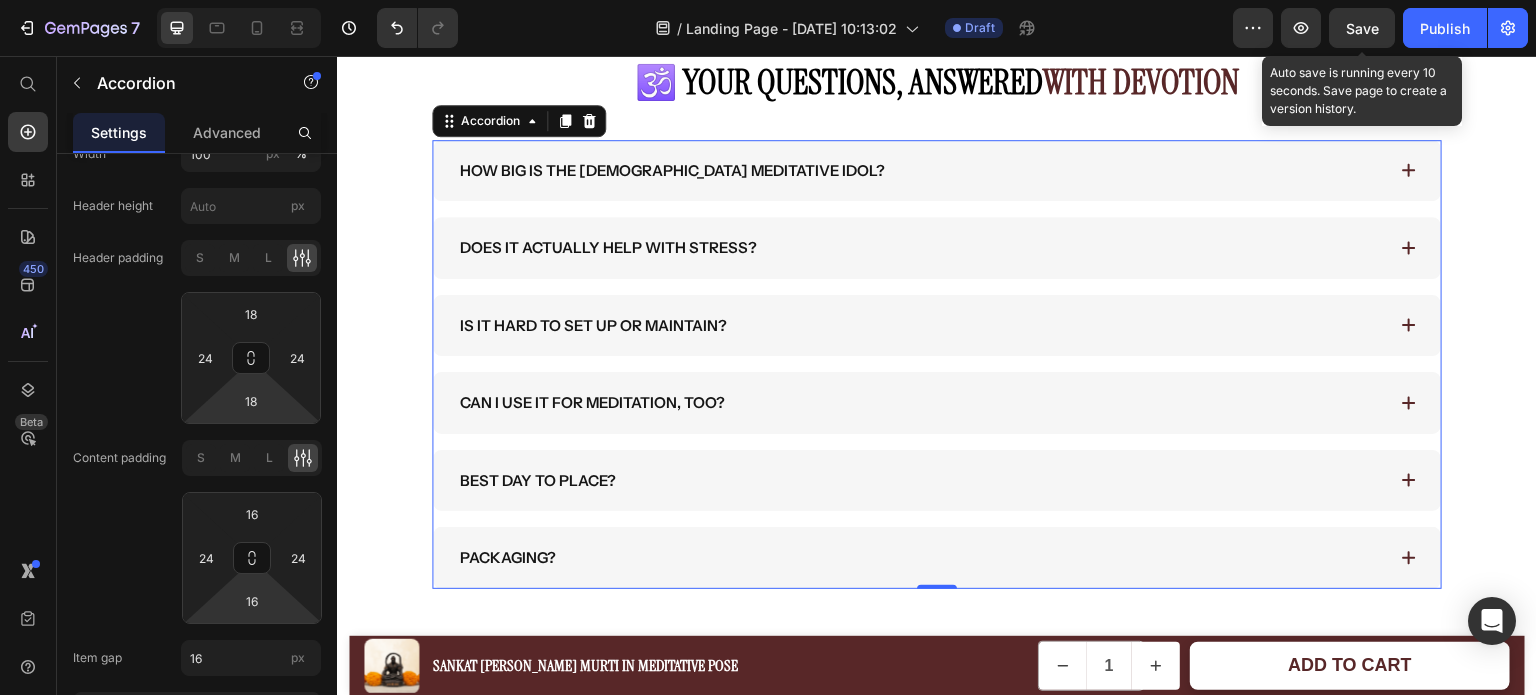 click on "Save" at bounding box center (1362, 28) 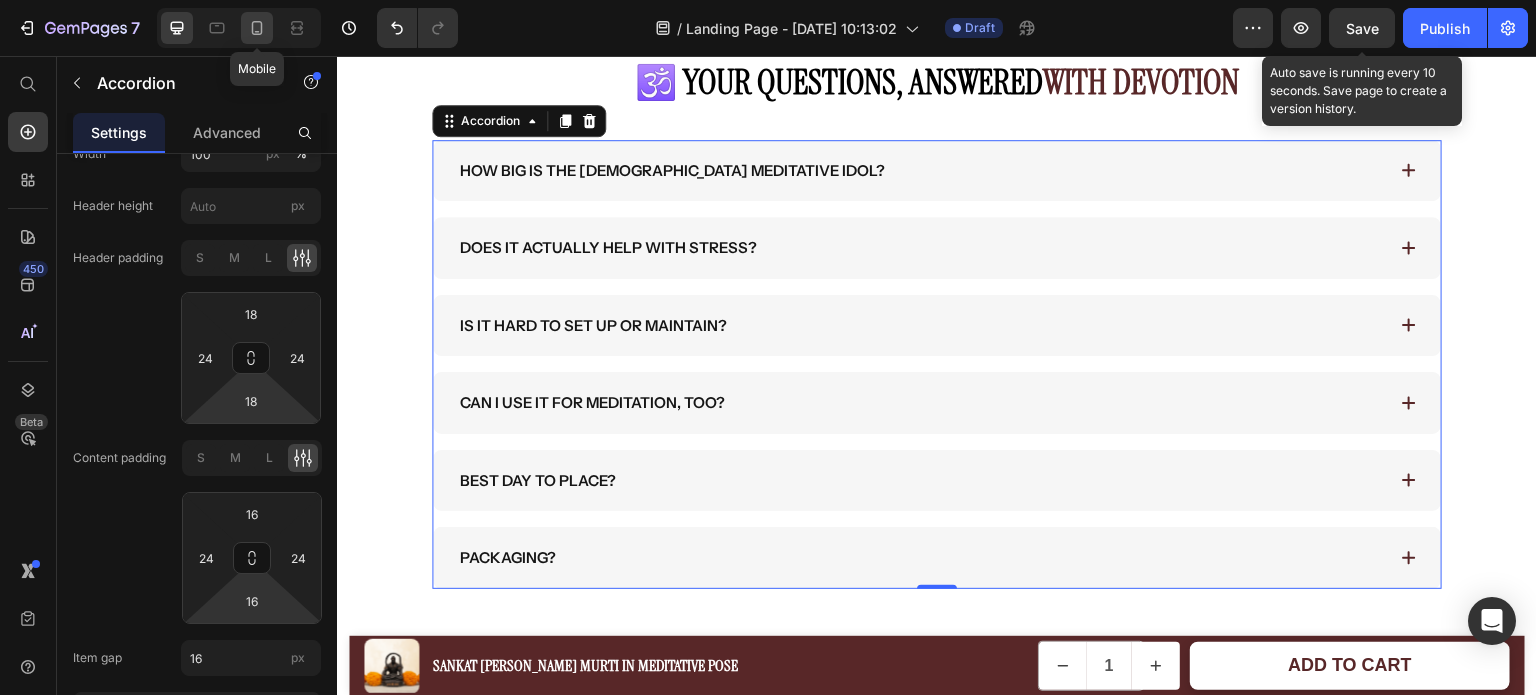 click 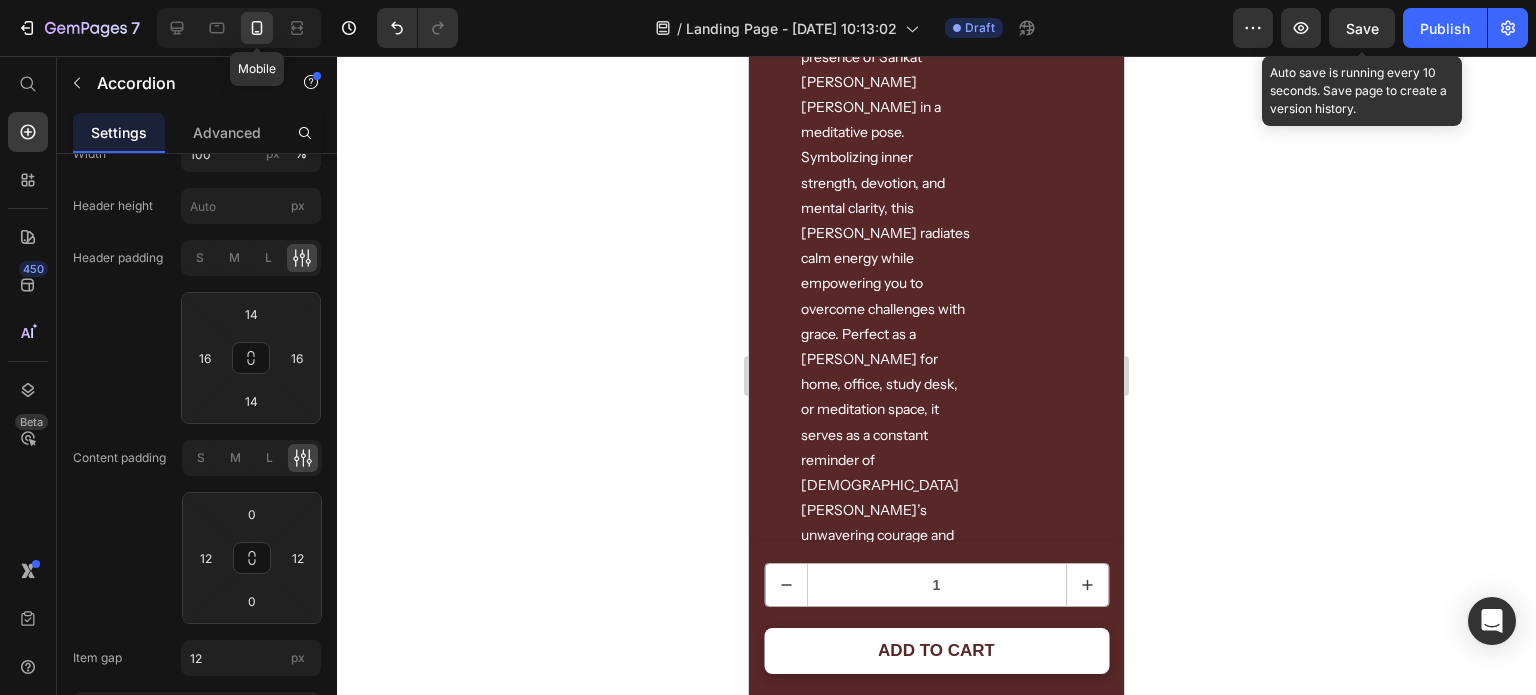 scroll, scrollTop: 4708, scrollLeft: 0, axis: vertical 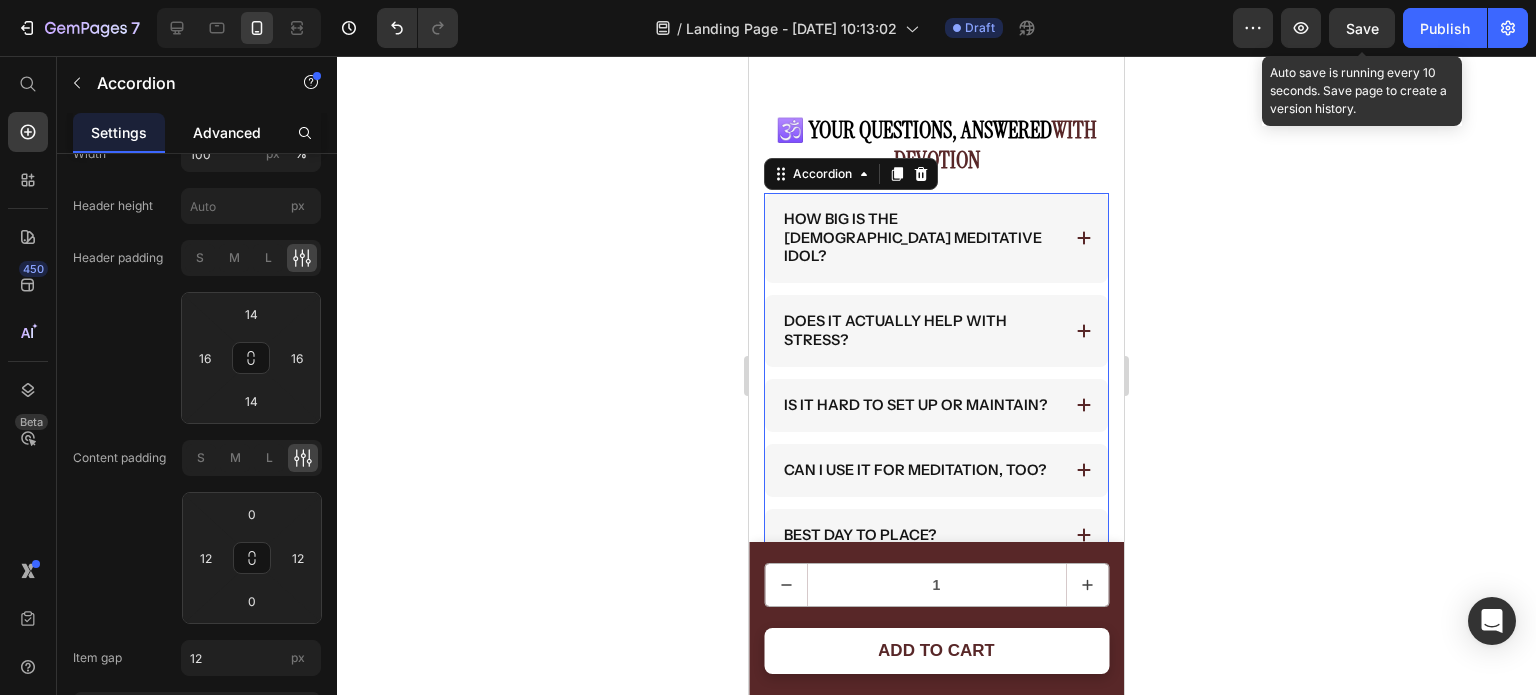click on "Advanced" at bounding box center [227, 132] 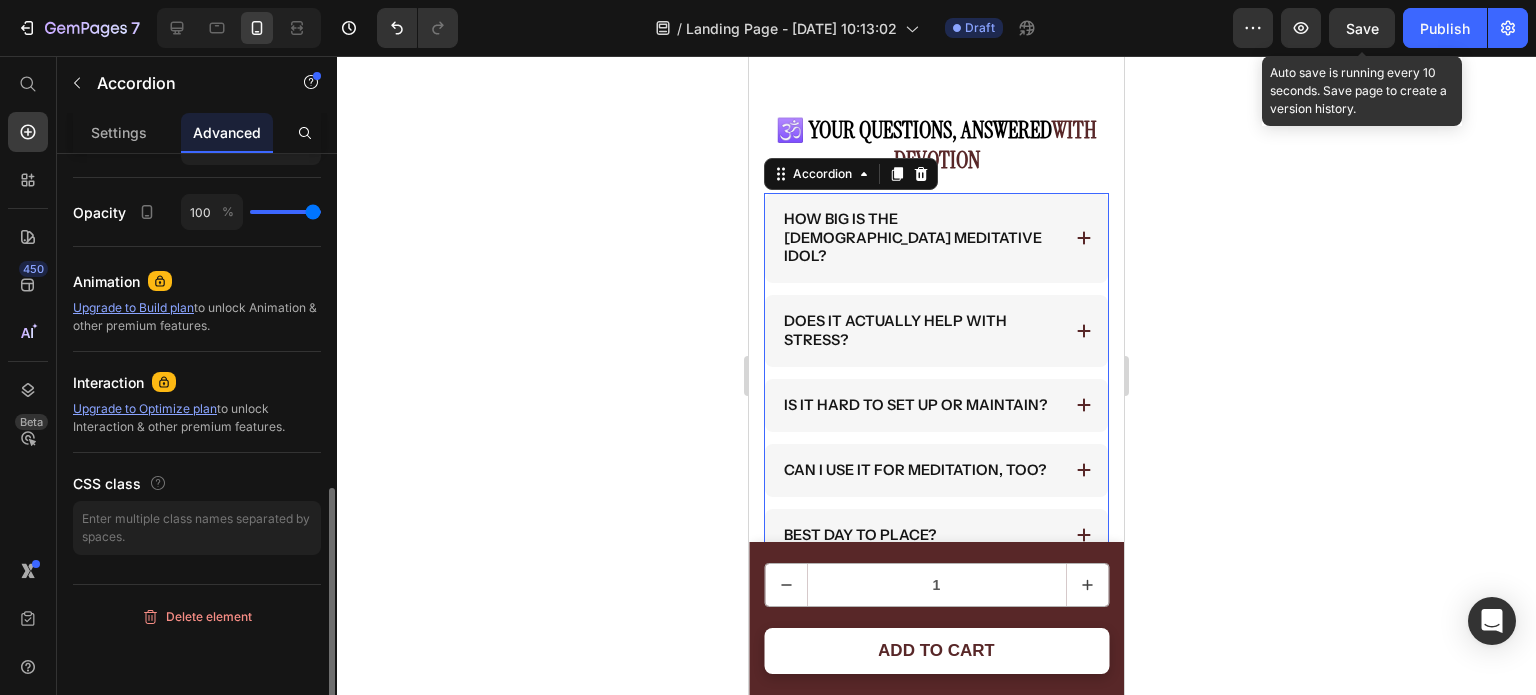 scroll, scrollTop: 0, scrollLeft: 0, axis: both 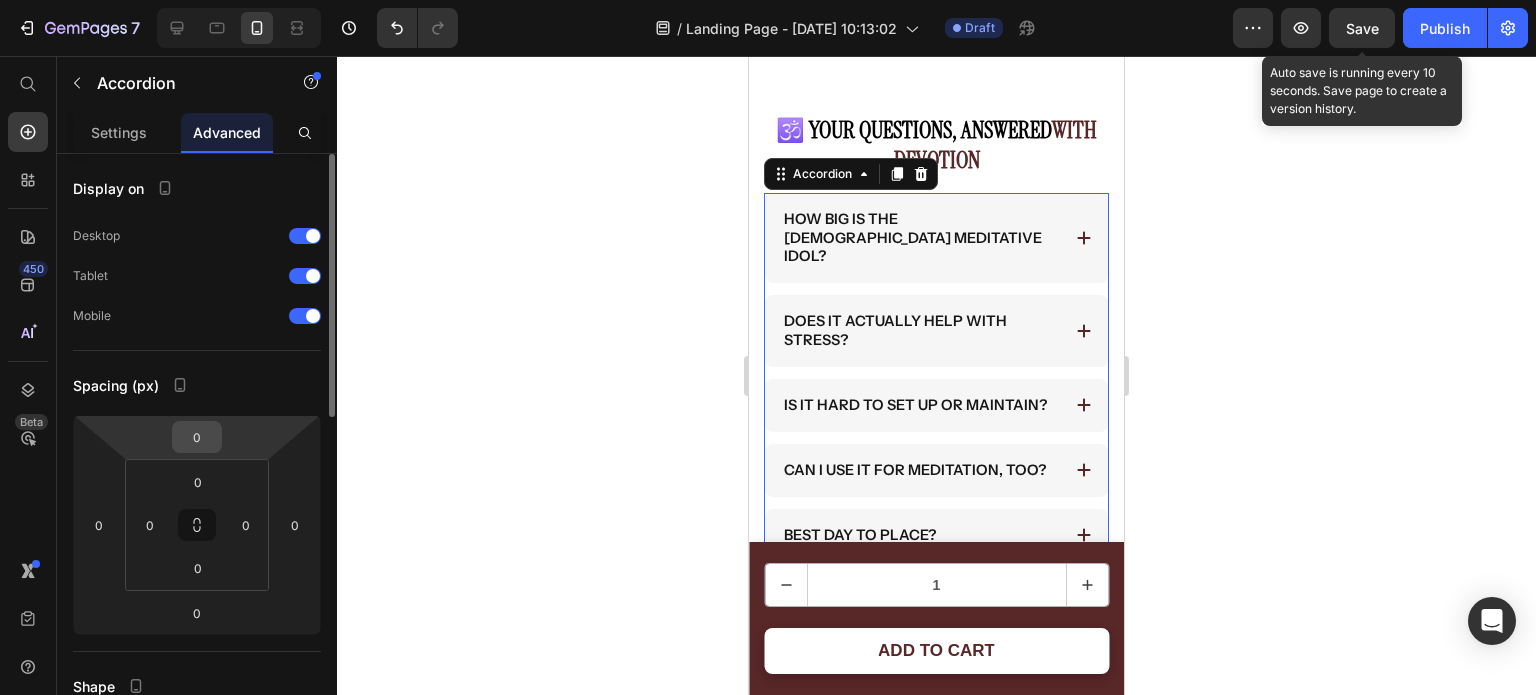 click on "0" at bounding box center [197, 437] 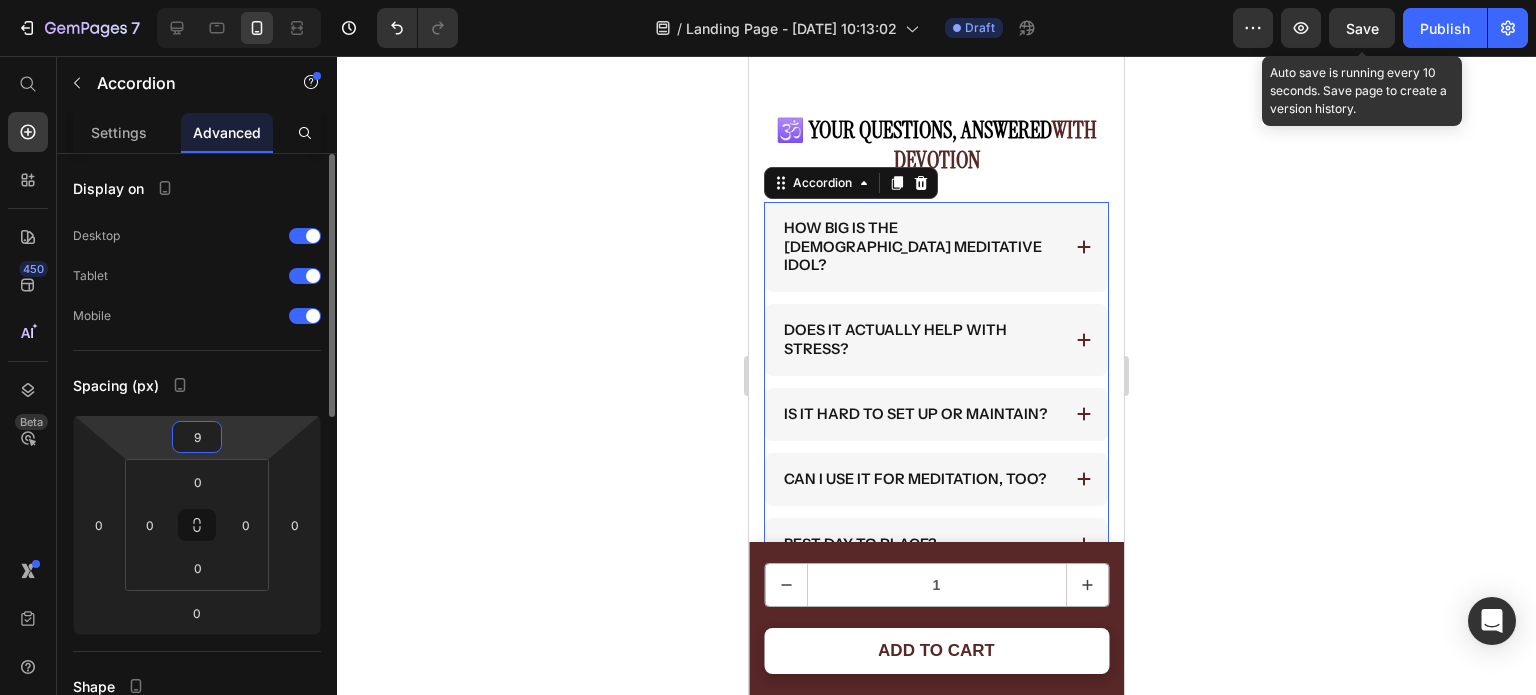 type on "10" 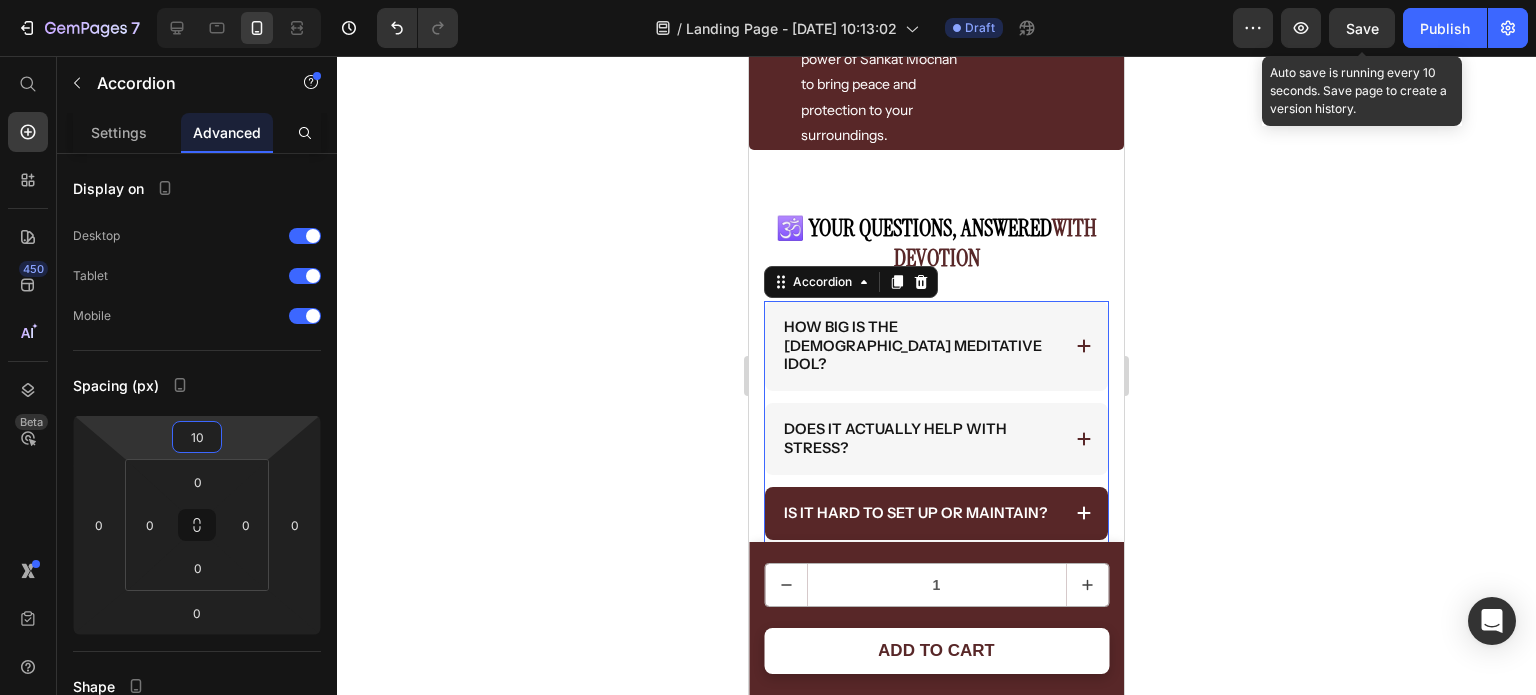 scroll, scrollTop: 4612, scrollLeft: 0, axis: vertical 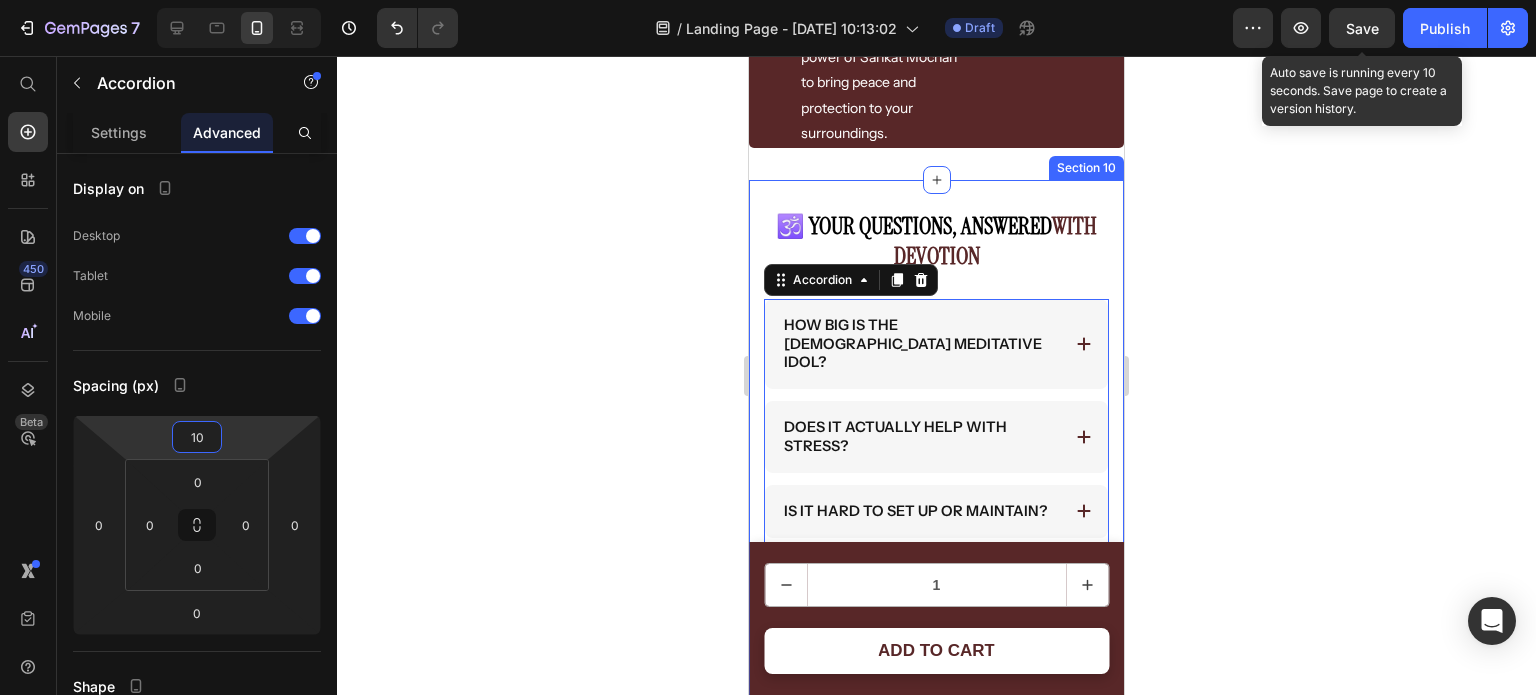 click on "🕉️ Your Questions, Answered  with Devotion Heading How big is the Hanuman meditative idol? Does it actually help with stress? Is it hard to set up or maintain? Can I use it for meditation, too? Best day to place? Packaging? Accordion   0 Row Section 10" at bounding box center [936, 471] 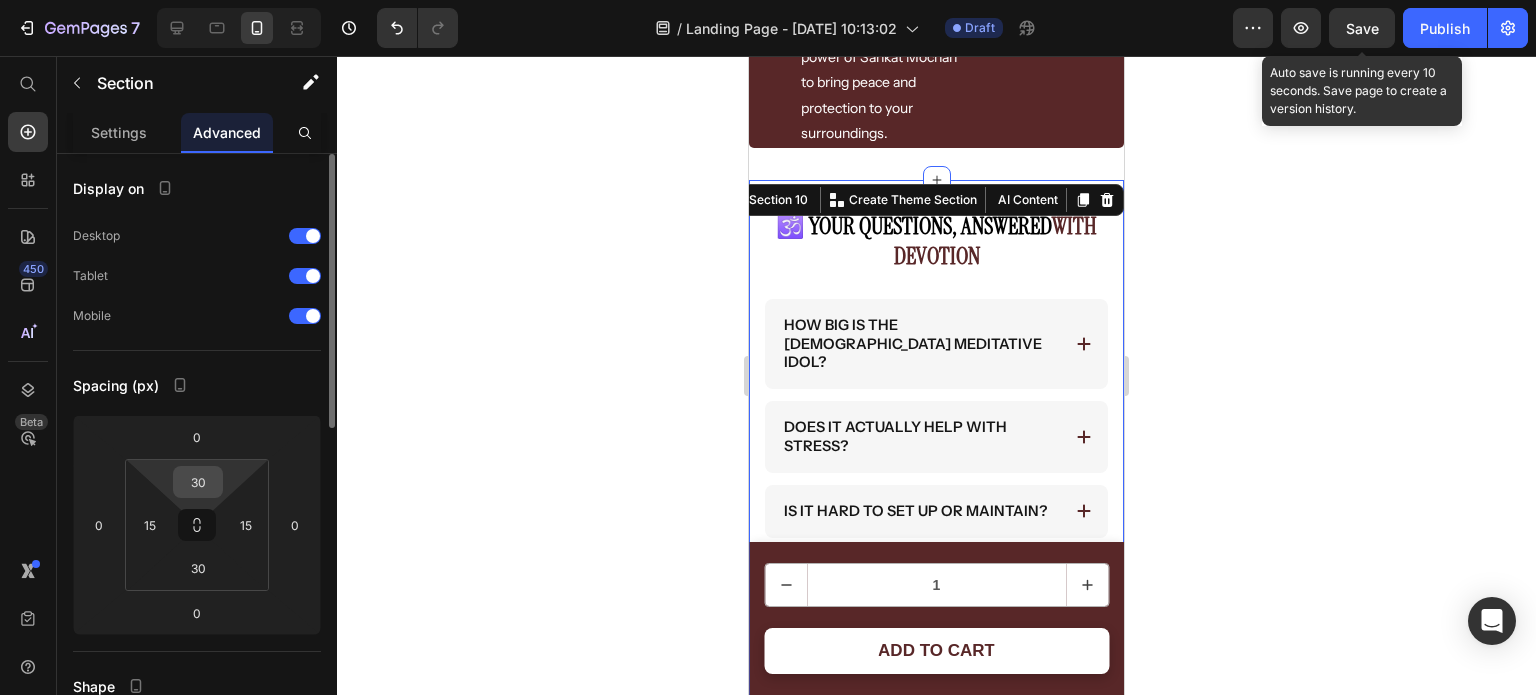 click on "30" at bounding box center [198, 482] 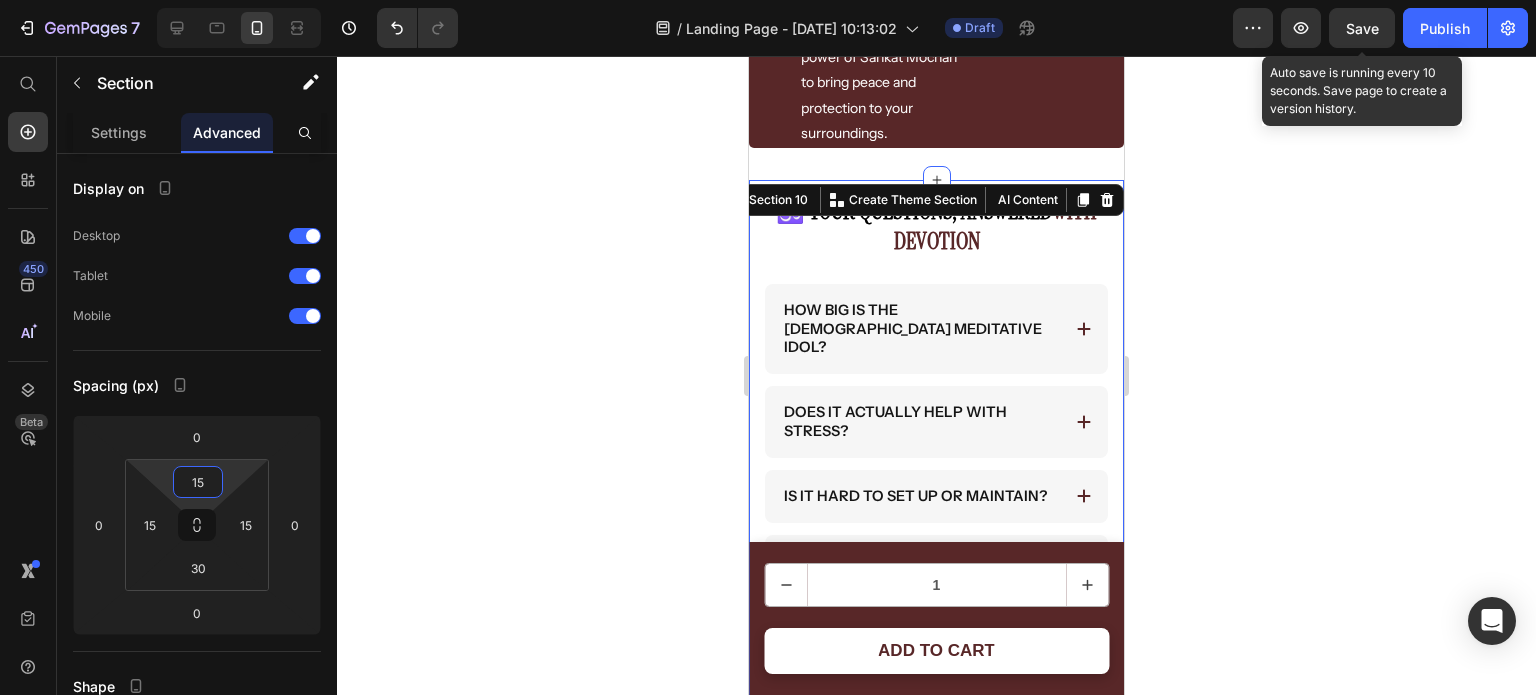 type on "15" 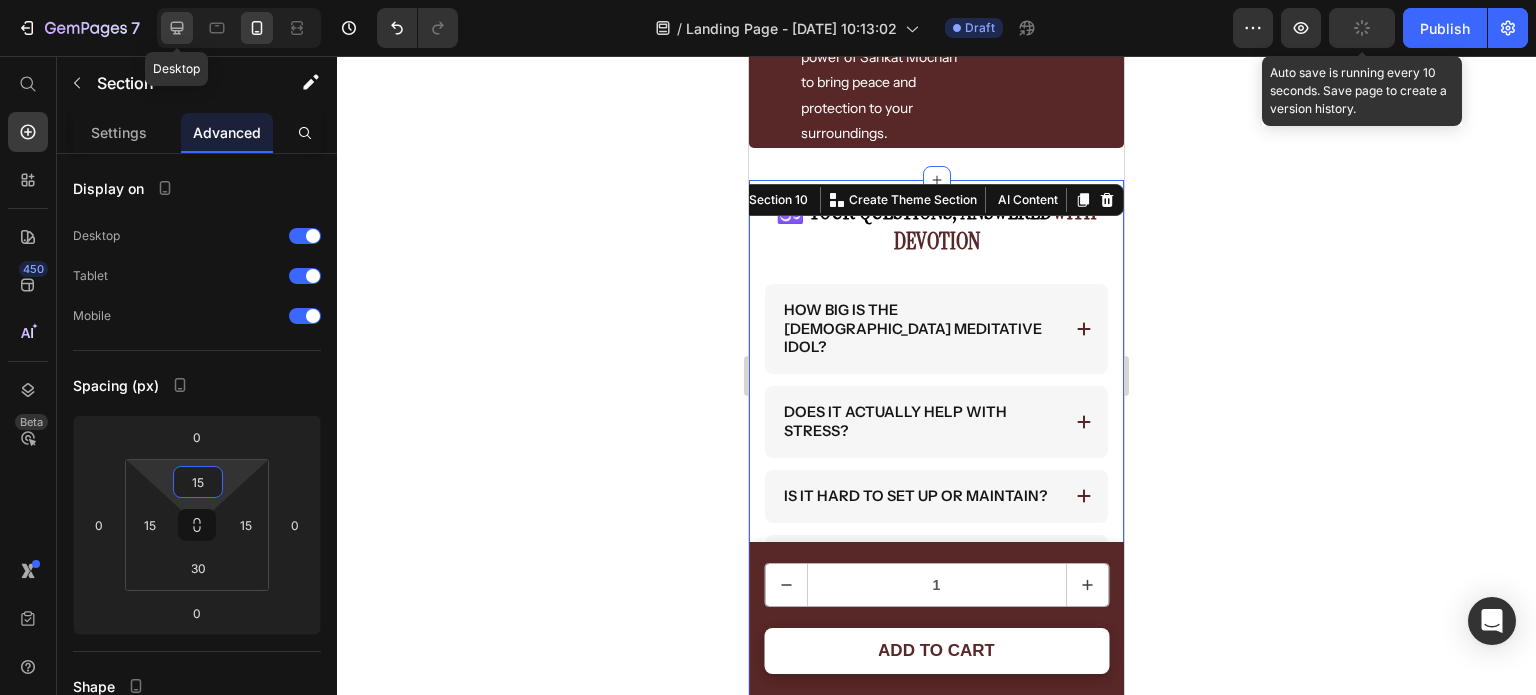 click 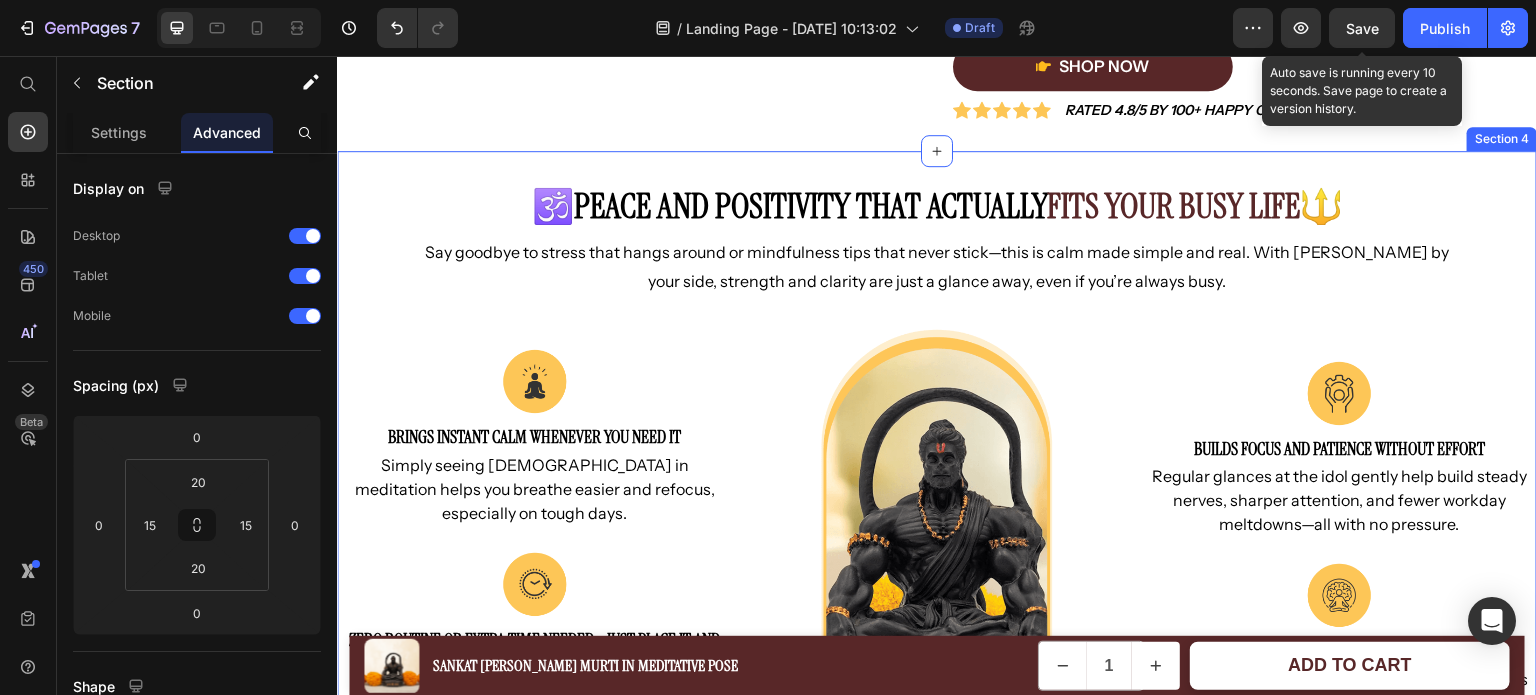 scroll, scrollTop: 1121, scrollLeft: 0, axis: vertical 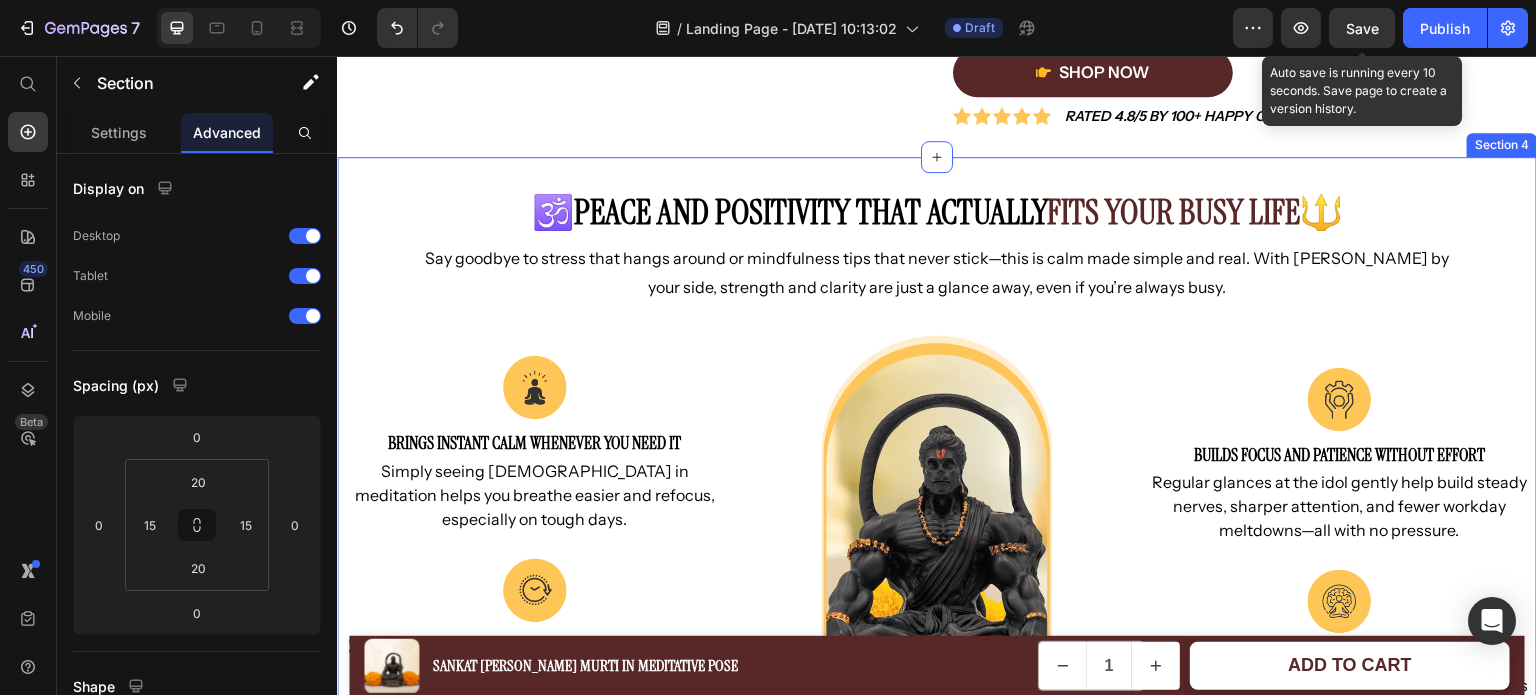 click on "🕉️Peace and Positivity That Actually  Fits Your Busy Life🔱 Heading Say goodbye to stress that hangs around or mindfulness tips that never stick—this is calm made simple and real. With Hanuman by your side, strength and clarity are just a glance away, even if you’re always busy. Text Block Row Image Brings instant calm whenever you need it Heading Simply seeing Hanuman in meditation helps you breathe easier and refocus, especially on tough days. Text Block Row Image Zero routine or extra time needed—just place it and feel the vibe Heading Unlike apps or guided routines, you don’t have to change a thing in your busy schedule—Hanuman is always ready when you are. Text Block Row Image Image Builds focus and patience without effort Heading Regular glances at the idol gently help build steady nerves, sharper attention, and fewer workday meltdowns—all with no pressure. Text Block Row Image Compact, fits any workspace—no mess or clutter Heading Text Block Row Row
Shop Now   Button Image" at bounding box center (937, 538) 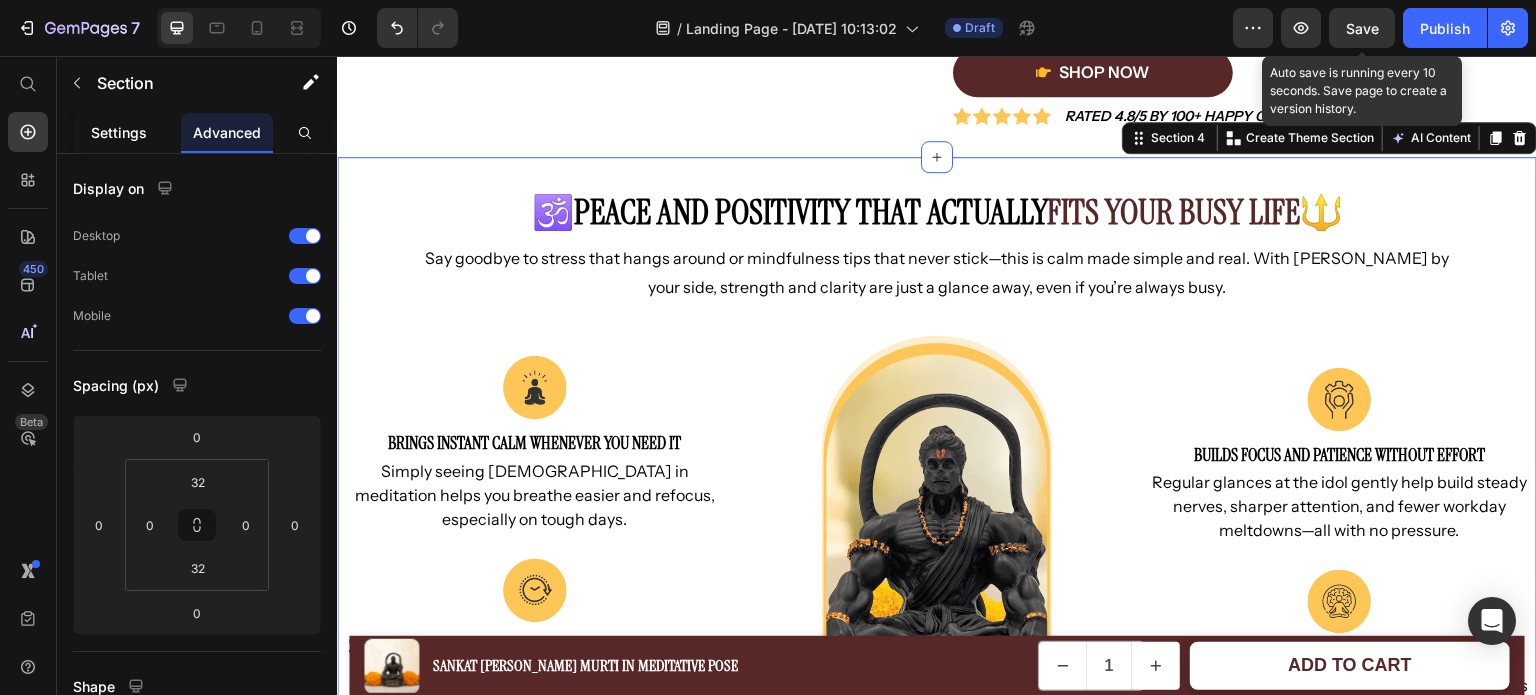 click on "Settings" at bounding box center [119, 132] 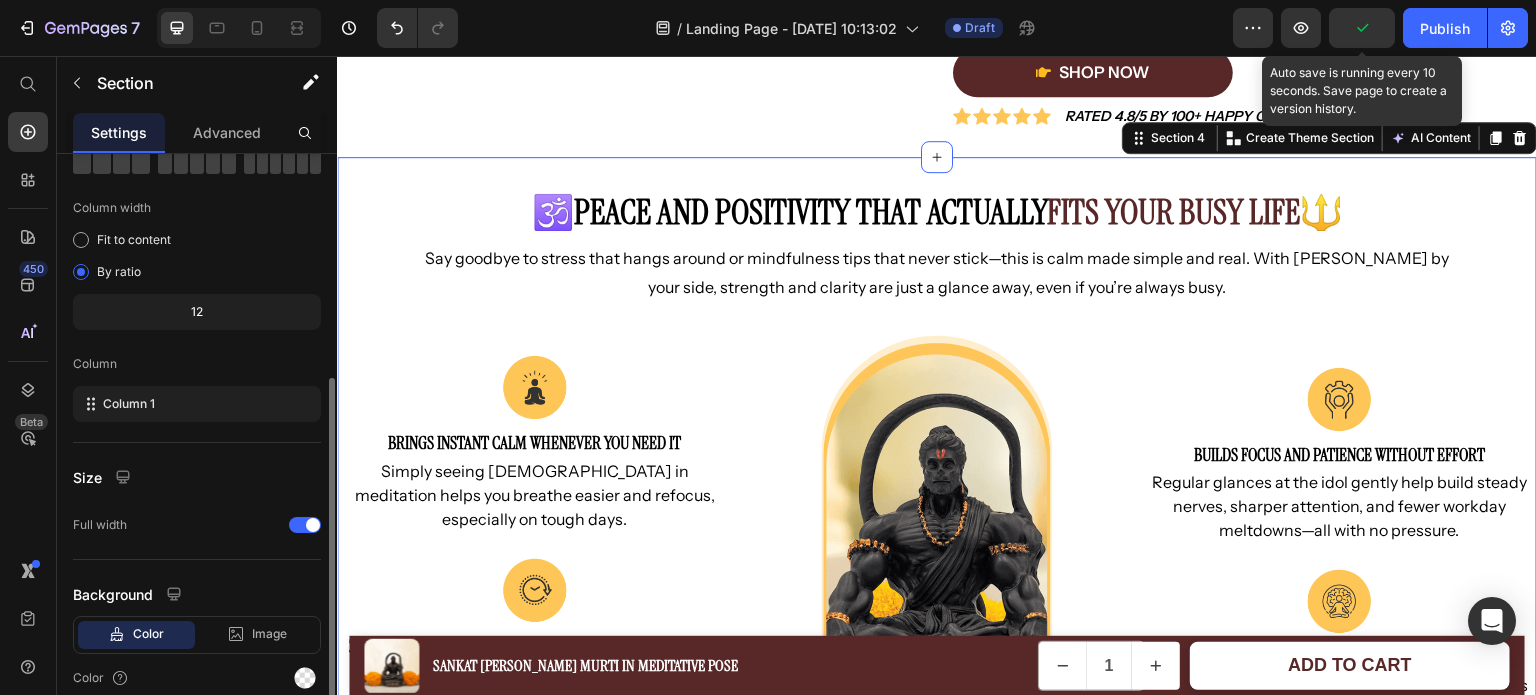 scroll, scrollTop: 208, scrollLeft: 0, axis: vertical 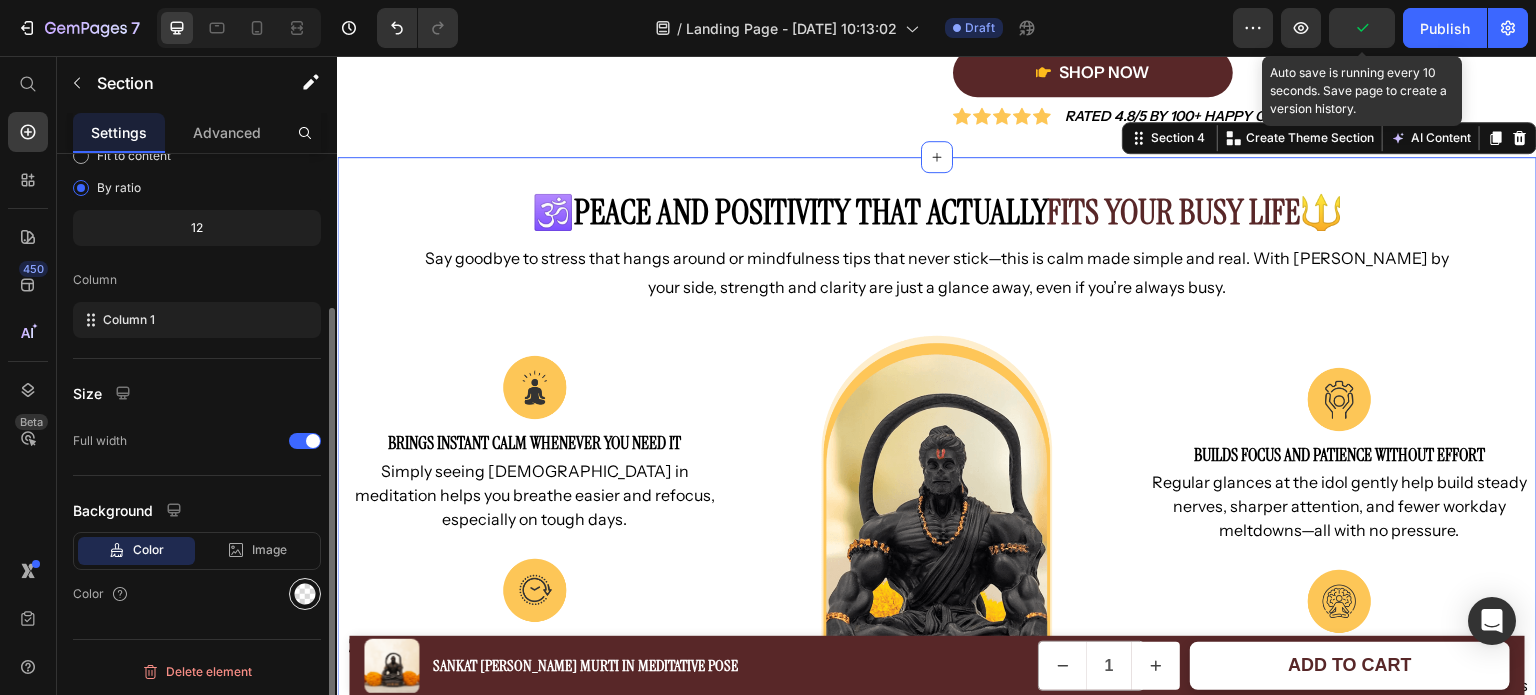 click at bounding box center [305, 594] 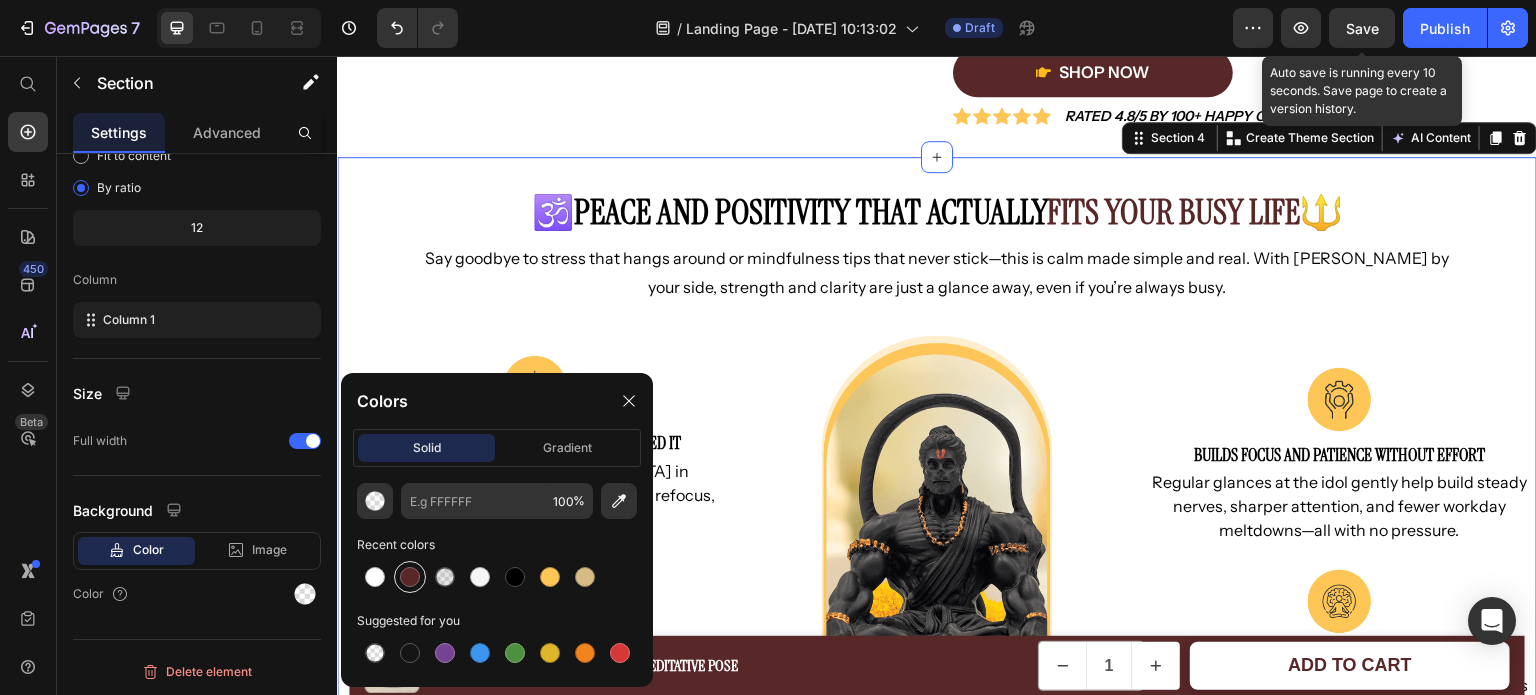 click at bounding box center (410, 577) 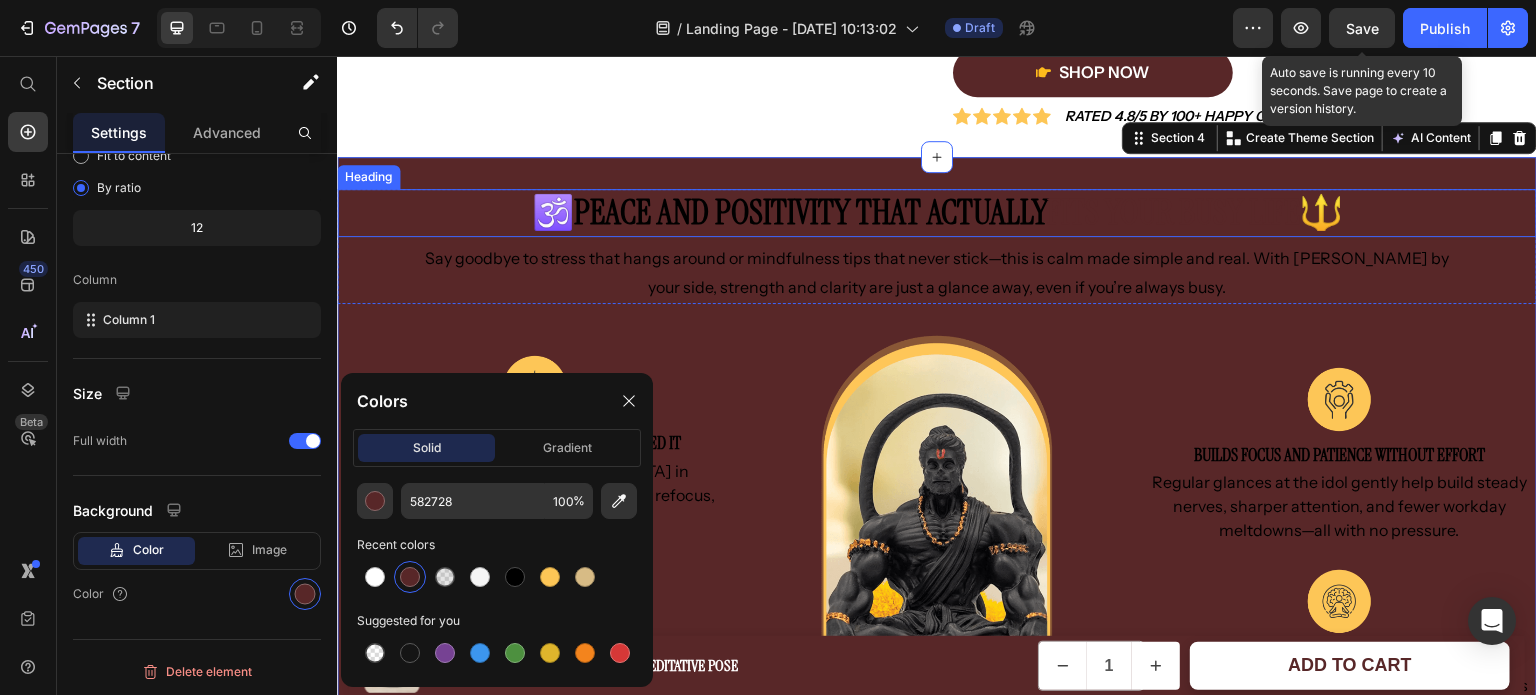 click on "🕉️Peace and Positivity That Actually  Fits Your Busy Life🔱" at bounding box center (937, 213) 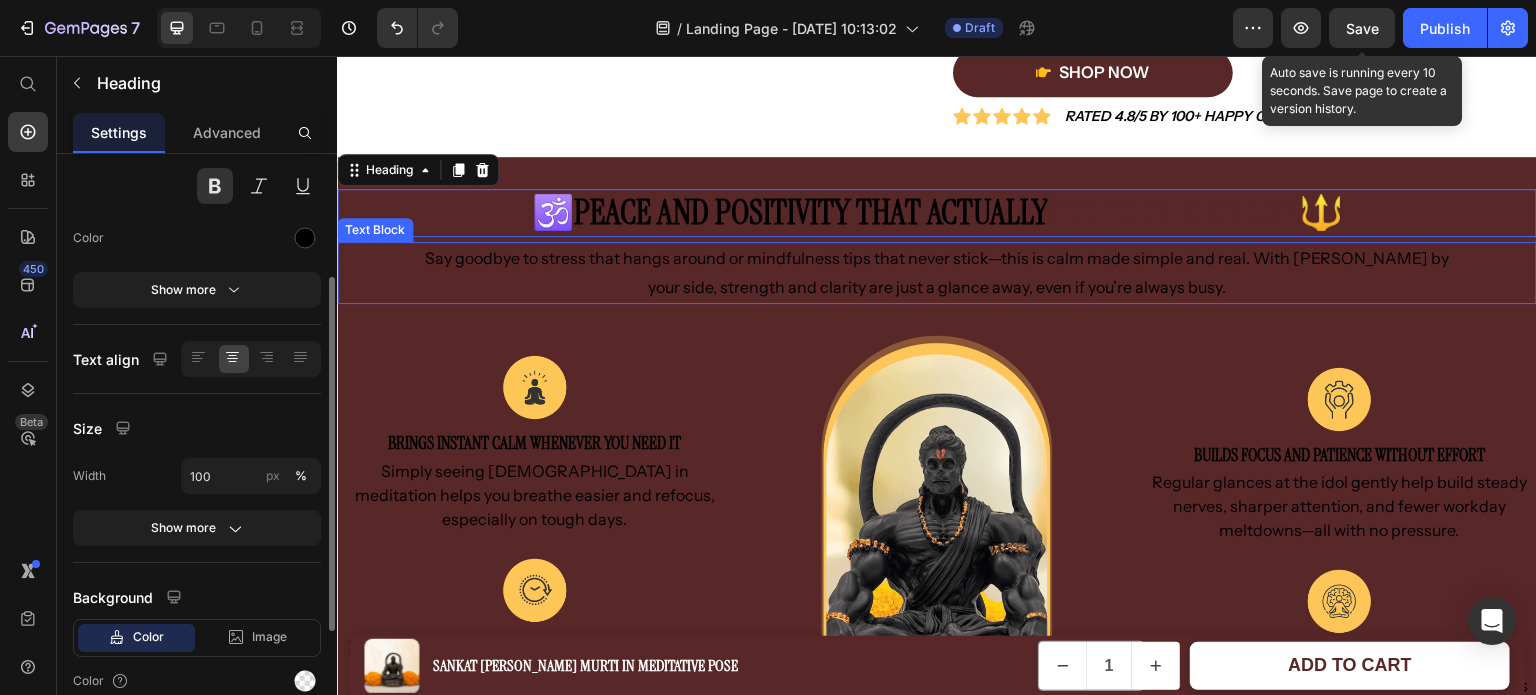 scroll, scrollTop: 0, scrollLeft: 0, axis: both 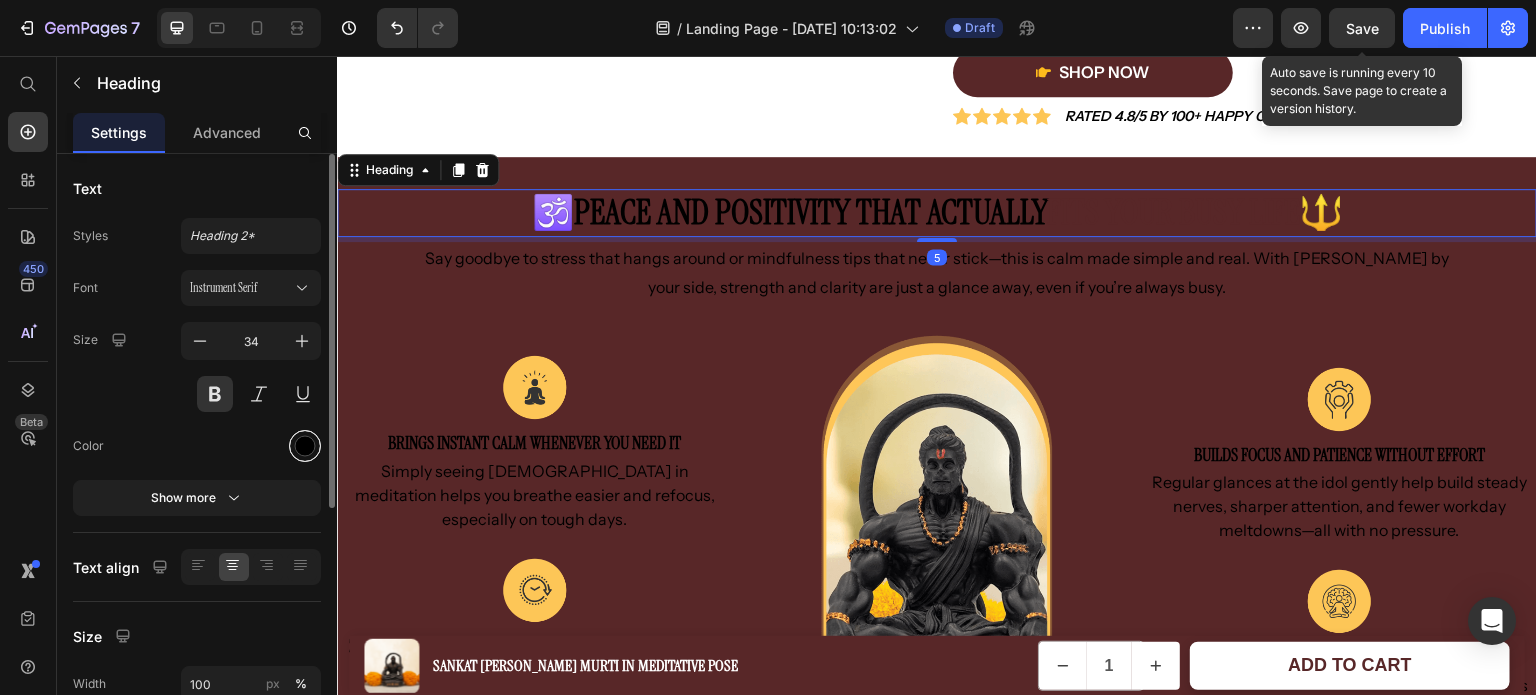 click at bounding box center [305, 446] 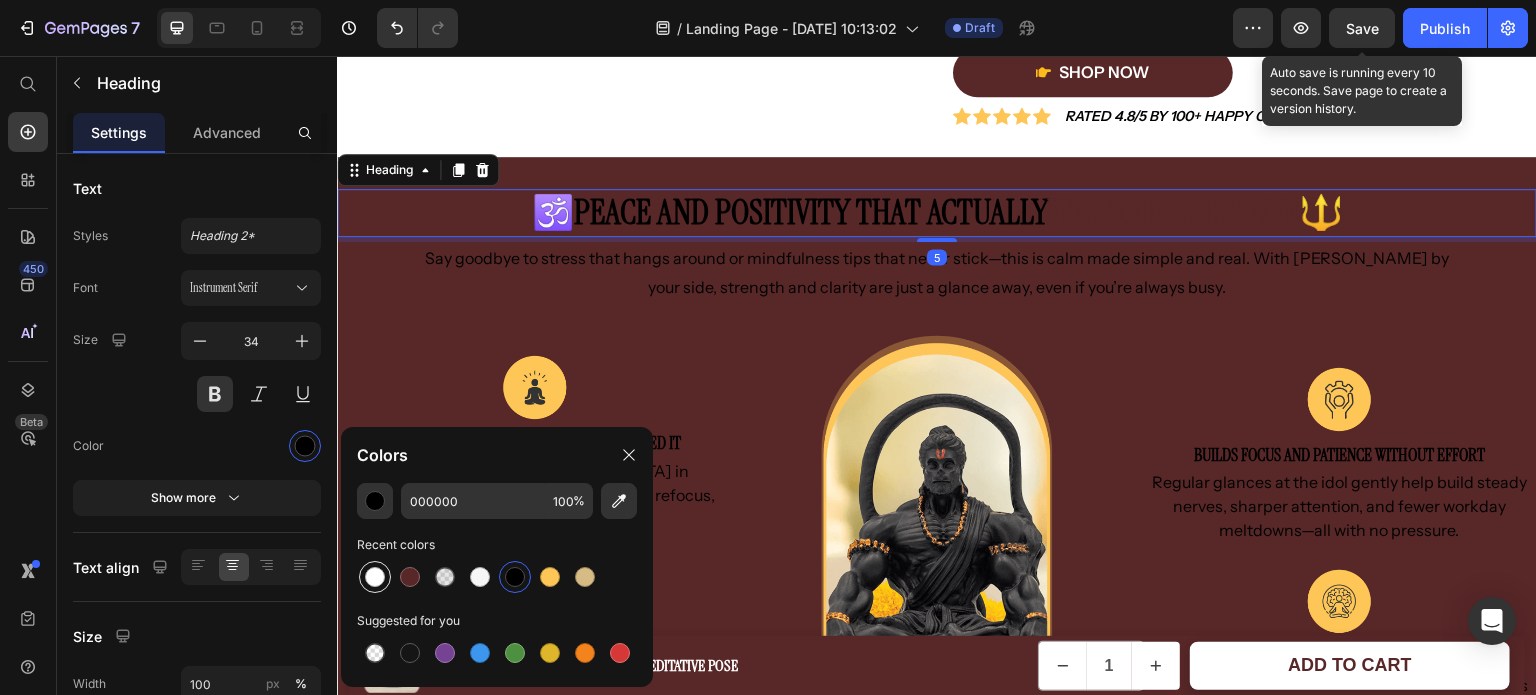 click at bounding box center (375, 577) 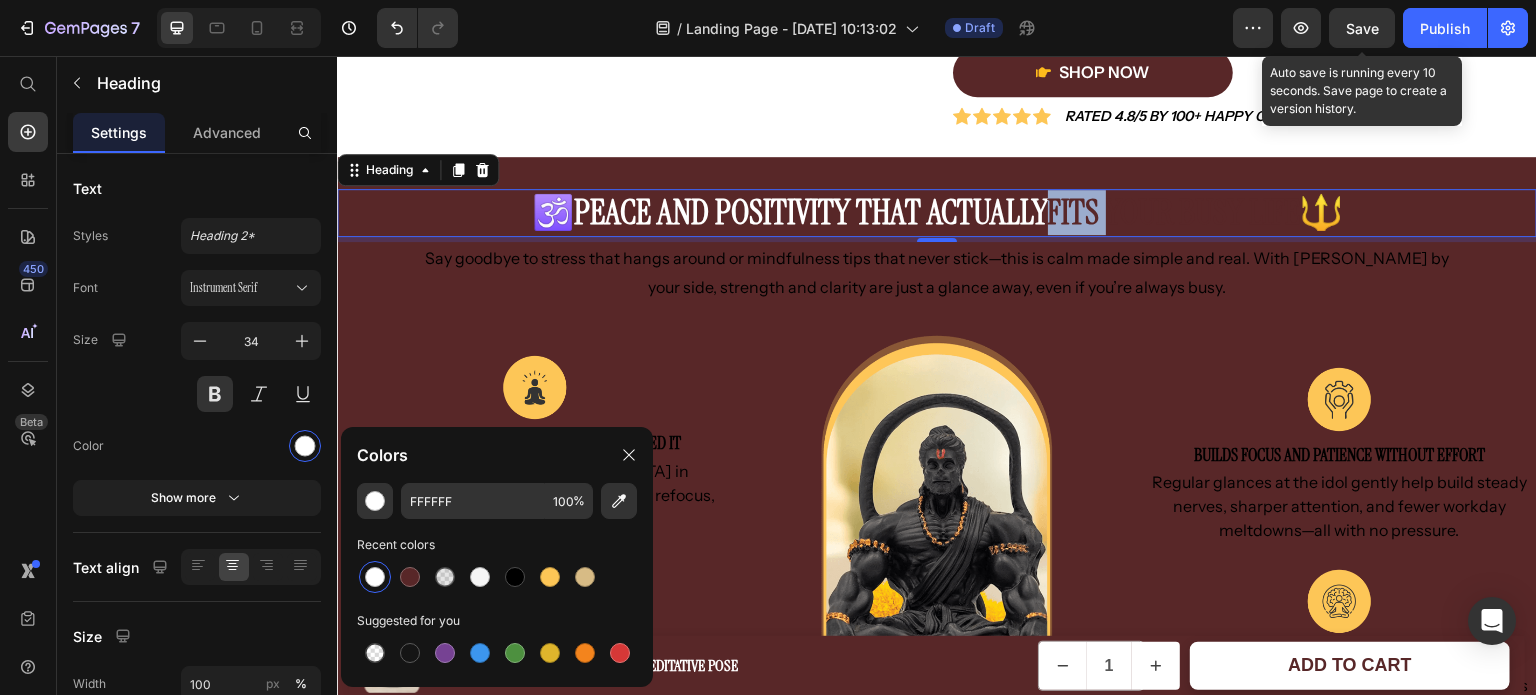 click on "Fits Your Busy Life🔱" at bounding box center (1195, 212) 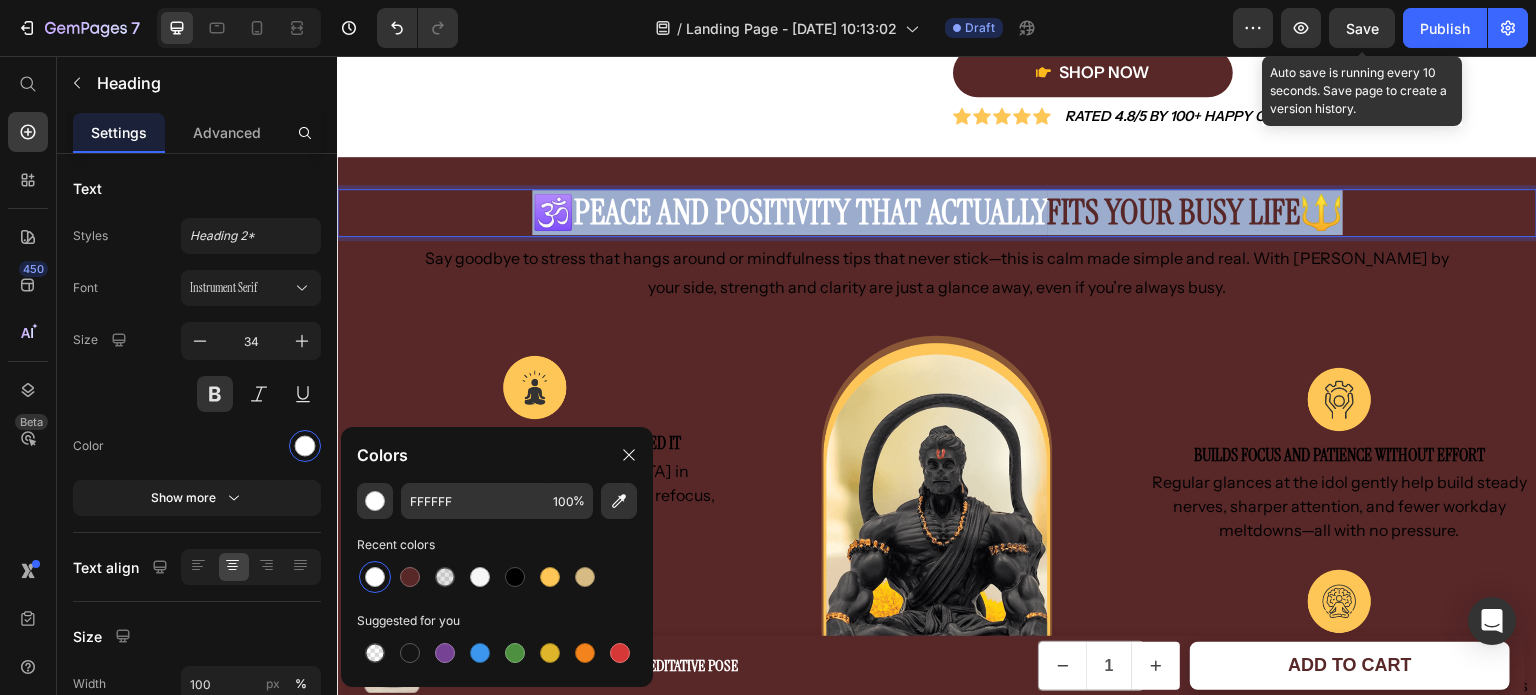 click on "Fits Your Busy Life🔱" at bounding box center (1195, 212) 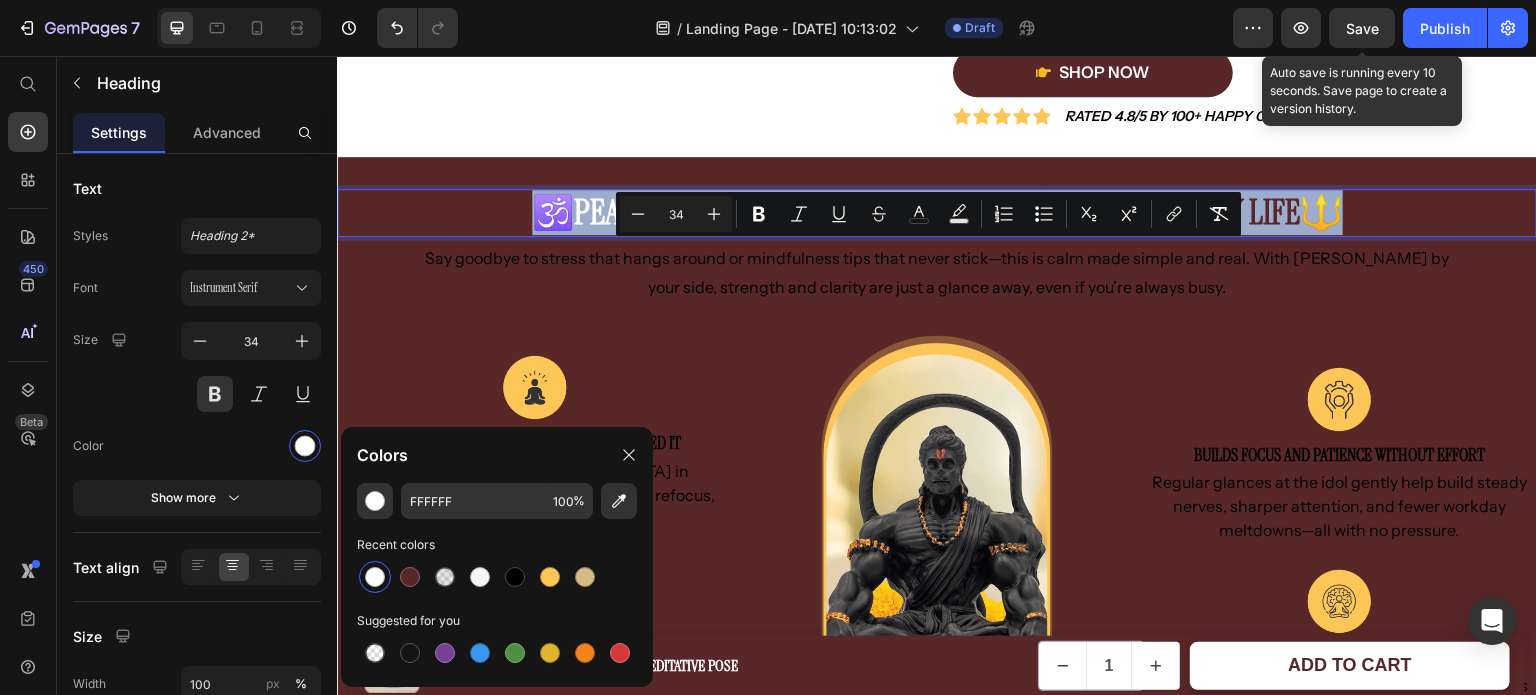 click on "Fits Your Busy Life🔱" at bounding box center (1195, 212) 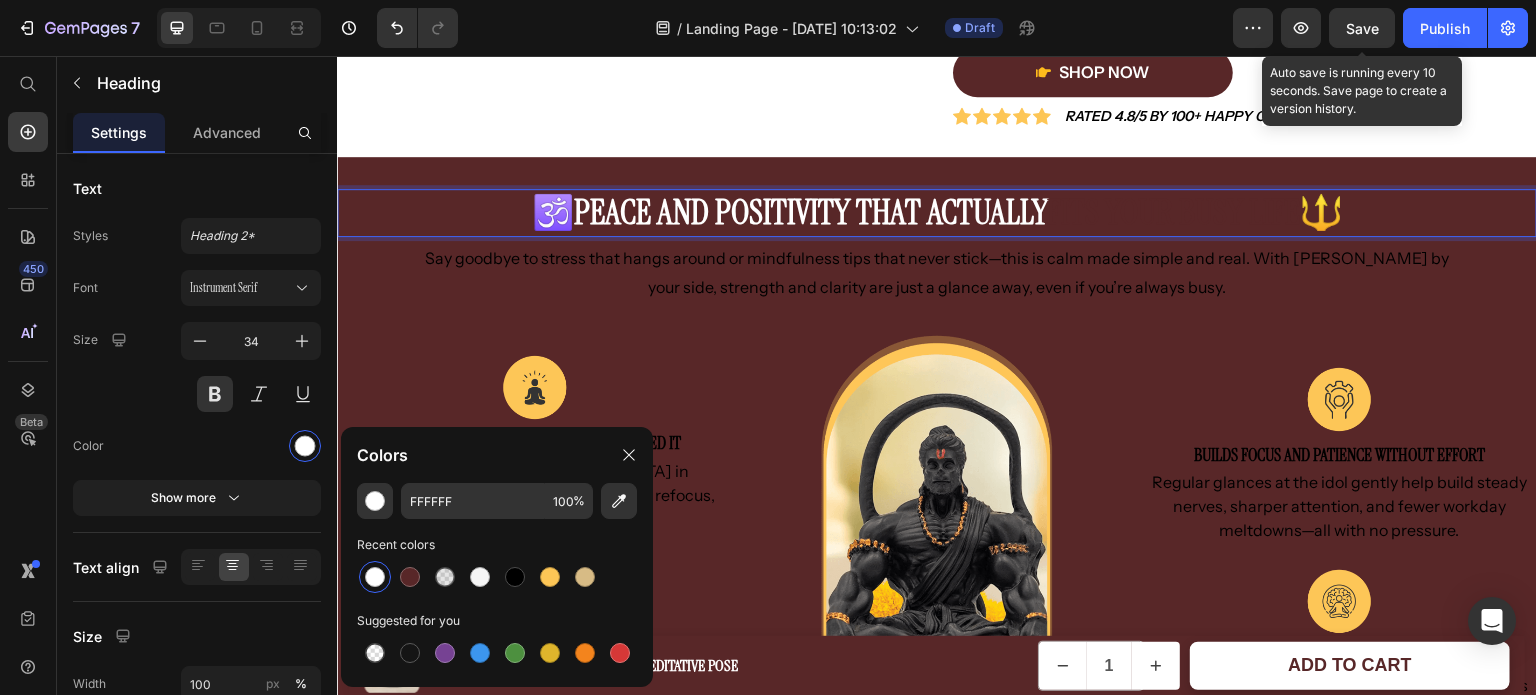 click on "Fits Your Busy Life🔱" at bounding box center (1195, 212) 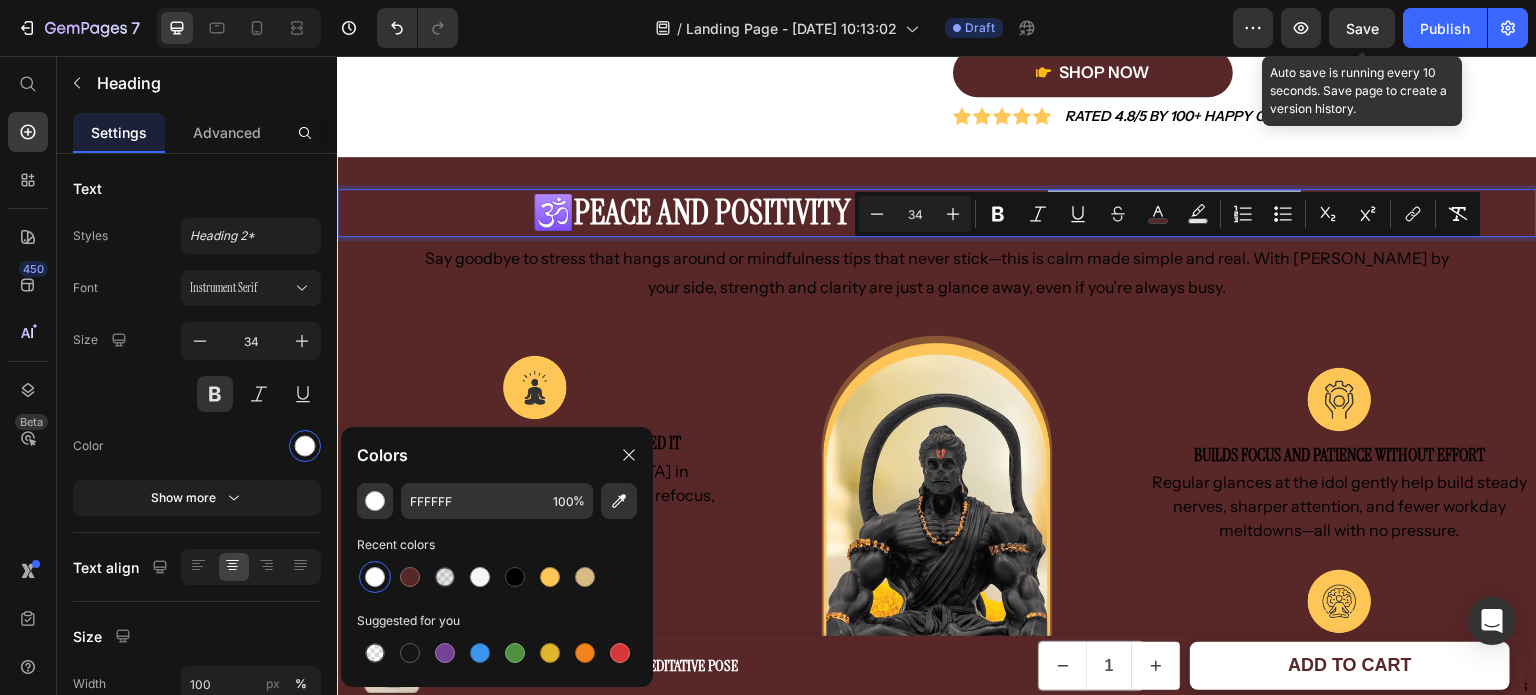 drag, startPoint x: 1045, startPoint y: 270, endPoint x: 1282, endPoint y: 254, distance: 237.53947 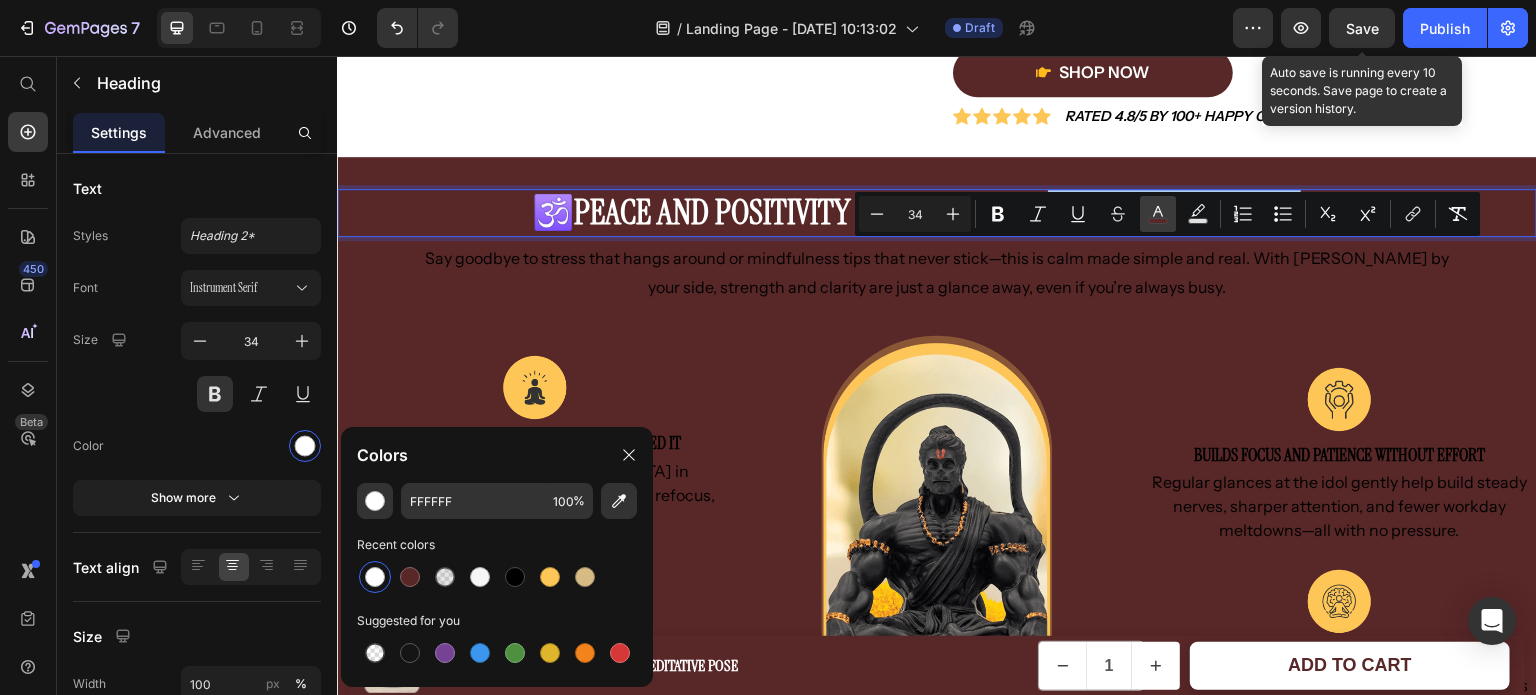 click 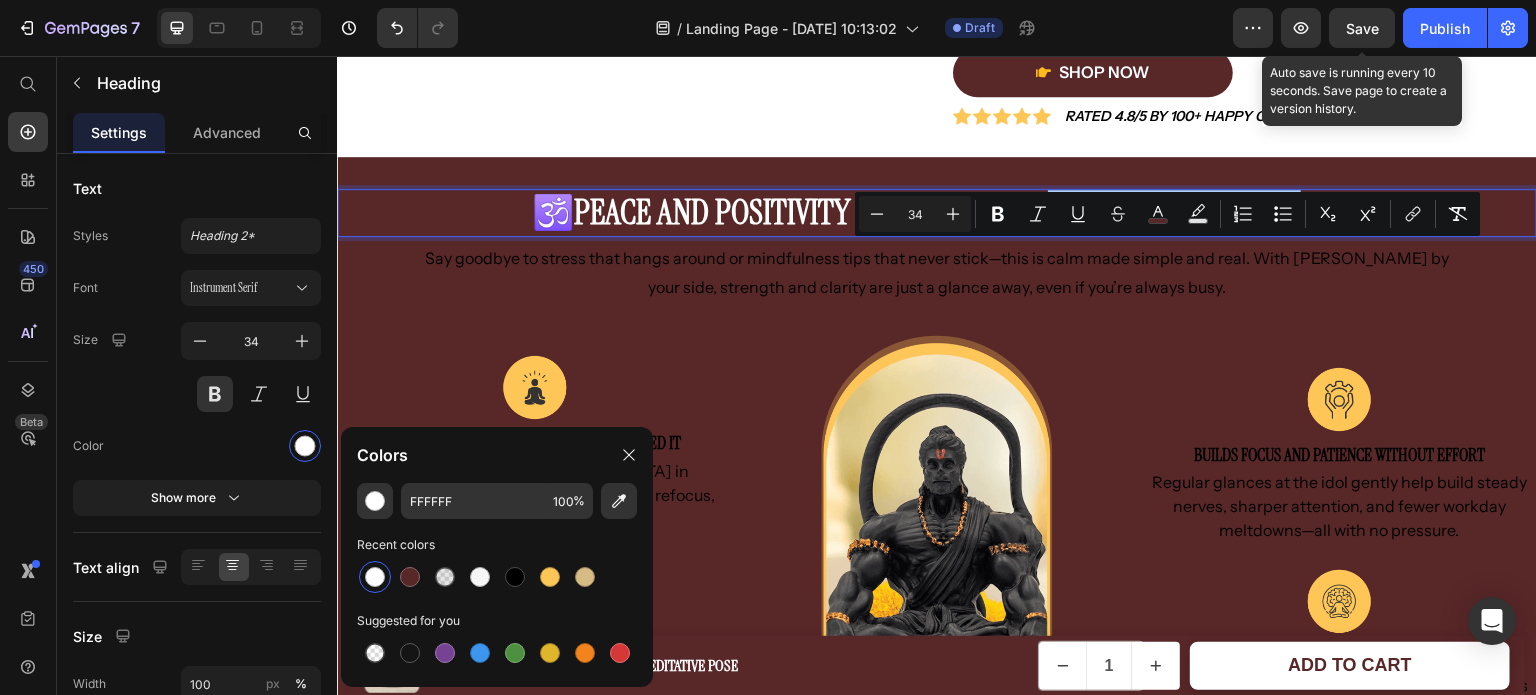type on "582728" 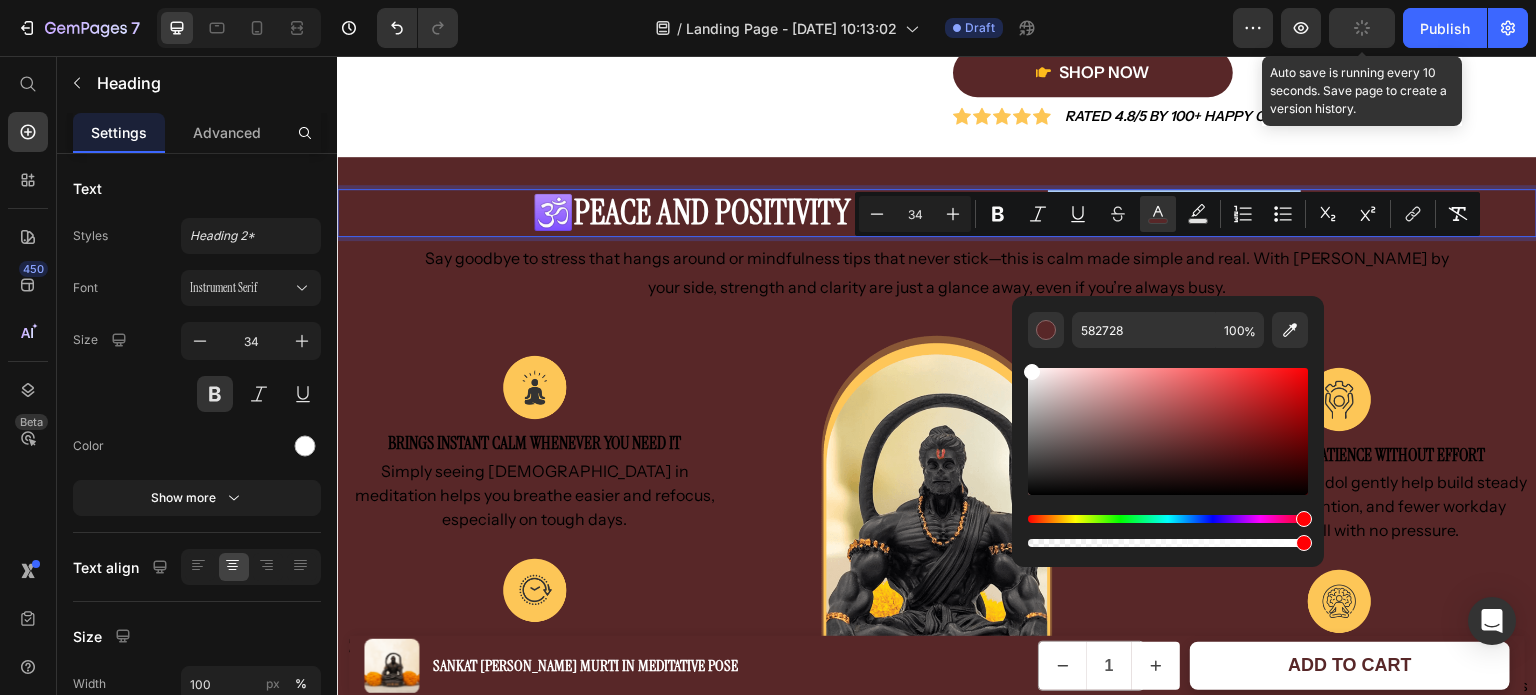 drag, startPoint x: 1033, startPoint y: 388, endPoint x: 615, endPoint y: 288, distance: 429.7953 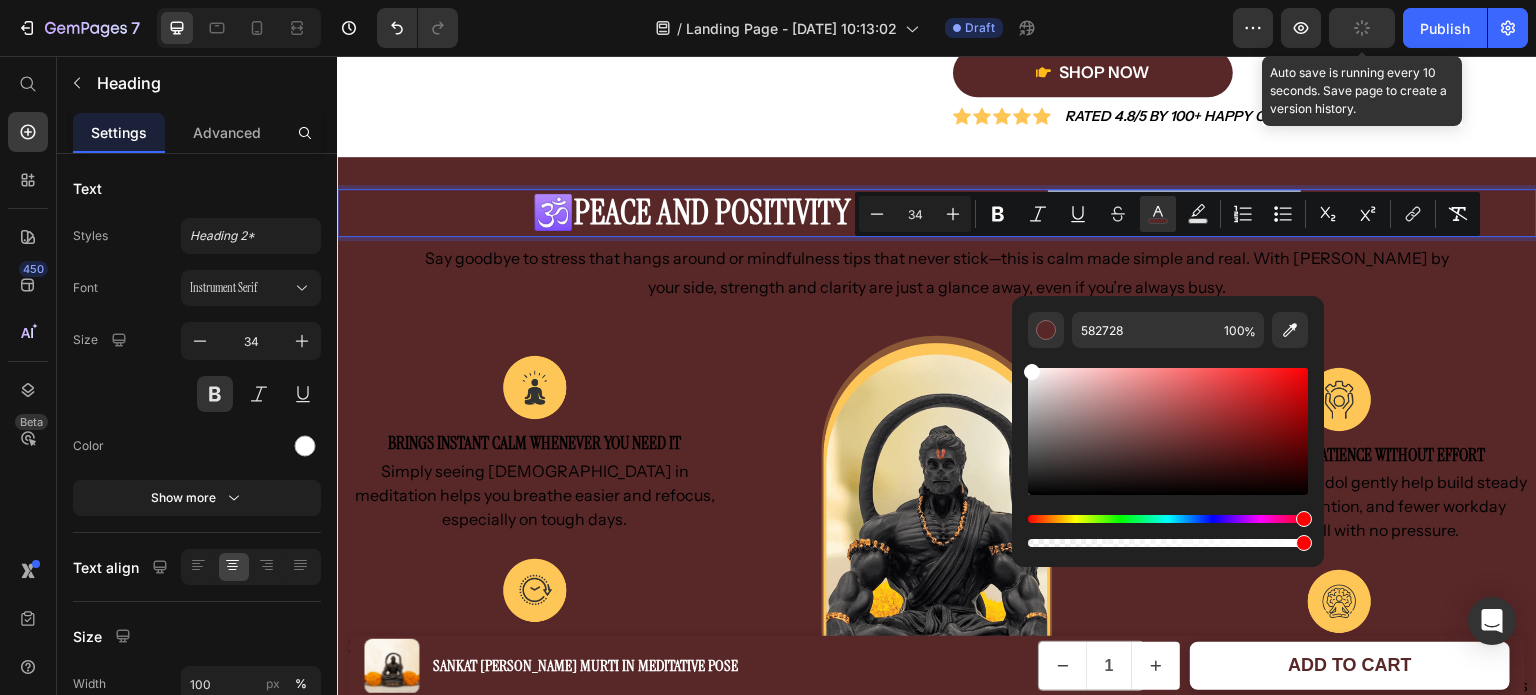type on "FFFFFF" 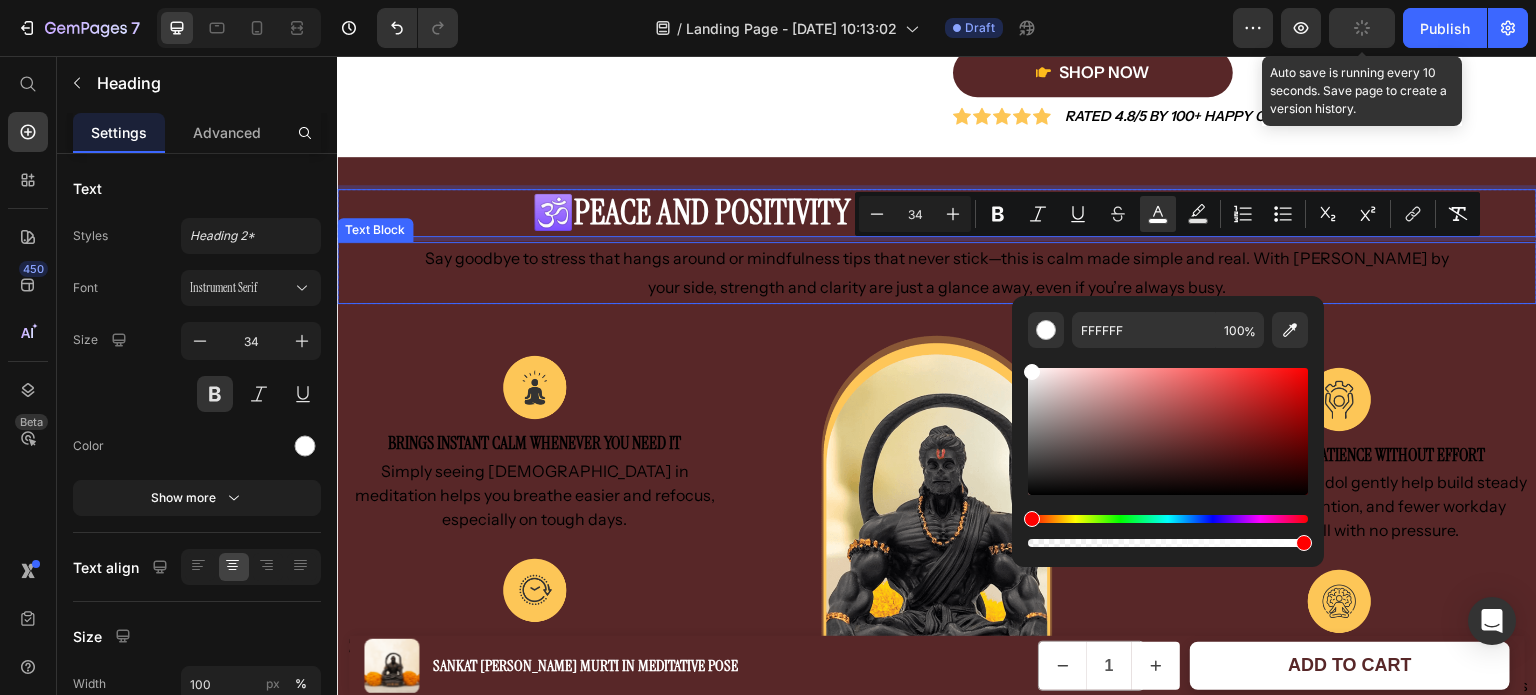click on "Say goodbye to stress that hangs around or mindfulness tips that never stick—this is calm made simple and real. With [PERSON_NAME] by your side, strength and clarity are just a glance away, even if you’re always busy." at bounding box center (937, 273) 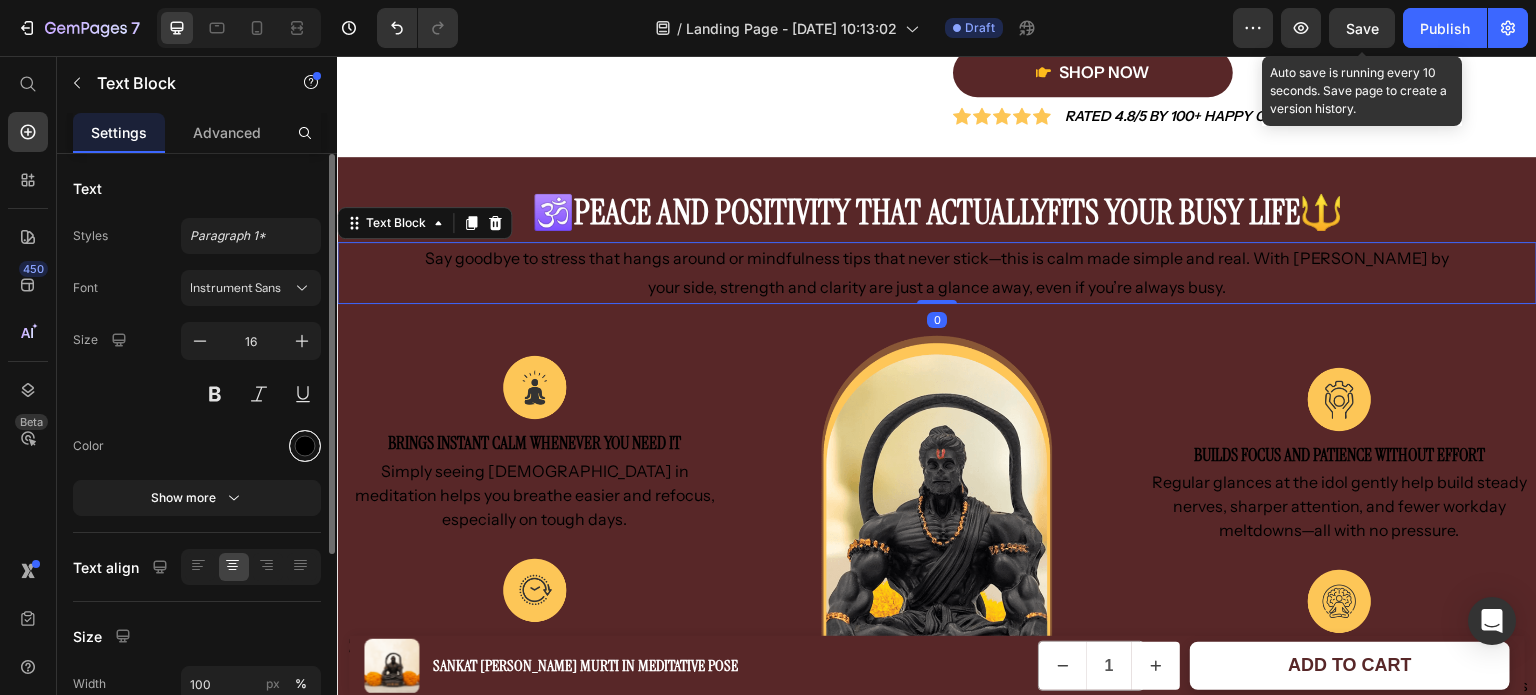 click at bounding box center [305, 446] 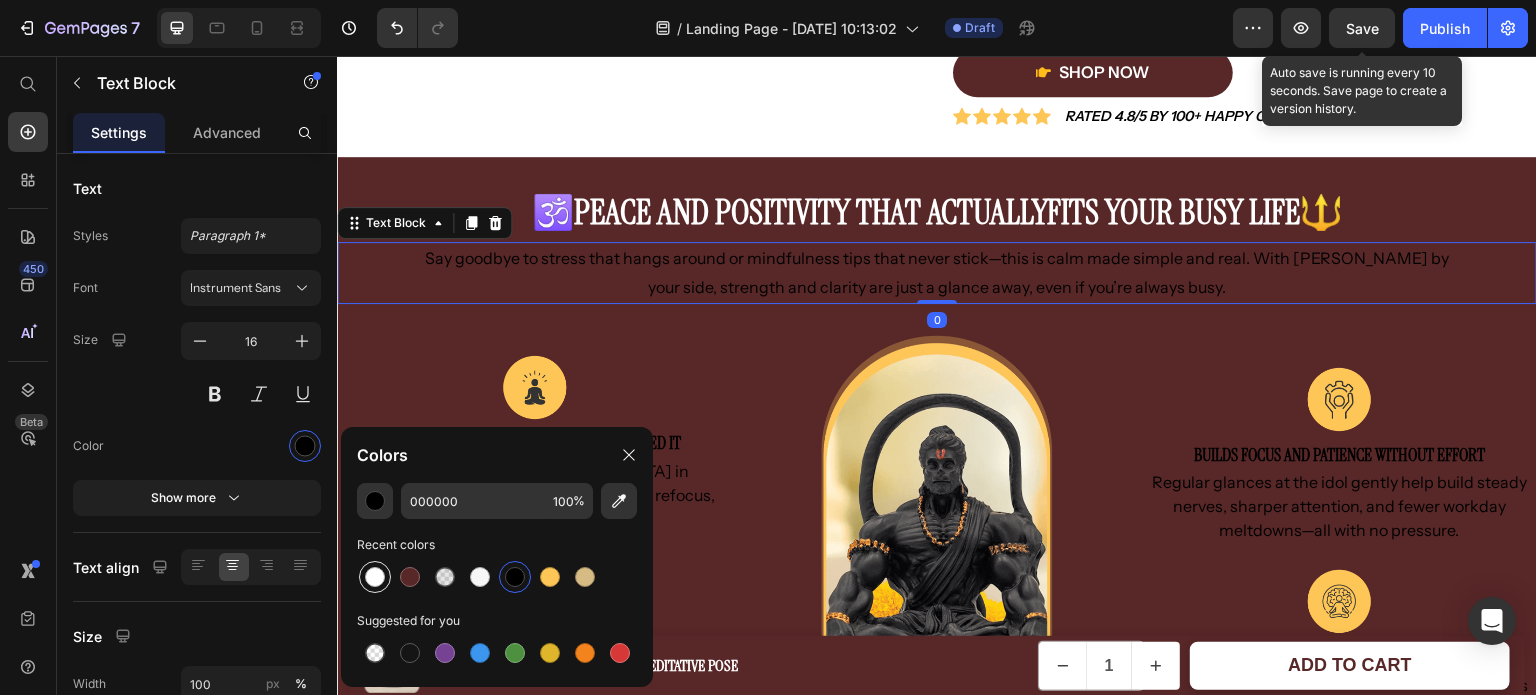 click at bounding box center [375, 577] 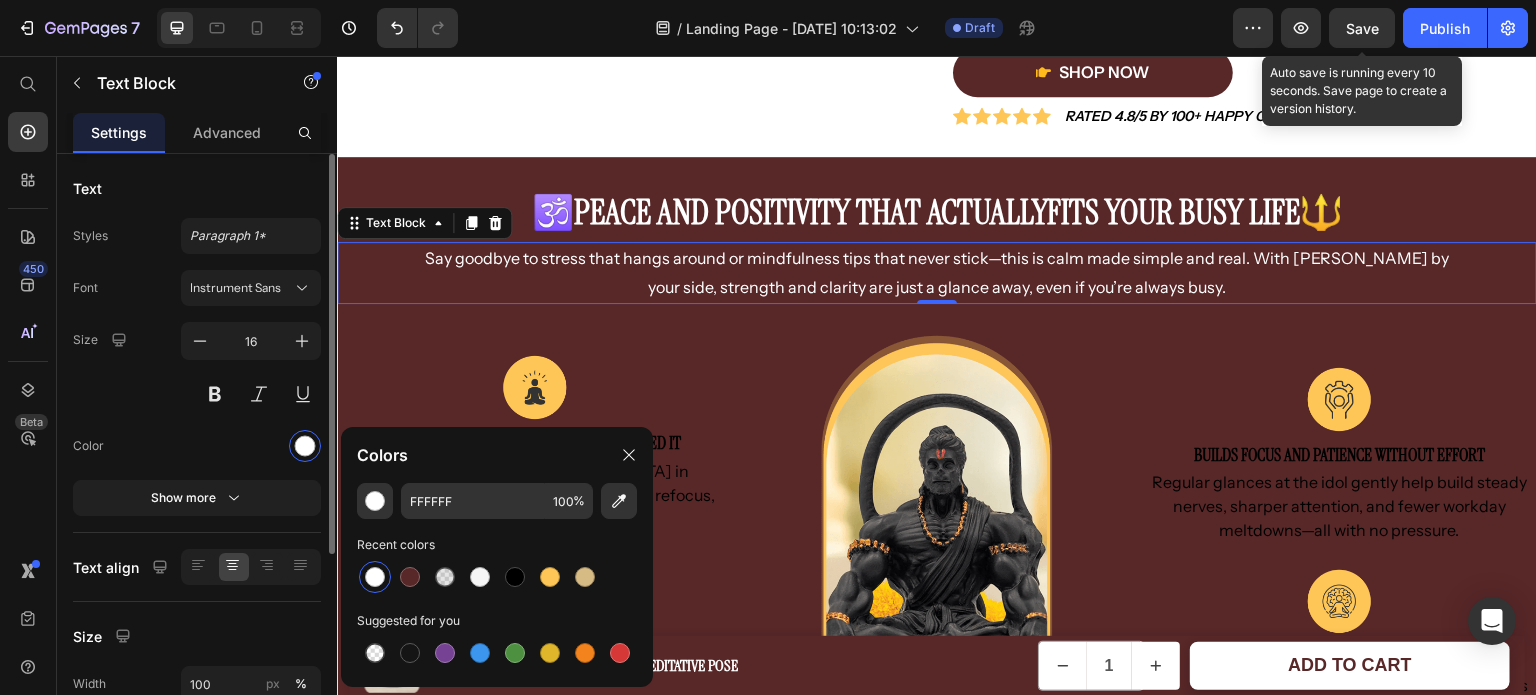 click at bounding box center (251, 446) 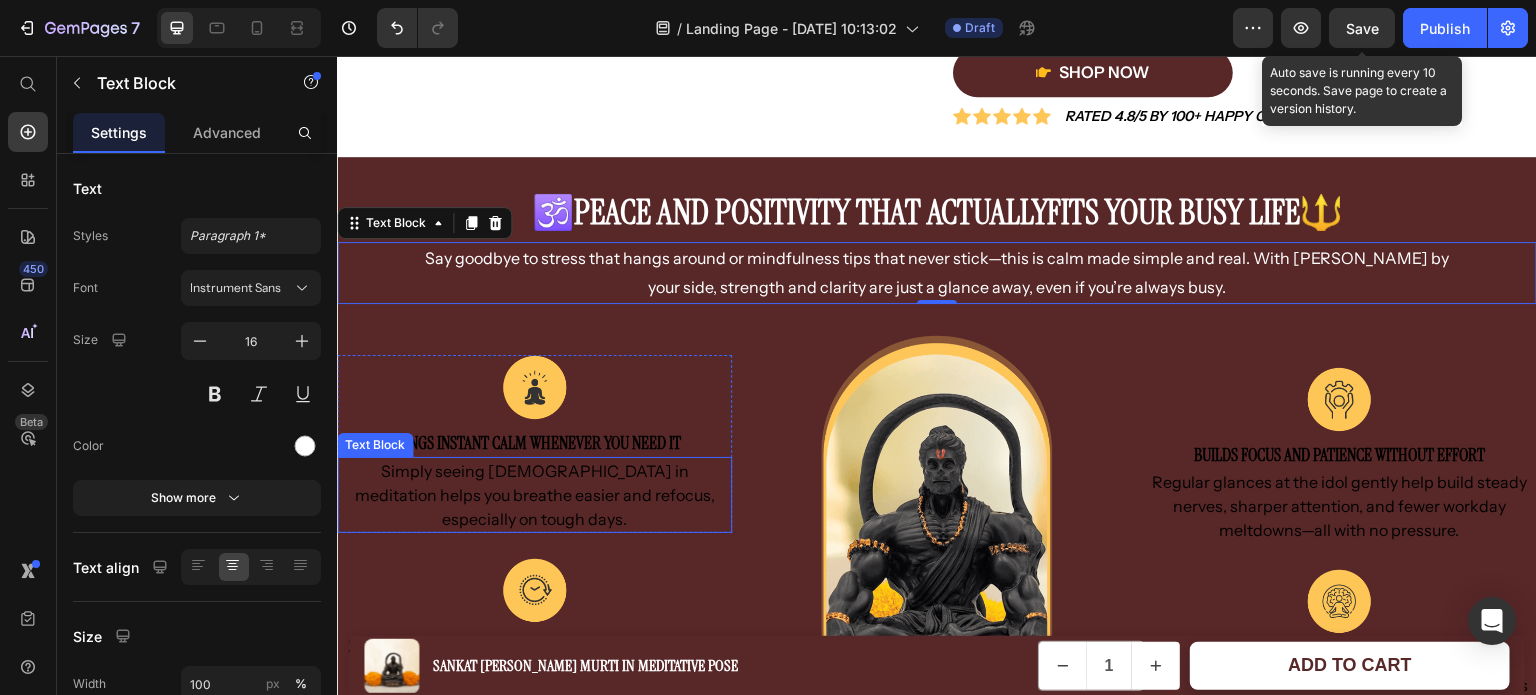 scroll, scrollTop: 1197, scrollLeft: 0, axis: vertical 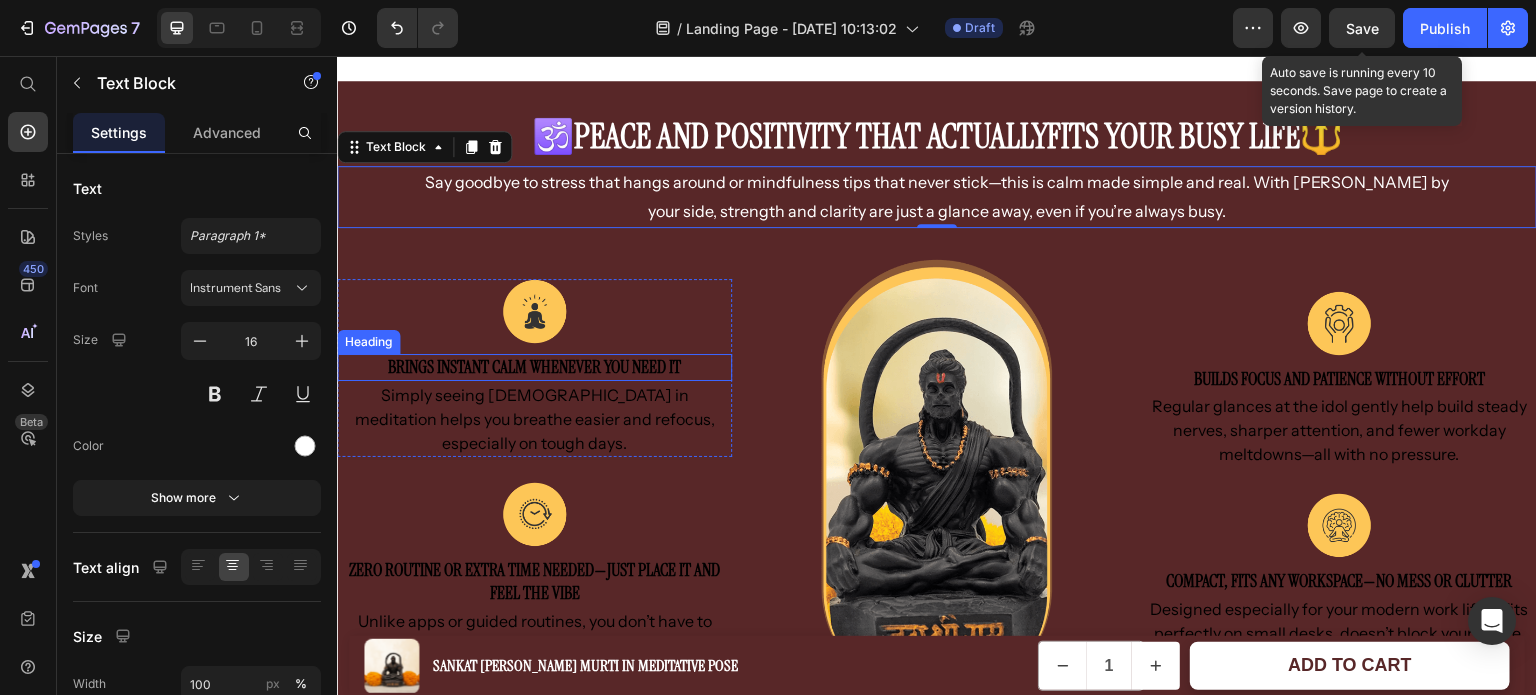 click on "Brings instant calm whenever you need it" at bounding box center (534, 367) 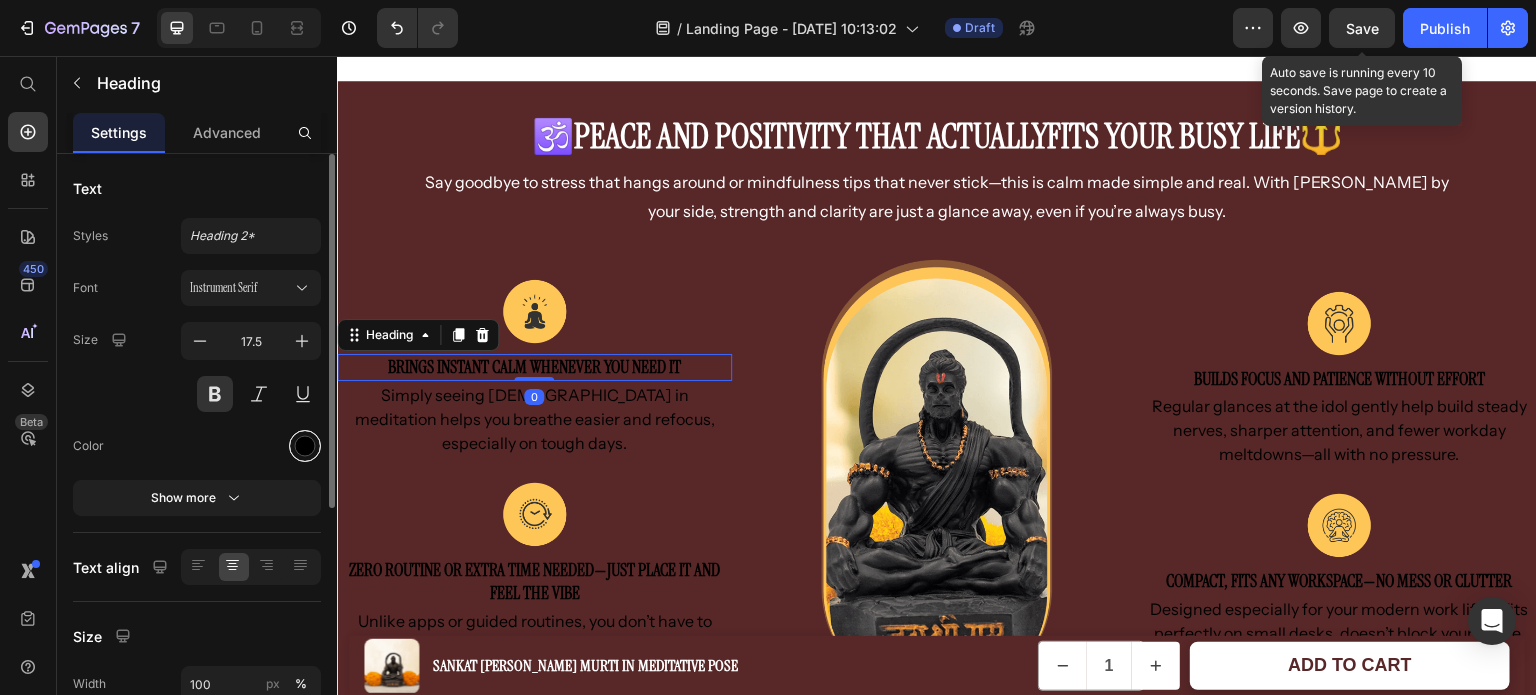 click at bounding box center (305, 446) 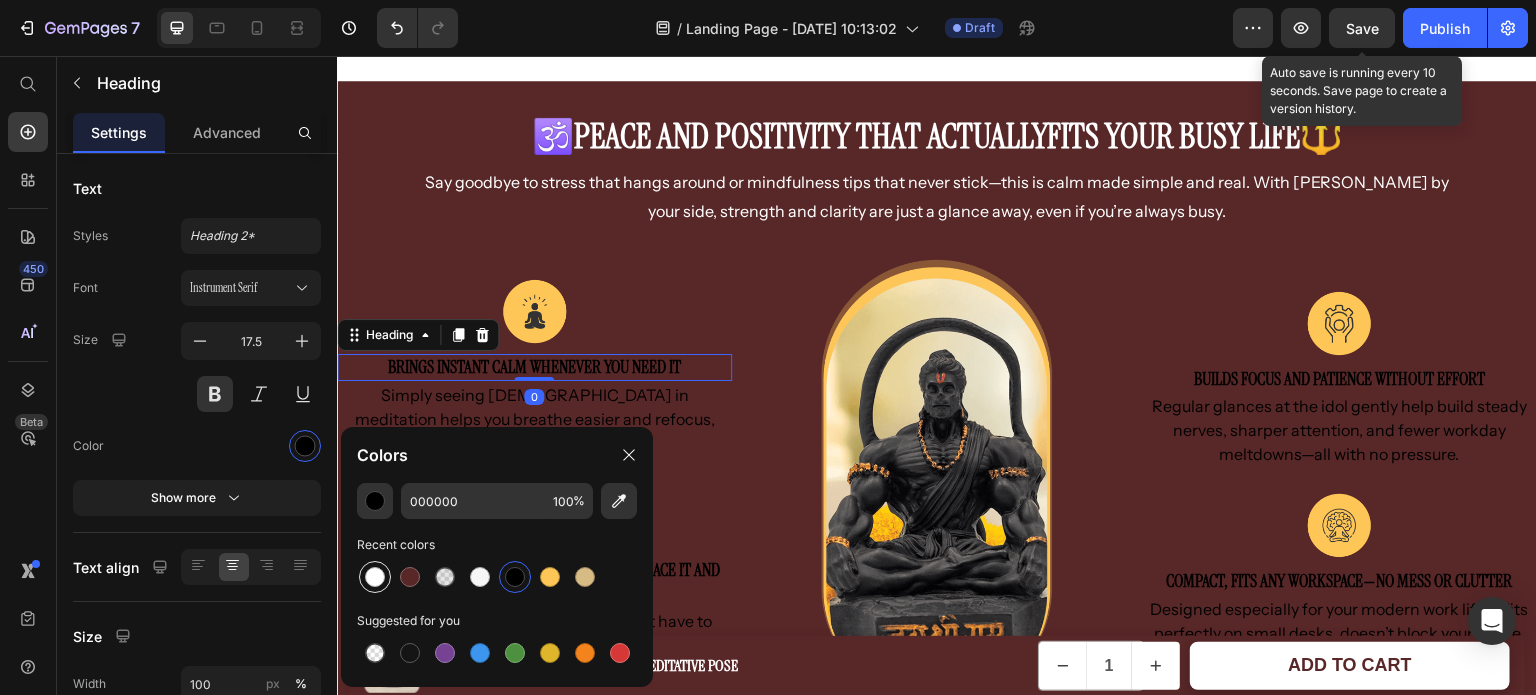 click at bounding box center [375, 577] 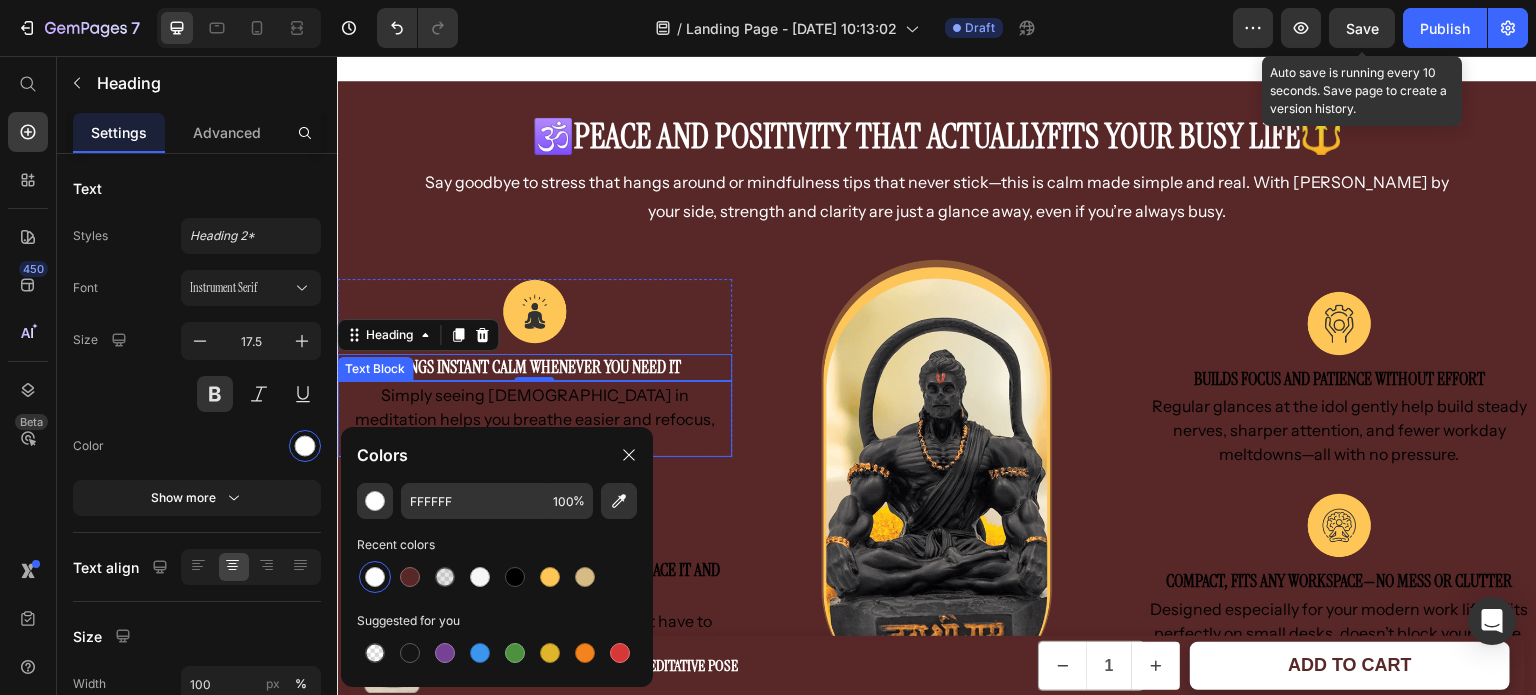 click on "Simply seeing [DEMOGRAPHIC_DATA] in meditation helps you breathe easier and refocus, especially on tough days." at bounding box center [534, 419] 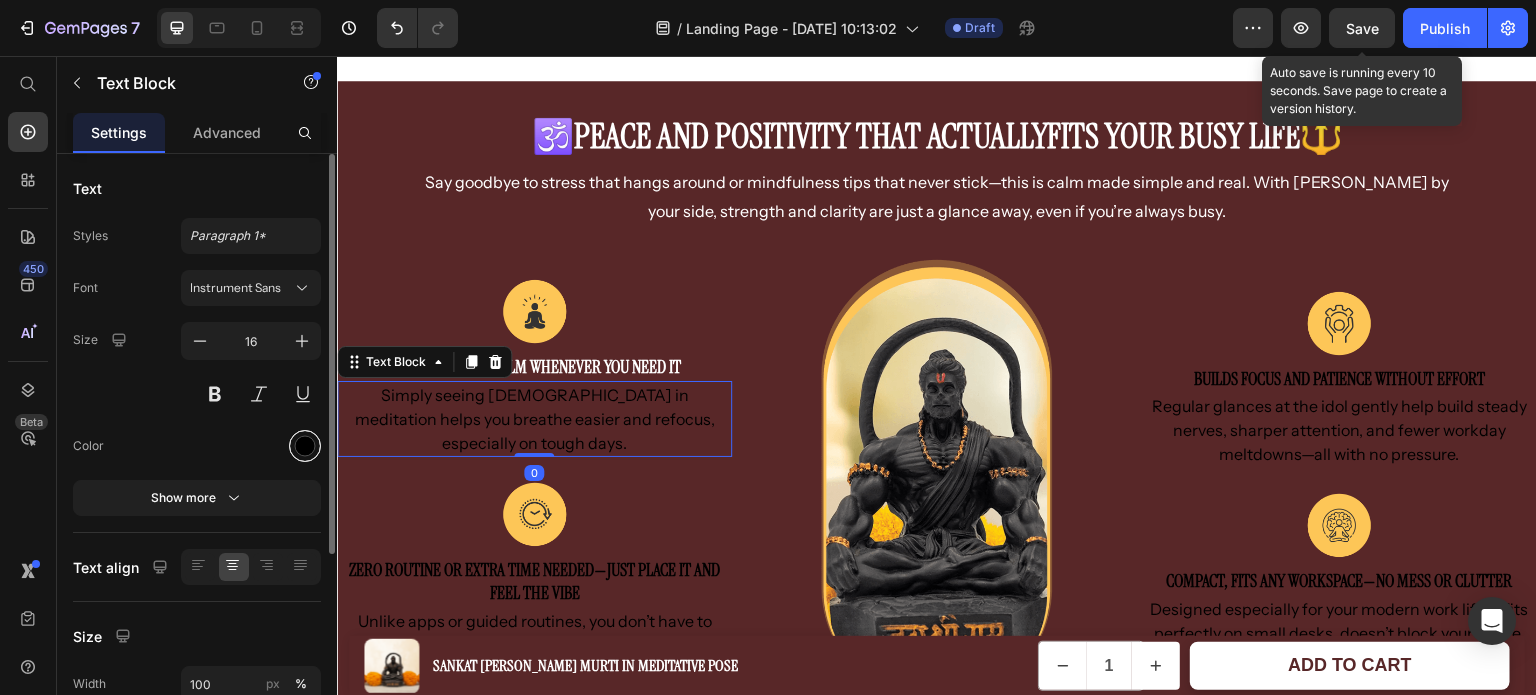 click at bounding box center [305, 446] 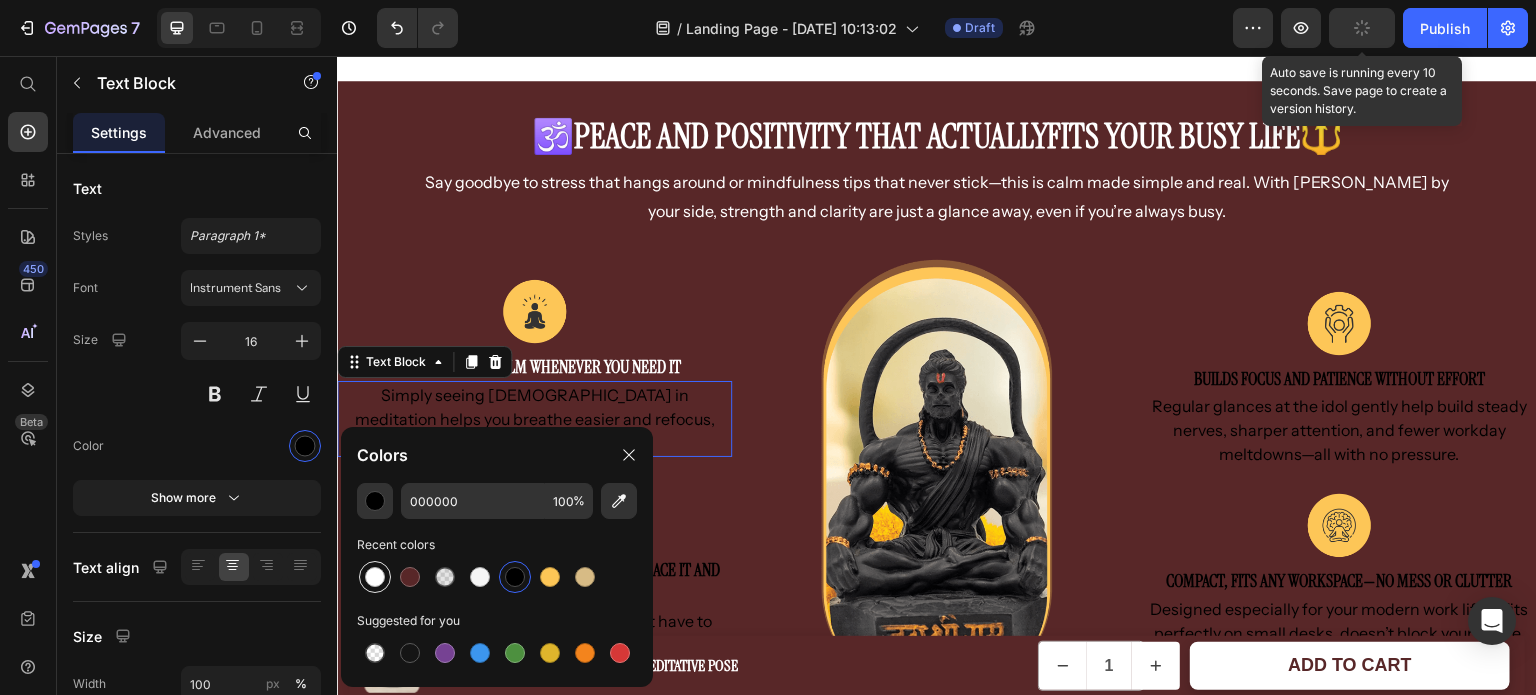 click at bounding box center (375, 577) 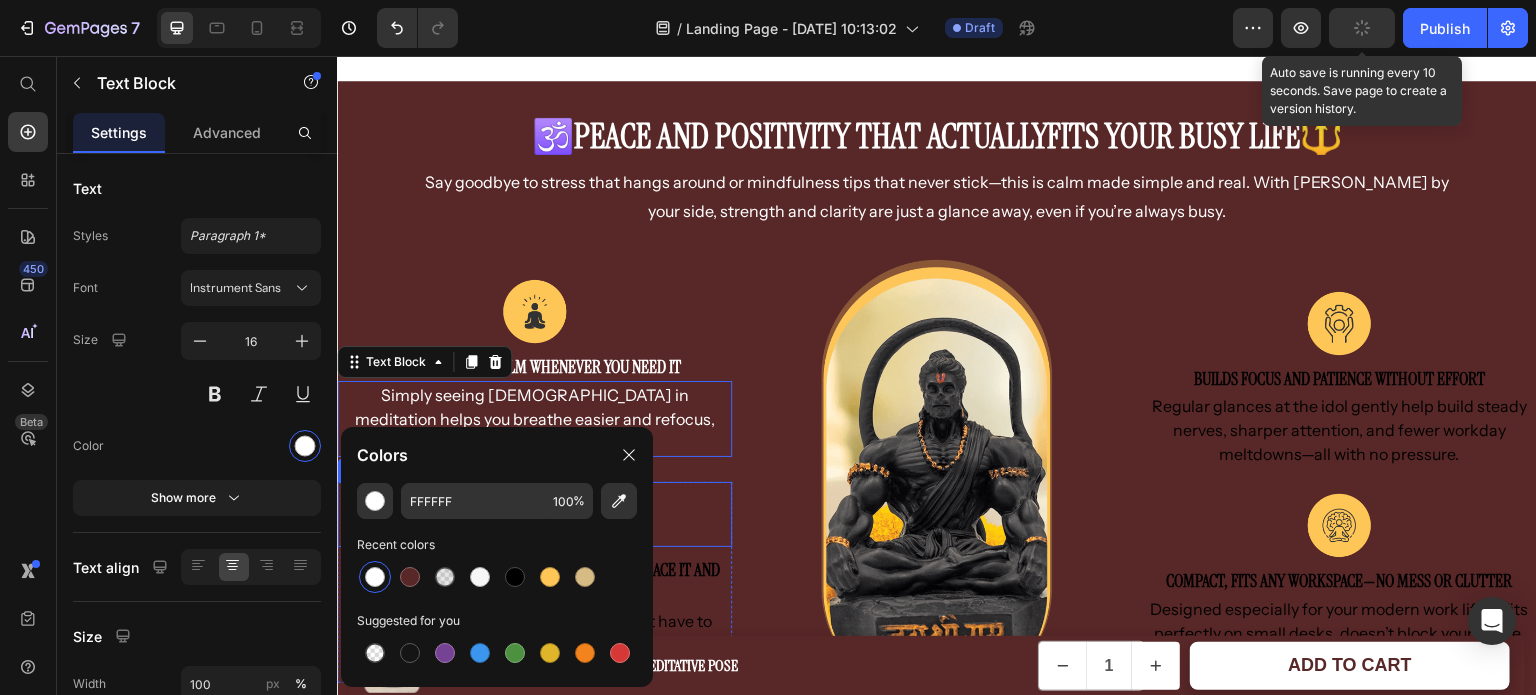 click at bounding box center [534, 514] 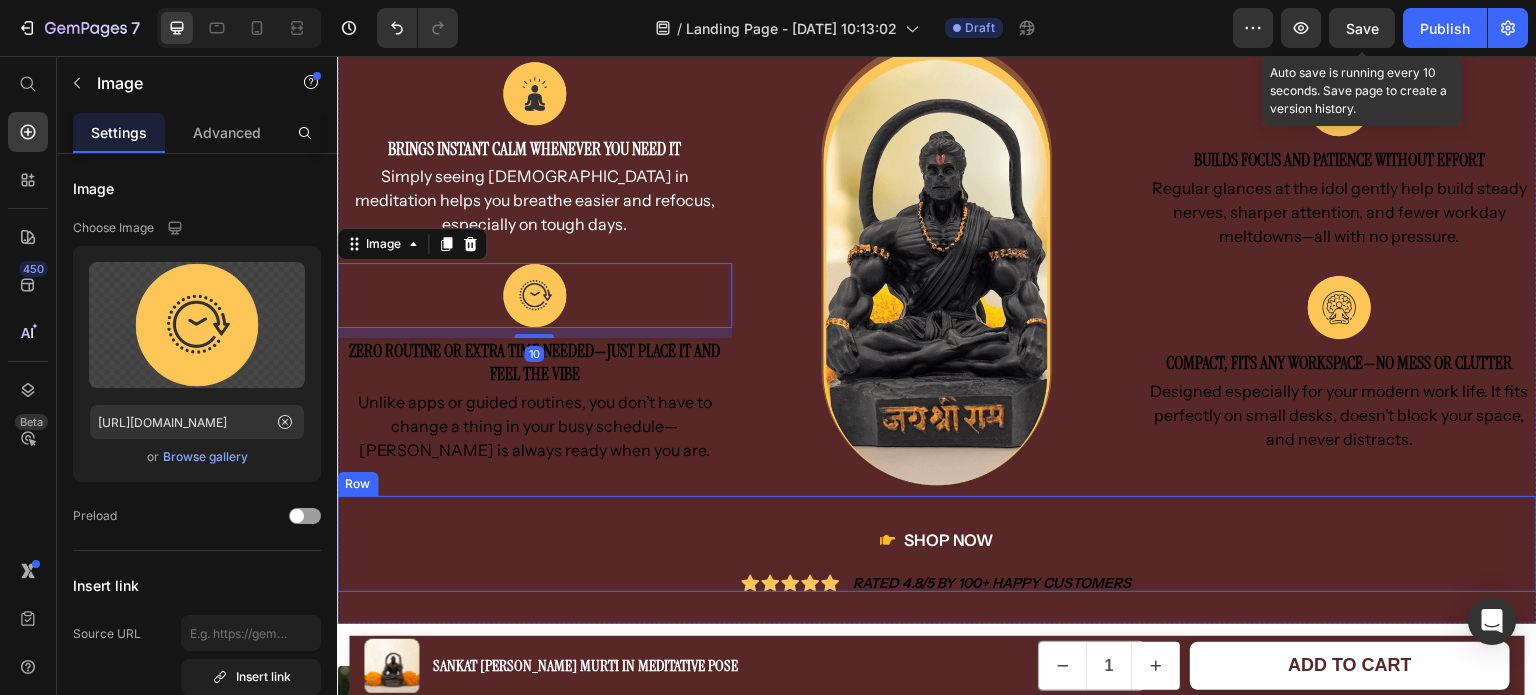 scroll, scrollTop: 1414, scrollLeft: 0, axis: vertical 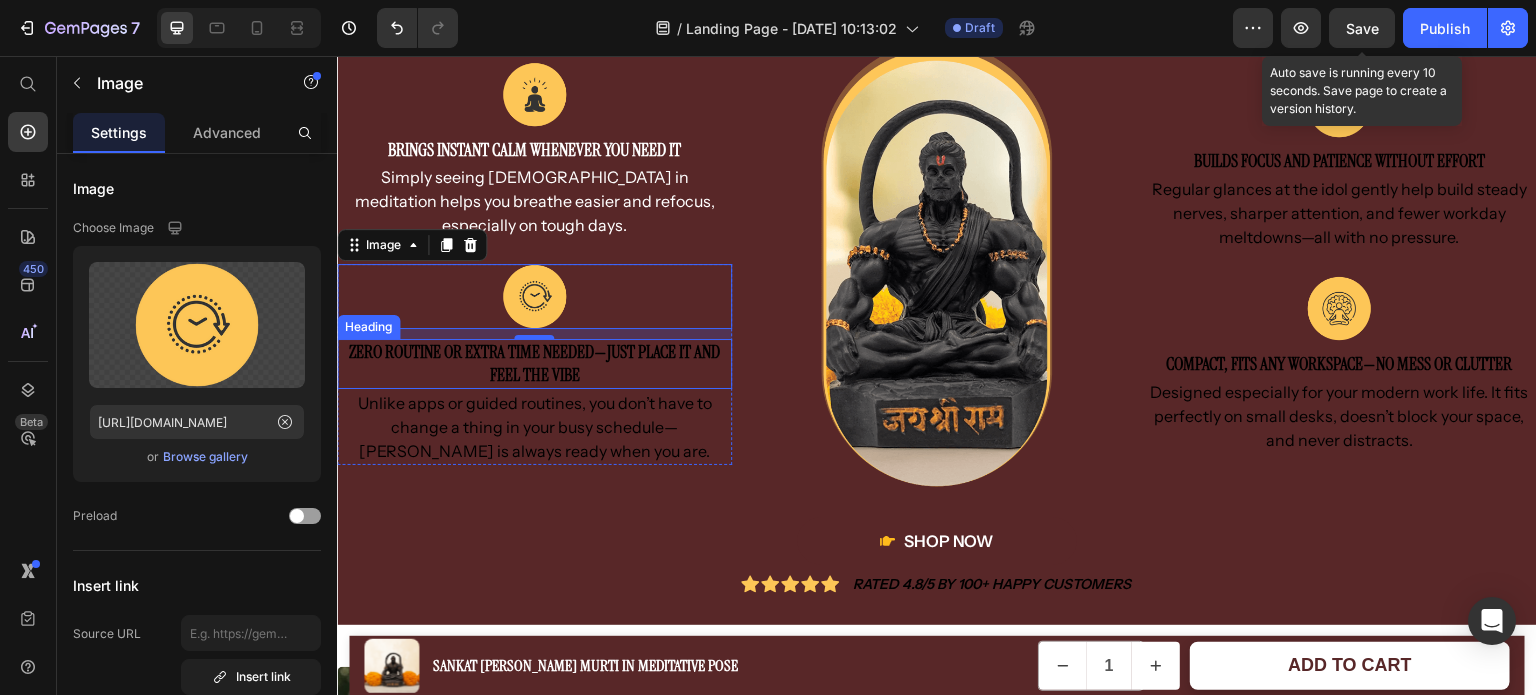 click on "Zero routine or extra time needed—just place it and feel the vibe" at bounding box center [534, 364] 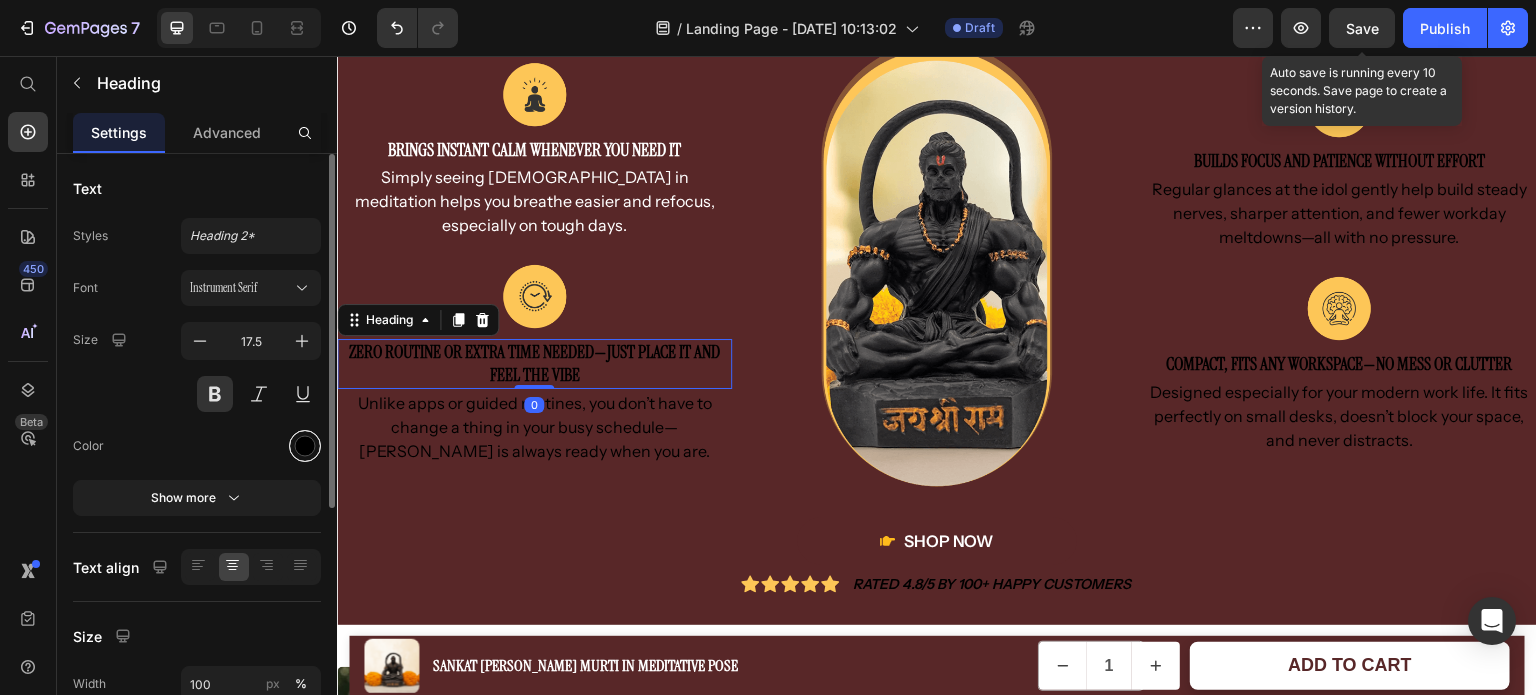 click at bounding box center (305, 446) 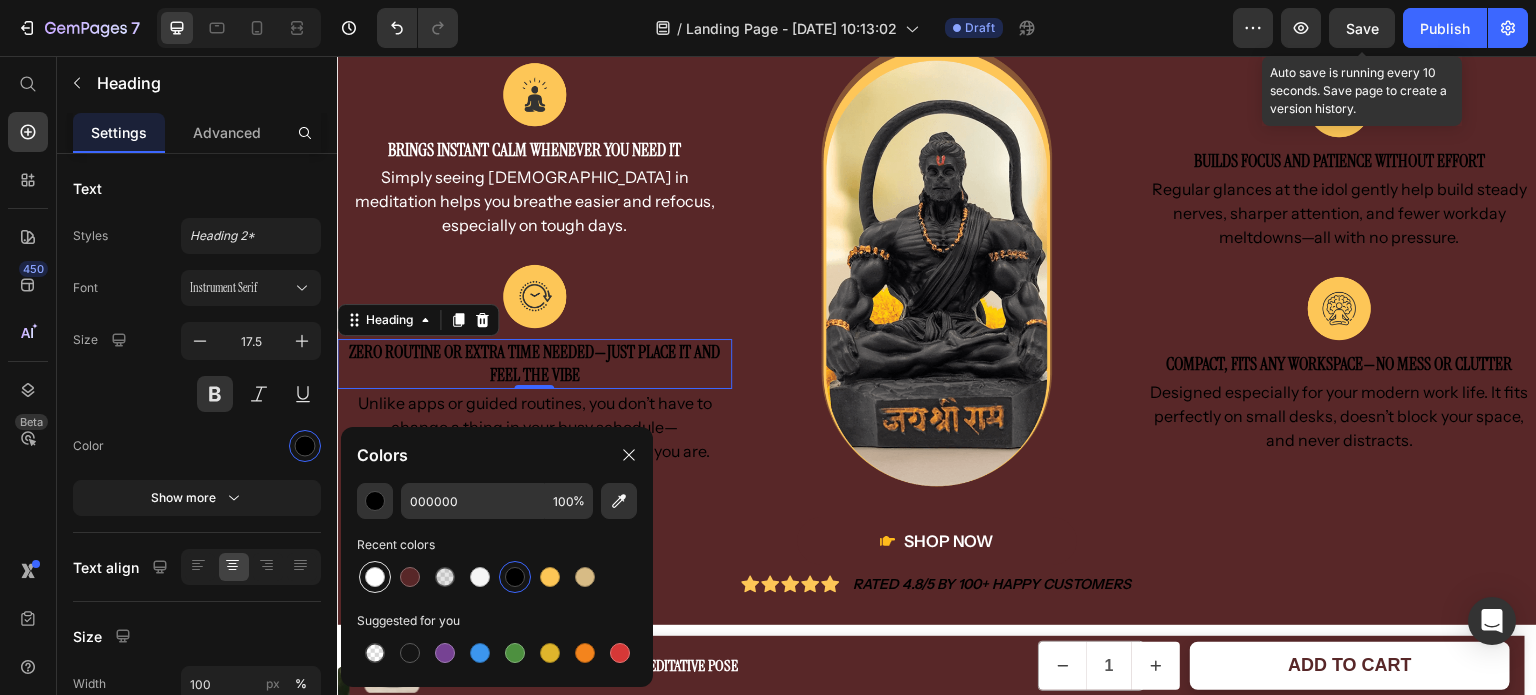 click at bounding box center (375, 577) 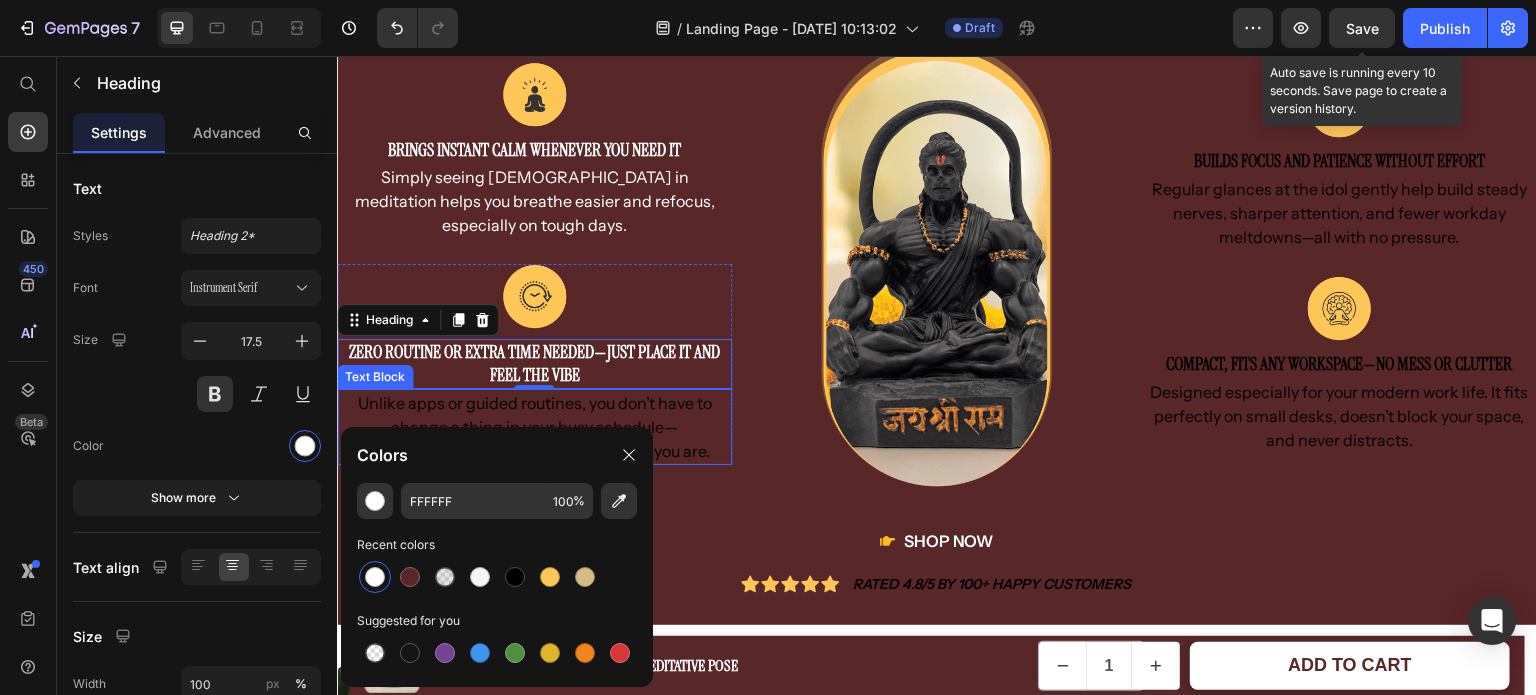 click on "Unlike apps or guided routines, you don’t have to change a thing in your busy schedule—[PERSON_NAME] is always ready when you are." at bounding box center (534, 427) 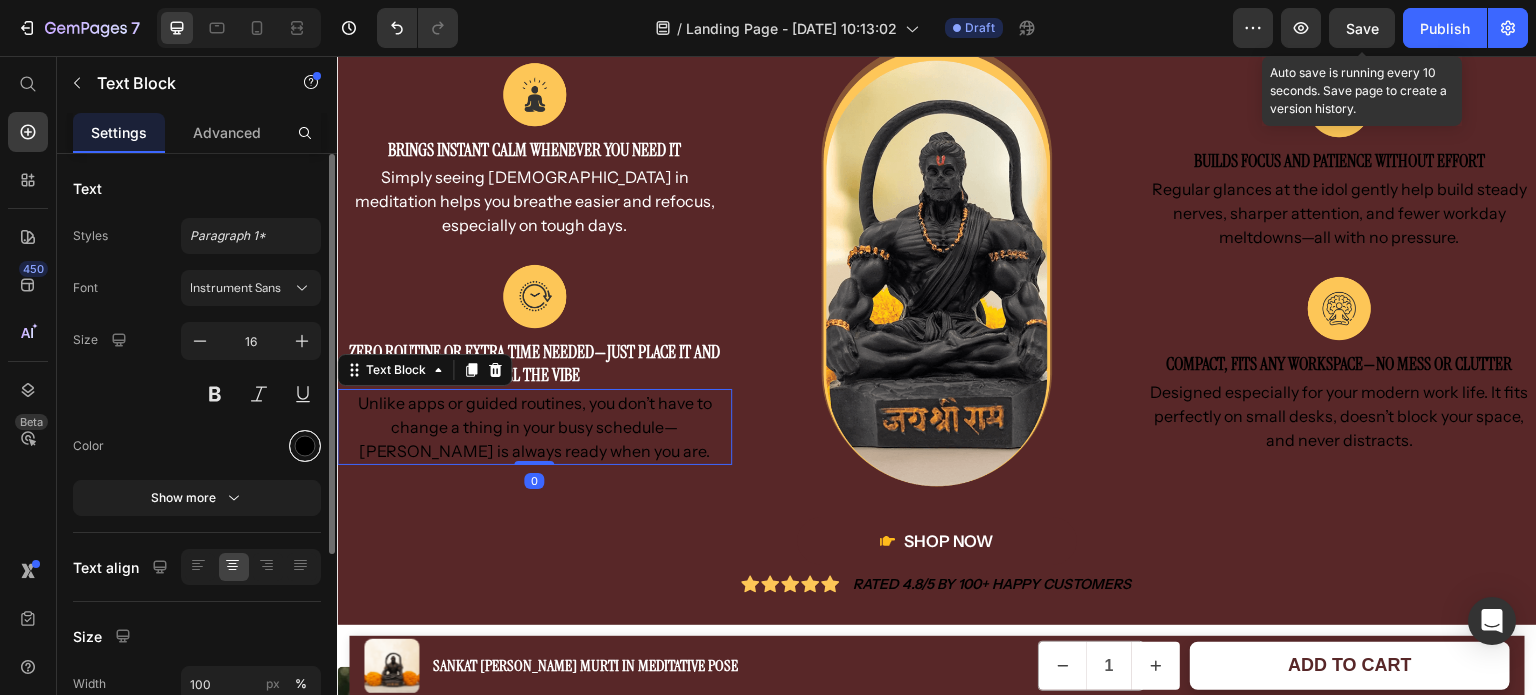 click at bounding box center [305, 446] 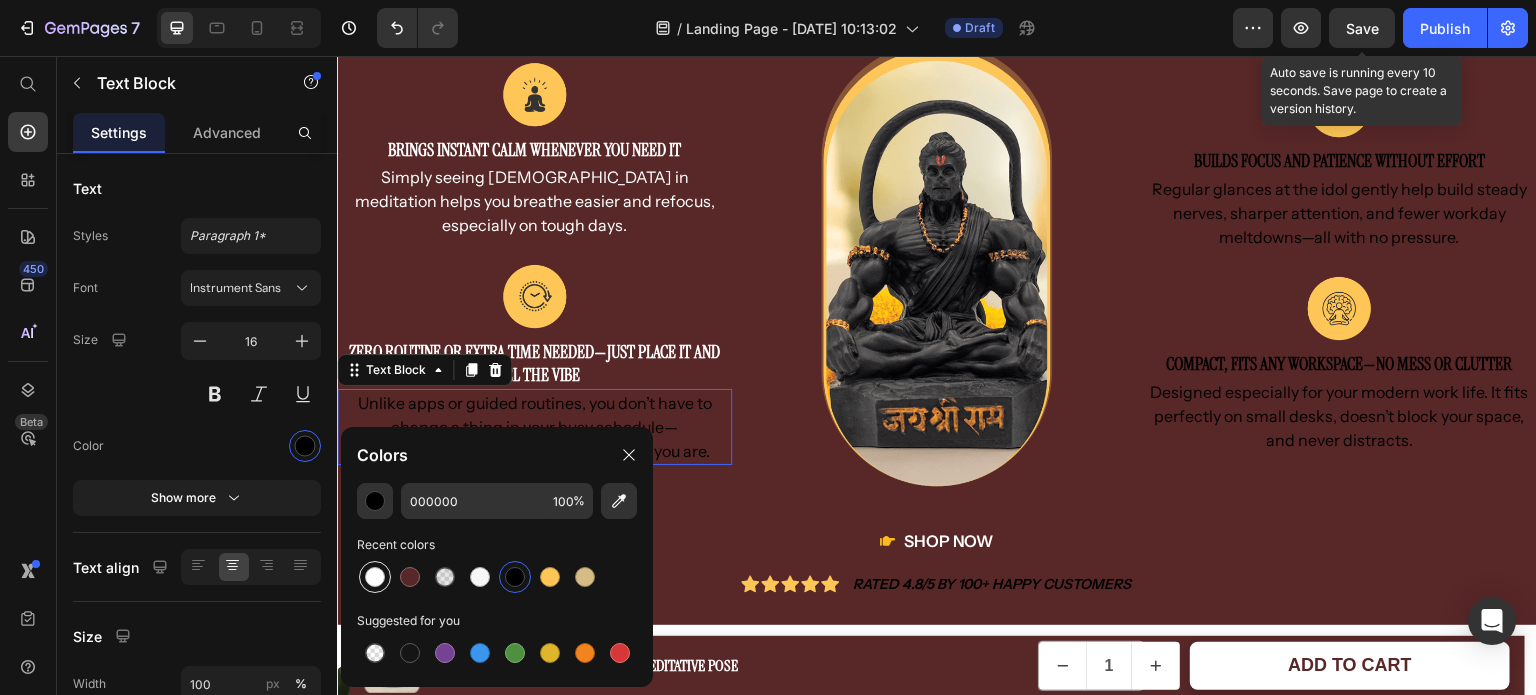 click at bounding box center (375, 577) 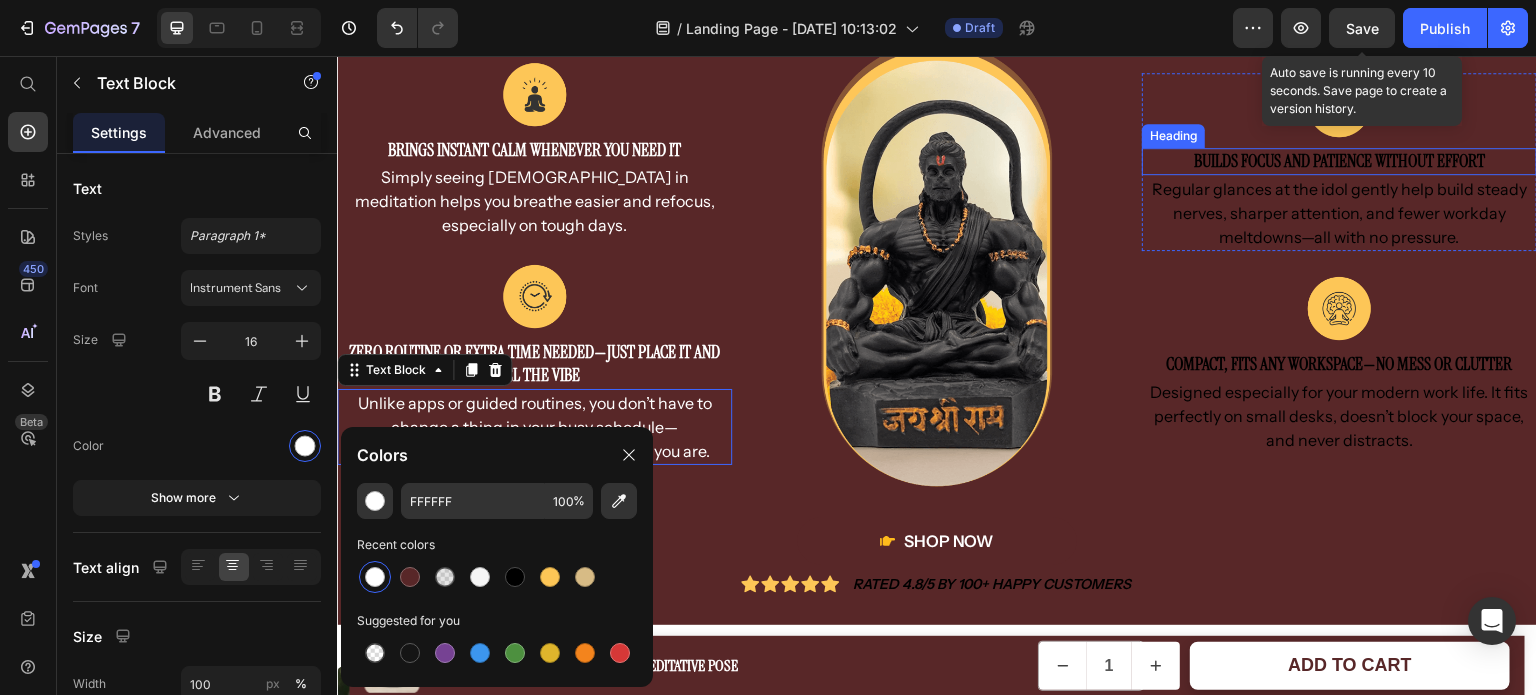 click on "Builds focus and patience without effort" at bounding box center [1339, 161] 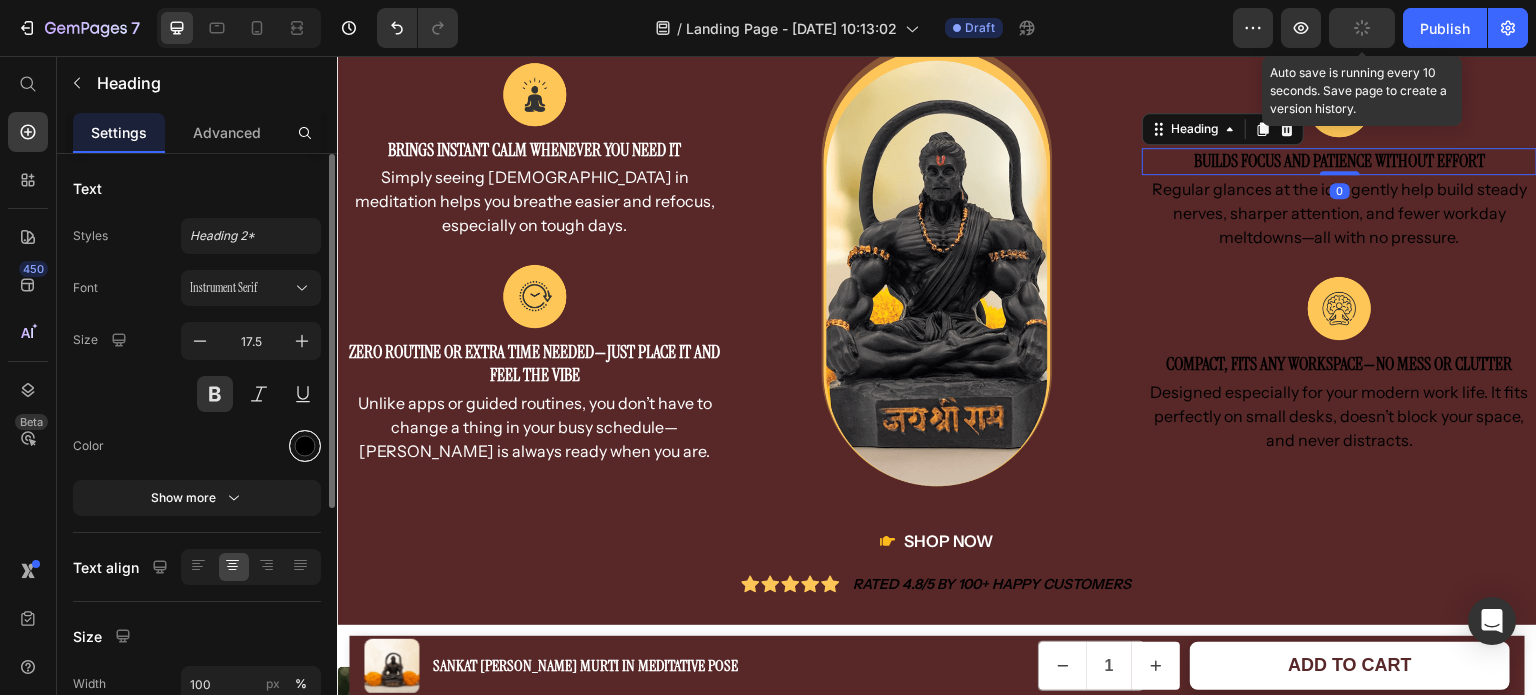 click at bounding box center (305, 446) 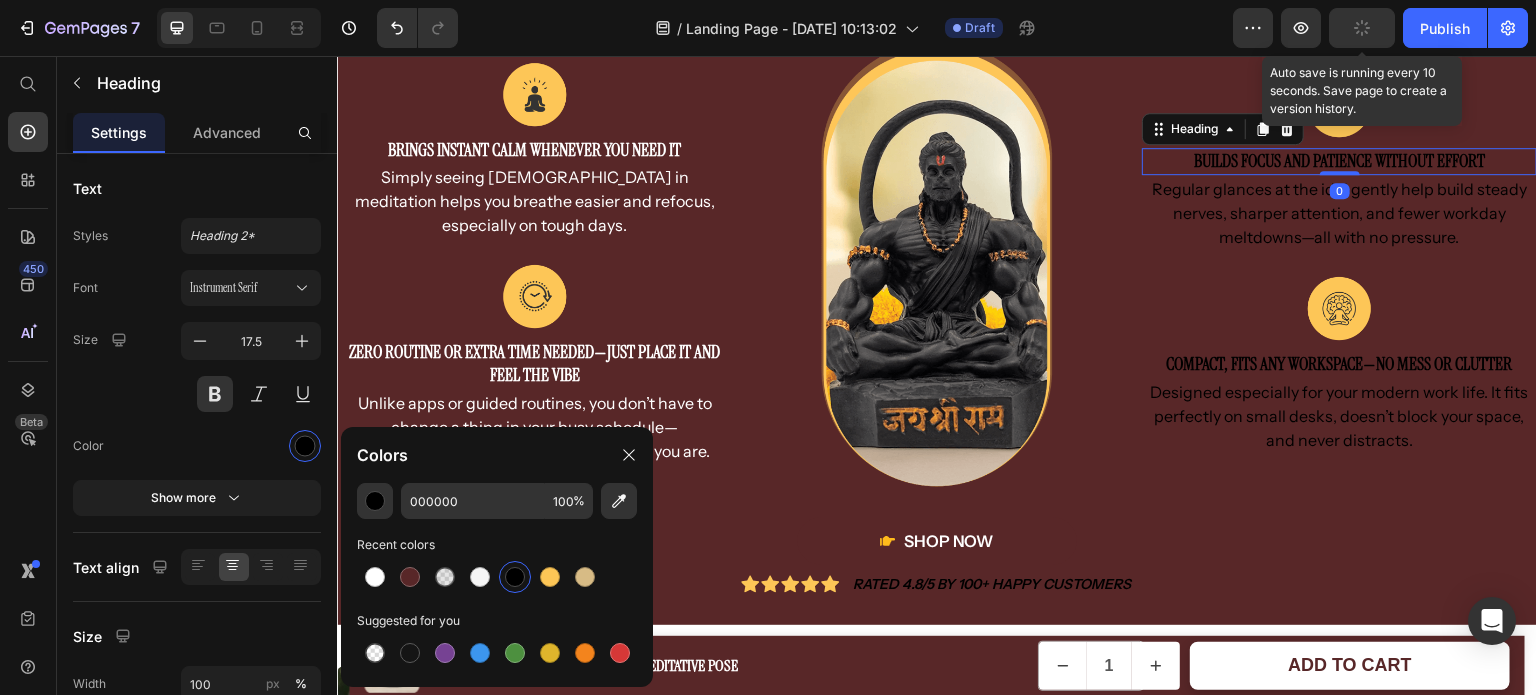 drag, startPoint x: 372, startPoint y: 575, endPoint x: 480, endPoint y: 535, distance: 115.16944 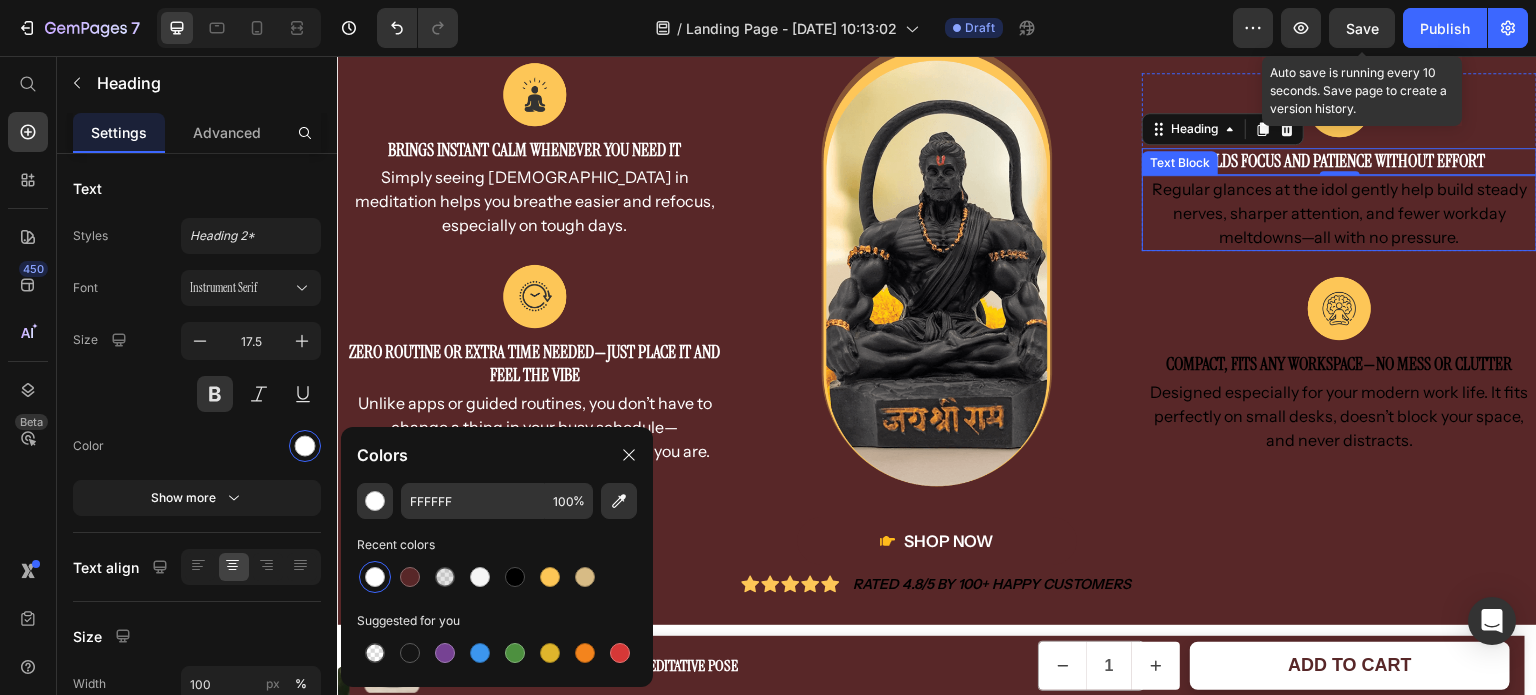 click on "Regular glances at the idol gently help build steady nerves, sharper attention, and fewer workday meltdowns—all with no pressure." at bounding box center [1339, 213] 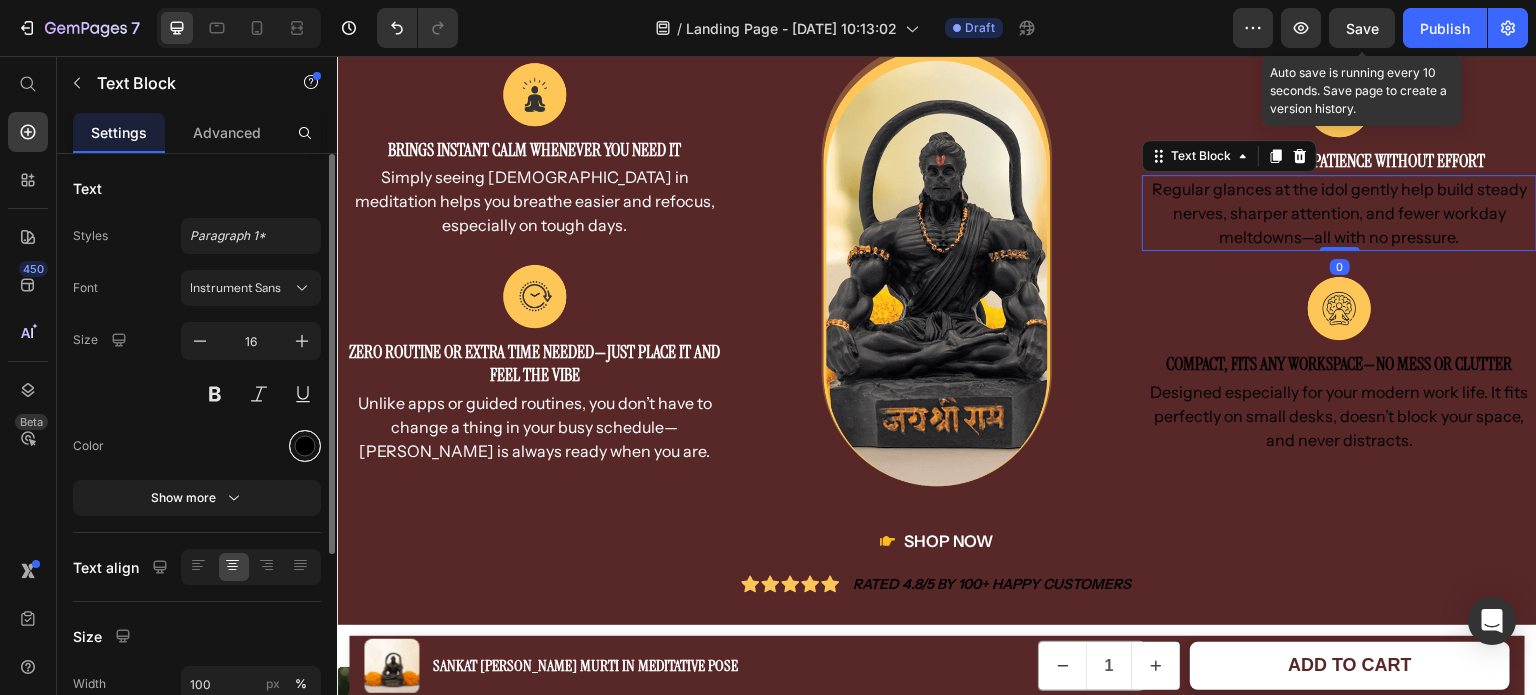 click at bounding box center (305, 446) 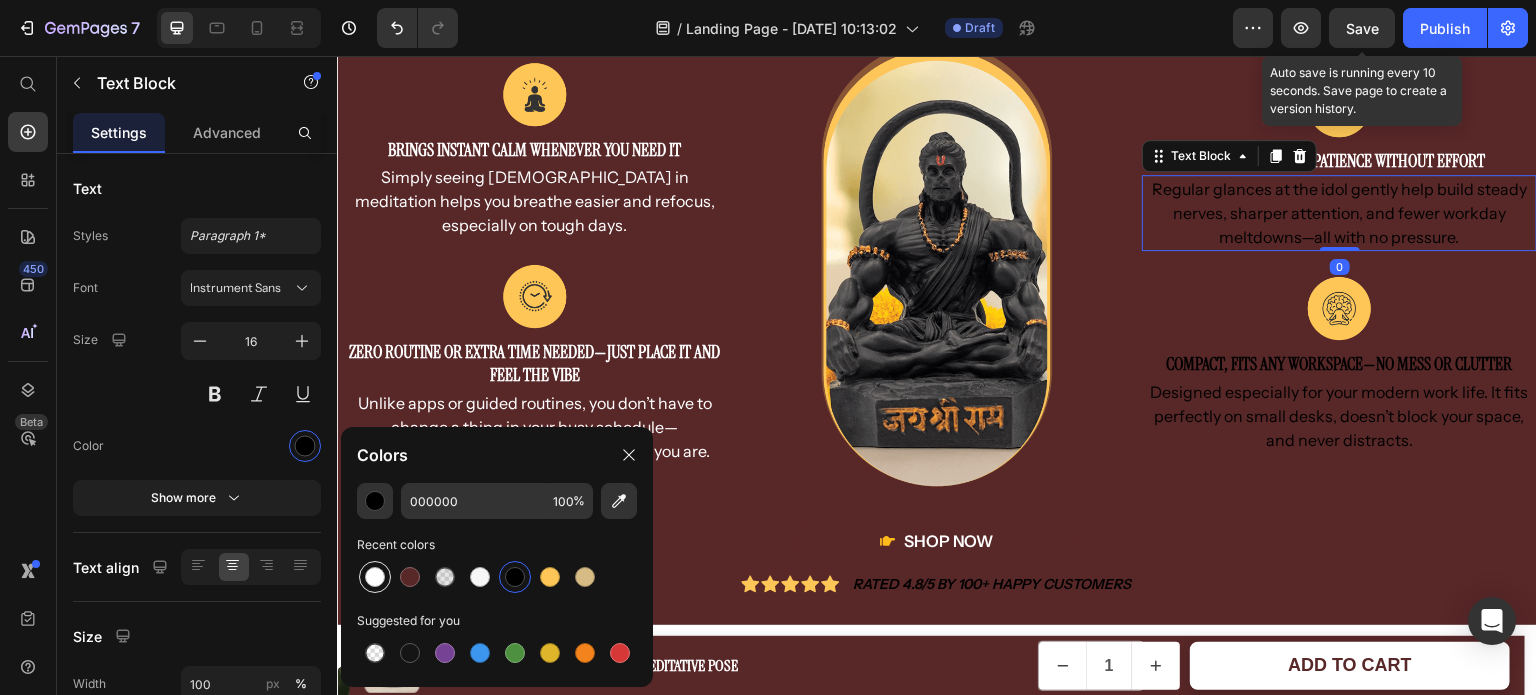 click at bounding box center [375, 577] 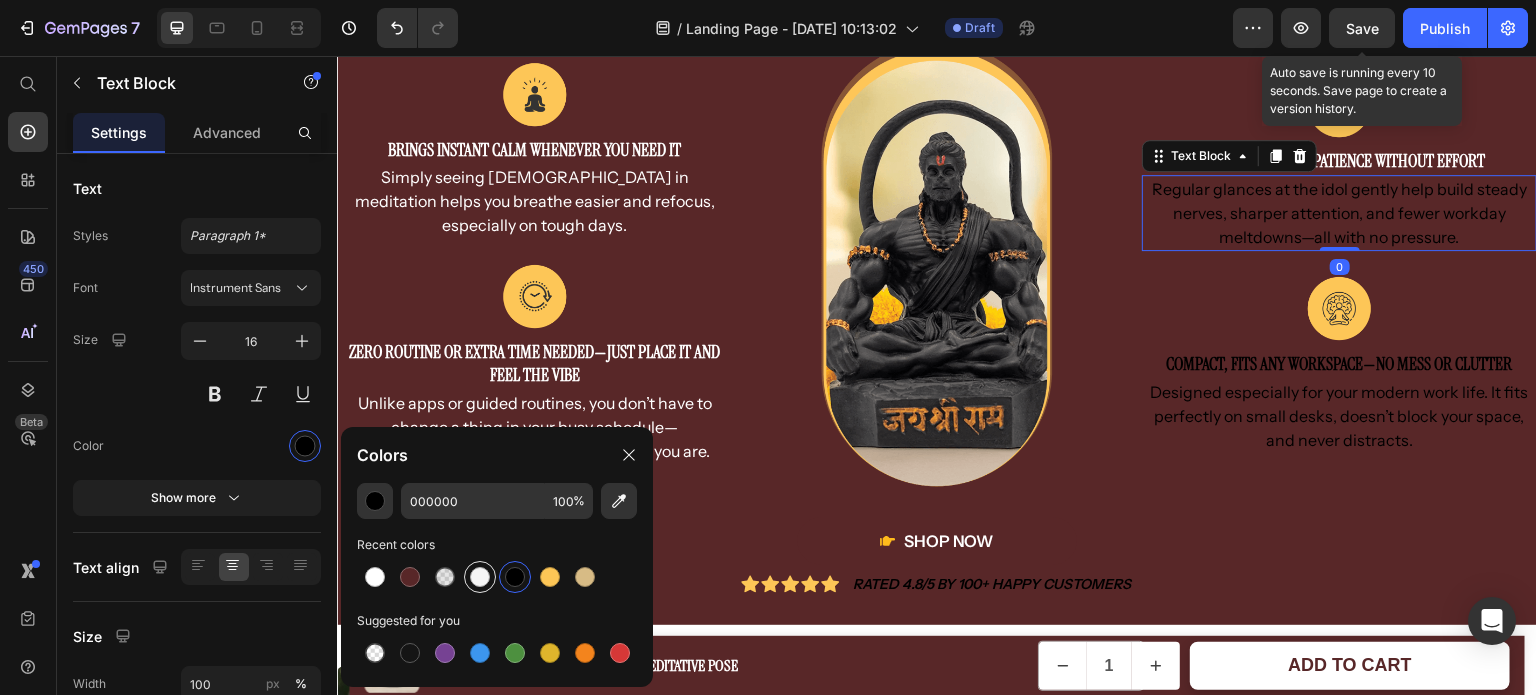 type on "FFFFFF" 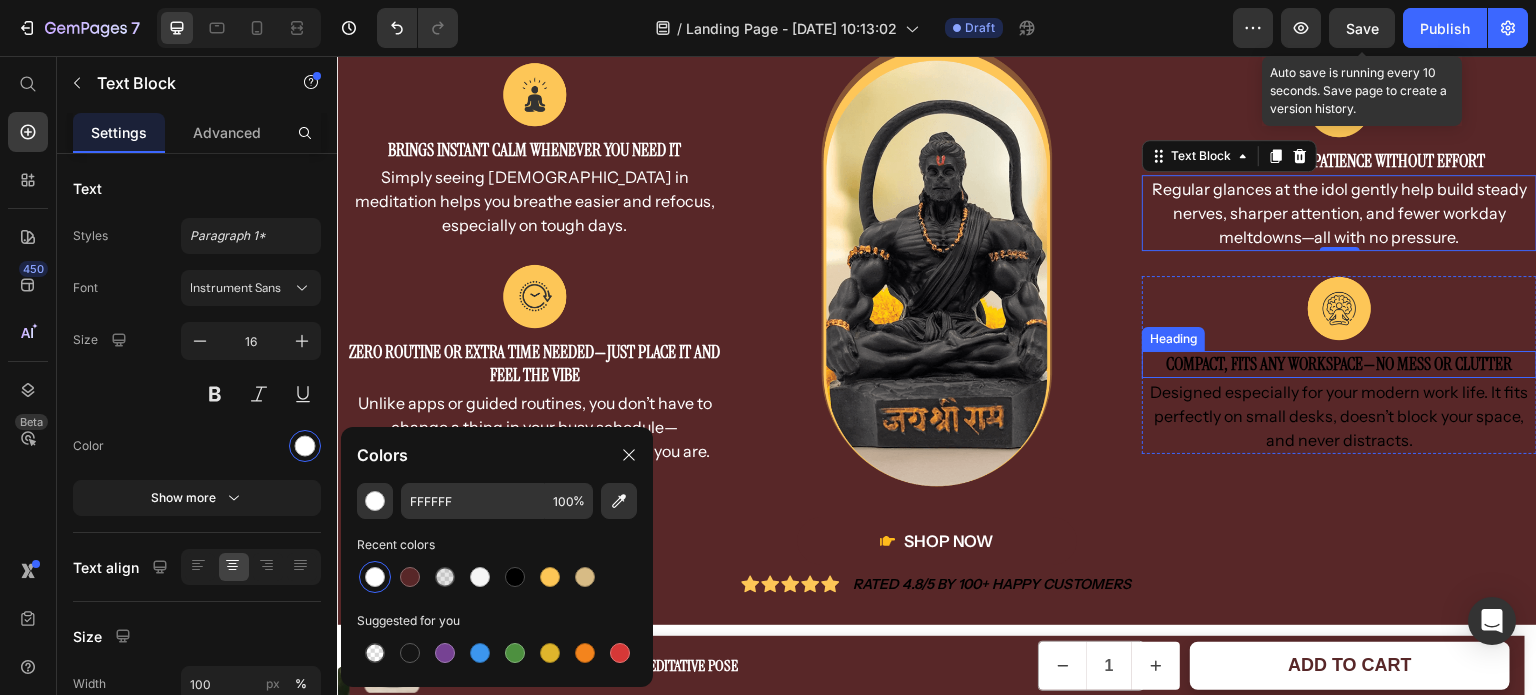 click on "Compact, fits any workspace—no mess or clutter" at bounding box center (1339, 364) 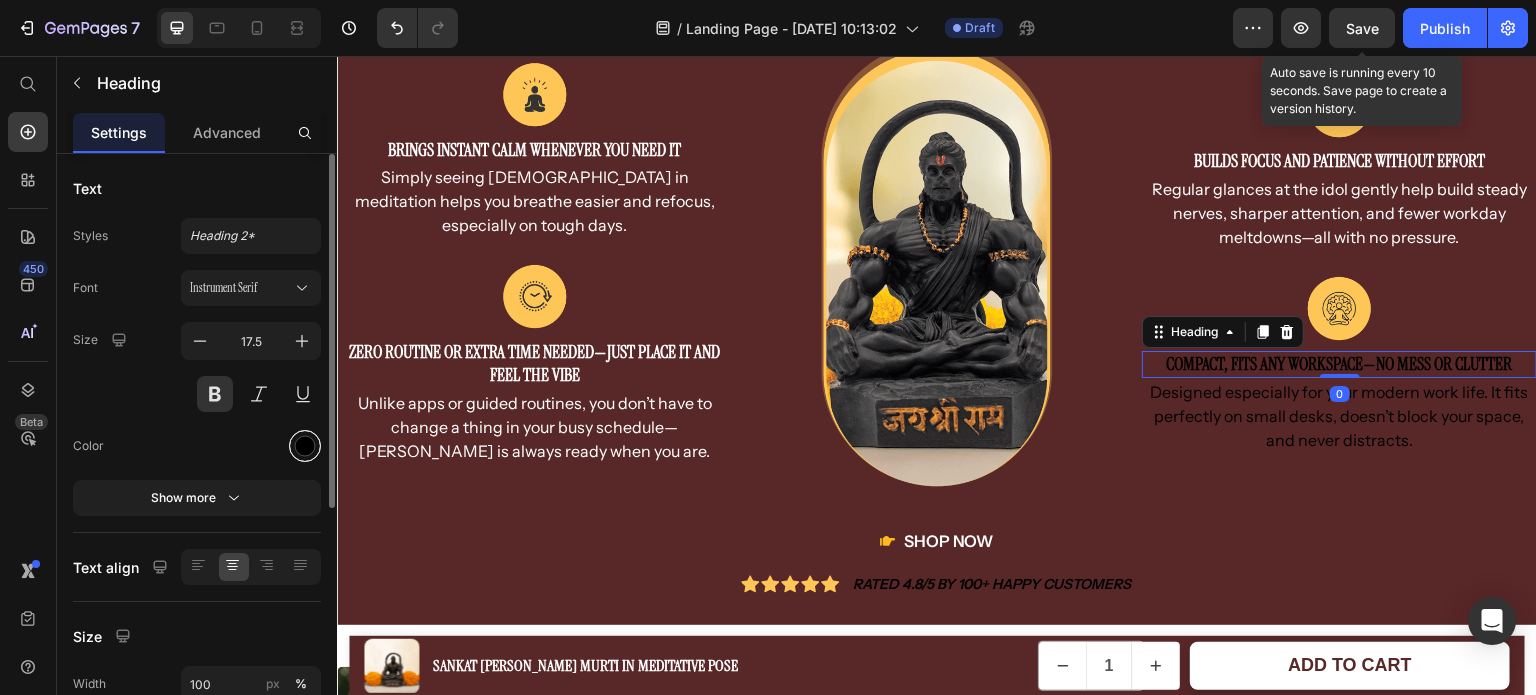 click at bounding box center [305, 446] 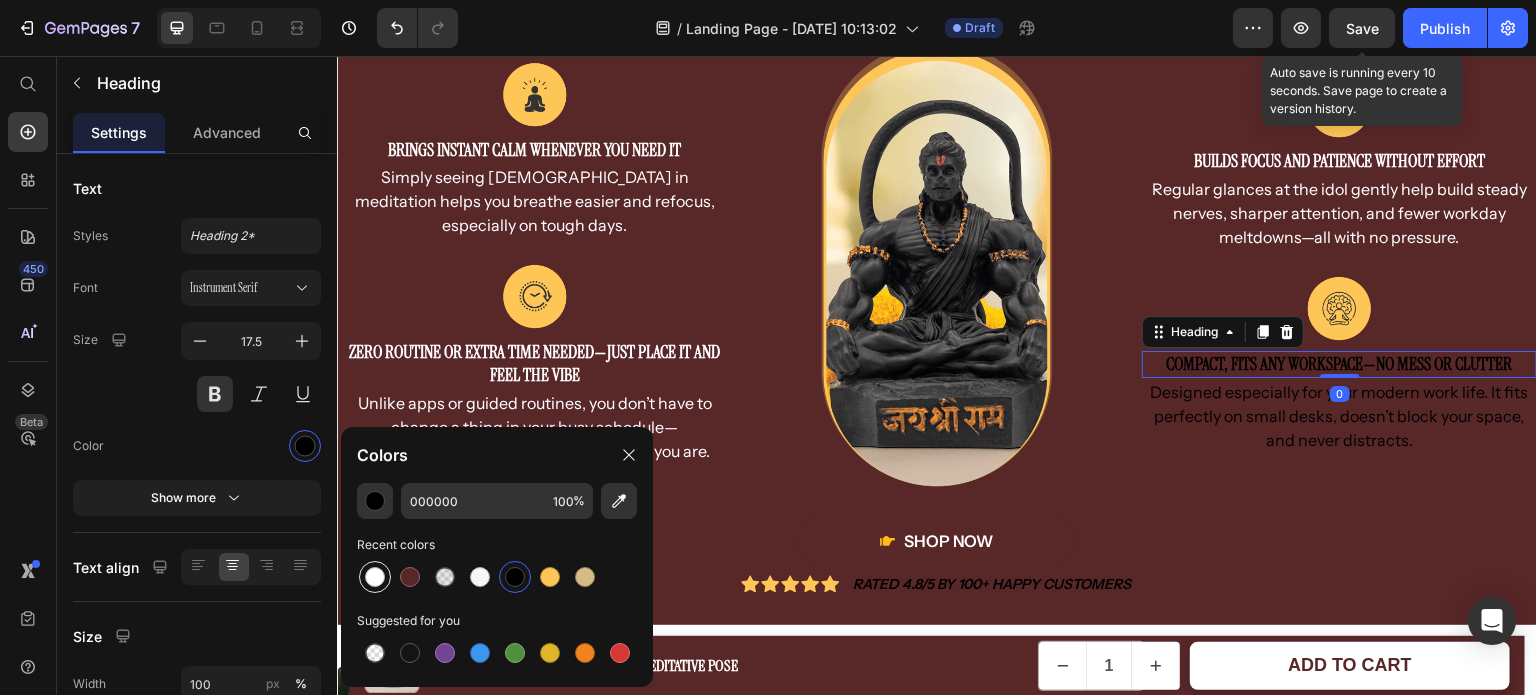 click at bounding box center (375, 577) 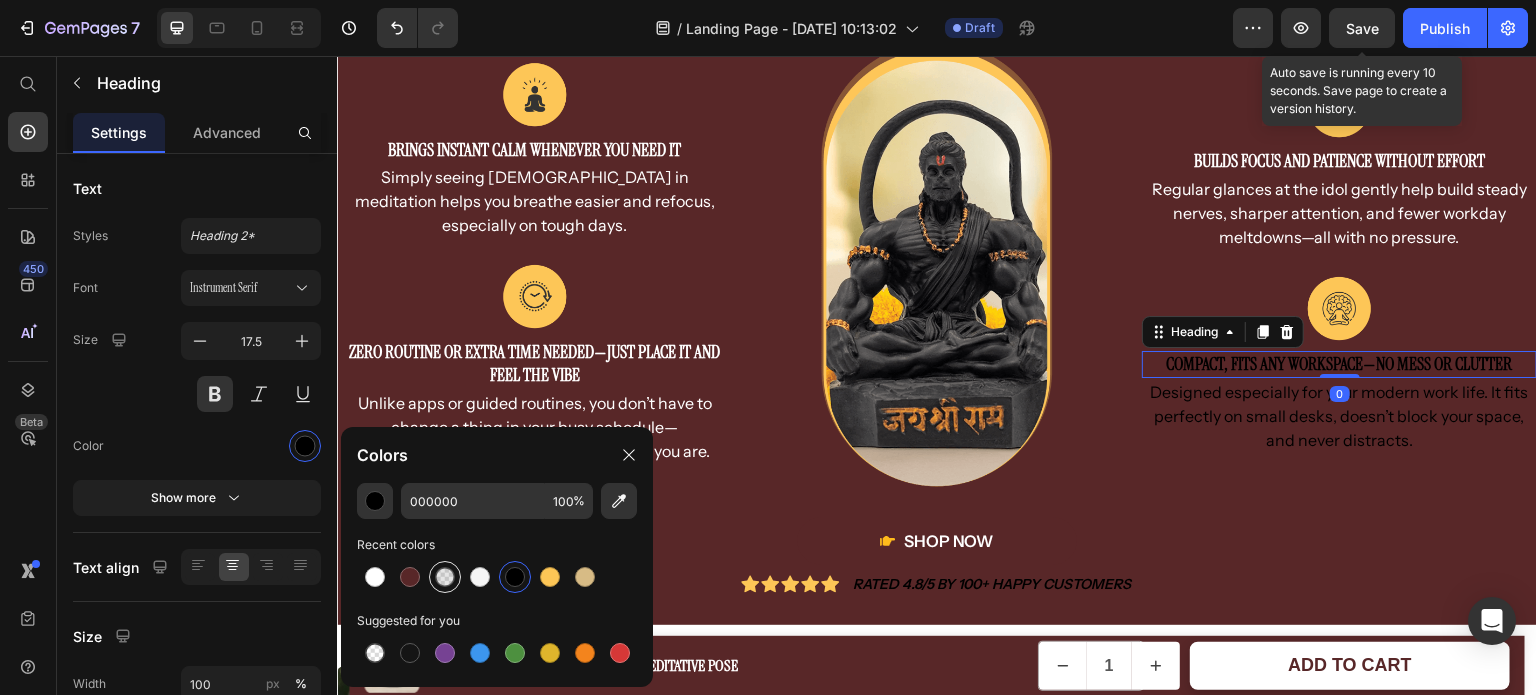type on "FFFFFF" 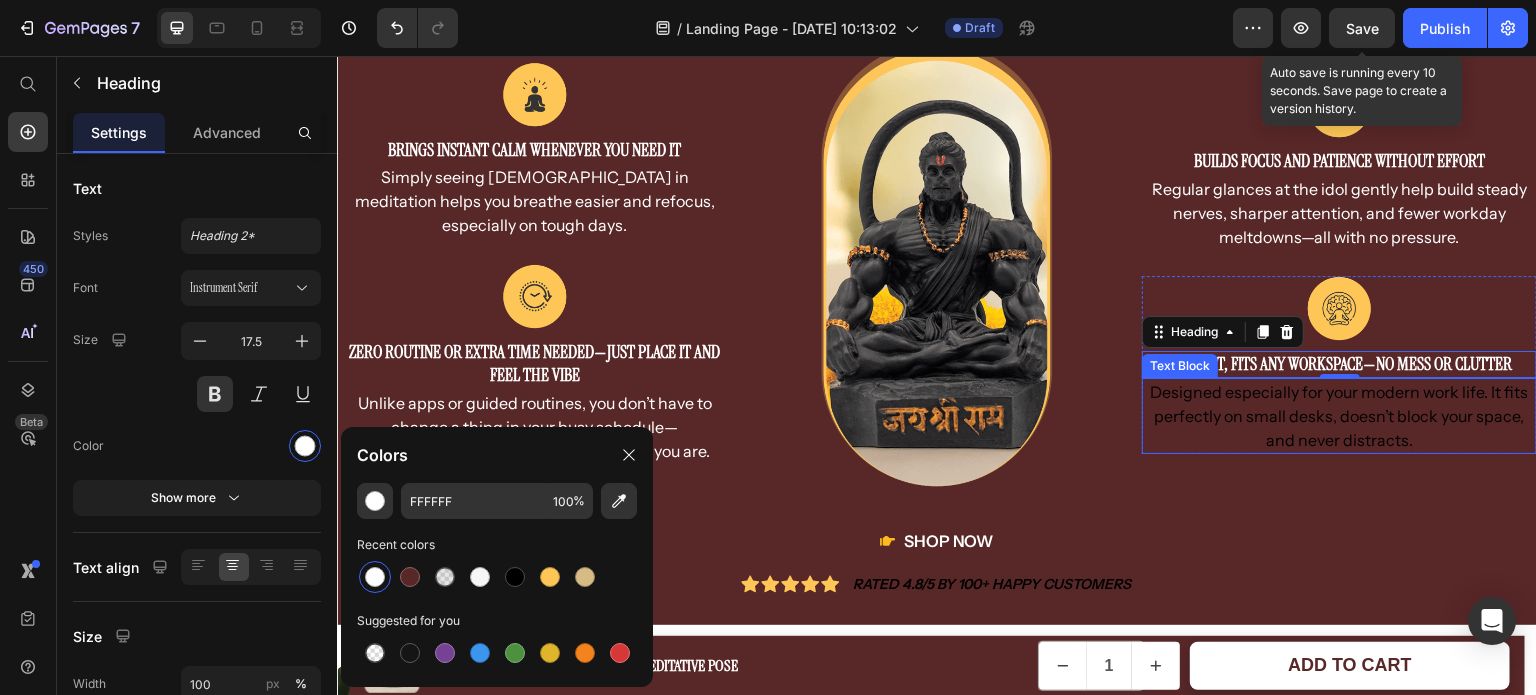 click on "Designed especially for your modern work life. It fits perfectly on small desks, doesn’t block your space, and never distracts." at bounding box center (1339, 416) 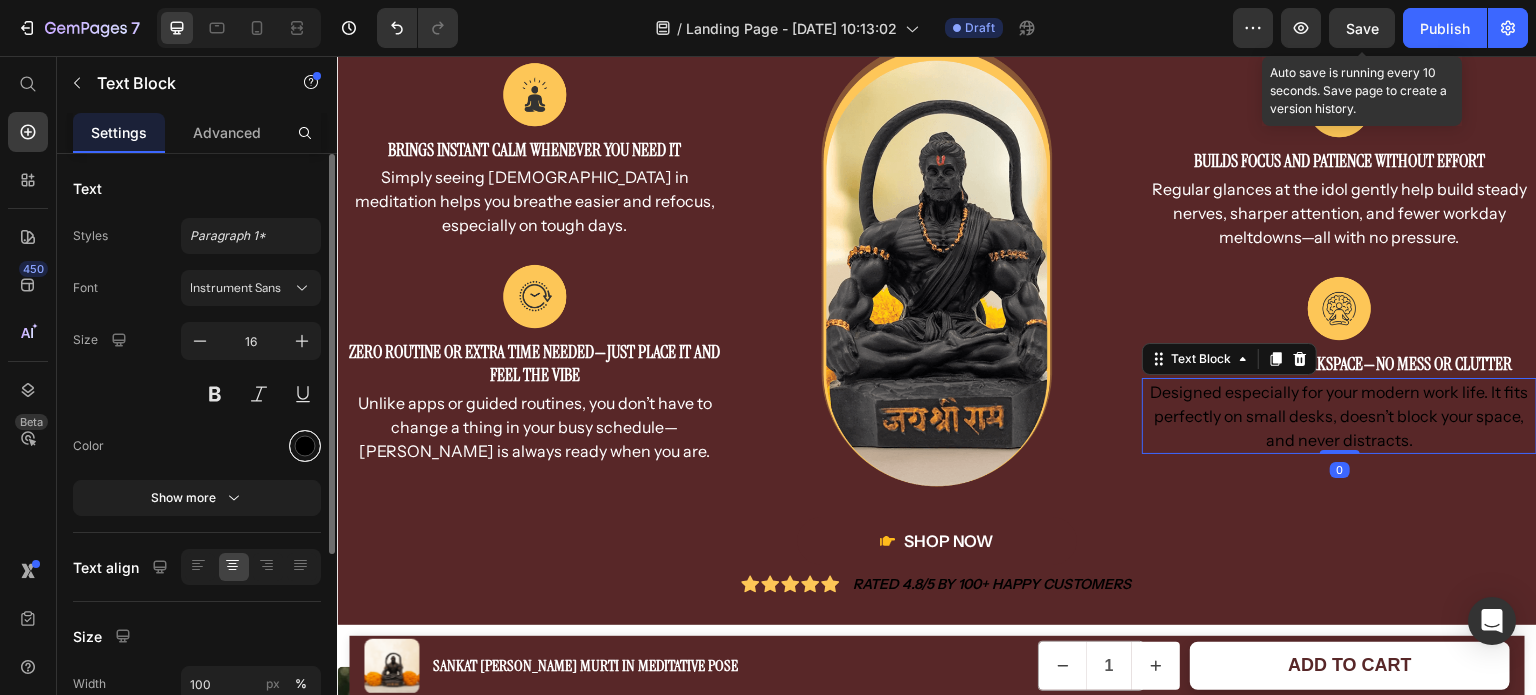 click at bounding box center (305, 446) 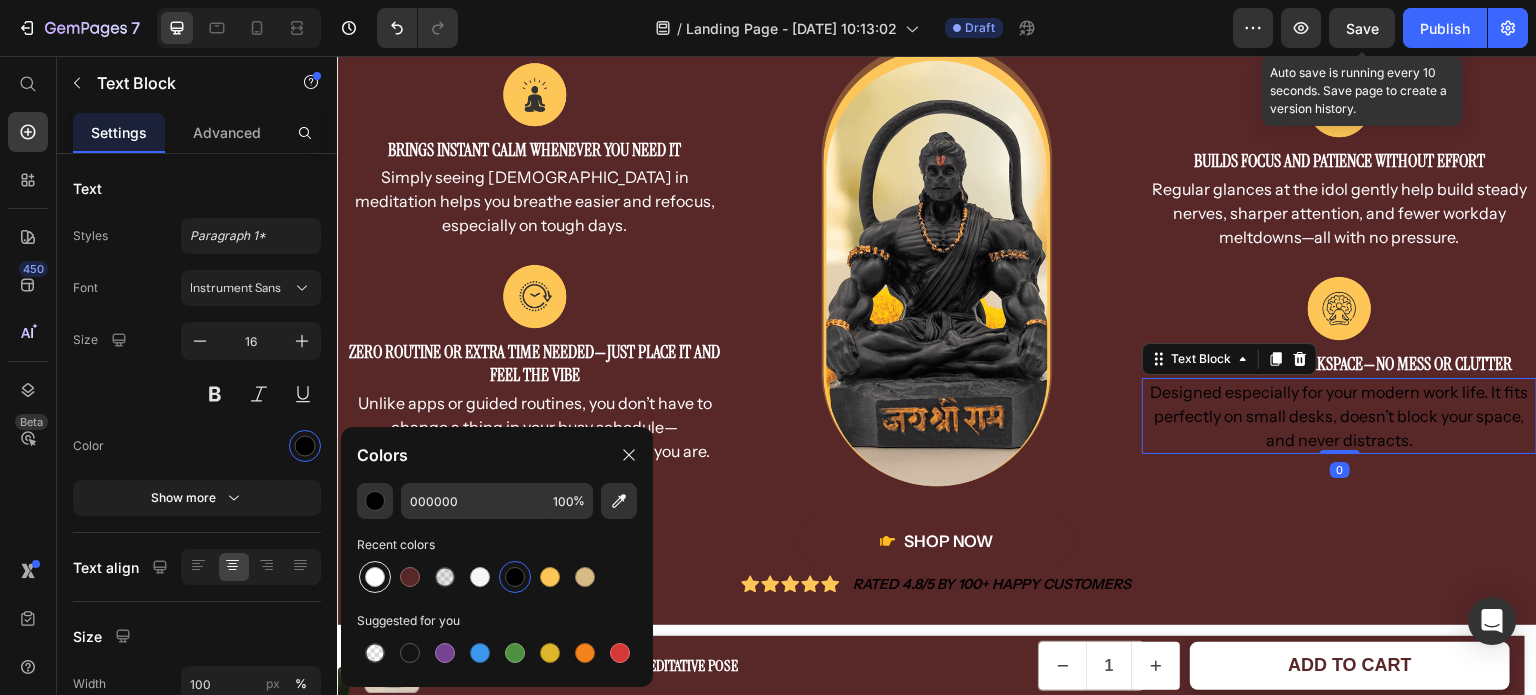 click at bounding box center (375, 577) 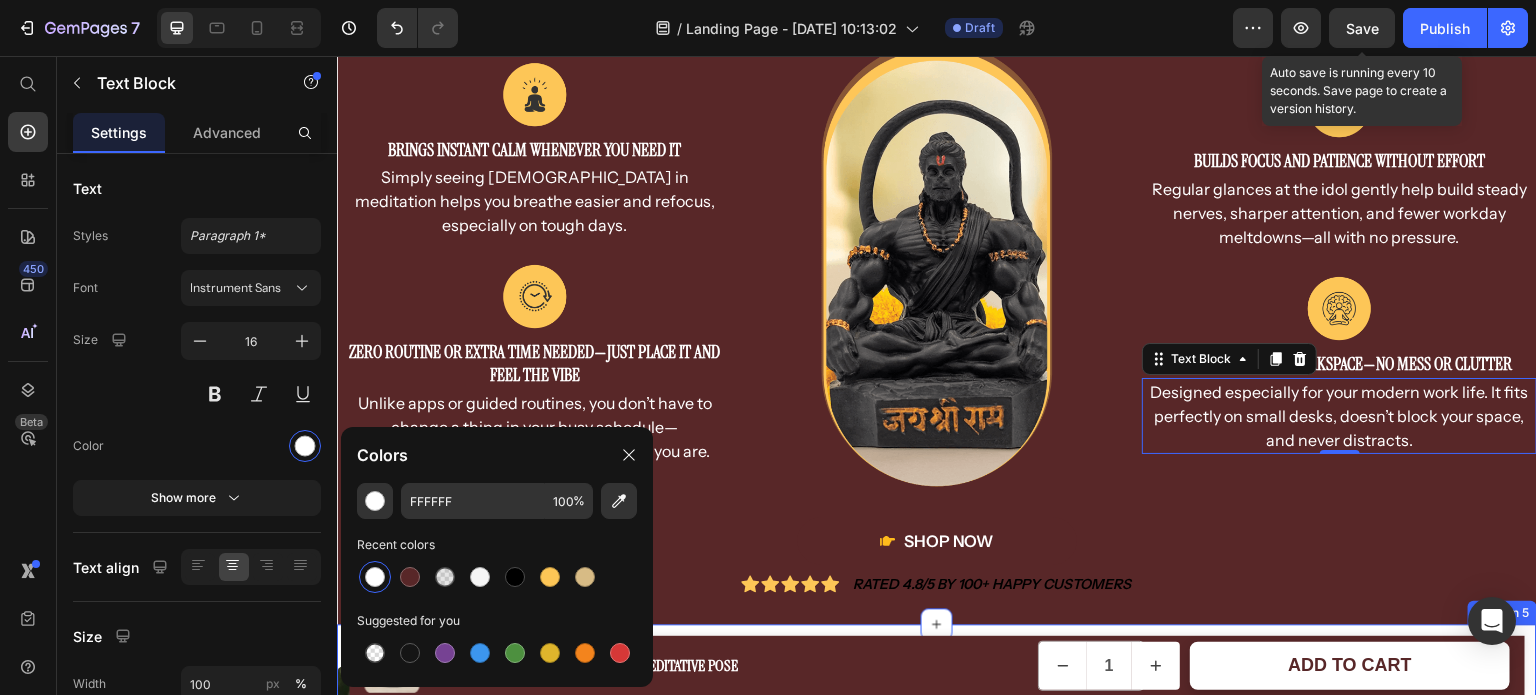 scroll, scrollTop: 1627, scrollLeft: 0, axis: vertical 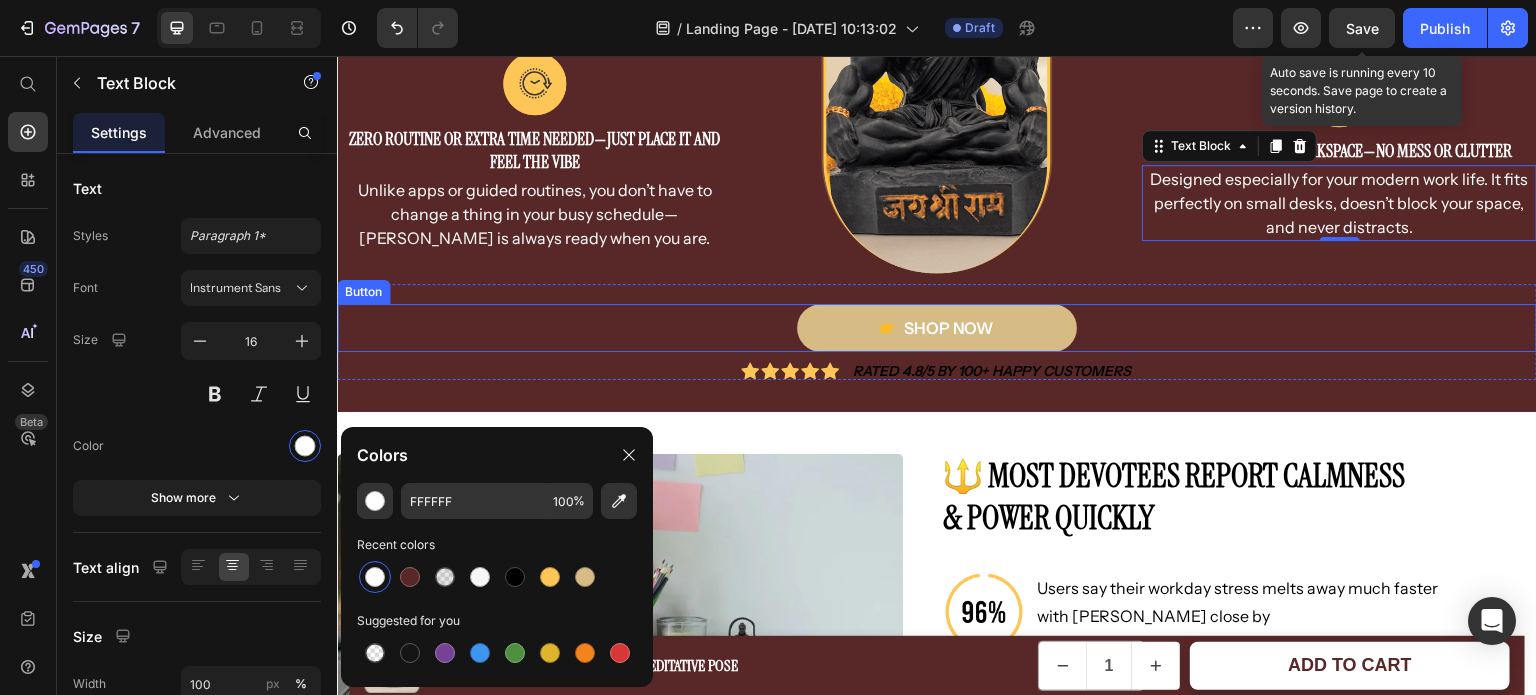 click on "Shop Now" at bounding box center (937, 328) 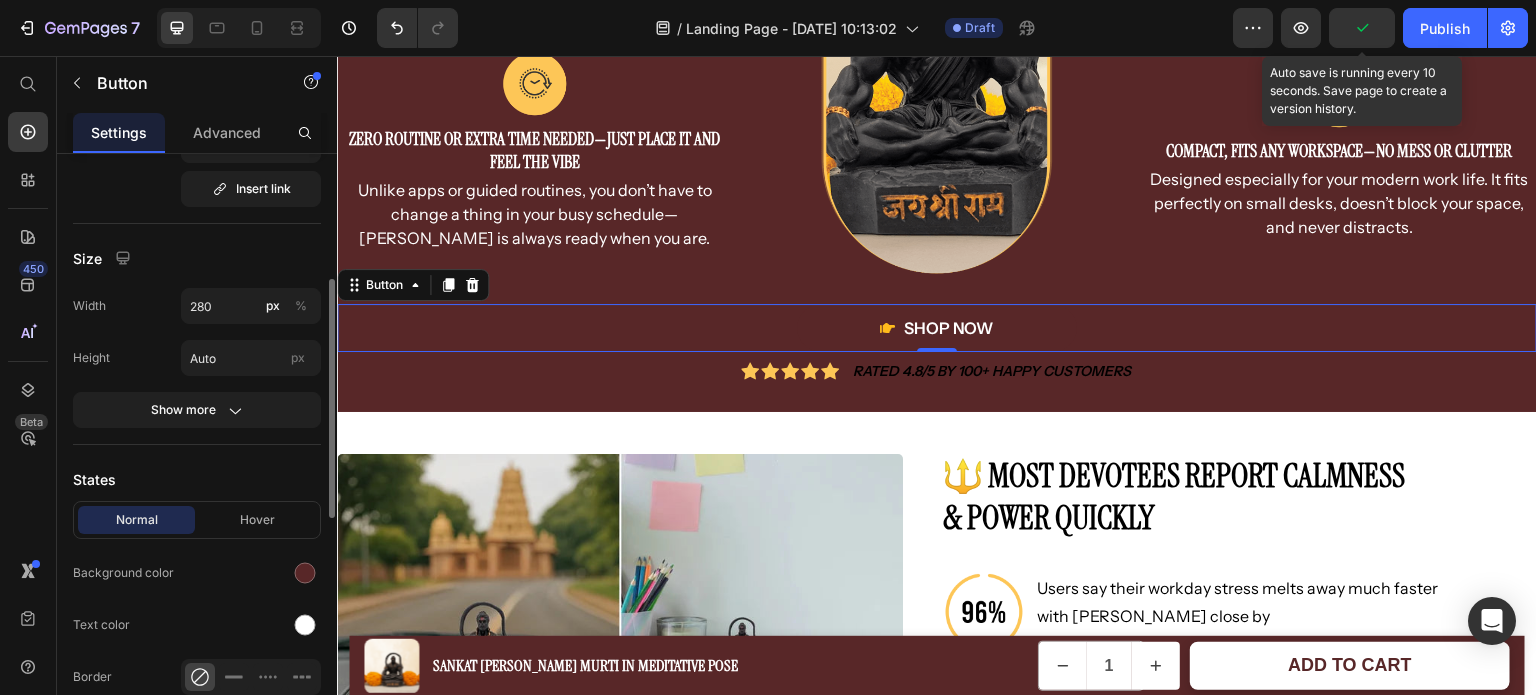 scroll, scrollTop: 381, scrollLeft: 0, axis: vertical 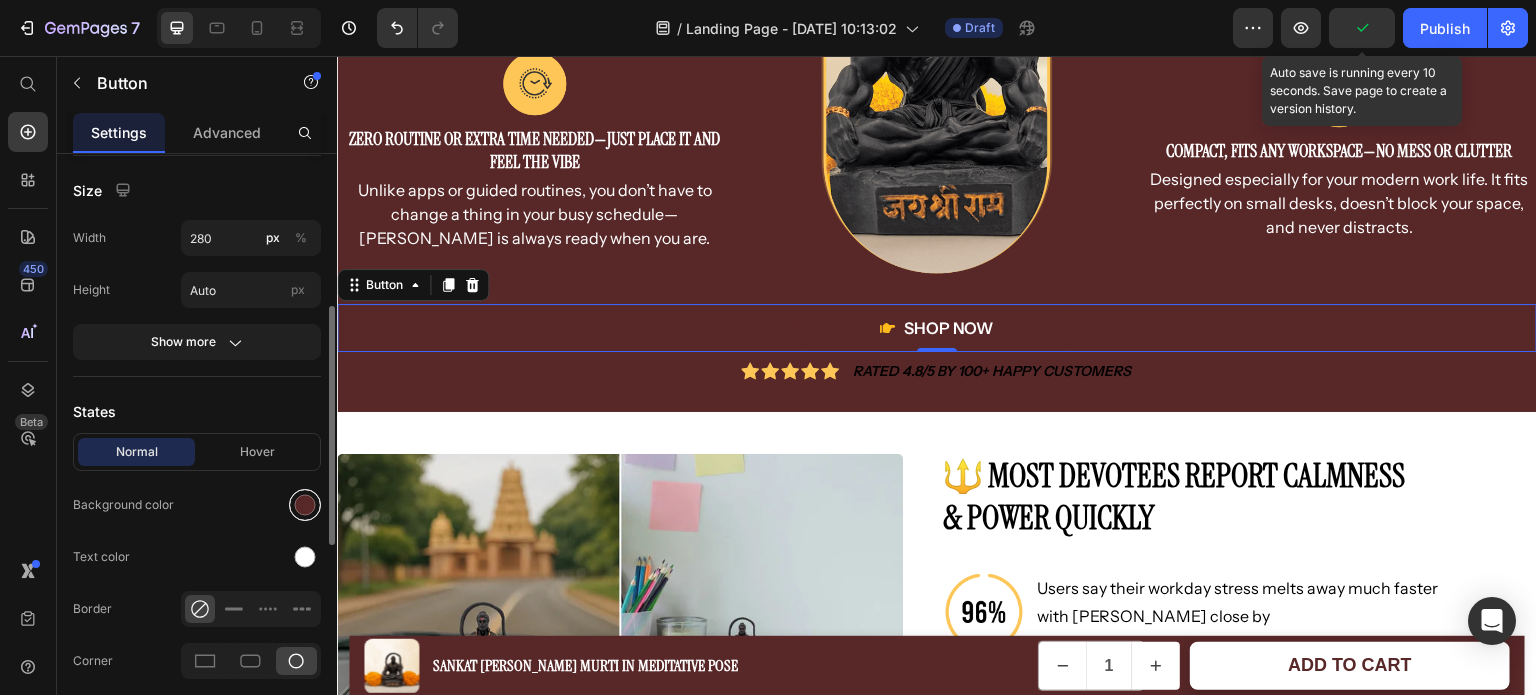 click at bounding box center [305, 505] 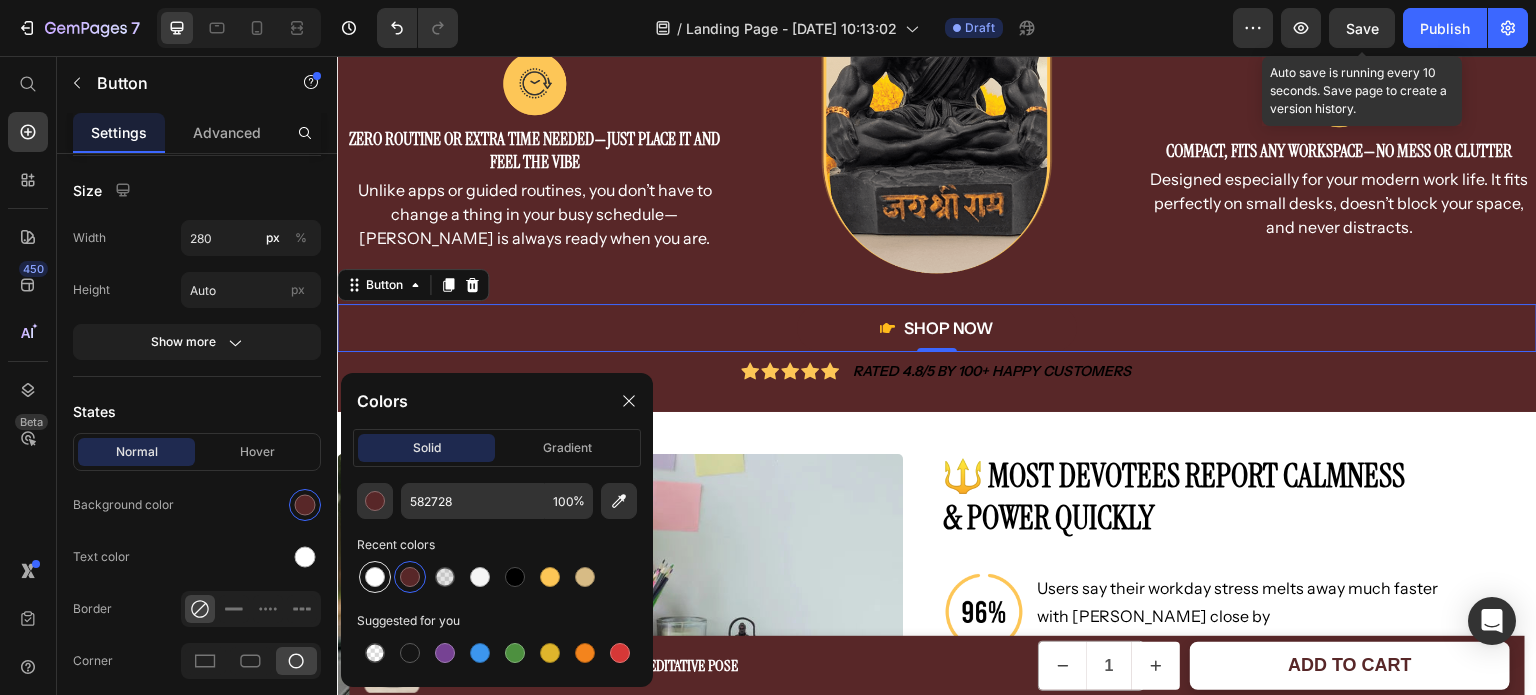 click at bounding box center (375, 577) 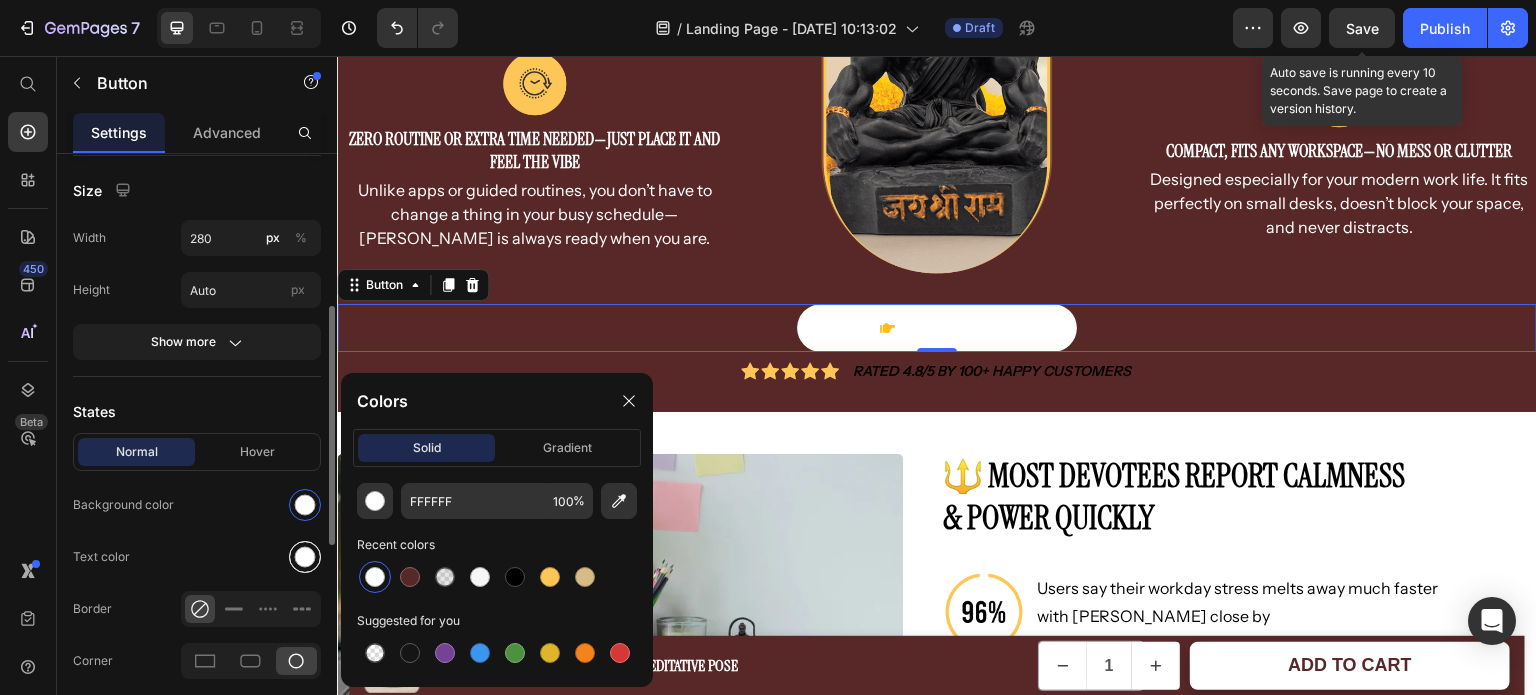 click at bounding box center (305, 557) 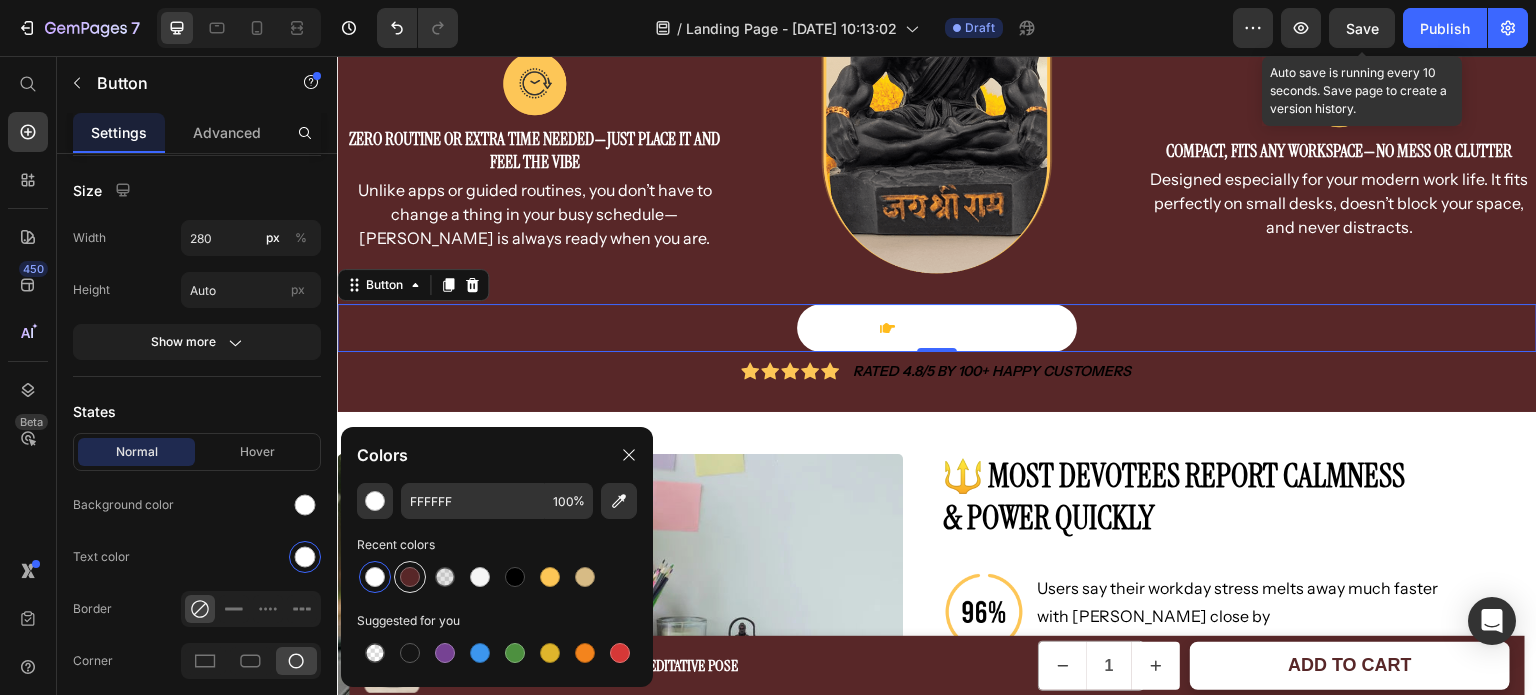 click at bounding box center (410, 577) 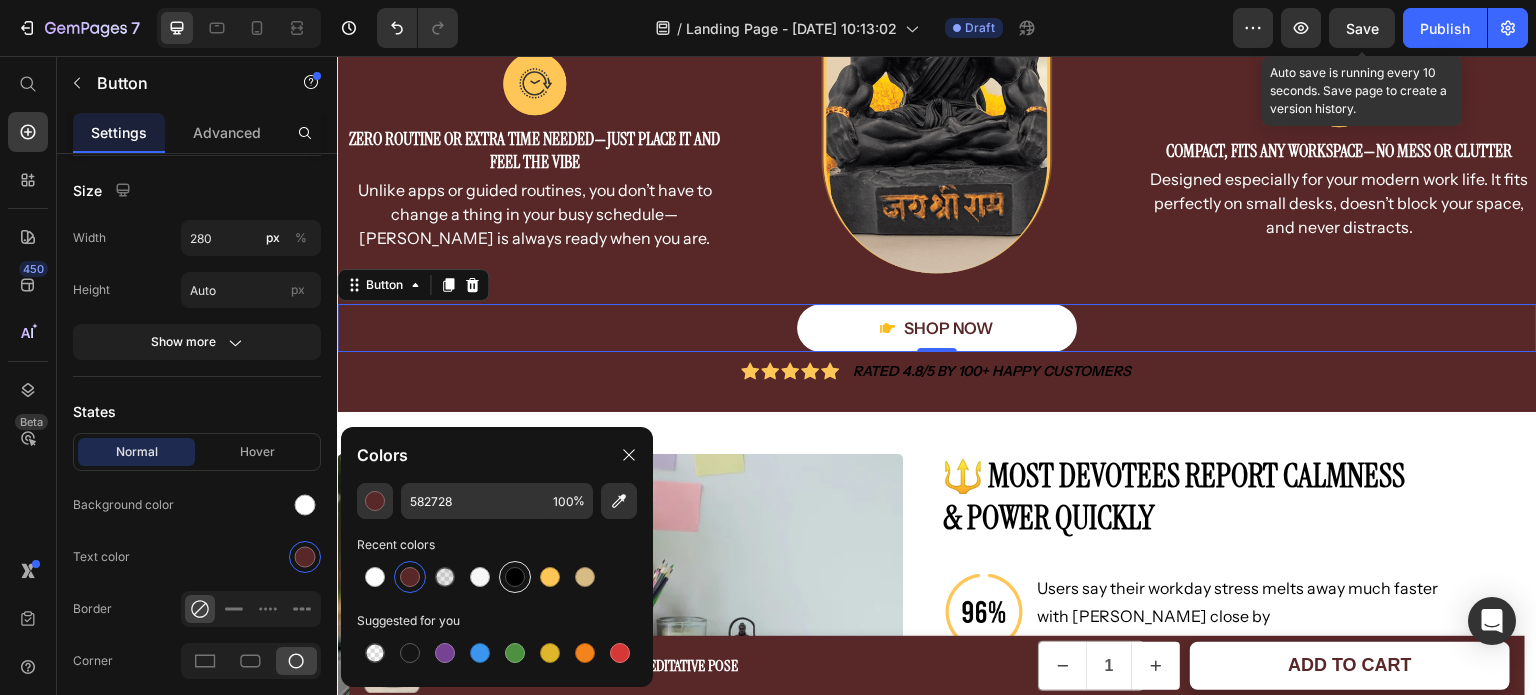 click at bounding box center [515, 577] 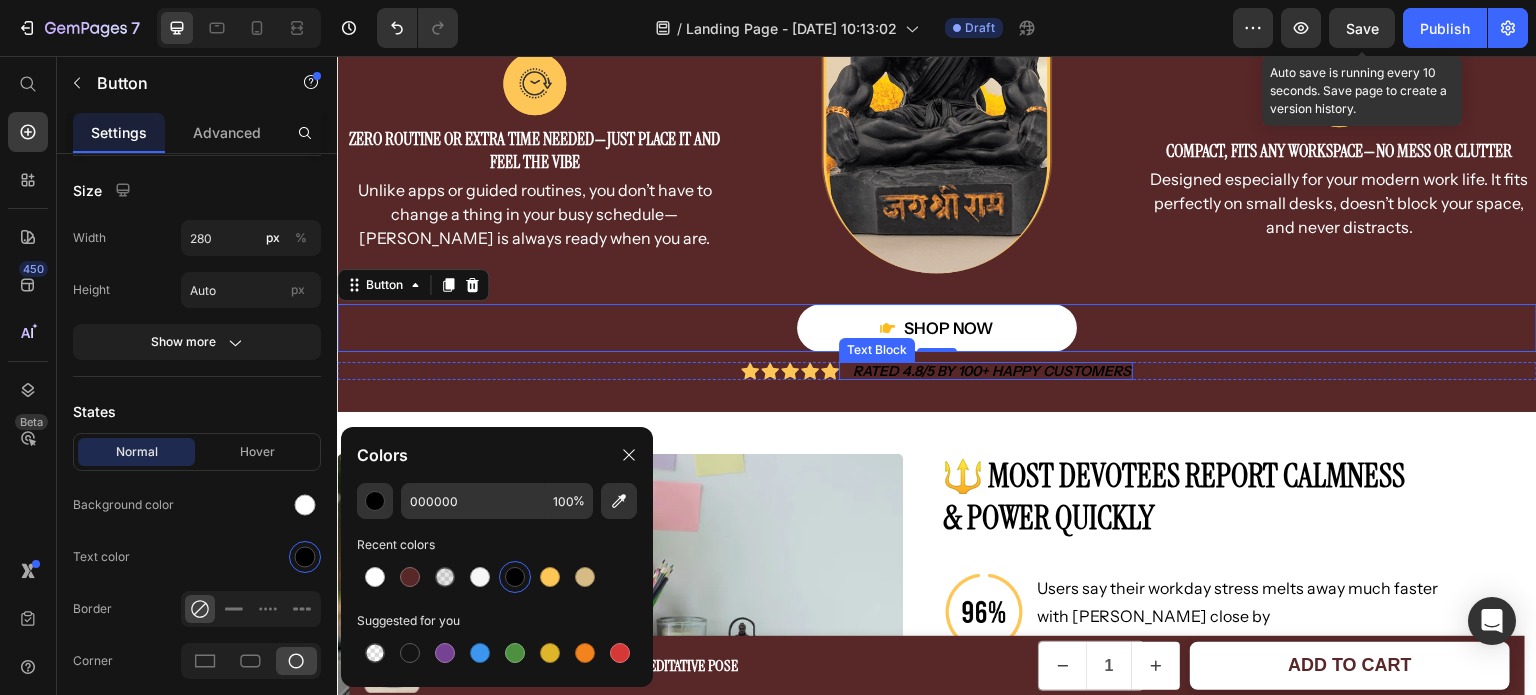 click on "Rated 4.8/5 by 100+ Happy Customers" at bounding box center (992, 371) 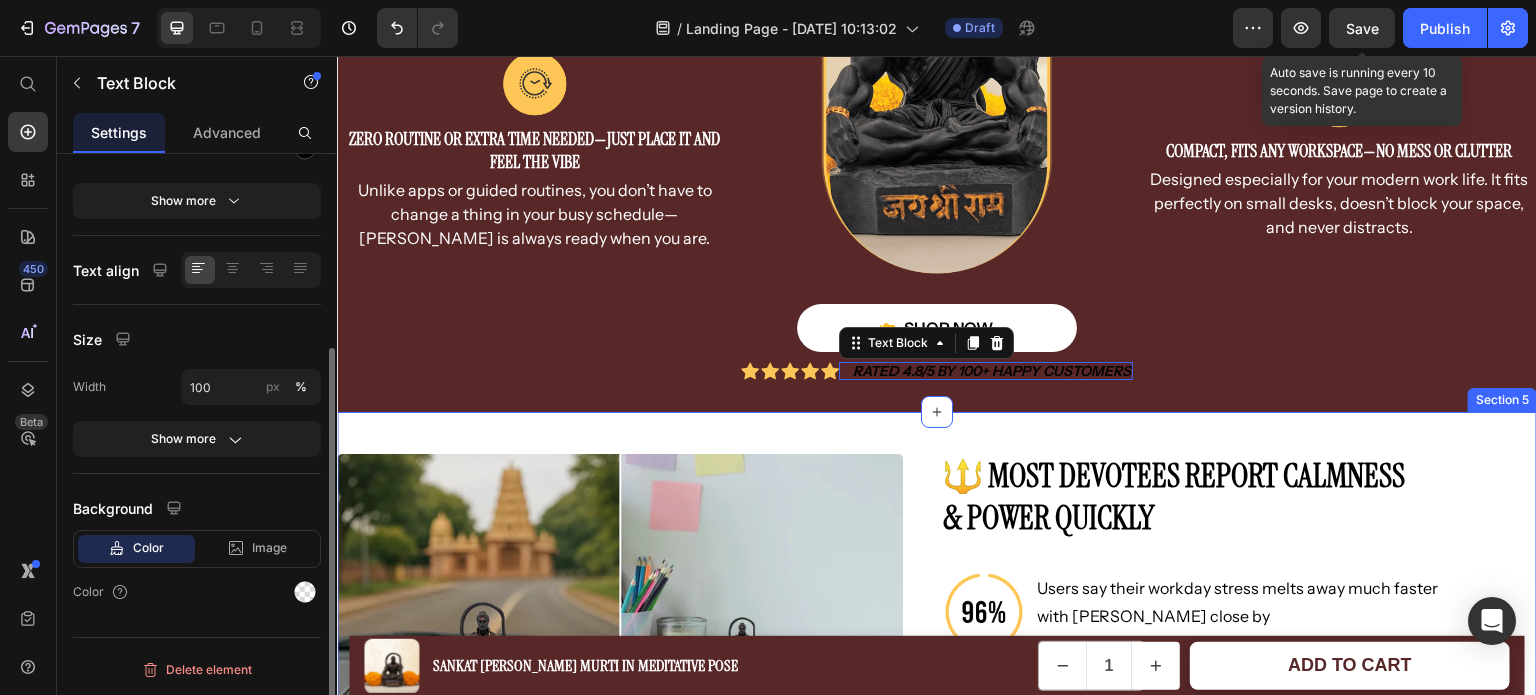 scroll, scrollTop: 0, scrollLeft: 0, axis: both 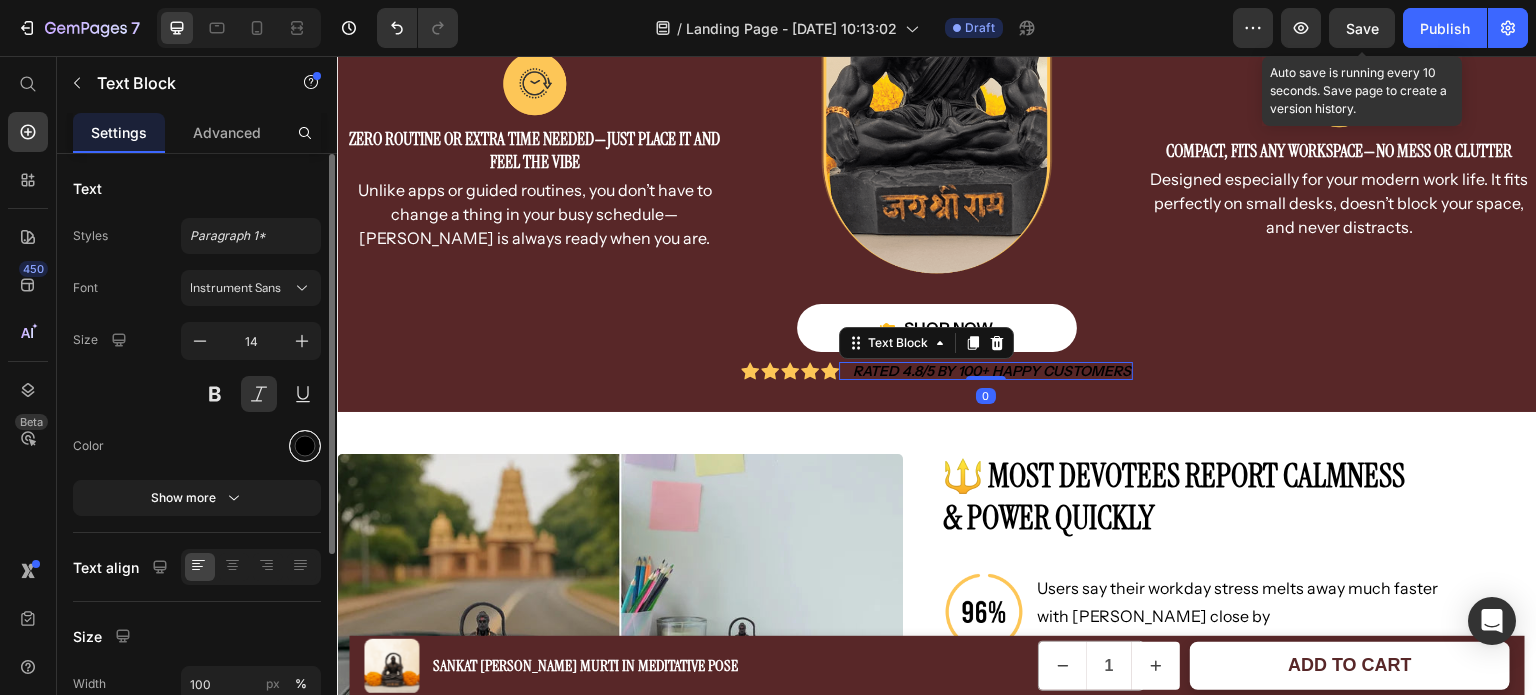 click at bounding box center [305, 446] 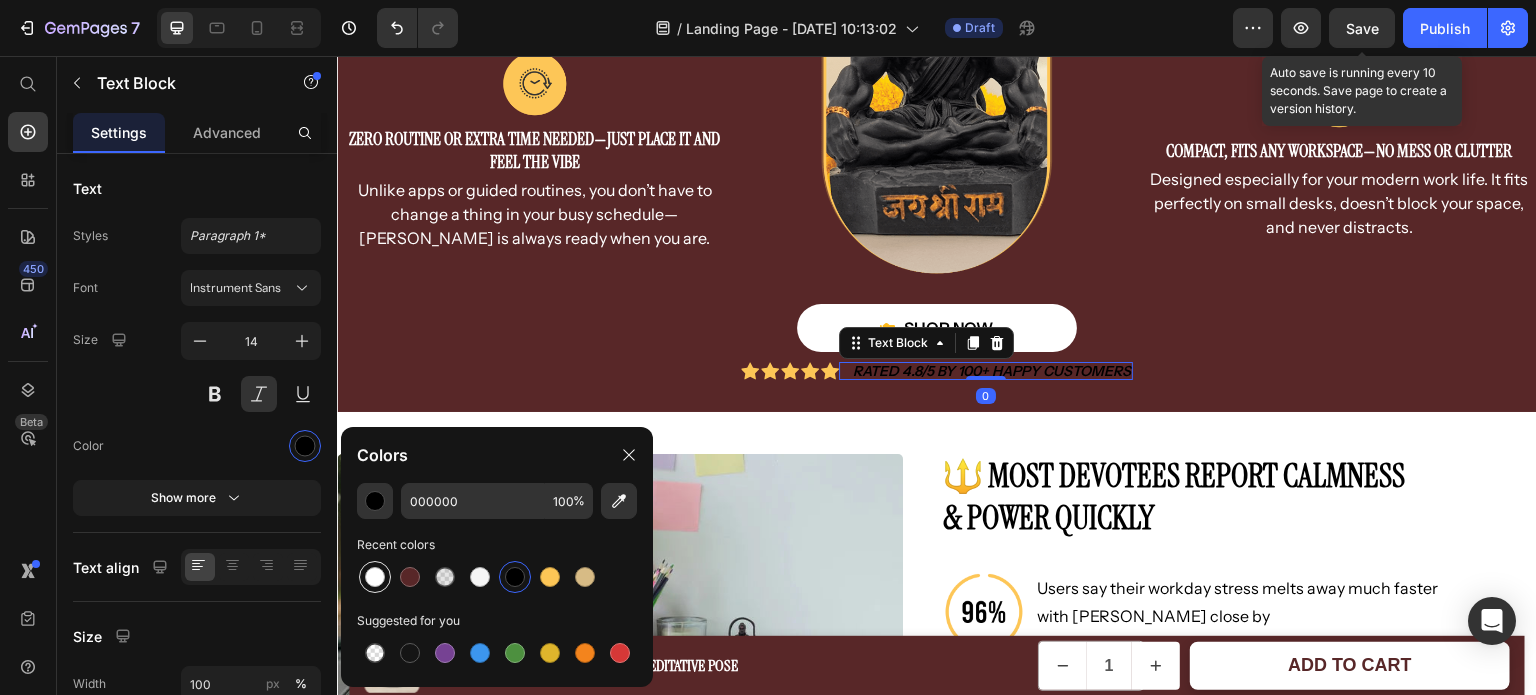 click at bounding box center [375, 577] 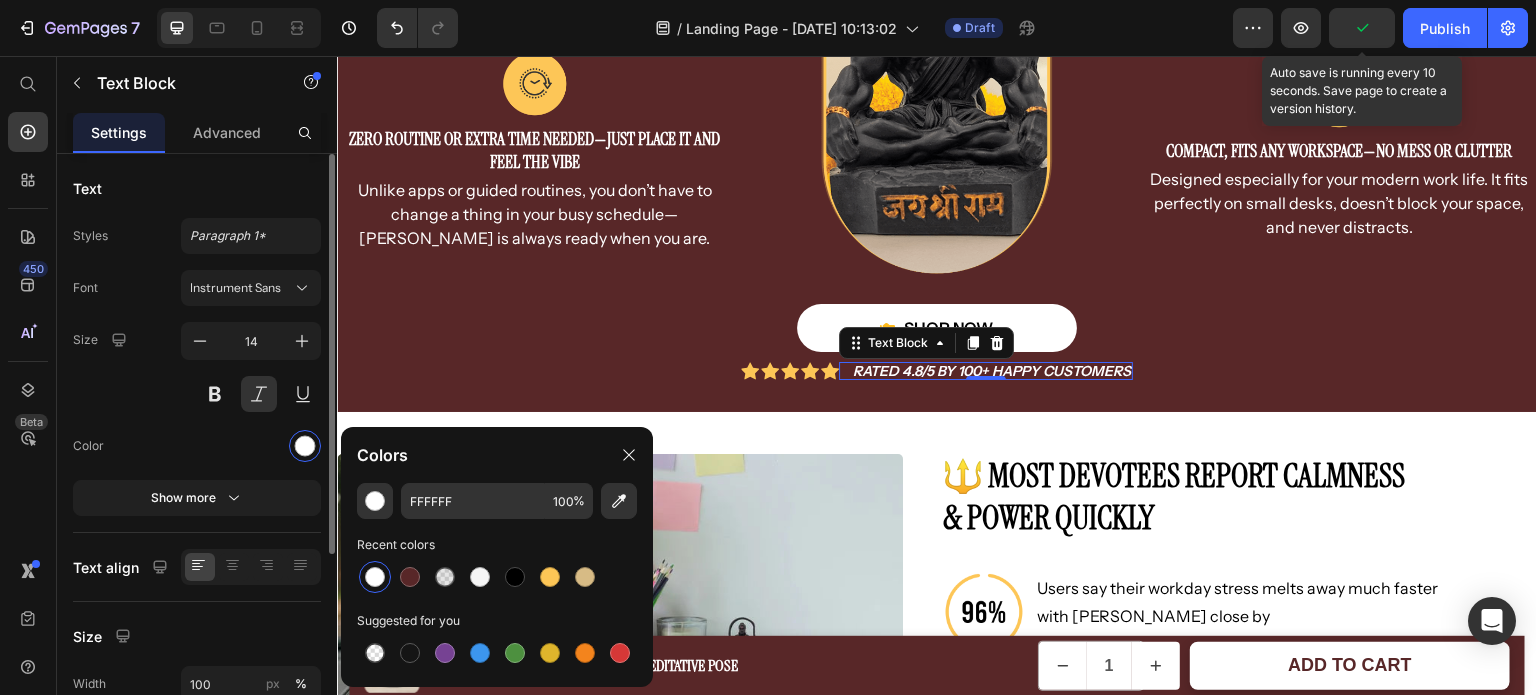 click at bounding box center (251, 446) 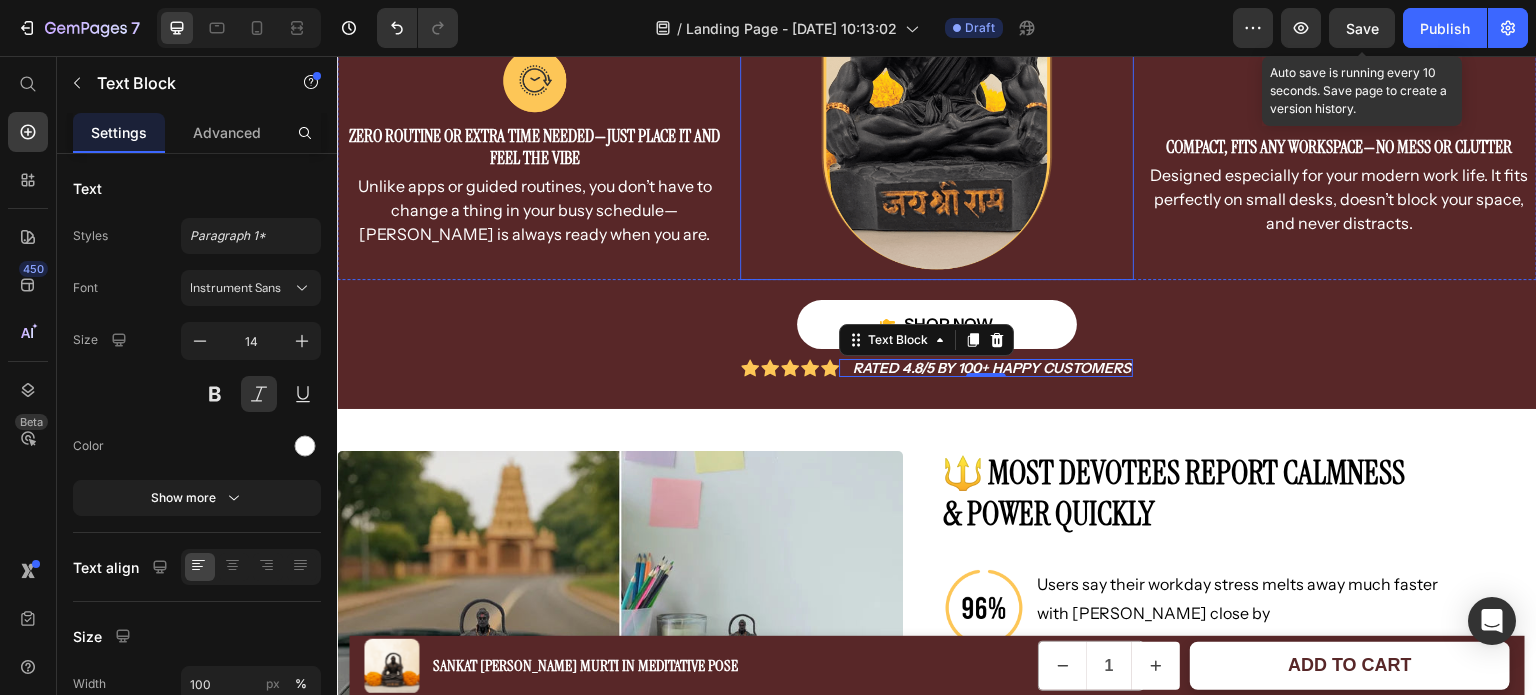 scroll, scrollTop: 1012, scrollLeft: 0, axis: vertical 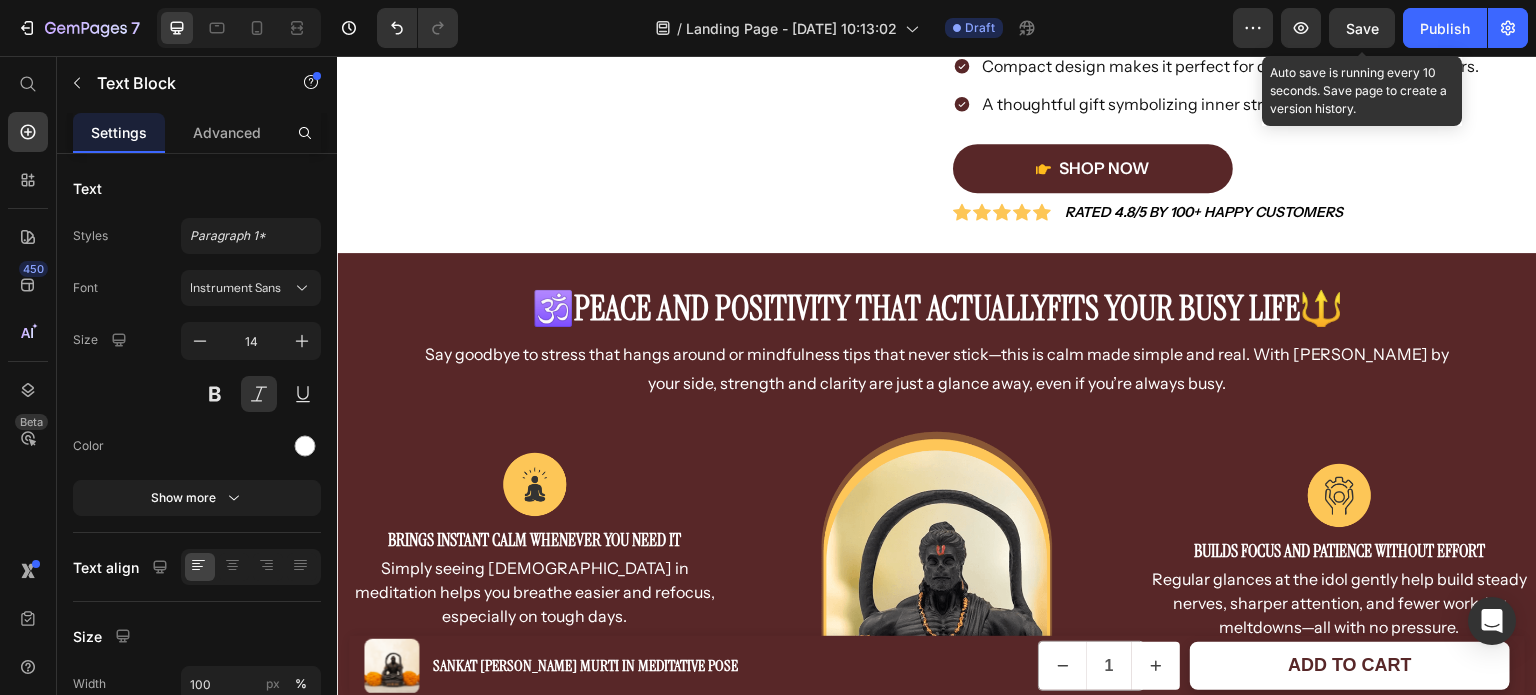 click on "Save" at bounding box center (1362, 28) 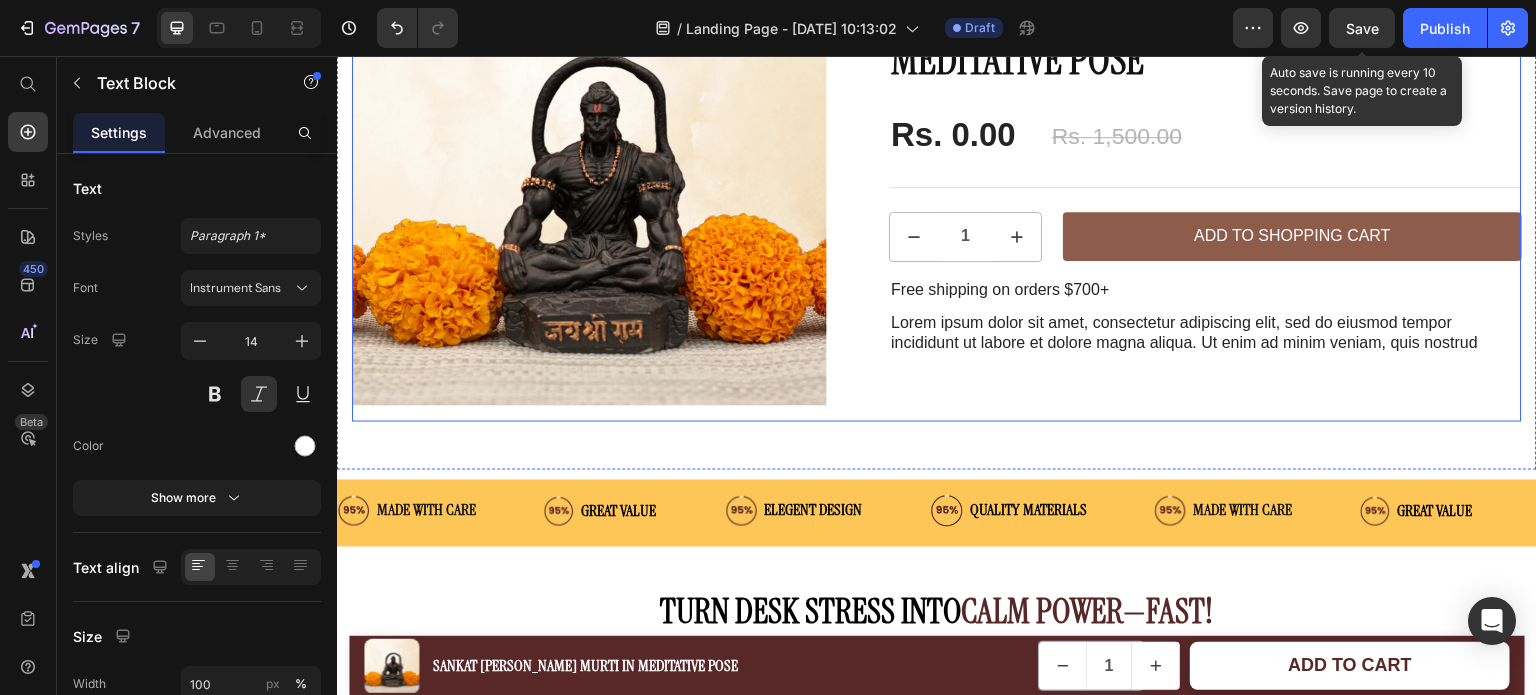 scroll, scrollTop: 184, scrollLeft: 0, axis: vertical 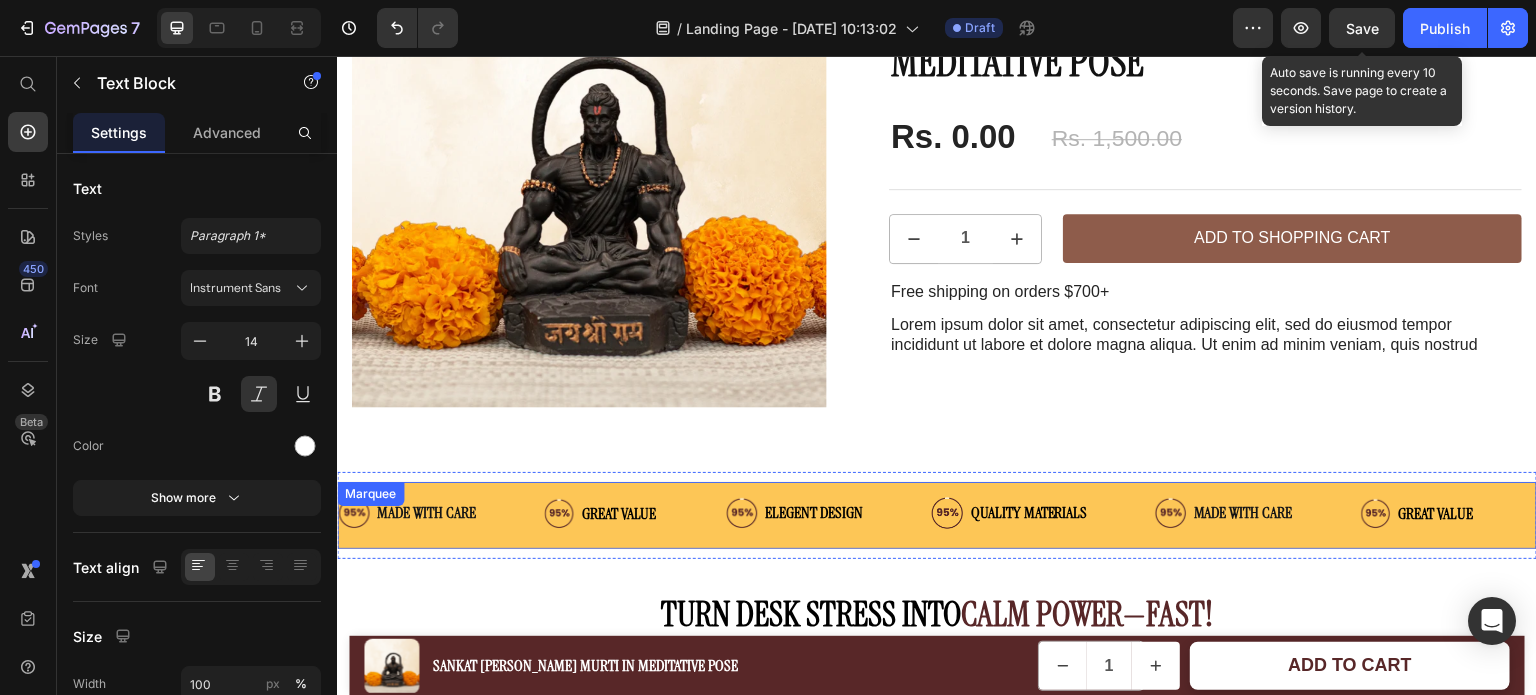 click on "Image MADE WITH CARE Text Block Advanced List Image GREAT VALUE Text Block Advanced List Image ELEGENT DESIGN Text Block Advanced List Image QUALITY MATERIALS Text Block Advanced List Image MADE WITH CARE Text Block Advanced List Image GREAT VALUE Text Block Advanced List Image ELEGENT DESIGN Text Block Advanced List Image QUALITY MATERIALS Text Block Advanced List Image MADE WITH CARE Text Block Advanced List Image GREAT VALUE Text Block Advanced List Image ELEGENT DESIGN Text Block Advanced List Image QUALITY MATERIALS Text Block Advanced List Image MADE WITH CARE Text Block Advanced List Image GREAT VALUE Text Block Advanced List Image ELEGENT DESIGN Text Block Advanced List Image QUALITY MATERIALS Text Block Advanced List Image MADE WITH CARE Text Block Advanced List Image GREAT VALUE Text Block Advanced List Image ELEGENT DESIGN Text Block Advanced List Image QUALITY MATERIALS Text Block Advanced List Image MADE WITH CARE Text Block Advanced List Image GREAT VALUE Text Block Advanced List Image Image" at bounding box center [937, 515] 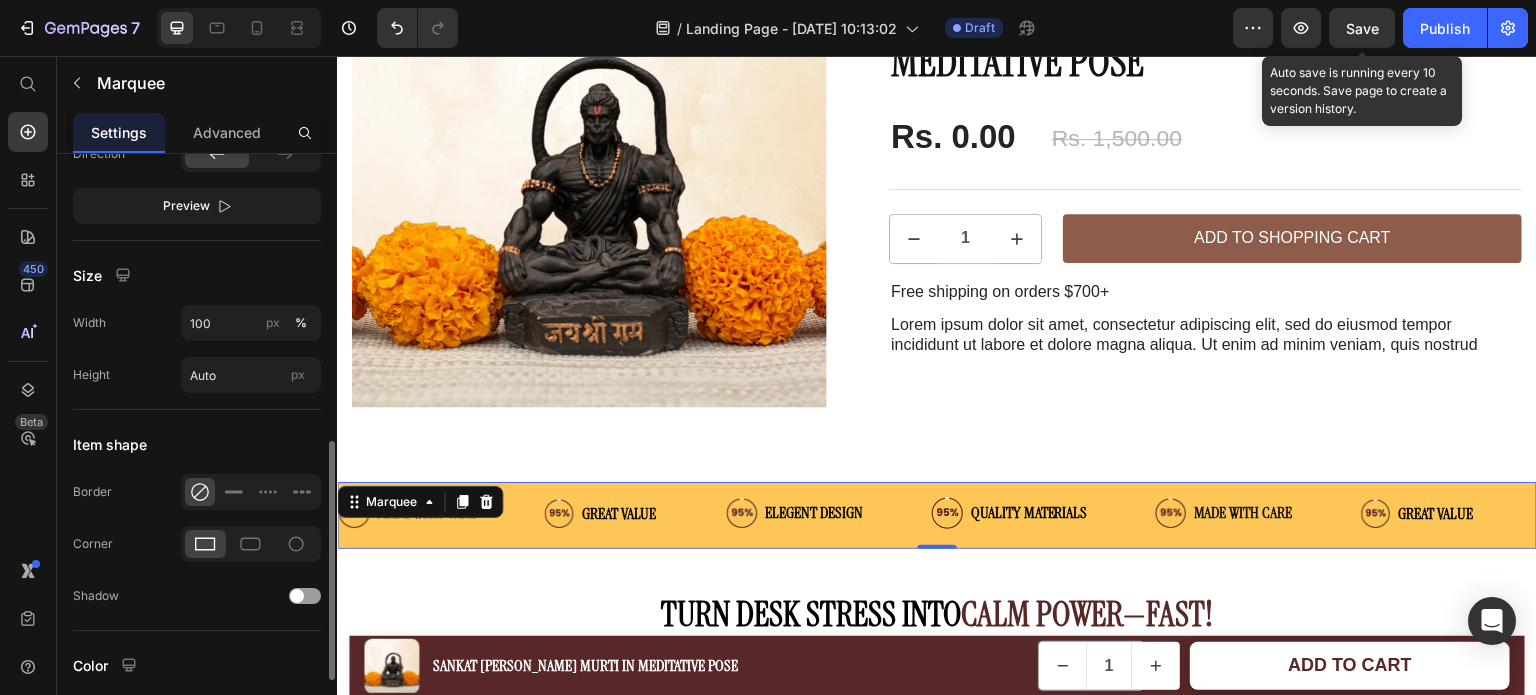 scroll, scrollTop: 897, scrollLeft: 0, axis: vertical 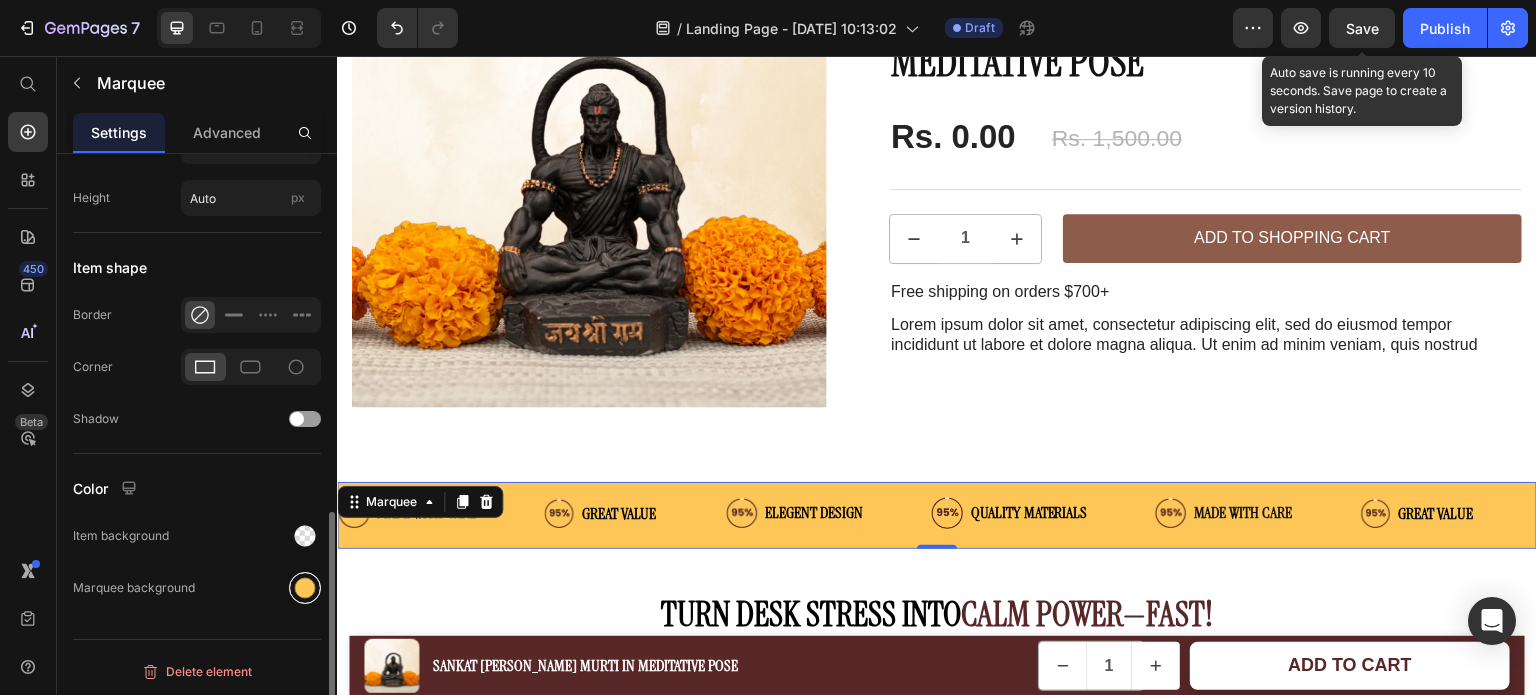 click at bounding box center (305, 588) 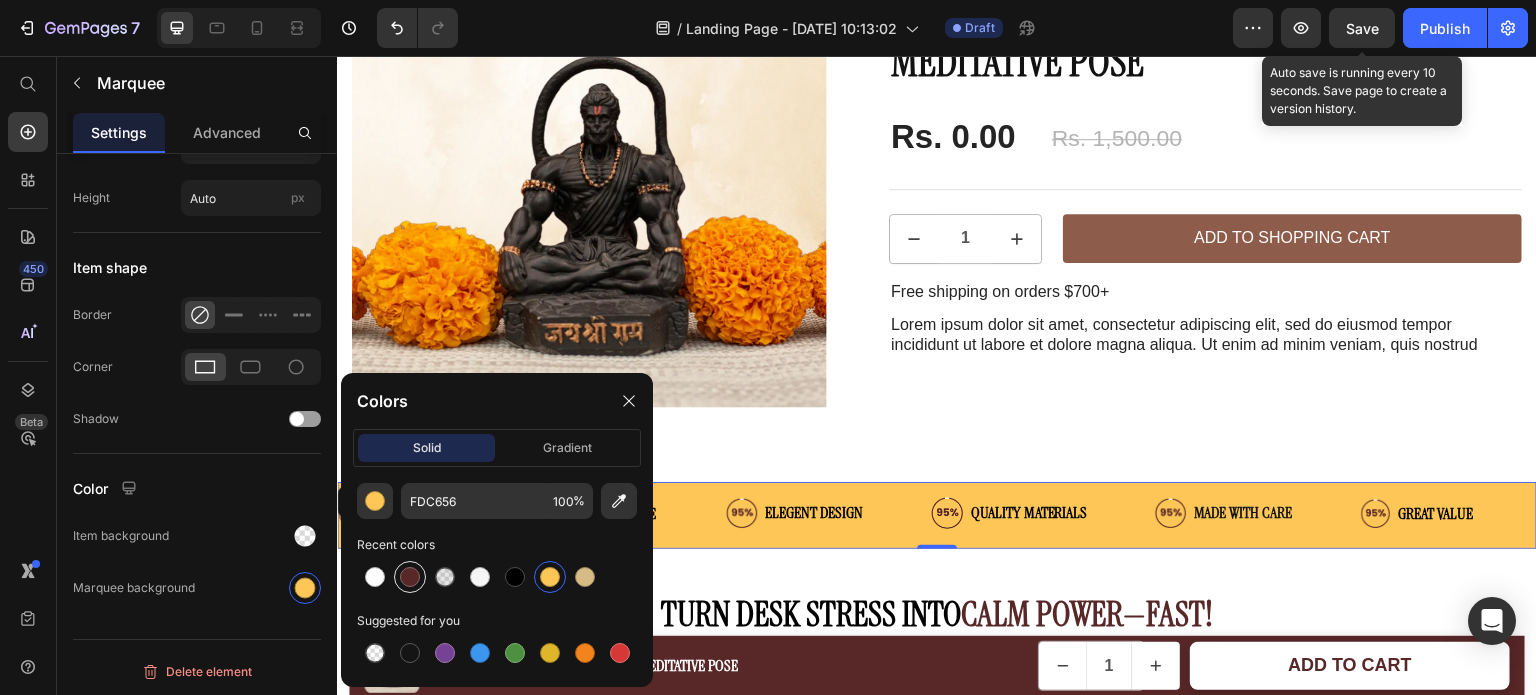 click at bounding box center (410, 577) 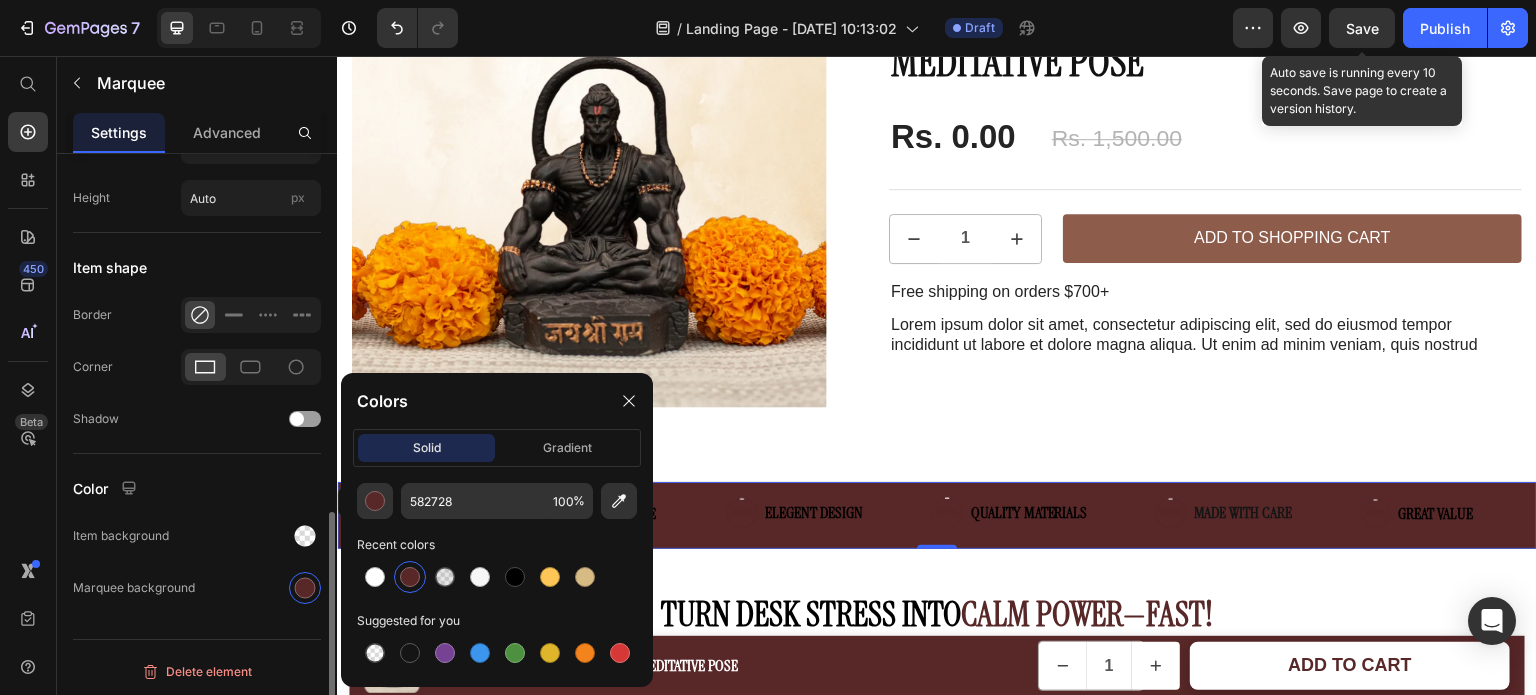 click at bounding box center [251, 536] 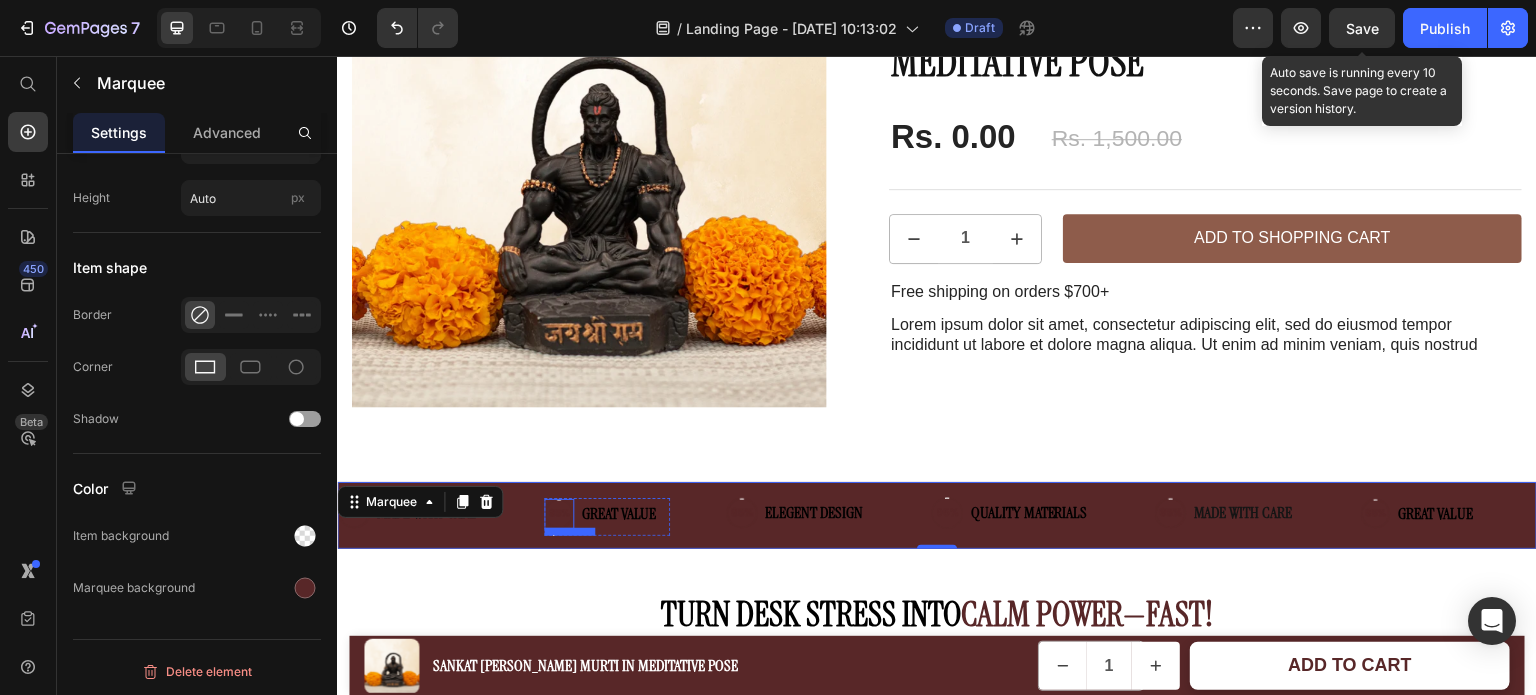 click at bounding box center [559, 514] 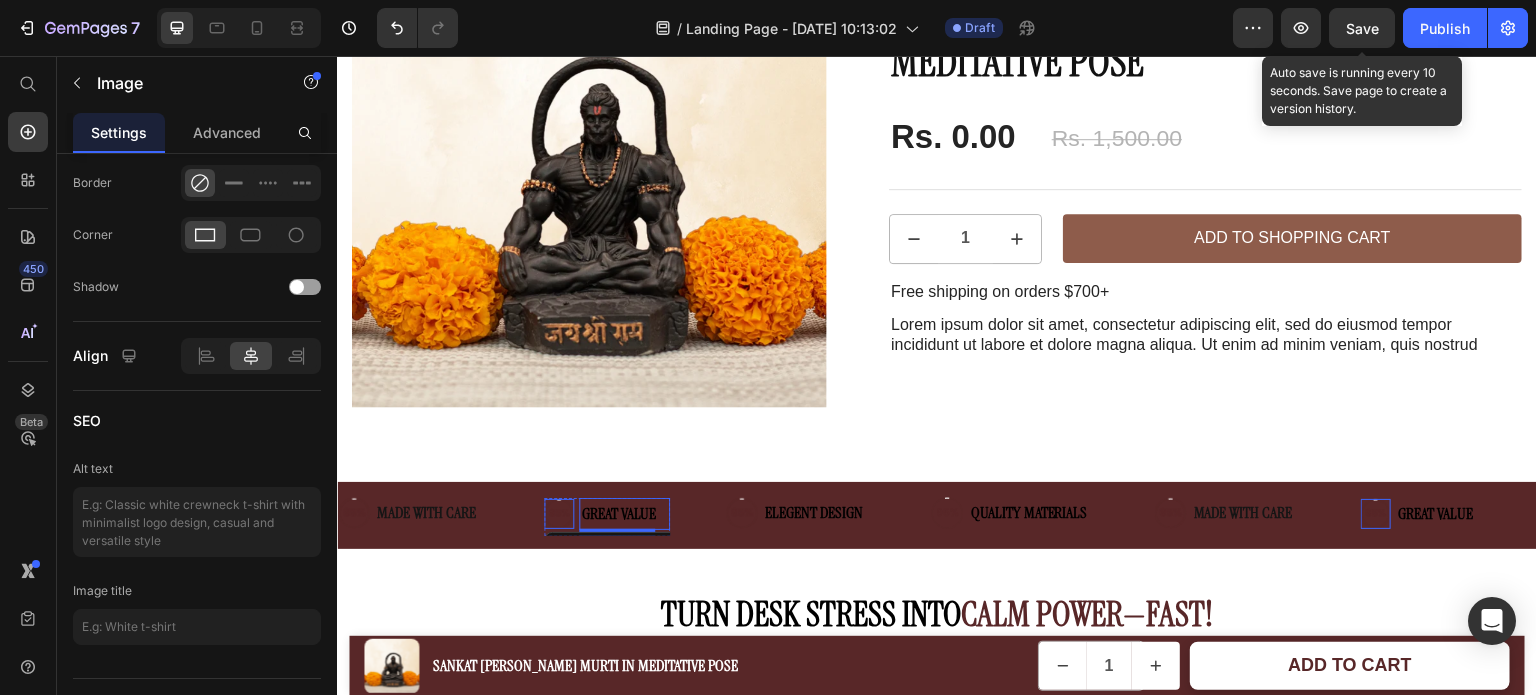 scroll, scrollTop: 0, scrollLeft: 0, axis: both 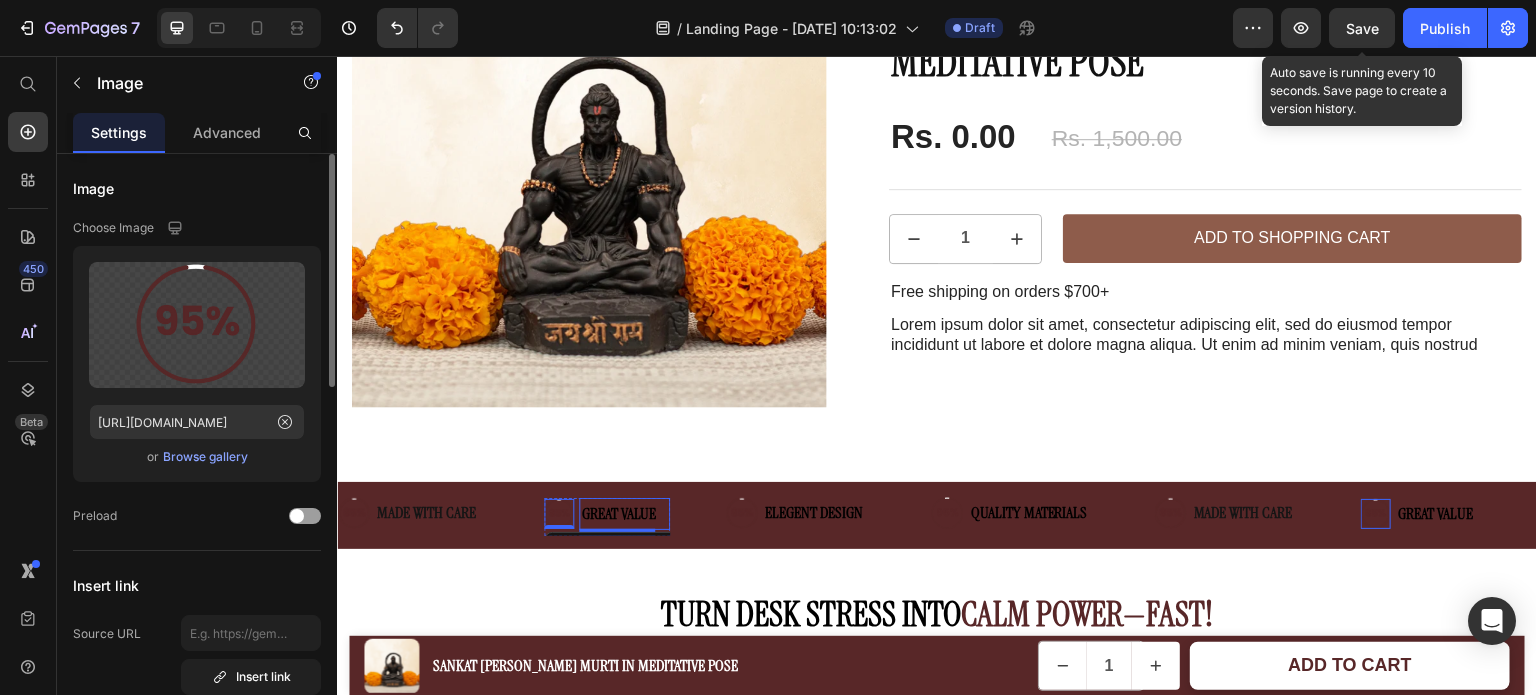 click on "GREAT VALUE" at bounding box center (624, 514) 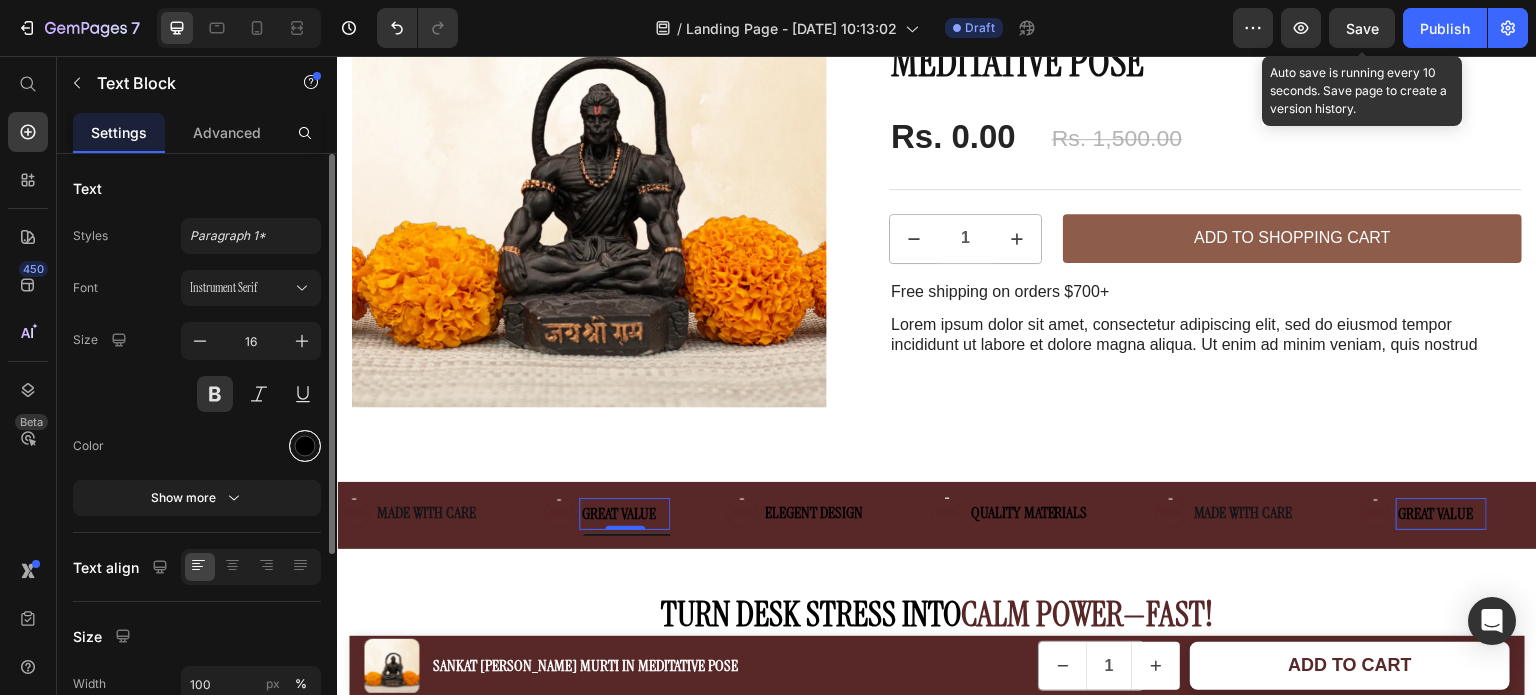 click at bounding box center (305, 446) 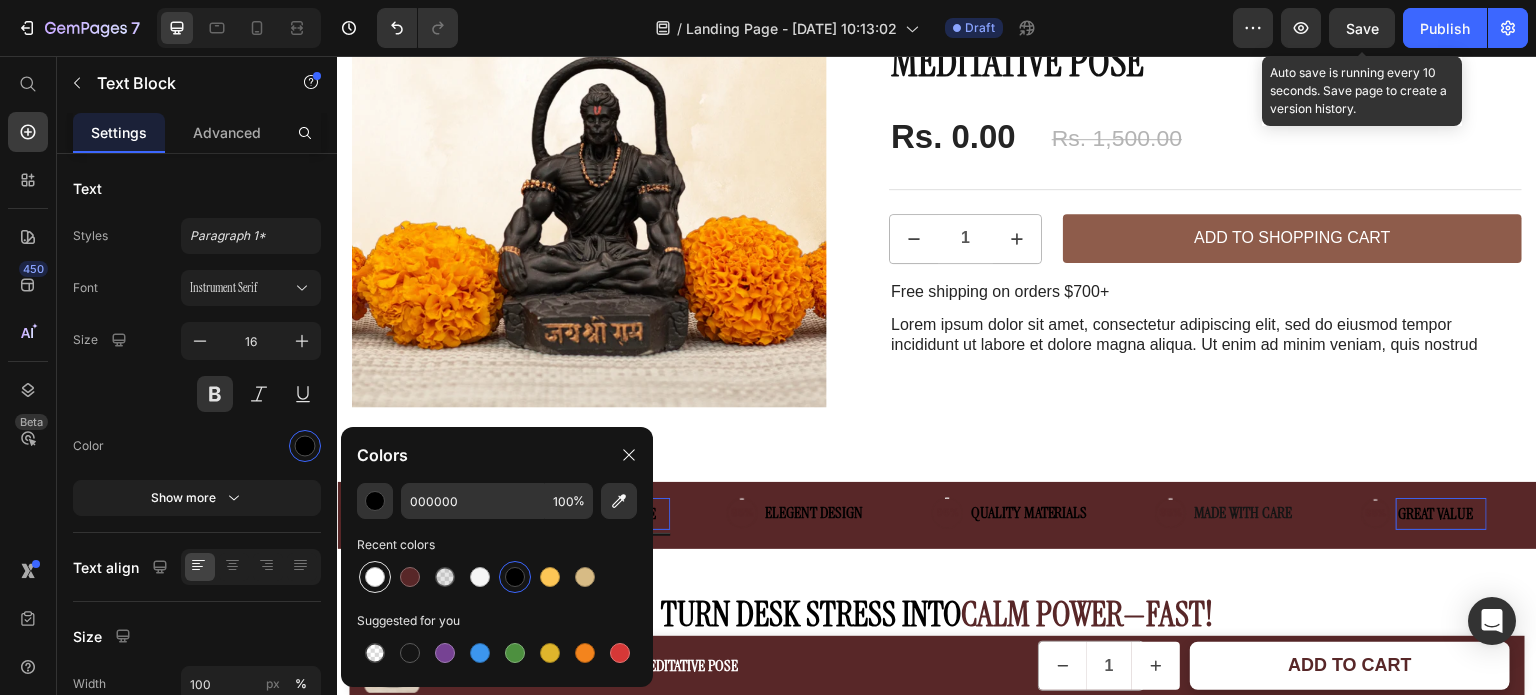 click at bounding box center (375, 577) 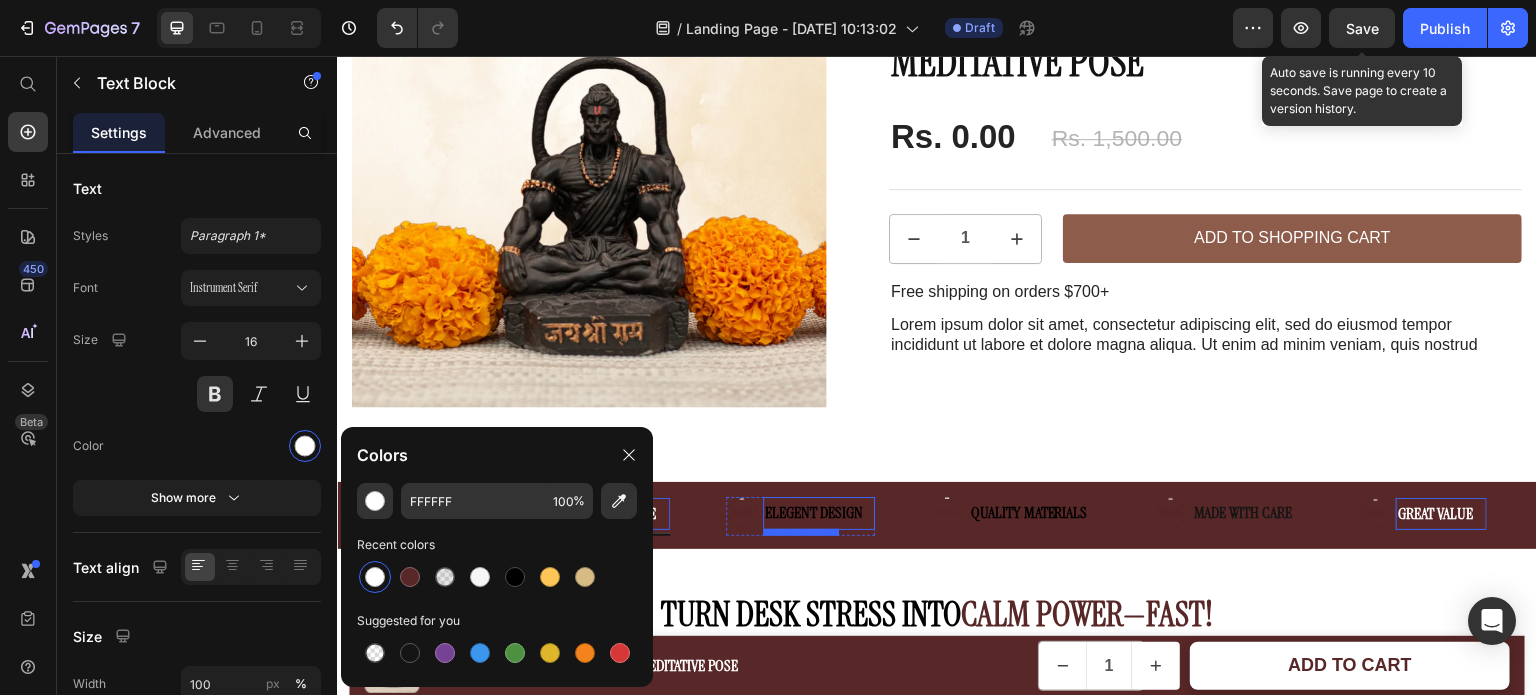 click on "ELEGENT DESIGN" at bounding box center (819, 513) 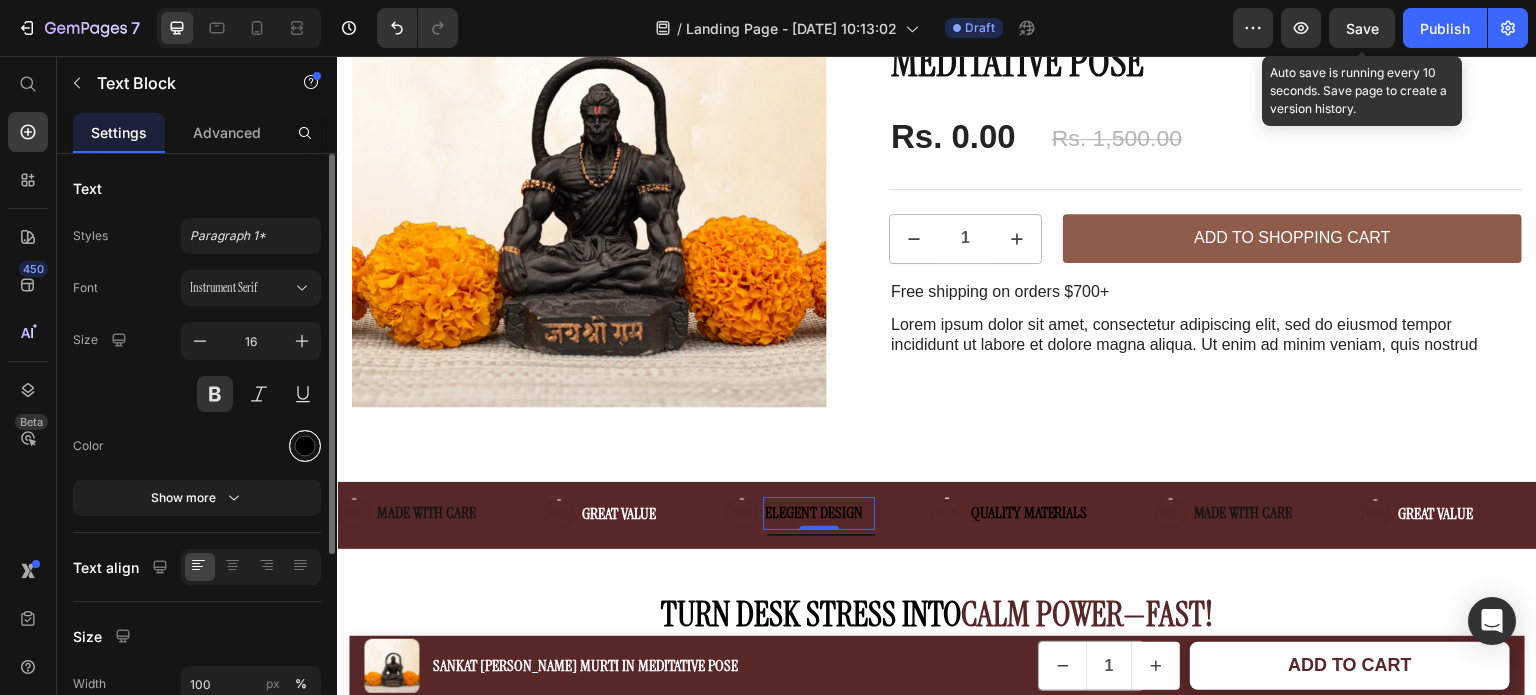click at bounding box center (305, 446) 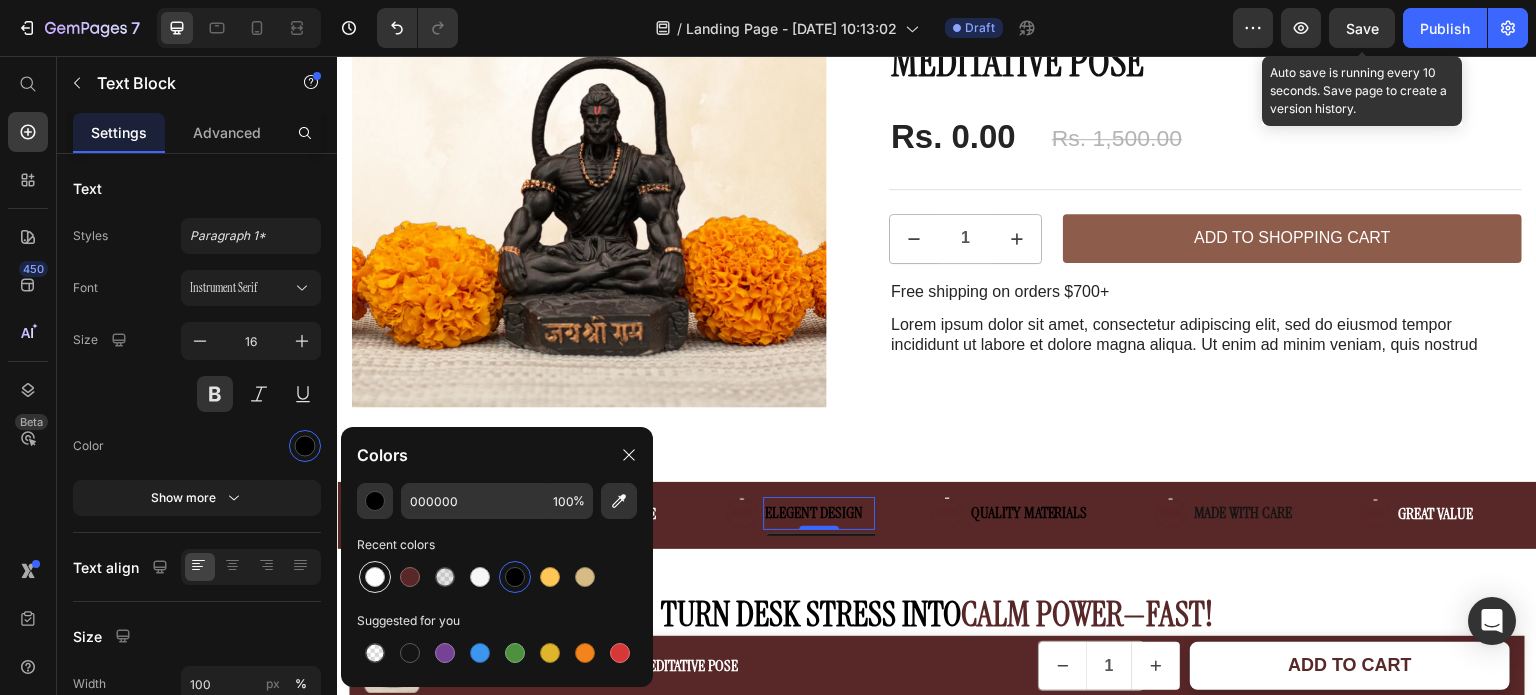 click at bounding box center [375, 577] 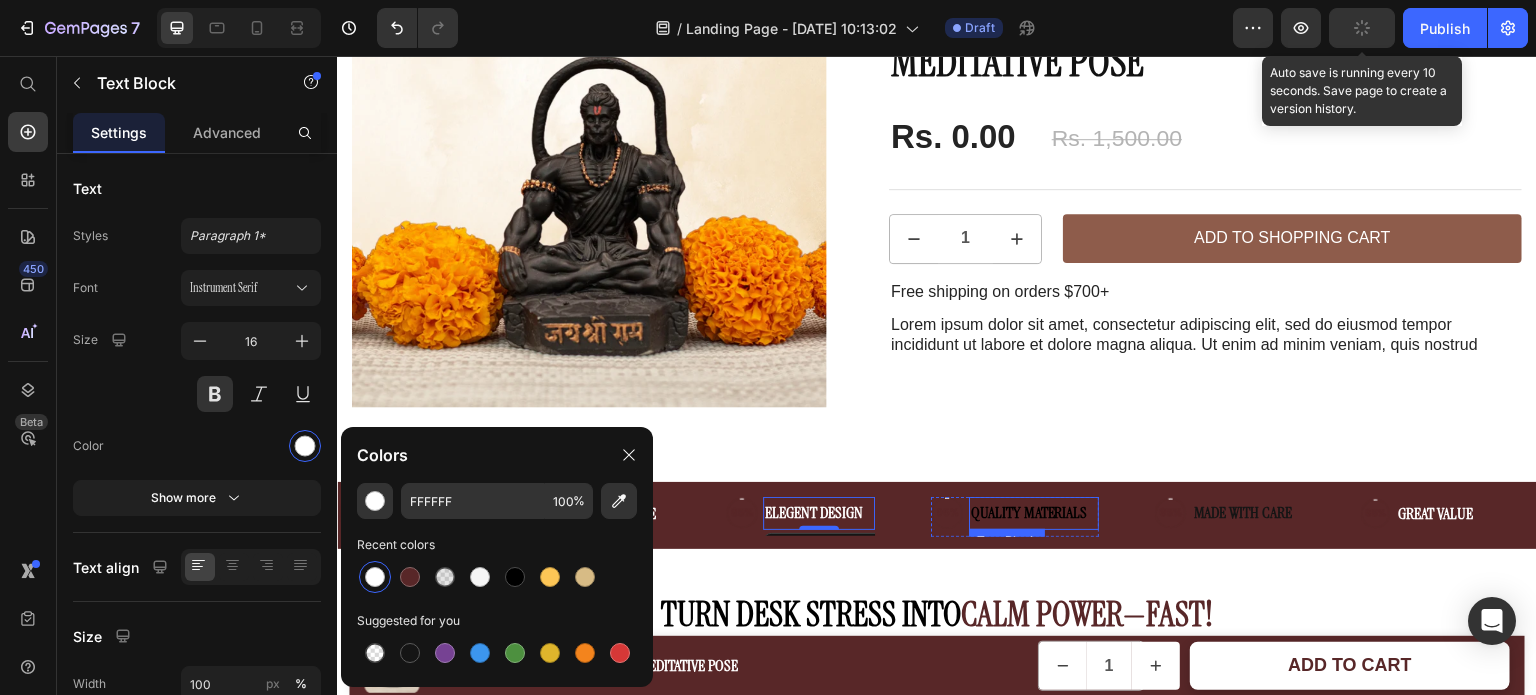 click on "QUALITY MATERIALS" at bounding box center (1034, 513) 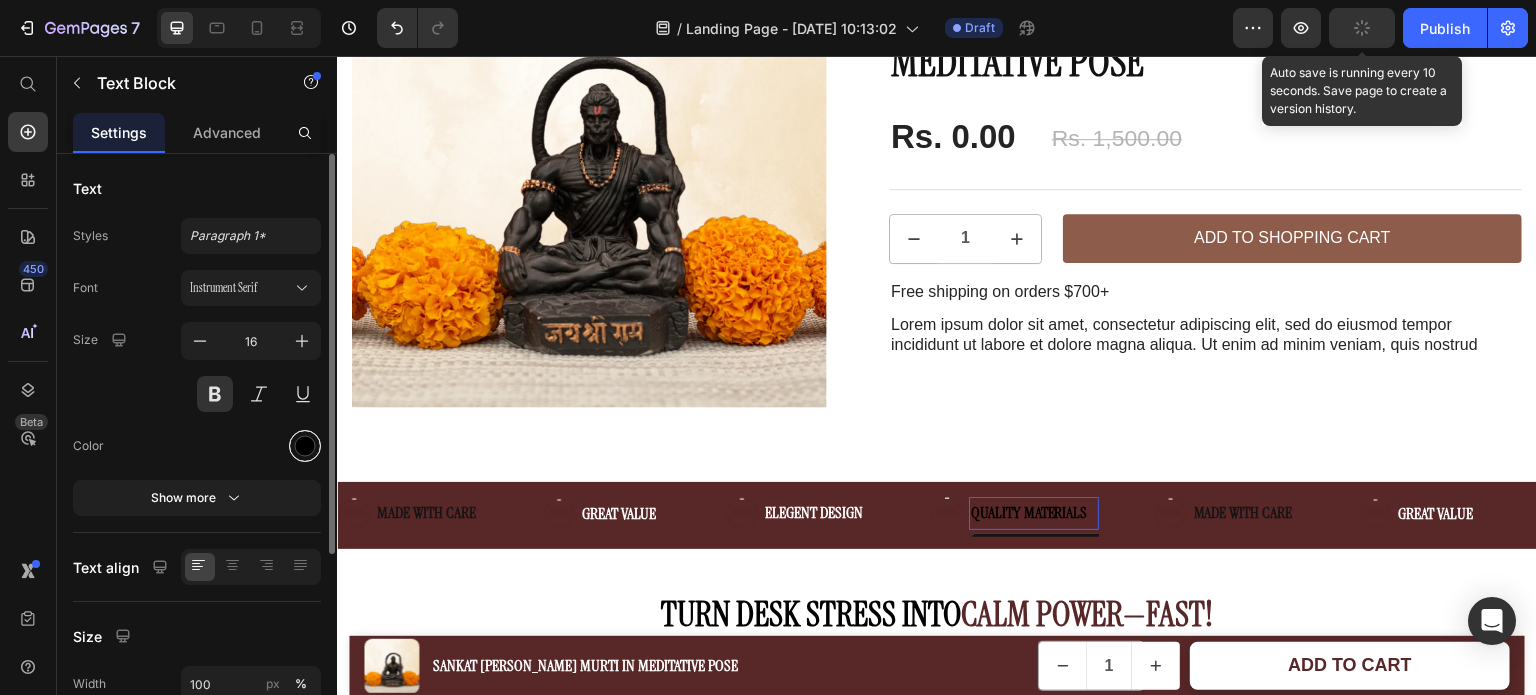 click at bounding box center (305, 446) 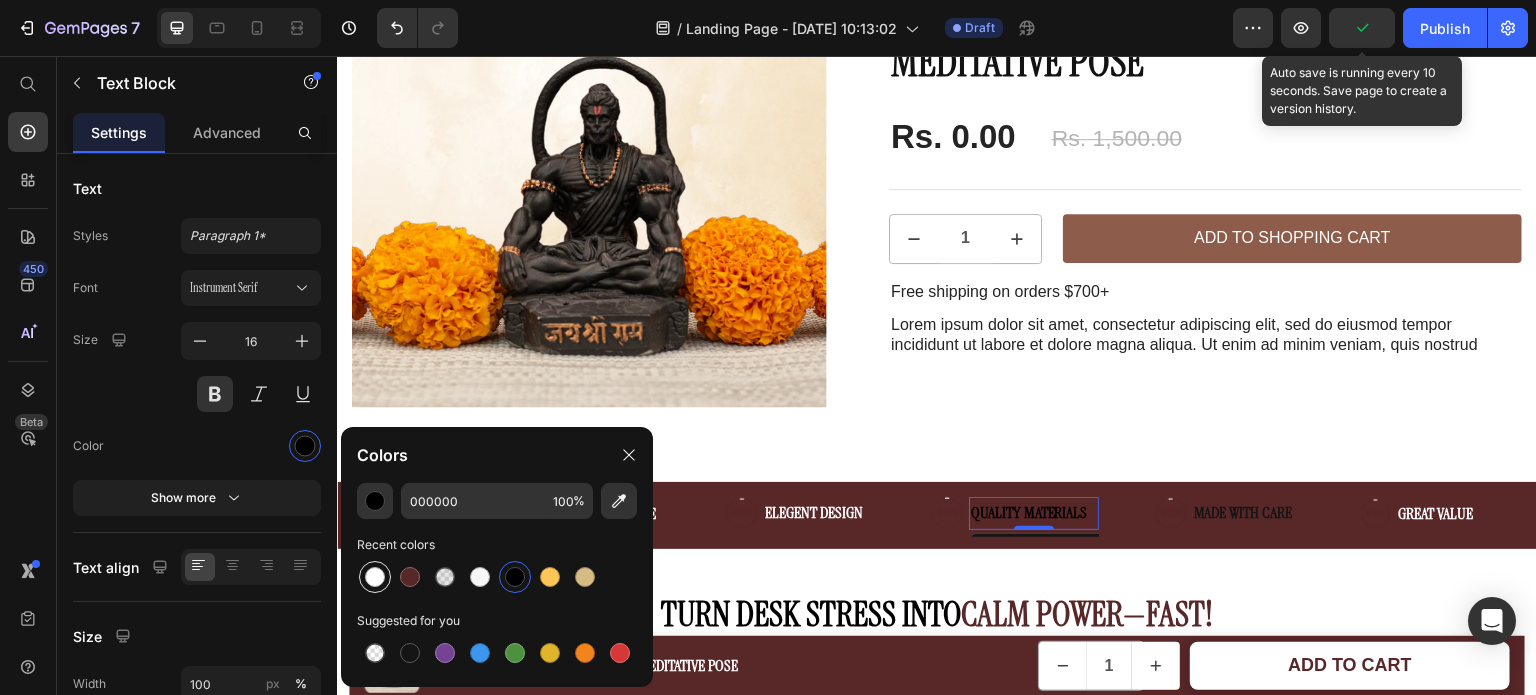 click at bounding box center [375, 577] 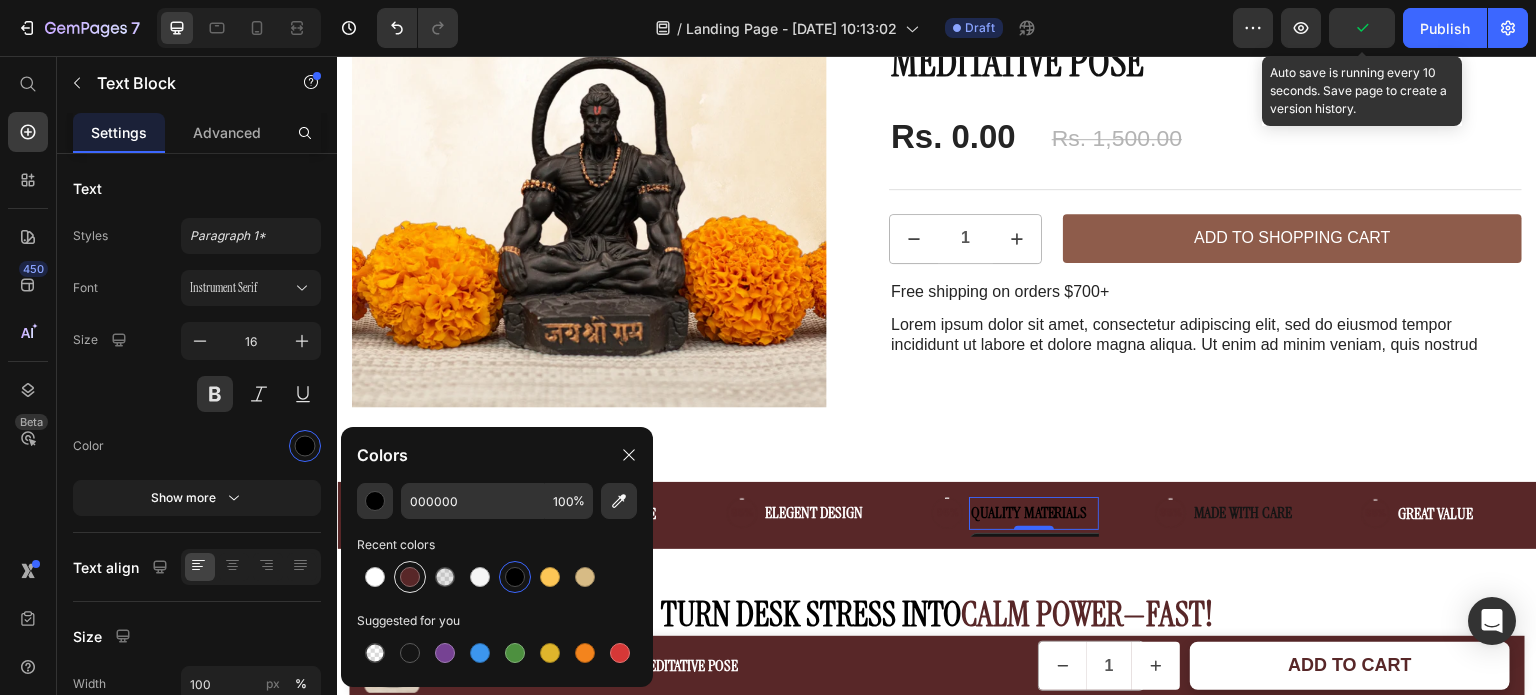 type on "FFFFFF" 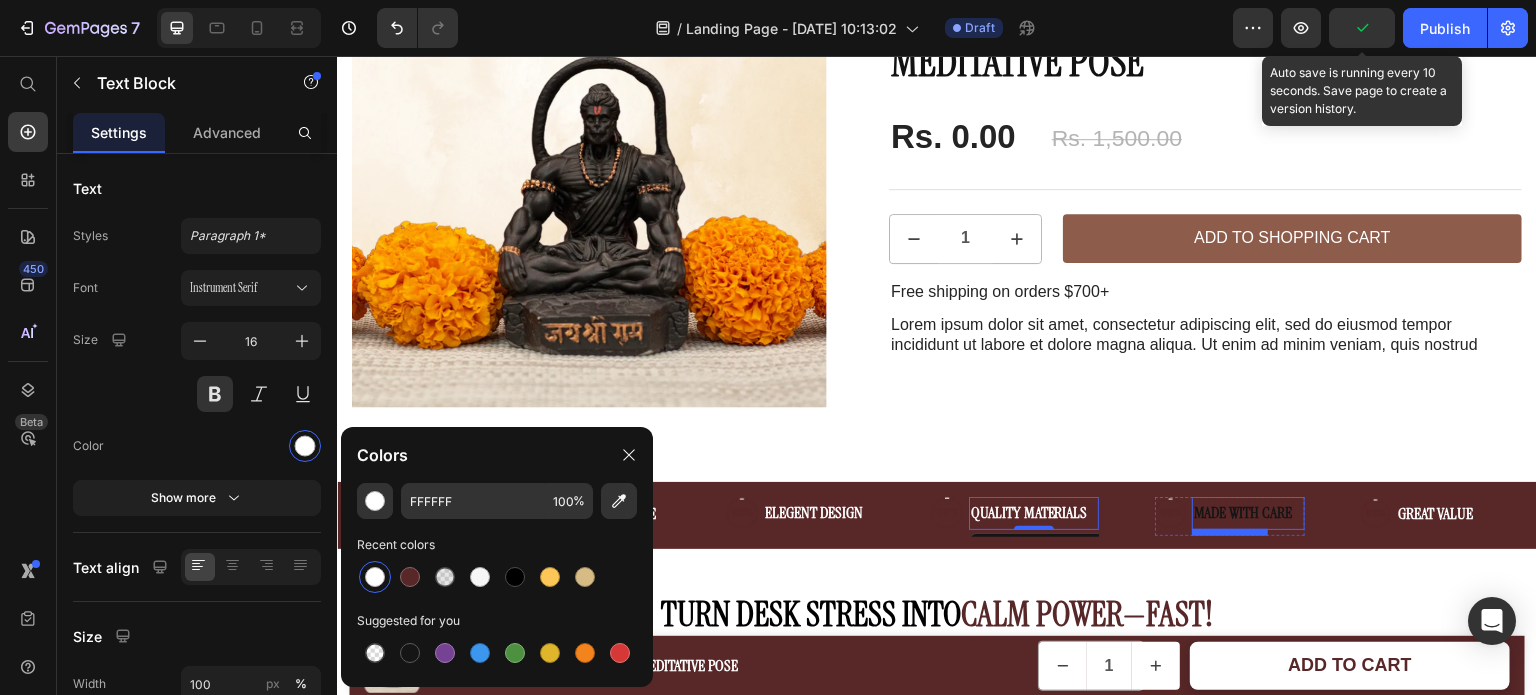 click on "MADE WITH CARE" at bounding box center (1248, 513) 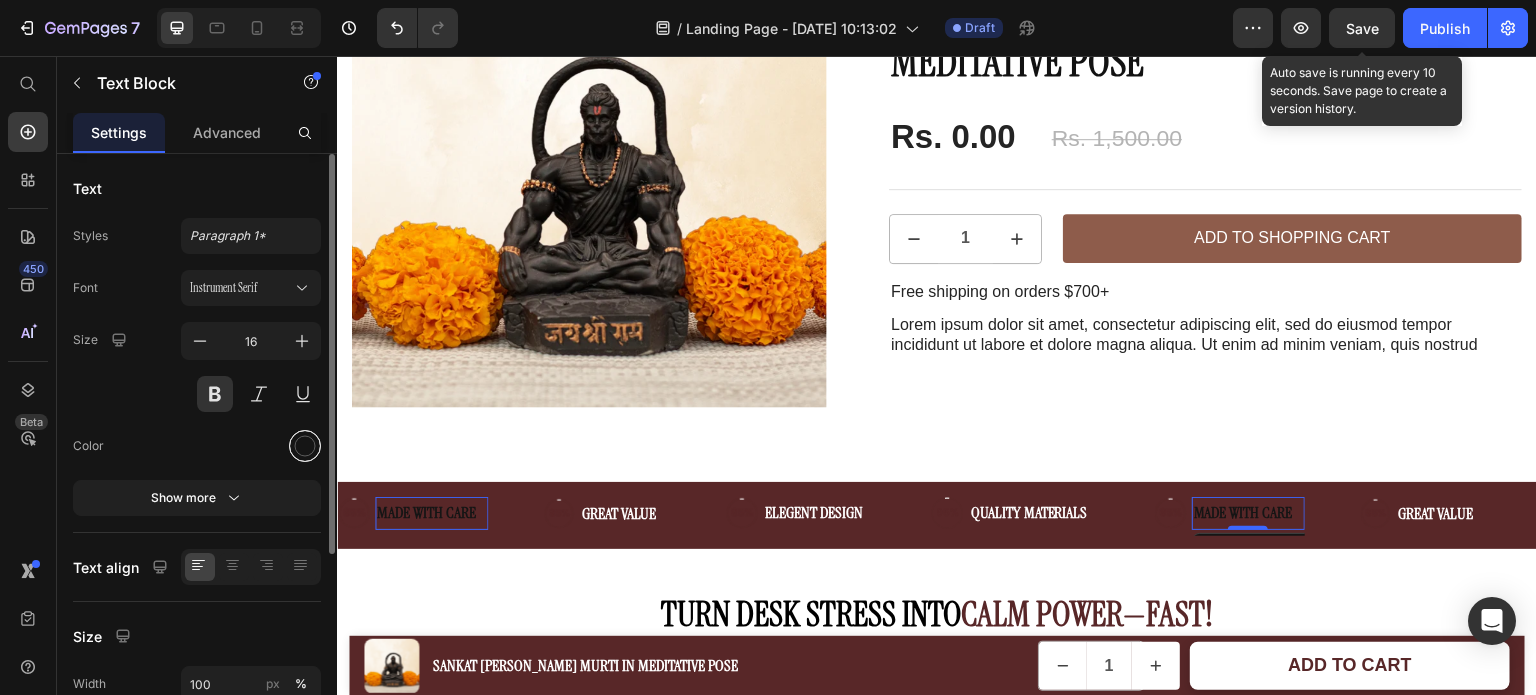 click at bounding box center [305, 446] 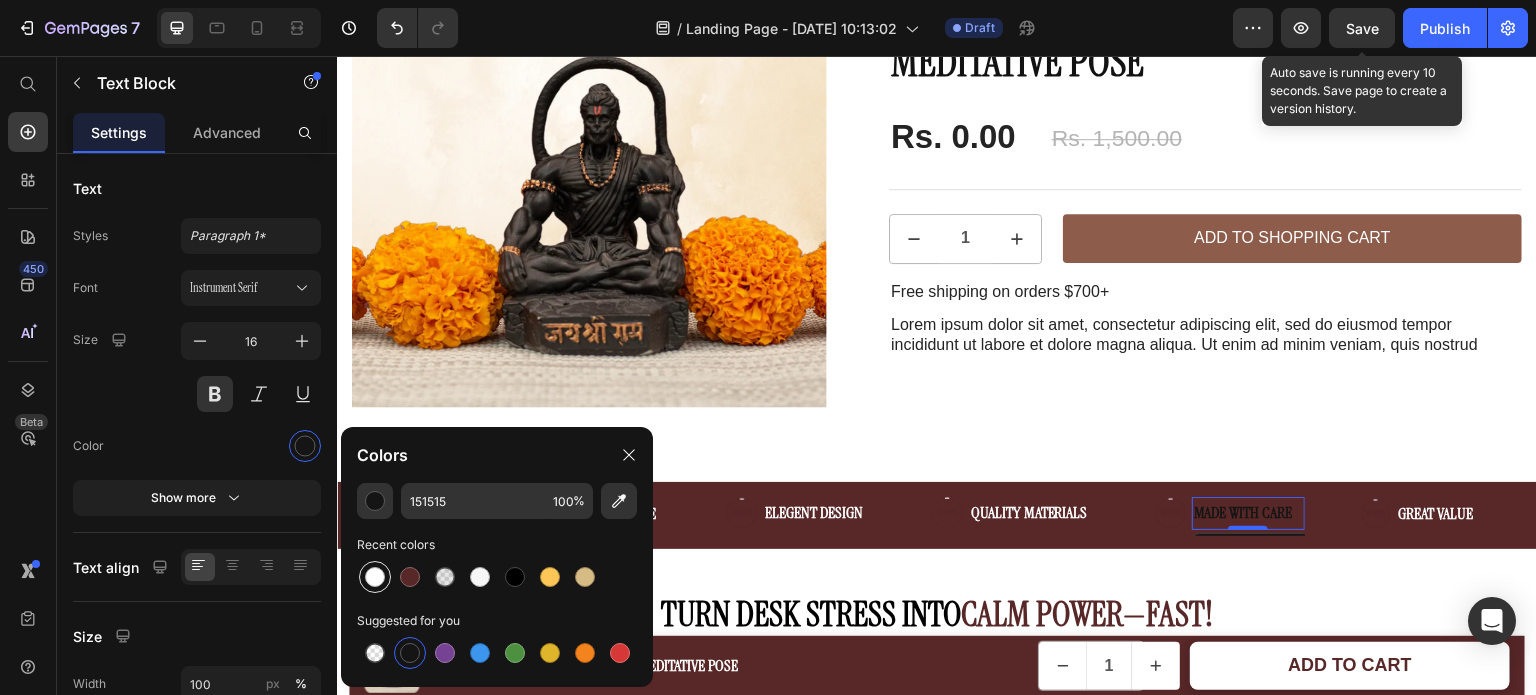 click at bounding box center (375, 577) 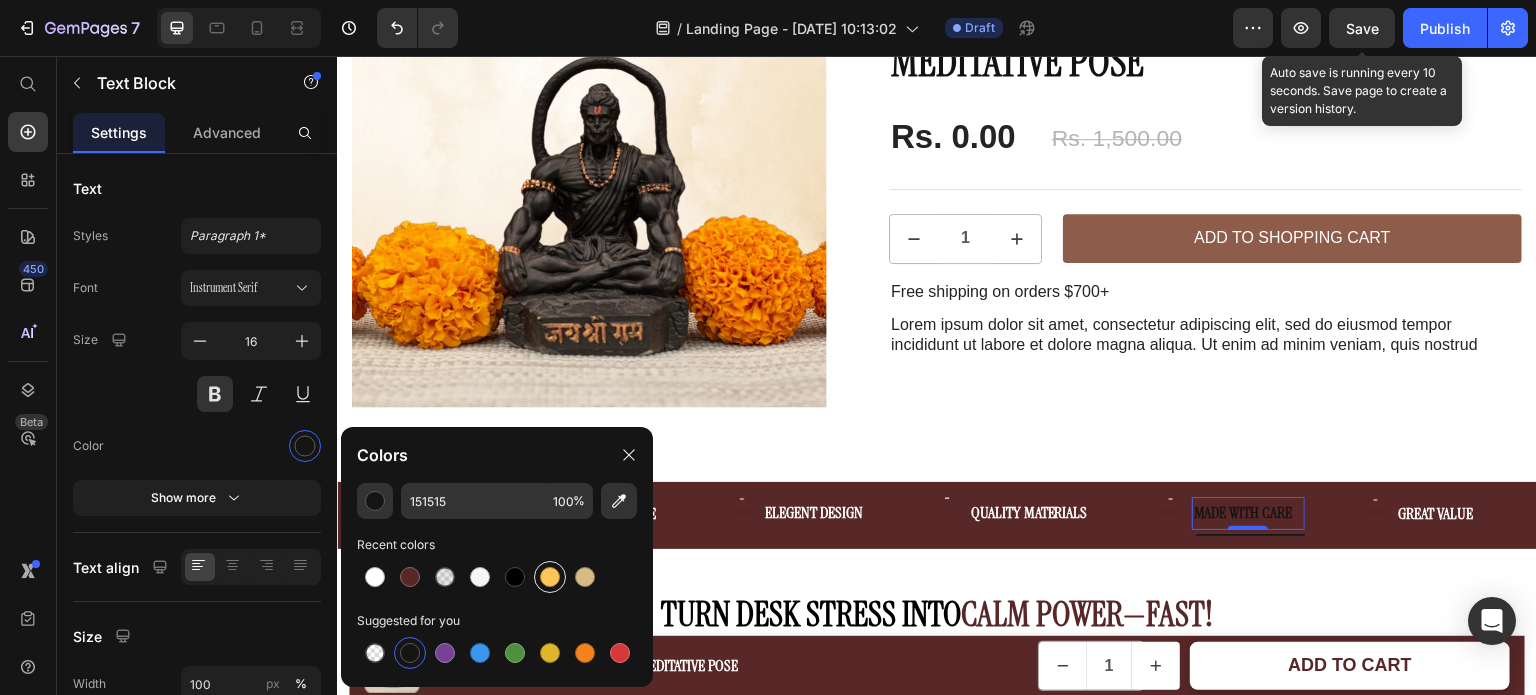 type on "FFFFFF" 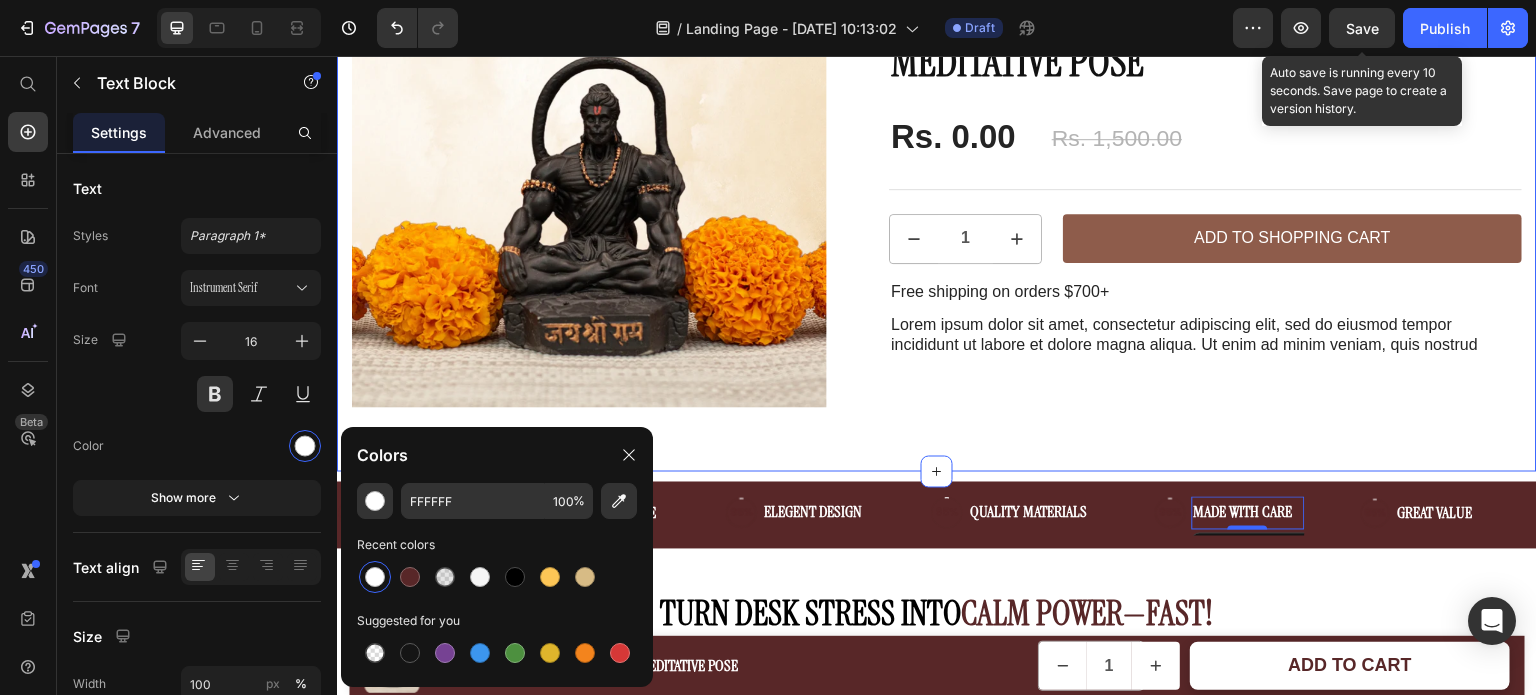 click on "Sale Text Block Product Images Row Sale Text Block Sankat Mochan Hanuman Murti in Meditative Pose Product Title Rs. 0.00 Product Price Rs. 1,500.00 Product Price Row Icon Icon Icon Icon Icon Icon List 289 Reviews! Text Block Row                Title Line 1 Product Quantity Add to Shopping Cart Add to Cart Row Free shipping on orders $700+ Text Block Lorem ipsum dolor sit amet, consectetur adipiscing elit, sed do eiusmod tempor incididunt ut labore et dolore magna aliqua. Ut enim ad minim veniam, quis nostrud  Text Block Row Product Section 1" at bounding box center (937, 192) 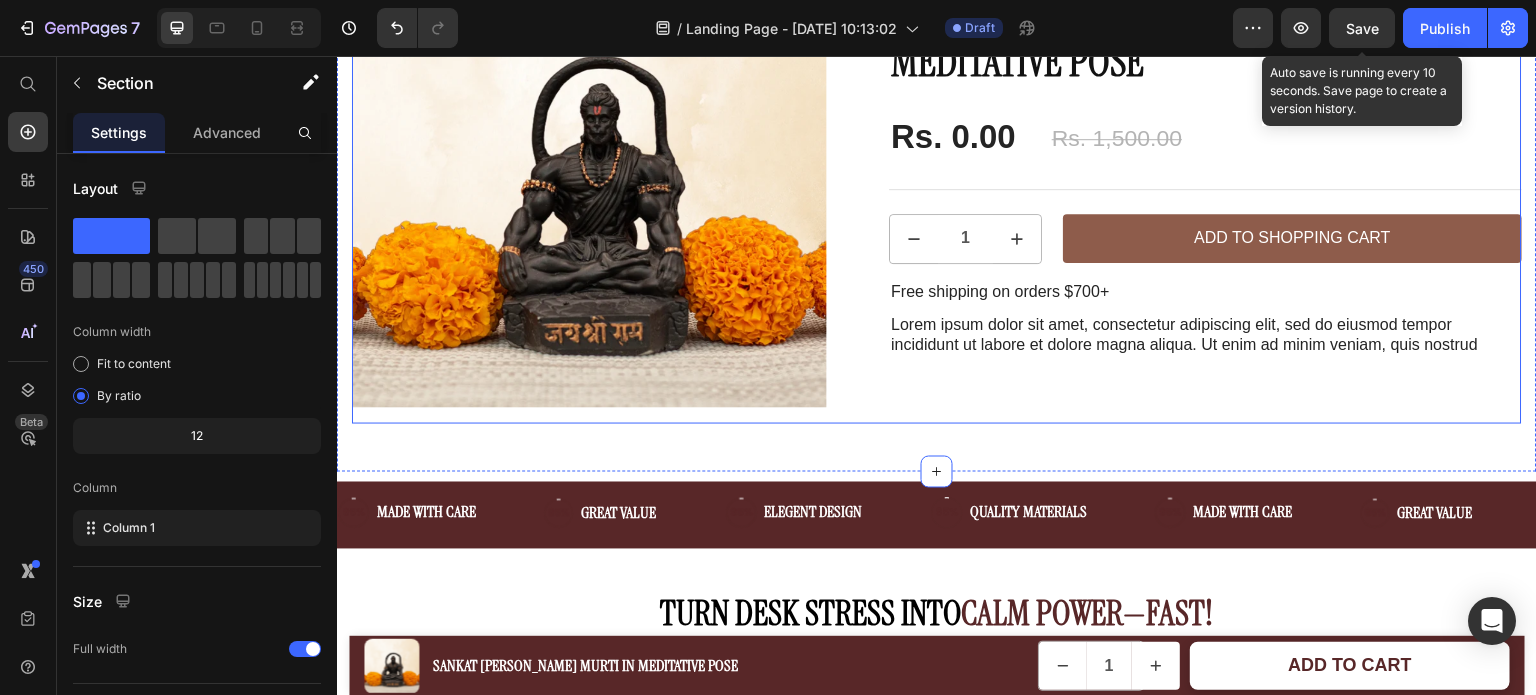 scroll, scrollTop: 0, scrollLeft: 0, axis: both 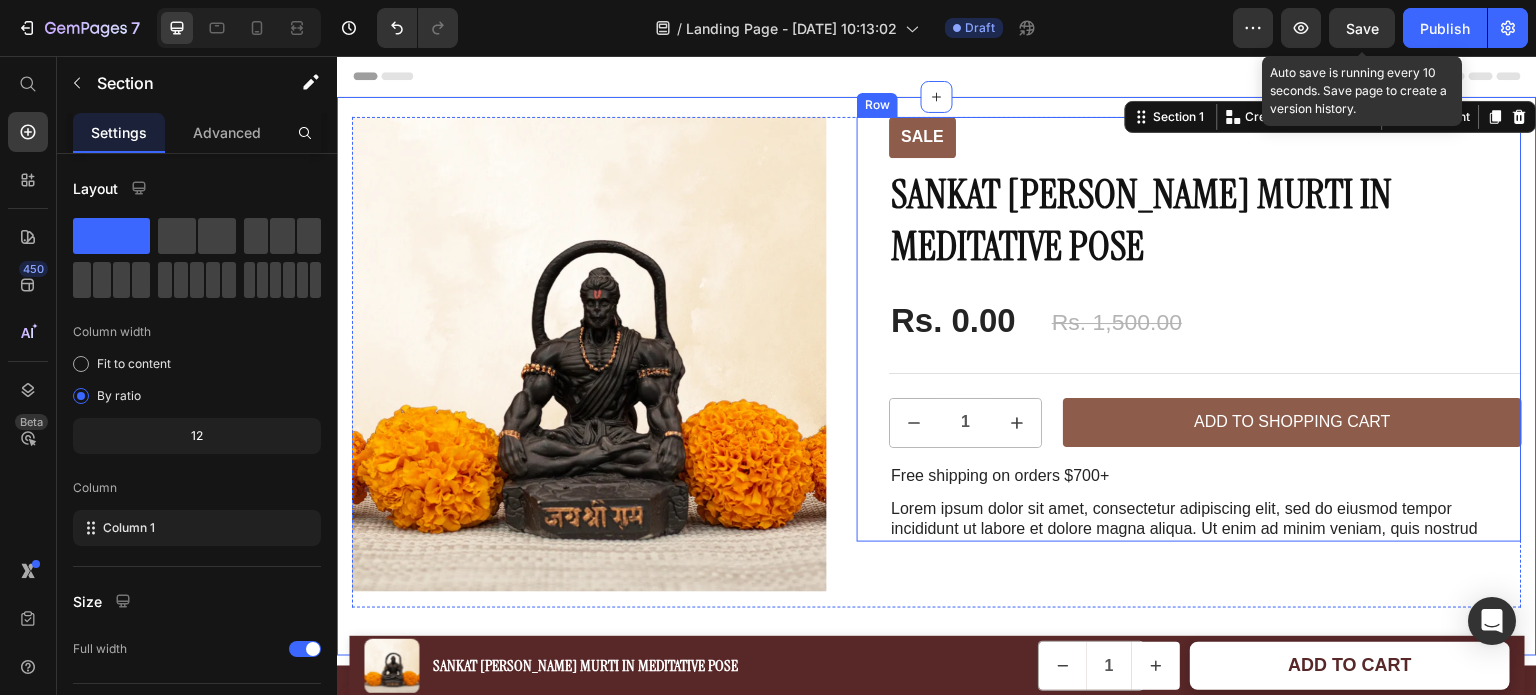 click on "Sale Text Block Sankat Mochan Hanuman Murti in Meditative Pose Product Title Rs. 0.00 Product Price Rs. 1,500.00 Product Price Row Icon Icon Icon Icon Icon Icon List 289 Reviews! Text Block Row                Title Line 1 Product Quantity Add to Shopping Cart Add to Cart Row Free shipping on orders $700+ Text Block Lorem ipsum dolor sit amet, consectetur adipiscing elit, sed do eiusmod tempor incididunt ut labore et dolore magna aliqua. Ut enim ad minim veniam, quis nostrud  Text Block Row" at bounding box center [1189, 329] 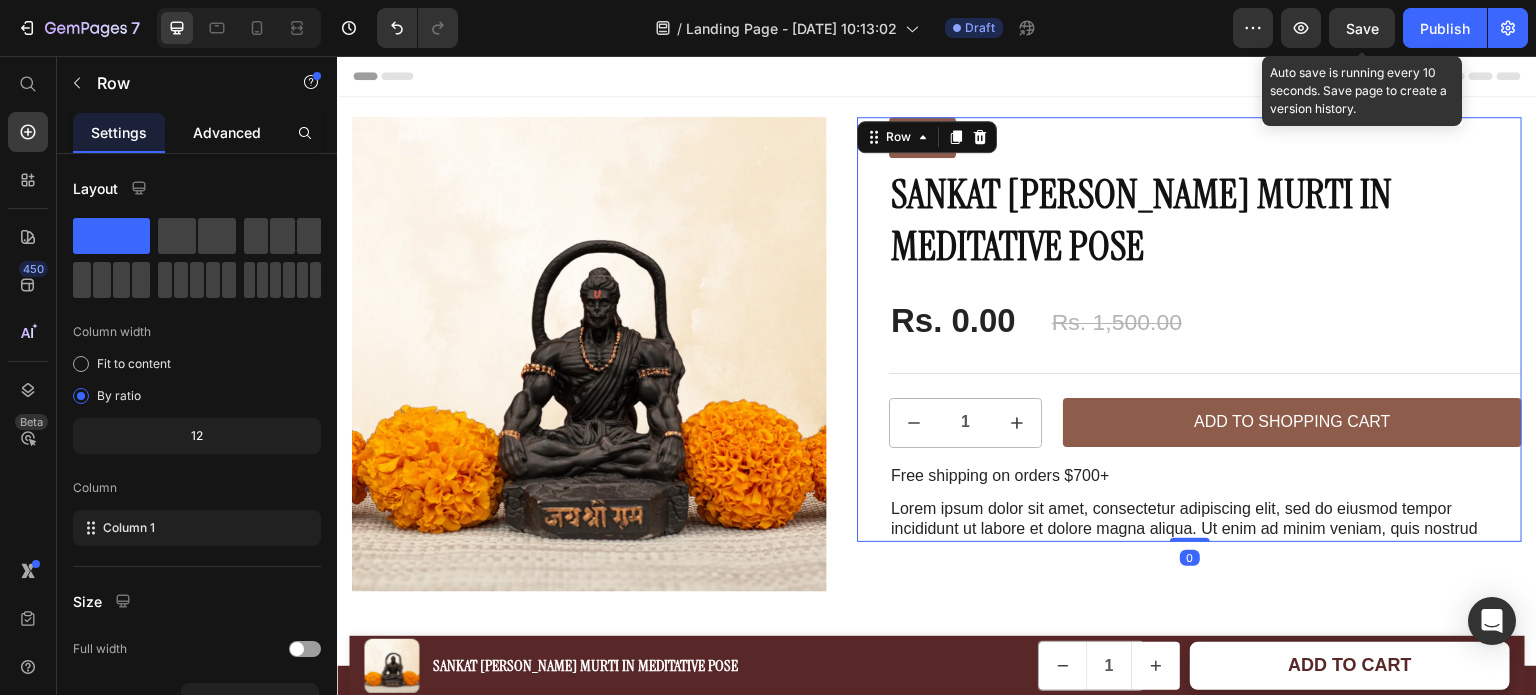 click on "Advanced" 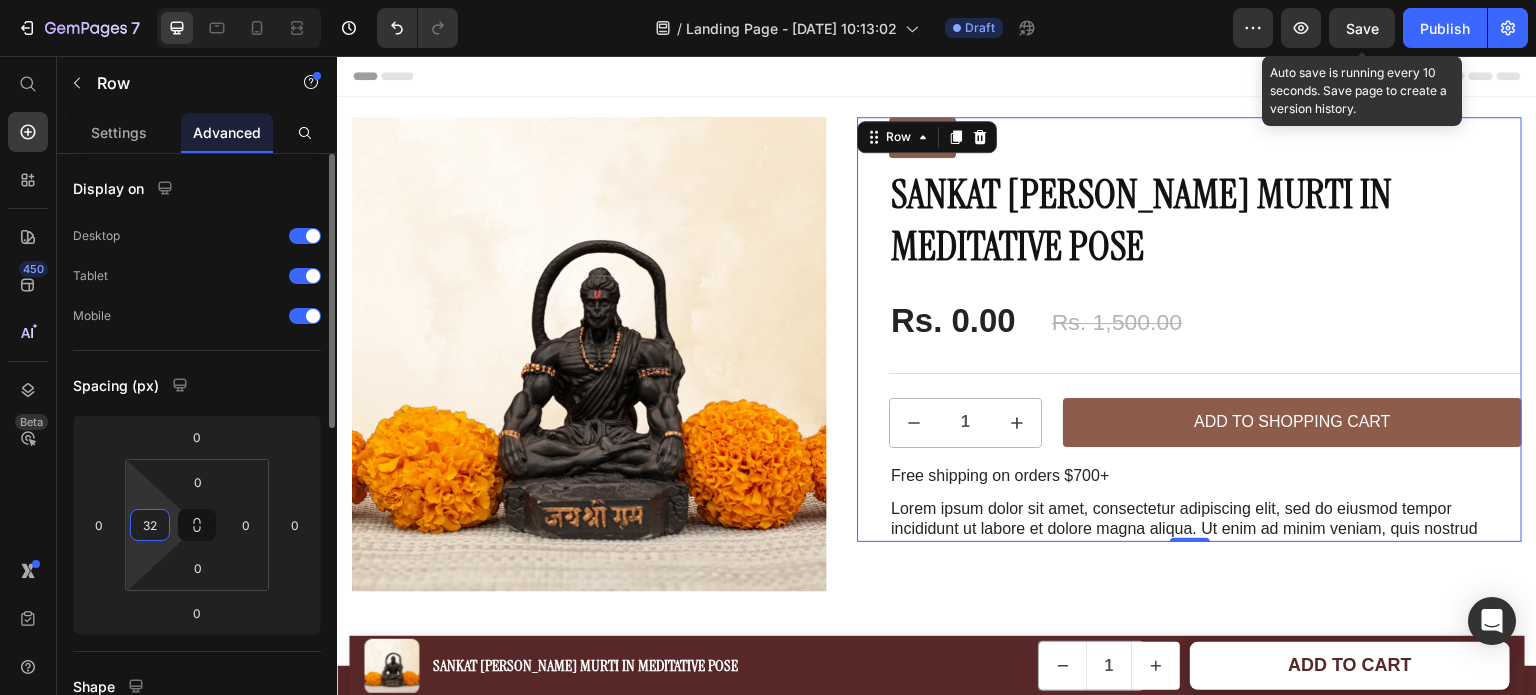 click on "32" at bounding box center (150, 525) 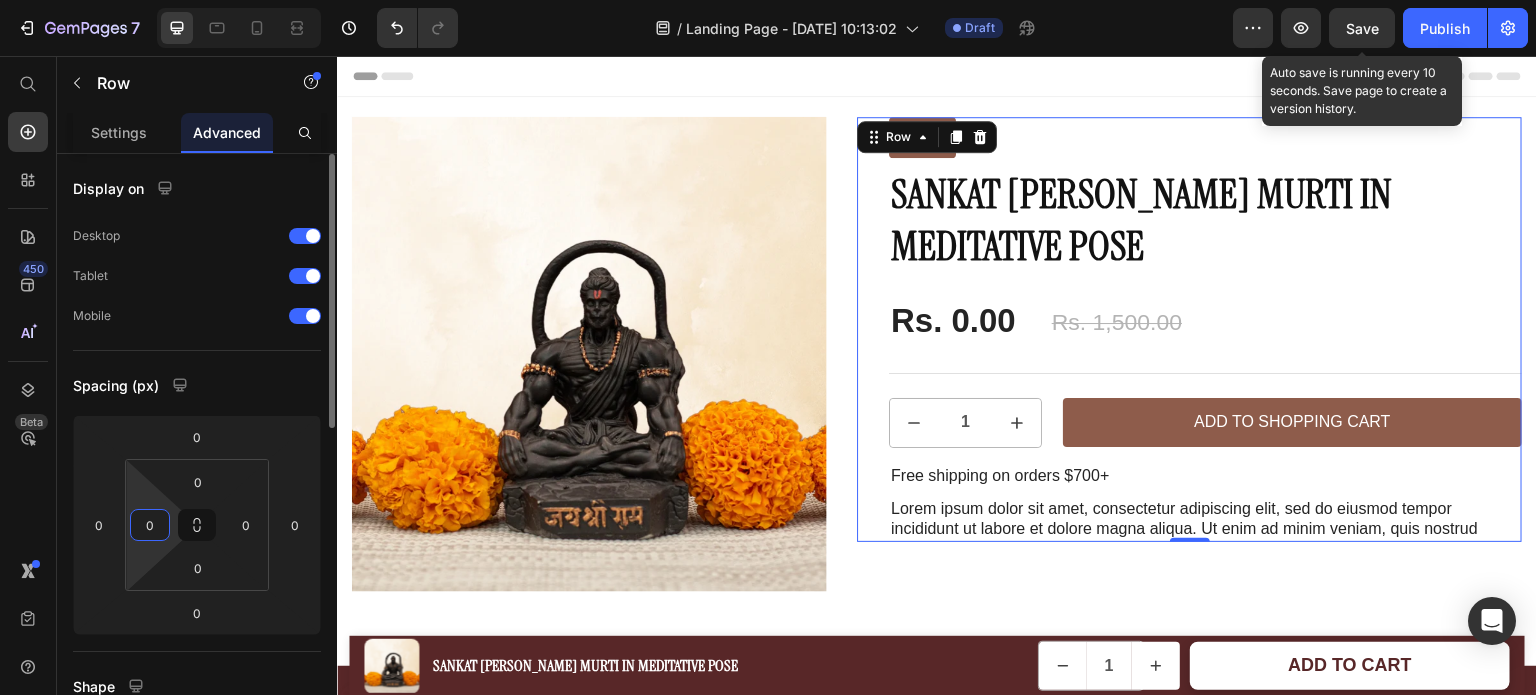 type on "0" 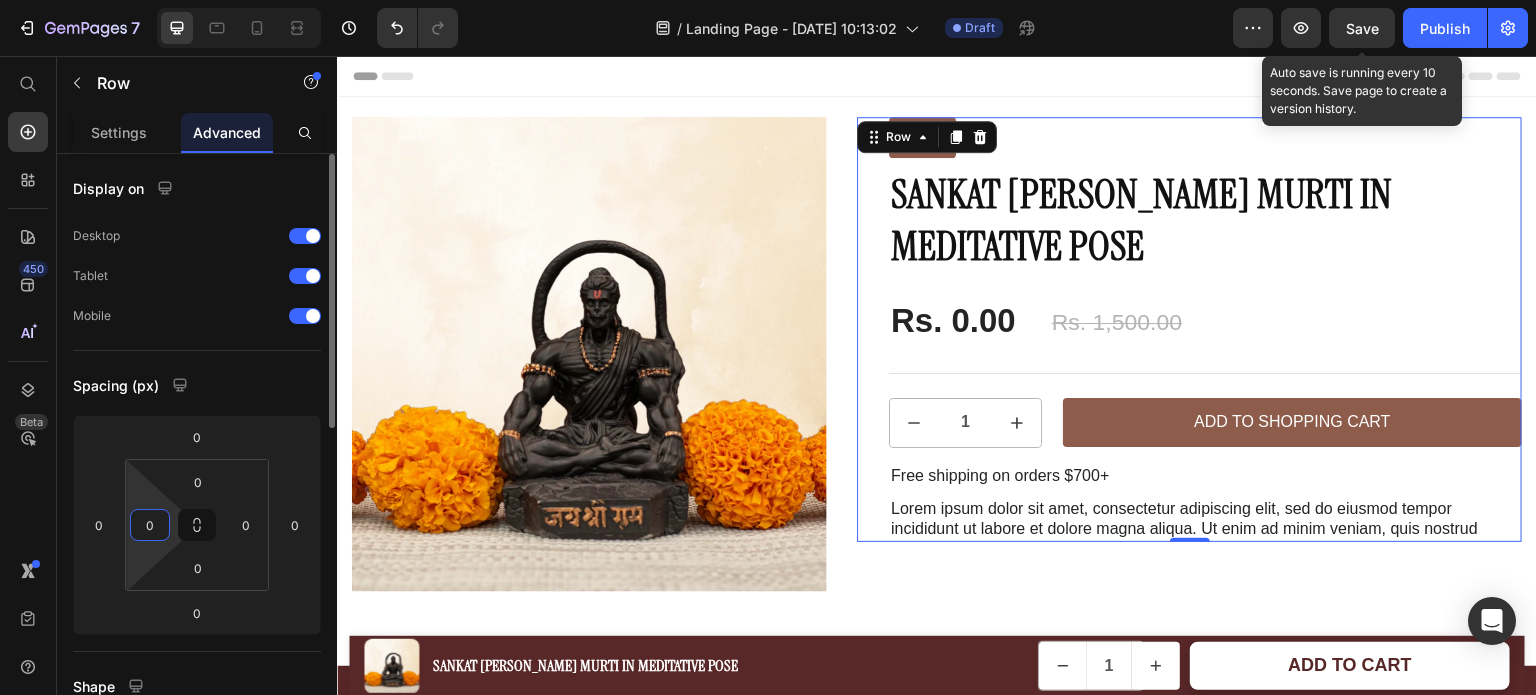 click on "Spacing (px)" at bounding box center [197, 385] 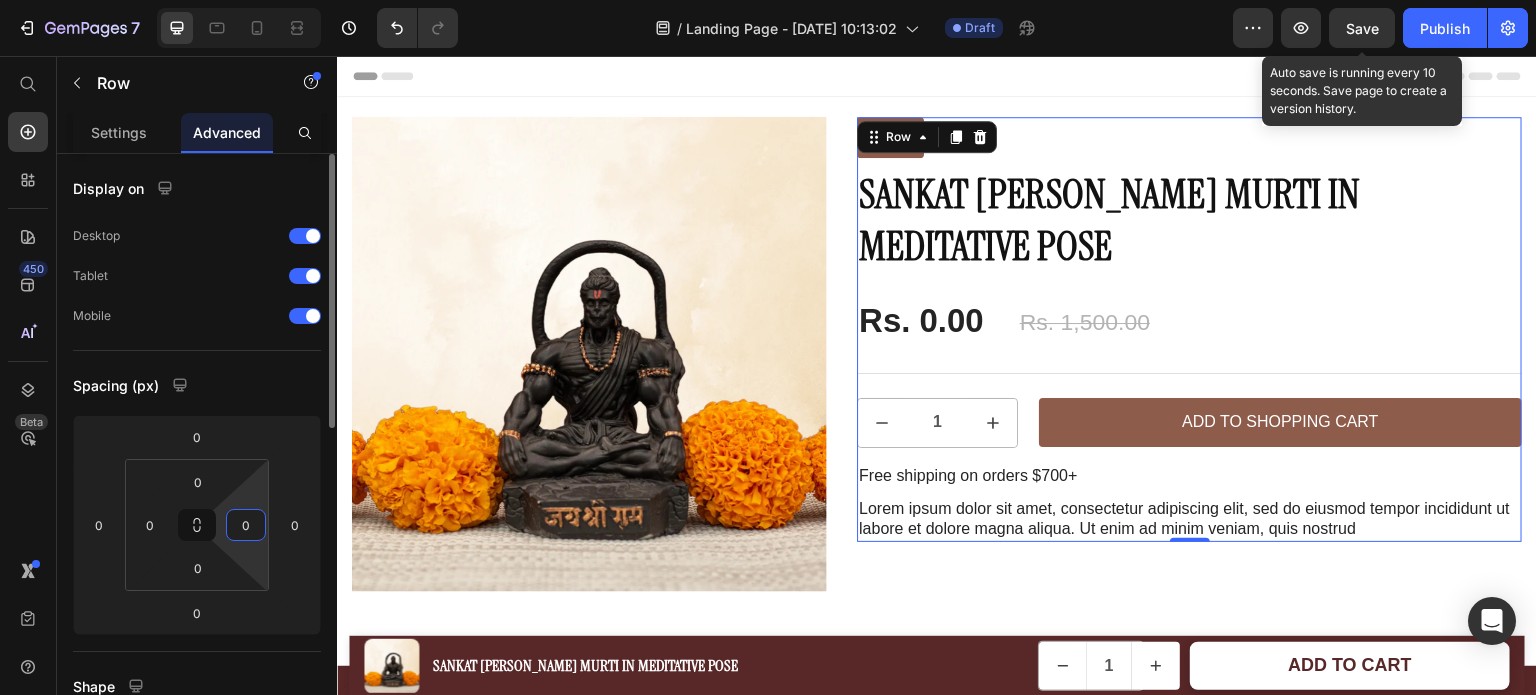 click on "0" at bounding box center (246, 525) 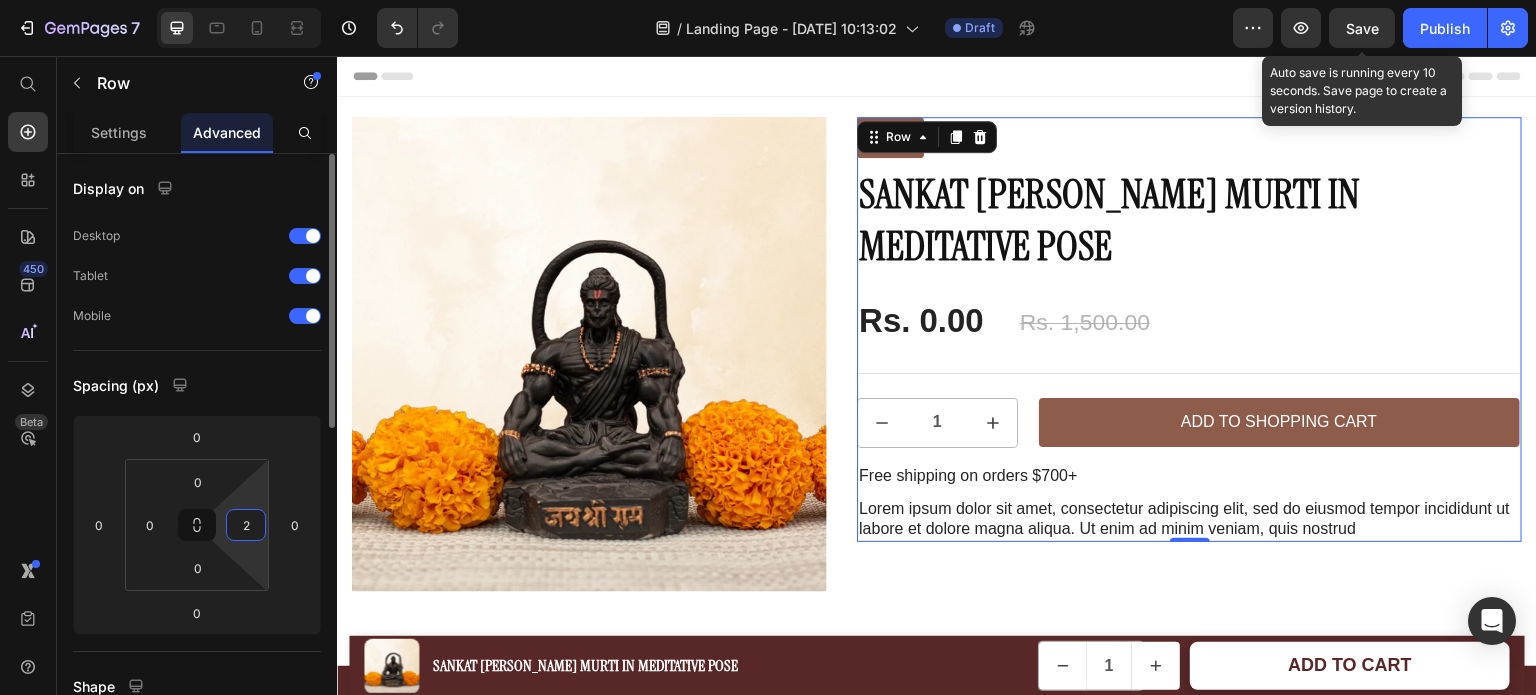 type on "20" 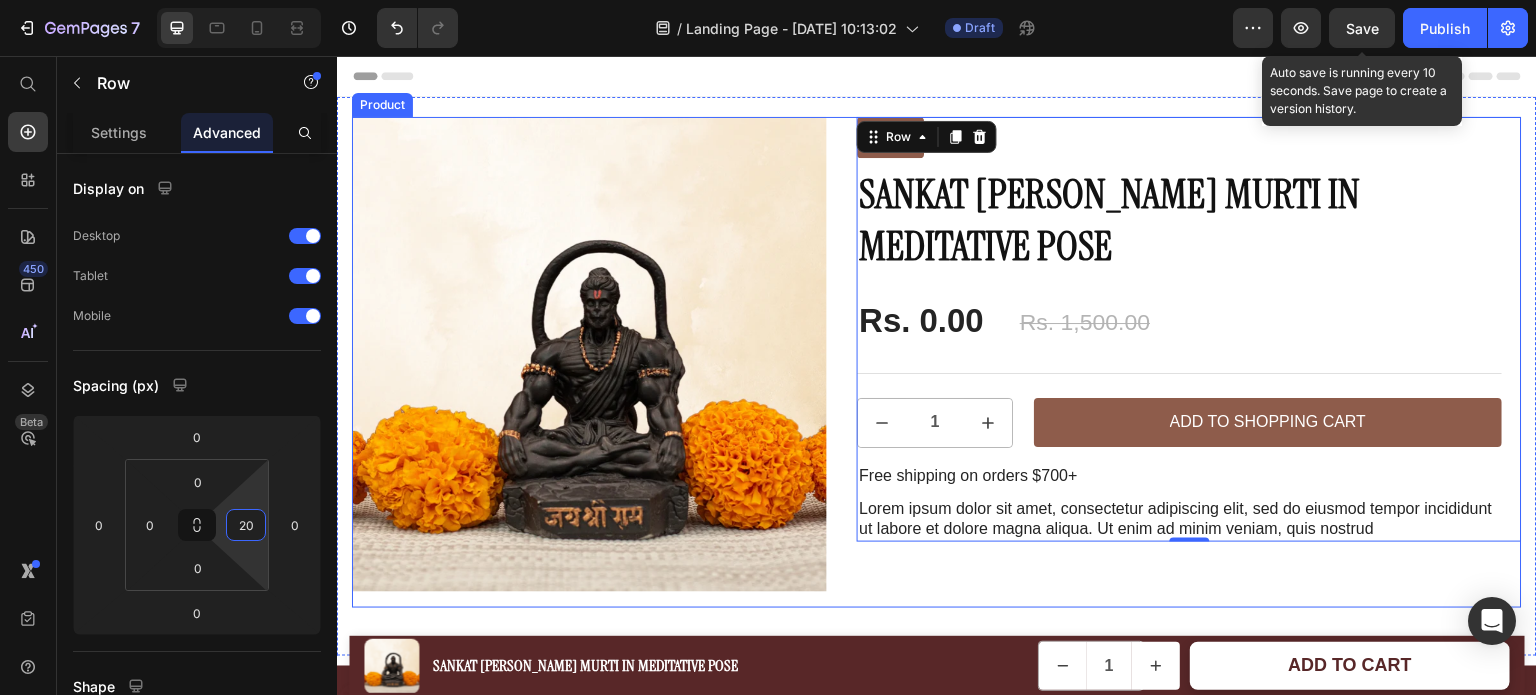 click on "Sale Text Block Product Images Row Sale Text Block Sankat Mochan Hanuman Murti in Meditative Pose Product Title Rs. 0.00 Product Price Rs. 1,500.00 Product Price Row Icon Icon Icon Icon Icon Icon List 289 Reviews! Text Block Row                Title Line 1 Product Quantity Add to Shopping Cart Add to Cart Row Free shipping on orders $700+ Text Block Lorem ipsum dolor sit amet, consectetur adipiscing elit, sed do eiusmod tempor incididunt ut labore et dolore magna aliqua. Ut enim ad minim veniam, quis nostrud  Text Block Row   0 Product" at bounding box center (937, 362) 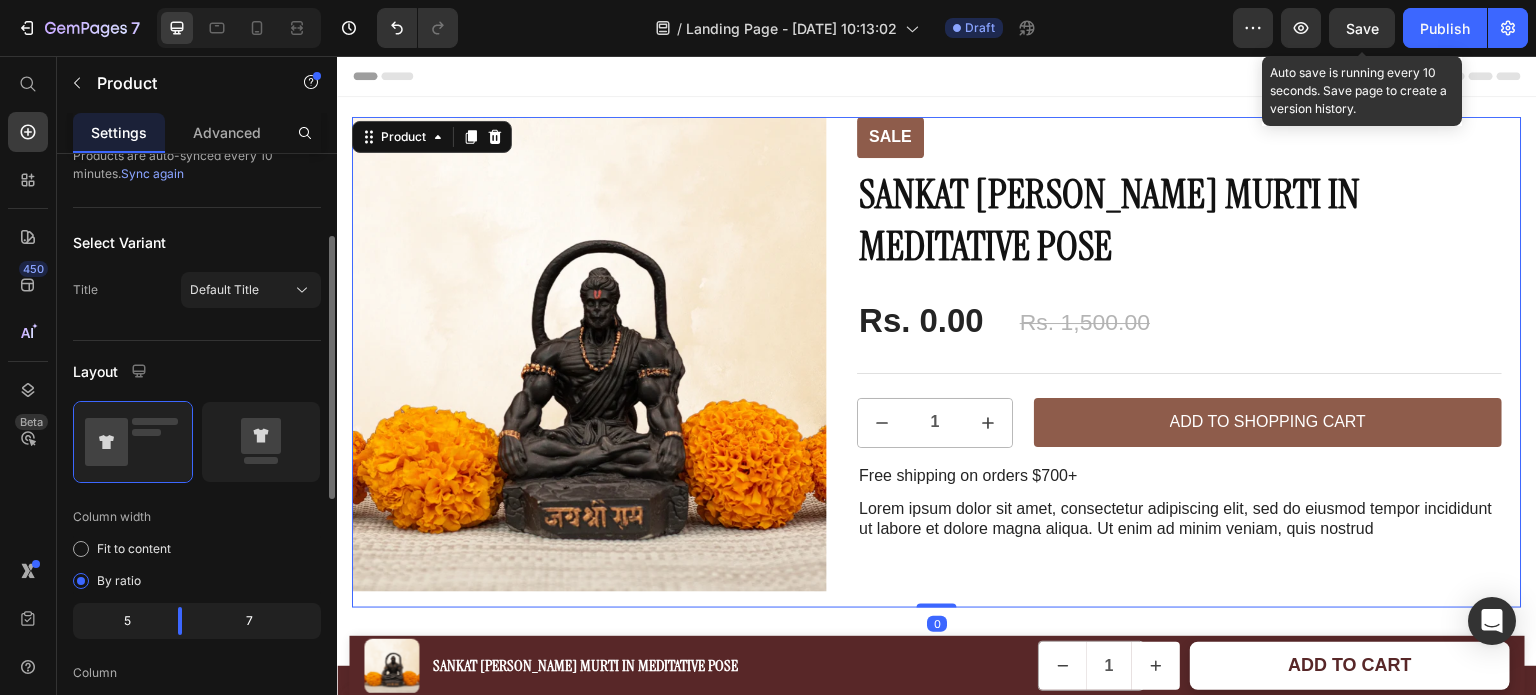 scroll, scrollTop: 184, scrollLeft: 0, axis: vertical 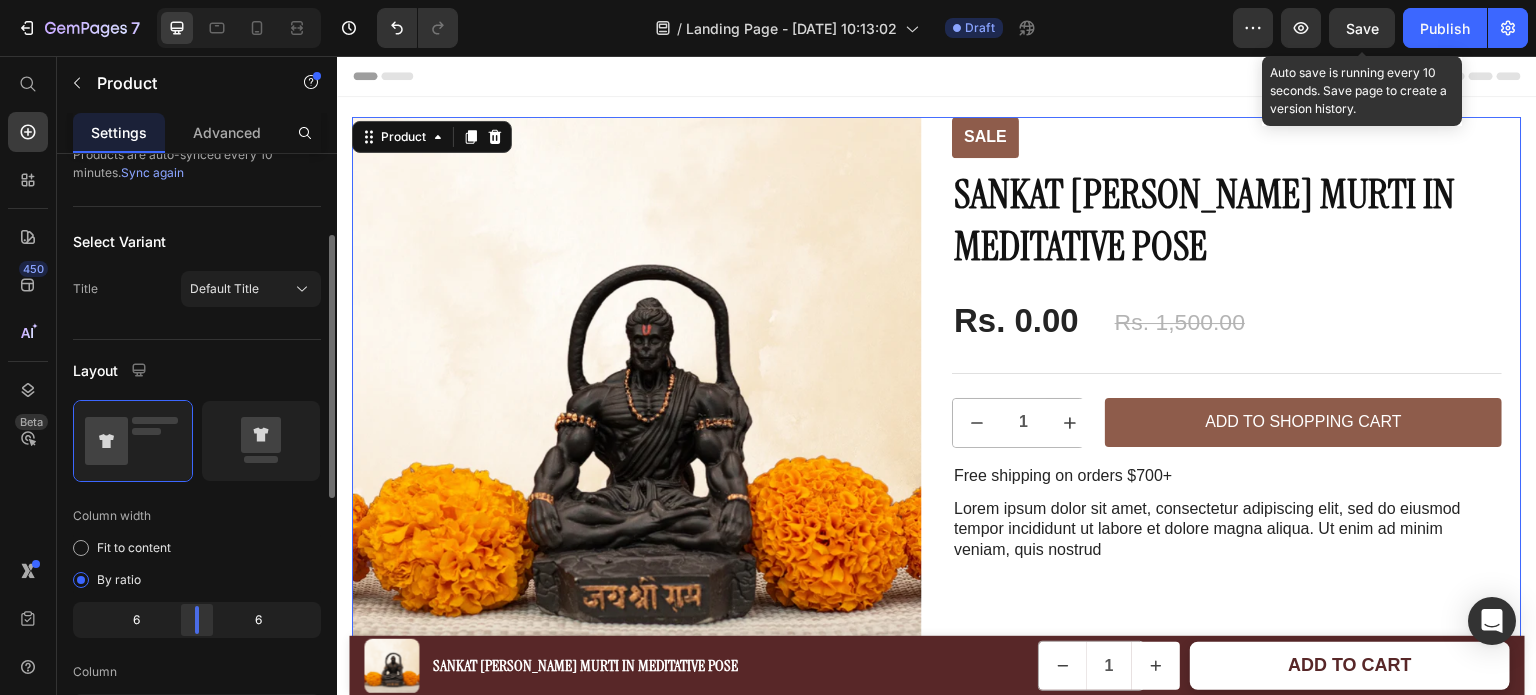 drag, startPoint x: 180, startPoint y: 615, endPoint x: 202, endPoint y: 607, distance: 23.409399 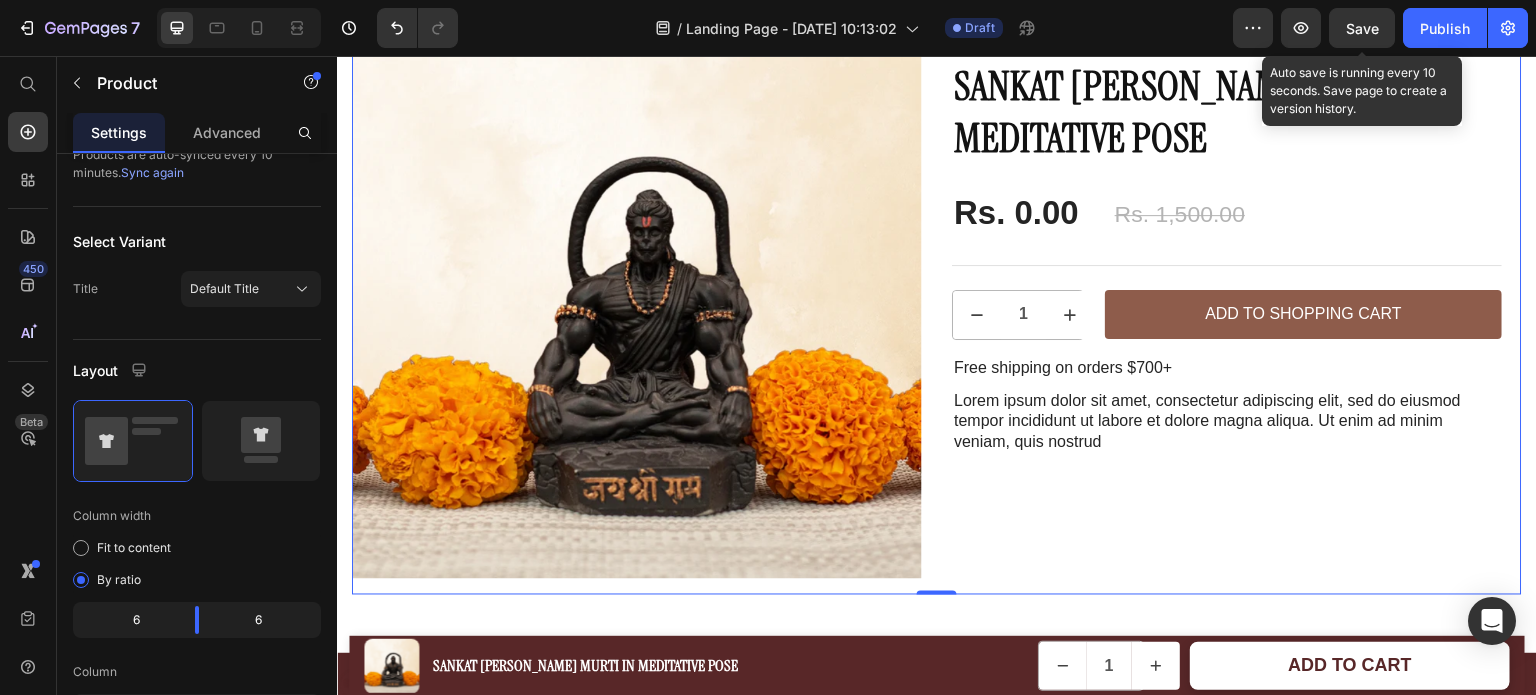 scroll, scrollTop: 107, scrollLeft: 0, axis: vertical 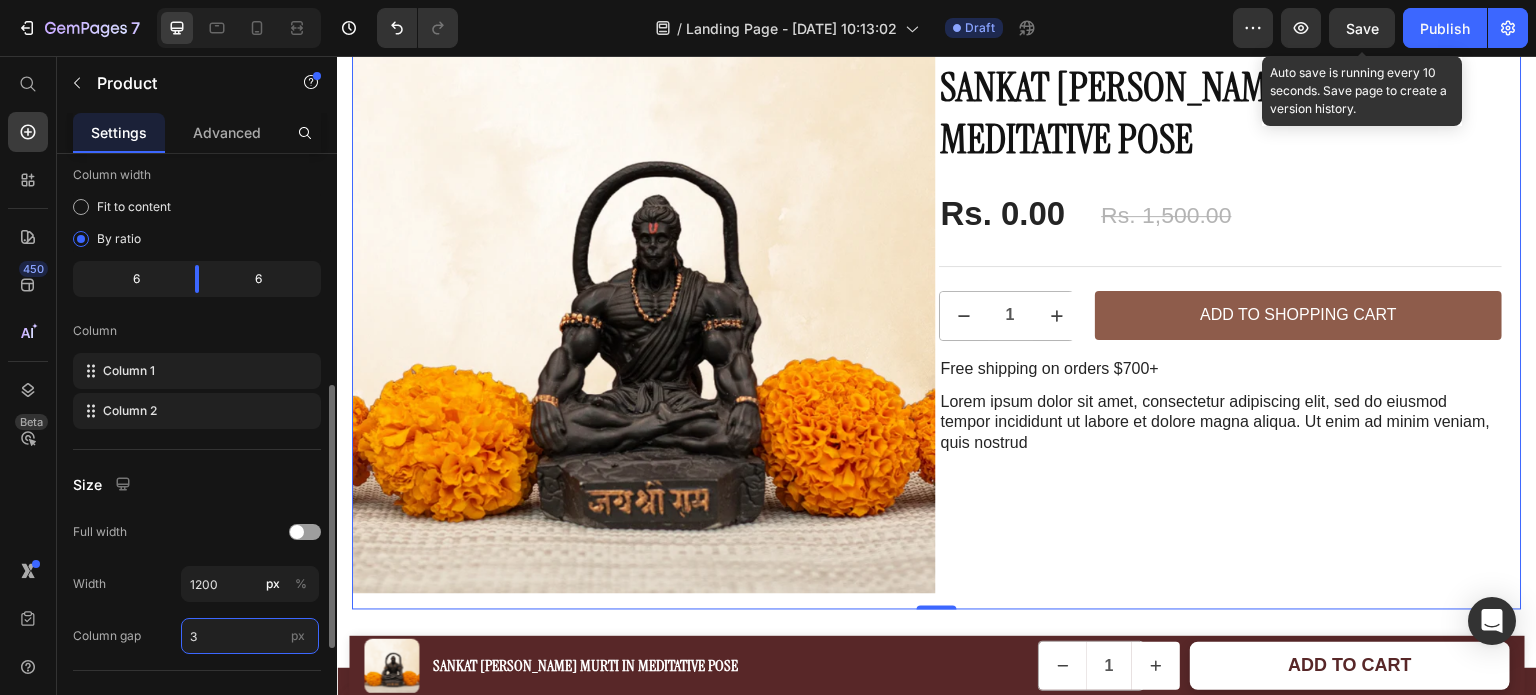 type on "32" 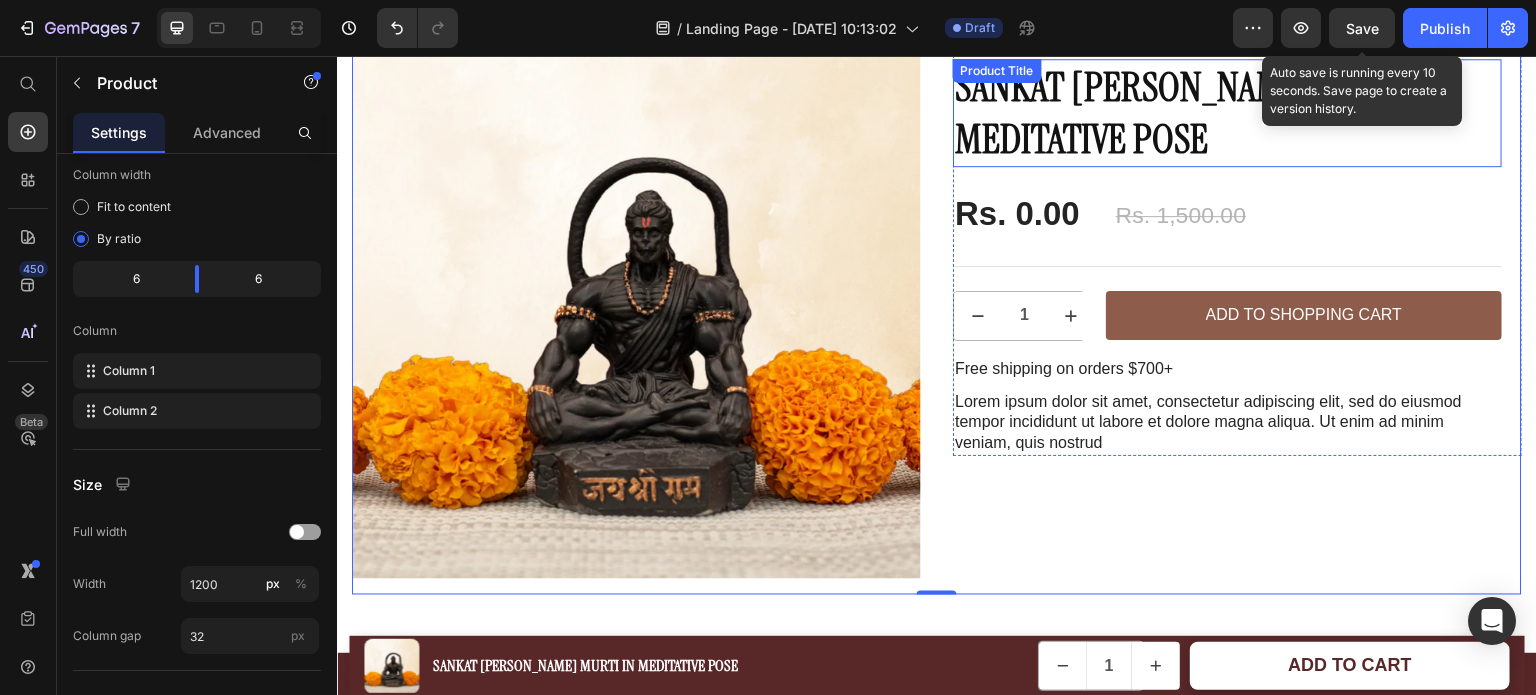 click on "Sankat [PERSON_NAME] Murti in Meditative Pose" at bounding box center (1227, 113) 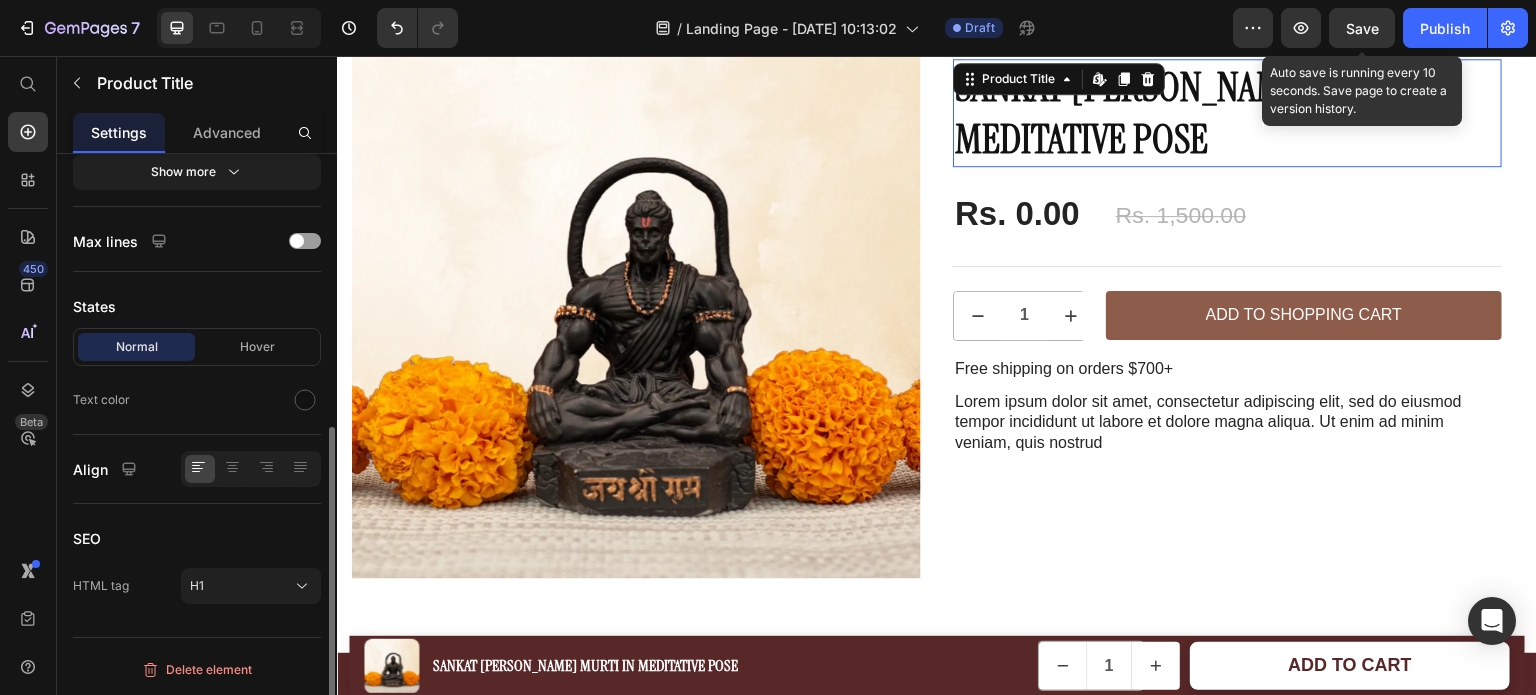 scroll, scrollTop: 0, scrollLeft: 0, axis: both 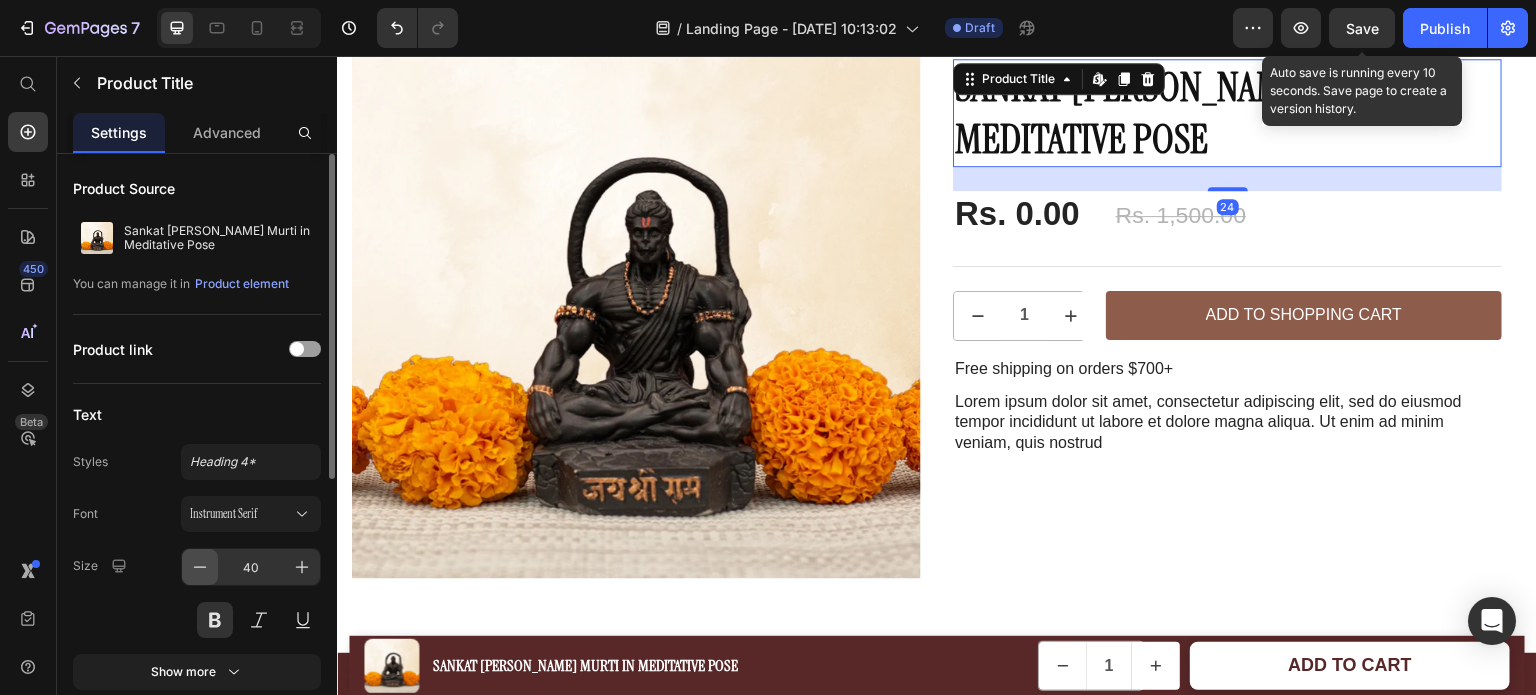 click 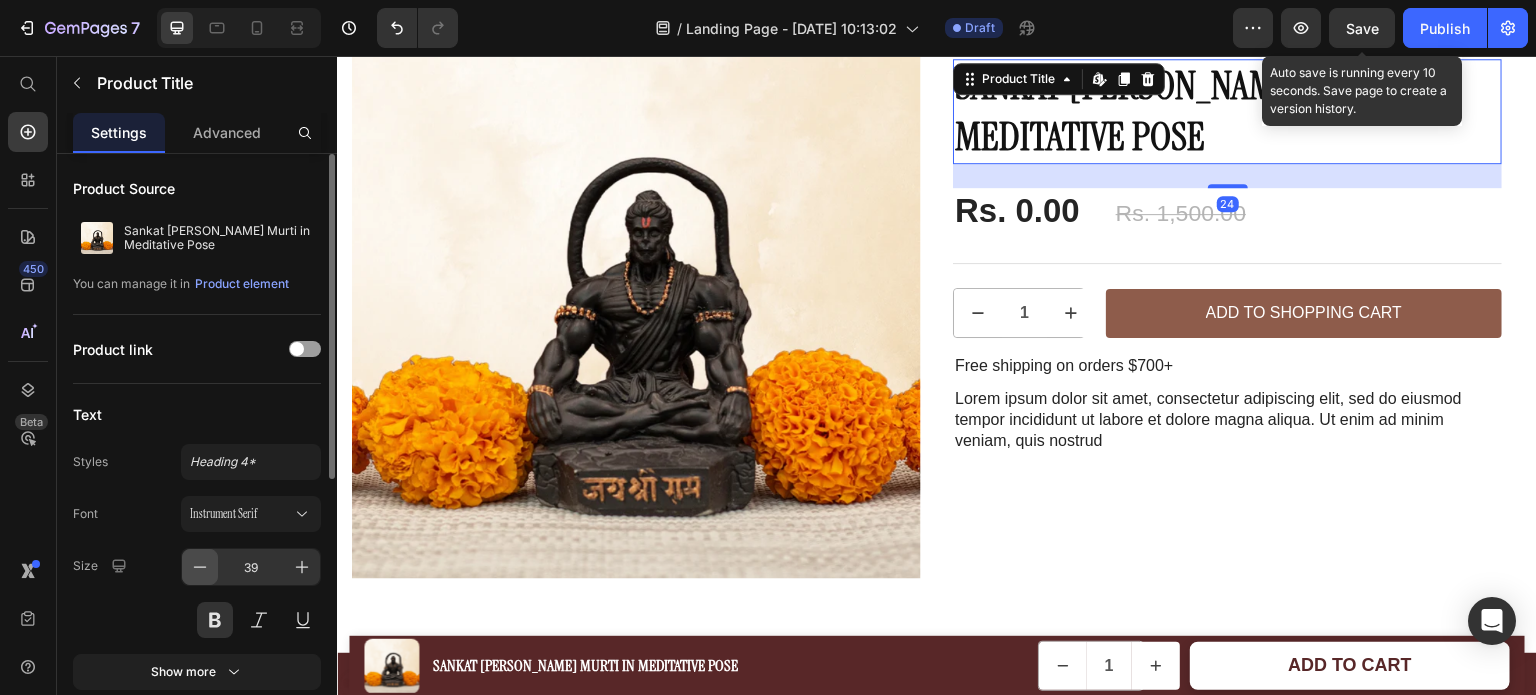 click 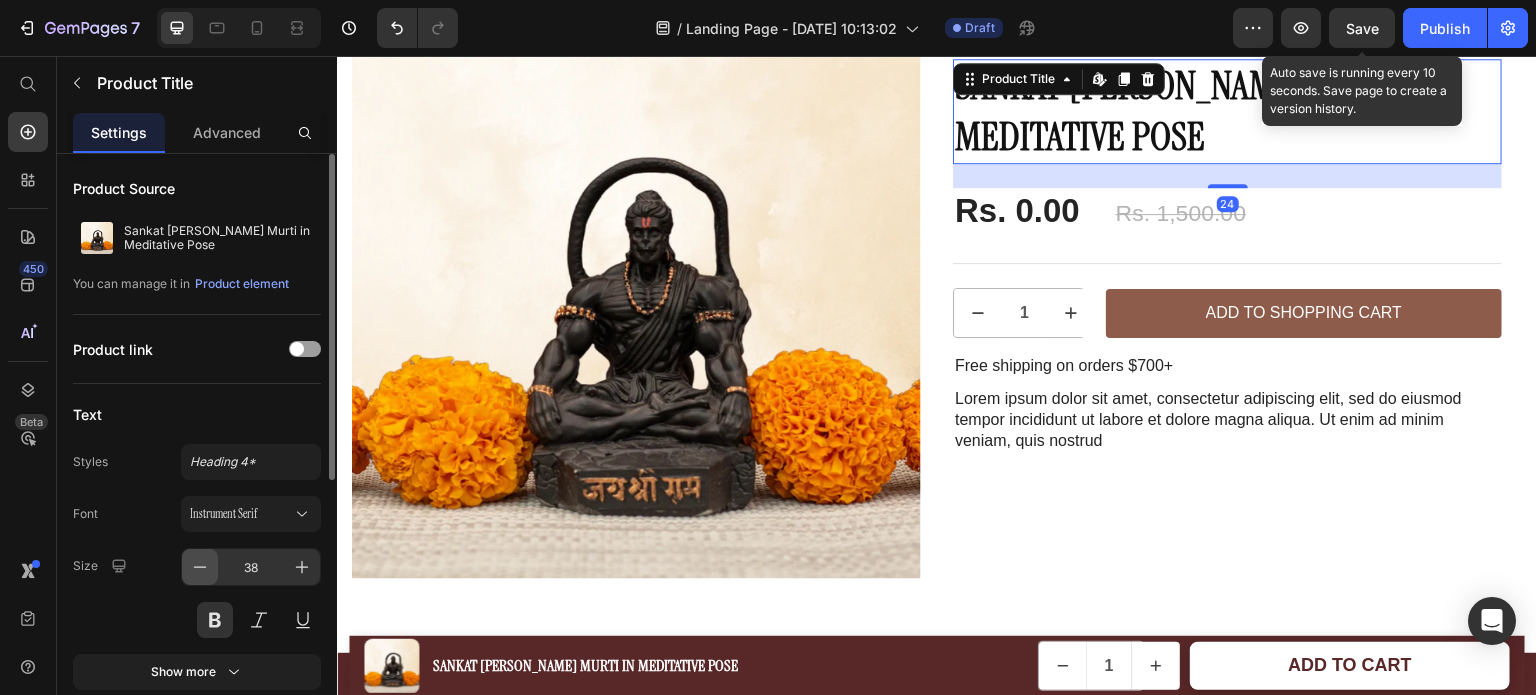 click 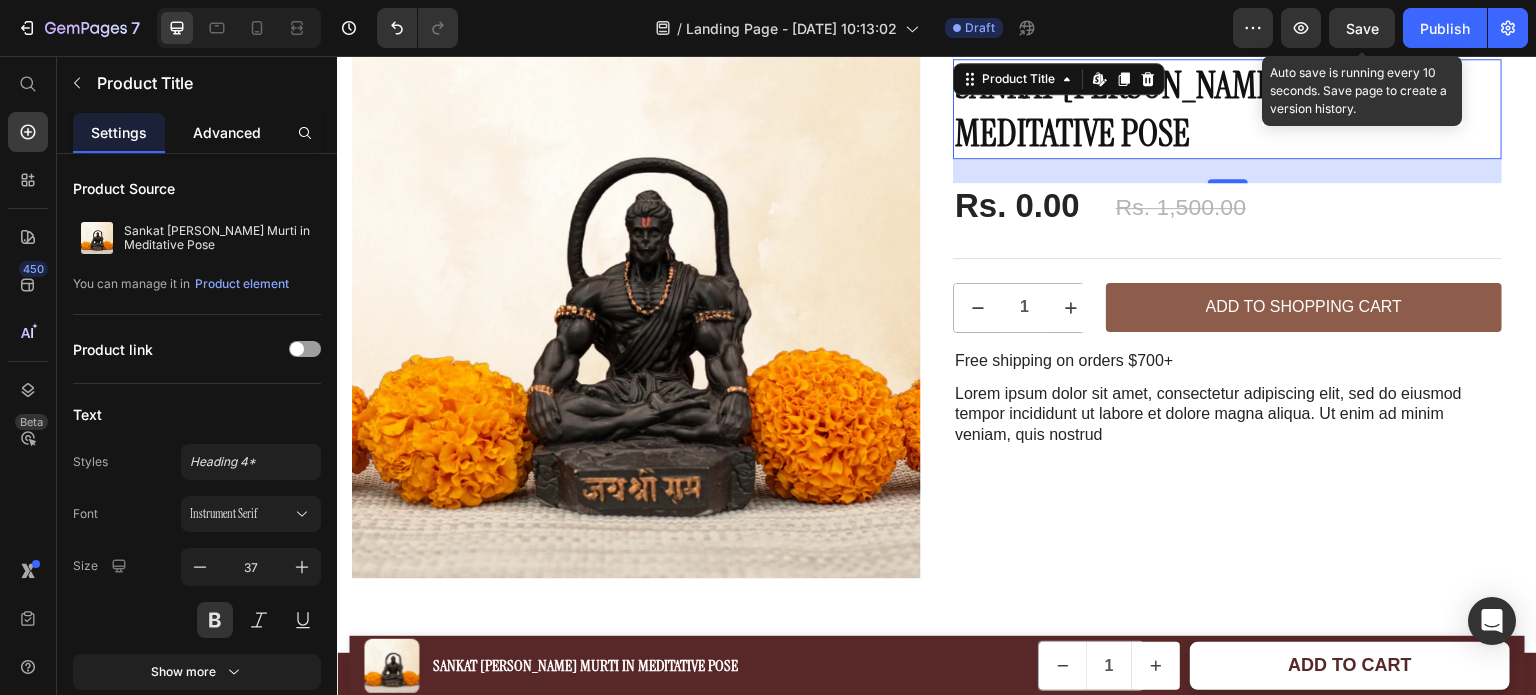 click on "Advanced" 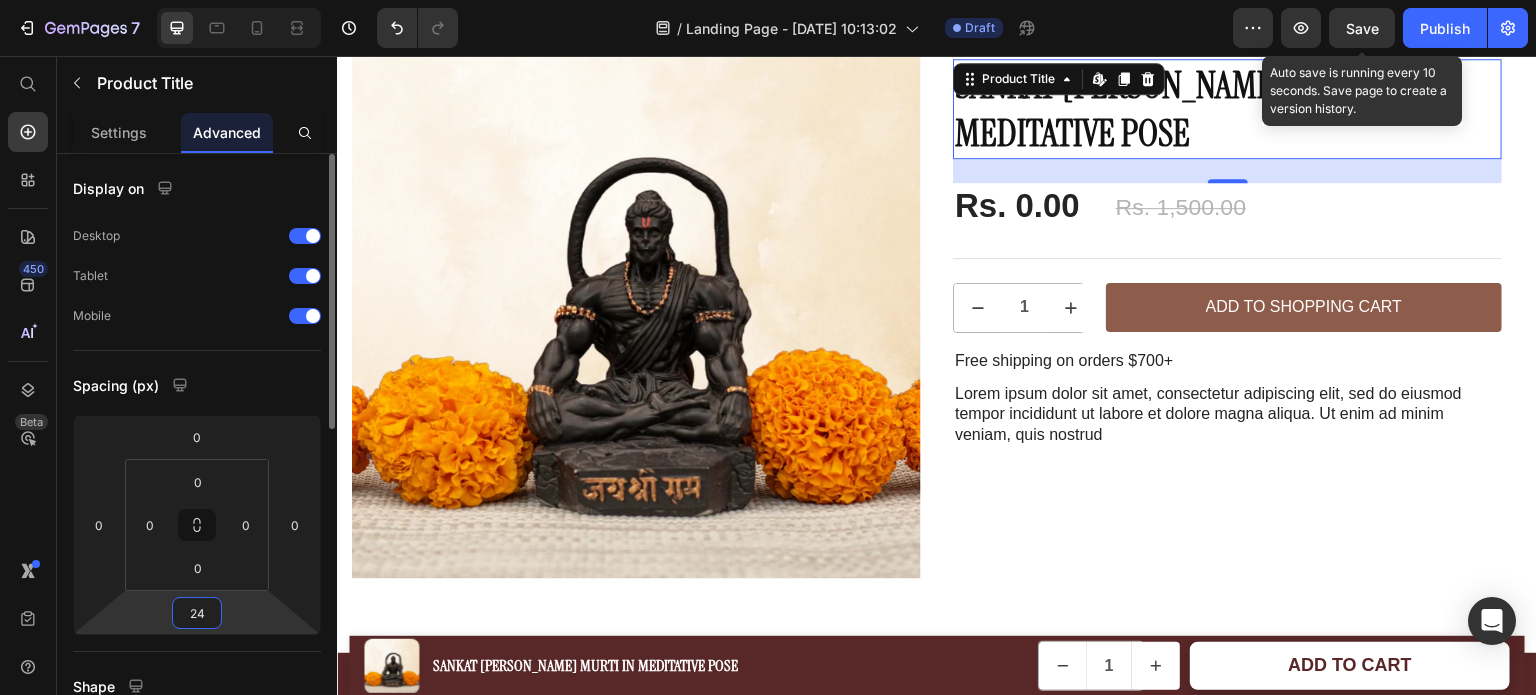 click on "24" at bounding box center (197, 613) 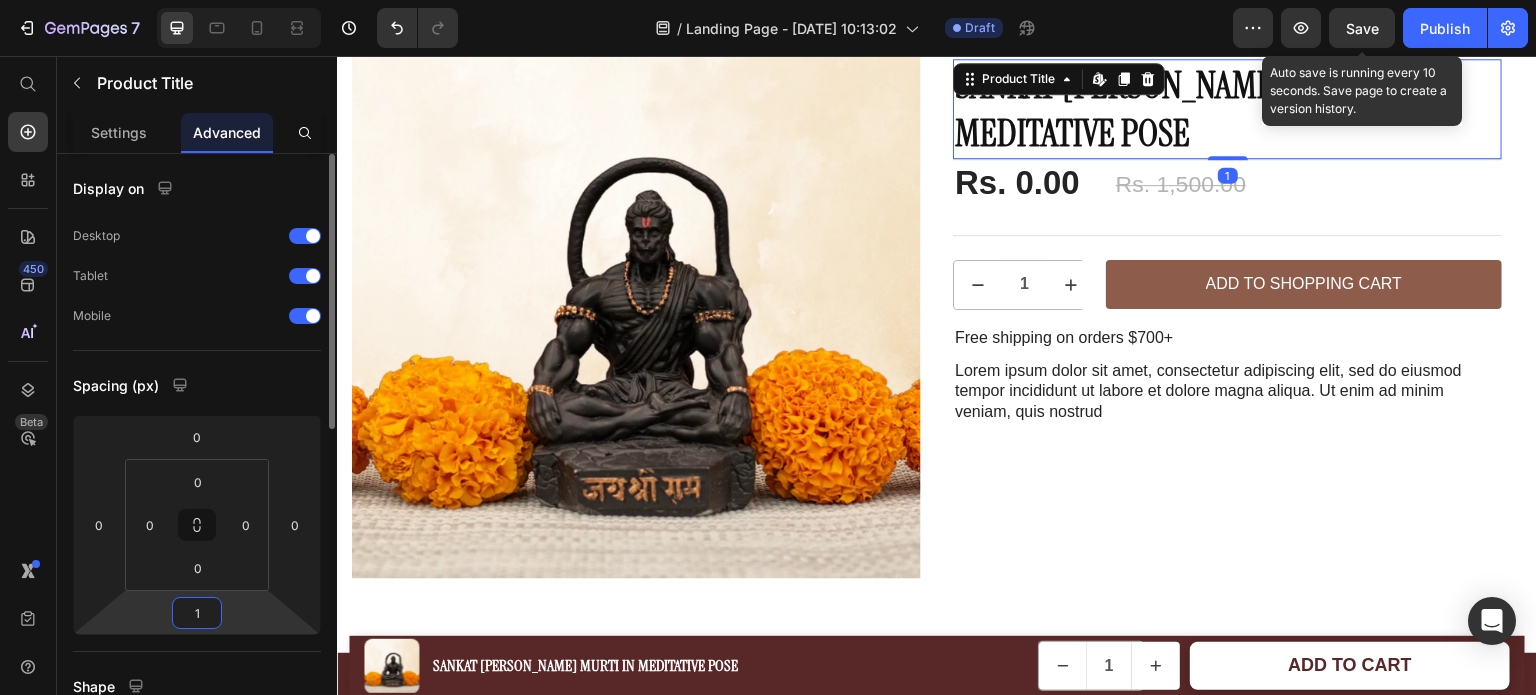 type on "12" 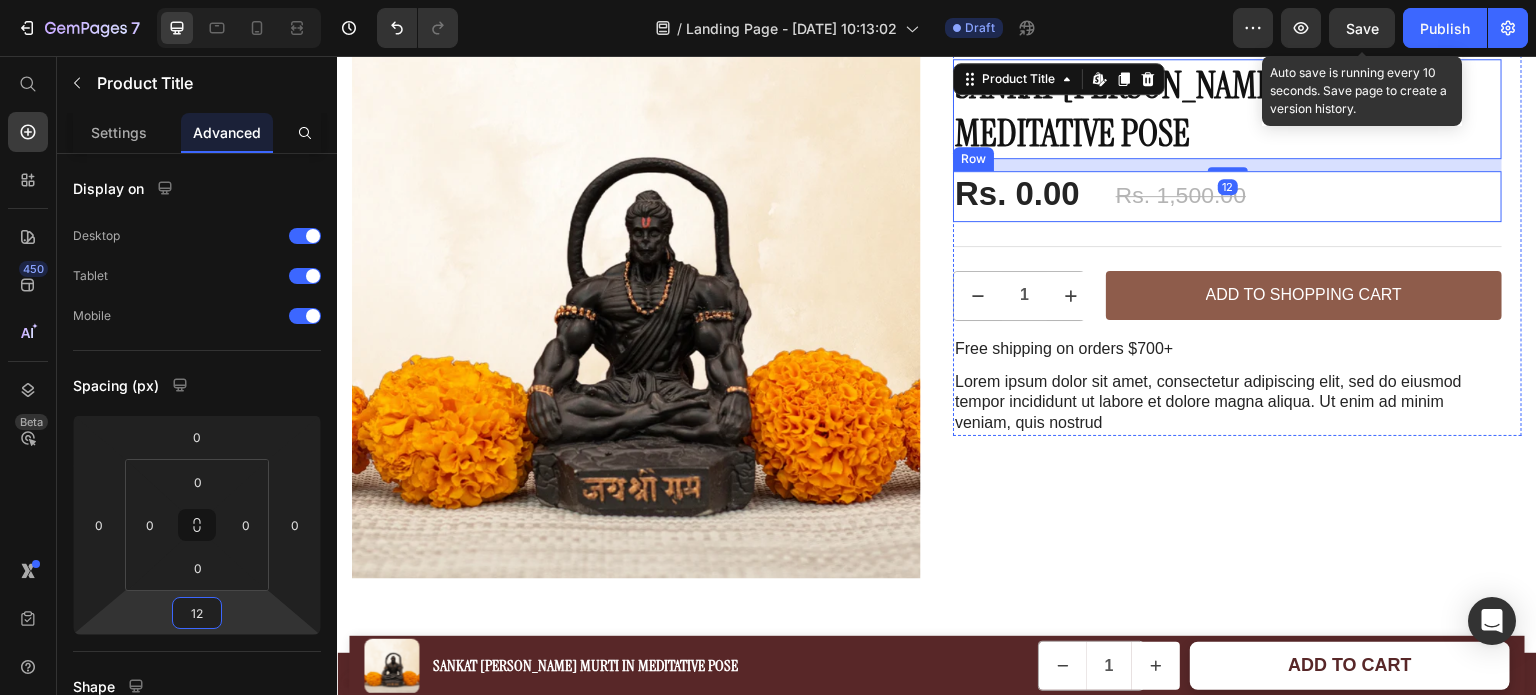 click on "Rs. 0.00 Product Price Rs. 1,500.00 Product Price Row" at bounding box center (1227, 196) 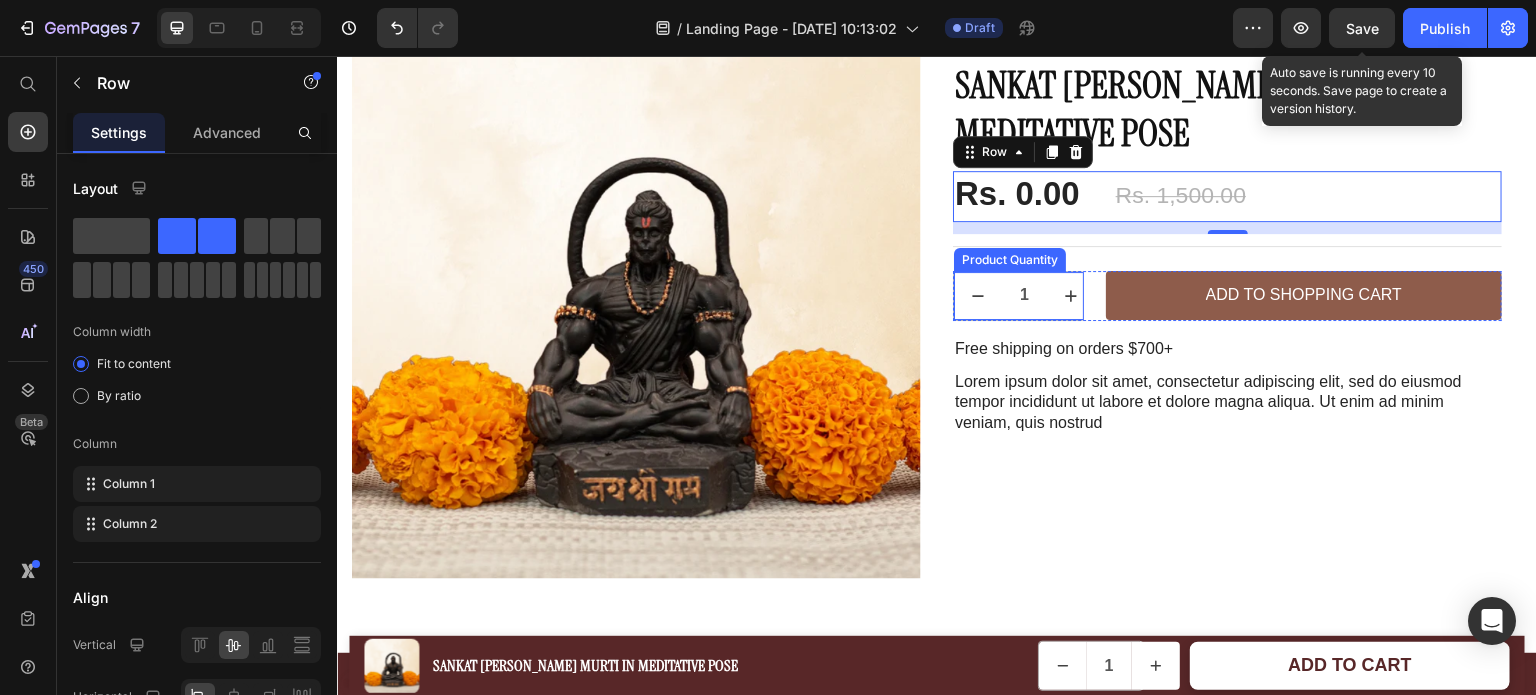 click at bounding box center [1071, 296] 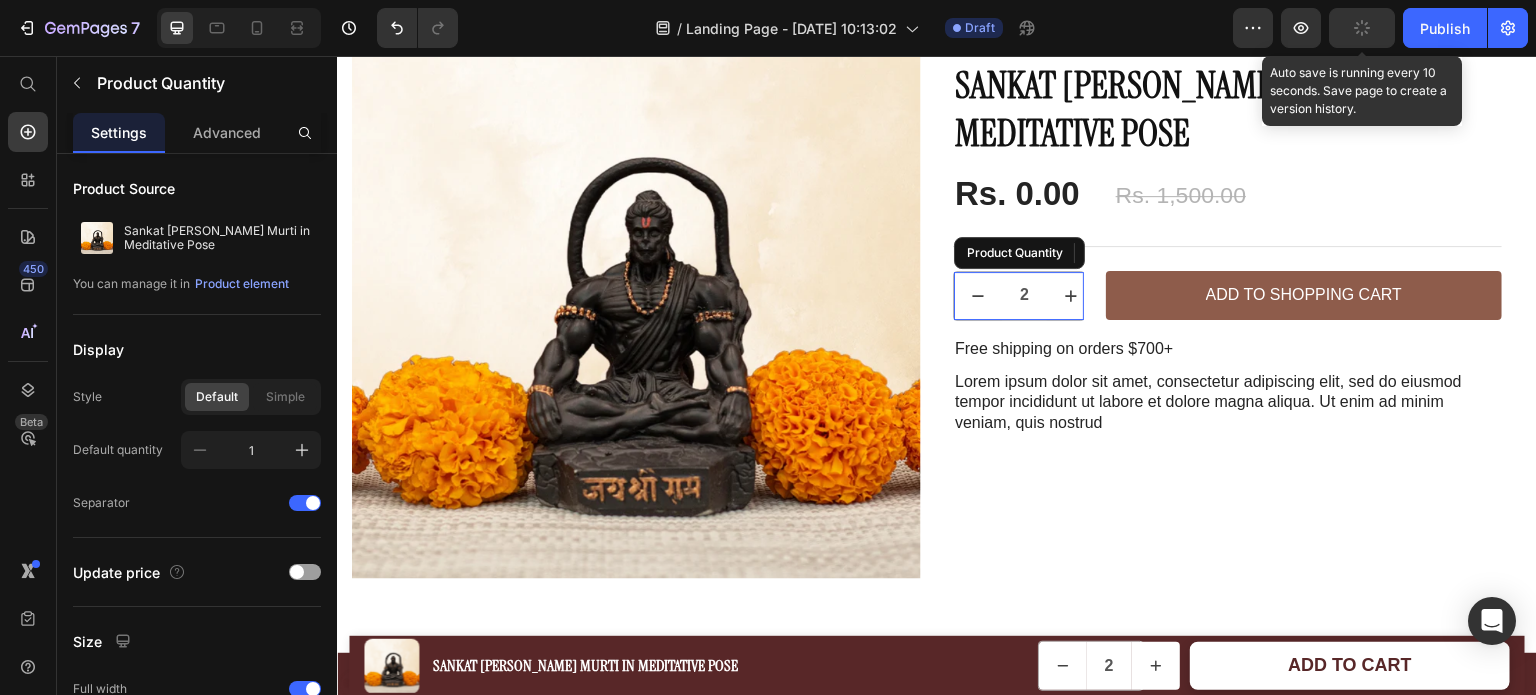 type on "2" 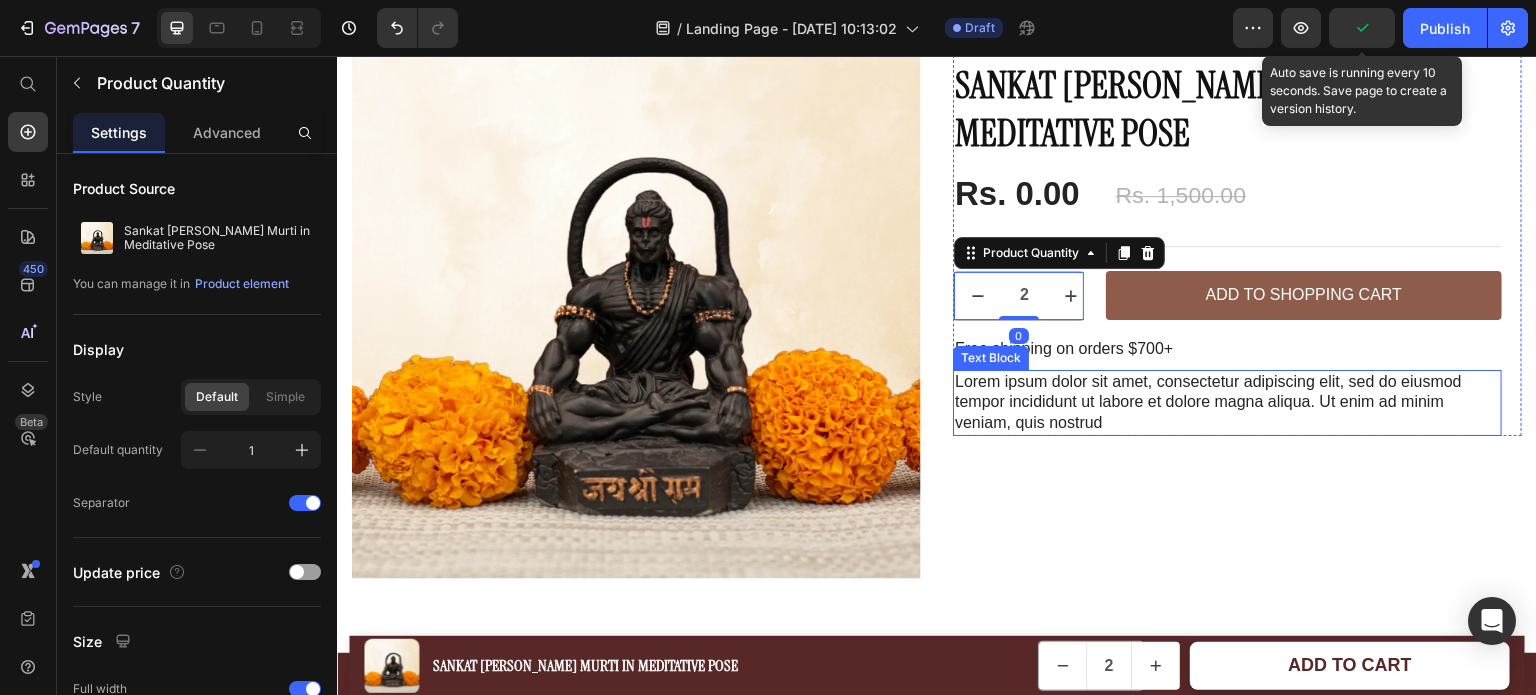 click on "Lorem ipsum dolor sit amet, consectetur adipiscing elit, sed do eiusmod tempor incididunt ut labore et dolore magna aliqua. Ut enim ad minim veniam, quis nostrud" at bounding box center [1227, 403] 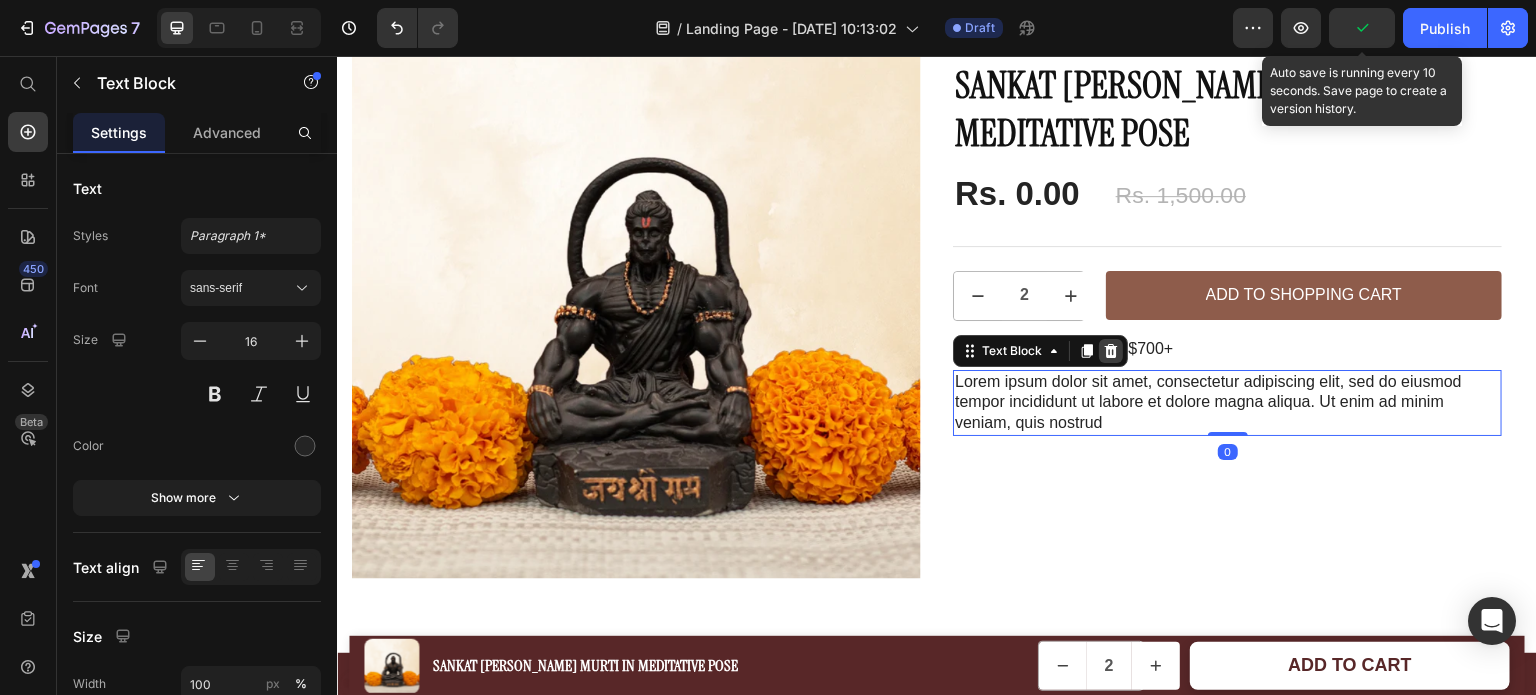 click 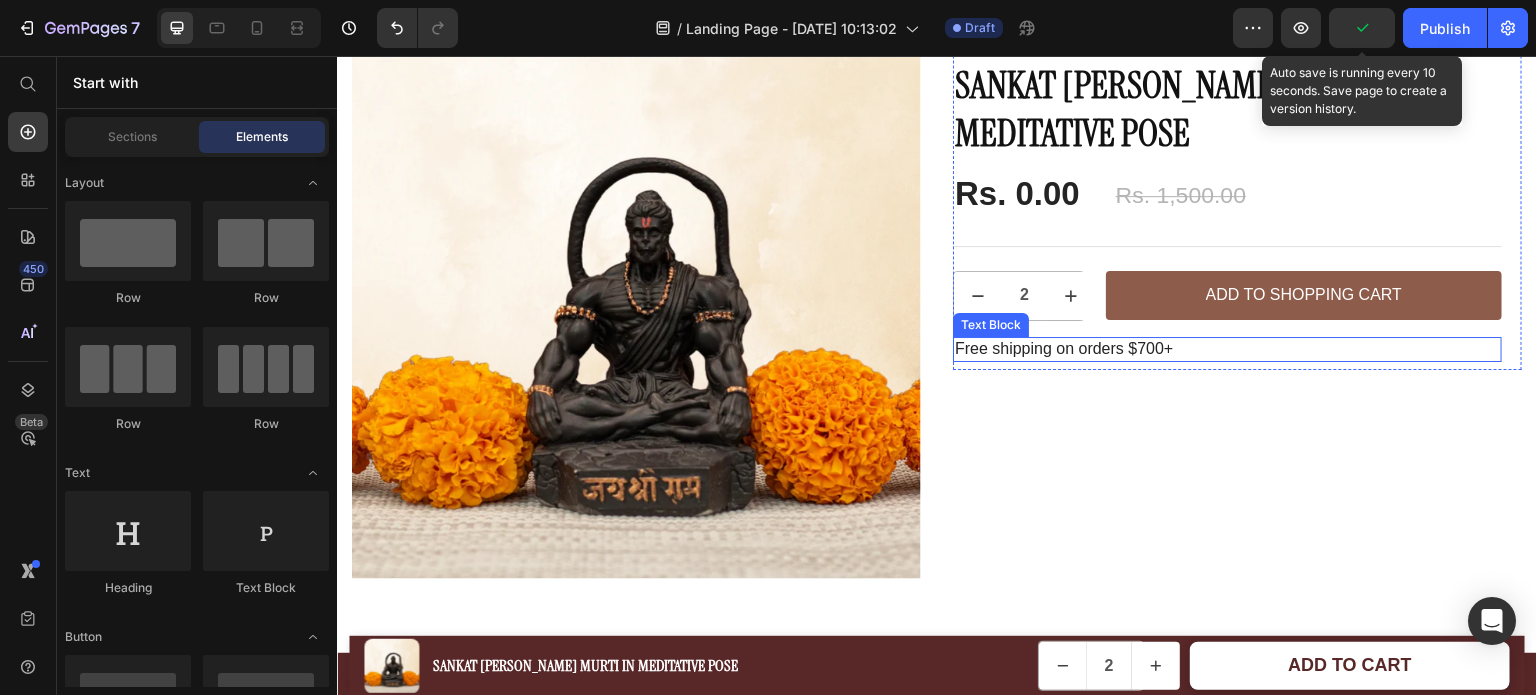 click on "Free shipping on orders $700+" at bounding box center [1227, 349] 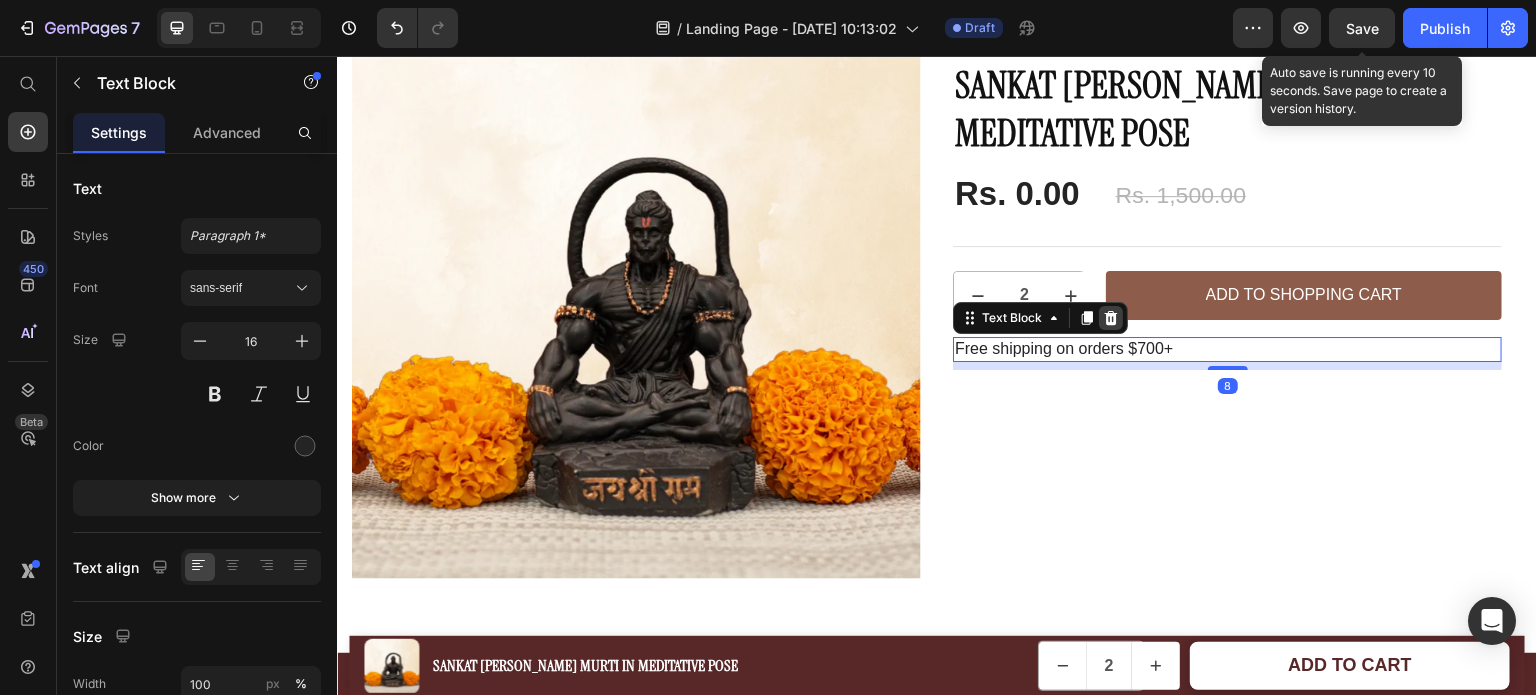 click 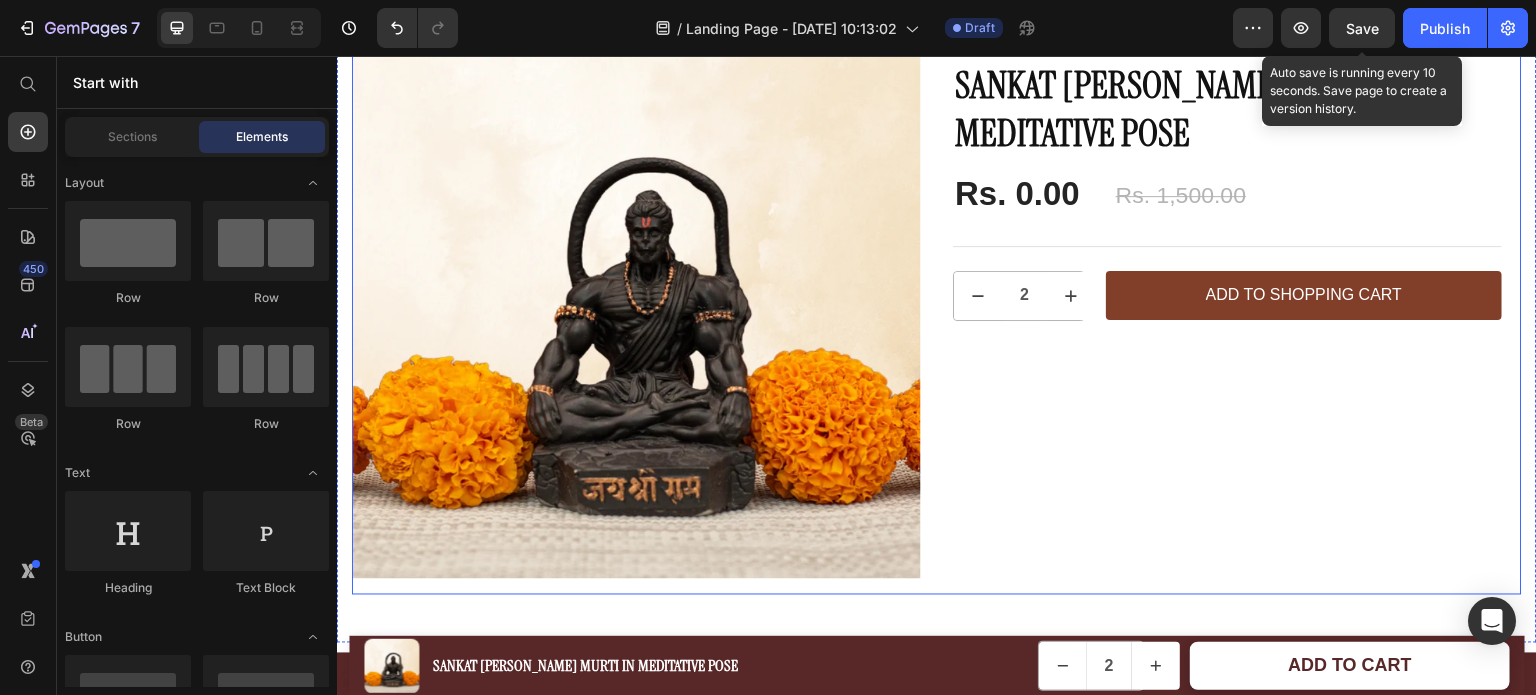 scroll, scrollTop: 0, scrollLeft: 0, axis: both 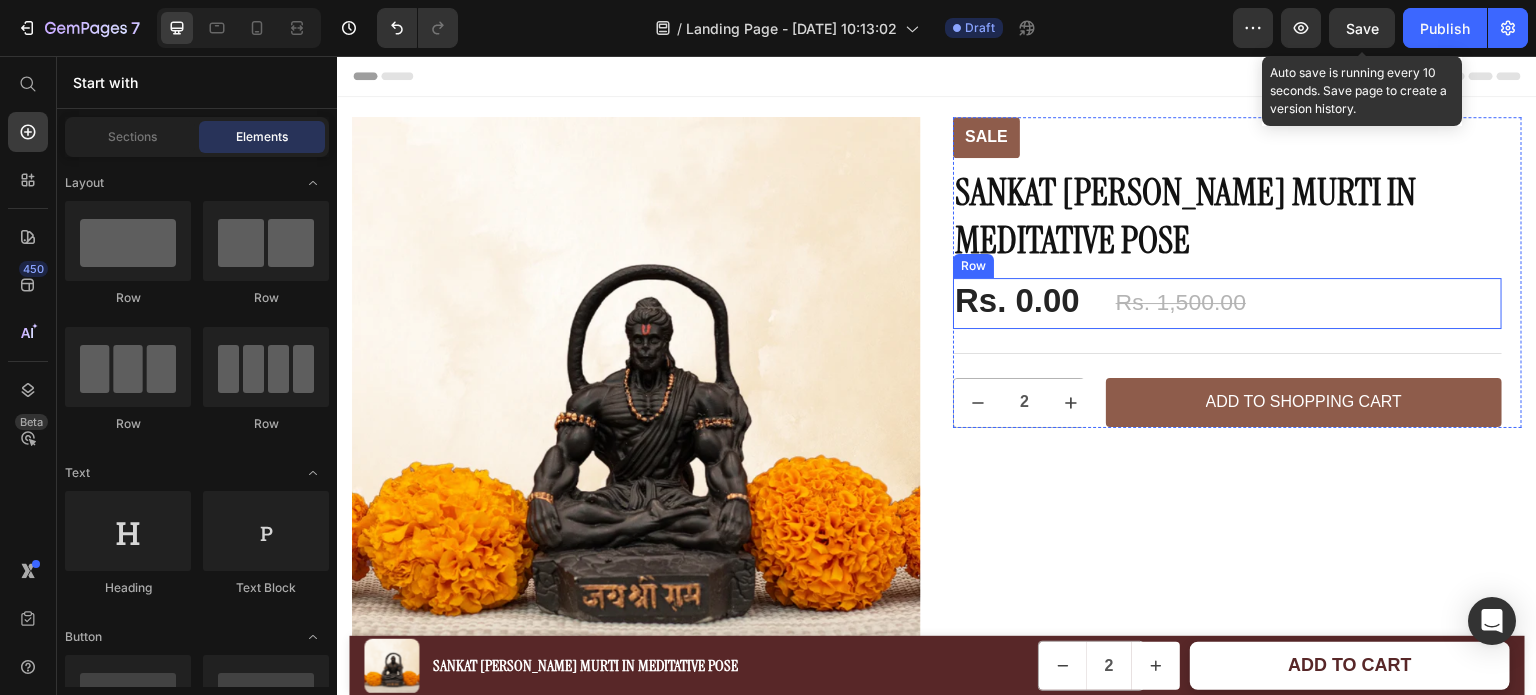 click on "Rs. 0.00 Product Price Rs. 1,500.00 Product Price Row" at bounding box center (1227, 303) 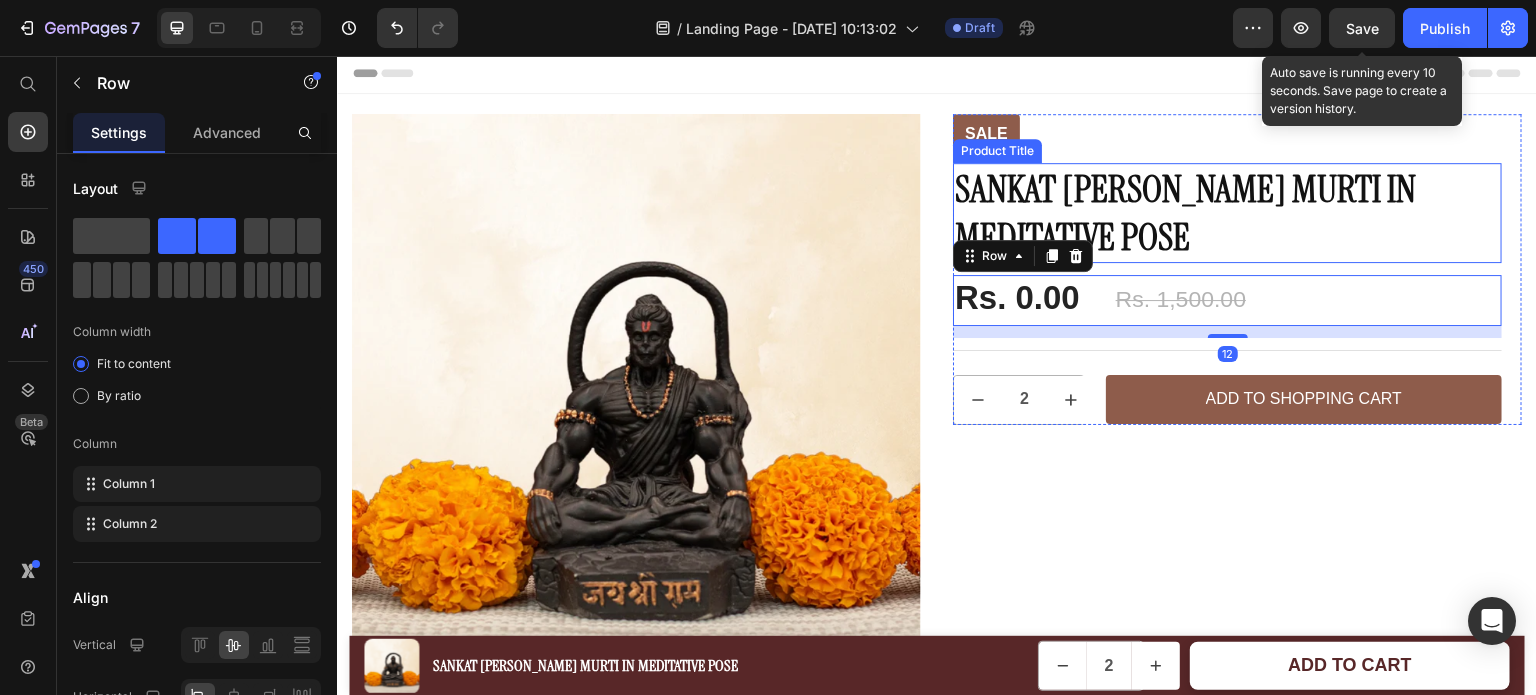 scroll, scrollTop: 2, scrollLeft: 0, axis: vertical 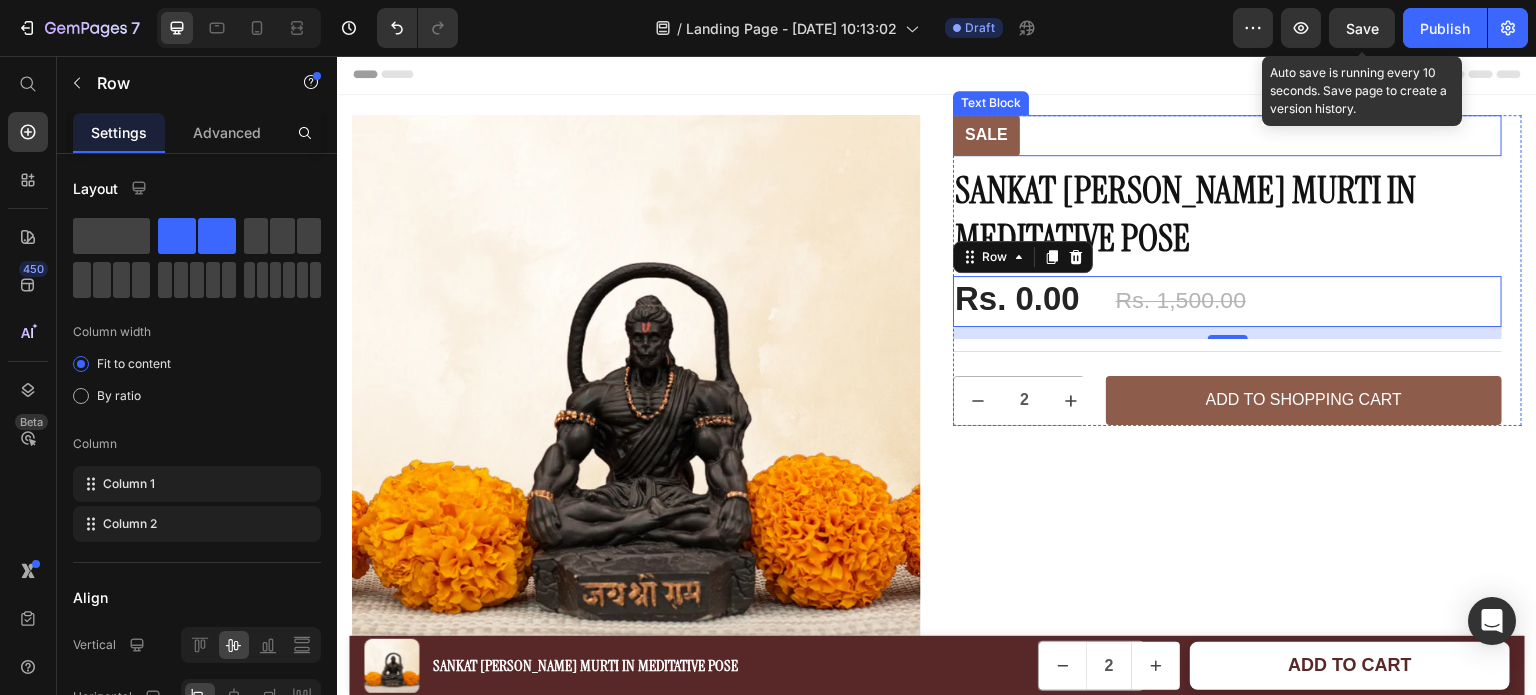 drag, startPoint x: 1094, startPoint y: 132, endPoint x: 1117, endPoint y: 139, distance: 24.04163 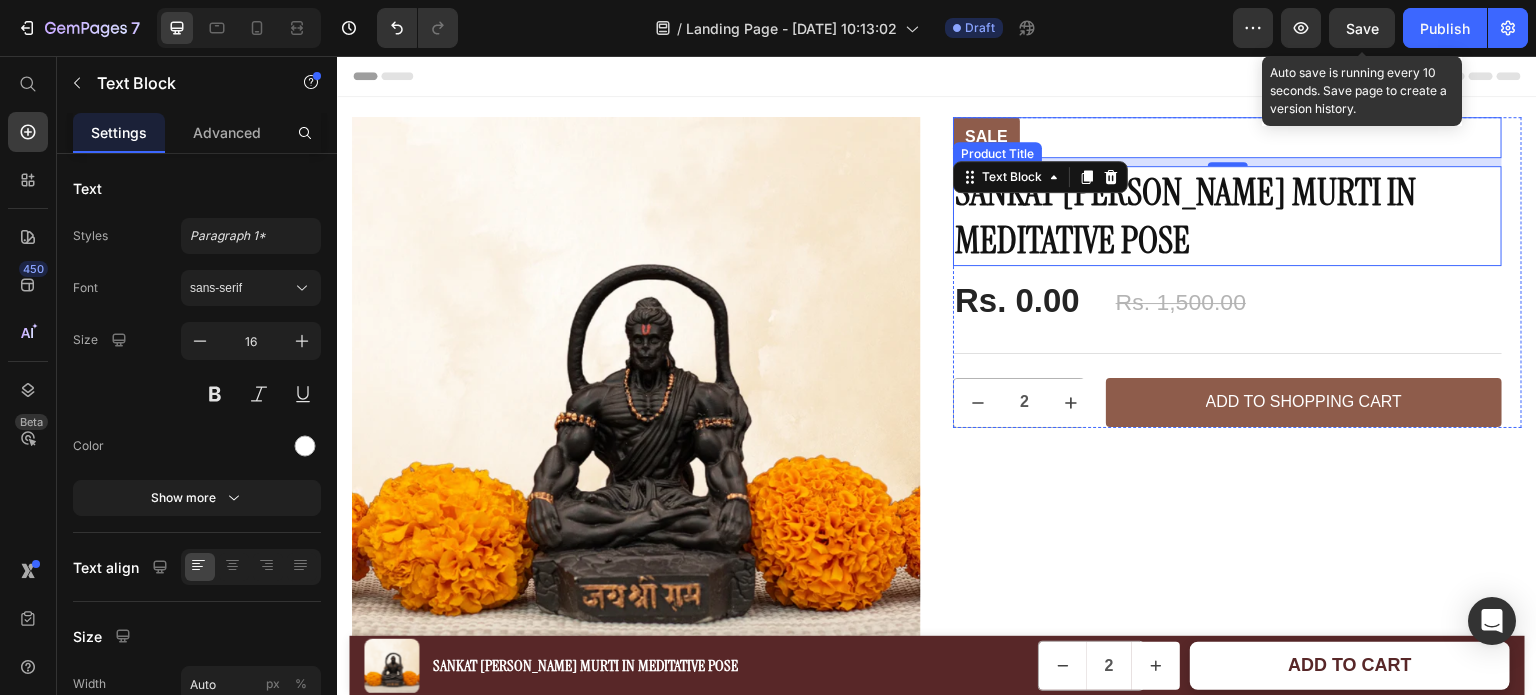 scroll, scrollTop: 2, scrollLeft: 0, axis: vertical 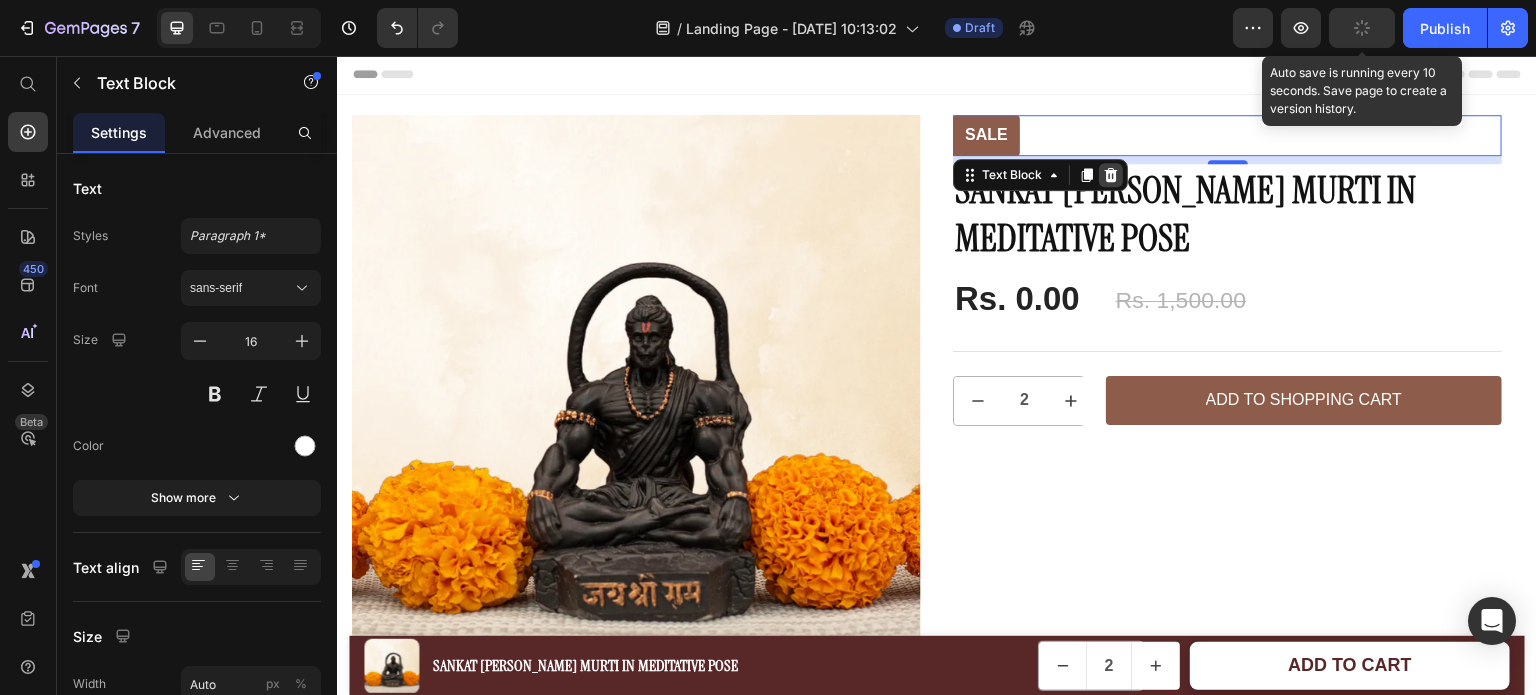 click 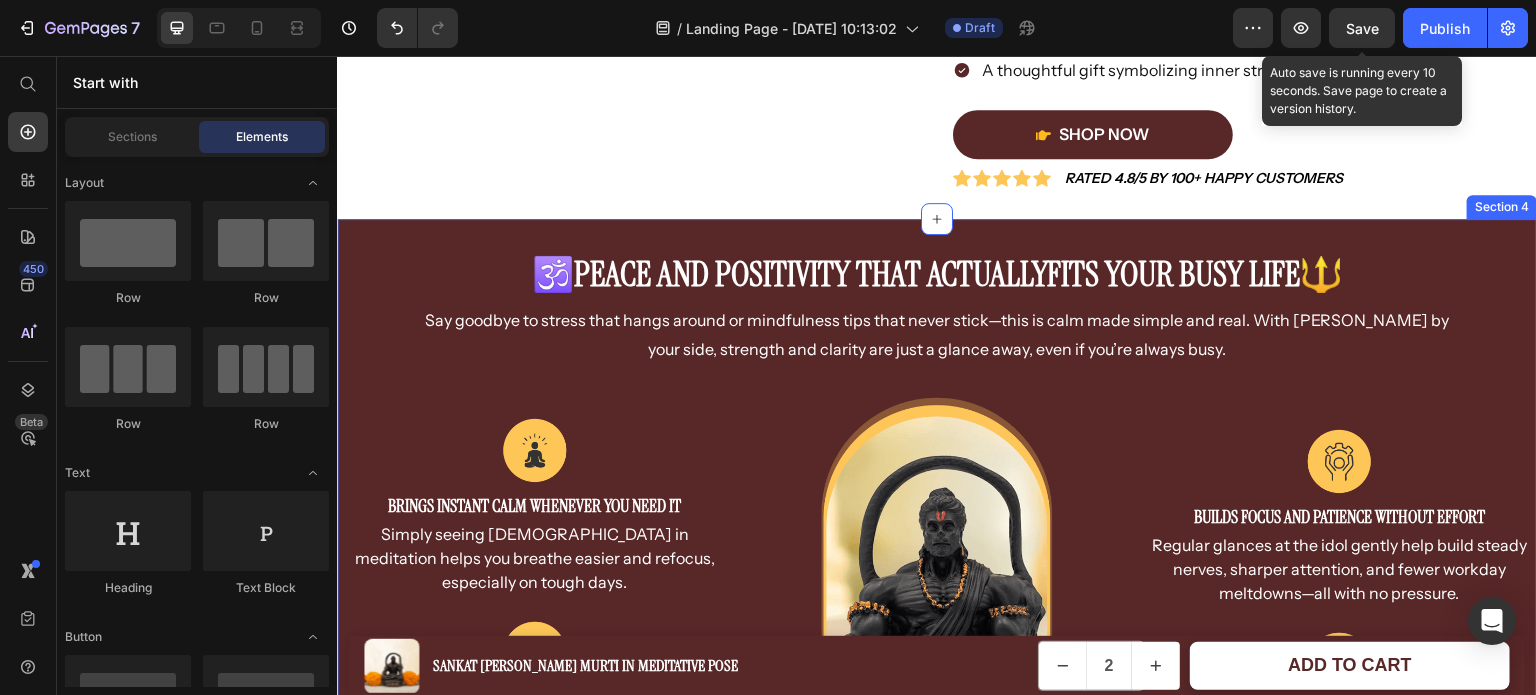 type on "1" 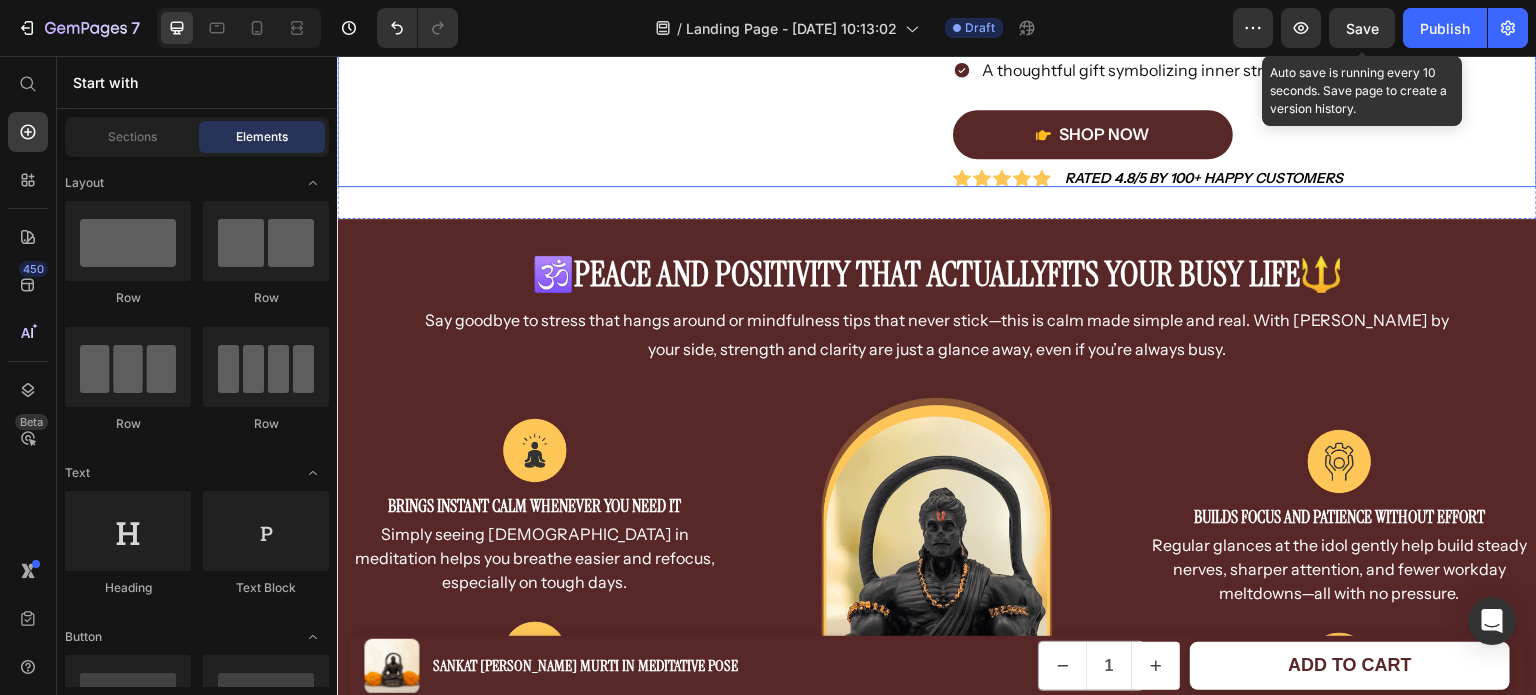 scroll, scrollTop: 1050, scrollLeft: 0, axis: vertical 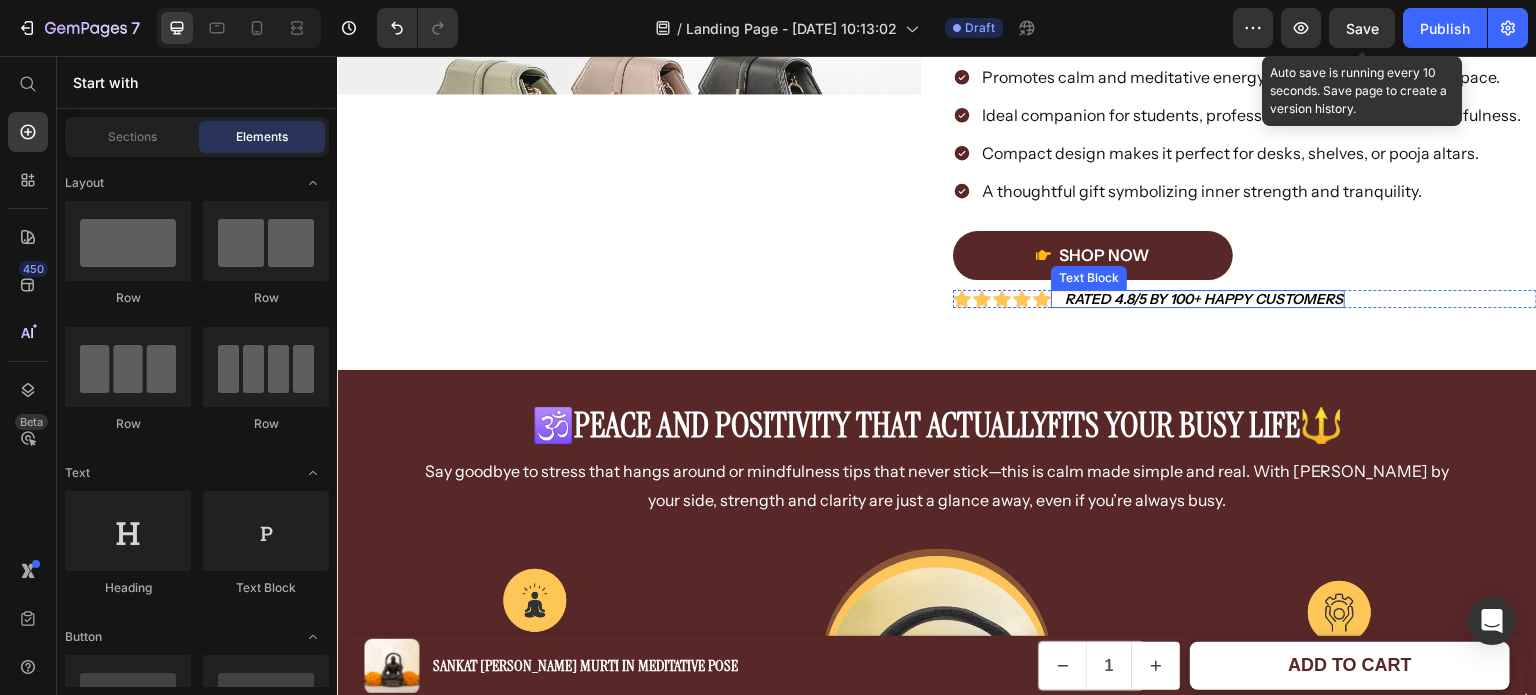 click on "Text Block" at bounding box center [1089, 278] 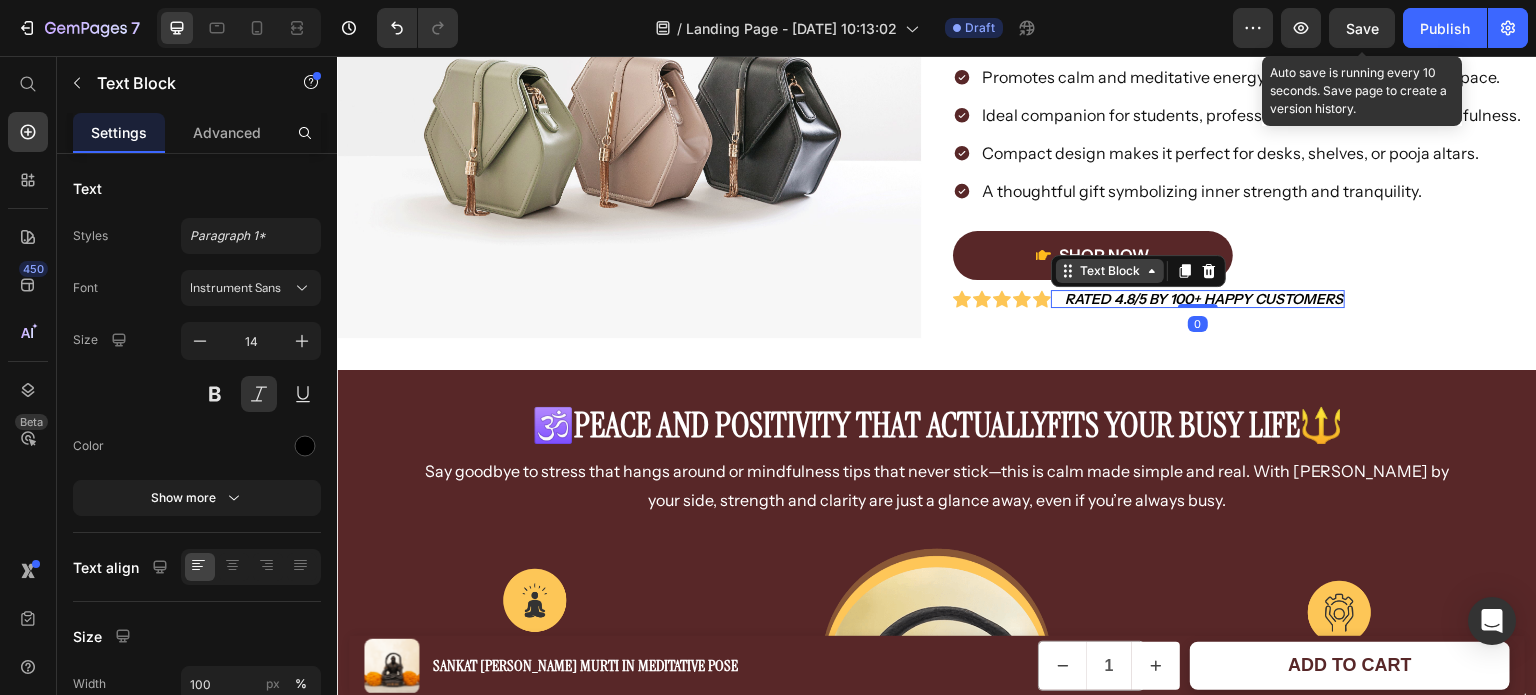 click 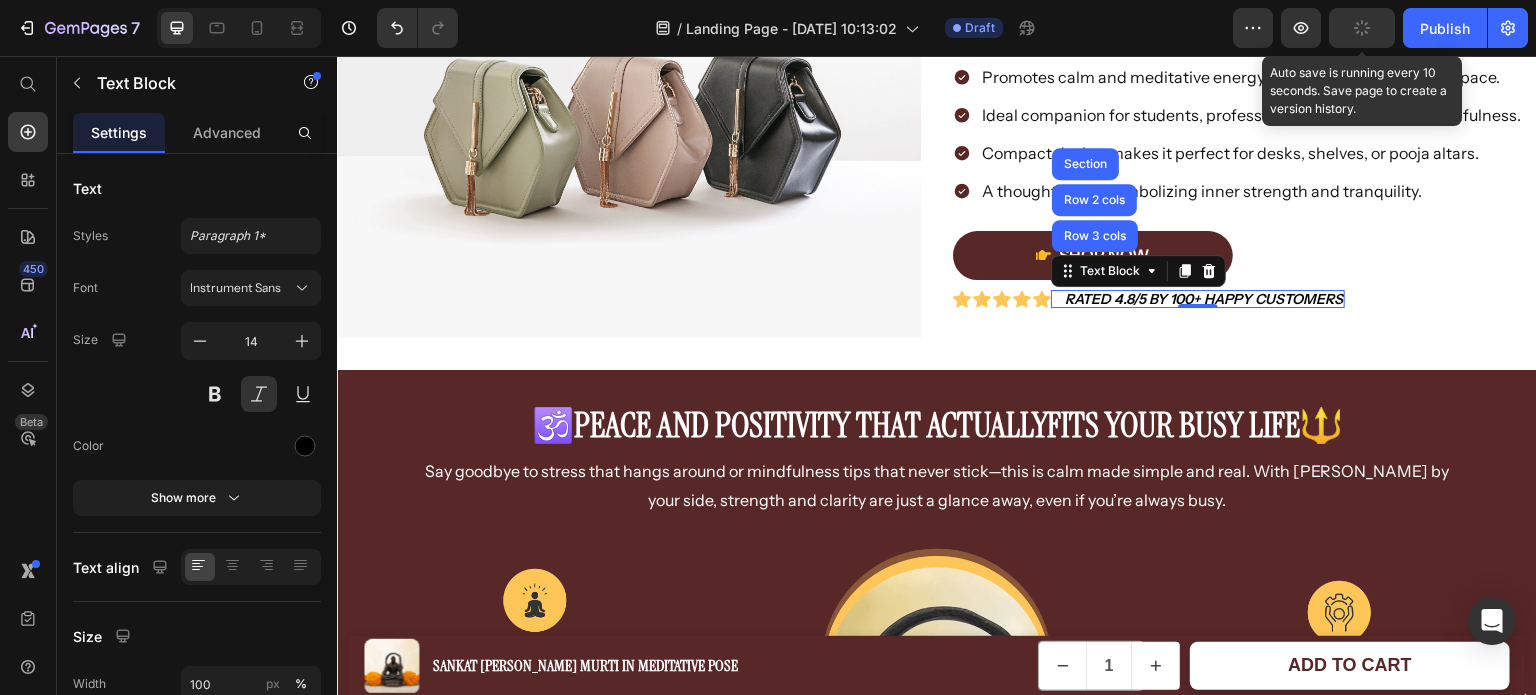 click on "Rated 4.8/5 by 100+ Happy Customers" at bounding box center [1204, 299] 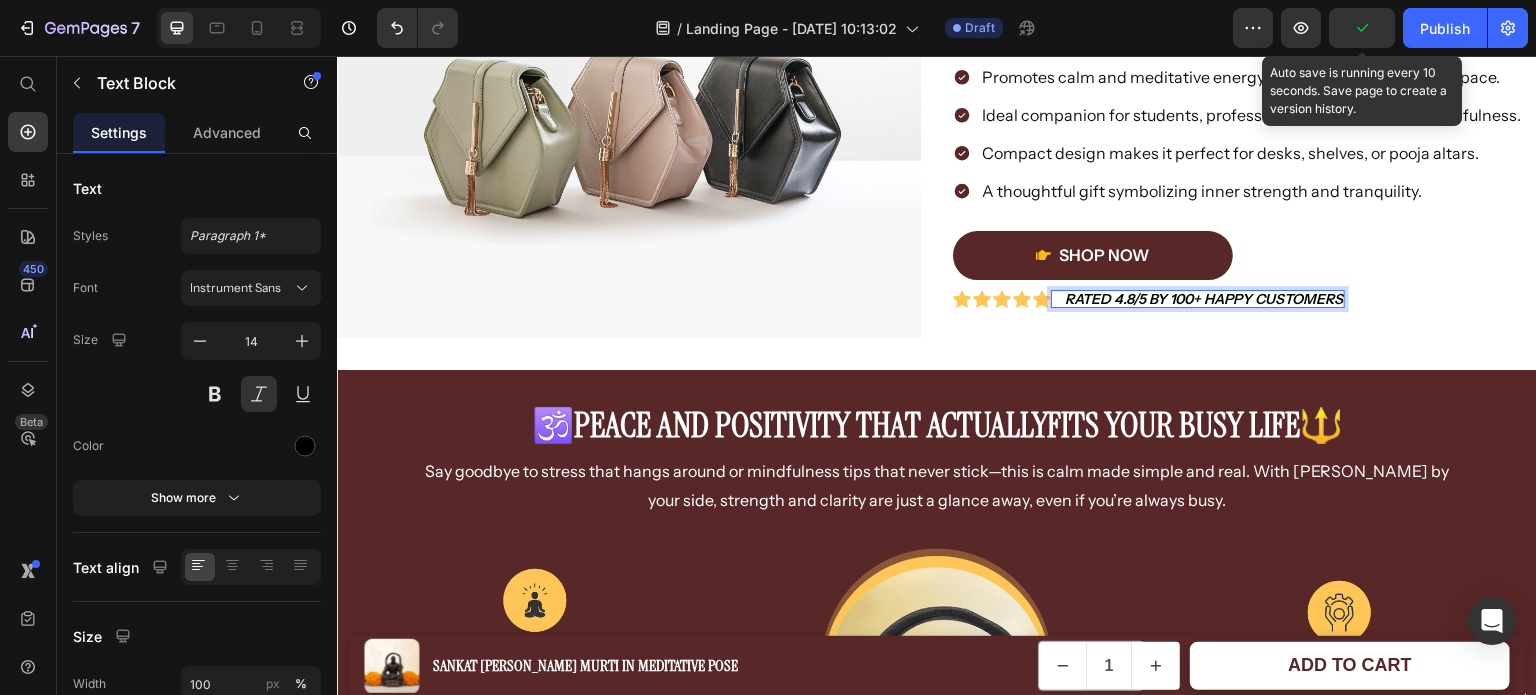 click on "Rated 4.8/5 by 100+ Happy Customers" at bounding box center [1204, 299] 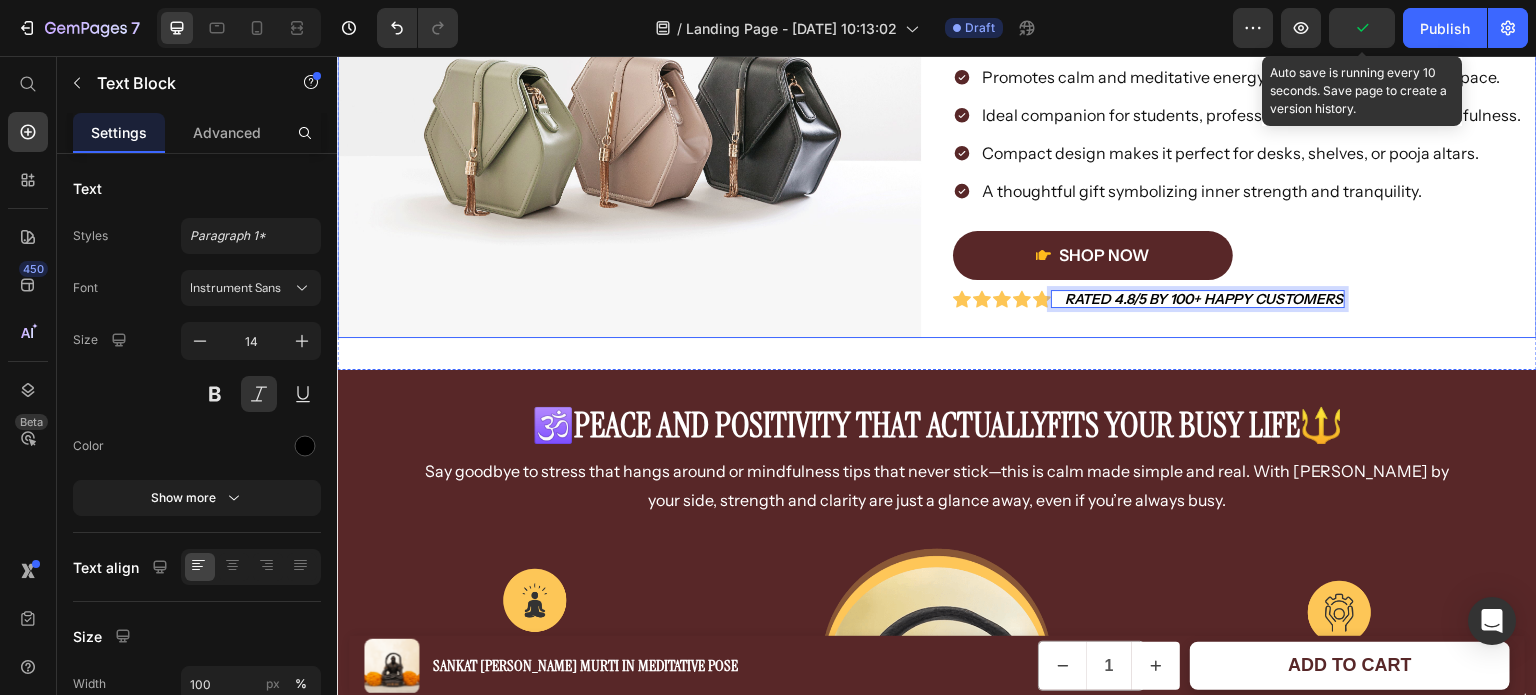 click on "🧘‍♂️Elevate Your Mind, Space & Spirit Heading
Brings peace and mental strength to your surroundings.
Enhances focus, discipline, and spiritual balance.
Promotes calm and meditative energy within your home or workspace.
Ideal companion for students, professionals, and seekers of mindfulness.
Compact design makes it perfect for desks, shelves, or pooja altars.
A thoughtful gift symbolizing inner strength and tranquility. Item List
Shop Now   Button Image Icon Icon Icon Icon Icon Icon List Rated 4.8/5 by 100+ Happy Customers Text Block Row 3 cols Row 2 cols Section   0 Row" at bounding box center (1245, 119) 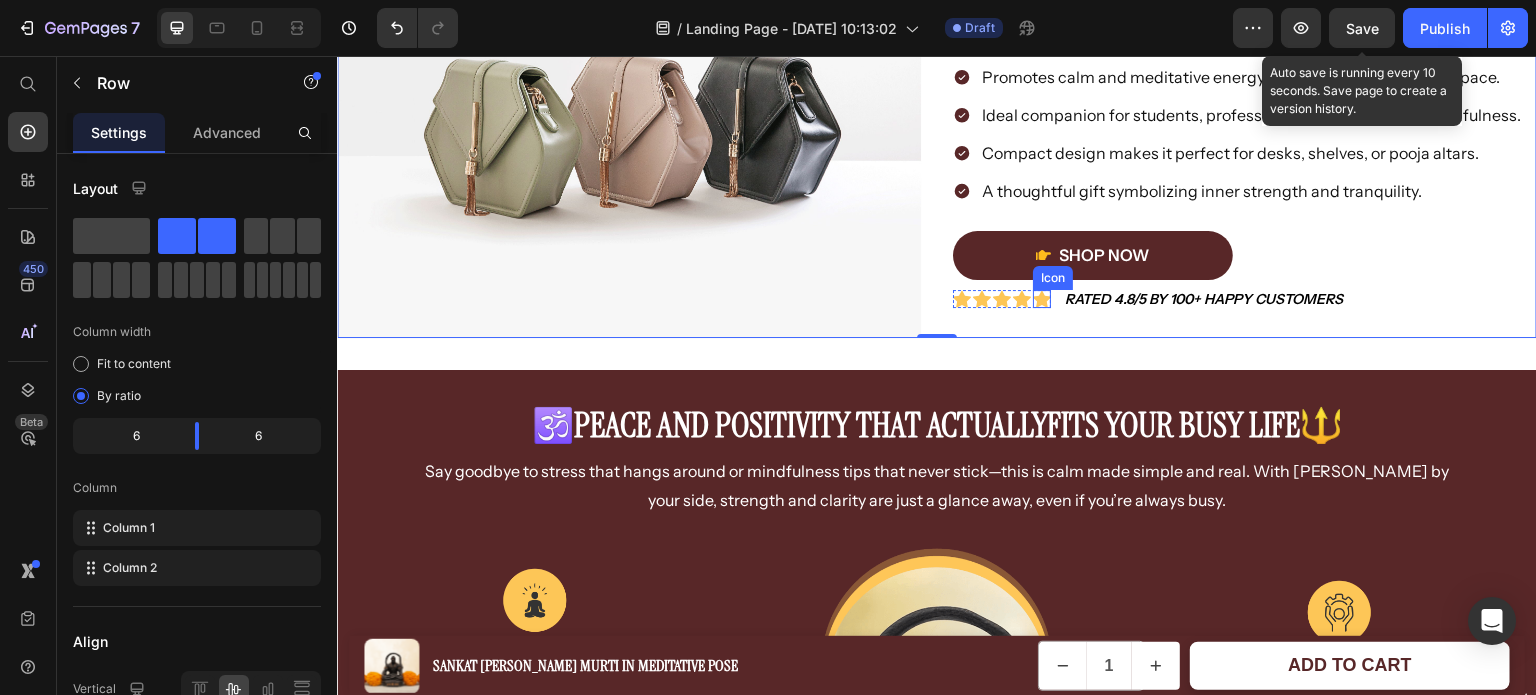click 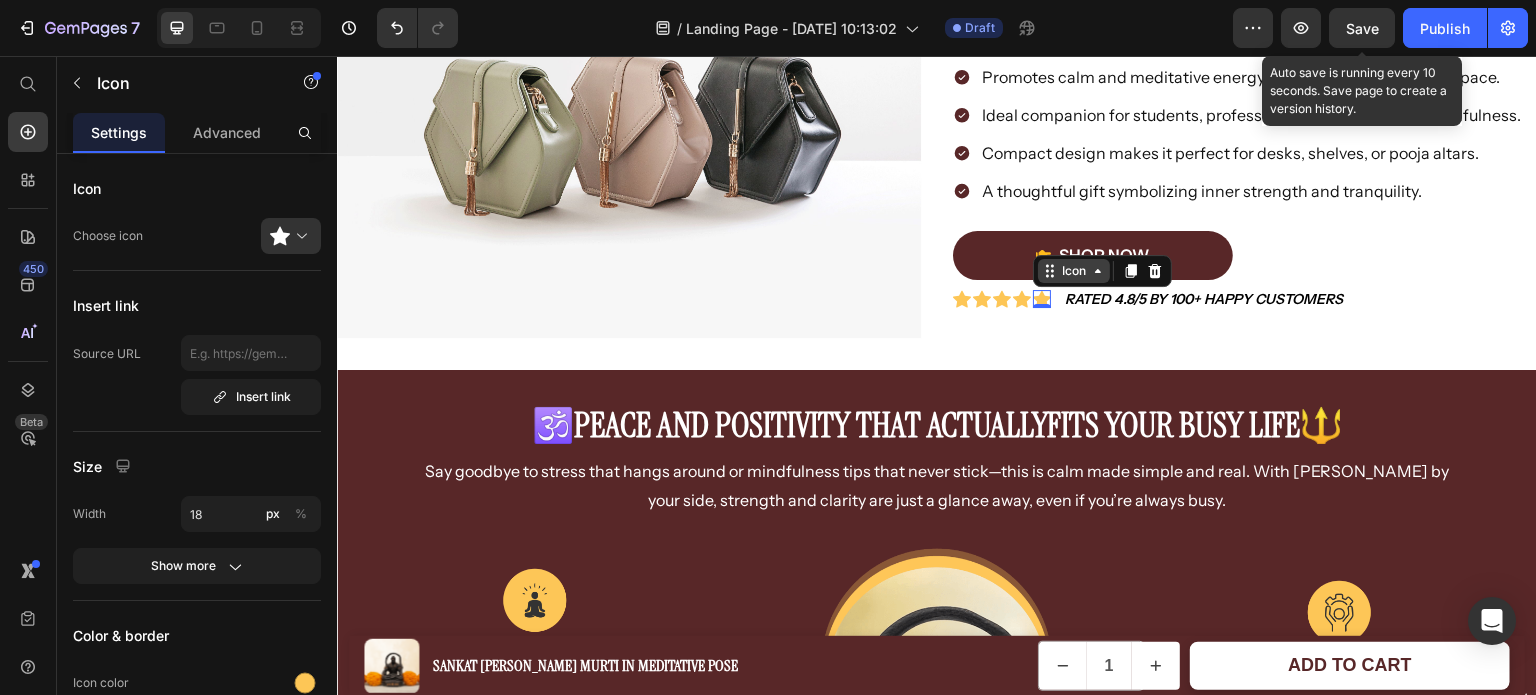 click 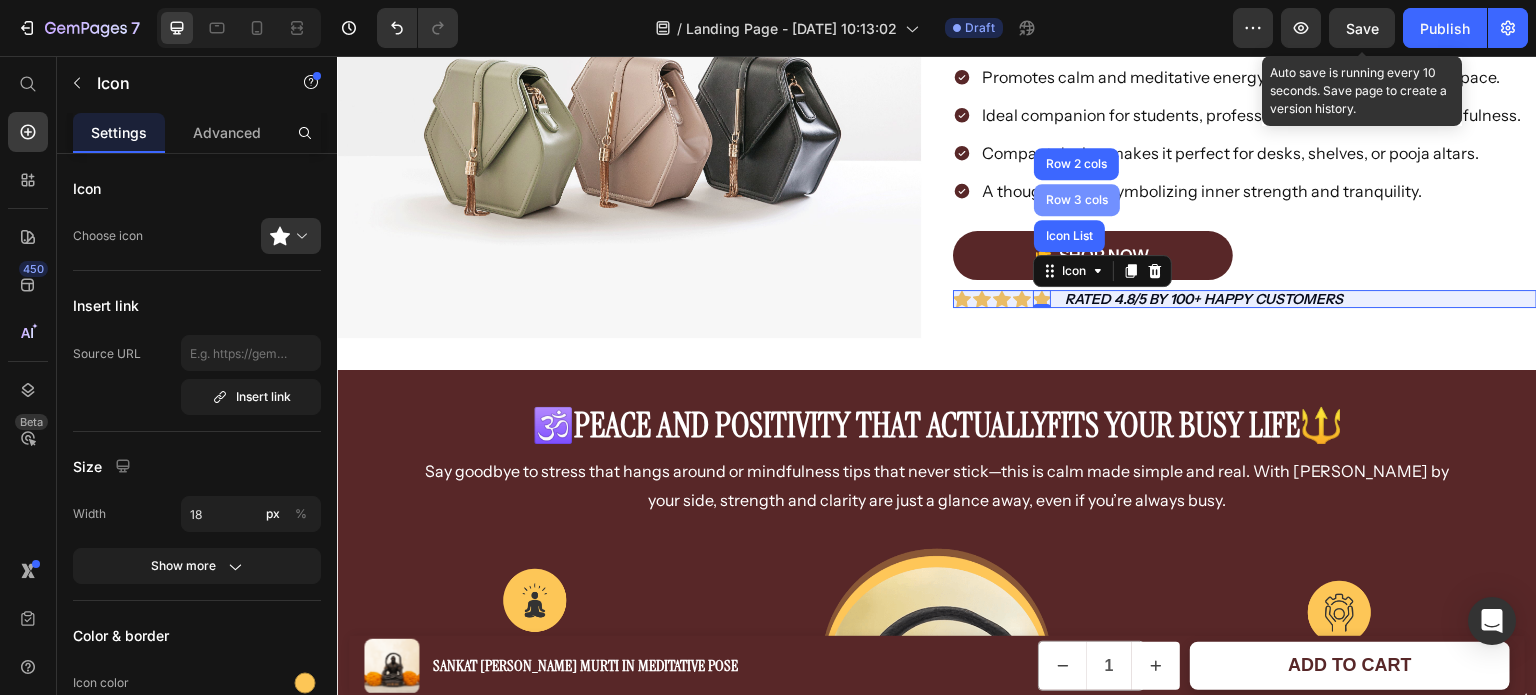 click on "Row 3 cols" at bounding box center (1077, 200) 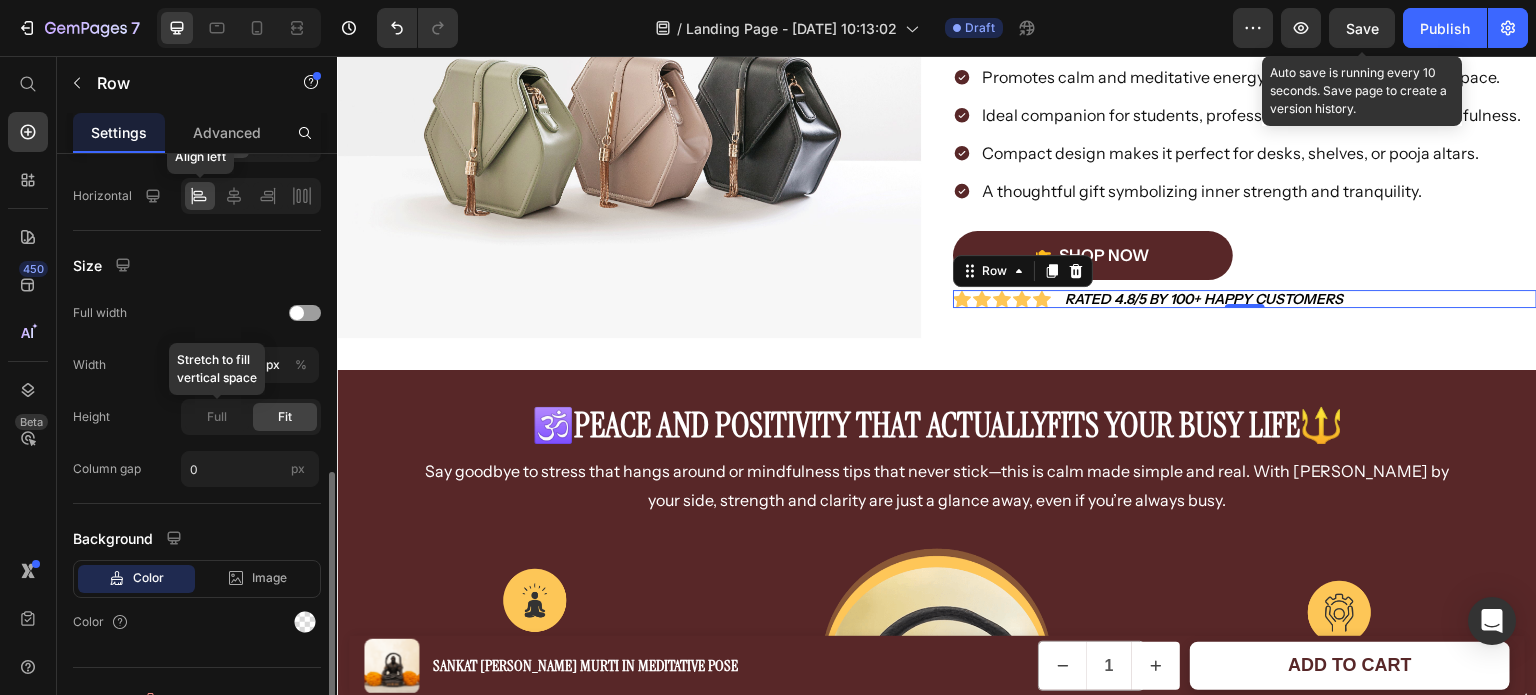 scroll, scrollTop: 568, scrollLeft: 0, axis: vertical 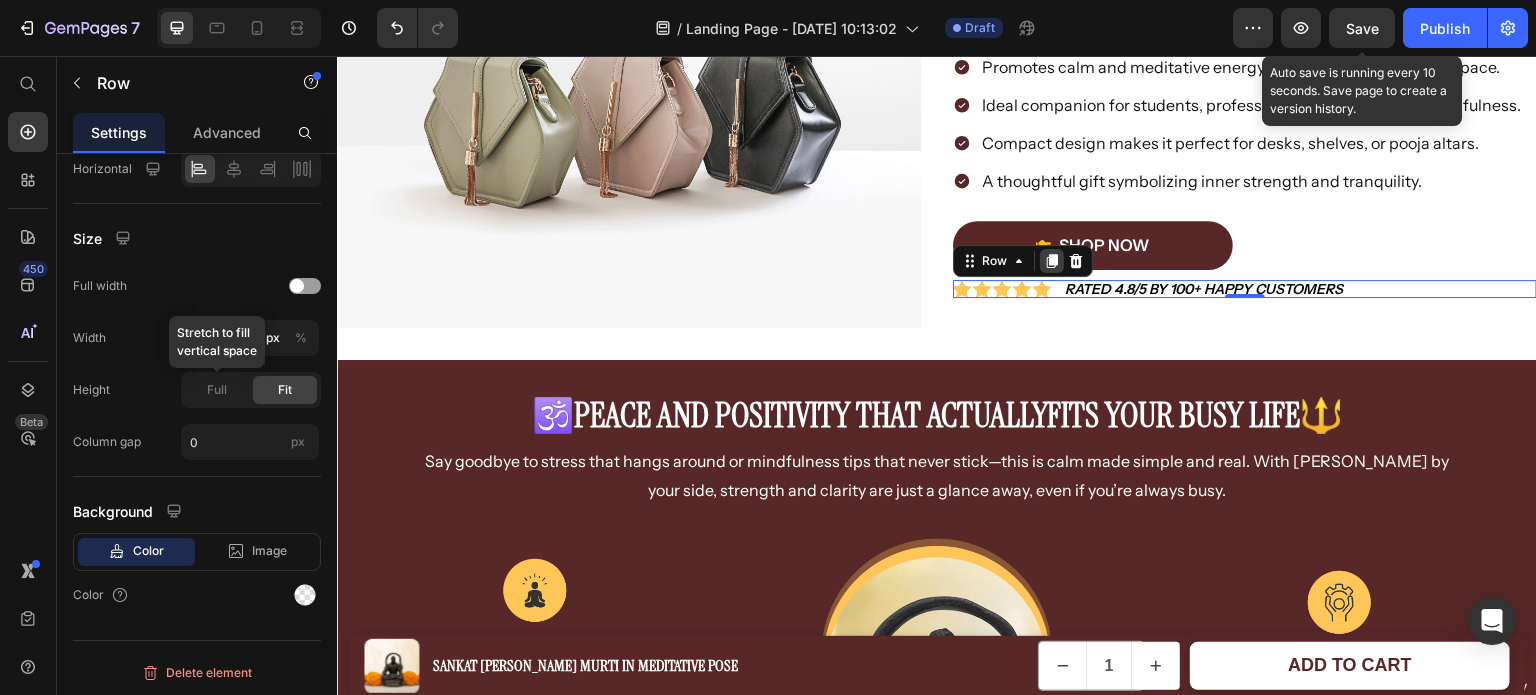 click 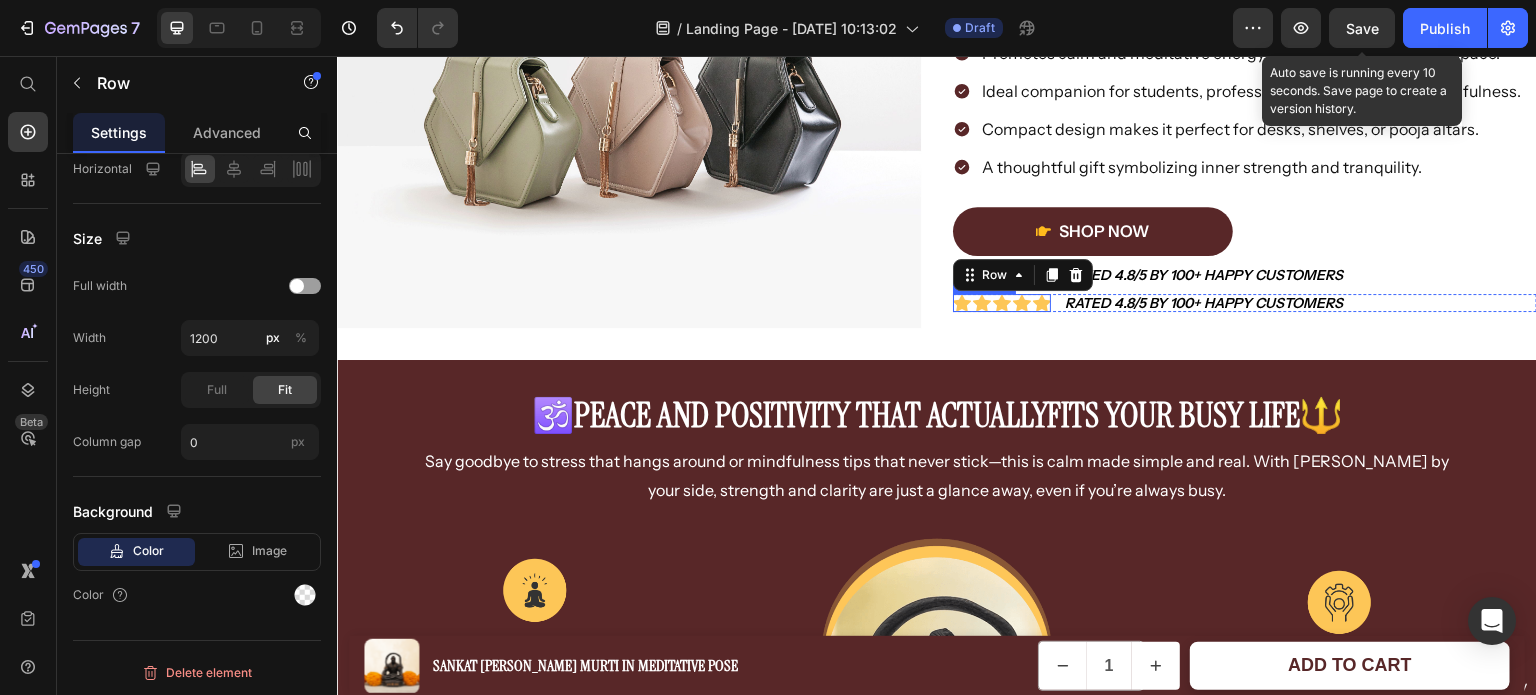 scroll, scrollTop: 568, scrollLeft: 0, axis: vertical 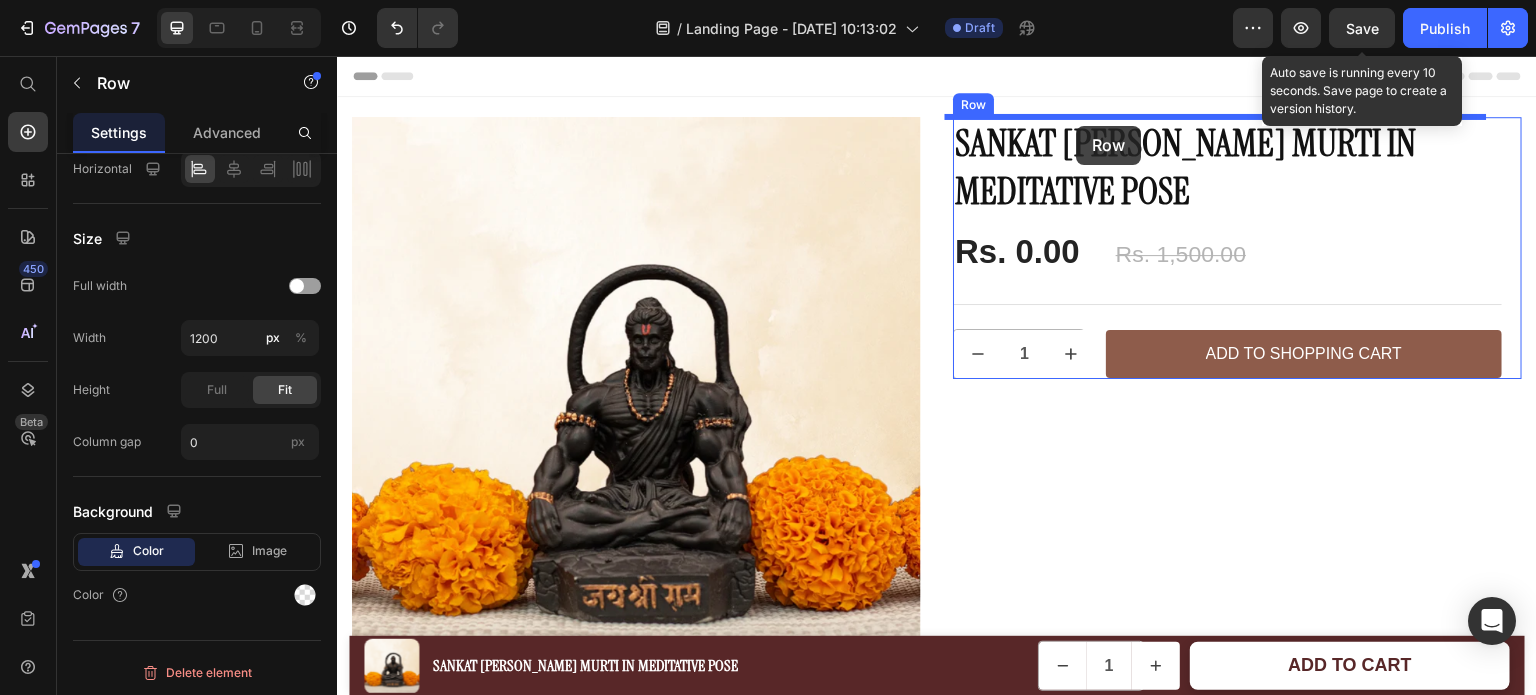 drag, startPoint x: 969, startPoint y: 263, endPoint x: 1077, endPoint y: 126, distance: 174.45056 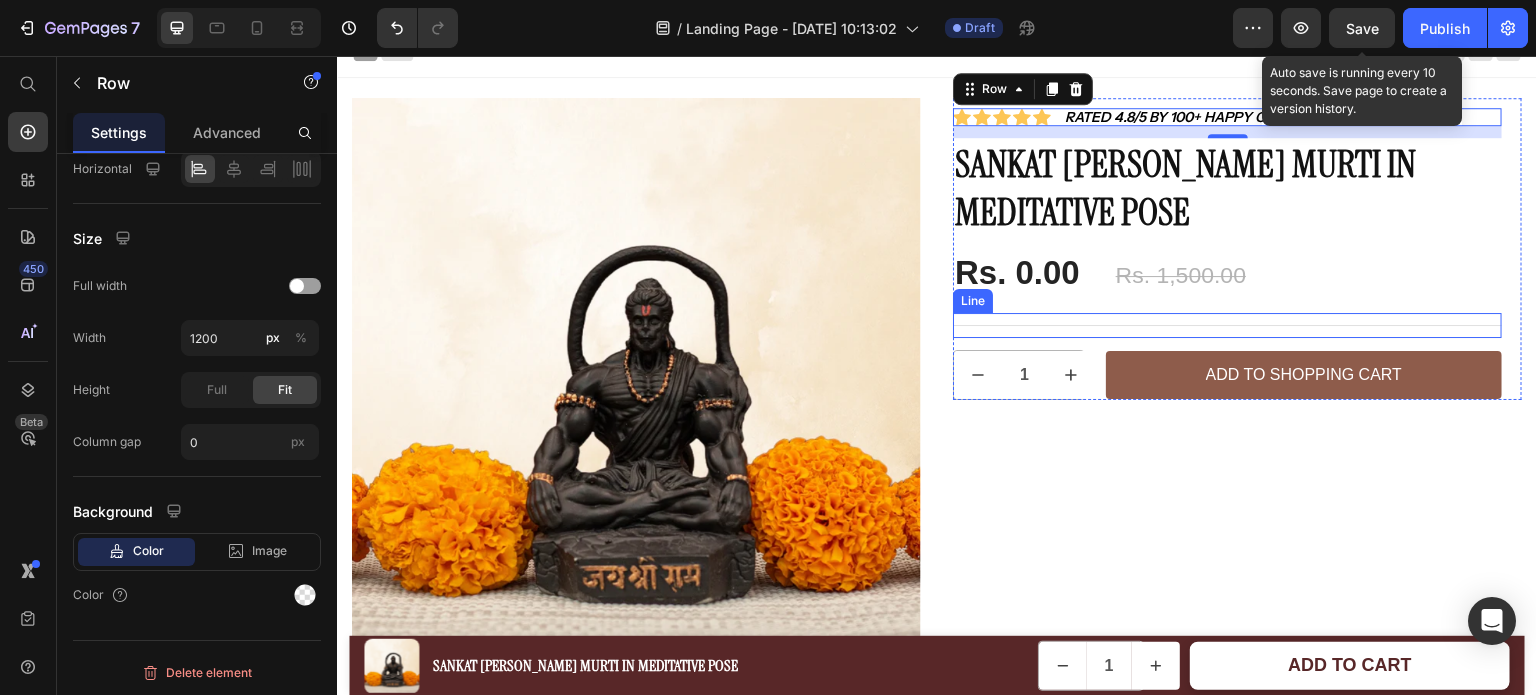 scroll, scrollTop: 0, scrollLeft: 0, axis: both 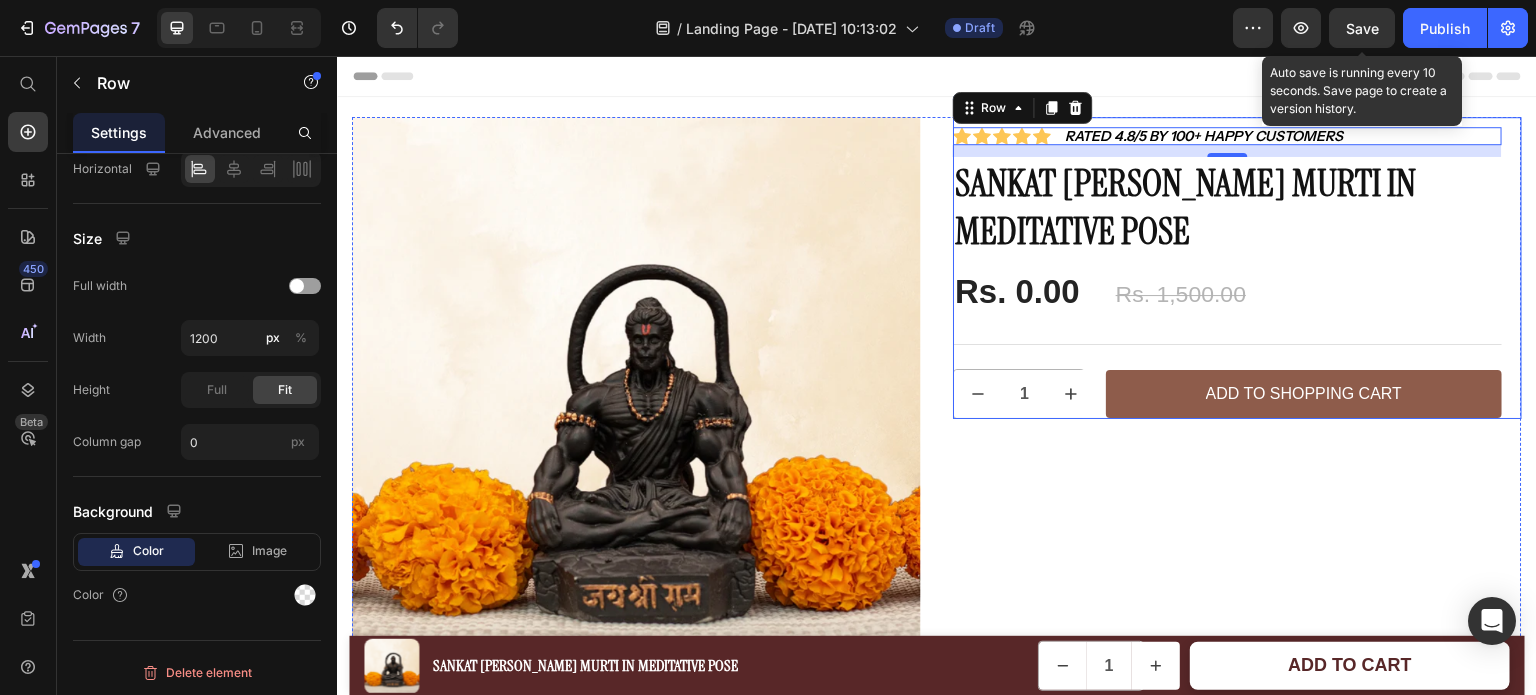 click on "Image Icon Icon Icon Icon Icon Icon List Rated 4.8/5 by 100+ Happy Customers Text Block Row   12 Sankat Mochan Hanuman Murti in Meditative Pose Product Title Rs. 0.00 Product Price Rs. 1,500.00 Product Price Row Icon Icon Icon Icon Icon Icon List 289 Reviews! Text Block Row                Title Line 1 Product Quantity Add to Shopping Cart Add to Cart Row" at bounding box center [1227, 268] 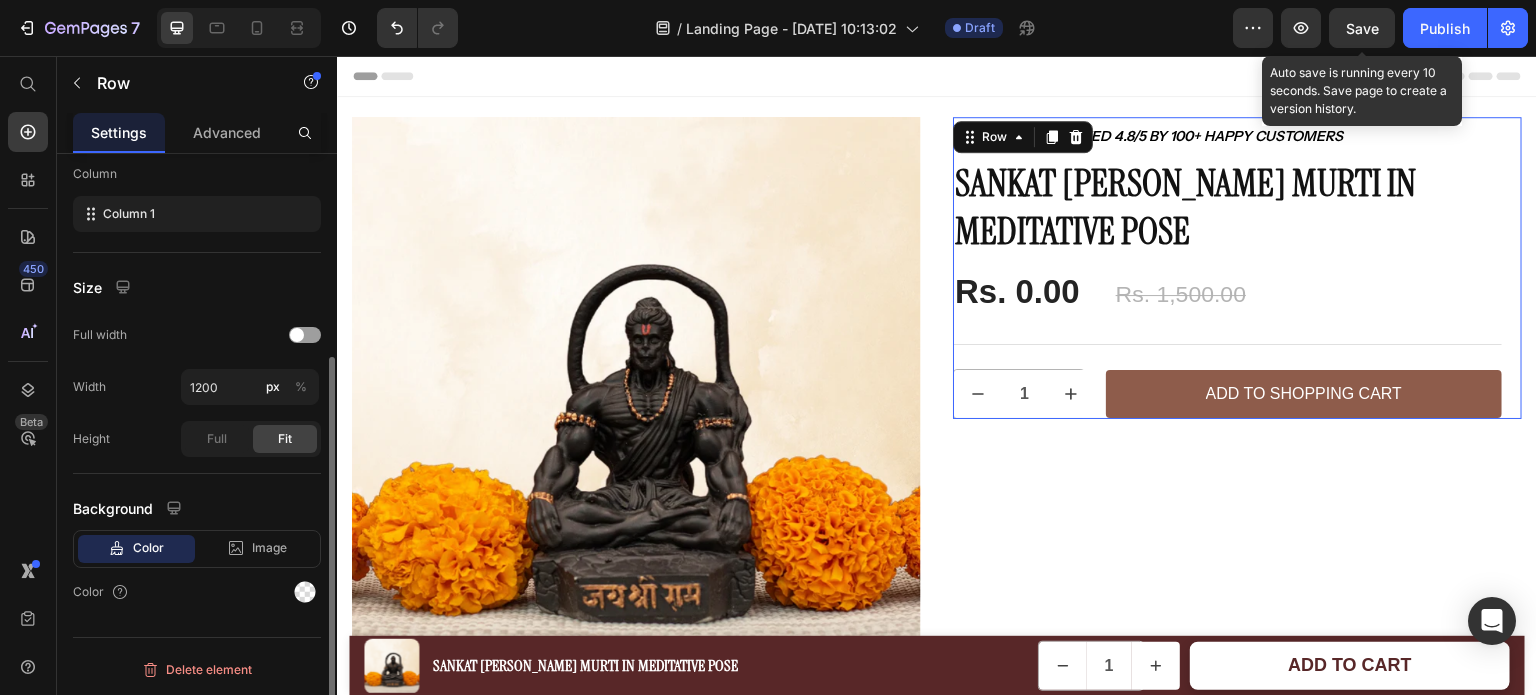 scroll, scrollTop: 312, scrollLeft: 0, axis: vertical 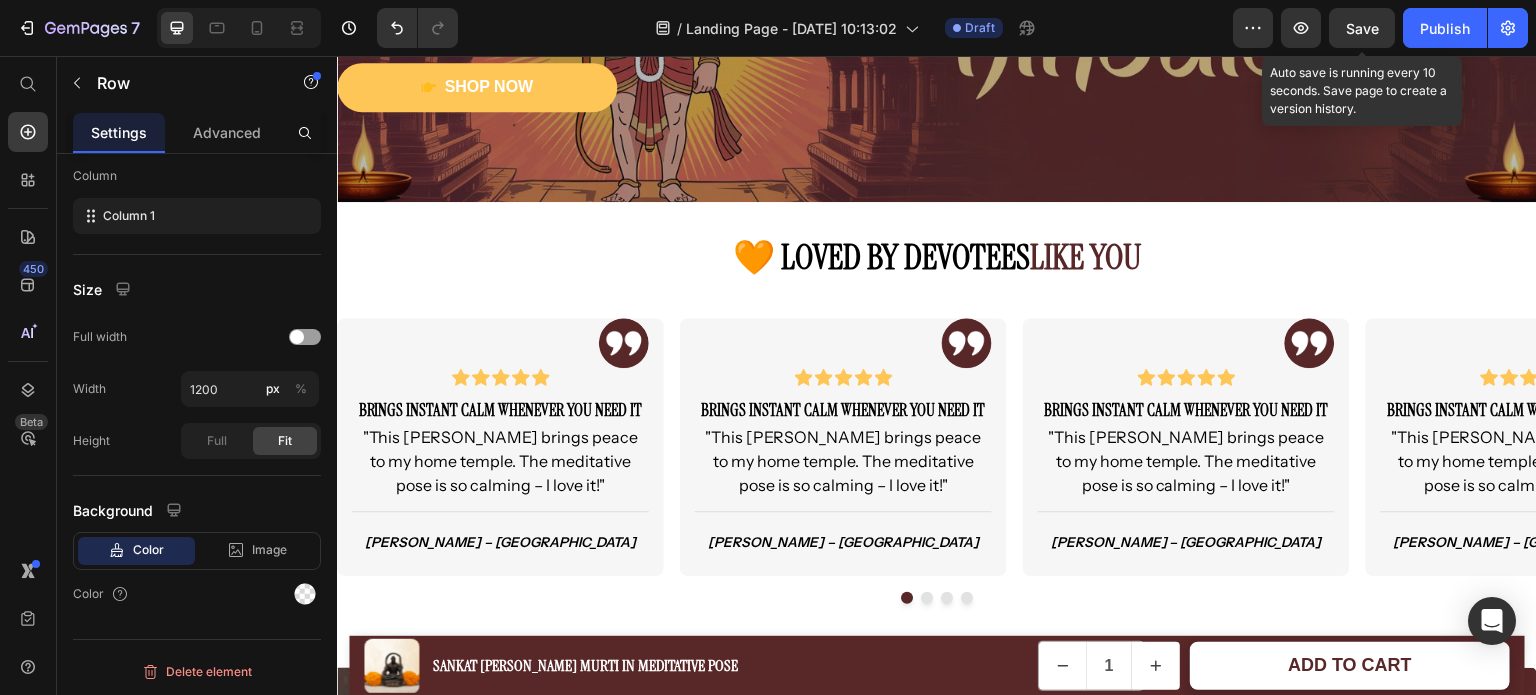 drag, startPoint x: 1372, startPoint y: 24, endPoint x: 1115, endPoint y: 30, distance: 257.07004 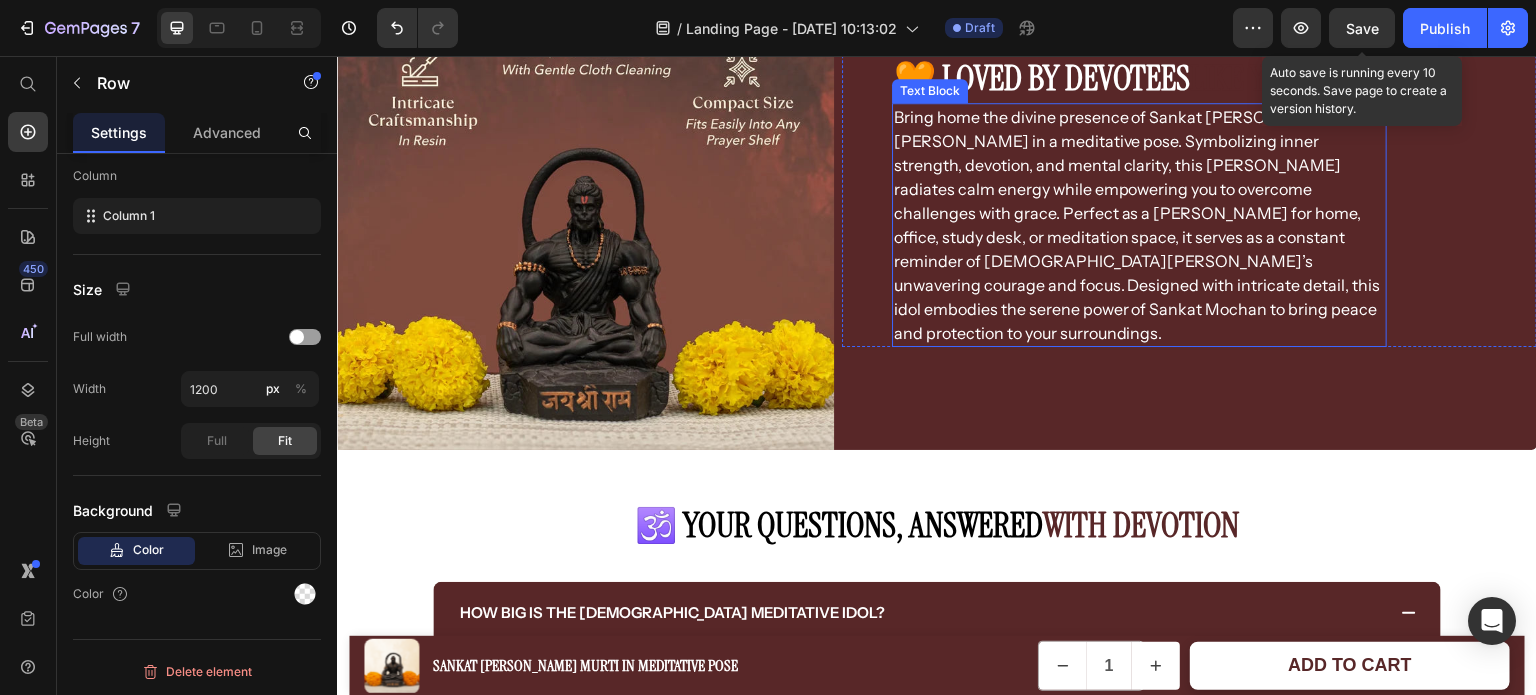 scroll, scrollTop: 3644, scrollLeft: 0, axis: vertical 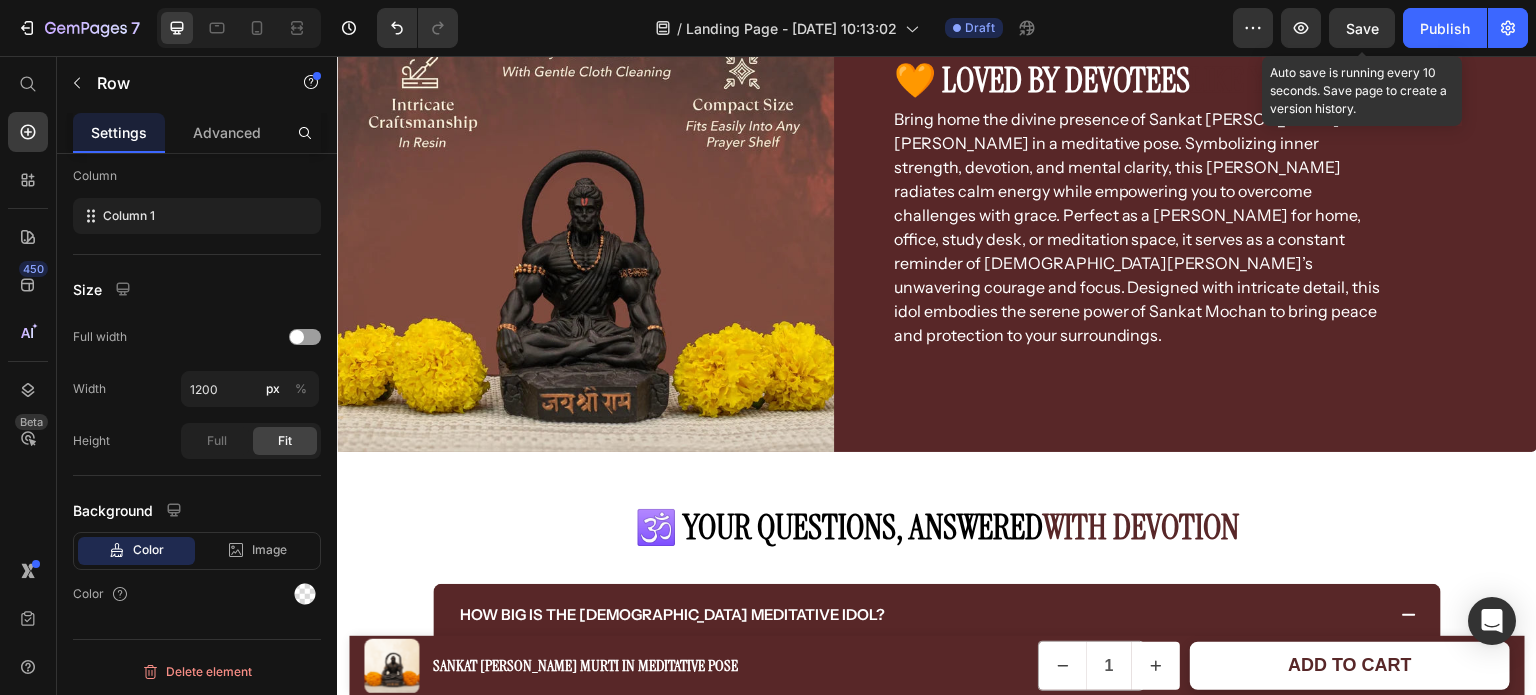 click on "Save" at bounding box center [1362, 28] 